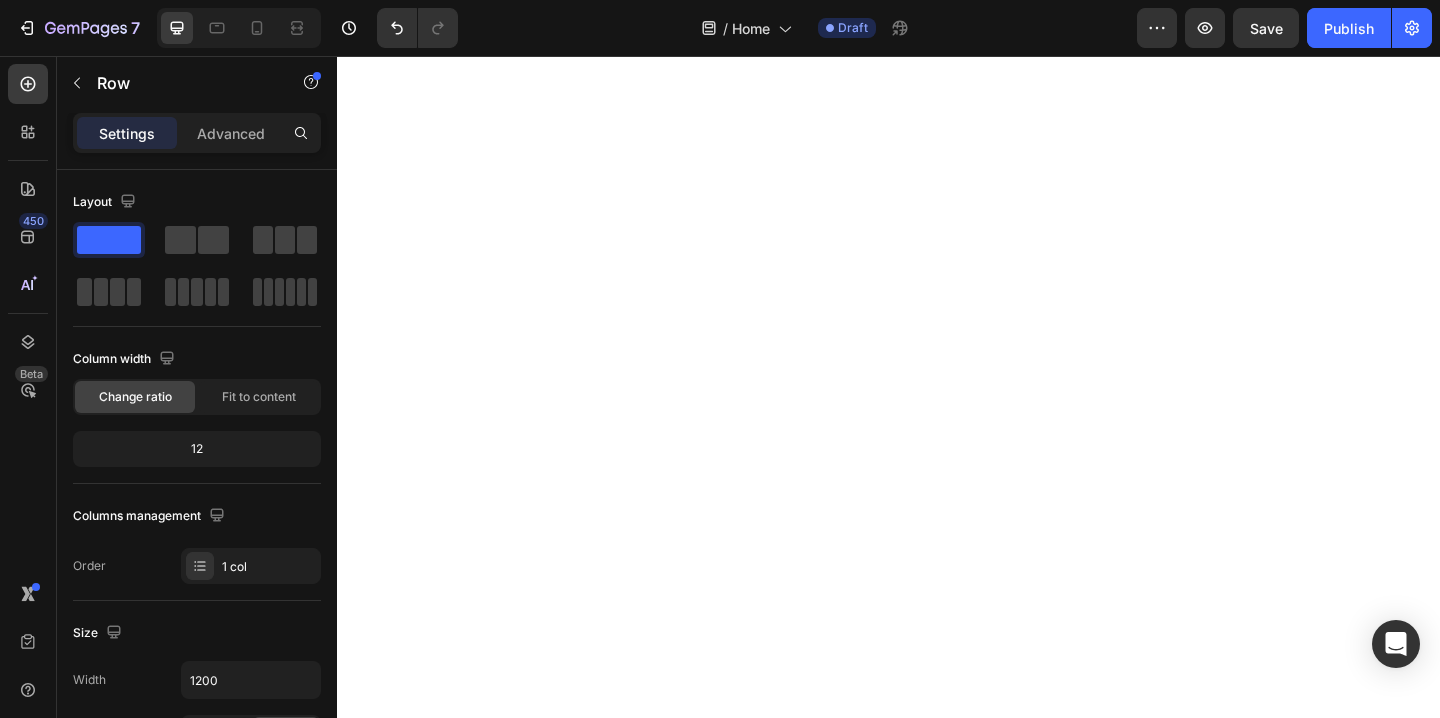 scroll, scrollTop: 0, scrollLeft: 0, axis: both 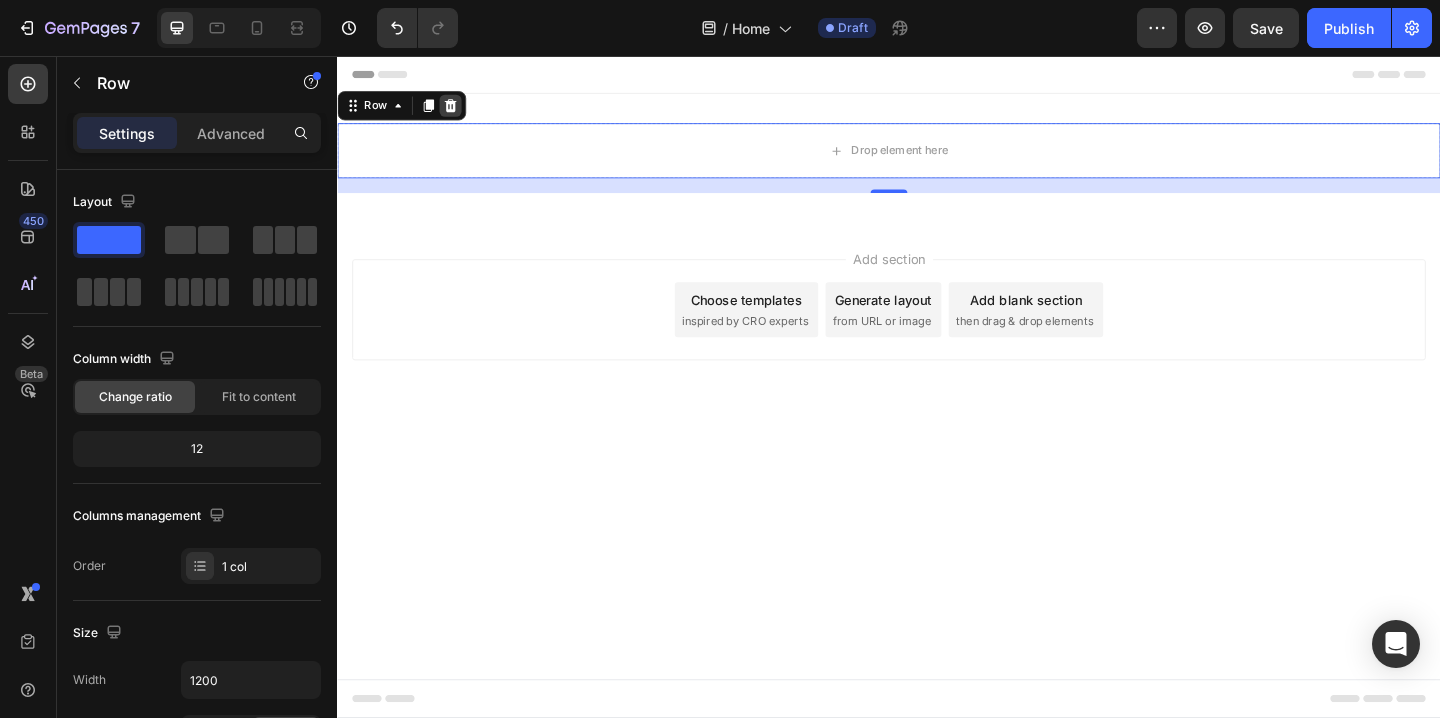 click 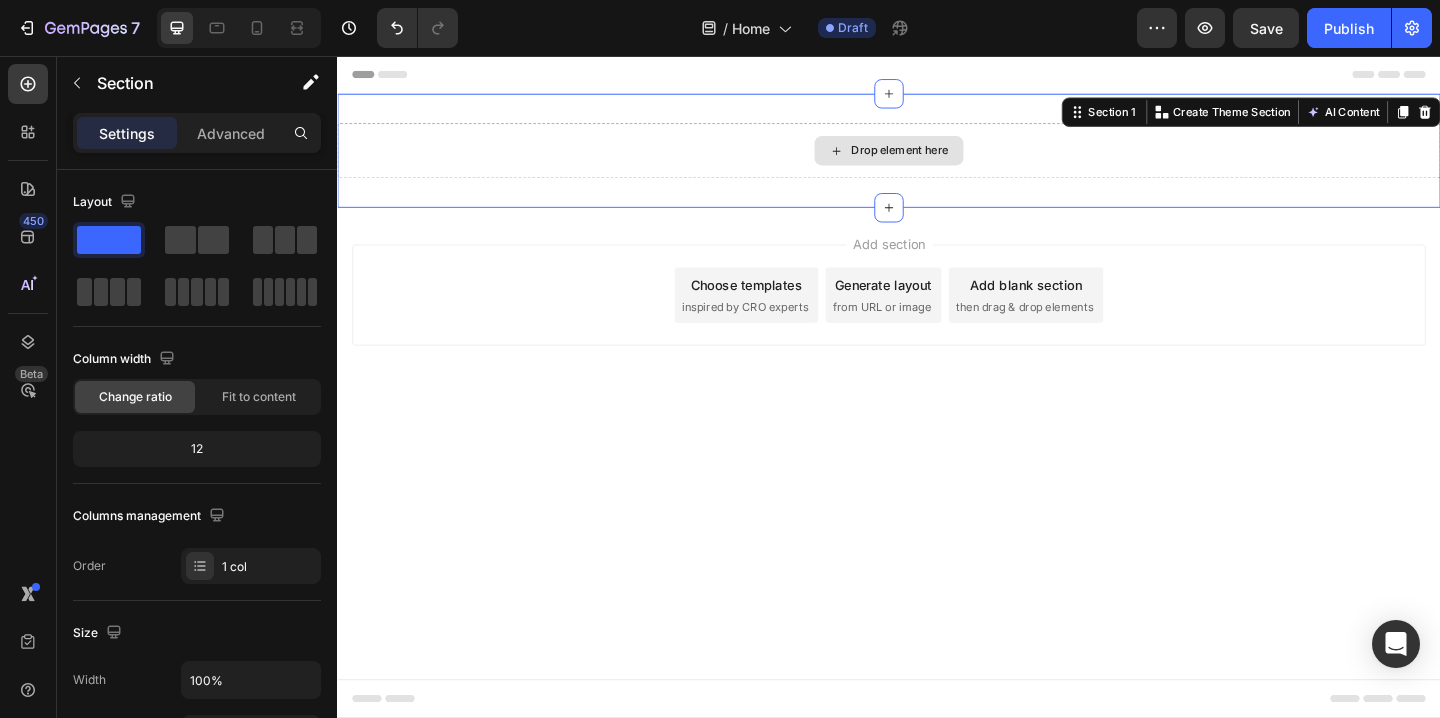 click on "Drop element here" at bounding box center [937, 159] 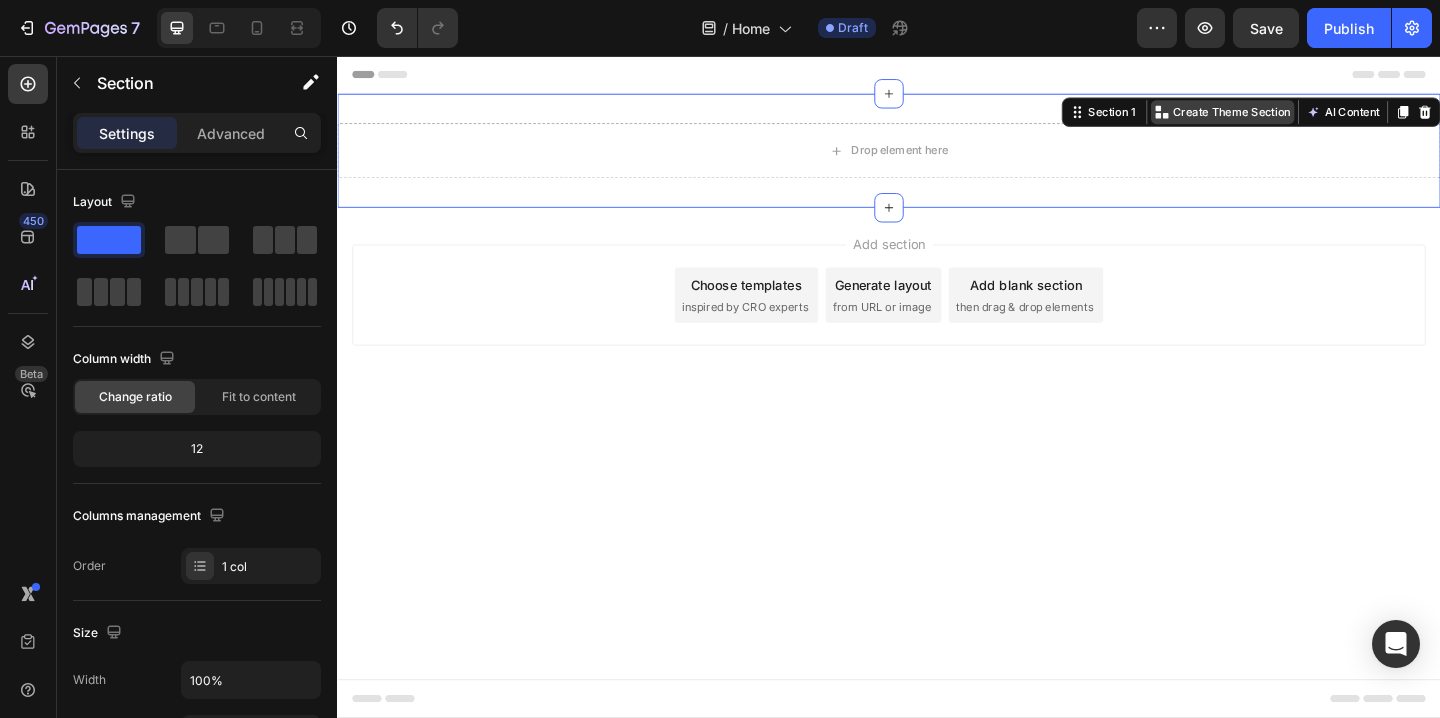click on "Create Theme Section" at bounding box center [1310, 117] 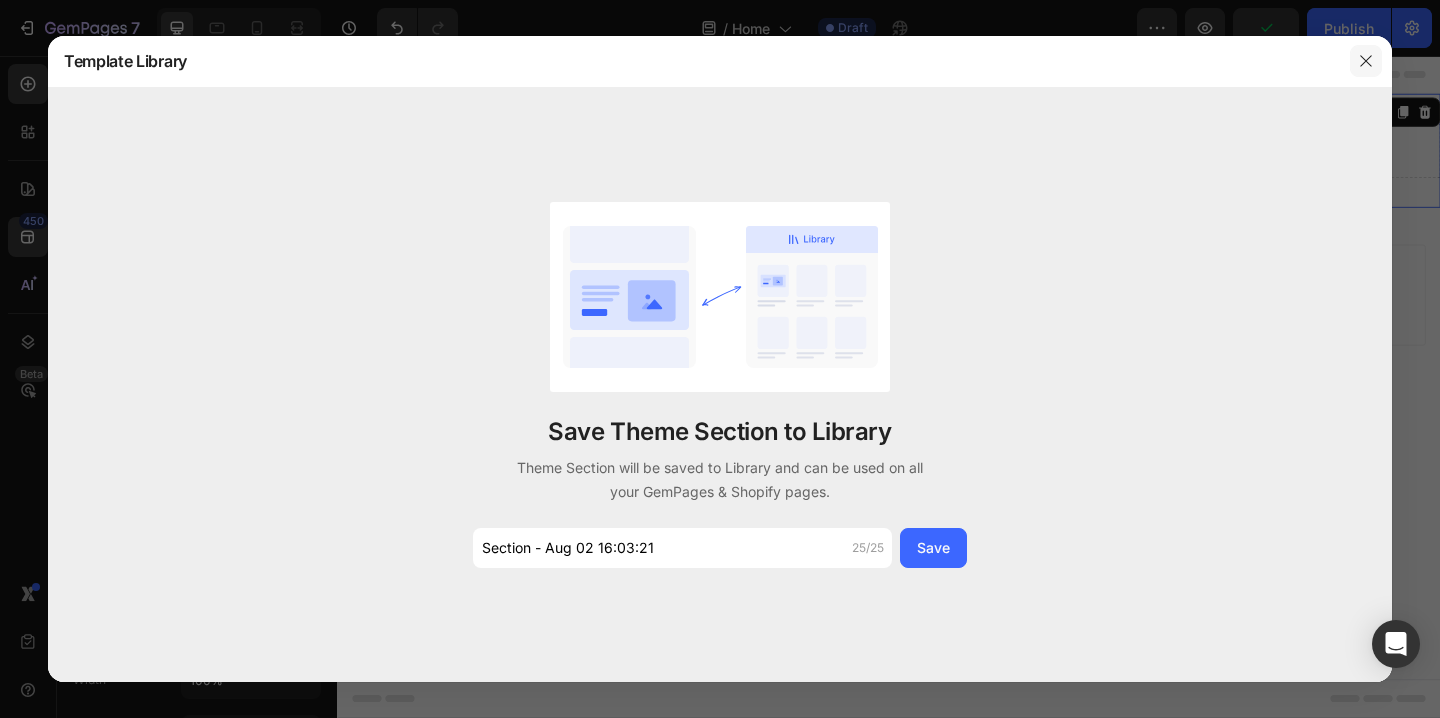 click 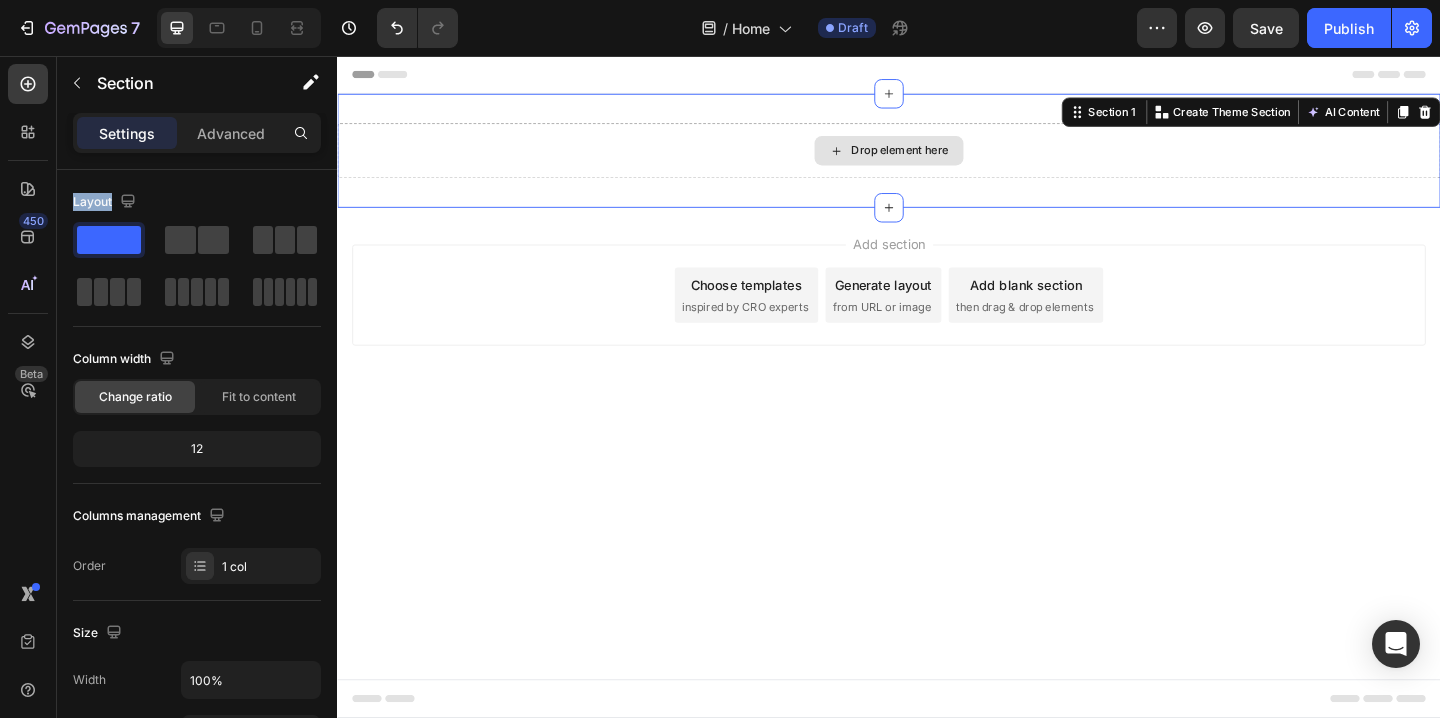 drag, startPoint x: 428, startPoint y: 296, endPoint x: 511, endPoint y: 162, distance: 157.62297 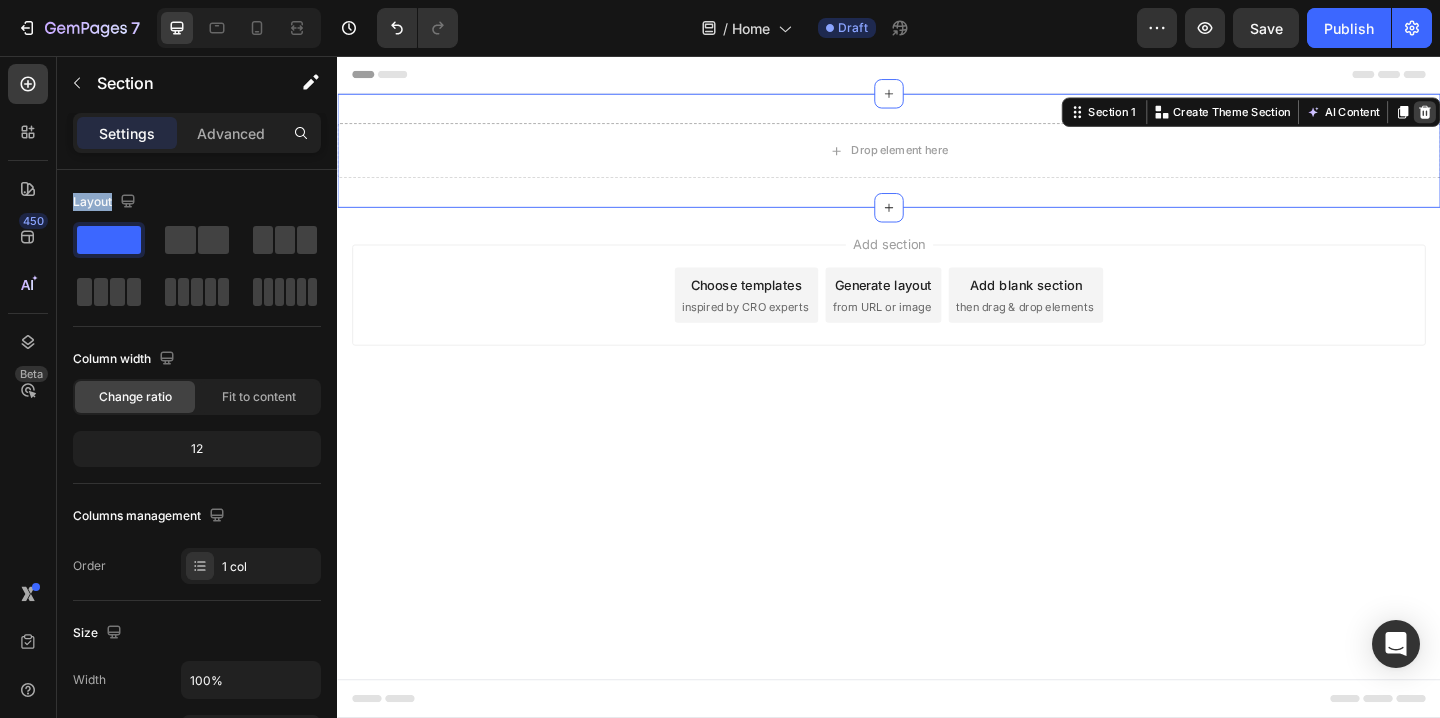 click 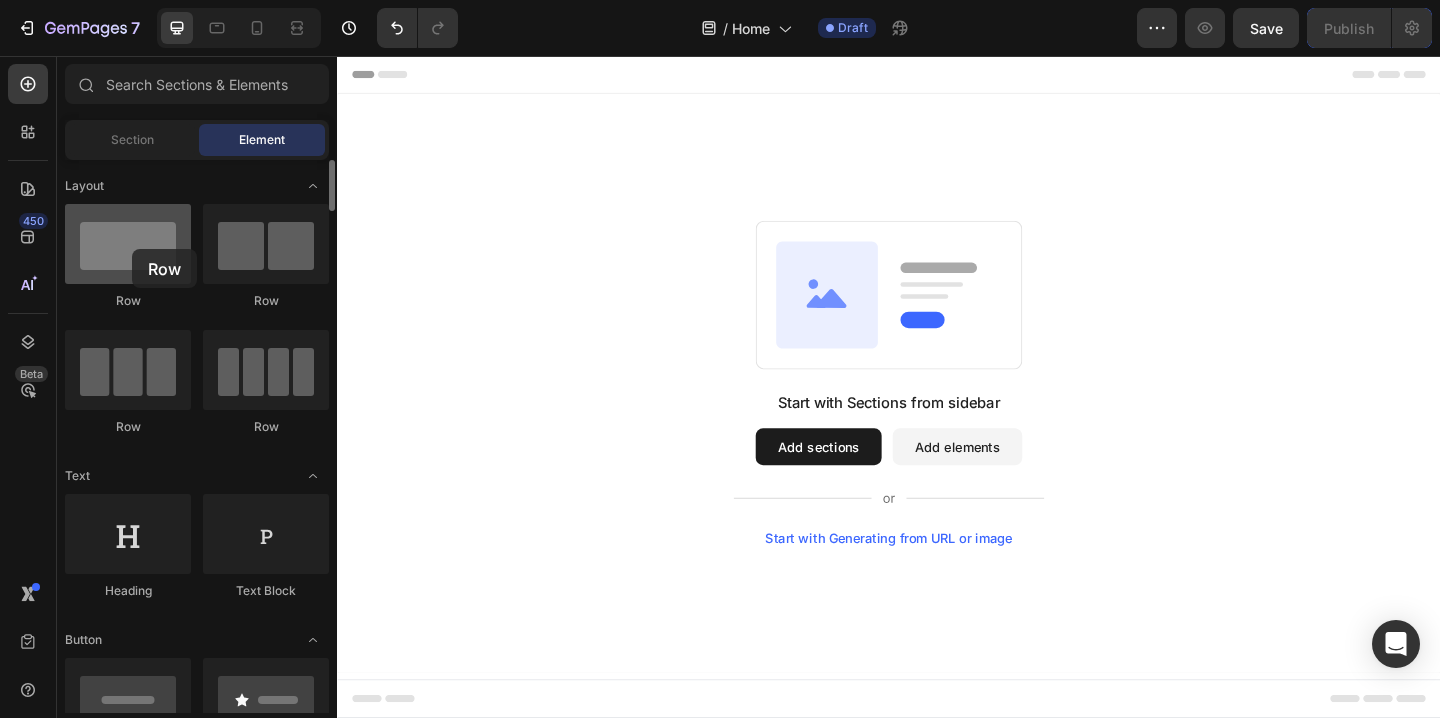 click at bounding box center [128, 244] 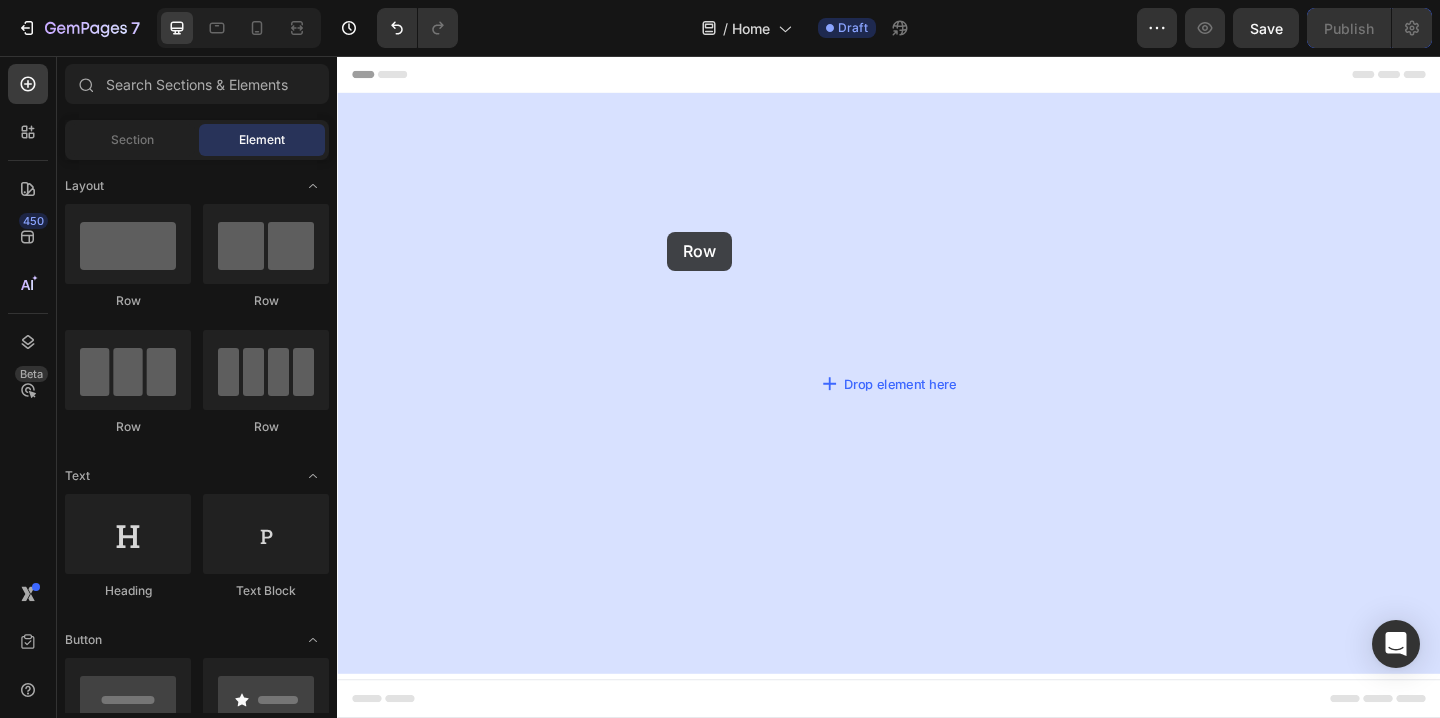 drag, startPoint x: 468, startPoint y: 278, endPoint x: 410, endPoint y: 225, distance: 78.56844 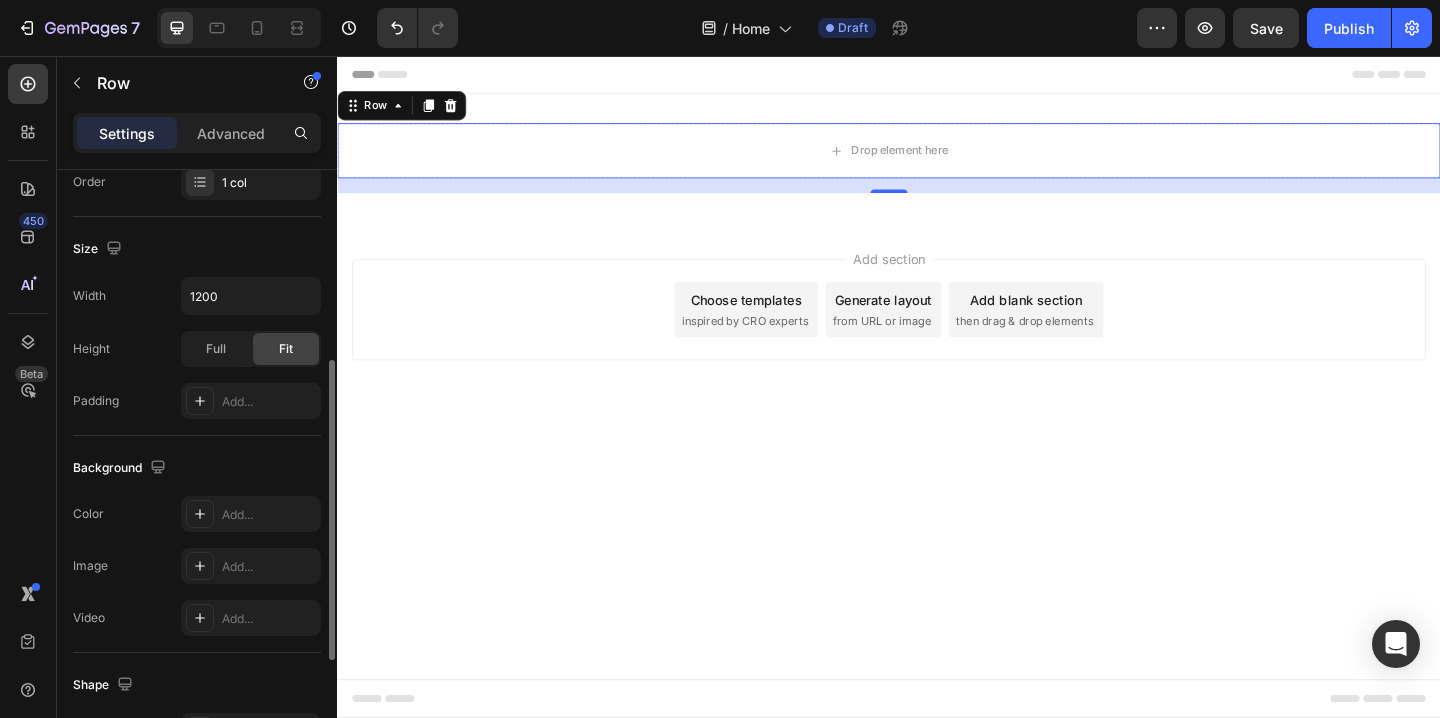 scroll, scrollTop: 385, scrollLeft: 0, axis: vertical 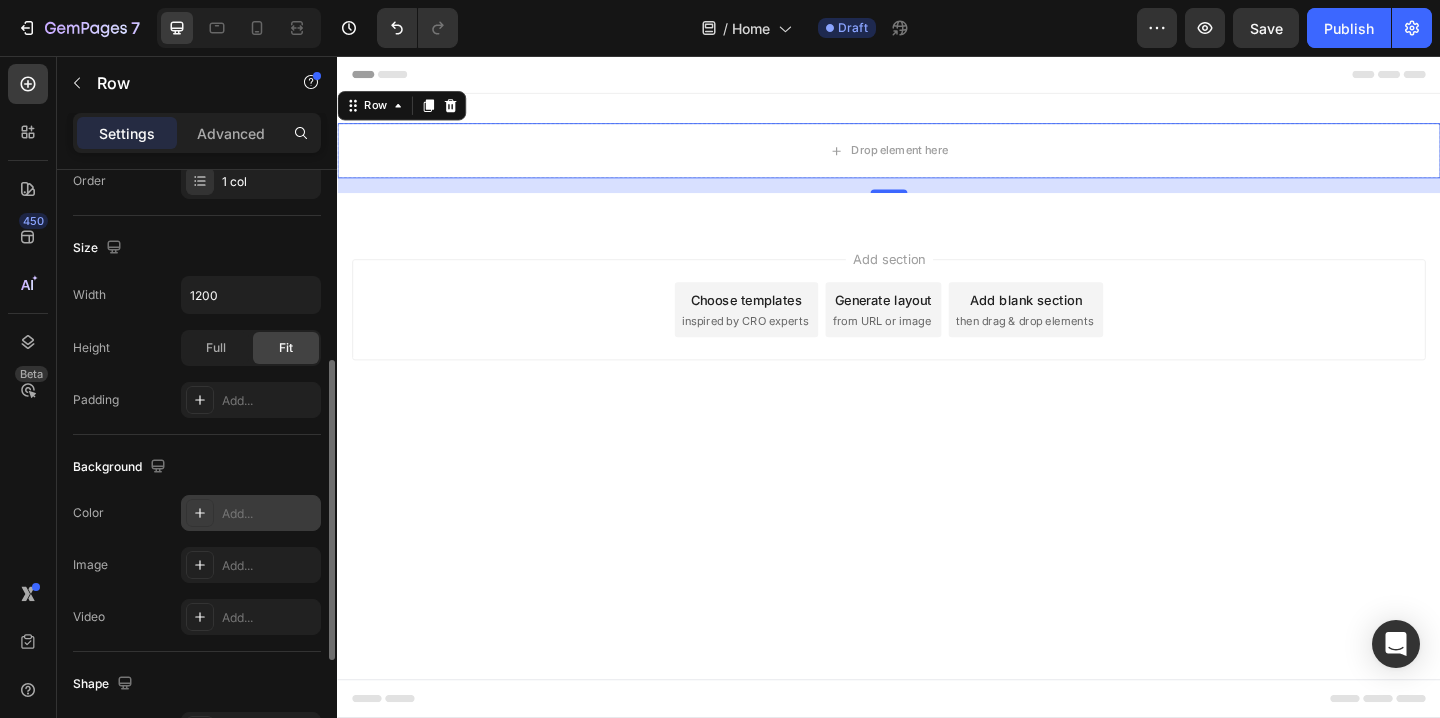click 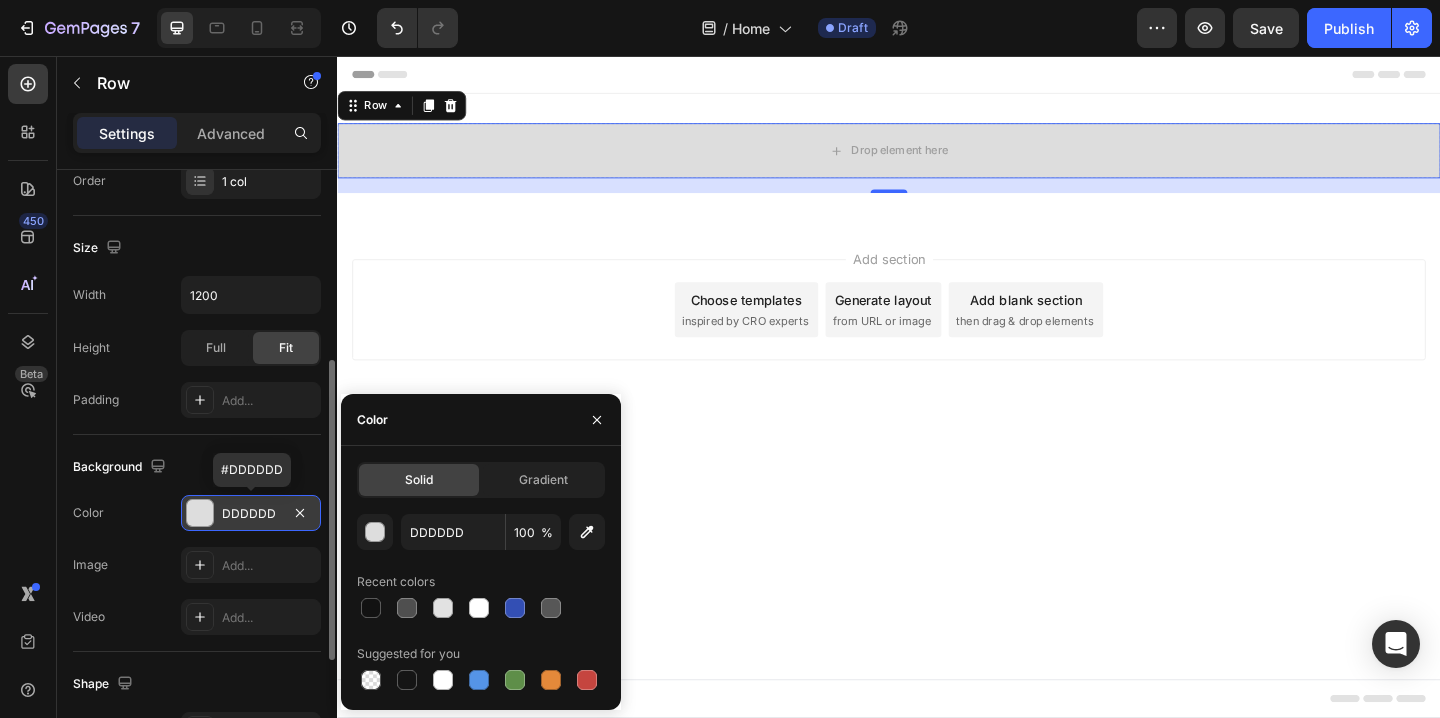 click on "DDDDDD" at bounding box center [251, 514] 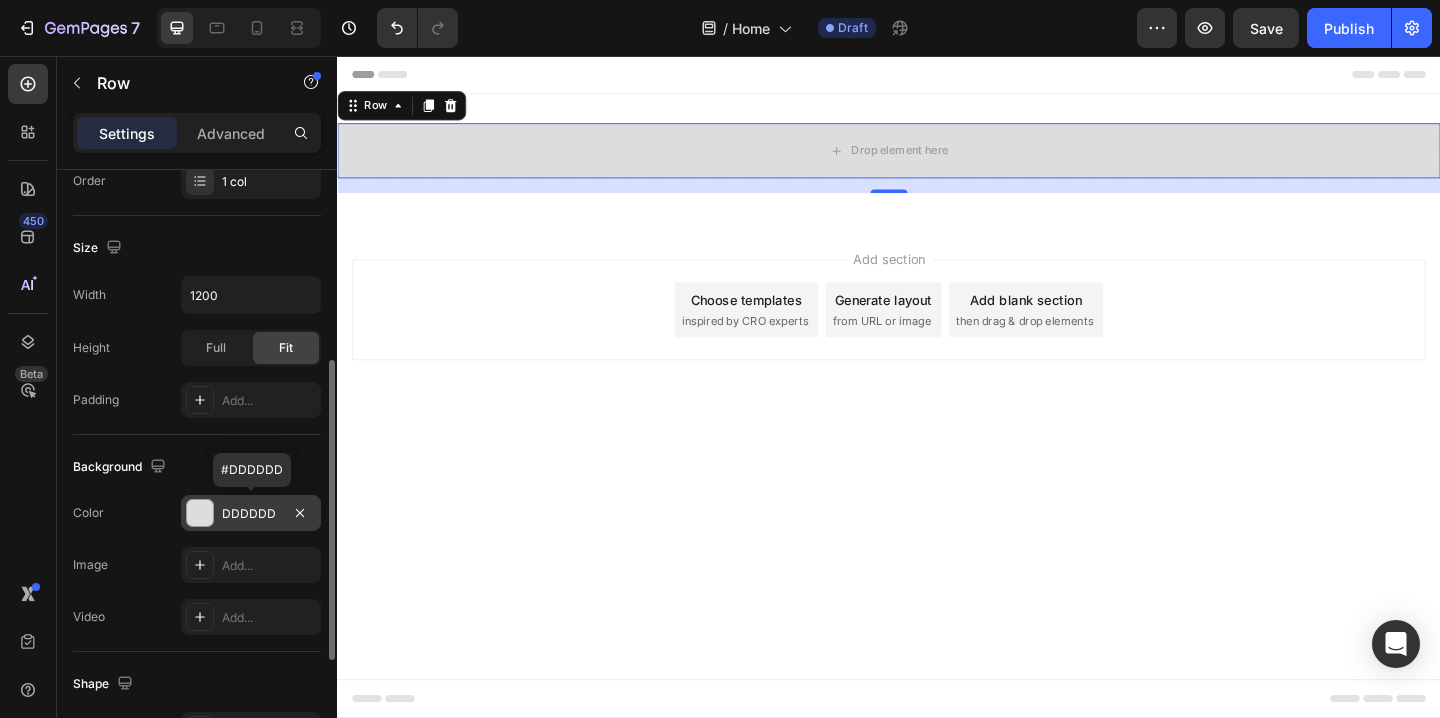 click on "DDDDDD" at bounding box center [251, 514] 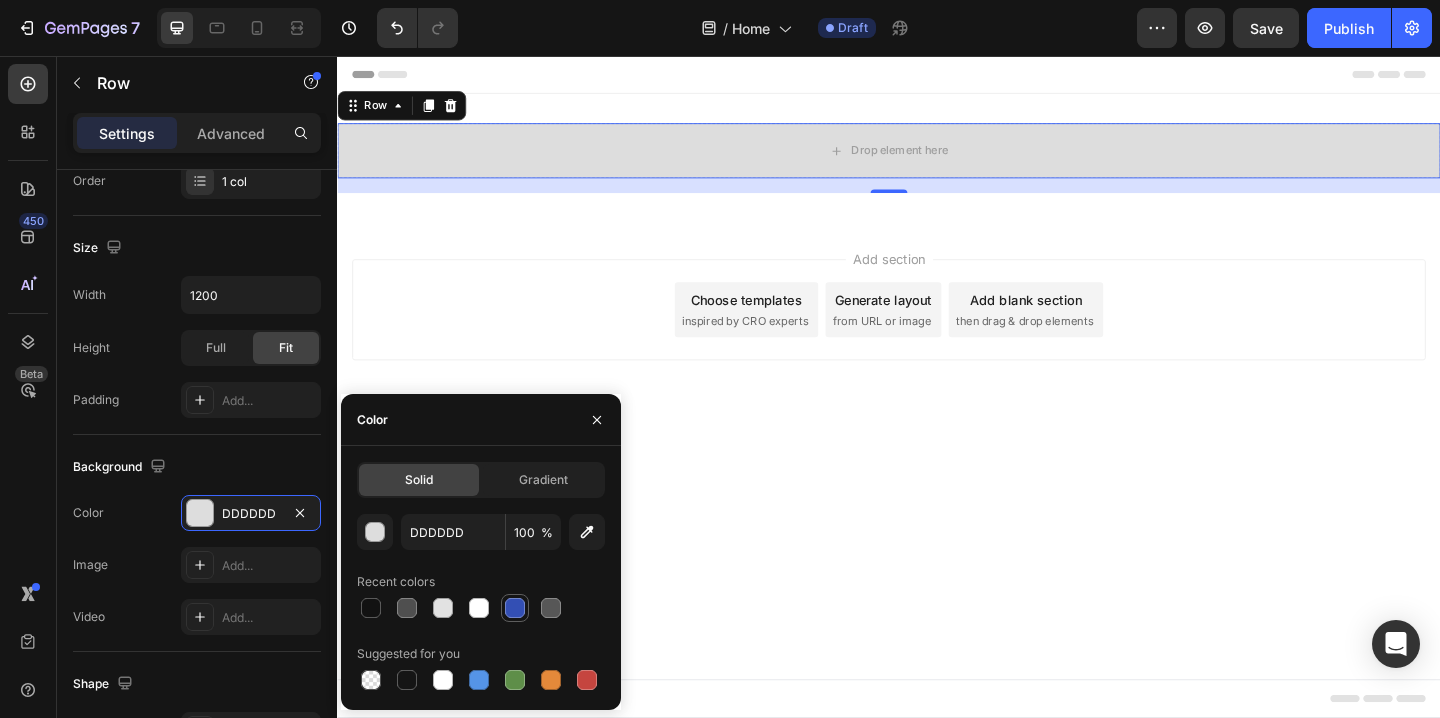 click at bounding box center (515, 608) 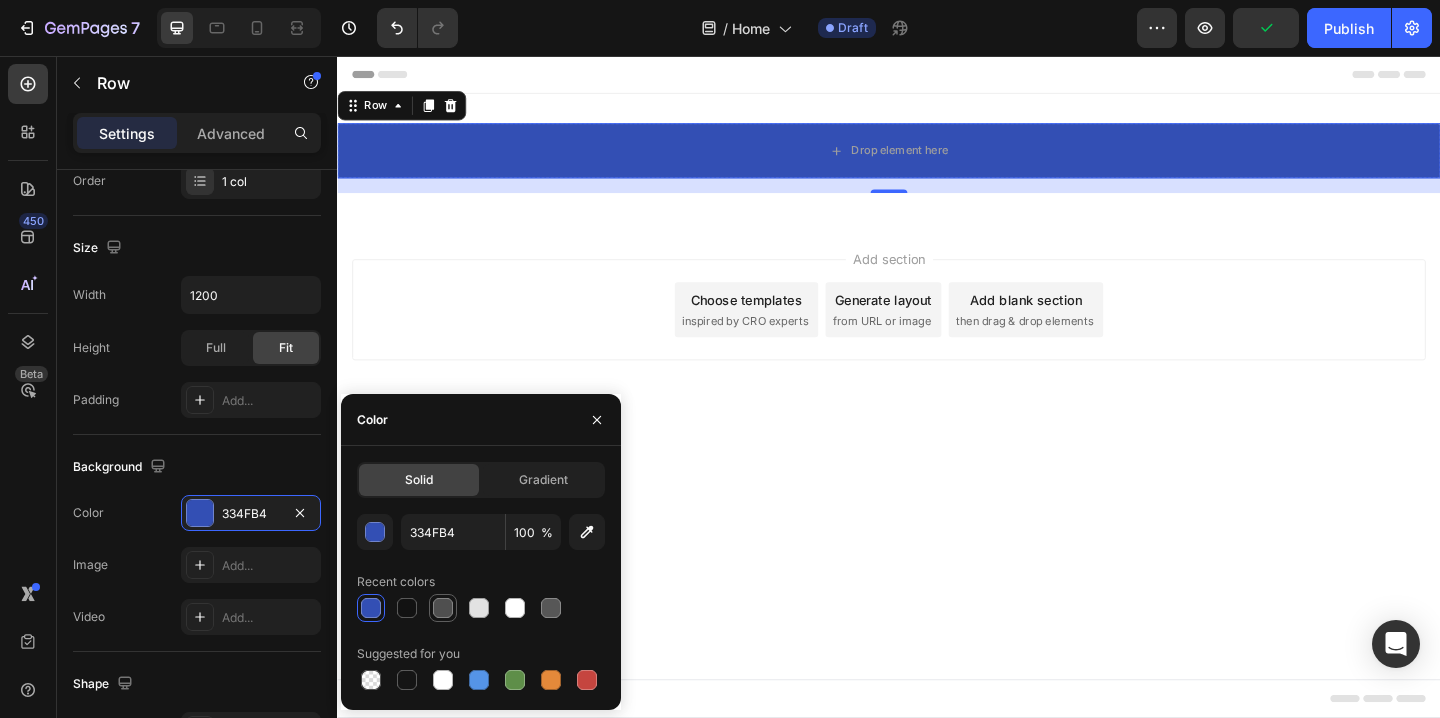 click at bounding box center [443, 608] 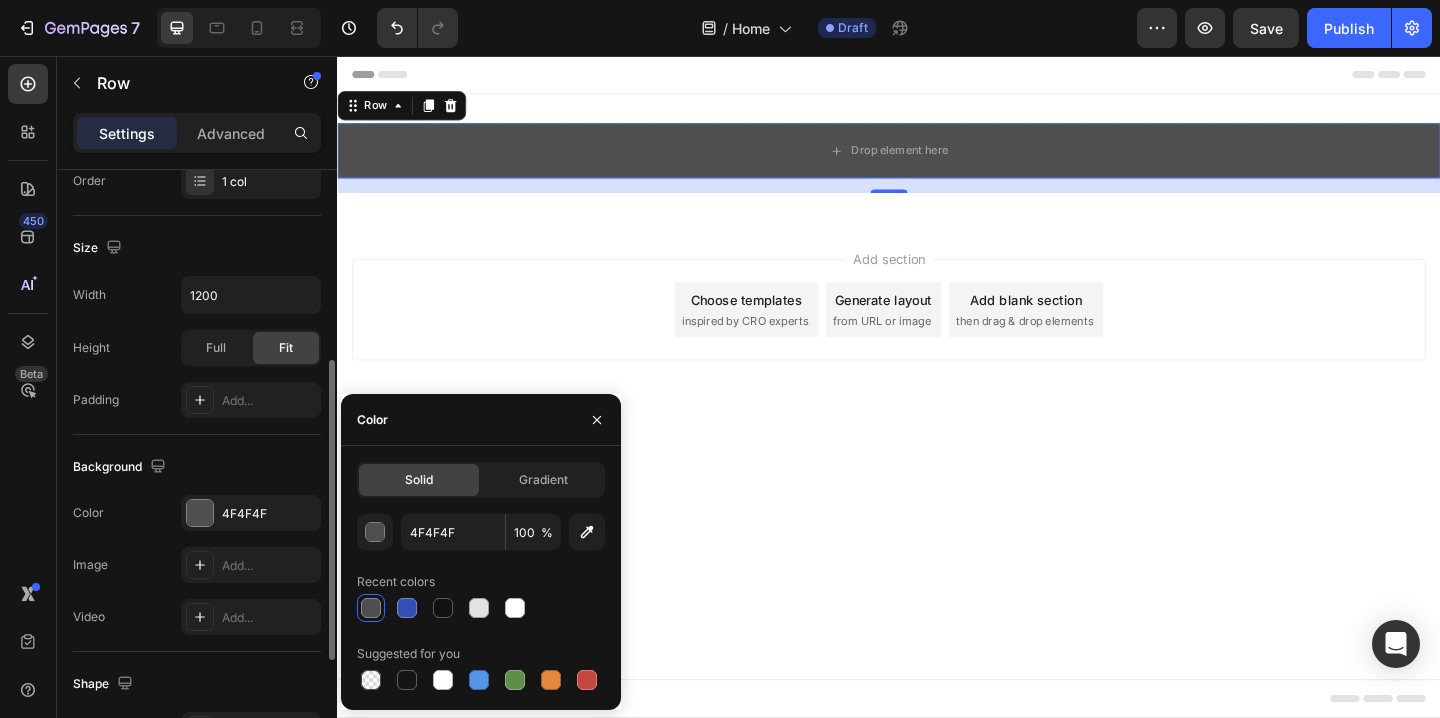 click on "Background" at bounding box center (197, 467) 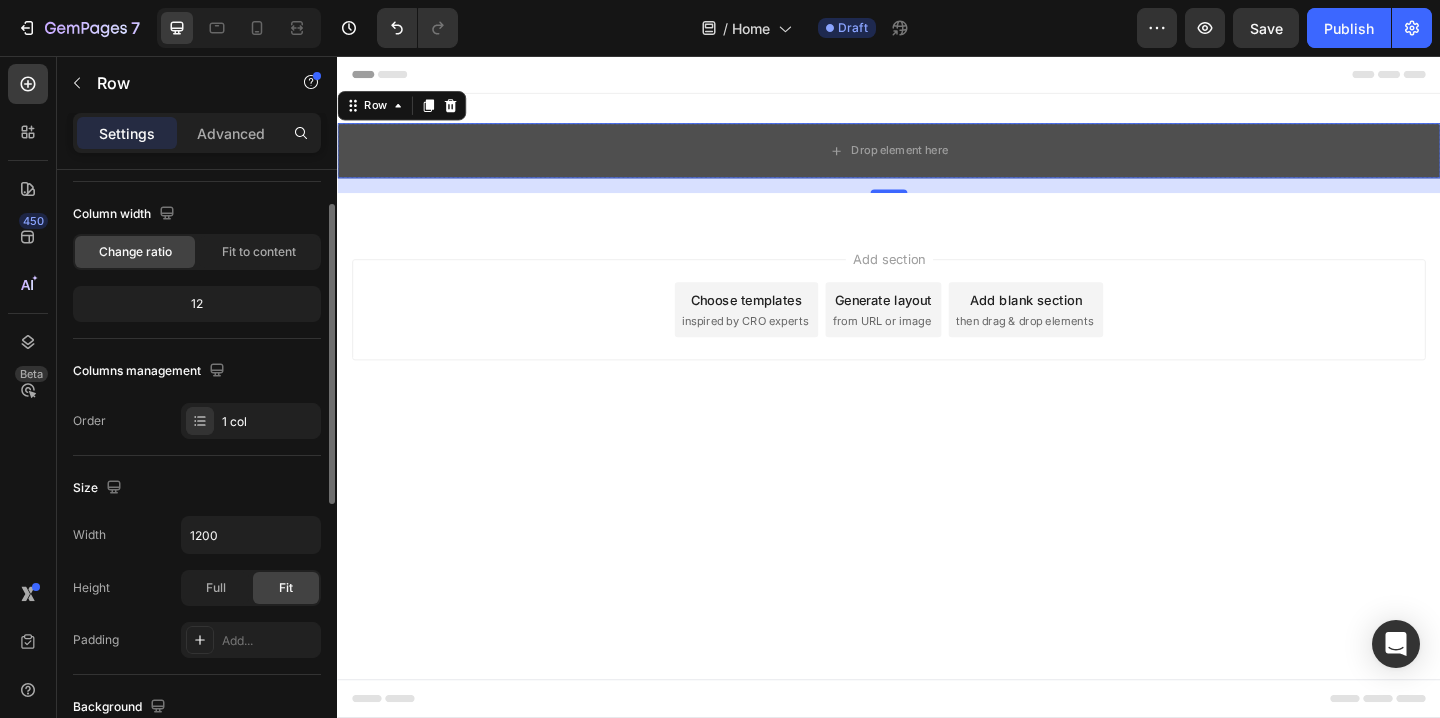 scroll, scrollTop: 0, scrollLeft: 0, axis: both 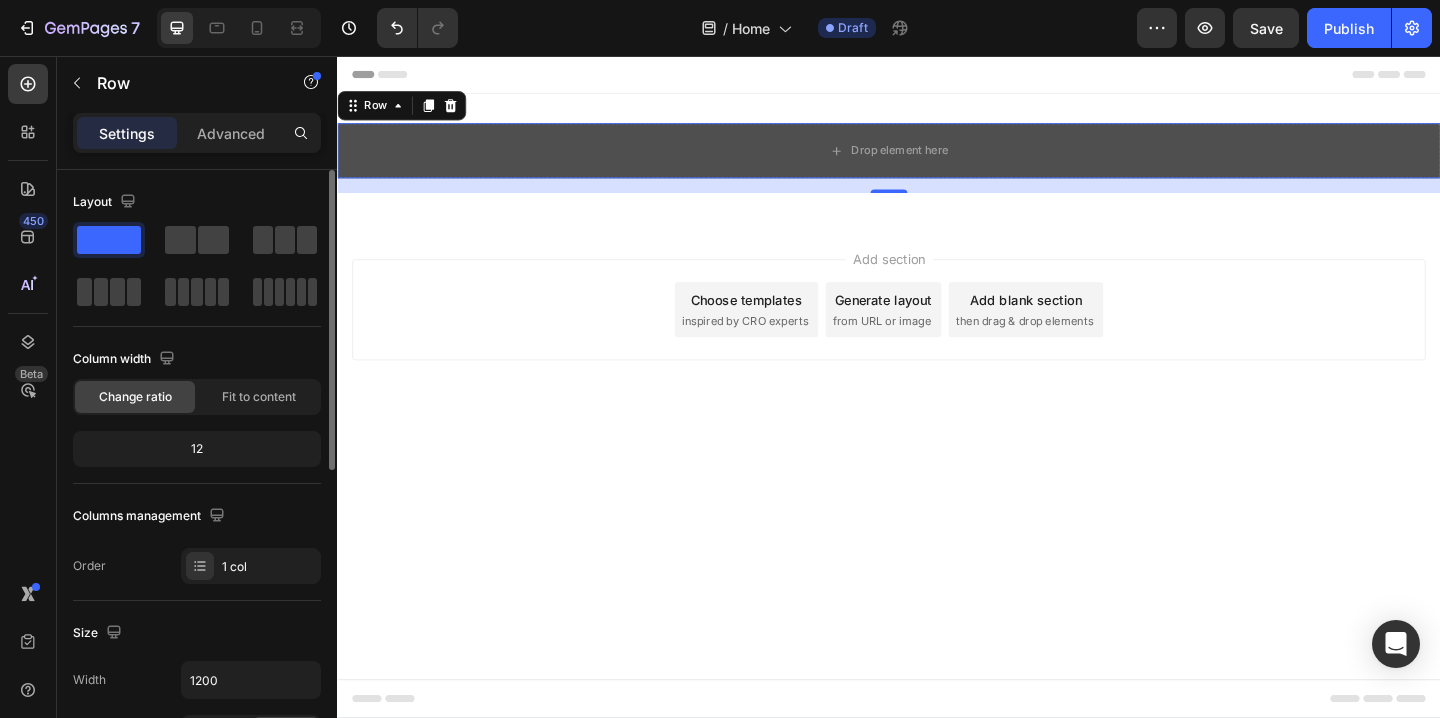 click 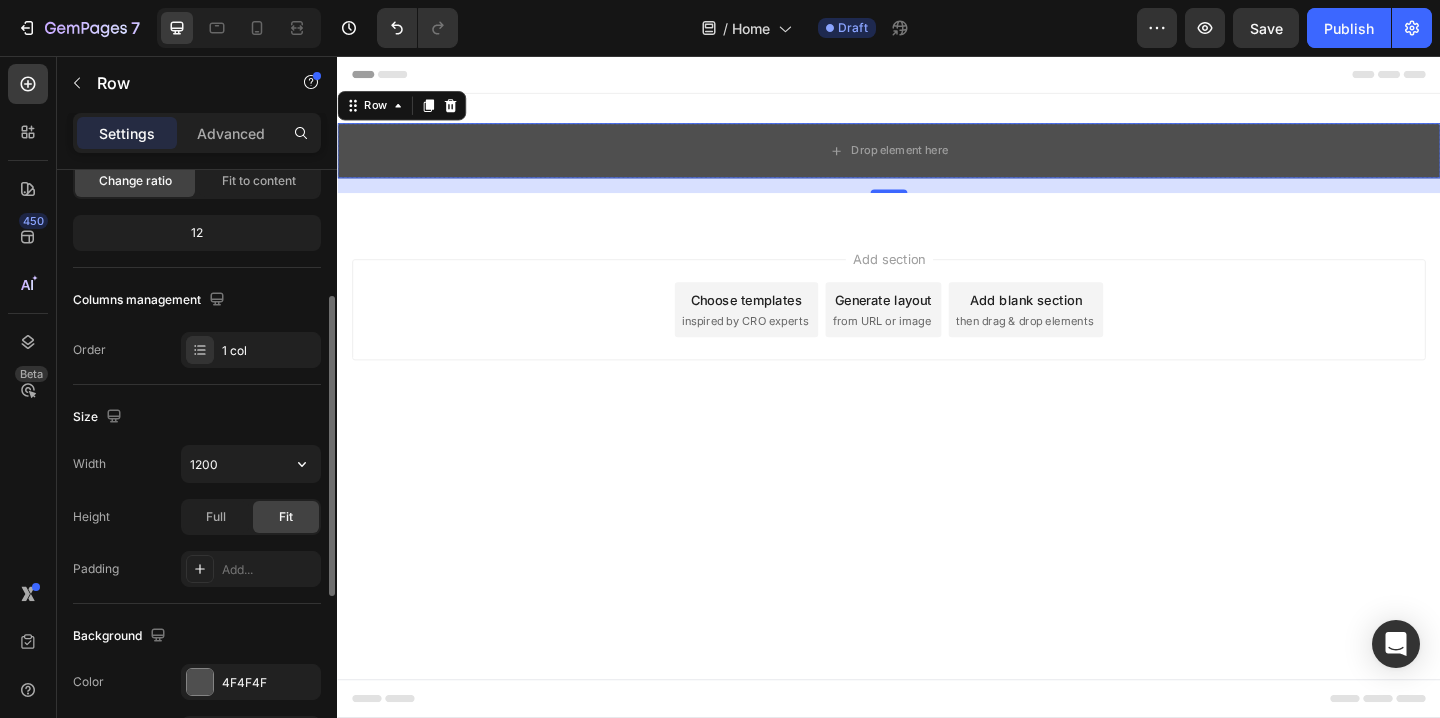 scroll, scrollTop: 230, scrollLeft: 0, axis: vertical 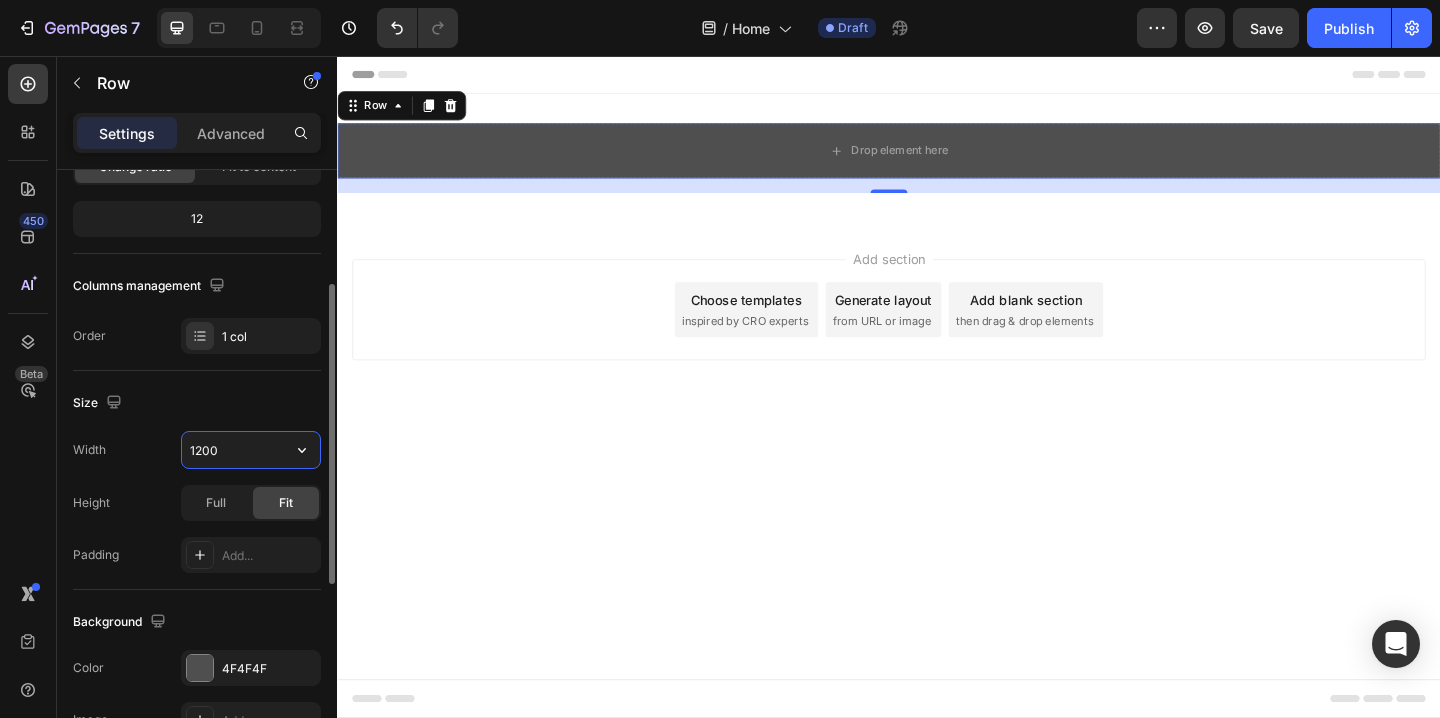 click on "1200" at bounding box center (251, 450) 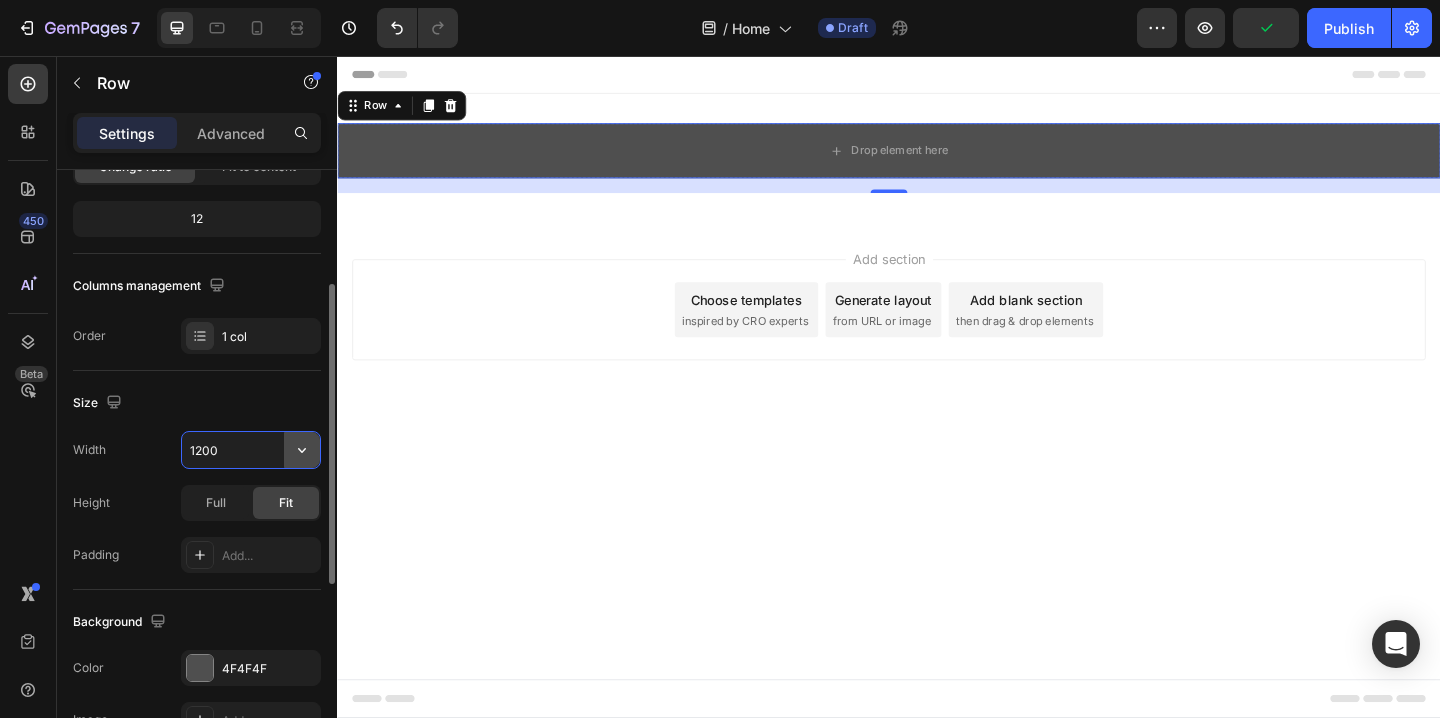 click 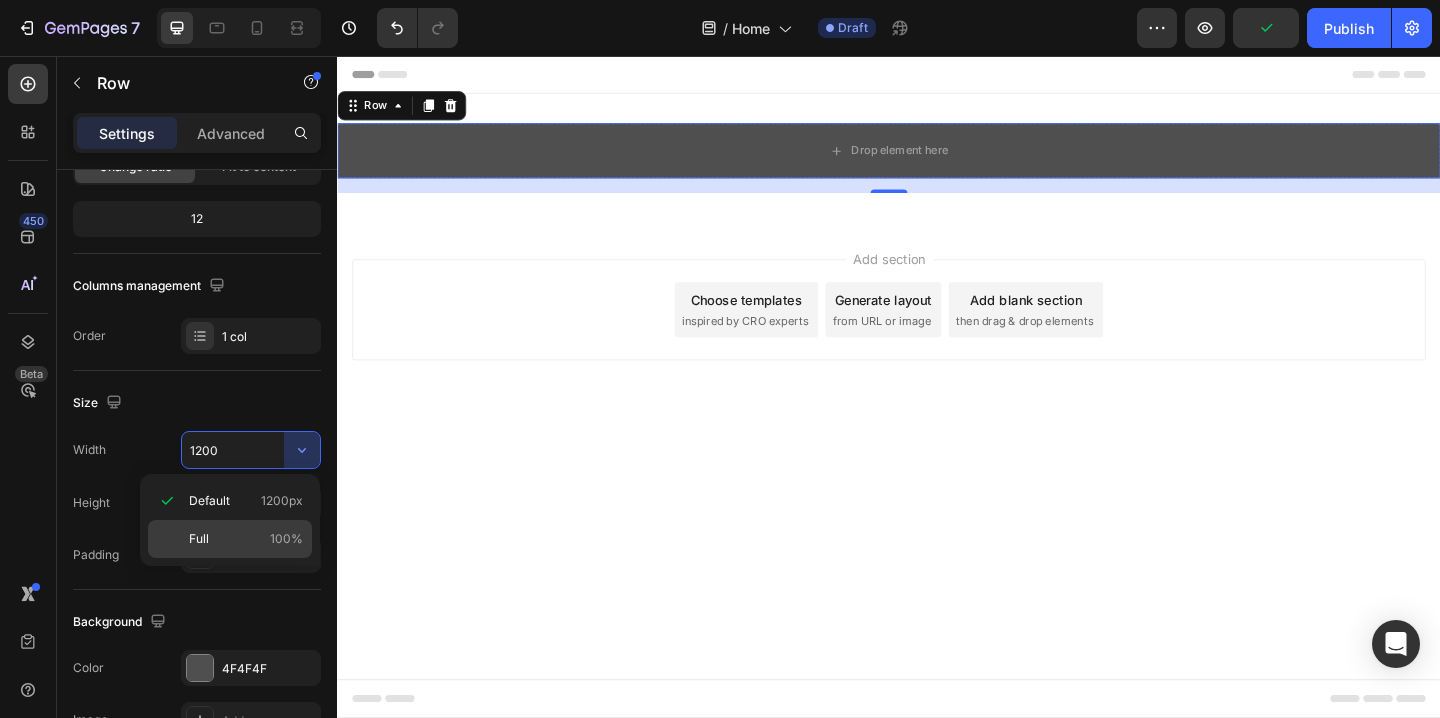 click on "Full 100%" at bounding box center (246, 539) 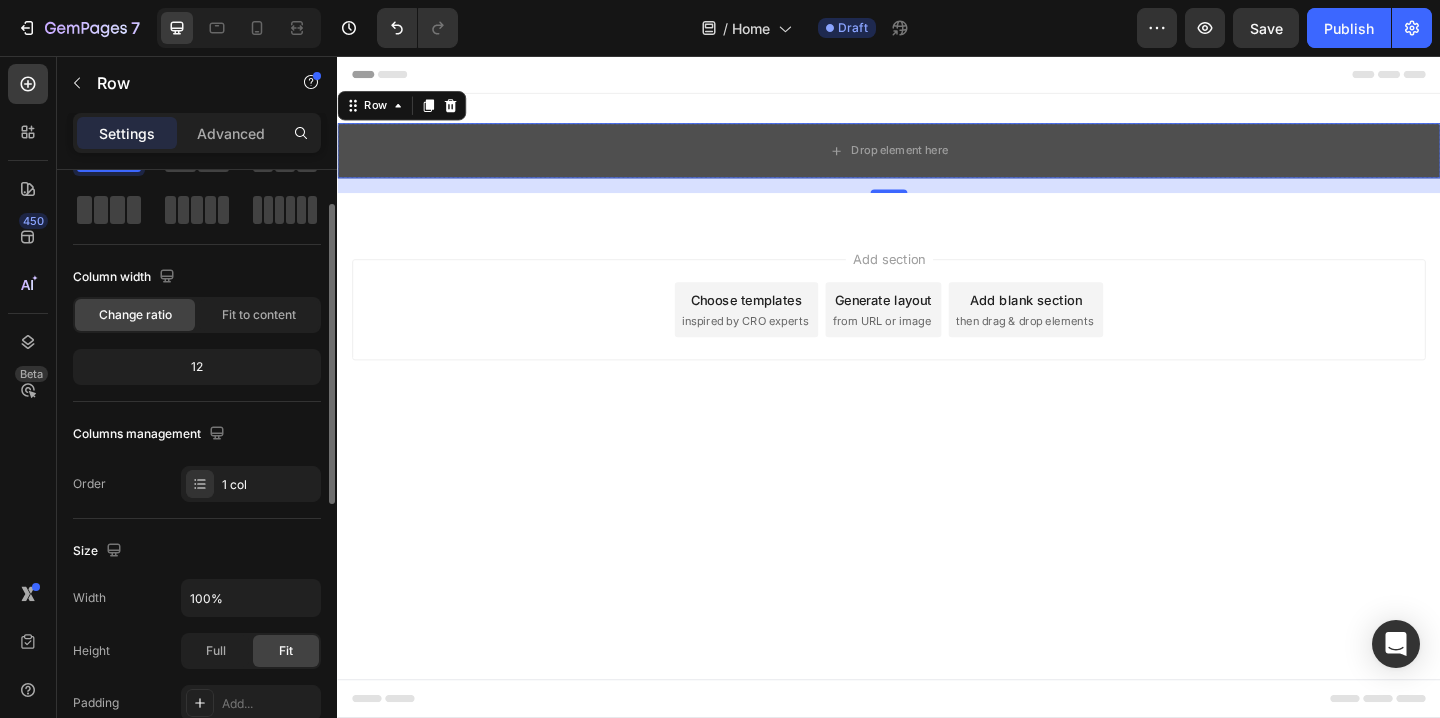scroll, scrollTop: 42, scrollLeft: 0, axis: vertical 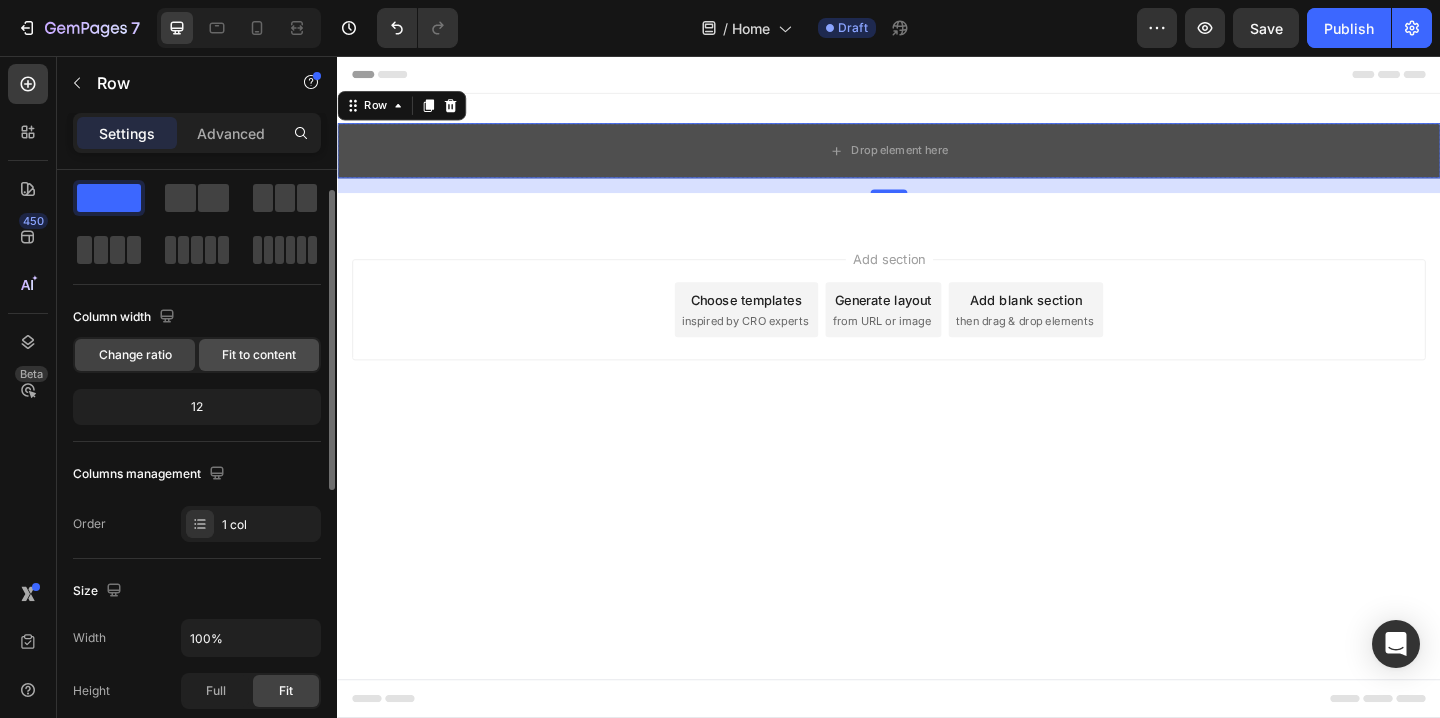 click on "Fit to content" 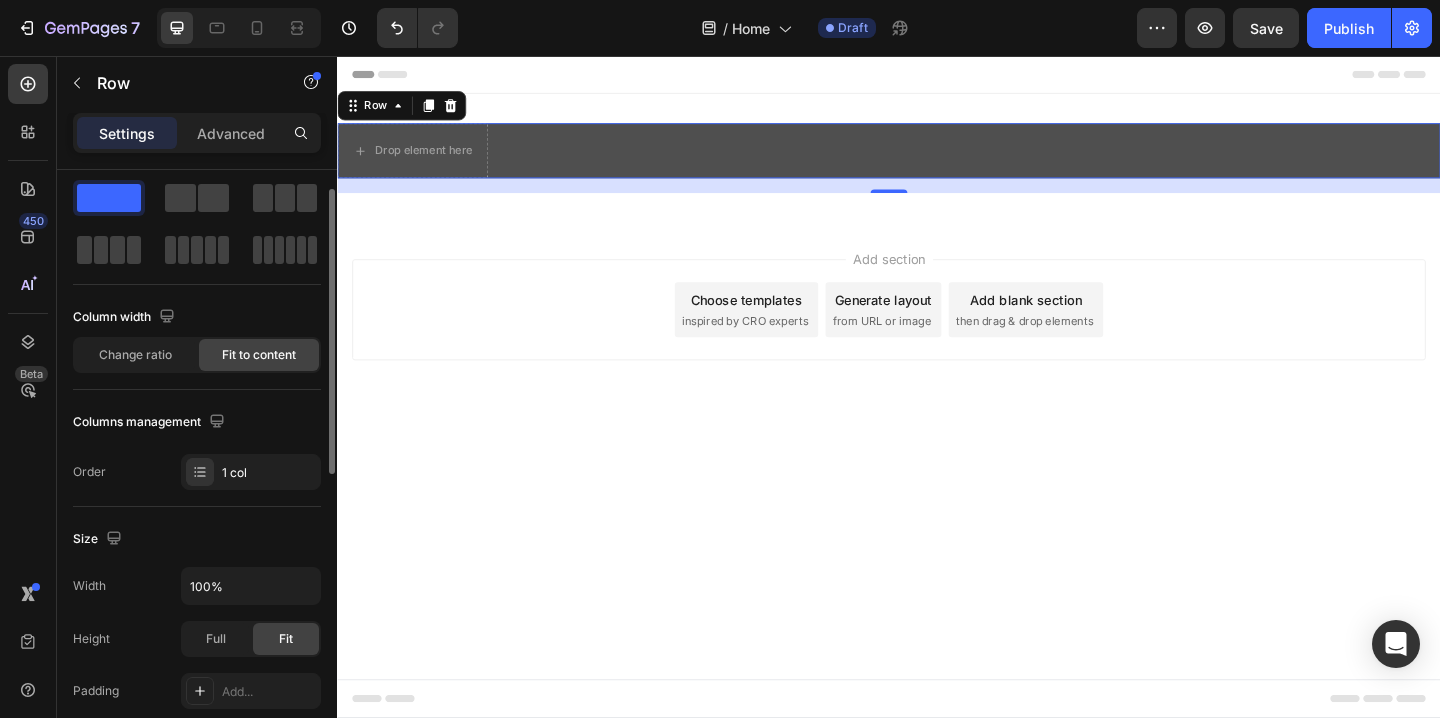 click on "Column width Change ratio Fit to content" at bounding box center [197, 345] 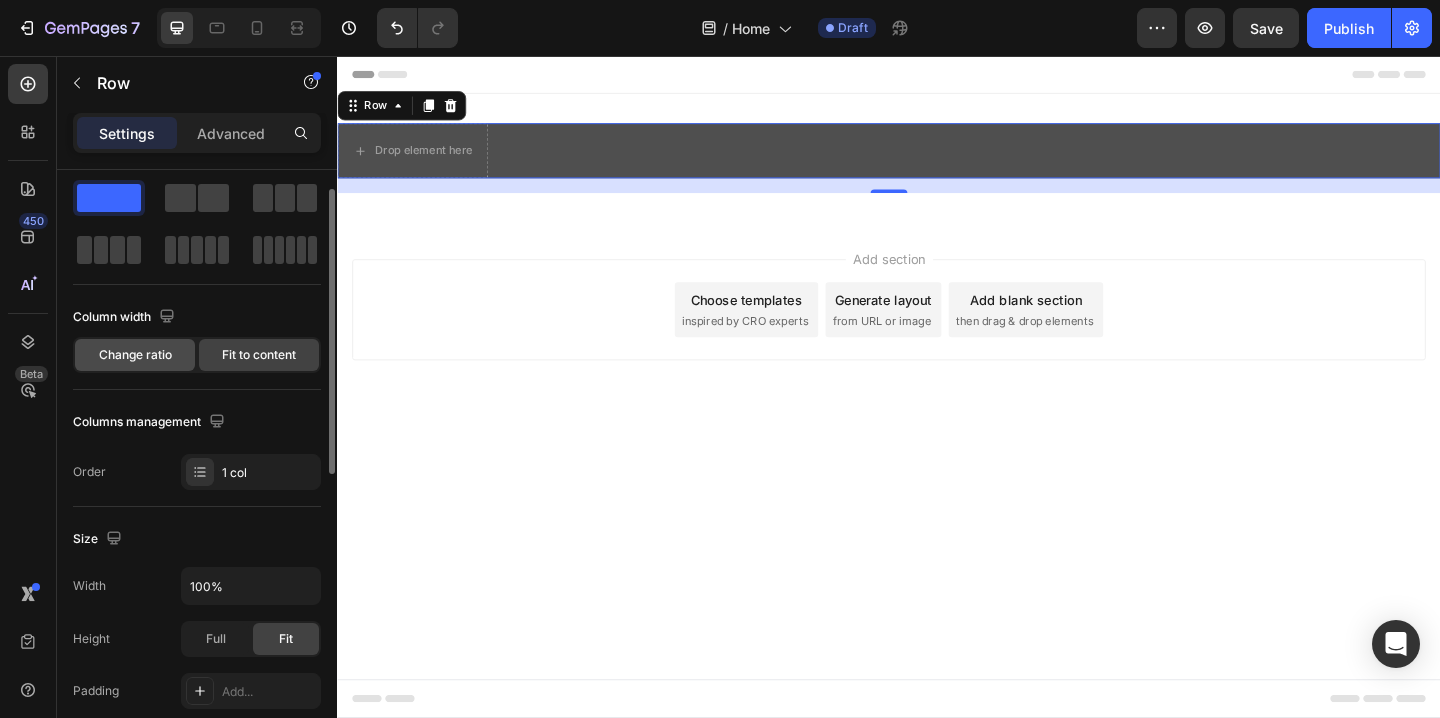 click on "Change ratio" 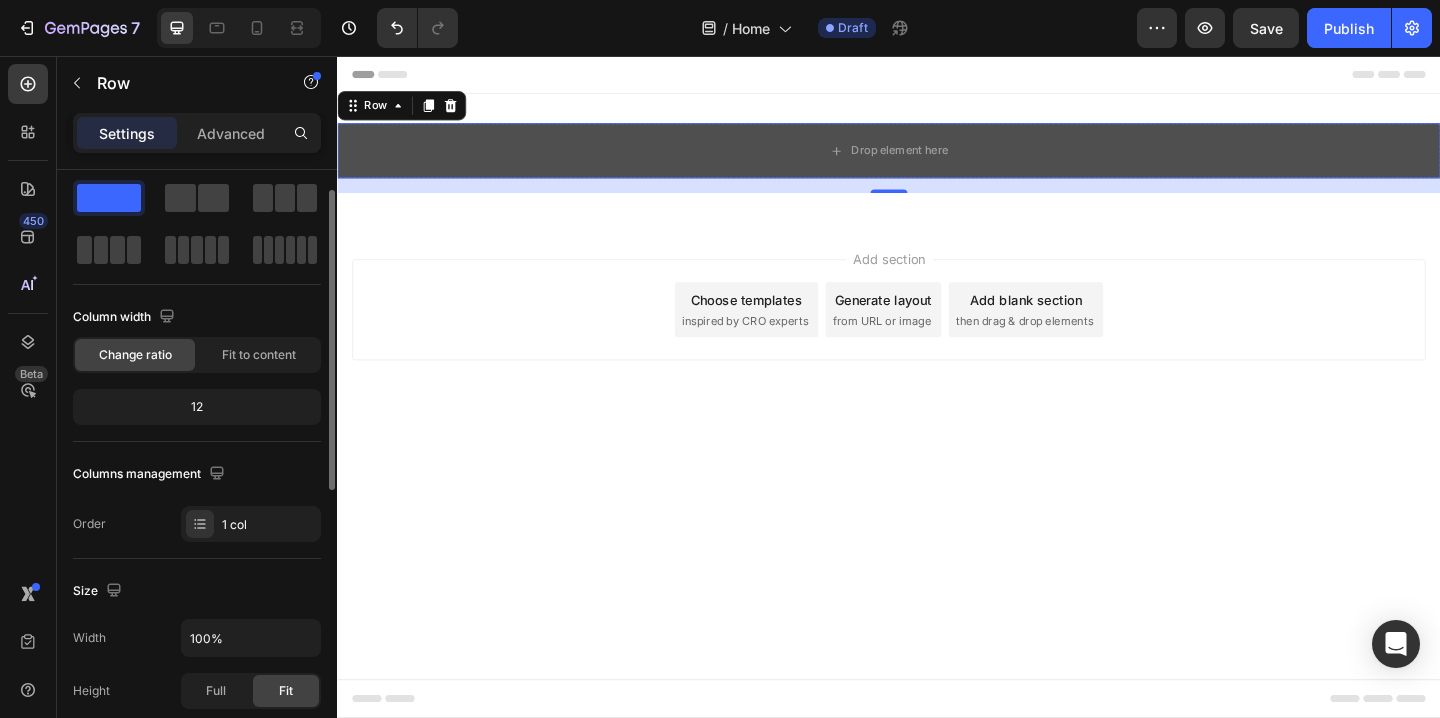 click on "12" 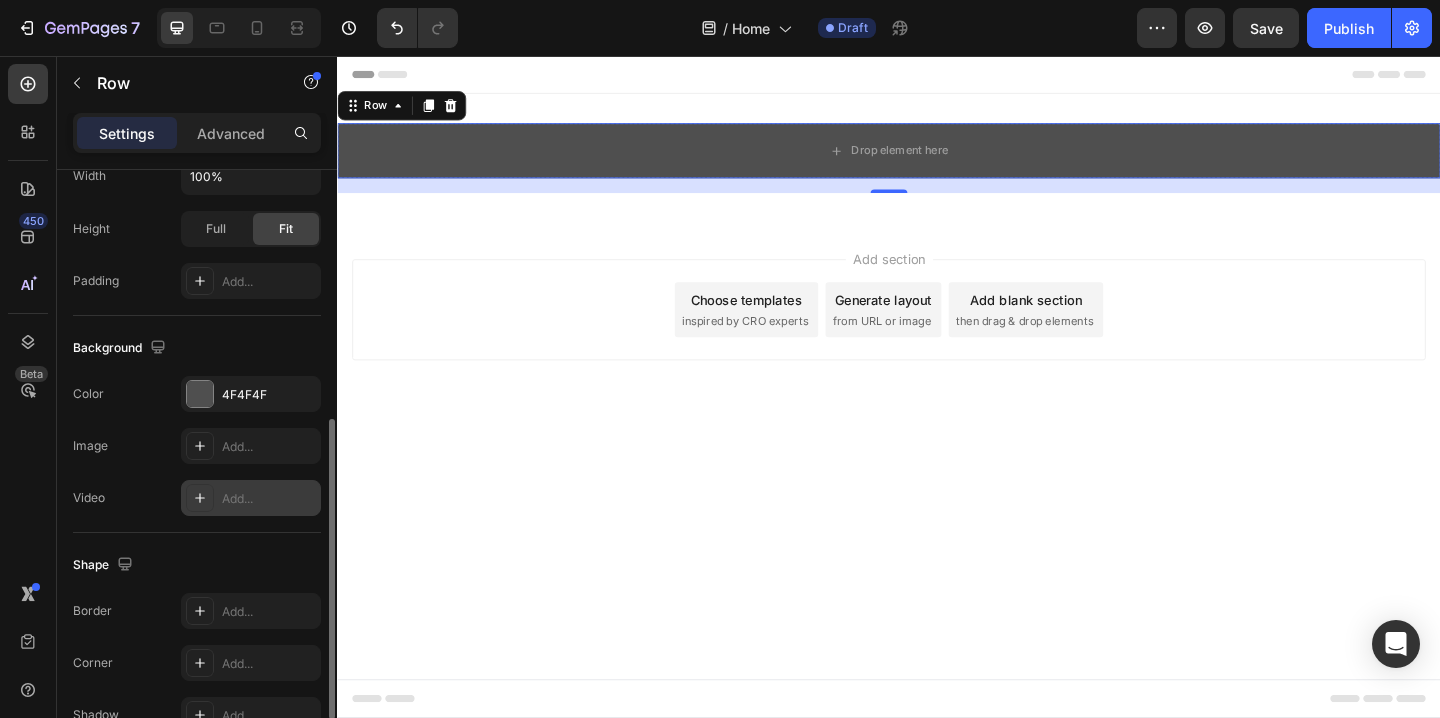 scroll, scrollTop: 512, scrollLeft: 0, axis: vertical 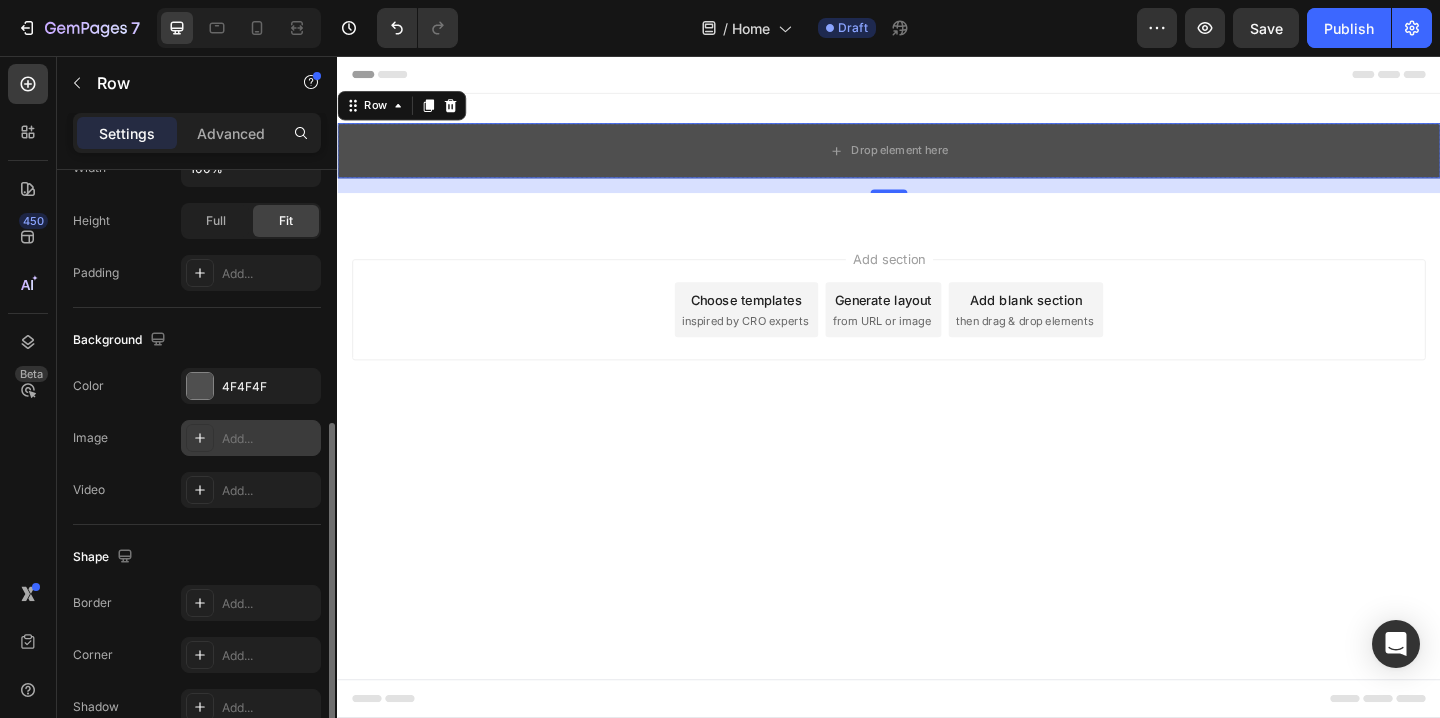 click on "Add..." at bounding box center (251, 438) 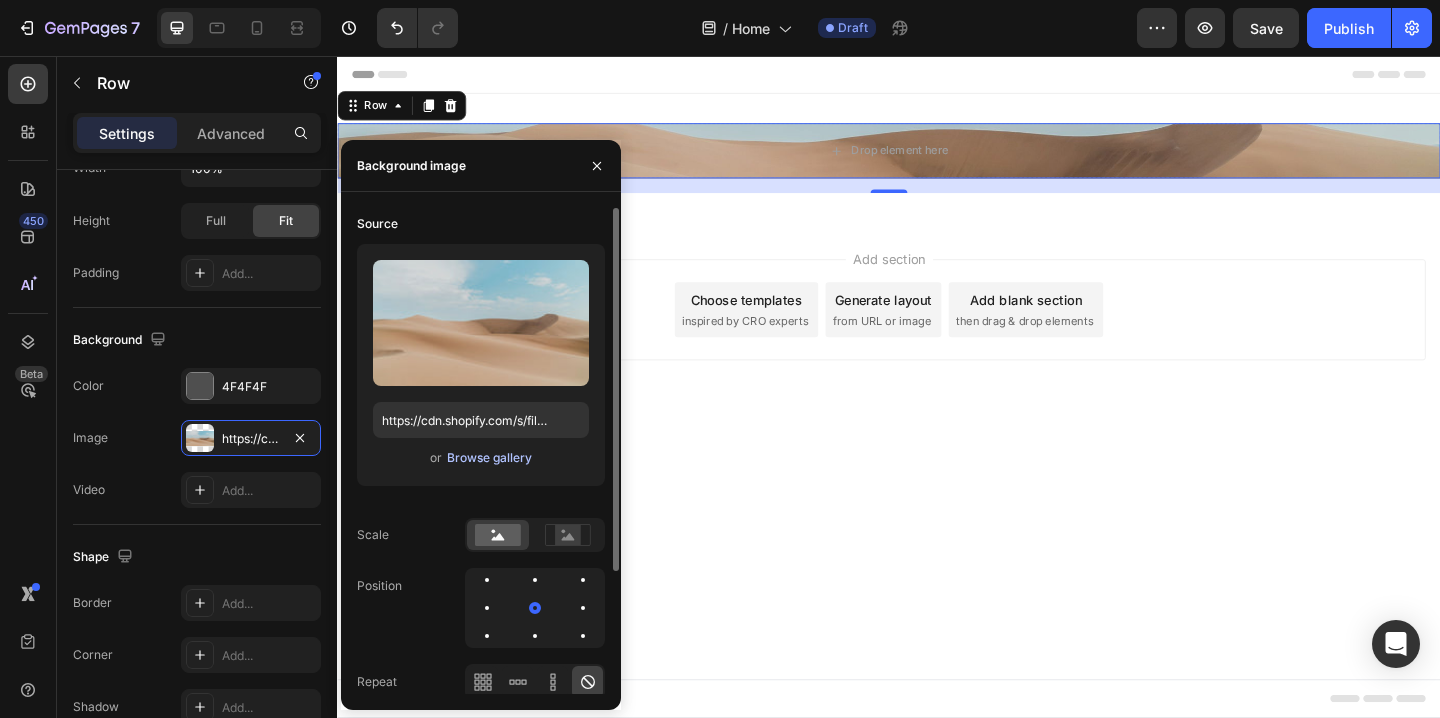 click on "Browse gallery" at bounding box center [489, 458] 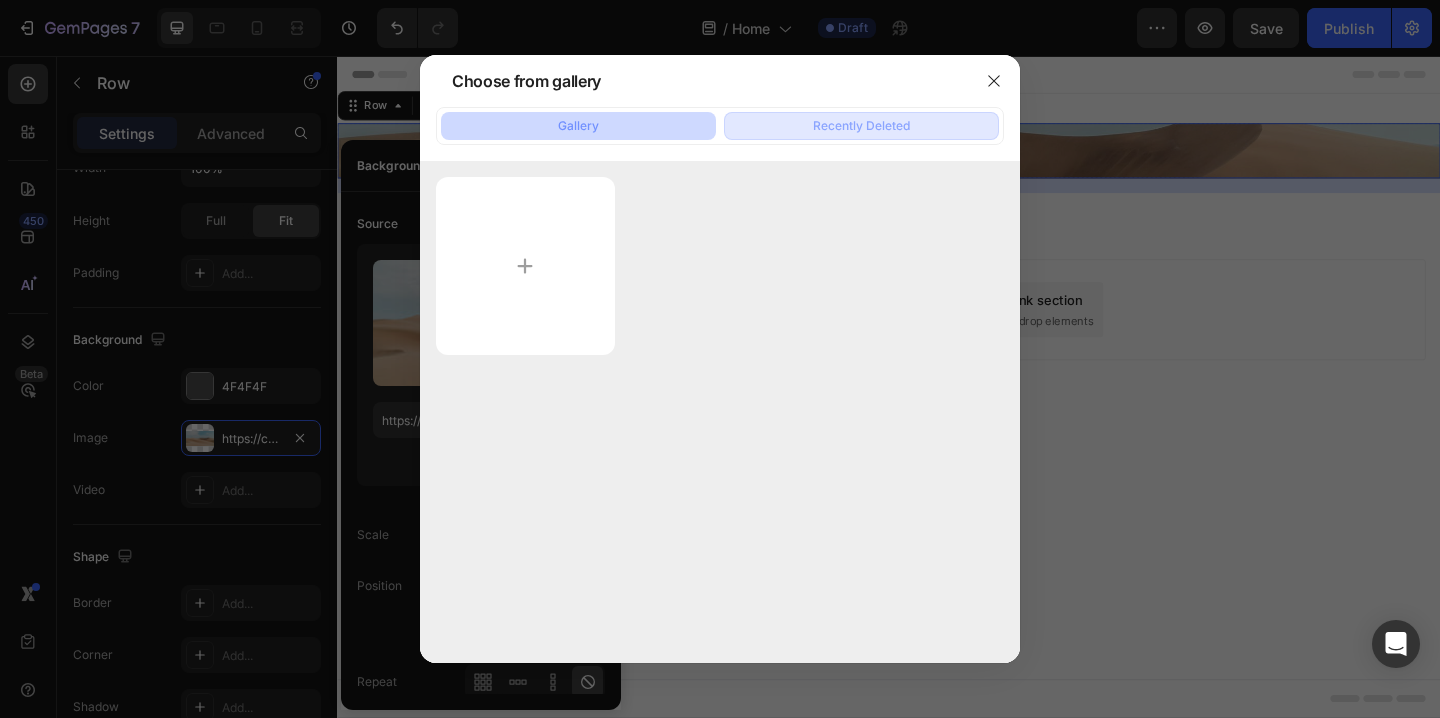 click on "Recently Deleted" at bounding box center [861, 126] 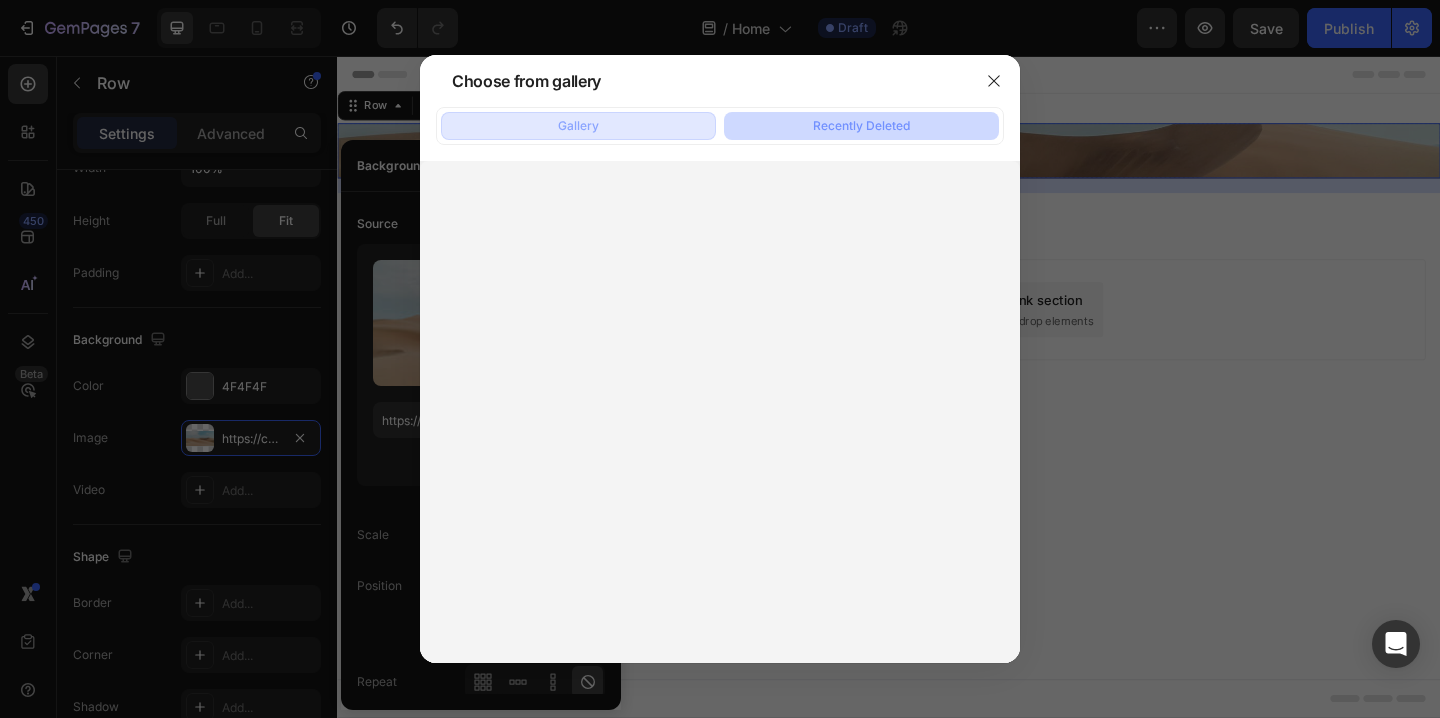 click on "Gallery" 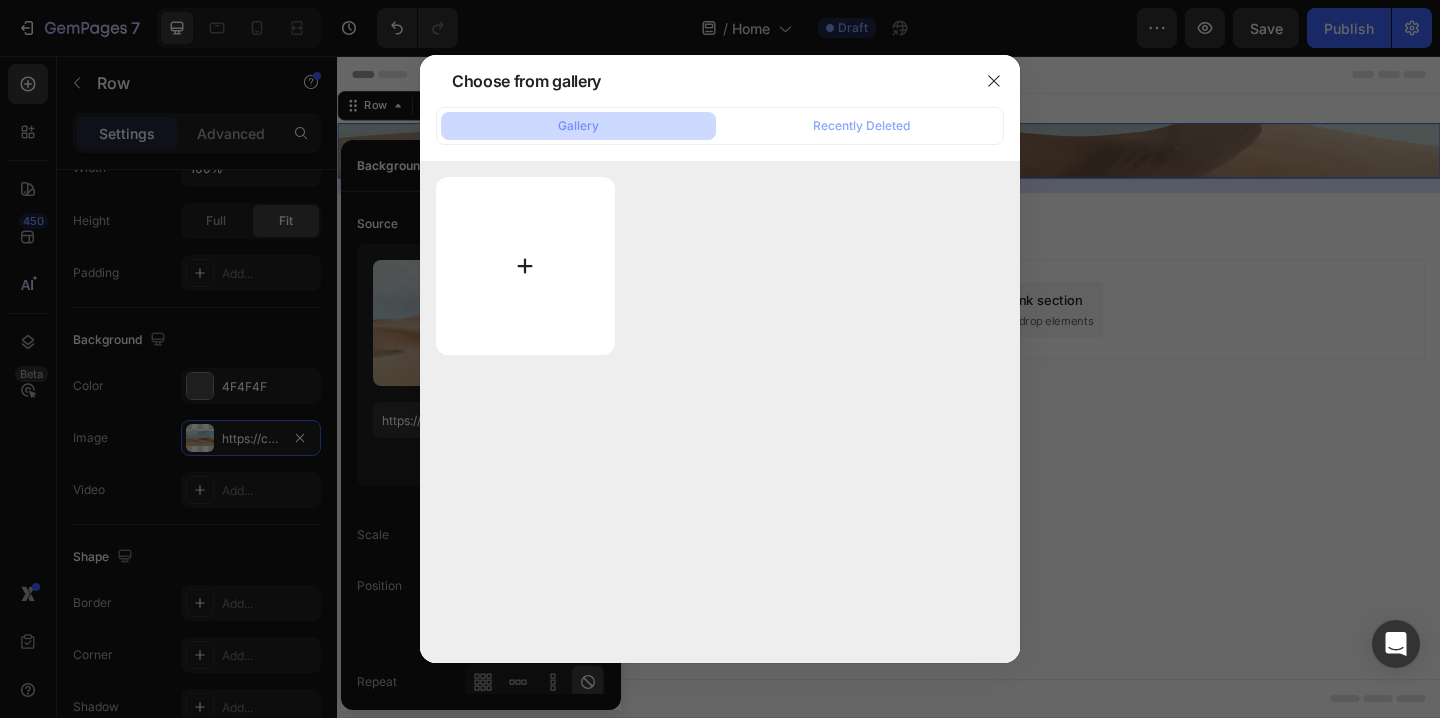click at bounding box center [525, 266] 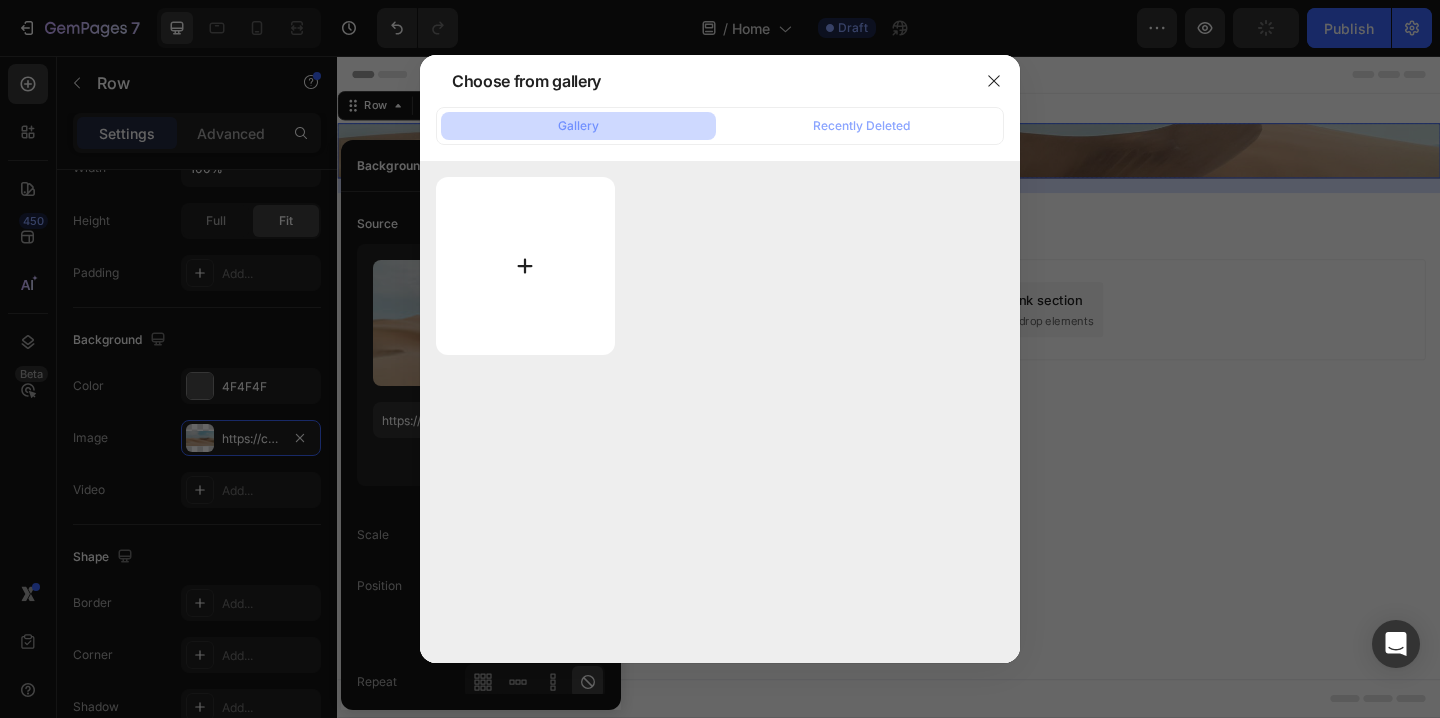 type on "C:\fakepath\1-E-B-TS.png" 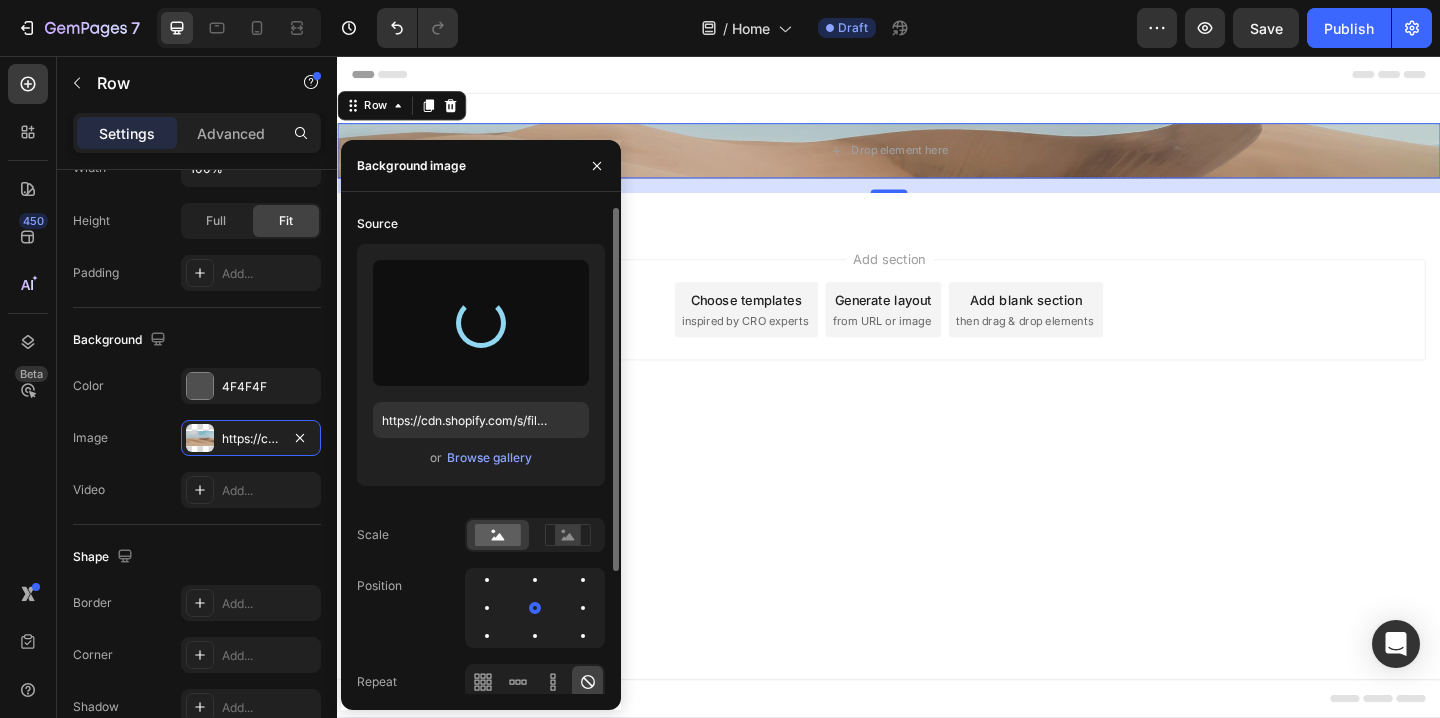 type on "https://cdn.shopify.com/s/files/1/0776/1916/7488/files/gempages_576807973280547579-0365b940-5b92-4e2b-8498-c9f7cbd362df.png" 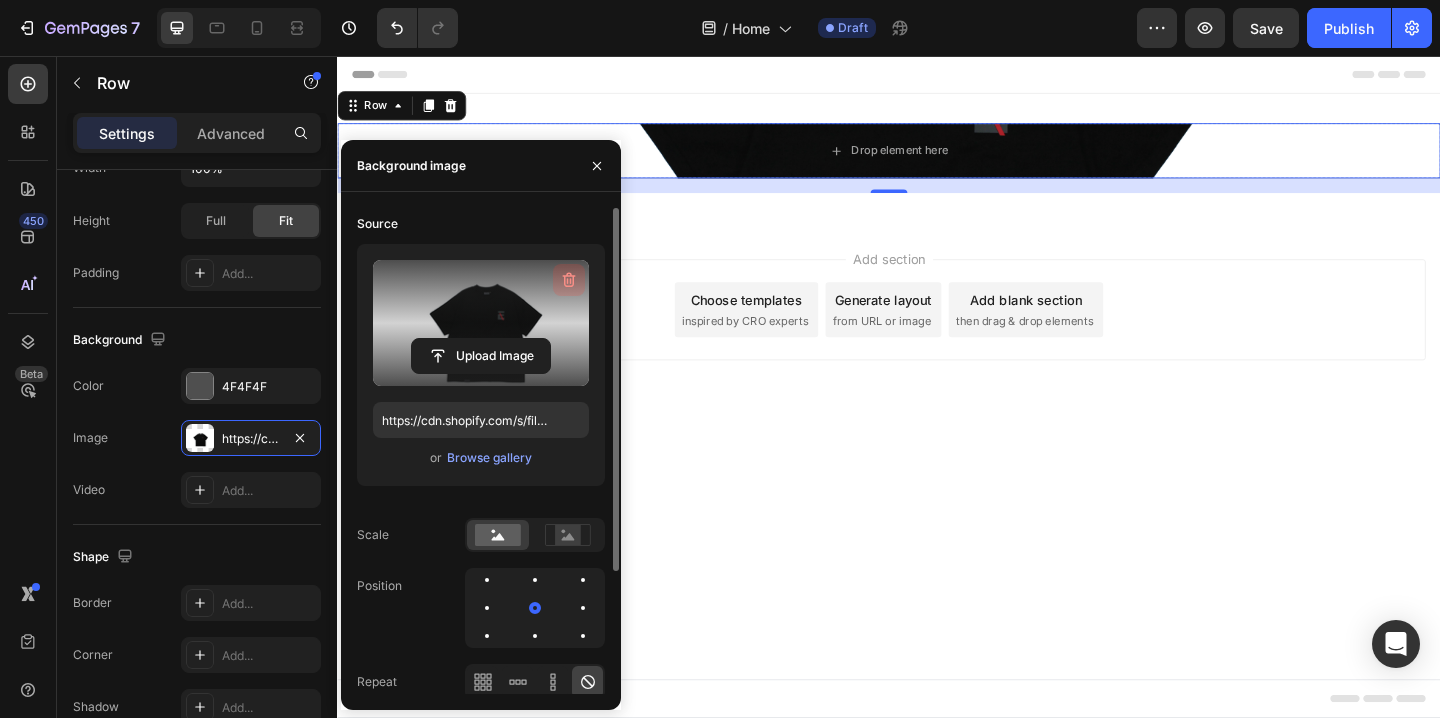 click 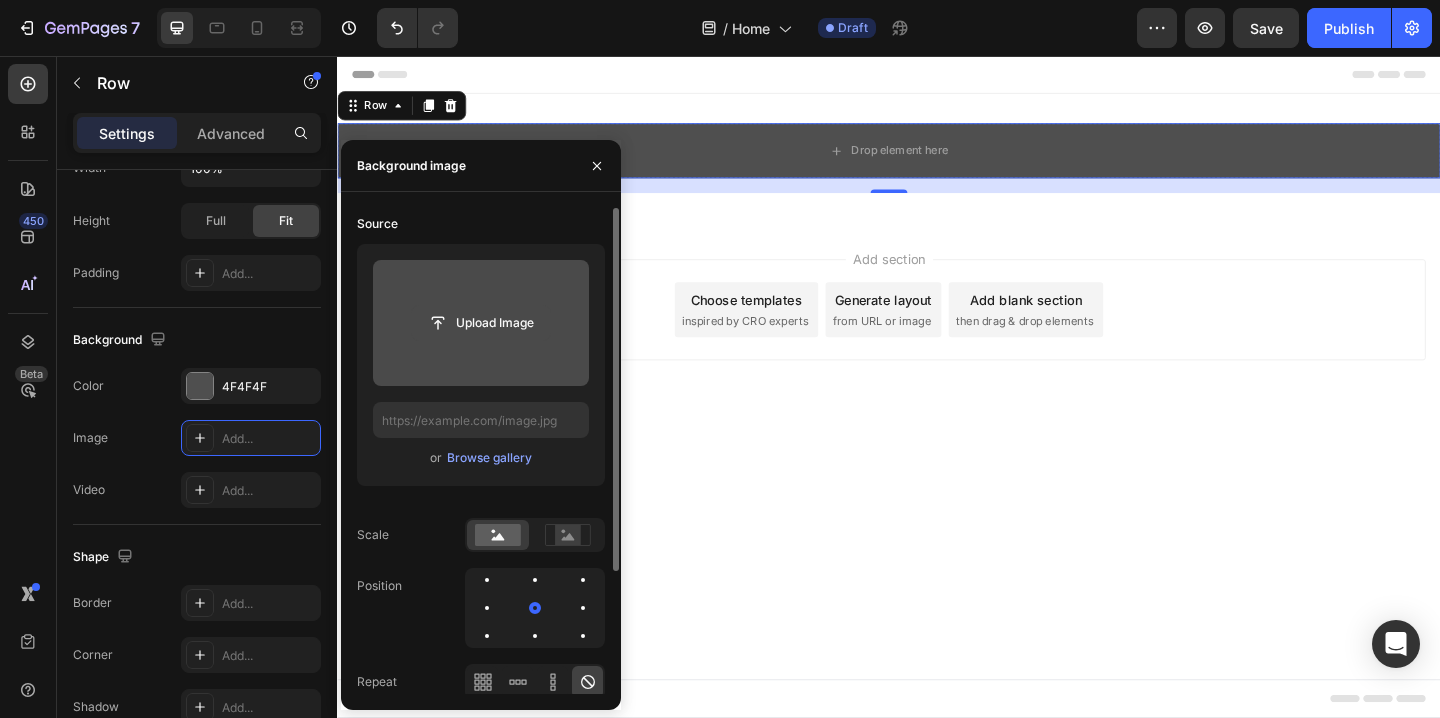 click 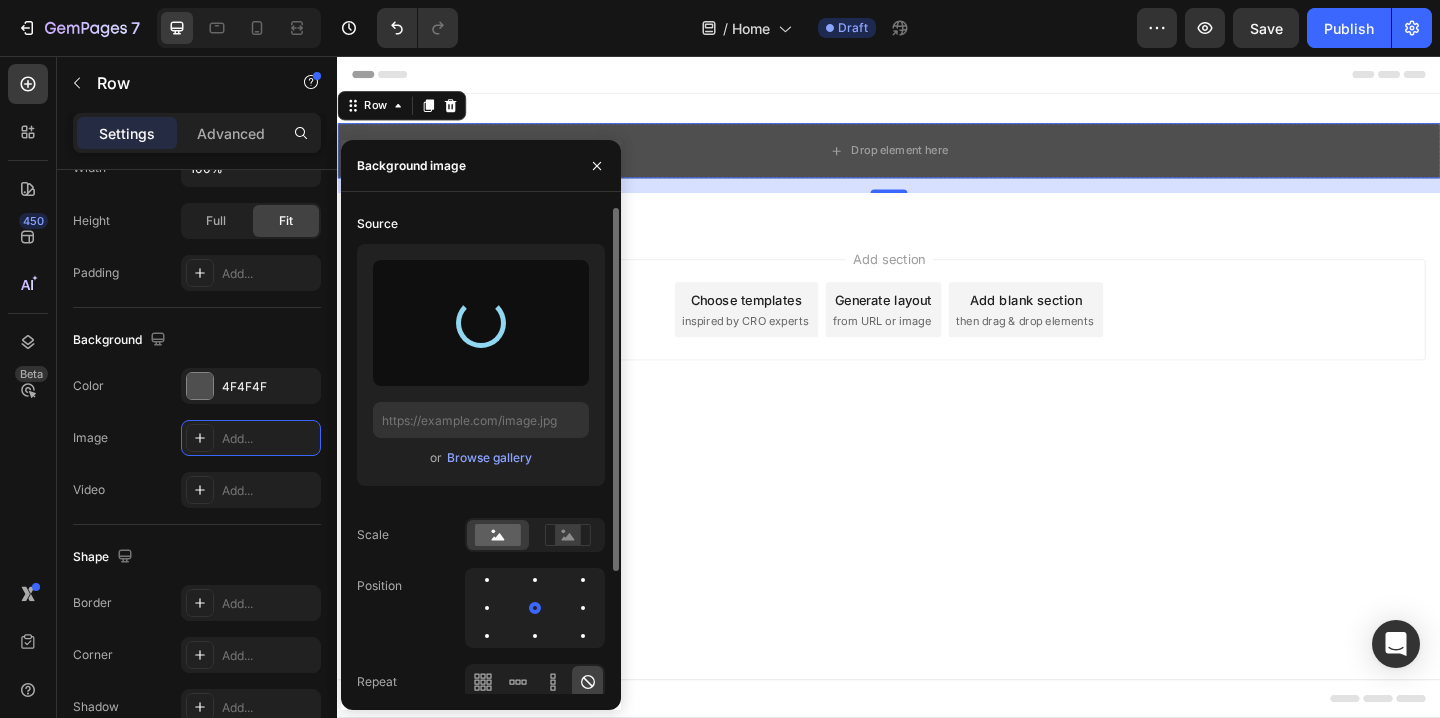 type on "https://cdn.shopify.com/s/files/1/0776/1916/7488/files/gempages_576807973280547579-aa37194d-8d5d-4603-a677-f1ade4ef2093.jpg" 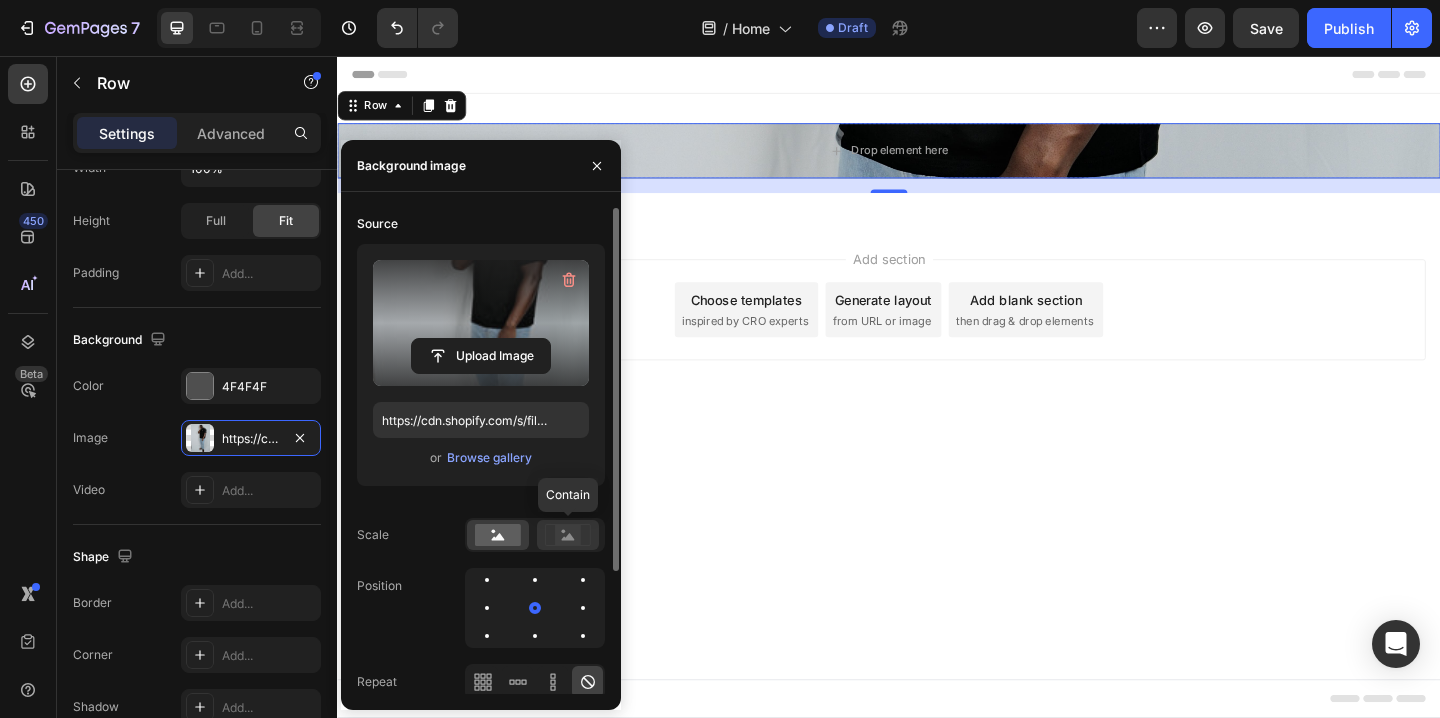 click 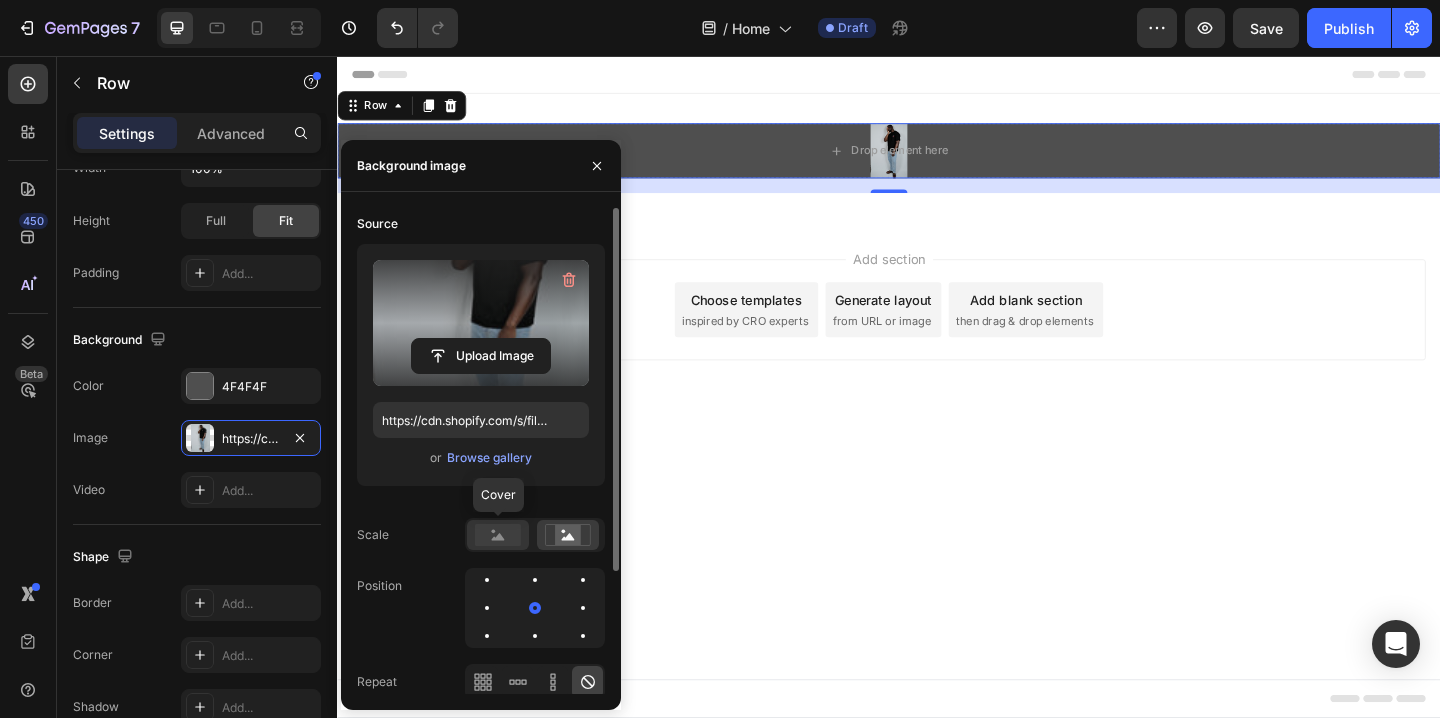 click 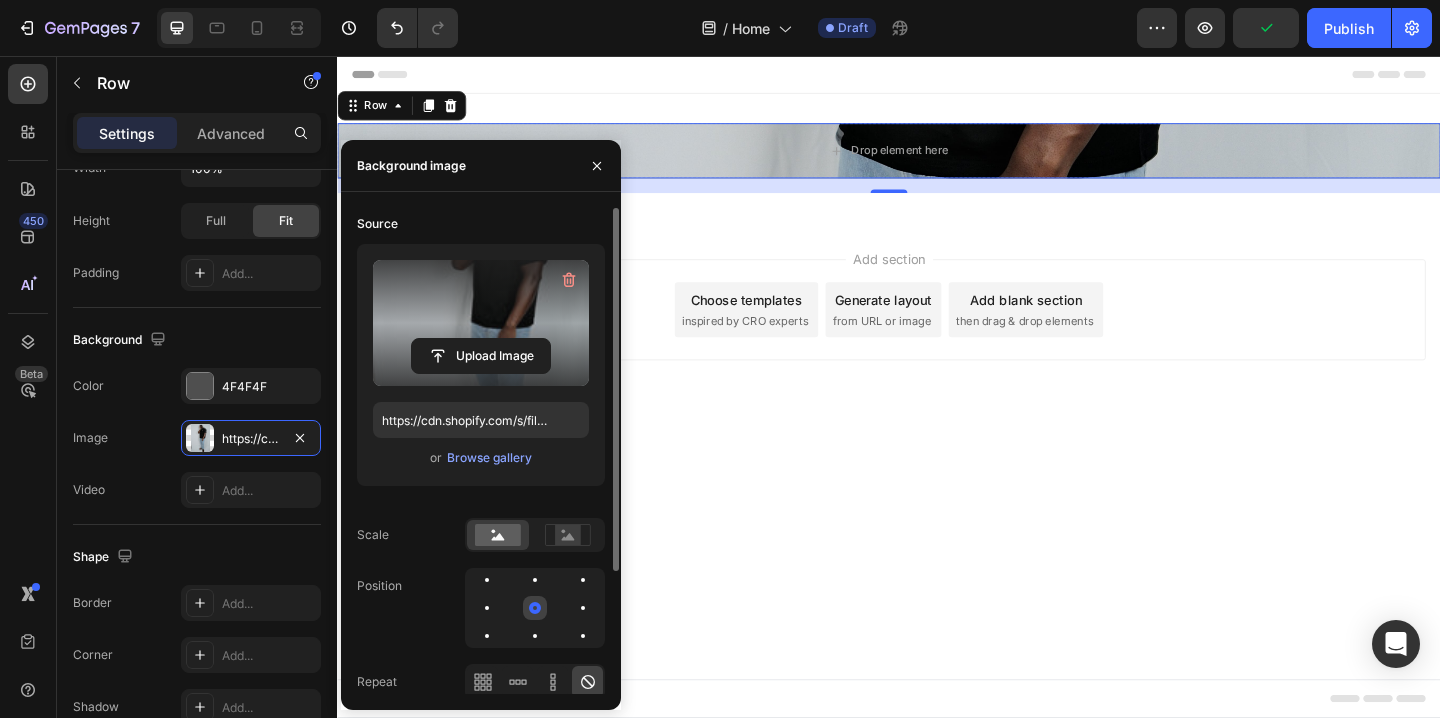 click at bounding box center (535, 608) 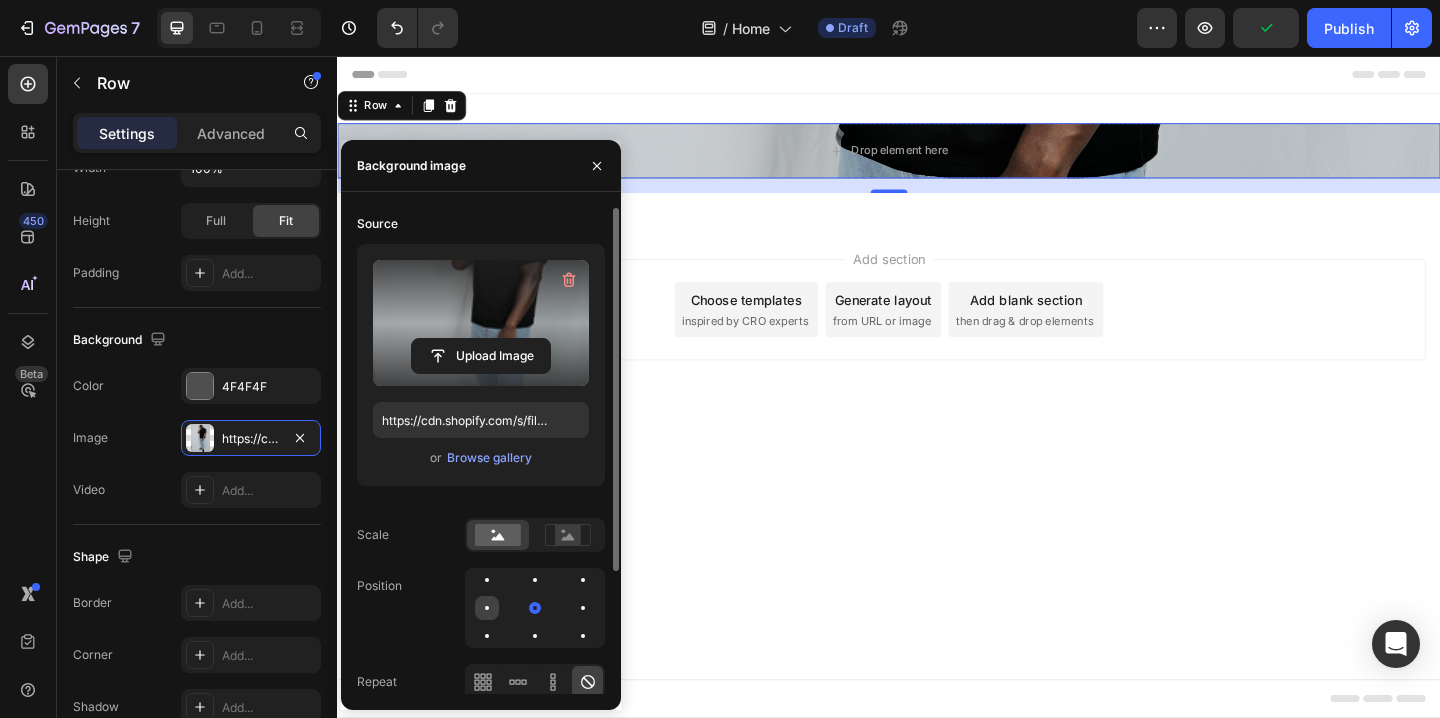 click 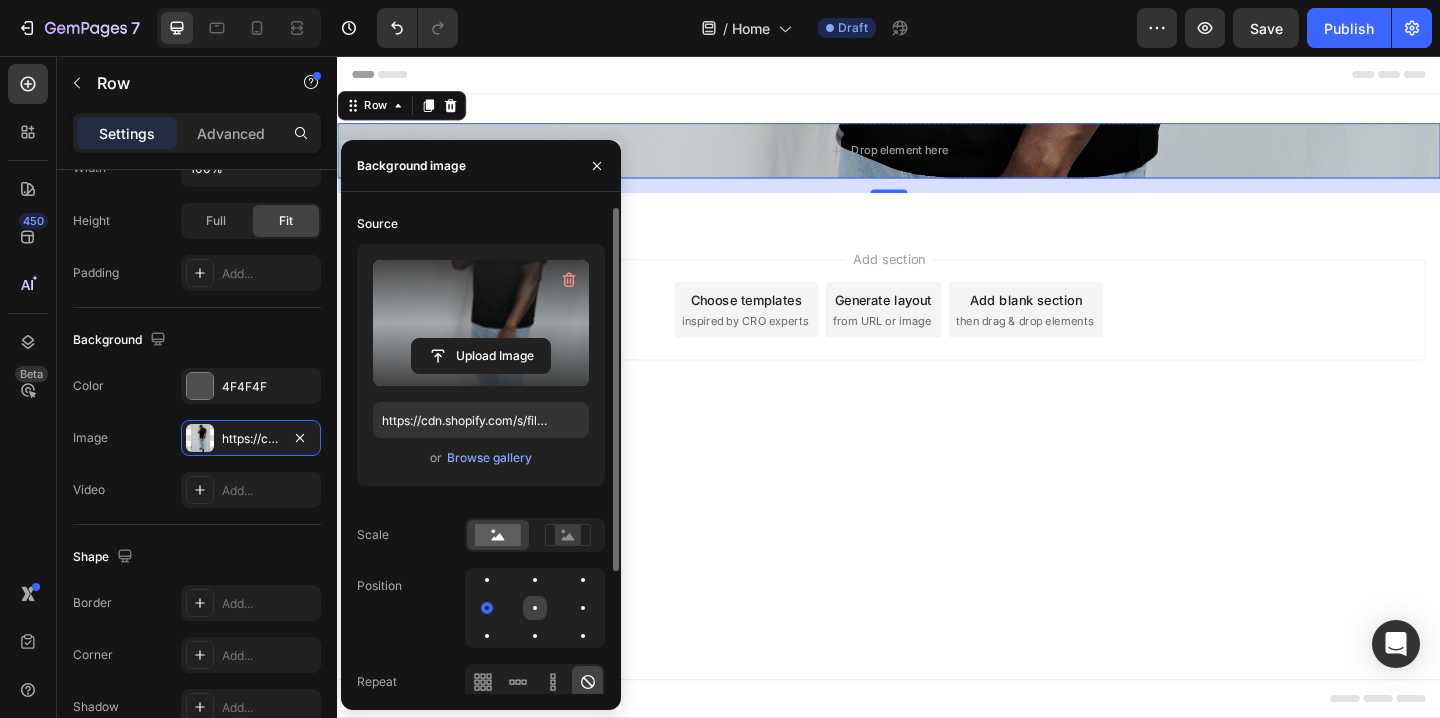 click 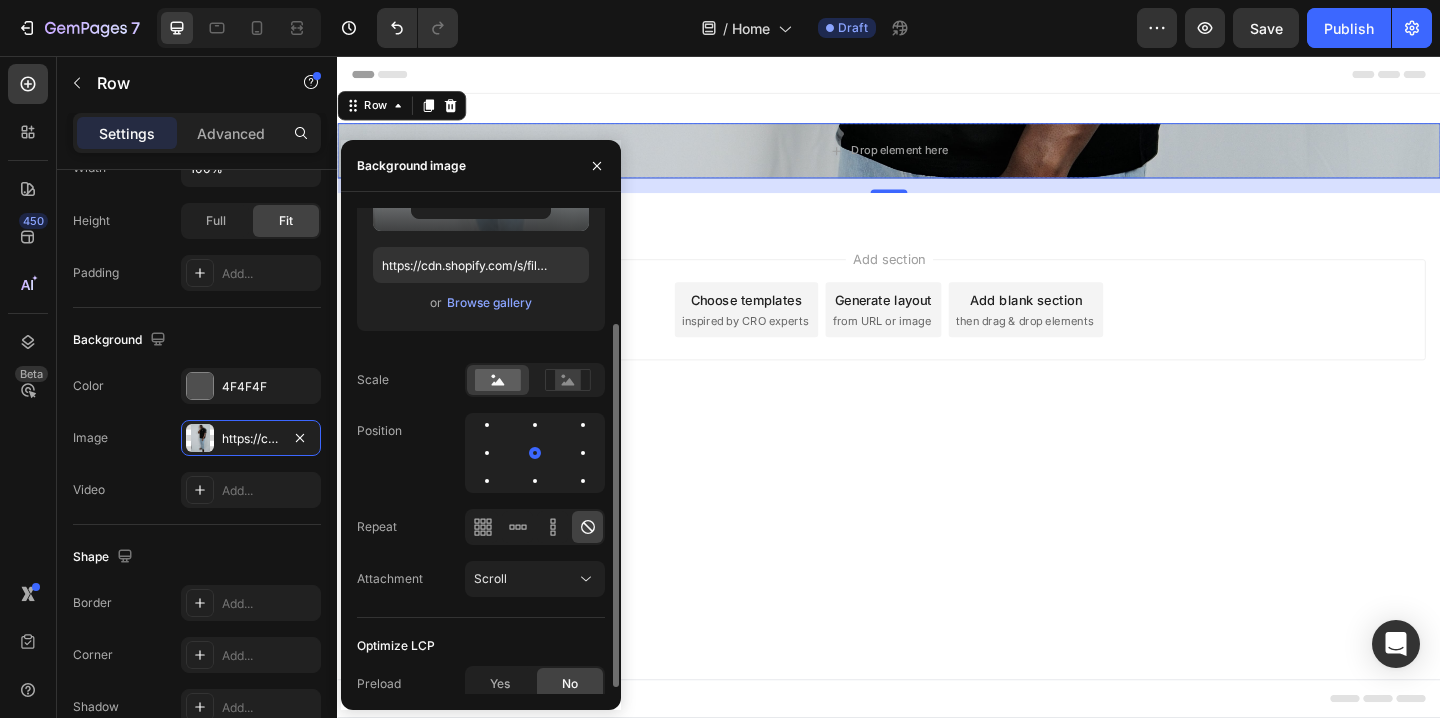 scroll, scrollTop: 163, scrollLeft: 0, axis: vertical 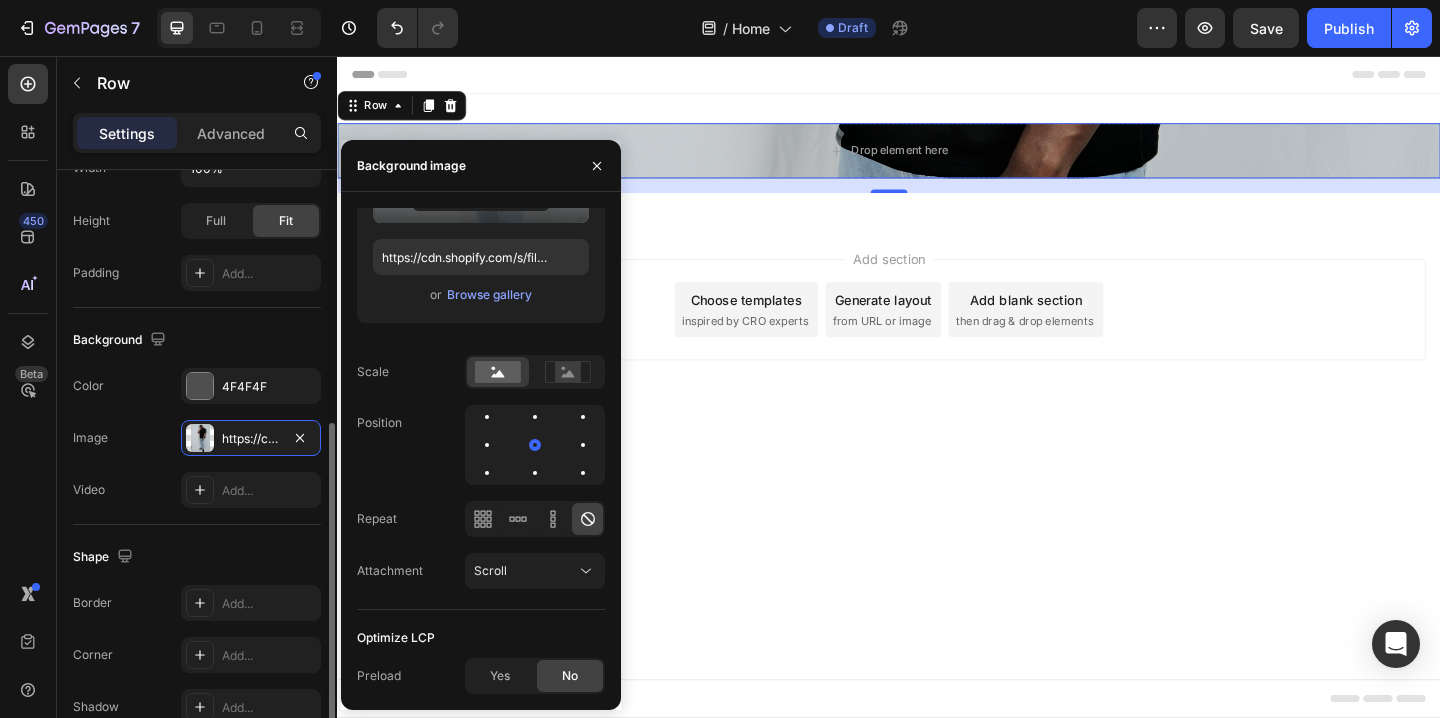 click on "Shape" at bounding box center [197, 557] 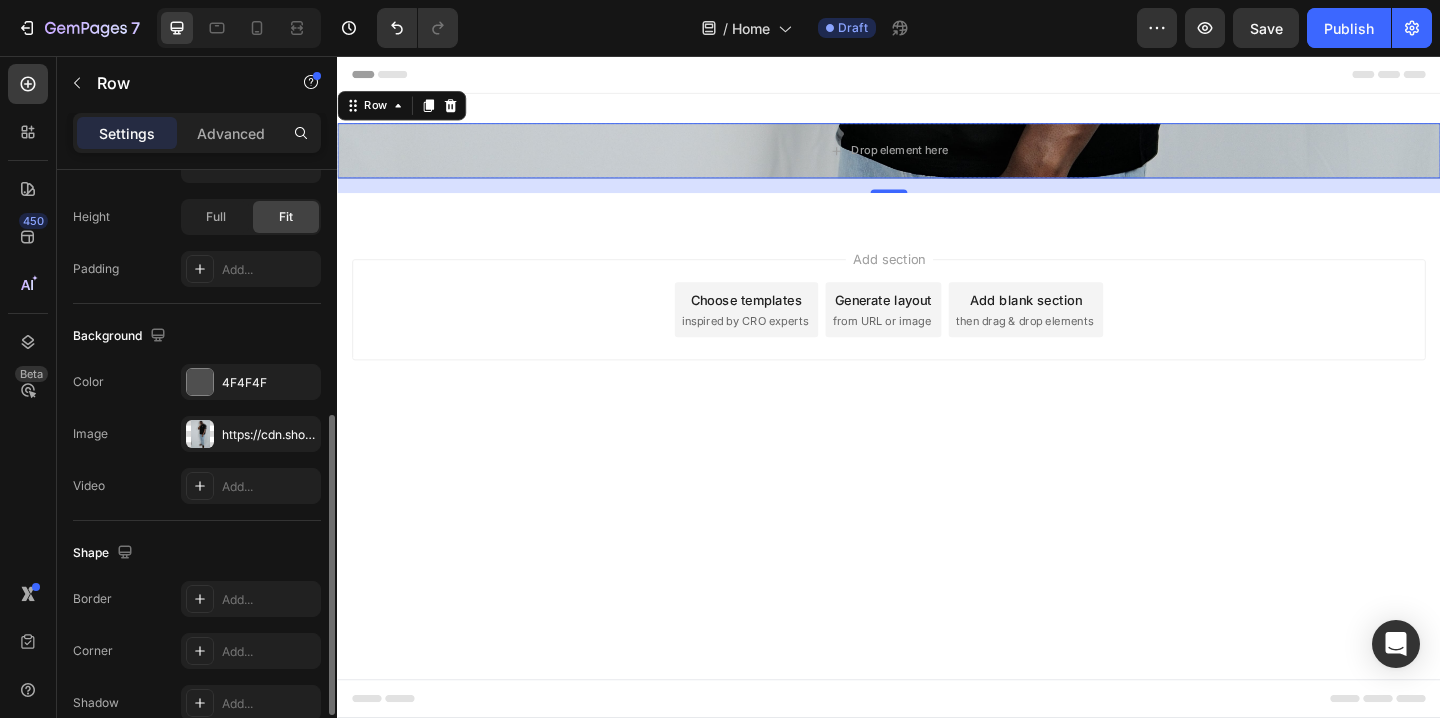 scroll, scrollTop: 509, scrollLeft: 0, axis: vertical 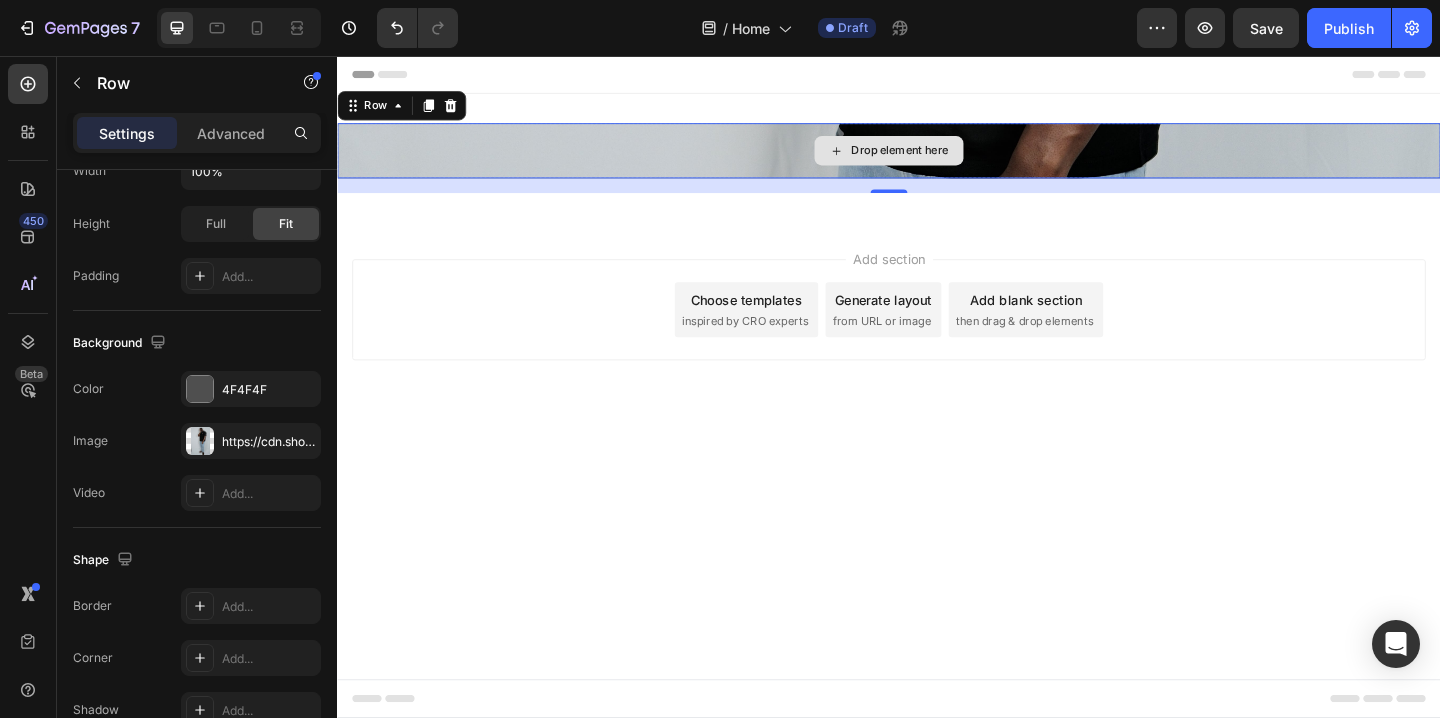 click on "Drop element here" at bounding box center [937, 159] 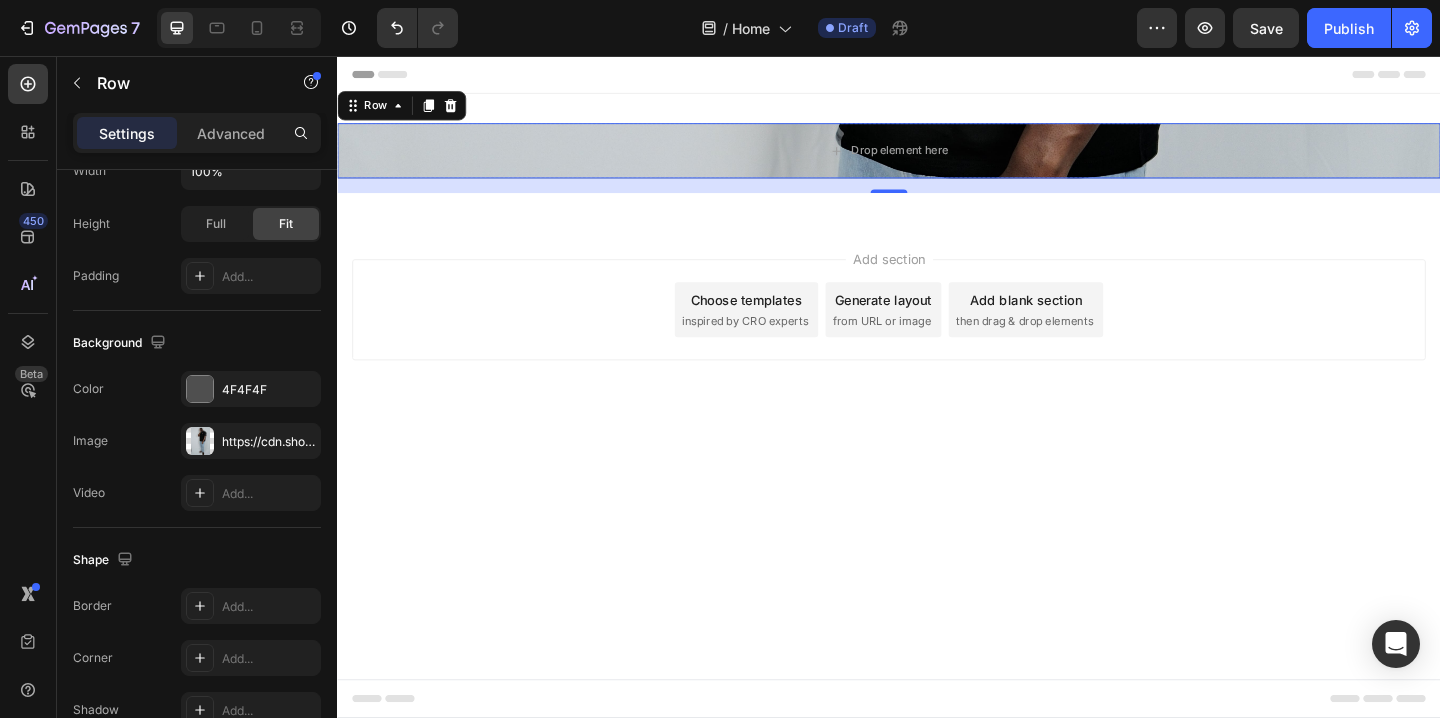 drag, startPoint x: 517, startPoint y: 189, endPoint x: 526, endPoint y: 249, distance: 60.671246 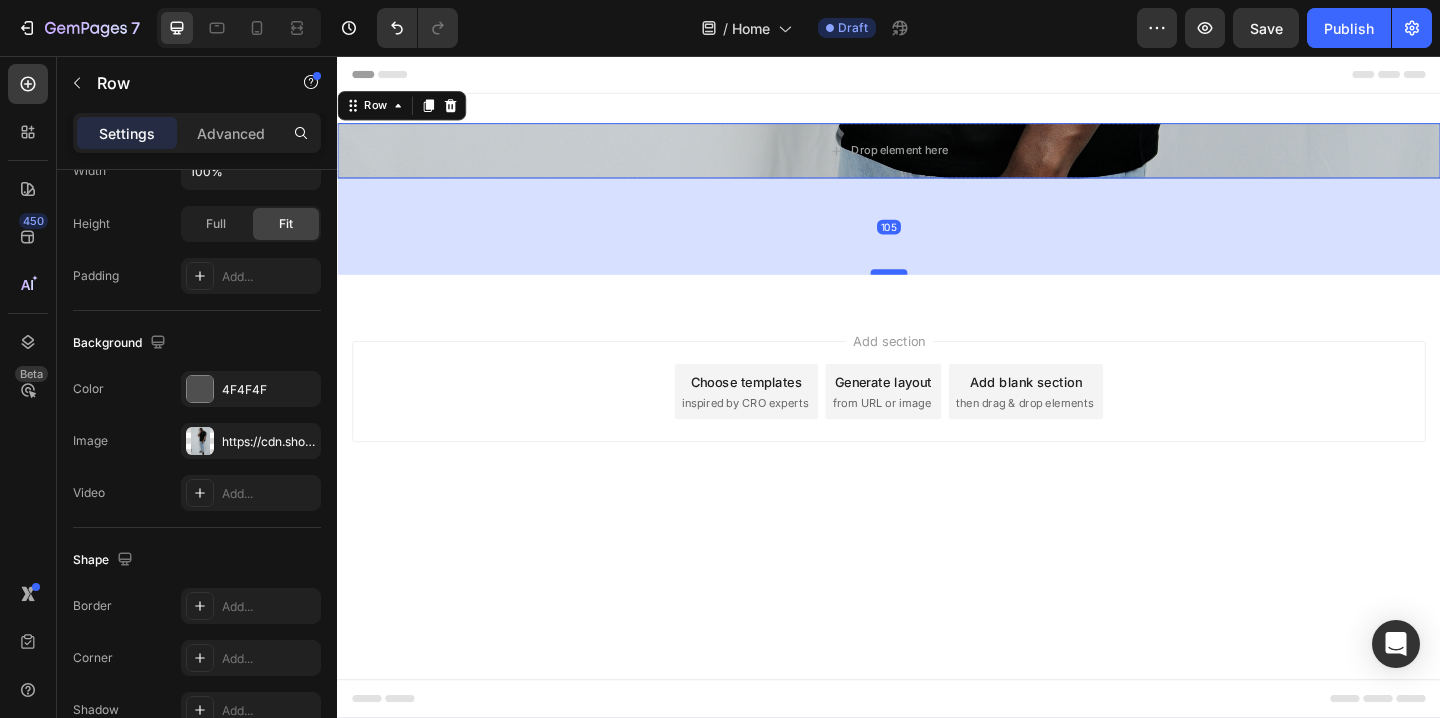 drag, startPoint x: 936, startPoint y: 202, endPoint x: 929, endPoint y: 302, distance: 100.2447 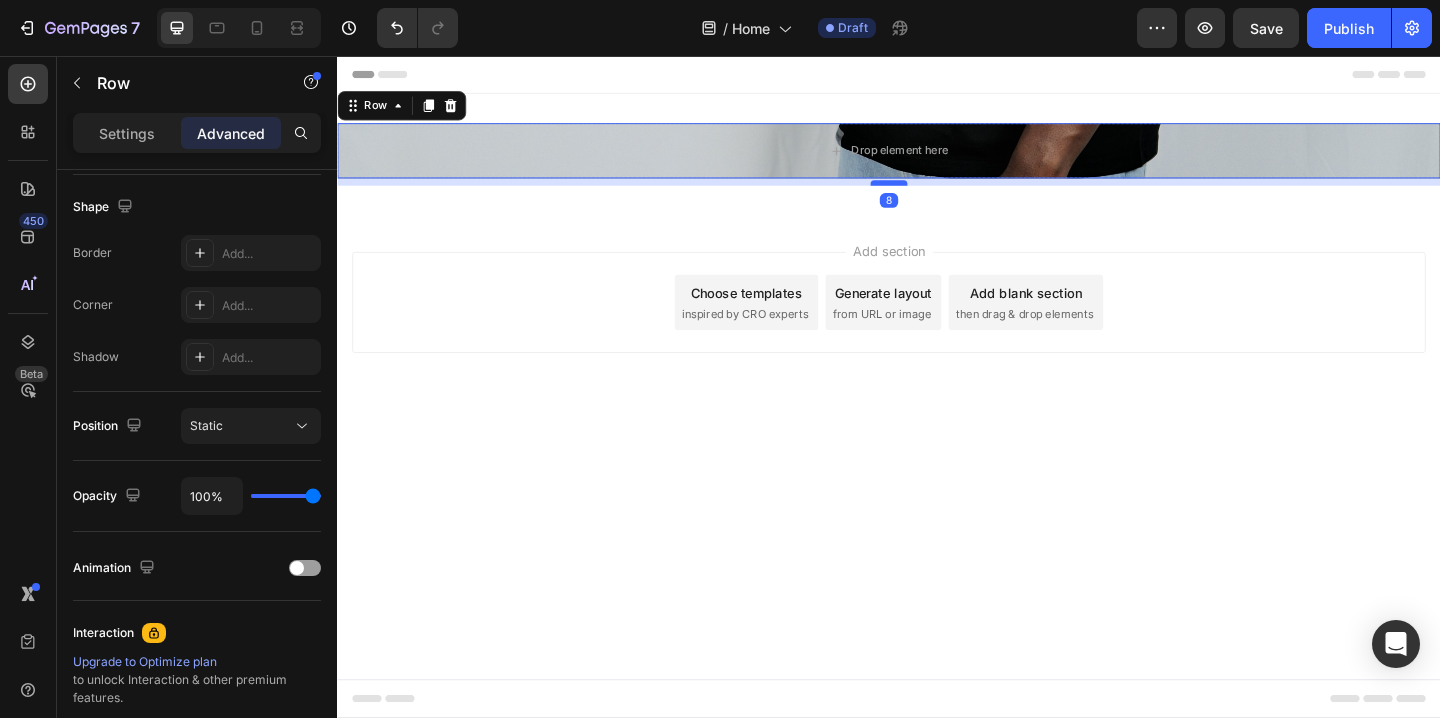 drag, startPoint x: 929, startPoint y: 302, endPoint x: 922, endPoint y: 194, distance: 108.226616 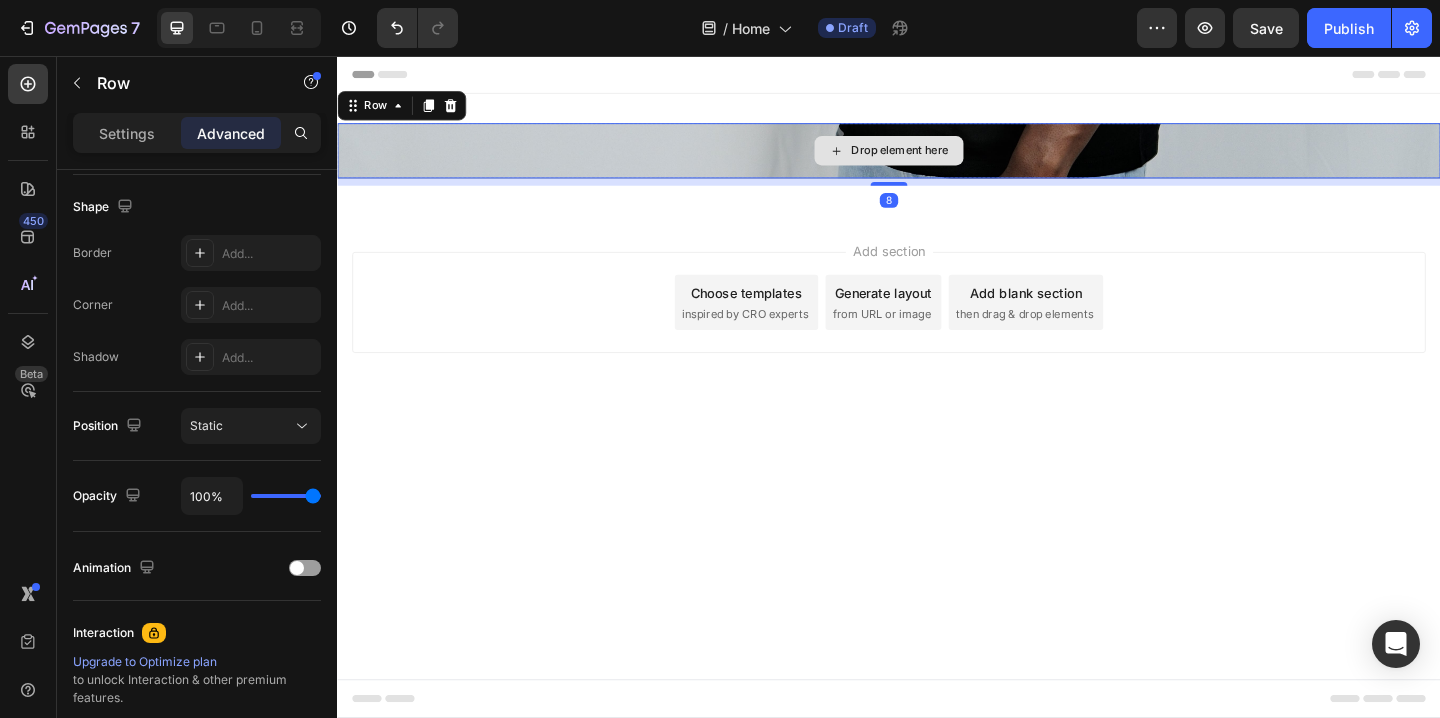 click on "Drop element here" at bounding box center [937, 159] 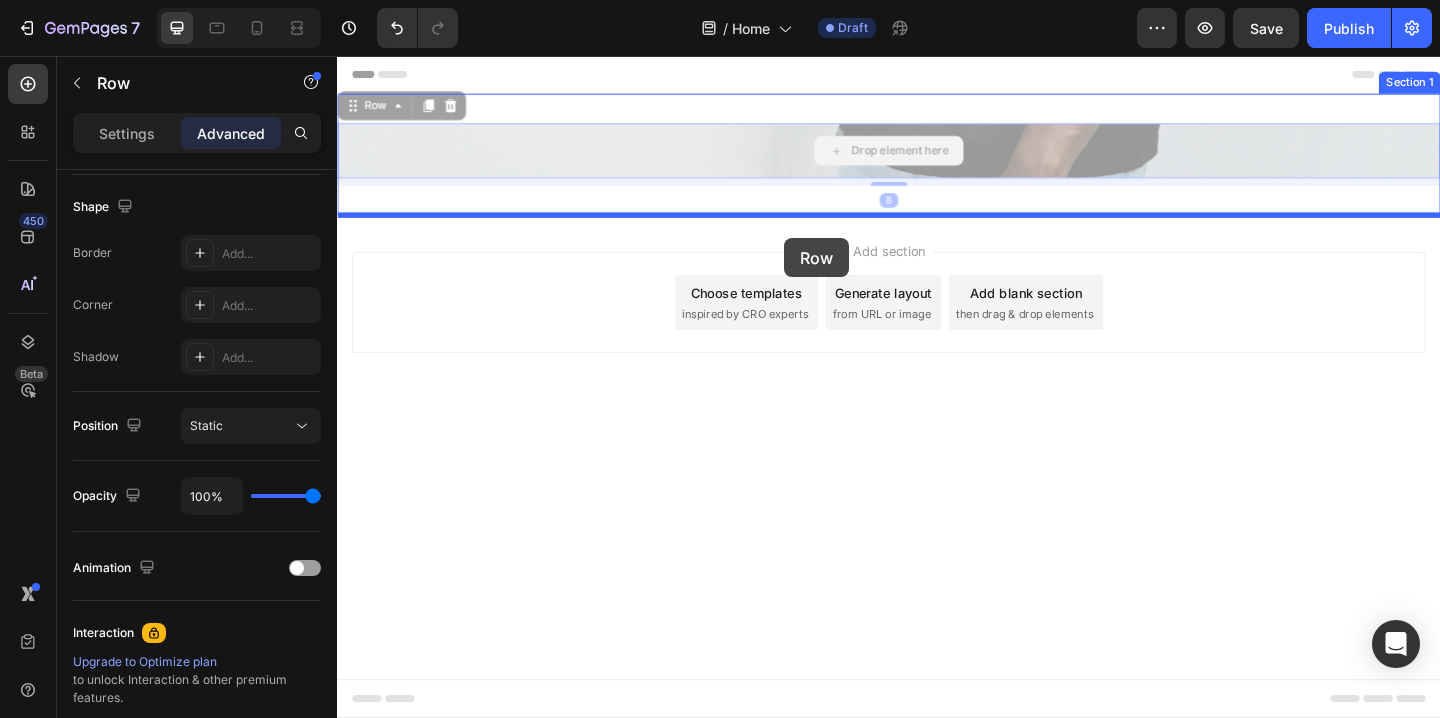 drag, startPoint x: 813, startPoint y: 164, endPoint x: 824, endPoint y: 255, distance: 91.66242 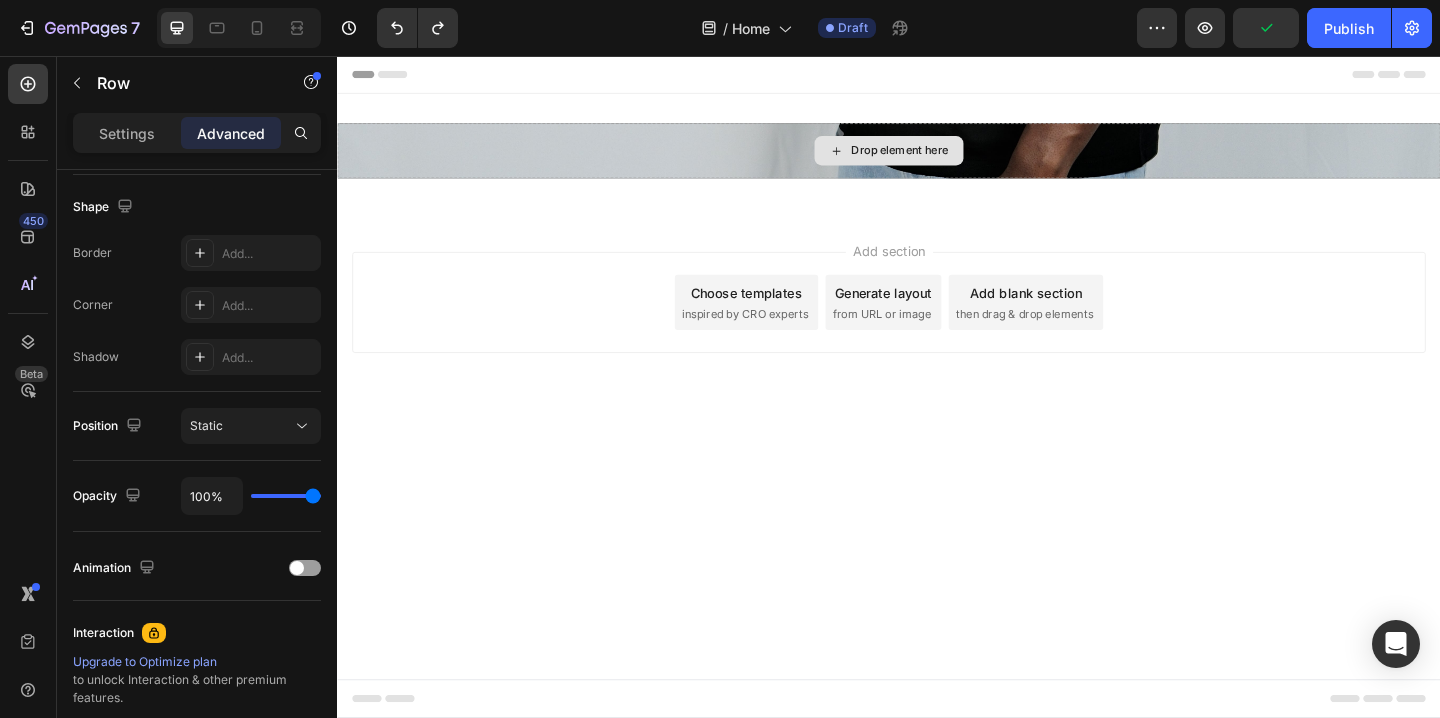 click on "Drop element here" at bounding box center (937, 159) 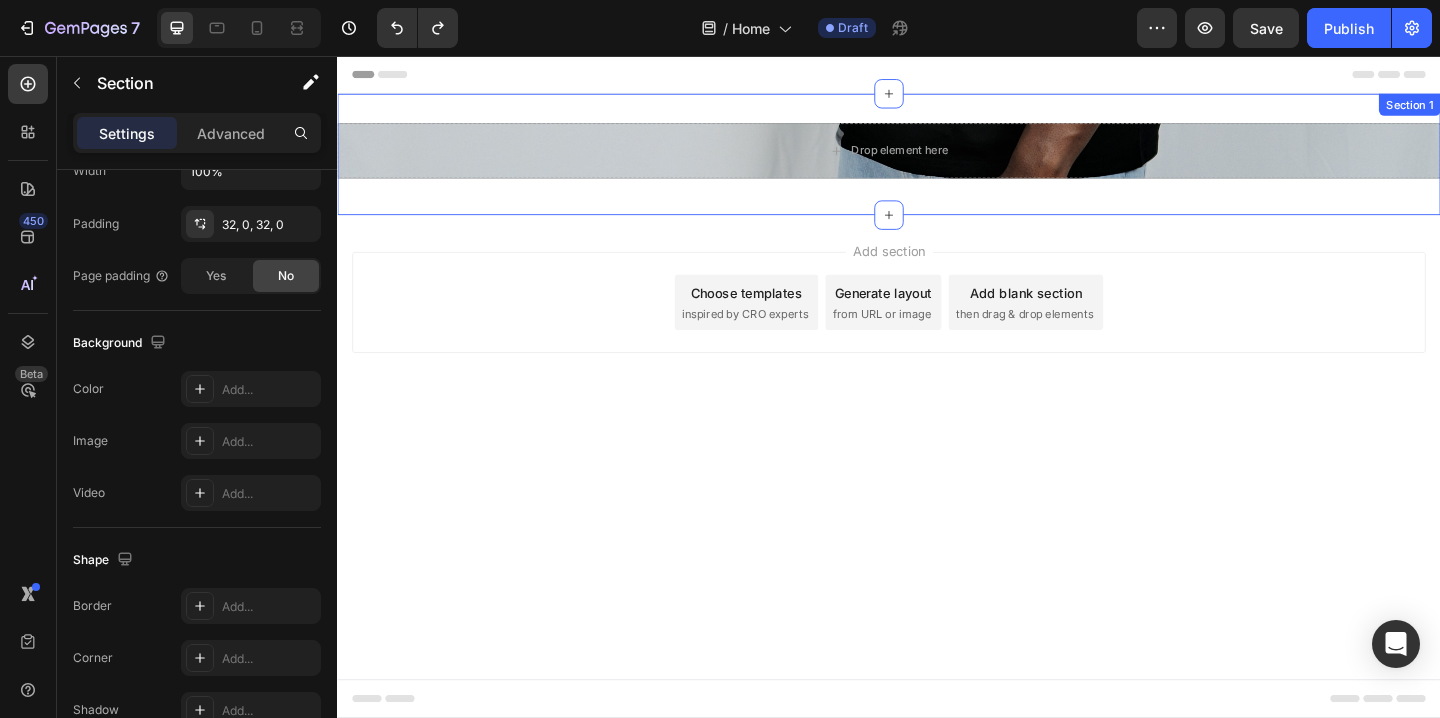 click on "Drop element here Row Section 1" at bounding box center [937, 163] 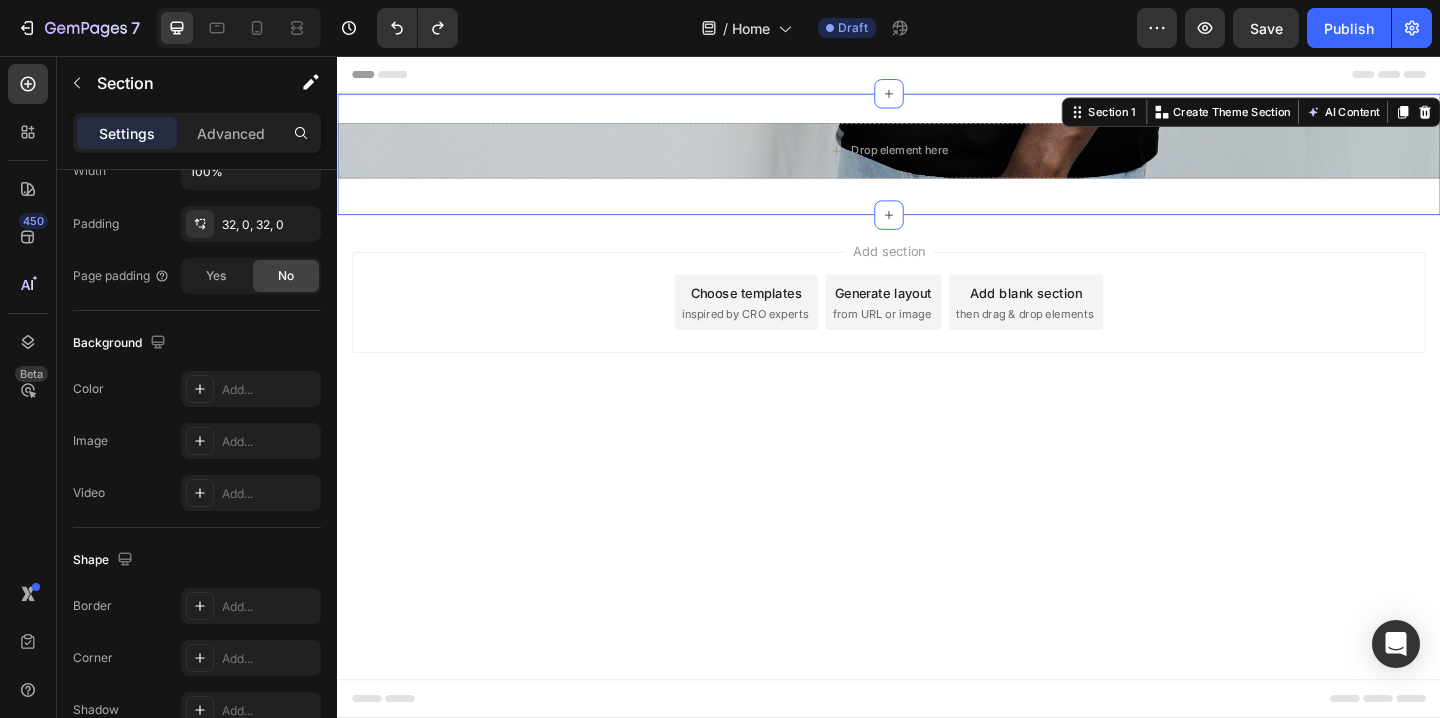 scroll, scrollTop: 0, scrollLeft: 0, axis: both 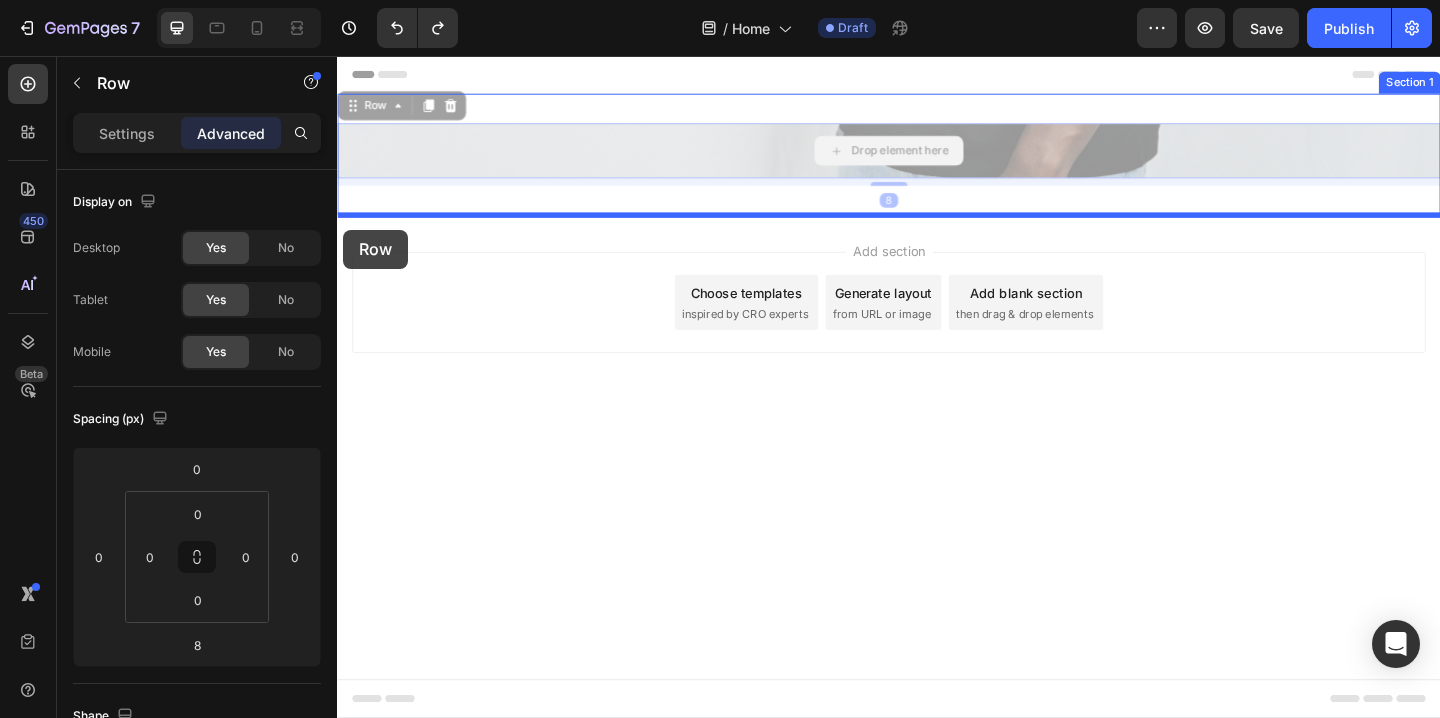 drag, startPoint x: 342, startPoint y: 187, endPoint x: 344, endPoint y: 252, distance: 65.03076 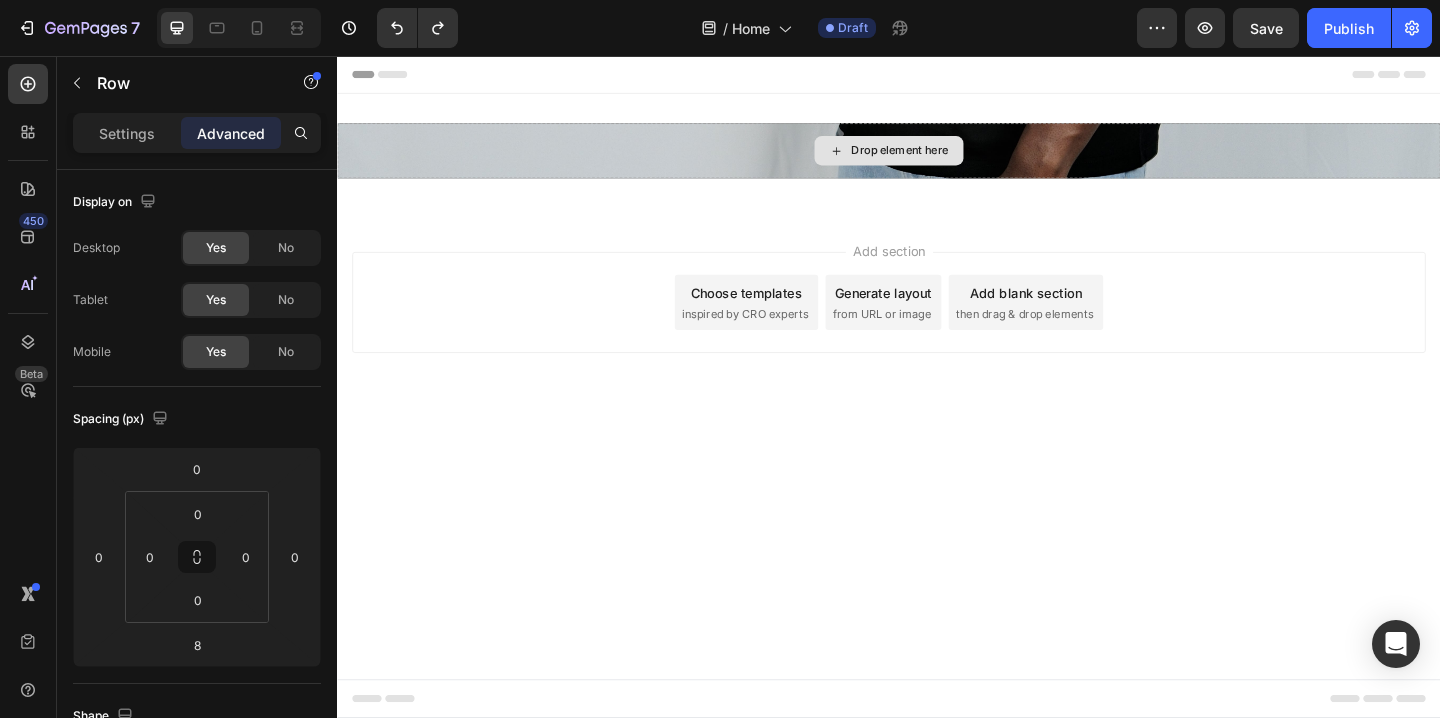 click on "Drop element here" at bounding box center [937, 159] 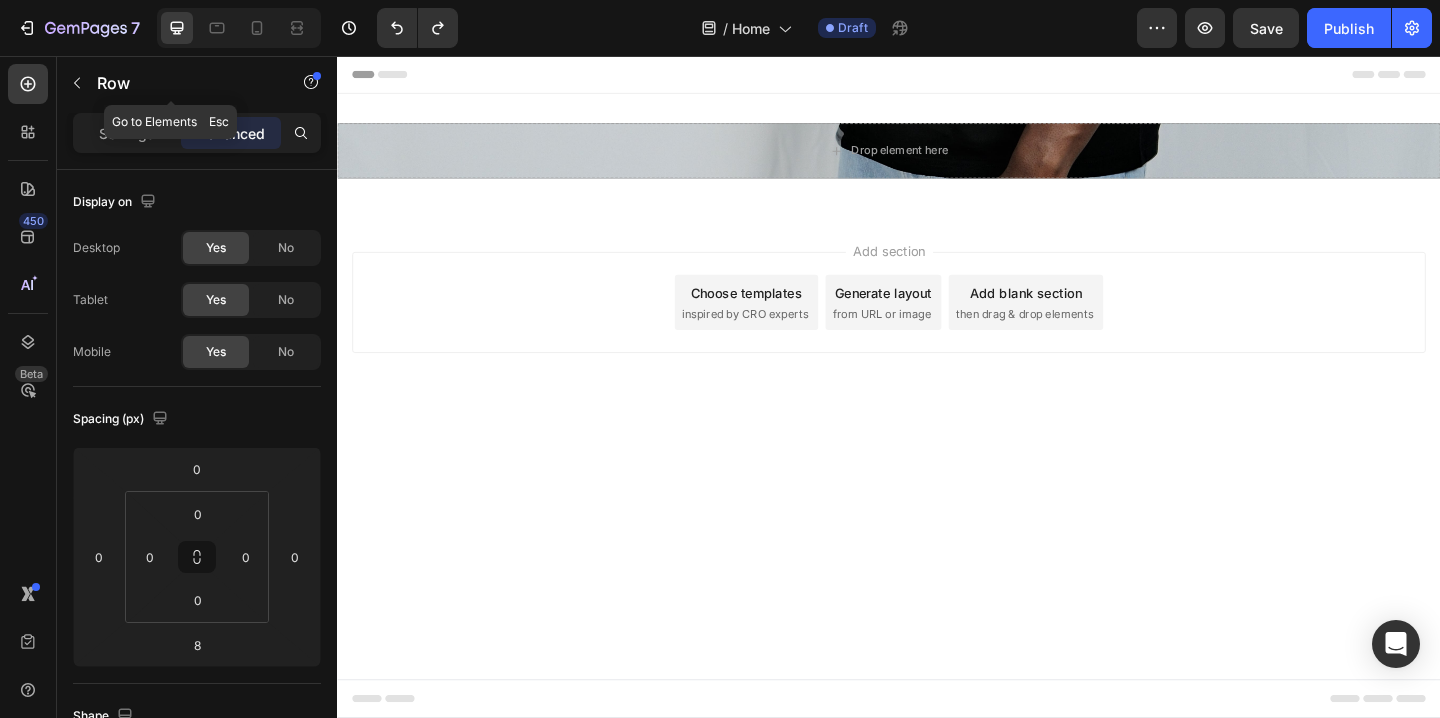 click on "Row" 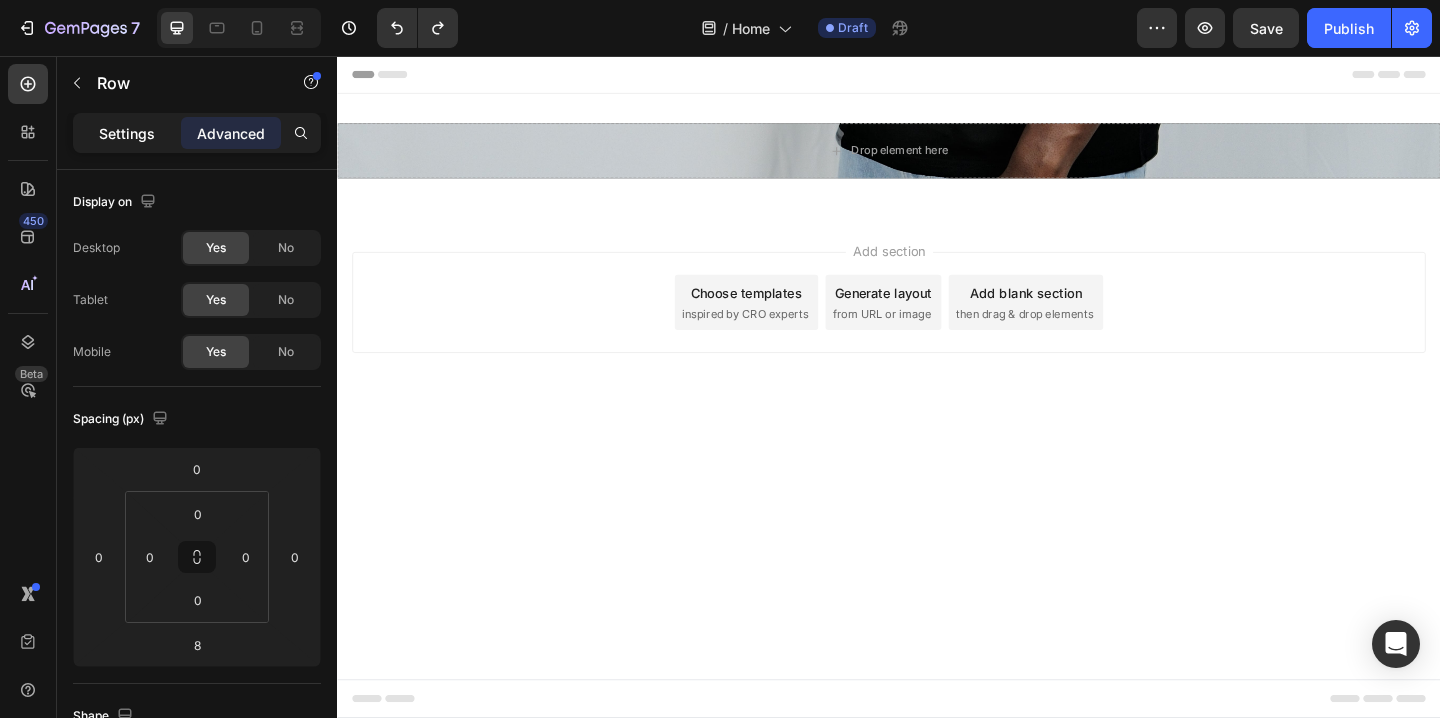 click on "Settings" at bounding box center [127, 133] 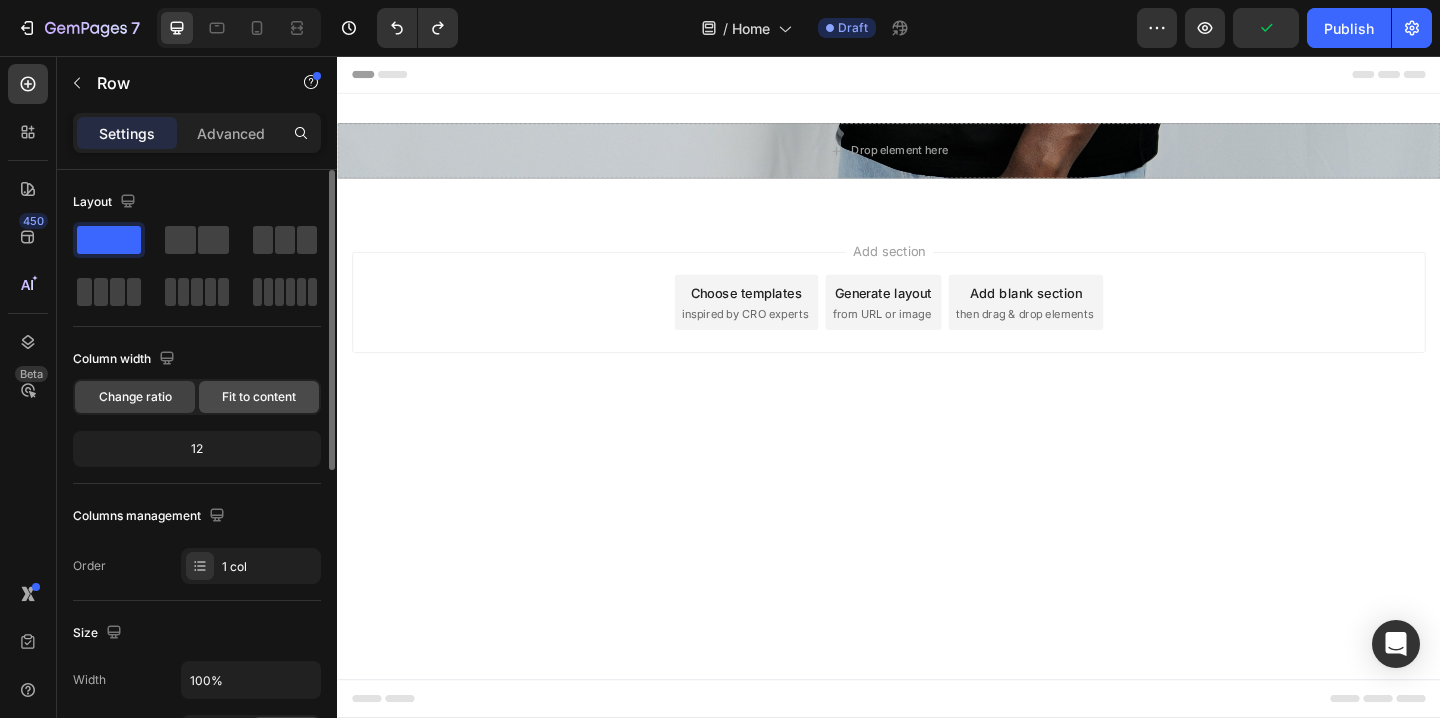 click on "Fit to content" 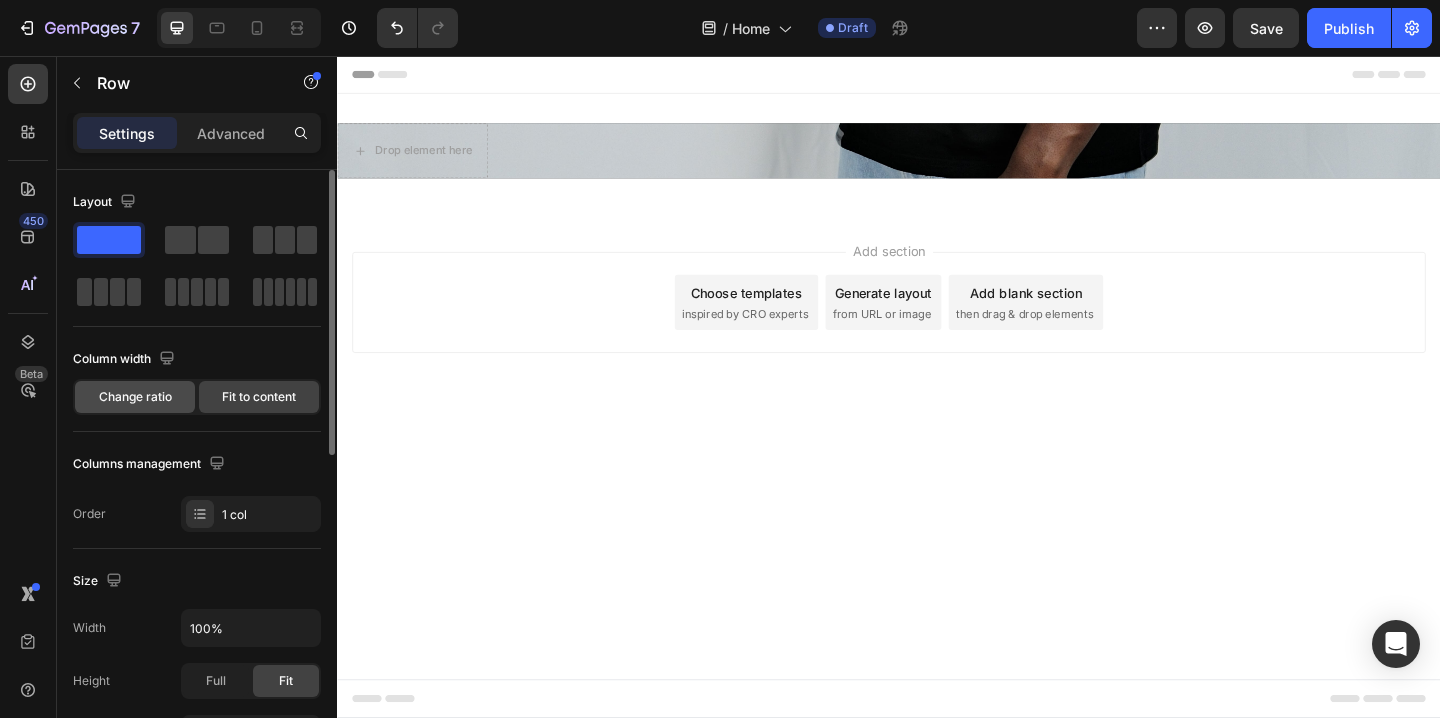 click on "Change ratio" 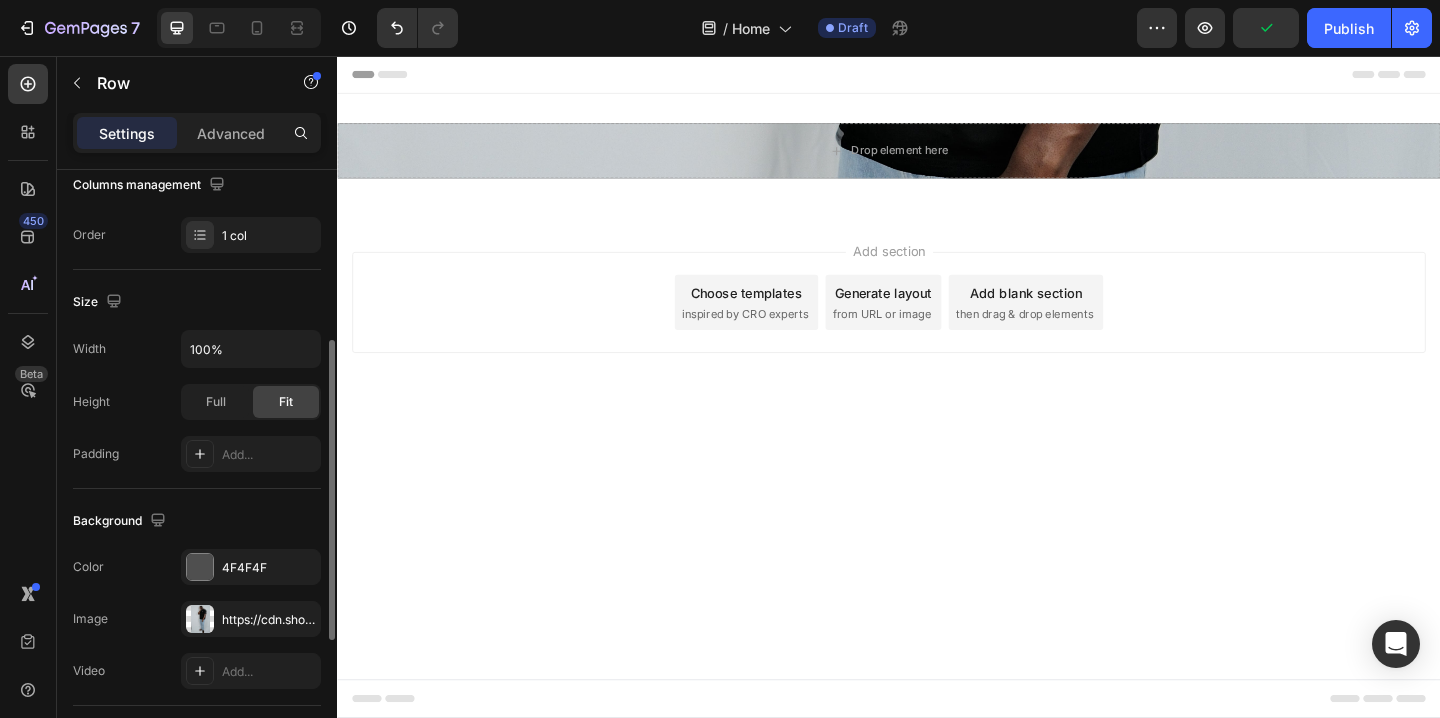 scroll, scrollTop: 335, scrollLeft: 0, axis: vertical 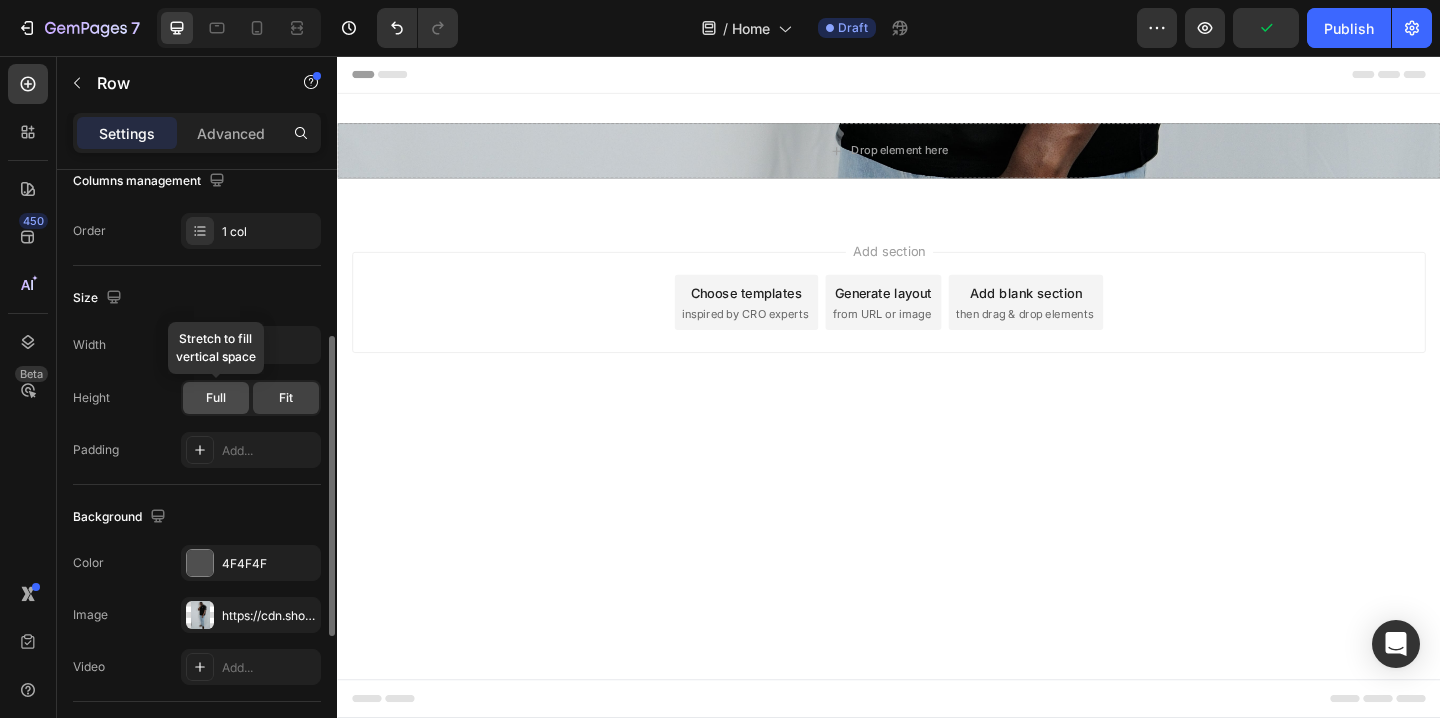 click on "Full" 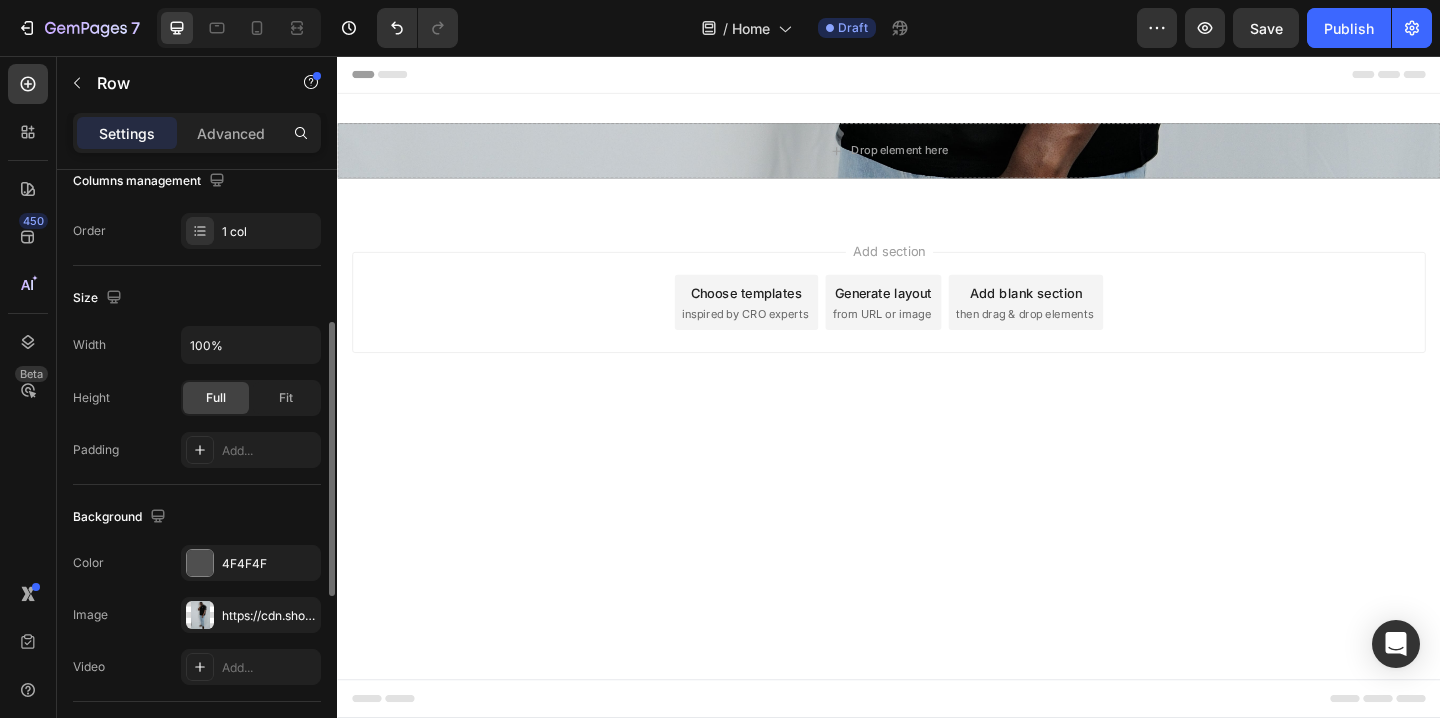 click on "Width 100% Height Full Fit Padding Add..." at bounding box center (197, 397) 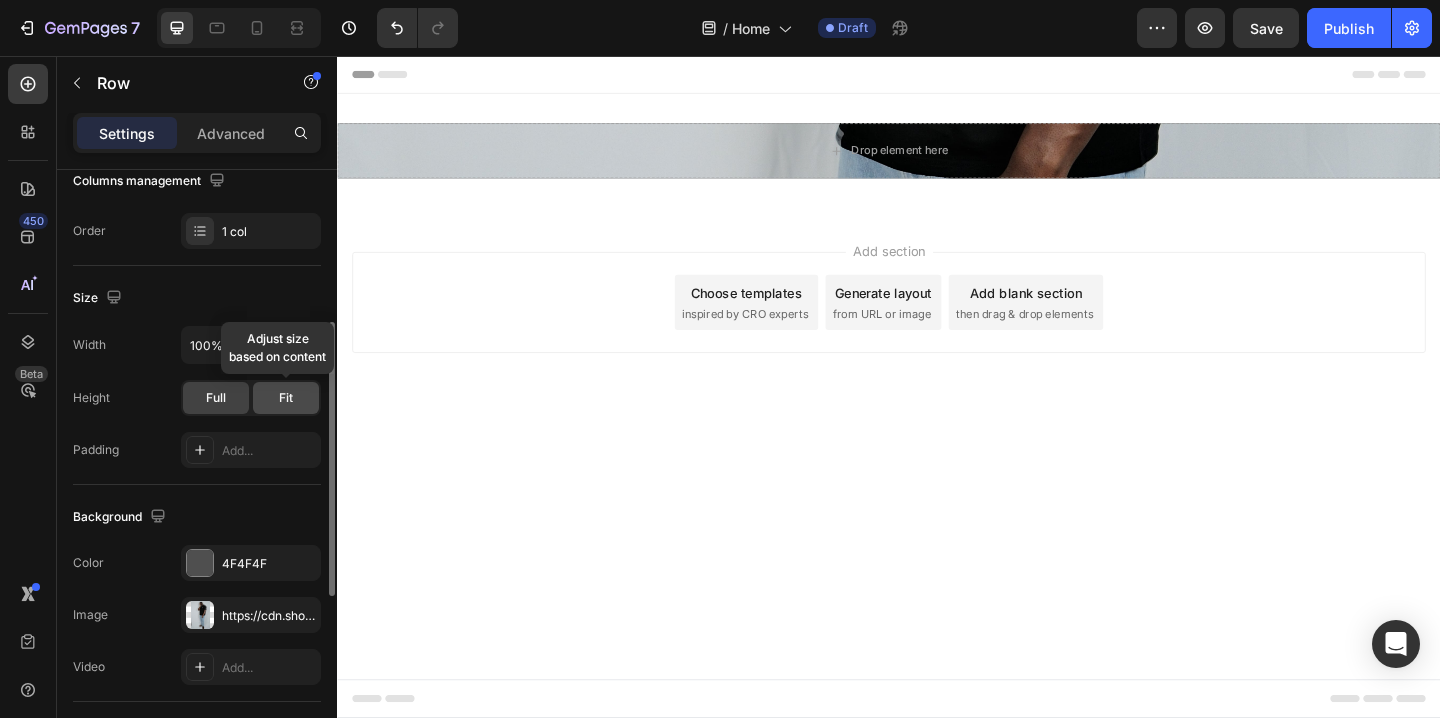 click on "Fit" 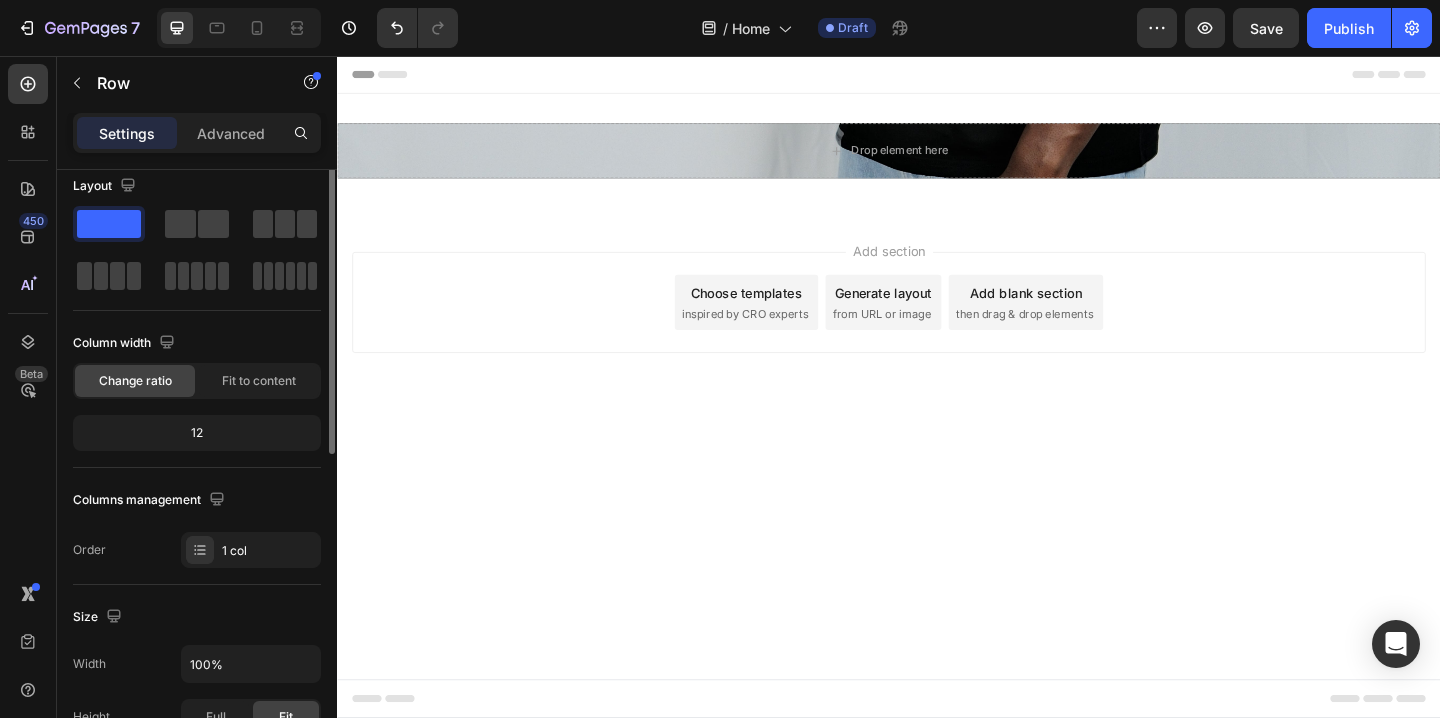 scroll, scrollTop: 0, scrollLeft: 0, axis: both 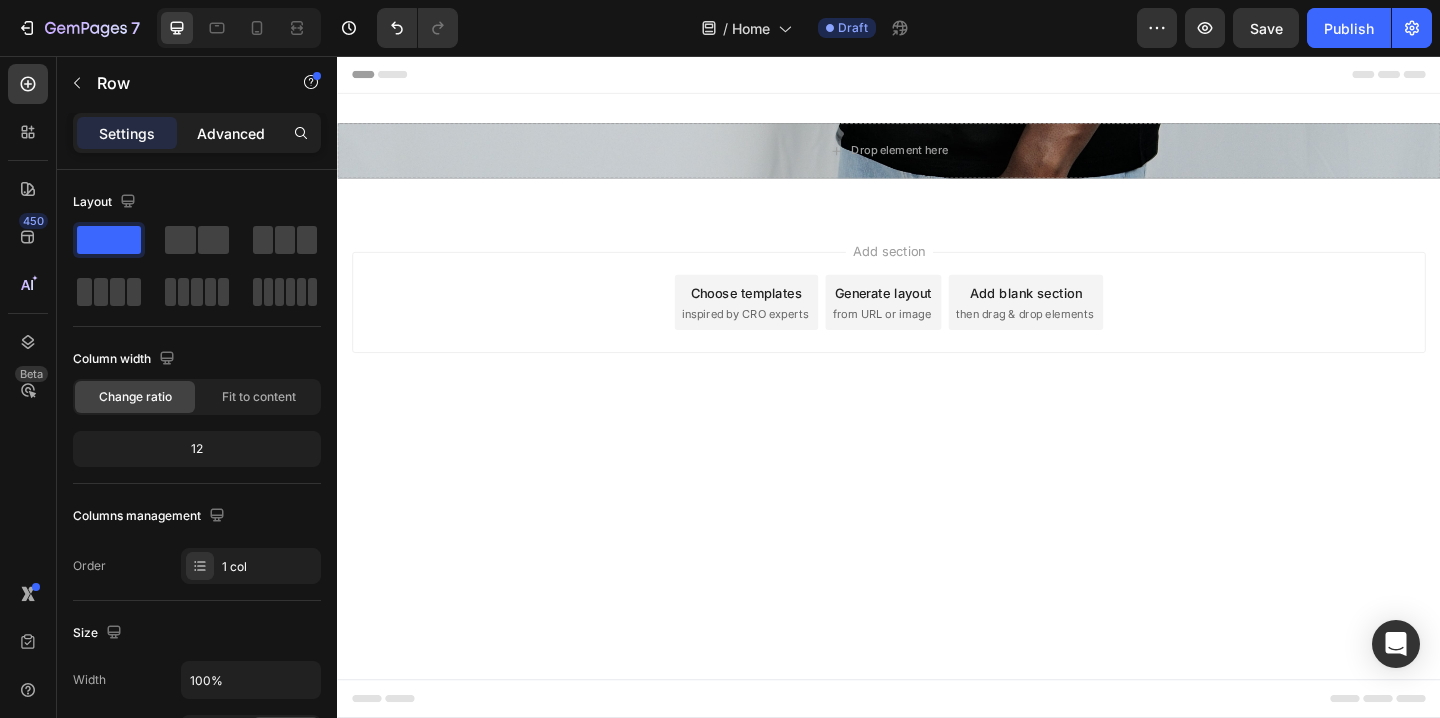 click on "Advanced" at bounding box center [231, 133] 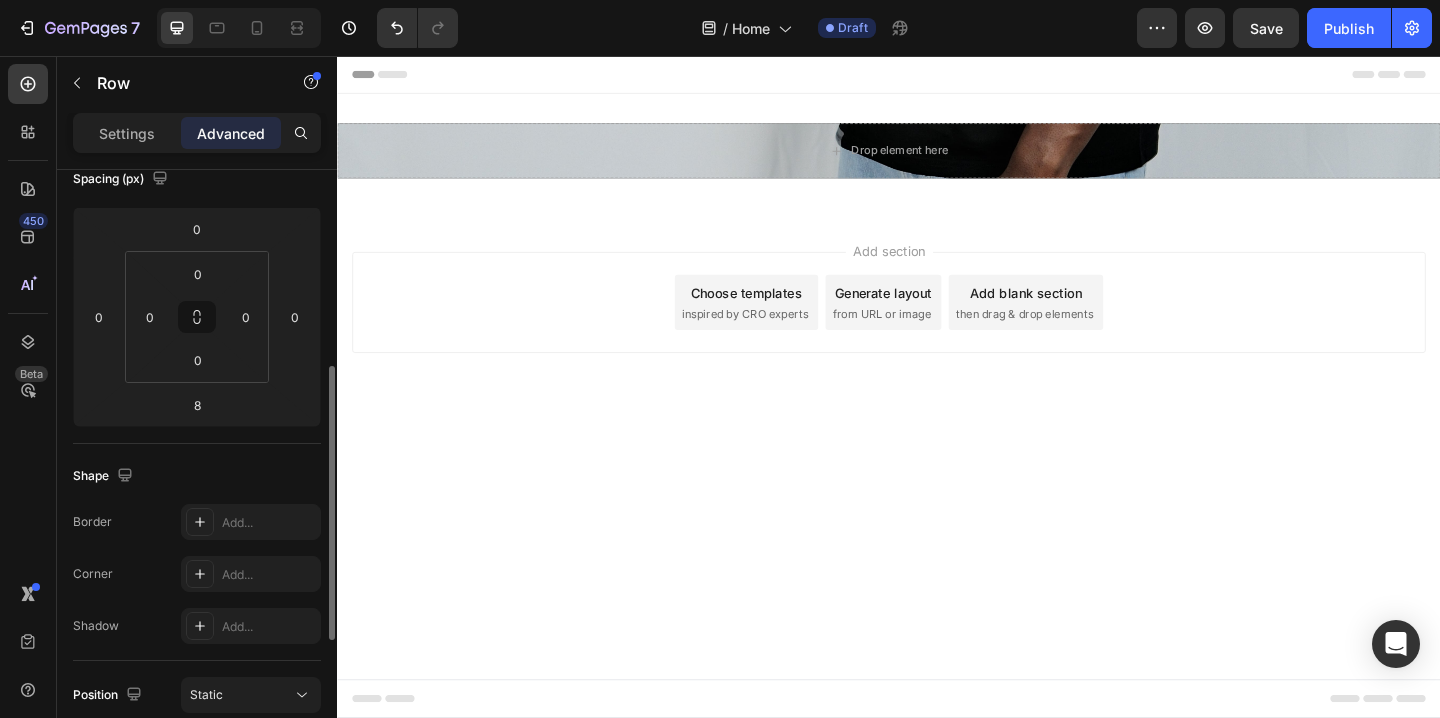 scroll, scrollTop: 0, scrollLeft: 0, axis: both 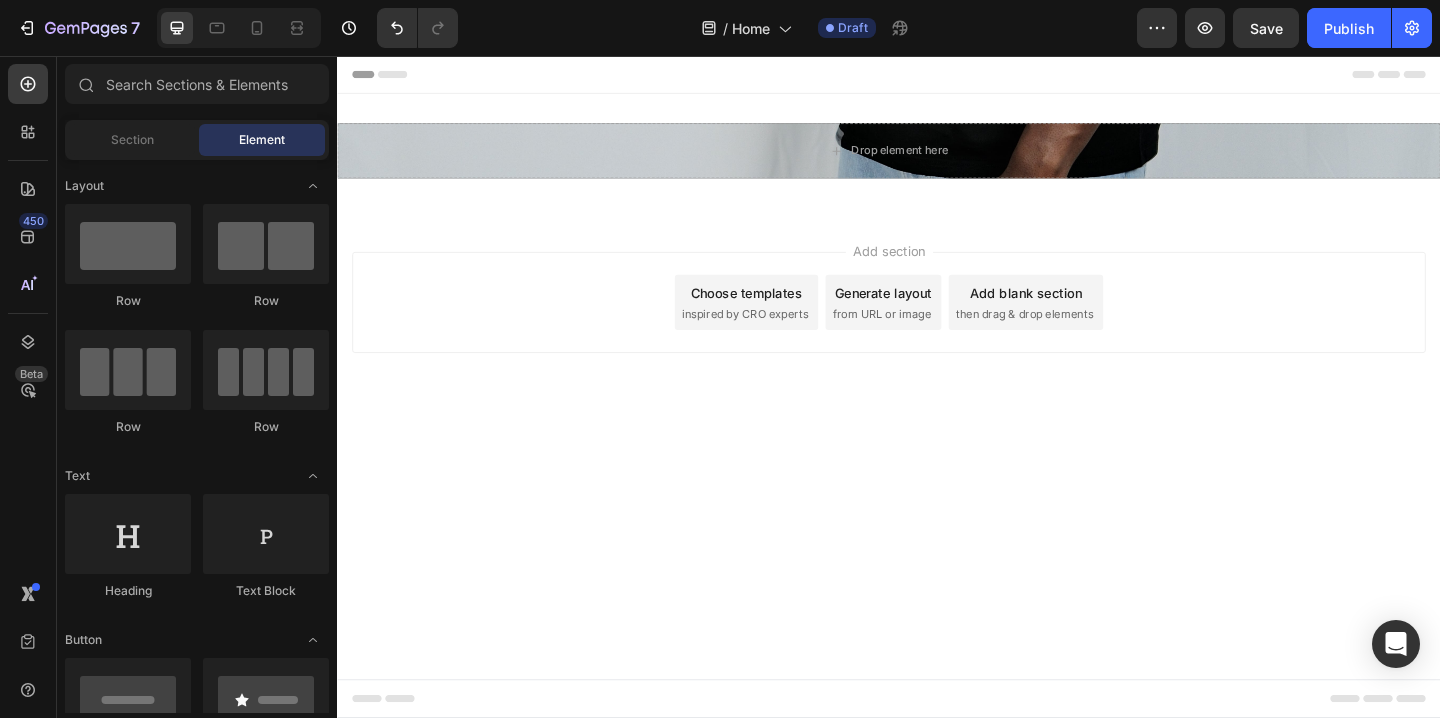 click on "Header
Drop element here Row Section 1 Root Start with Sections from sidebar Add sections Add elements Start with Generating from URL or image Add section Choose templates inspired by CRO experts Generate layout from URL or image Add blank section then drag & drop elements Footer" at bounding box center (937, 416) 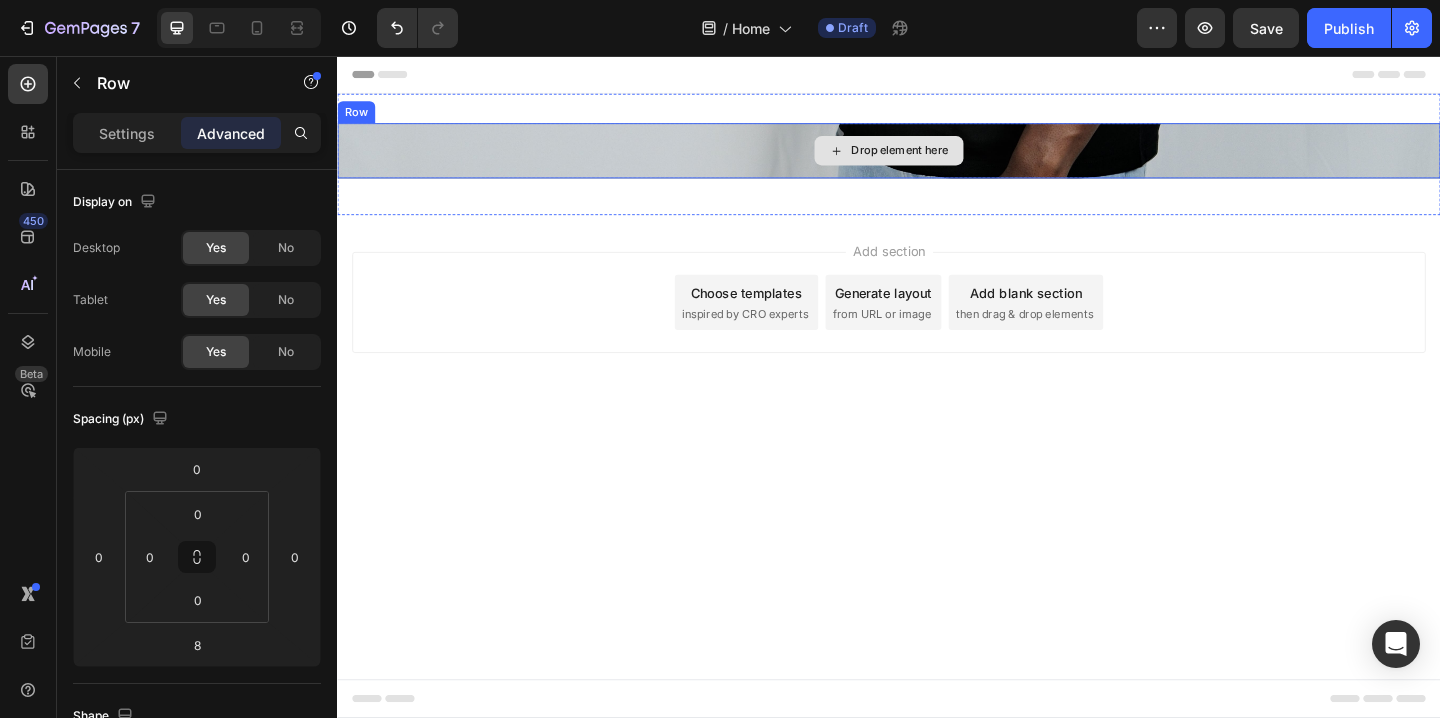 click on "Drop element here" at bounding box center (937, 159) 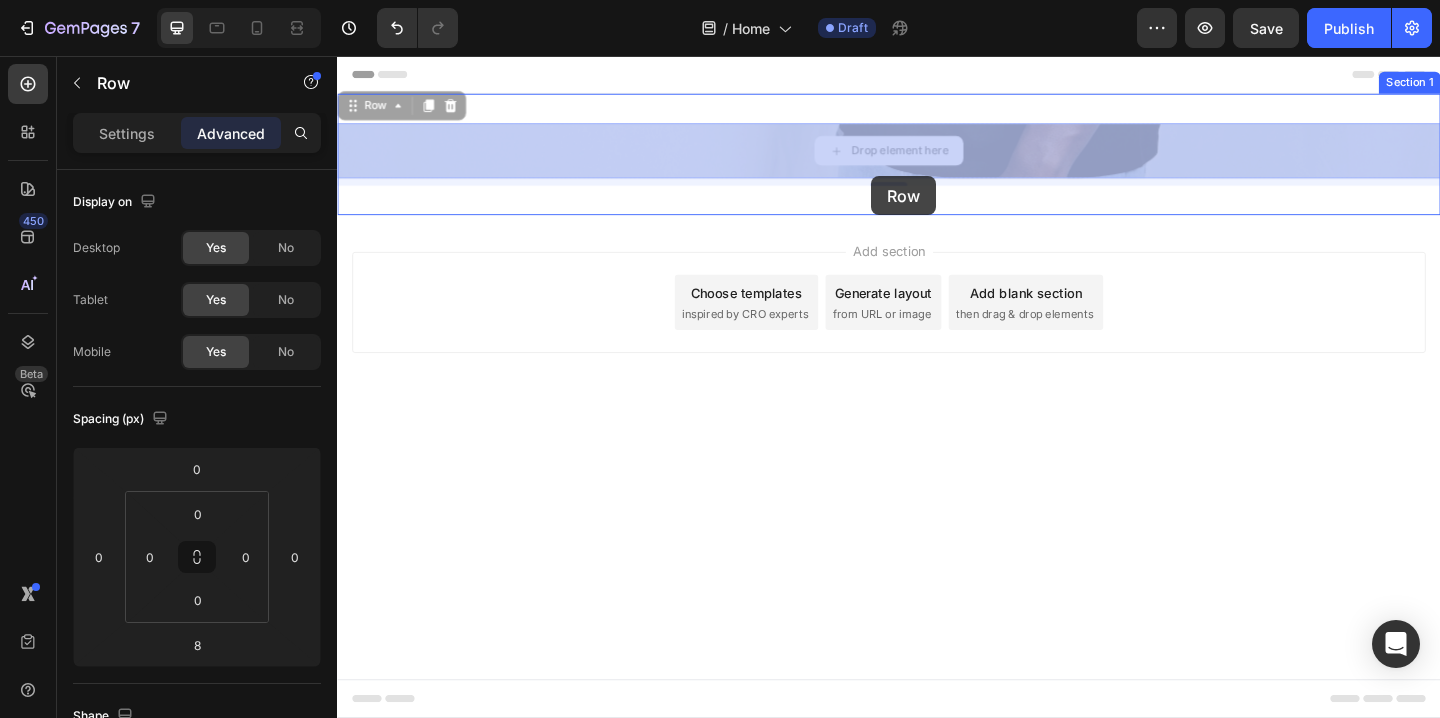 drag, startPoint x: 934, startPoint y: 184, endPoint x: 918, endPoint y: 187, distance: 16.27882 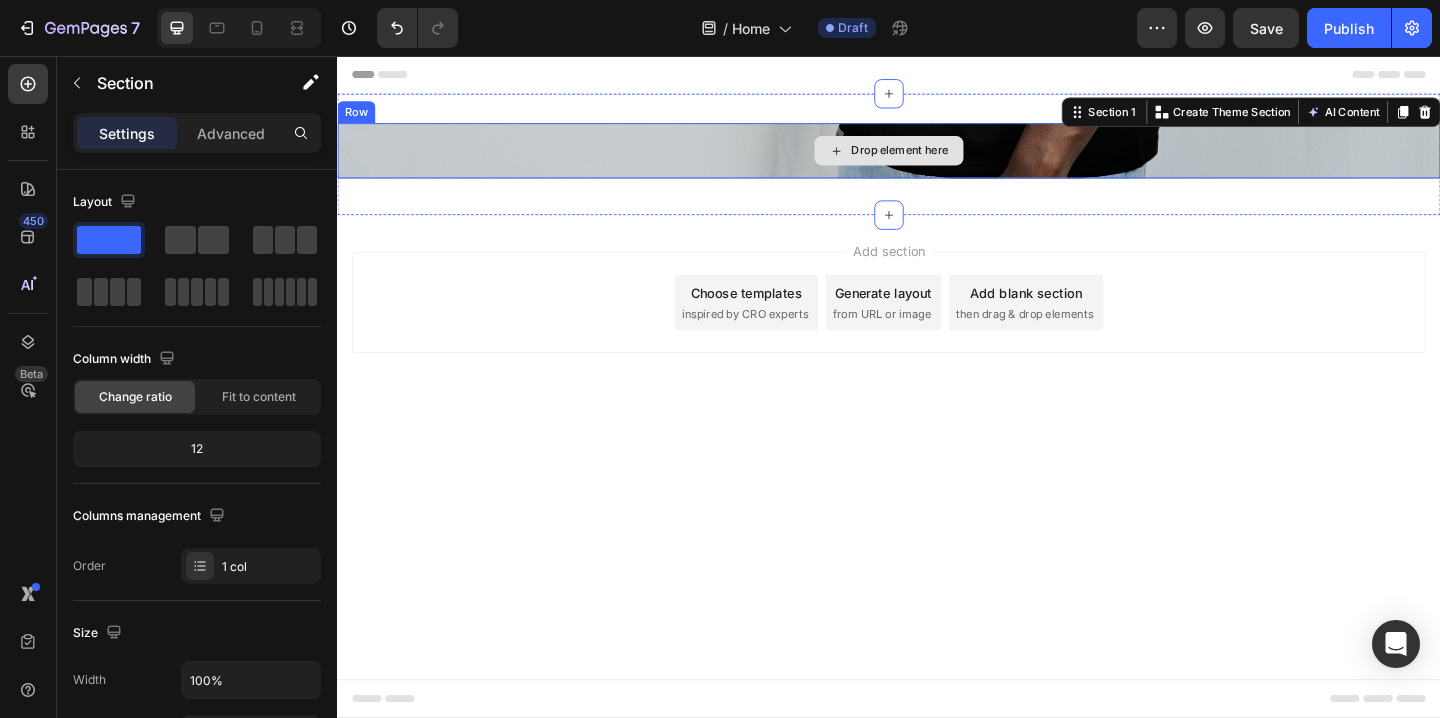 click on "Drop element here" at bounding box center [937, 159] 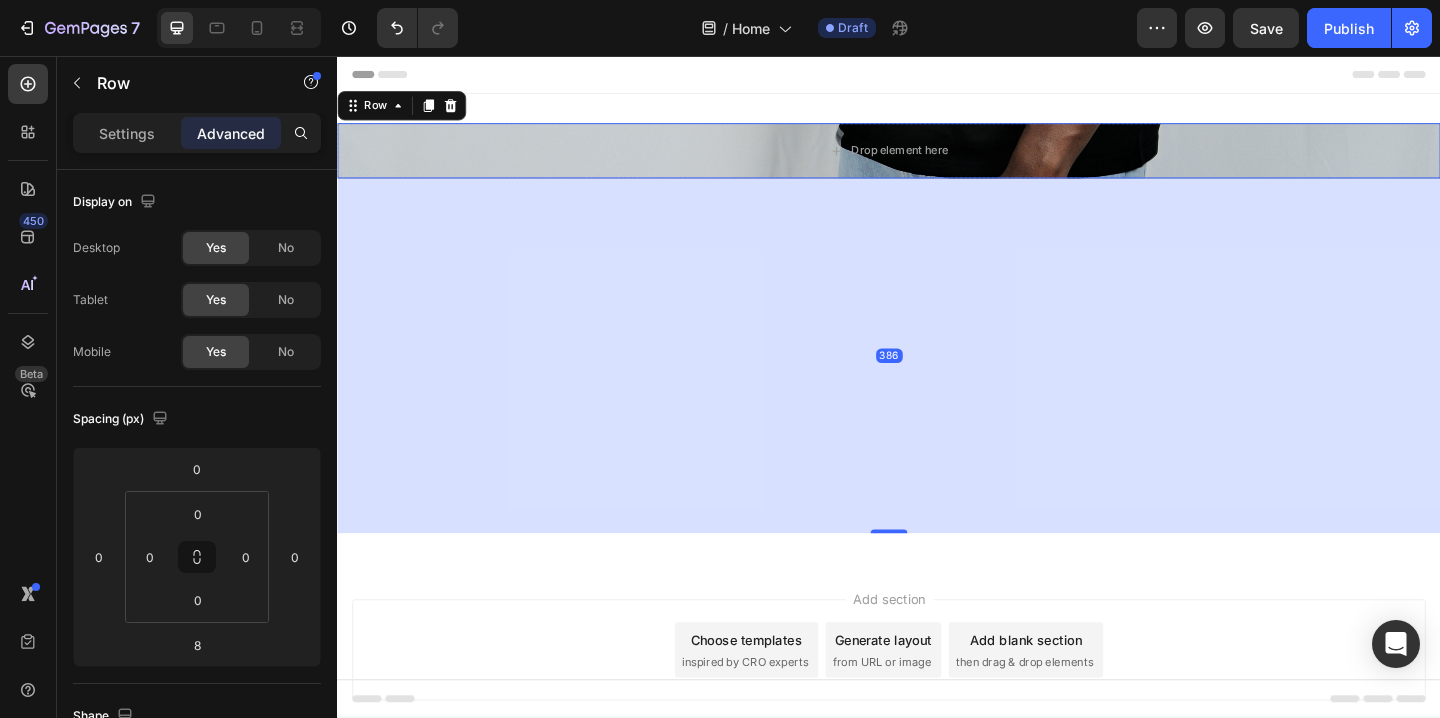 drag, startPoint x: 939, startPoint y: 194, endPoint x: 991, endPoint y: 573, distance: 382.55066 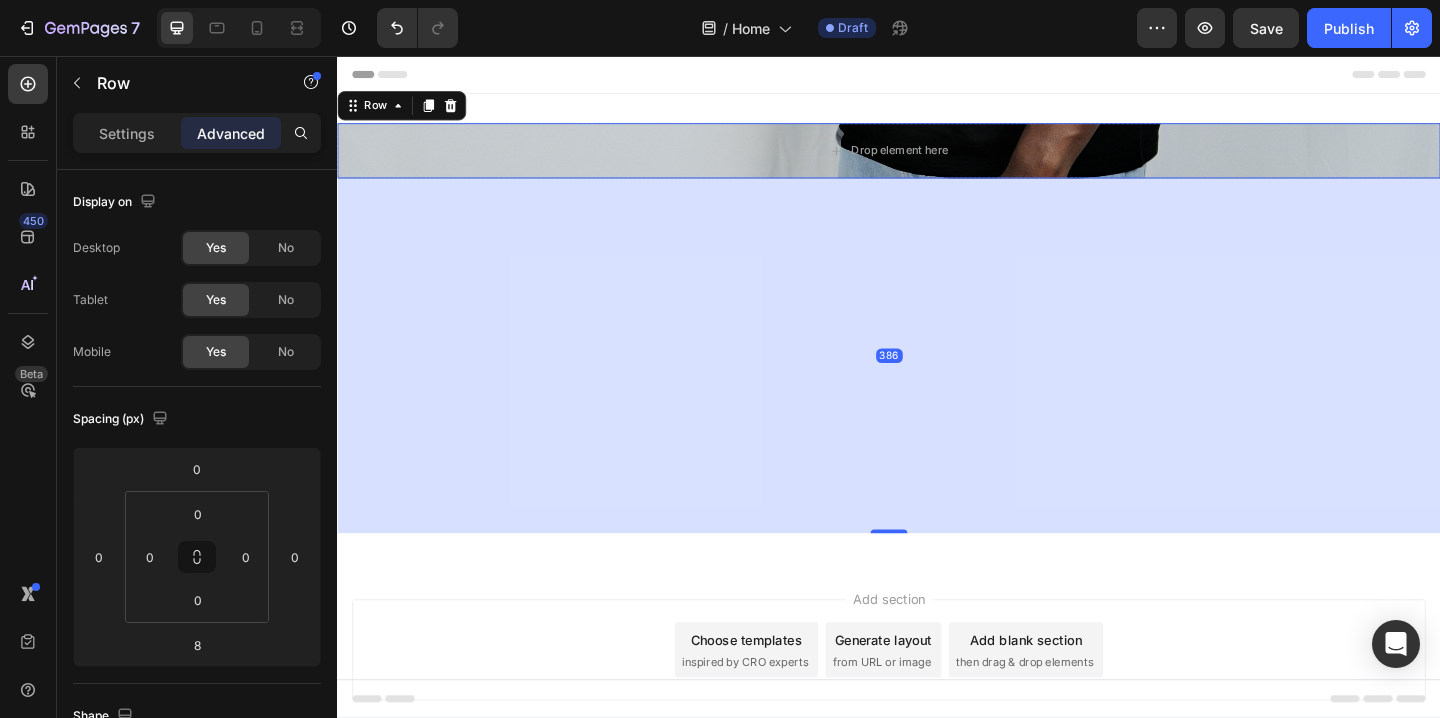 click on "386" at bounding box center [937, 189] 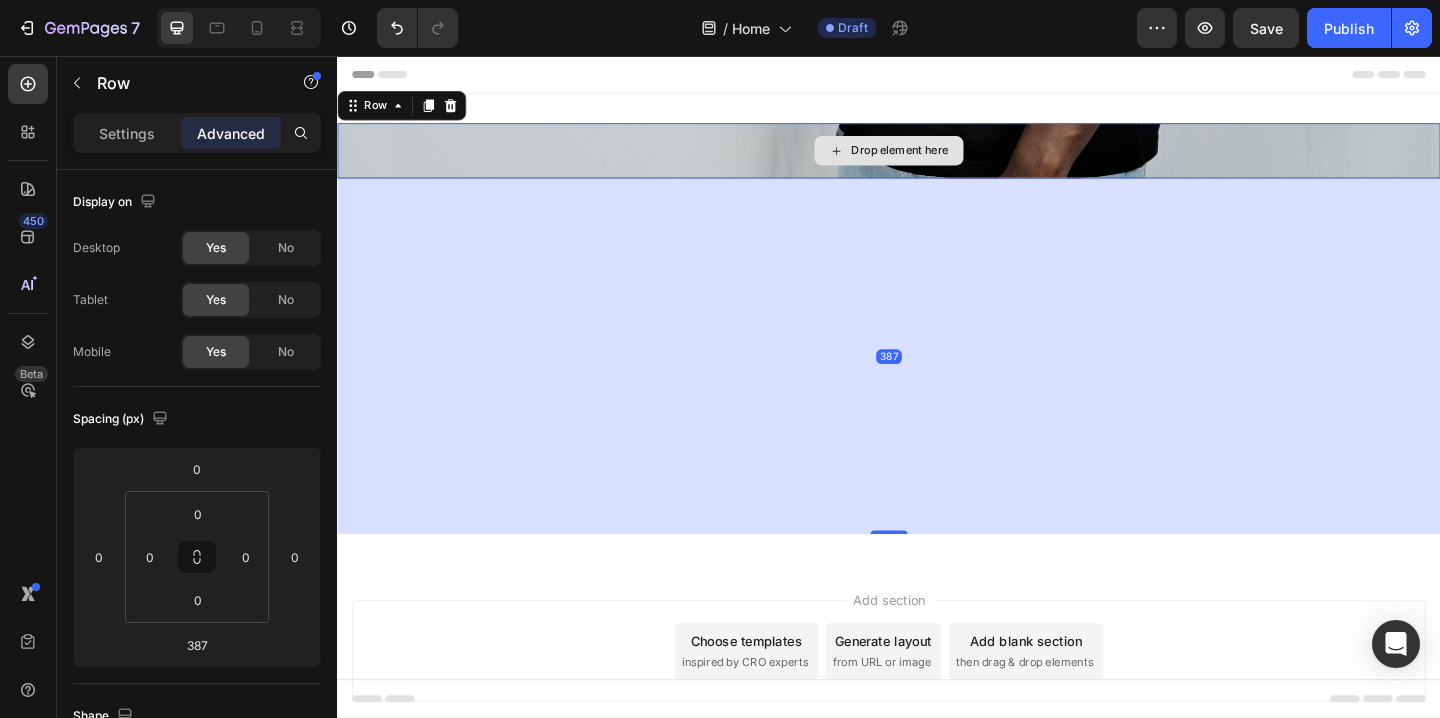 click on "Drop element here" at bounding box center [937, 159] 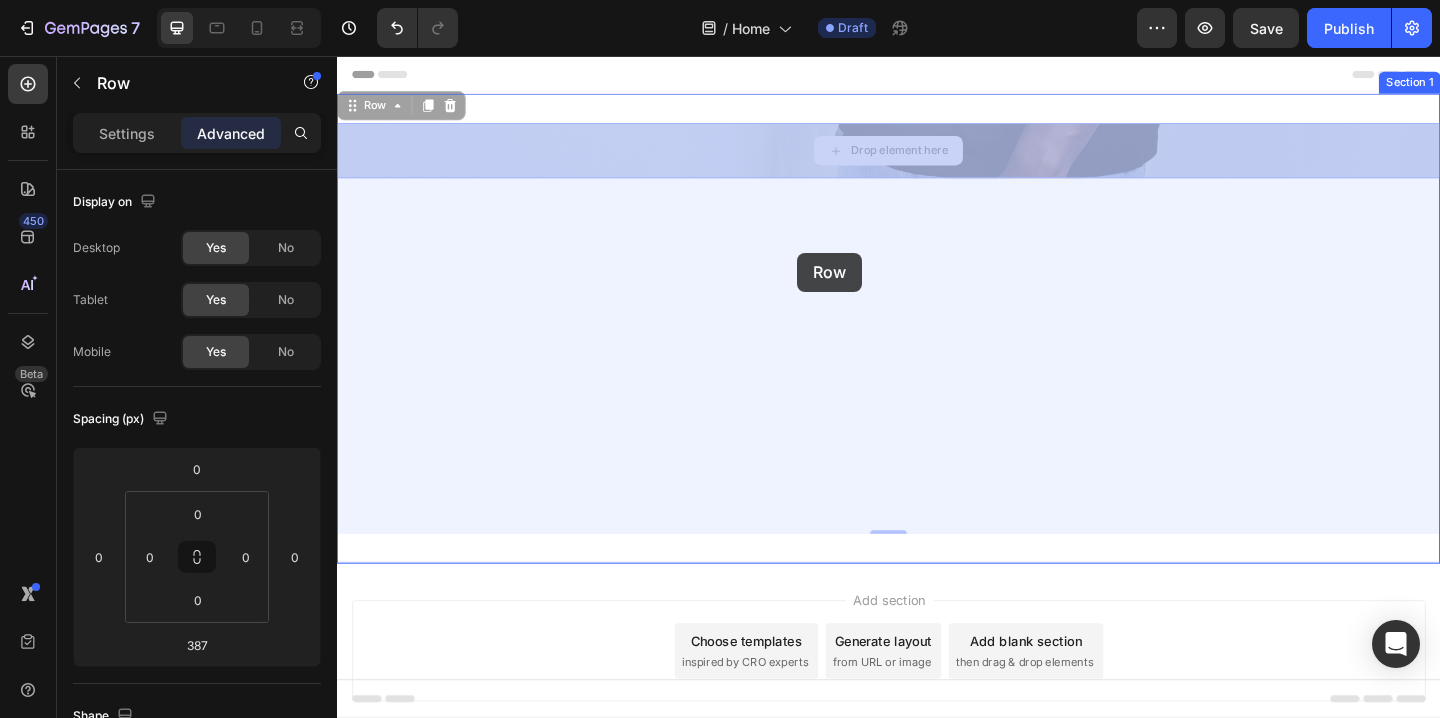 drag, startPoint x: 837, startPoint y: 182, endPoint x: 837, endPoint y: 268, distance: 86 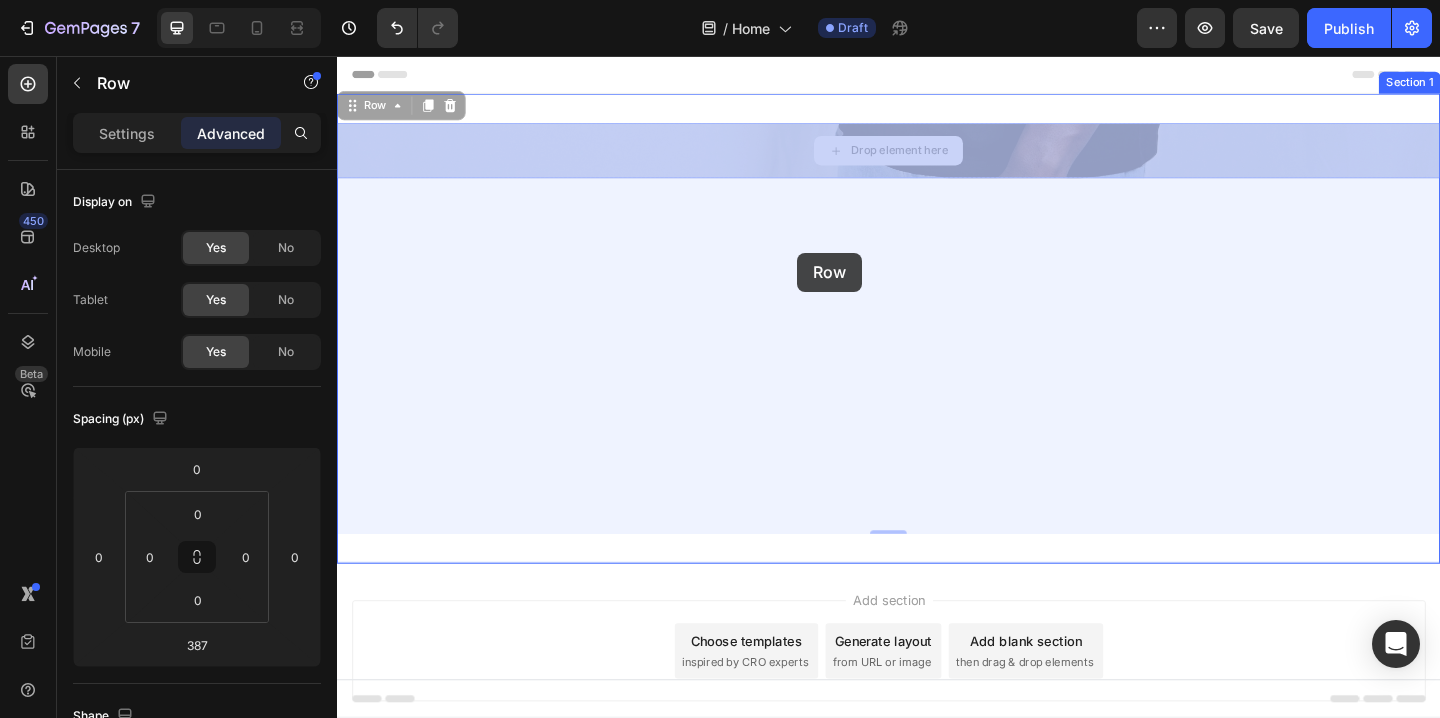 click on "Header
Row   387
Drop element here Row   387 Section 1 Root Start with Sections from sidebar Add sections Add elements Start with Generating from URL or image Add section Choose templates inspired by CRO experts Generate layout from URL or image Add blank section then drag & drop elements Footer" at bounding box center [937, 455] 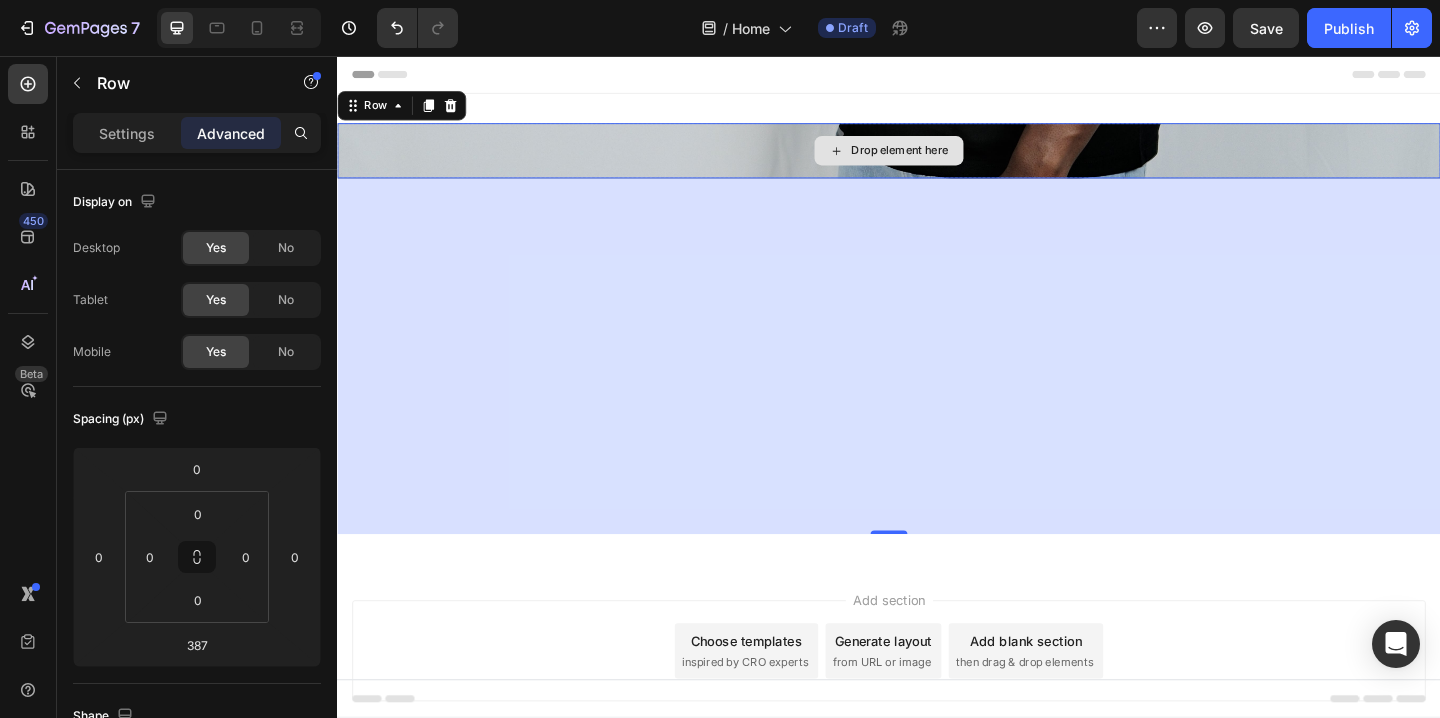 click on "Drop element here" at bounding box center [937, 159] 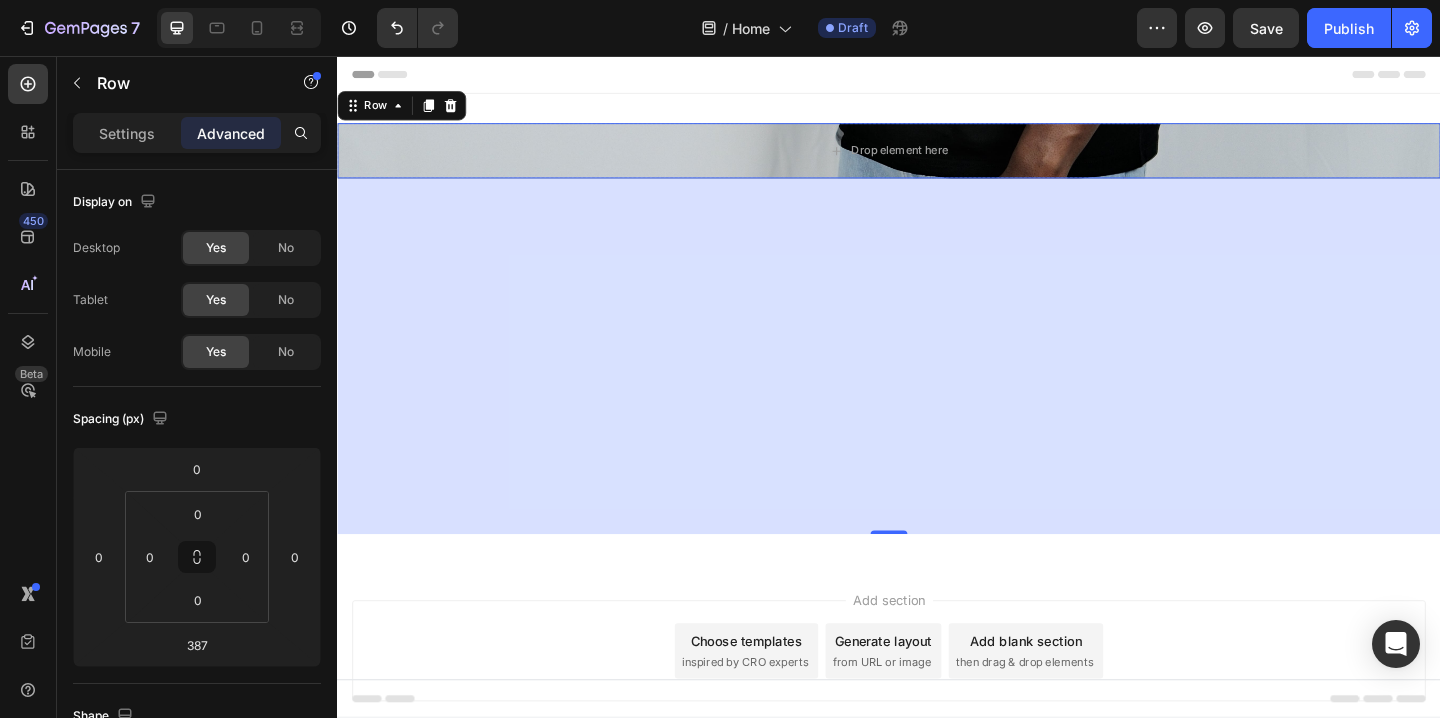 click on "387" at bounding box center (937, 382) 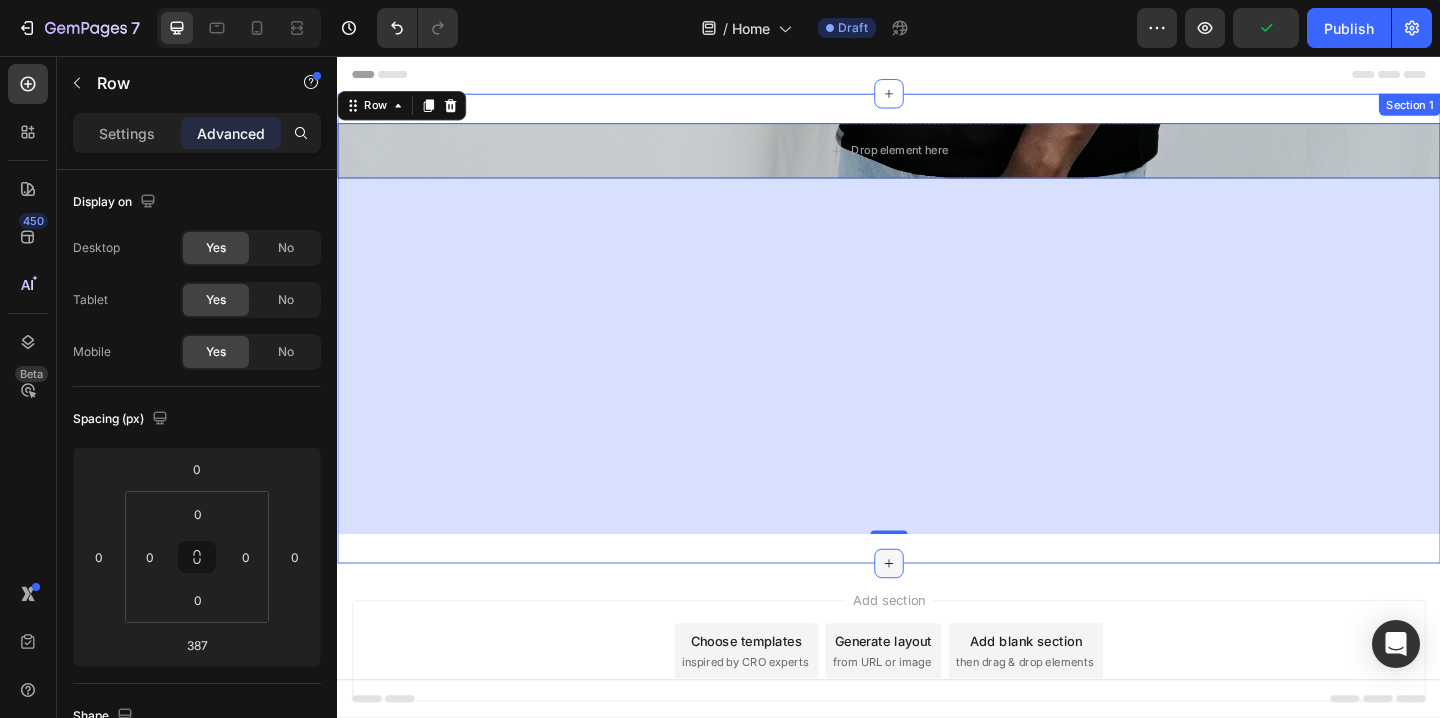 click 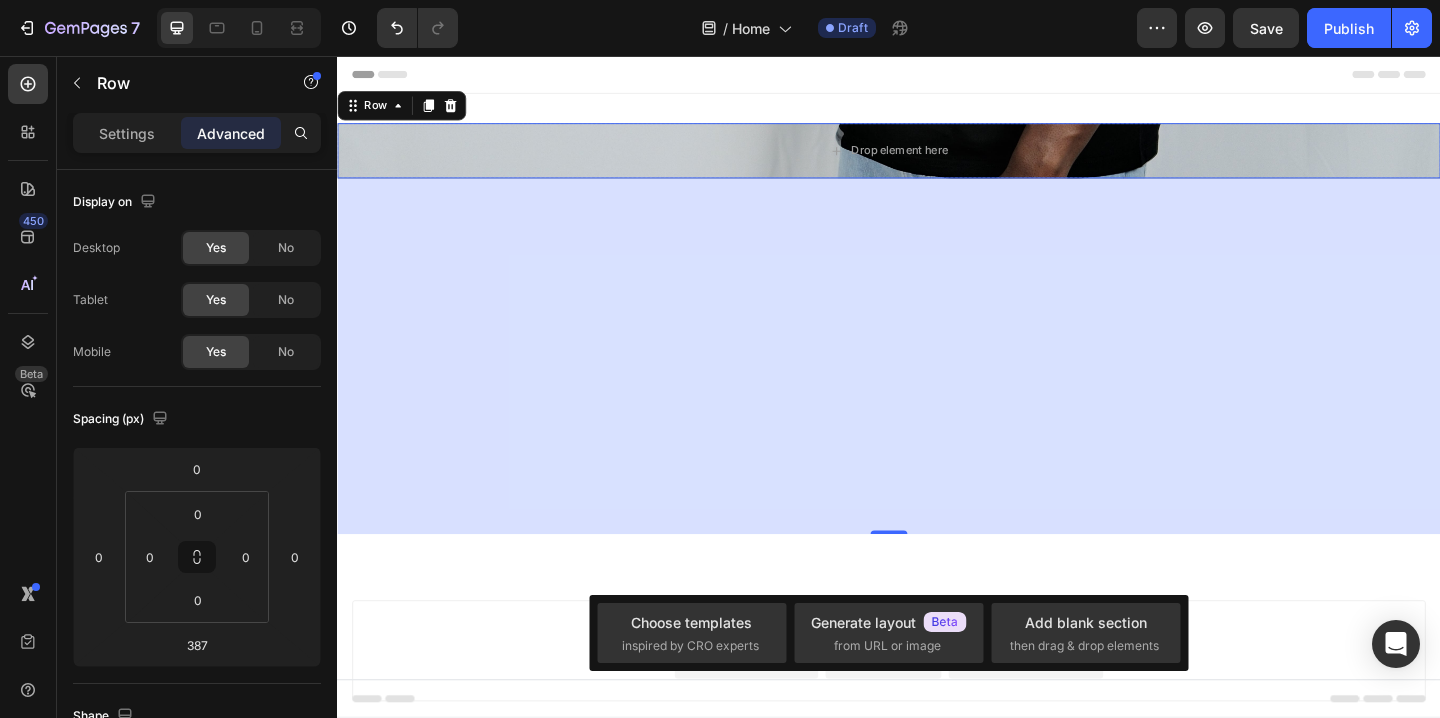 click on "387" at bounding box center [937, 382] 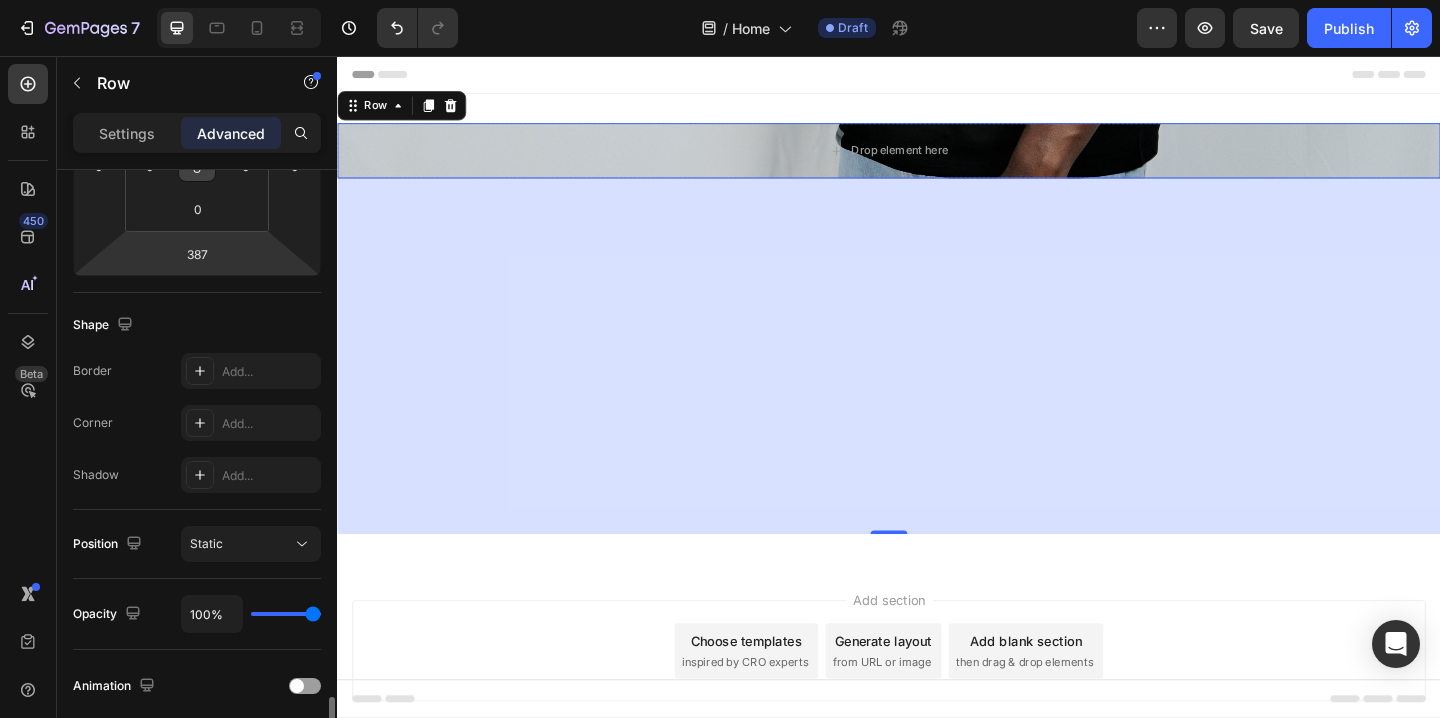 scroll, scrollTop: 729, scrollLeft: 0, axis: vertical 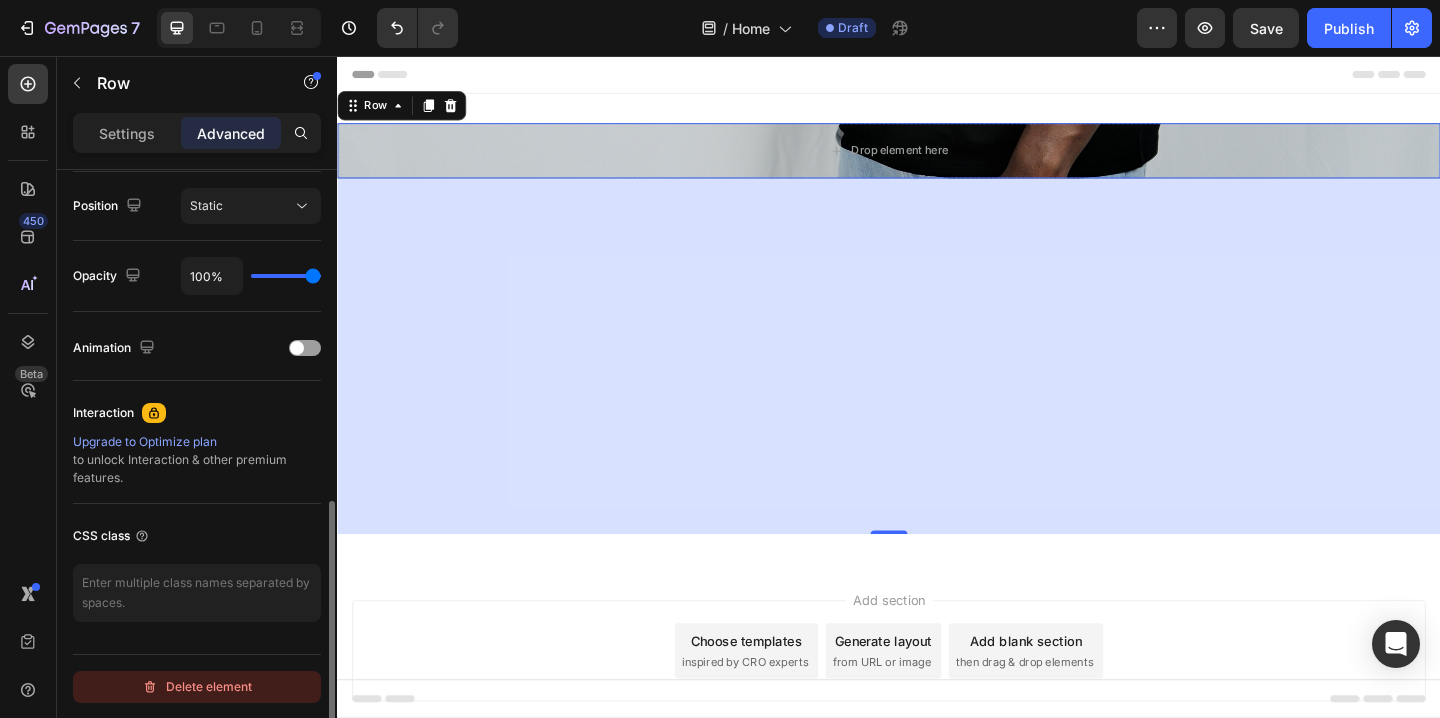 click on "Delete element" at bounding box center (197, 687) 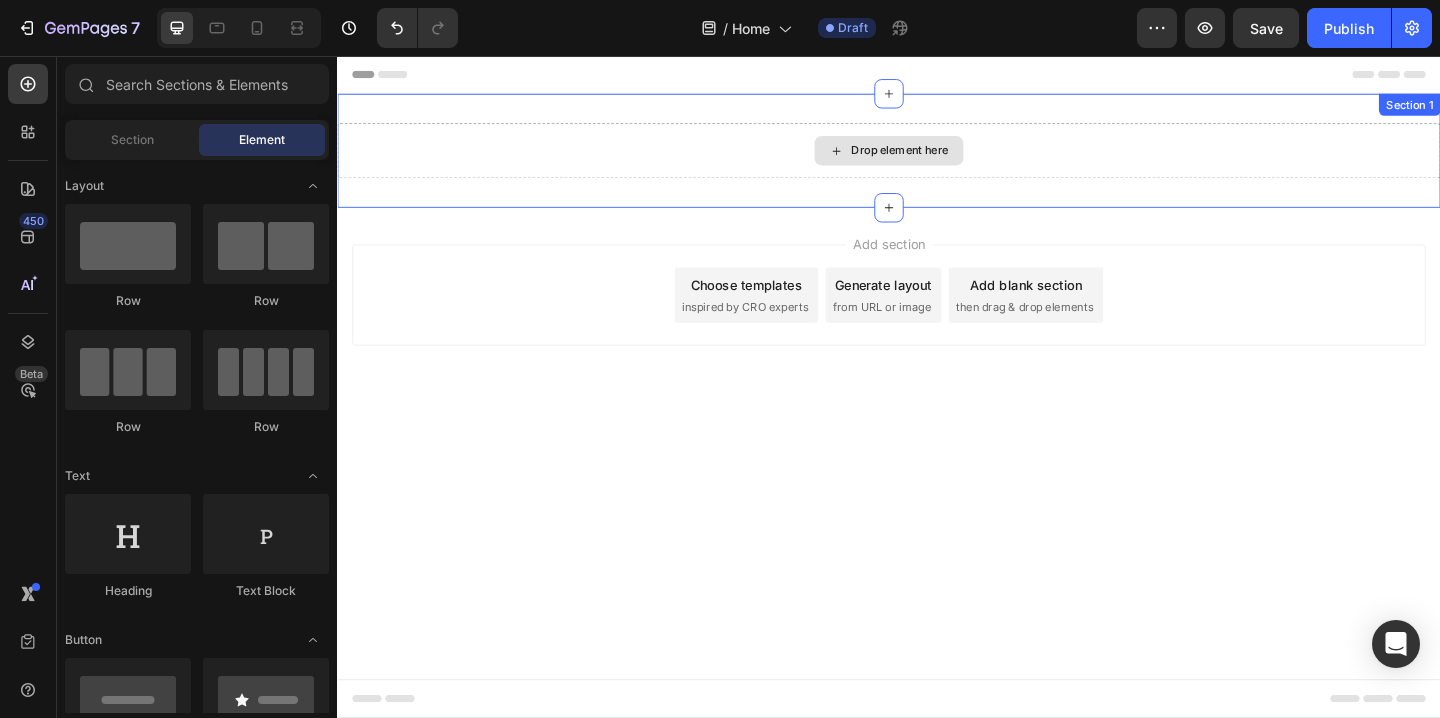 click on "Drop element here" at bounding box center (937, 159) 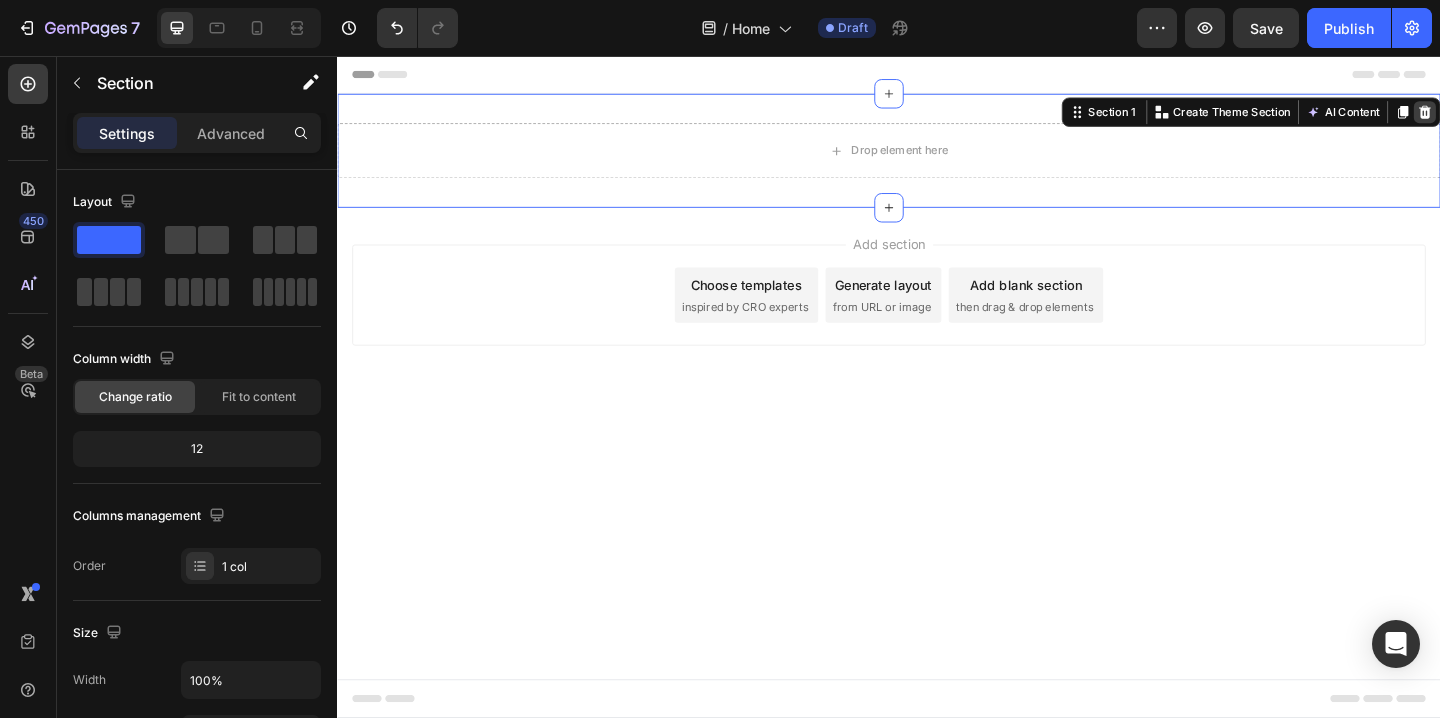 click 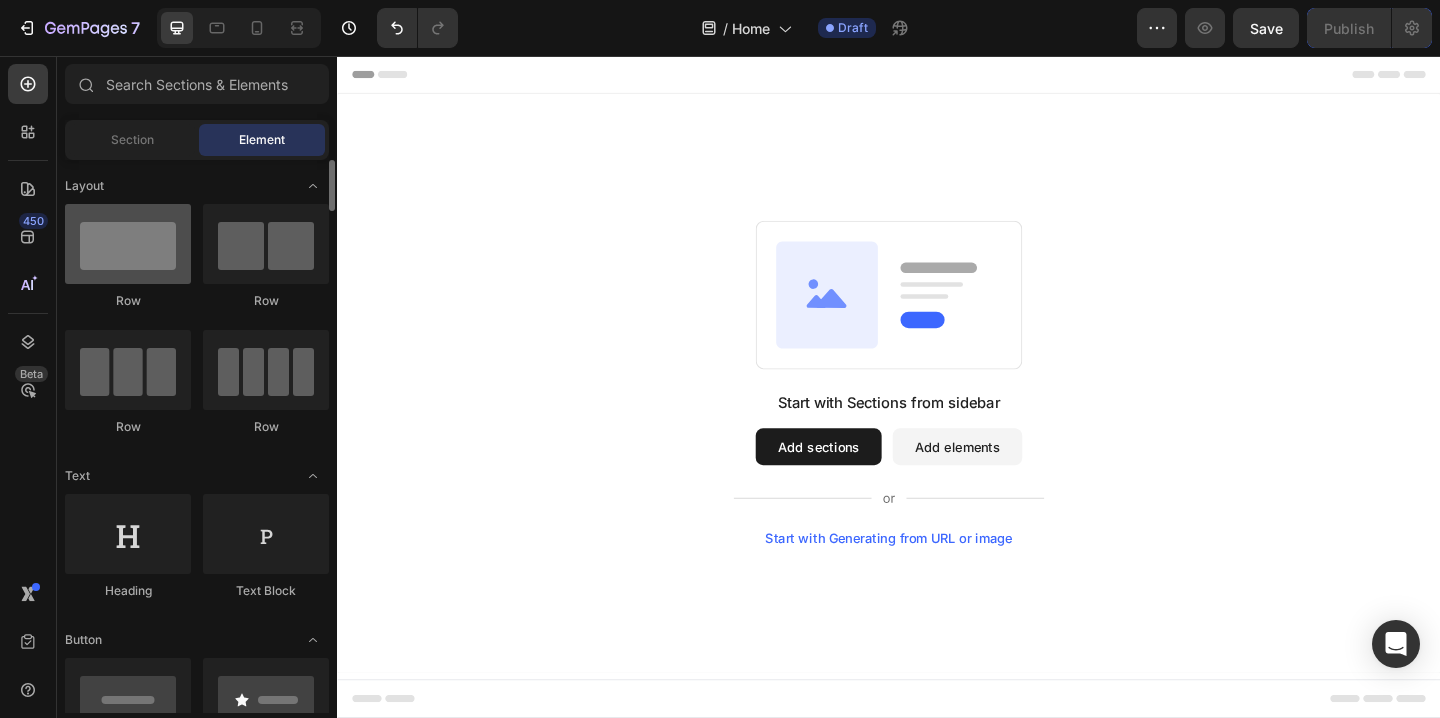 click at bounding box center (128, 244) 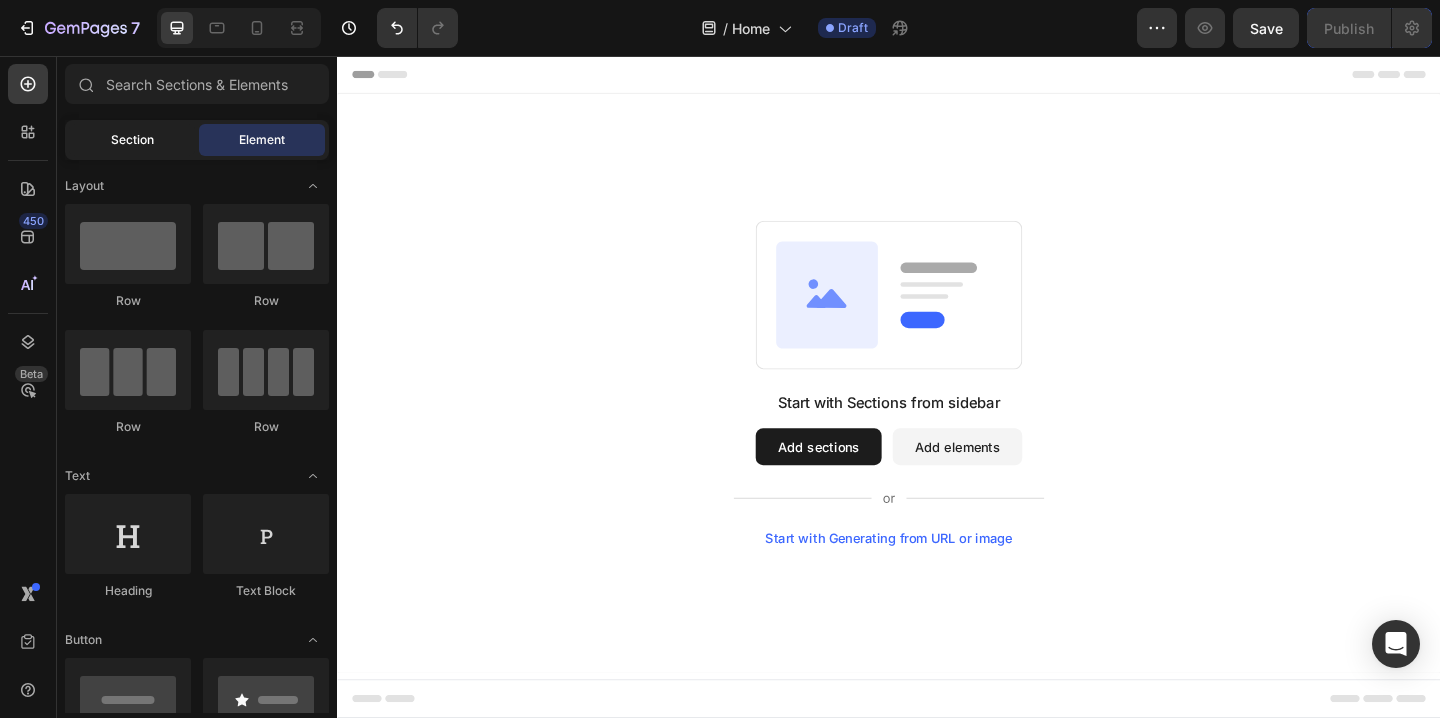 click on "Section" at bounding box center [132, 140] 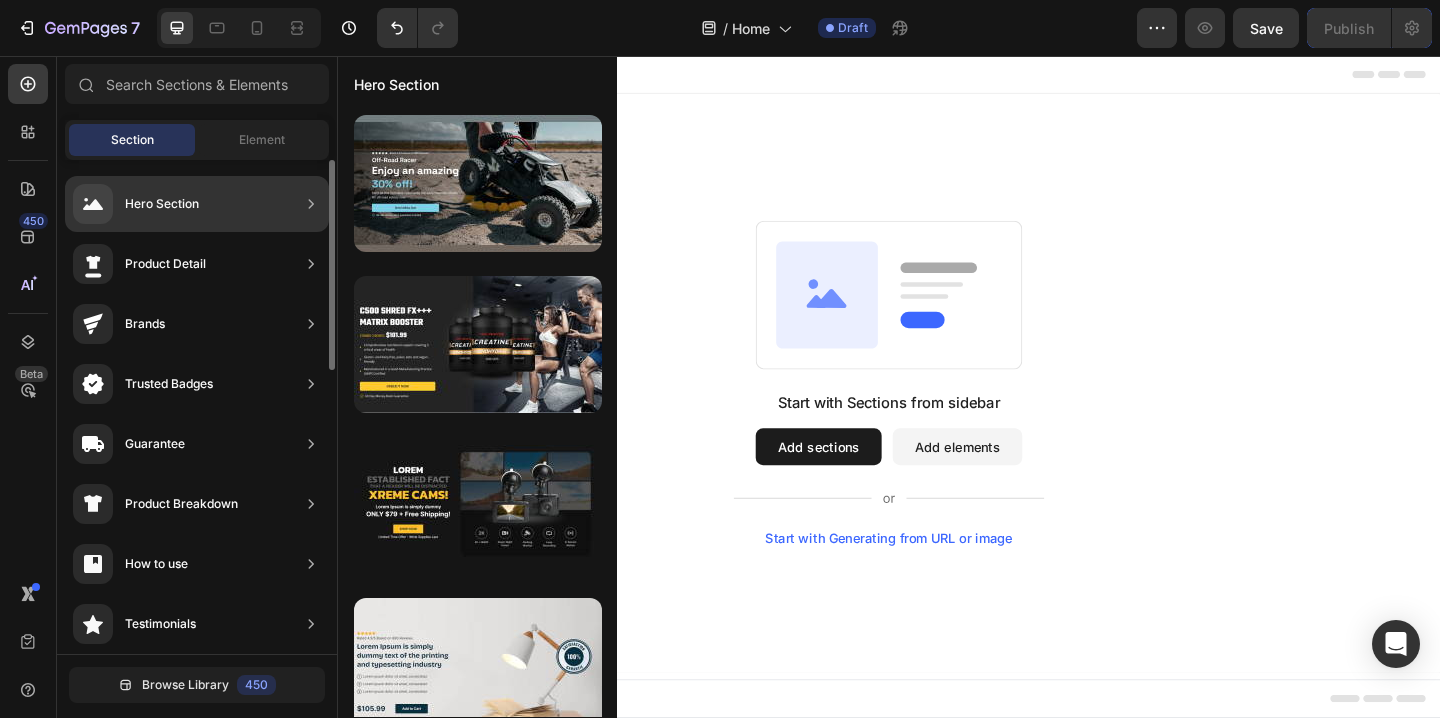 click on "Hero Section" at bounding box center (162, 204) 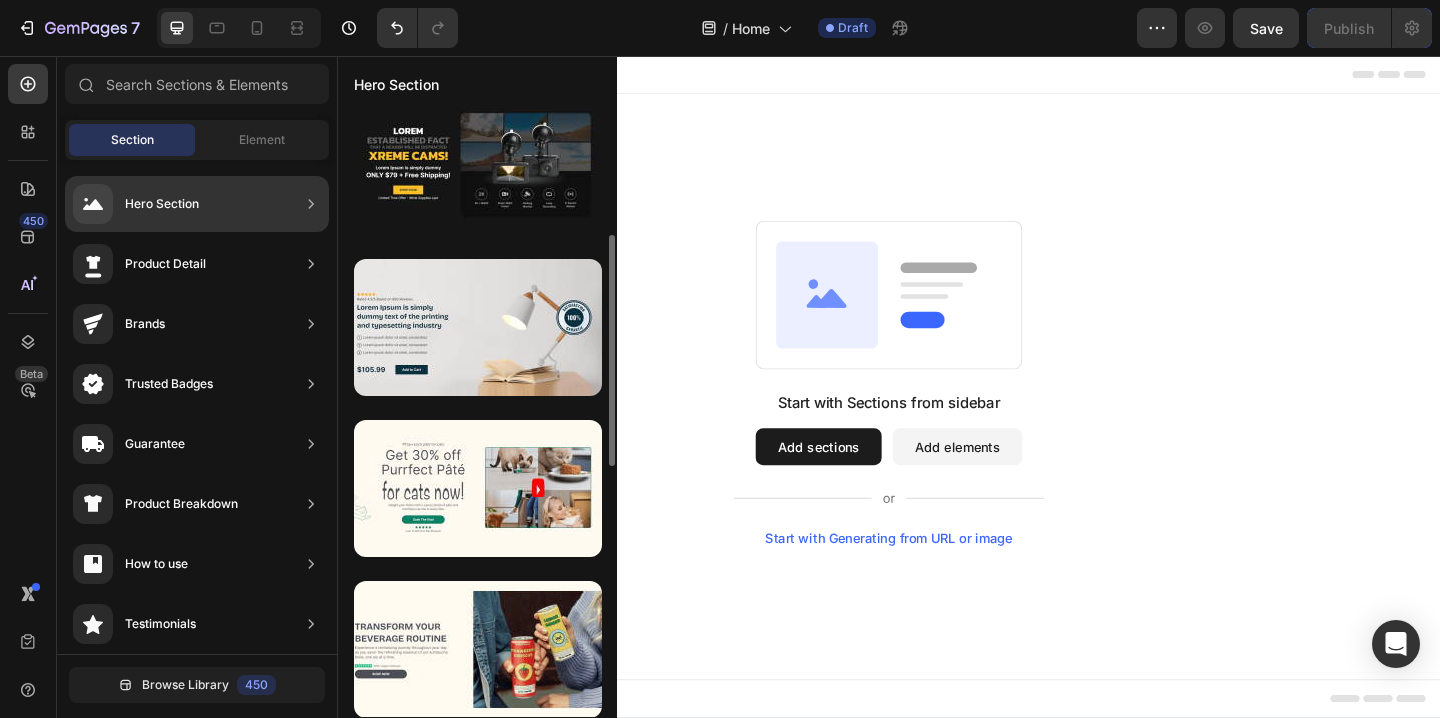 scroll, scrollTop: 341, scrollLeft: 0, axis: vertical 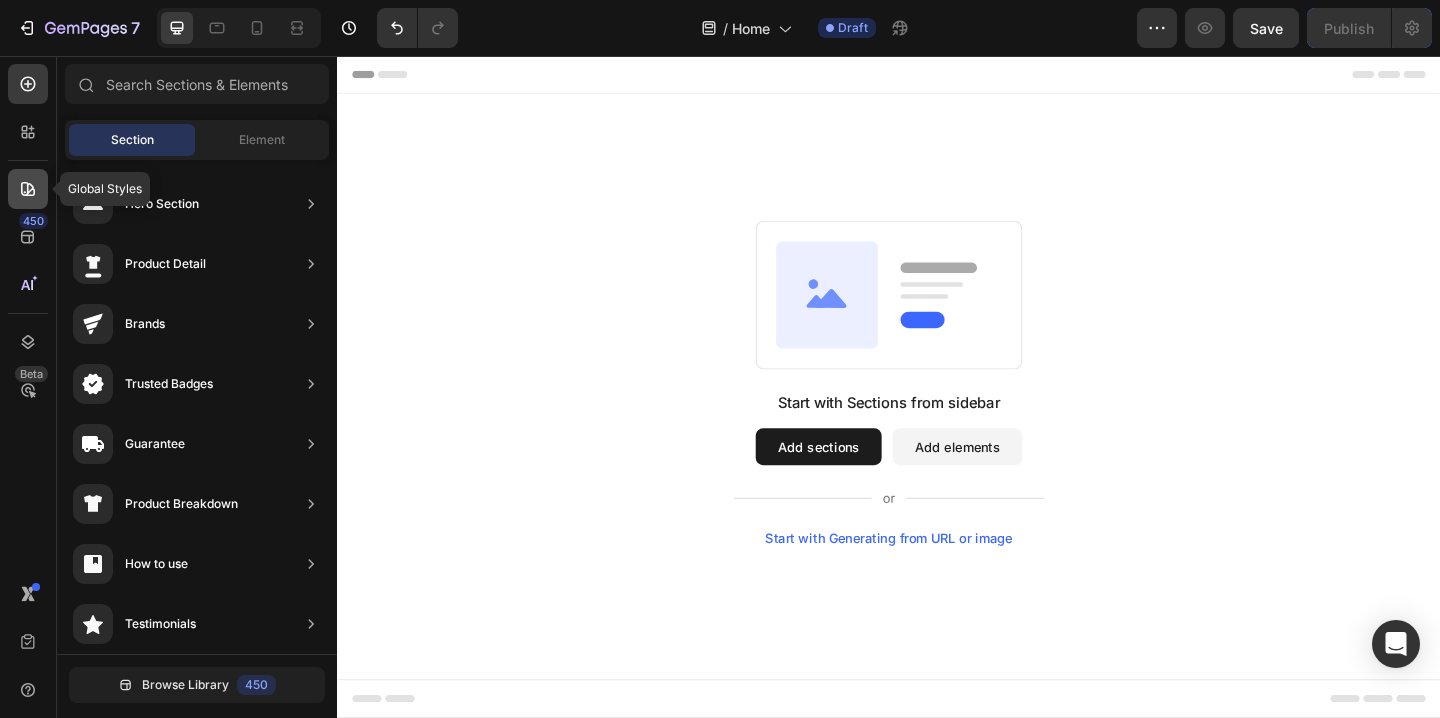 click 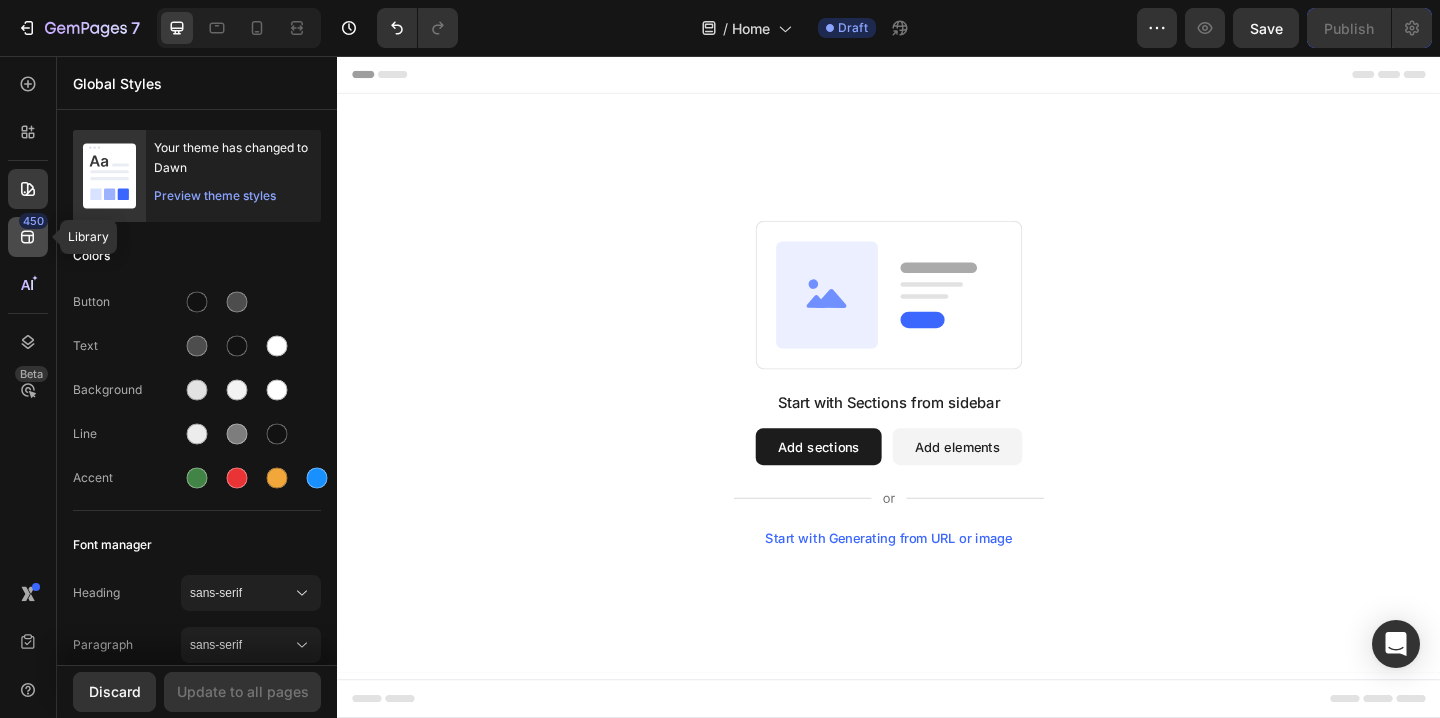 click 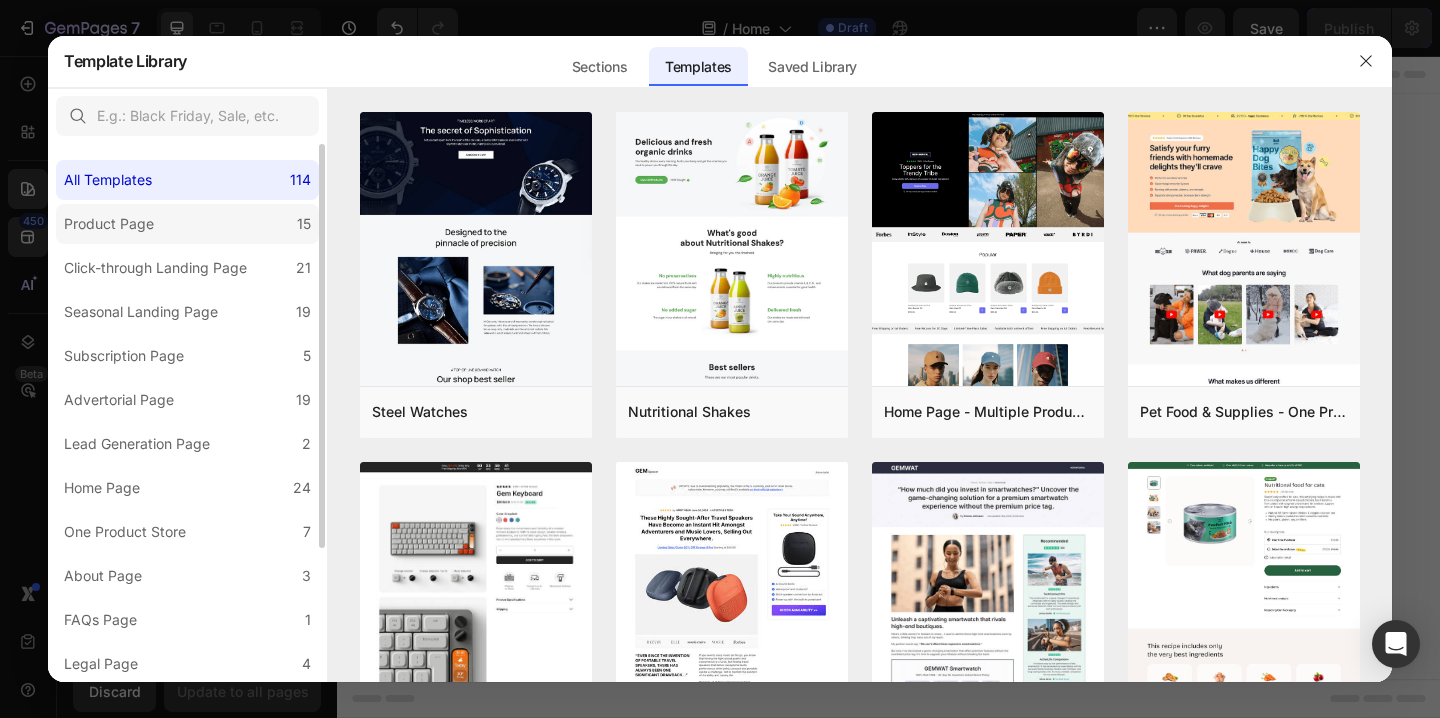click on "Product Page 15" 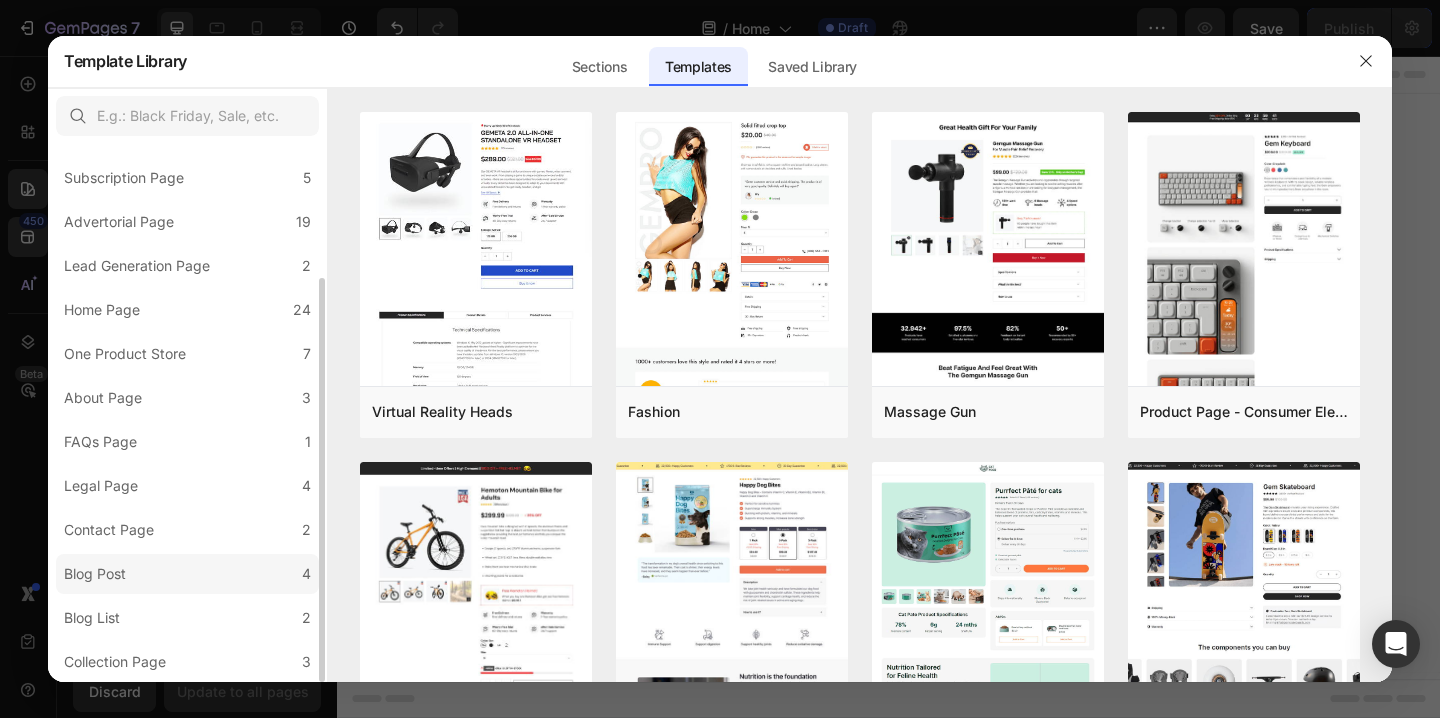 scroll, scrollTop: 0, scrollLeft: 0, axis: both 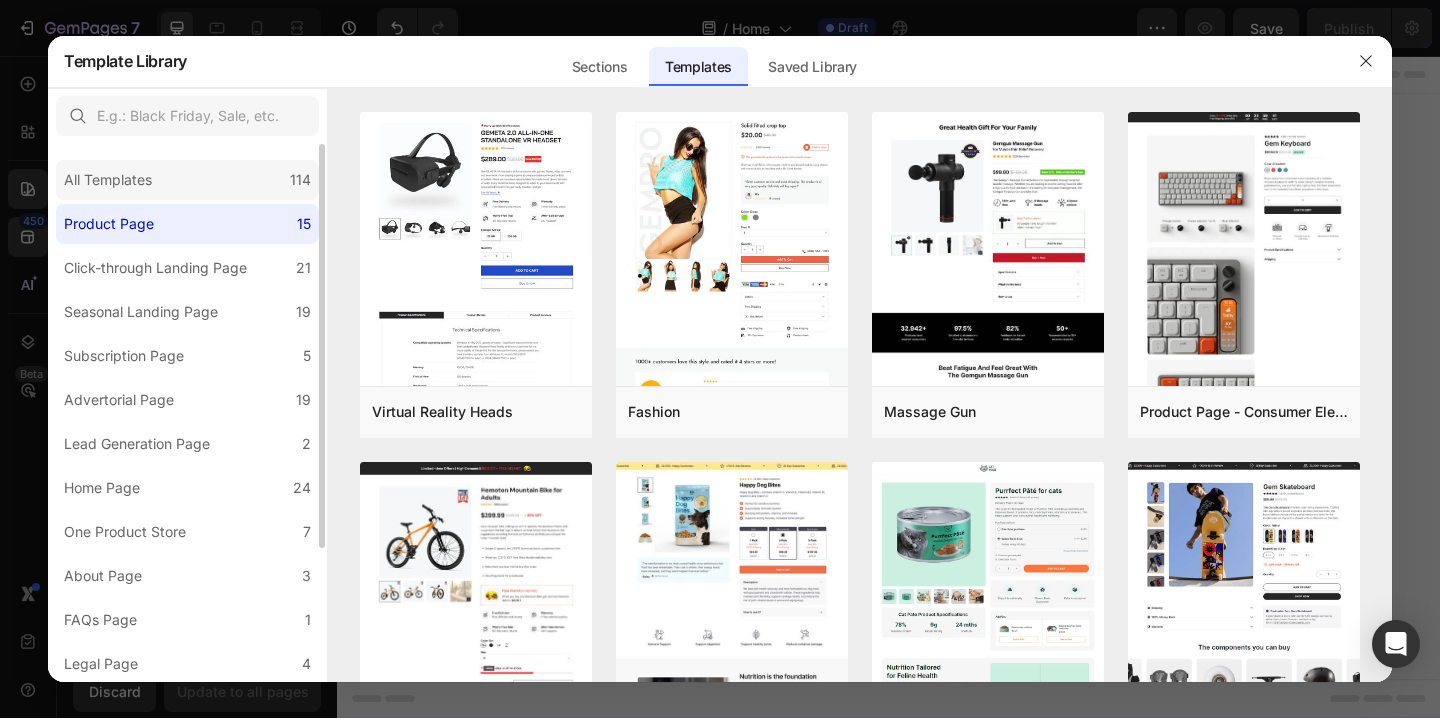 click on "All Templates 114" 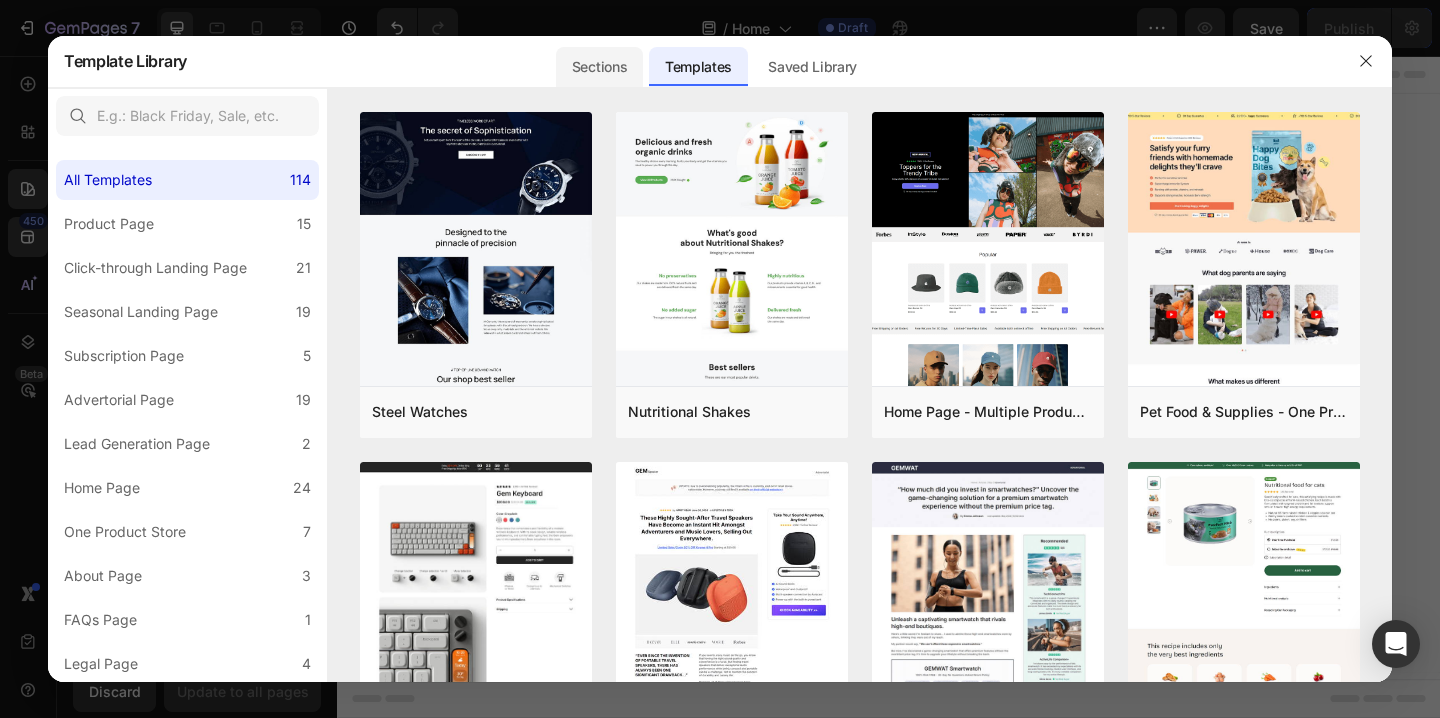 click on "Sections" 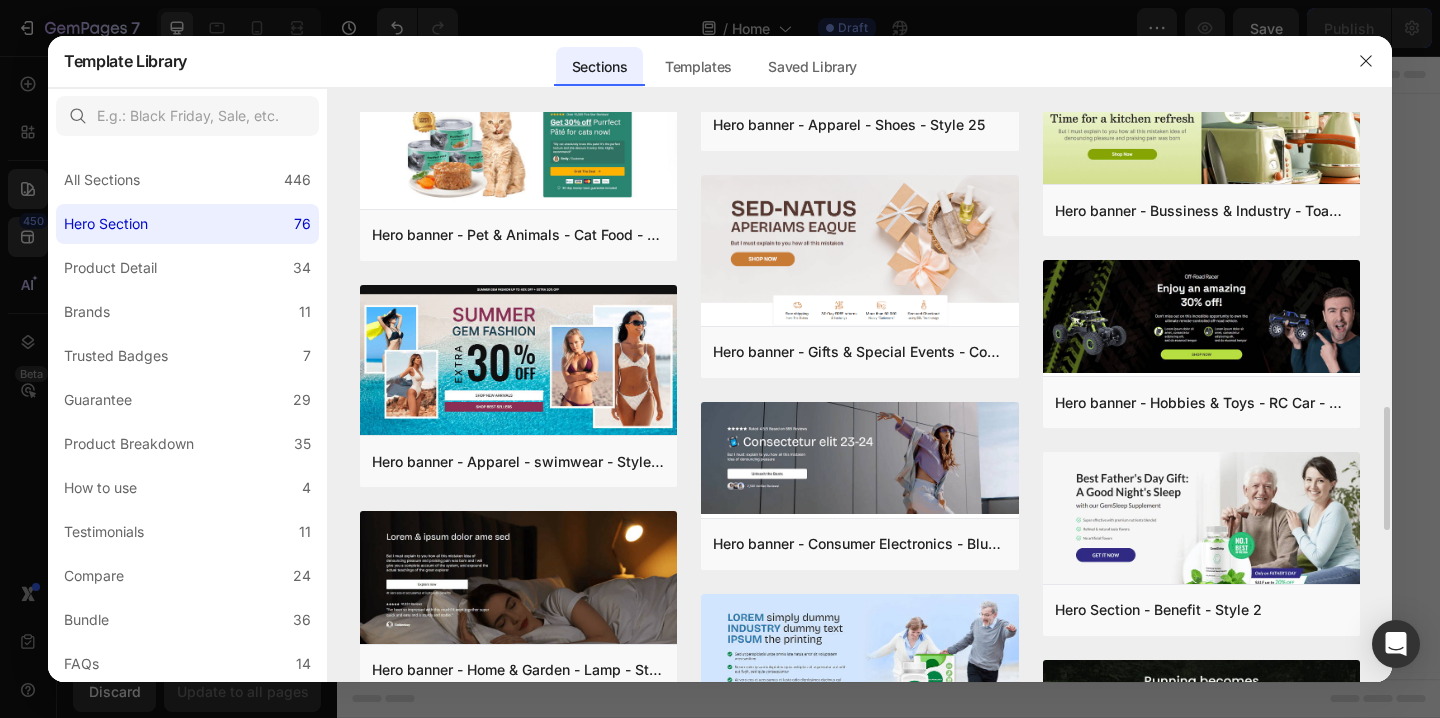scroll, scrollTop: 1316, scrollLeft: 0, axis: vertical 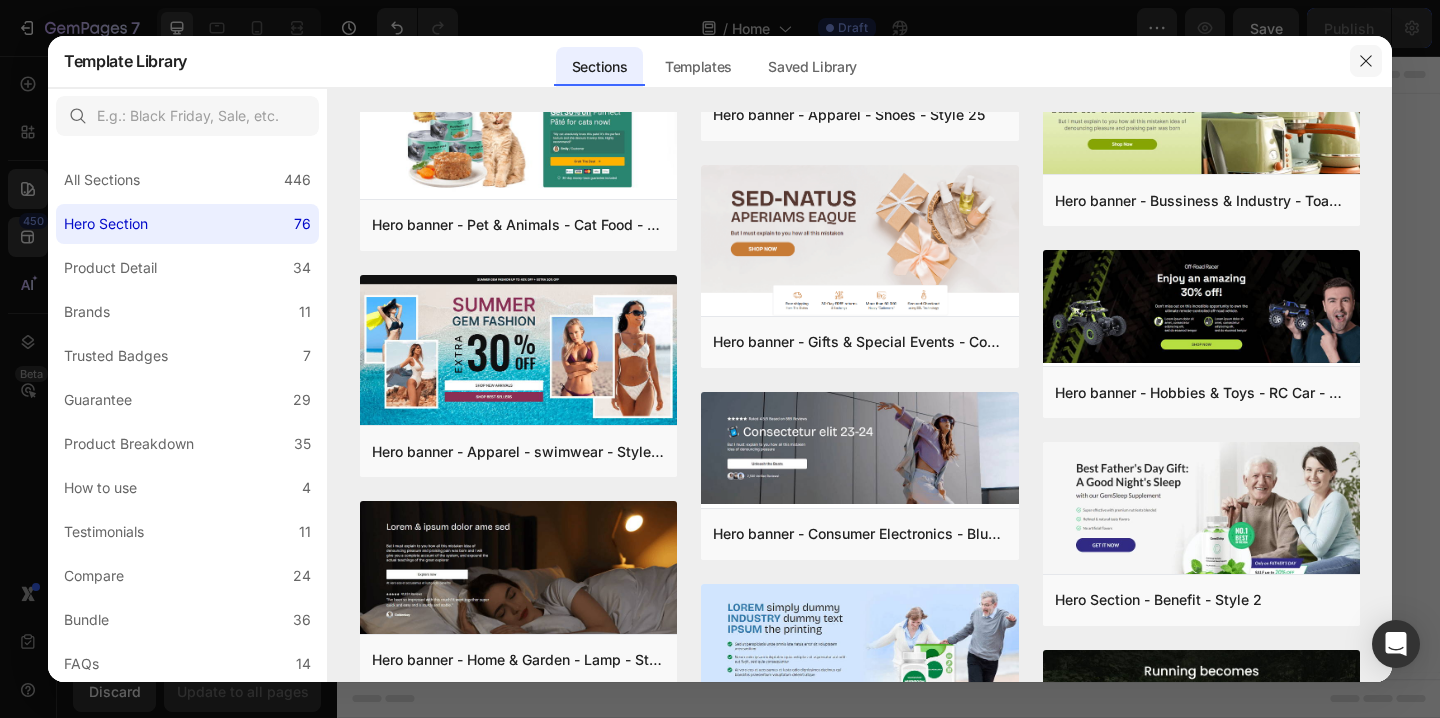 click 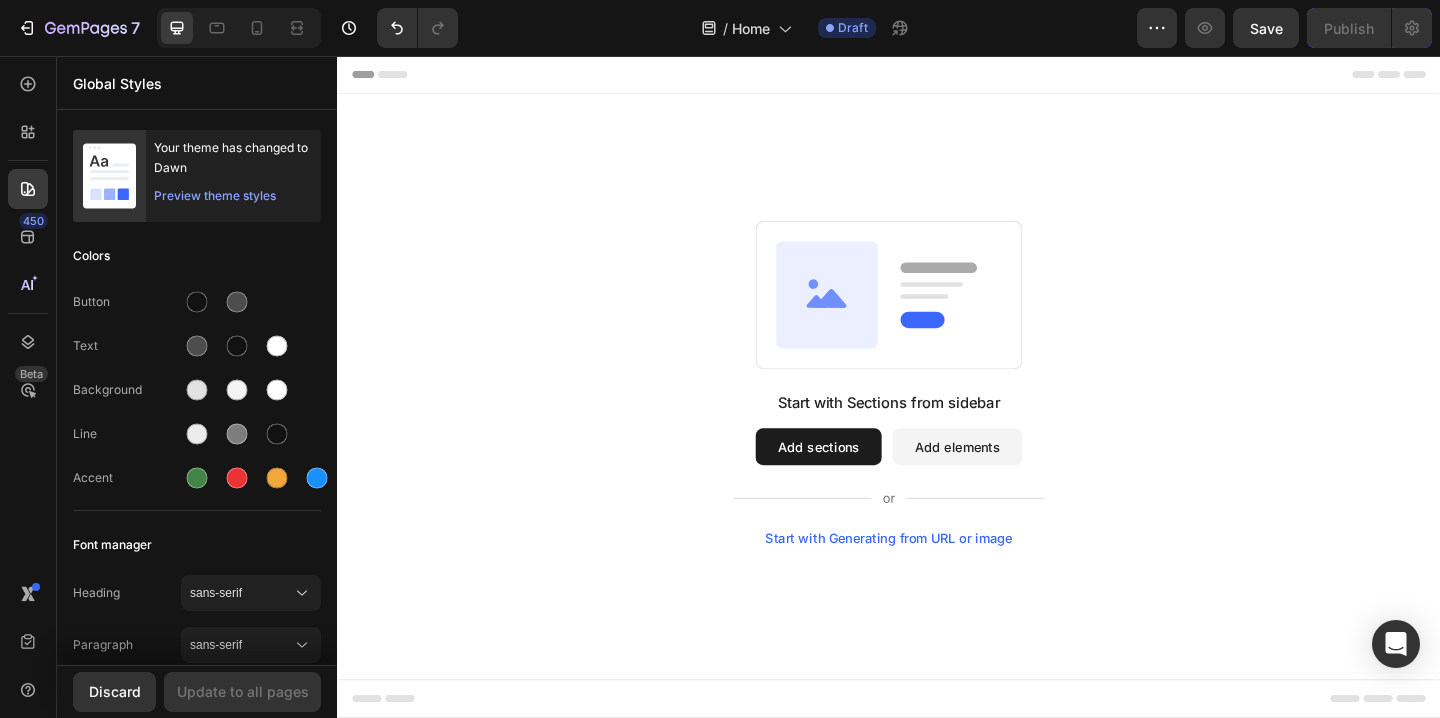 click on "Start with Sections from sidebar Add sections Add elements Start with Generating from URL or image" at bounding box center [937, 412] 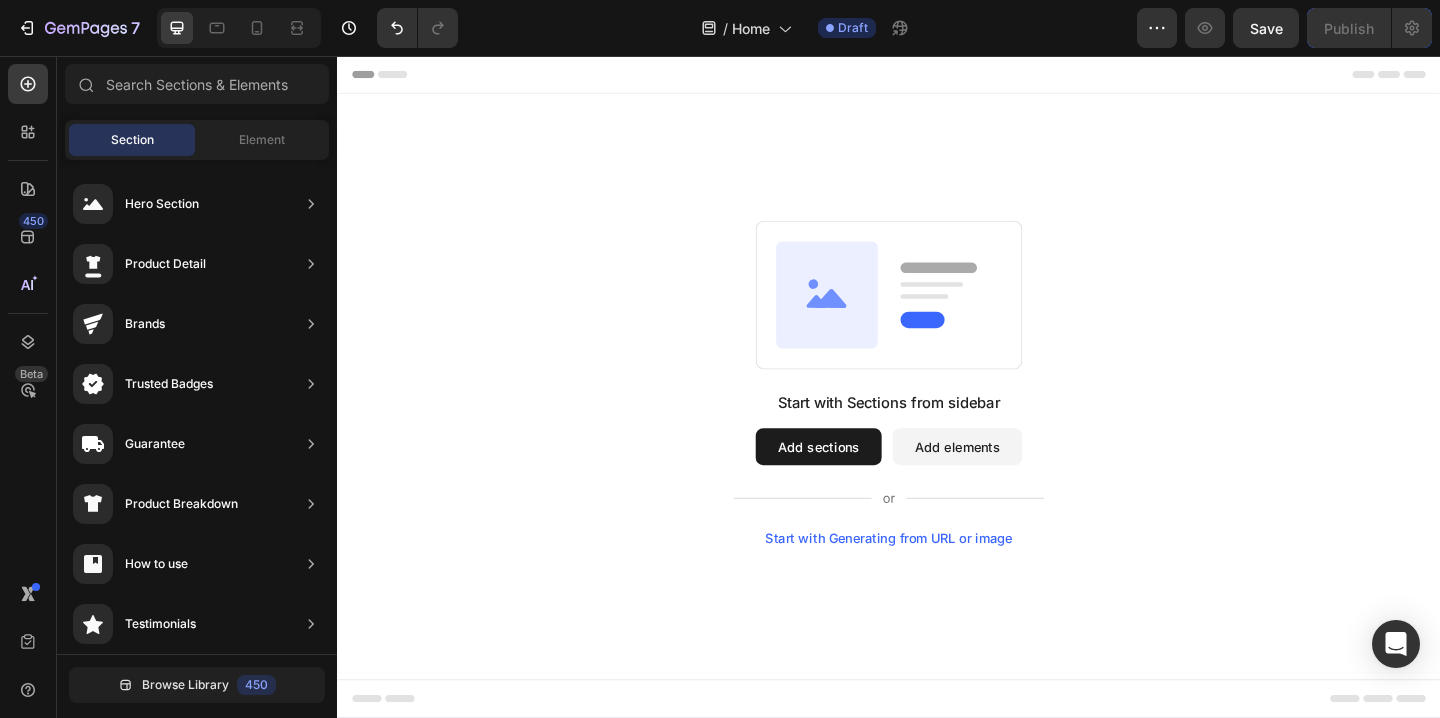 click on "Start with Generating from URL or image" at bounding box center [937, 581] 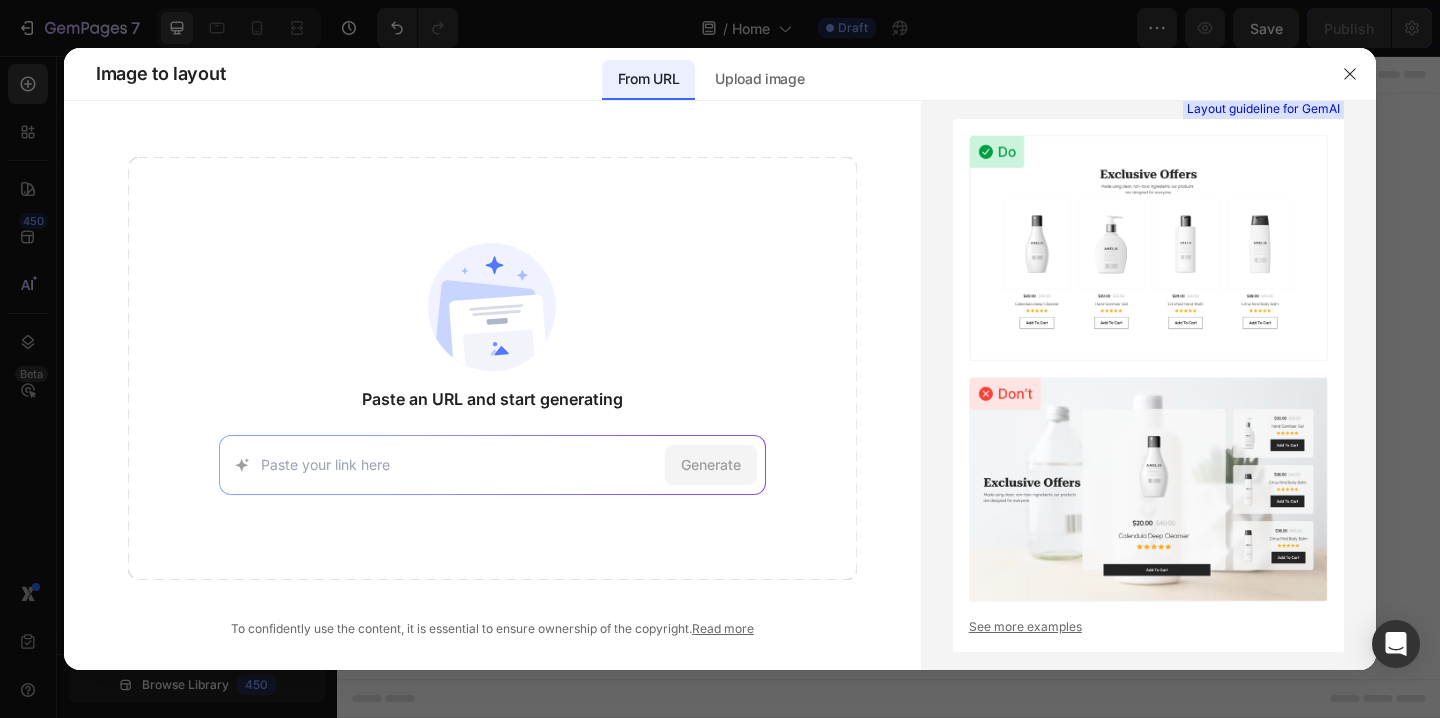 click at bounding box center [459, 464] 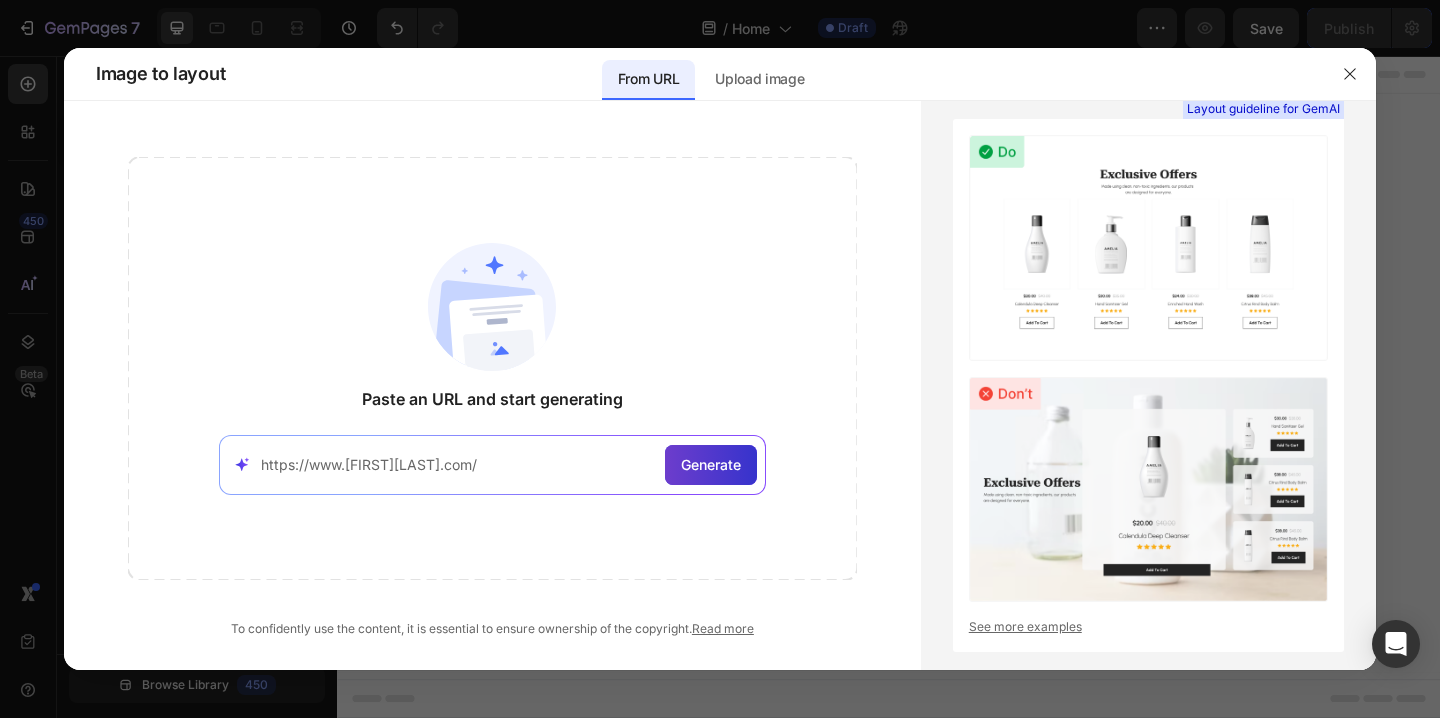 type on "https://www.johnelliott.com/" 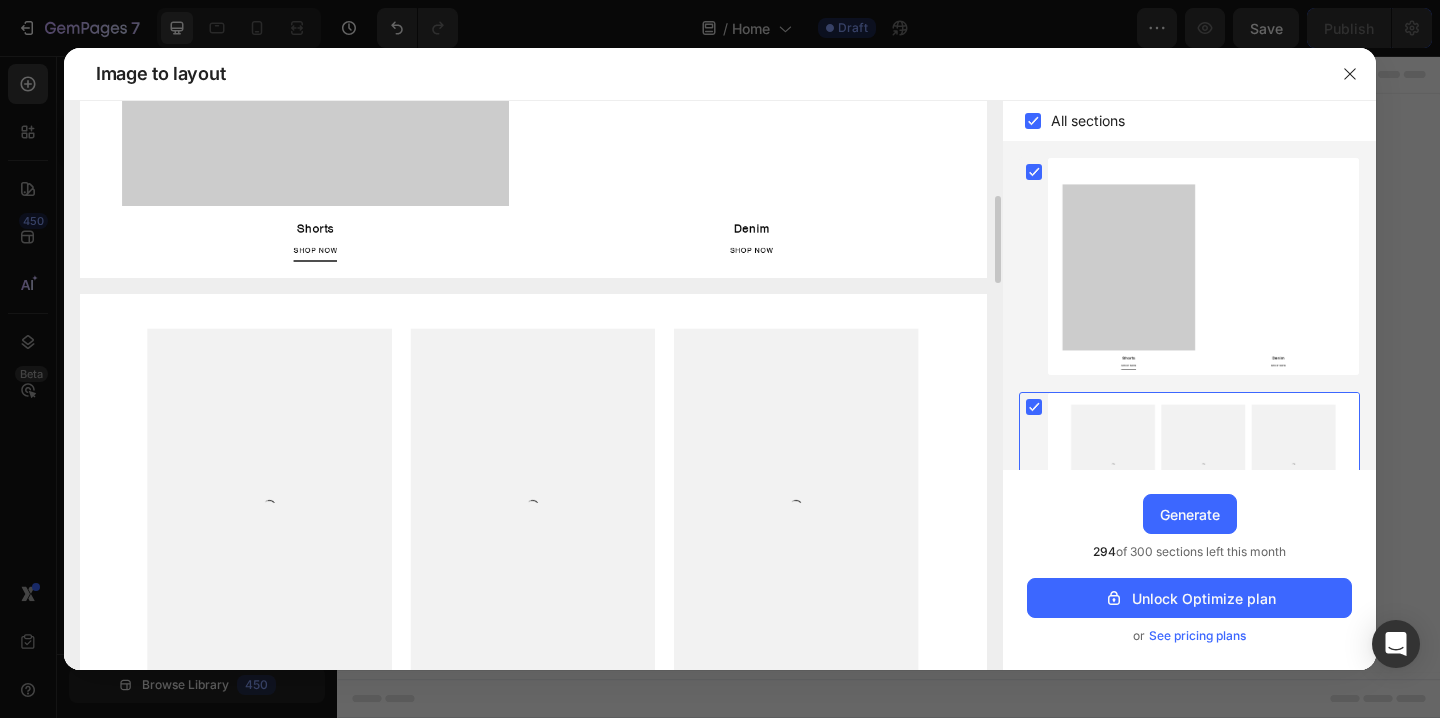 scroll, scrollTop: 705, scrollLeft: 0, axis: vertical 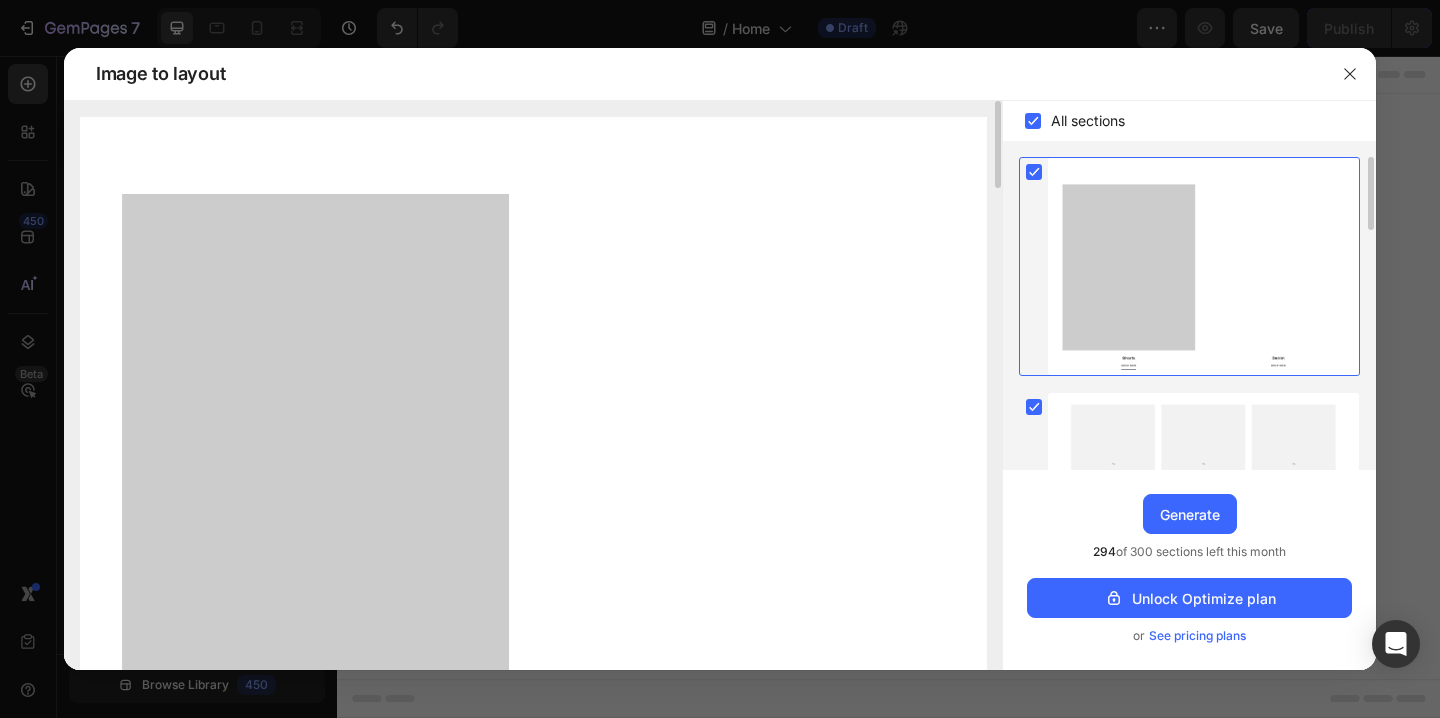 click at bounding box center [533, 433] 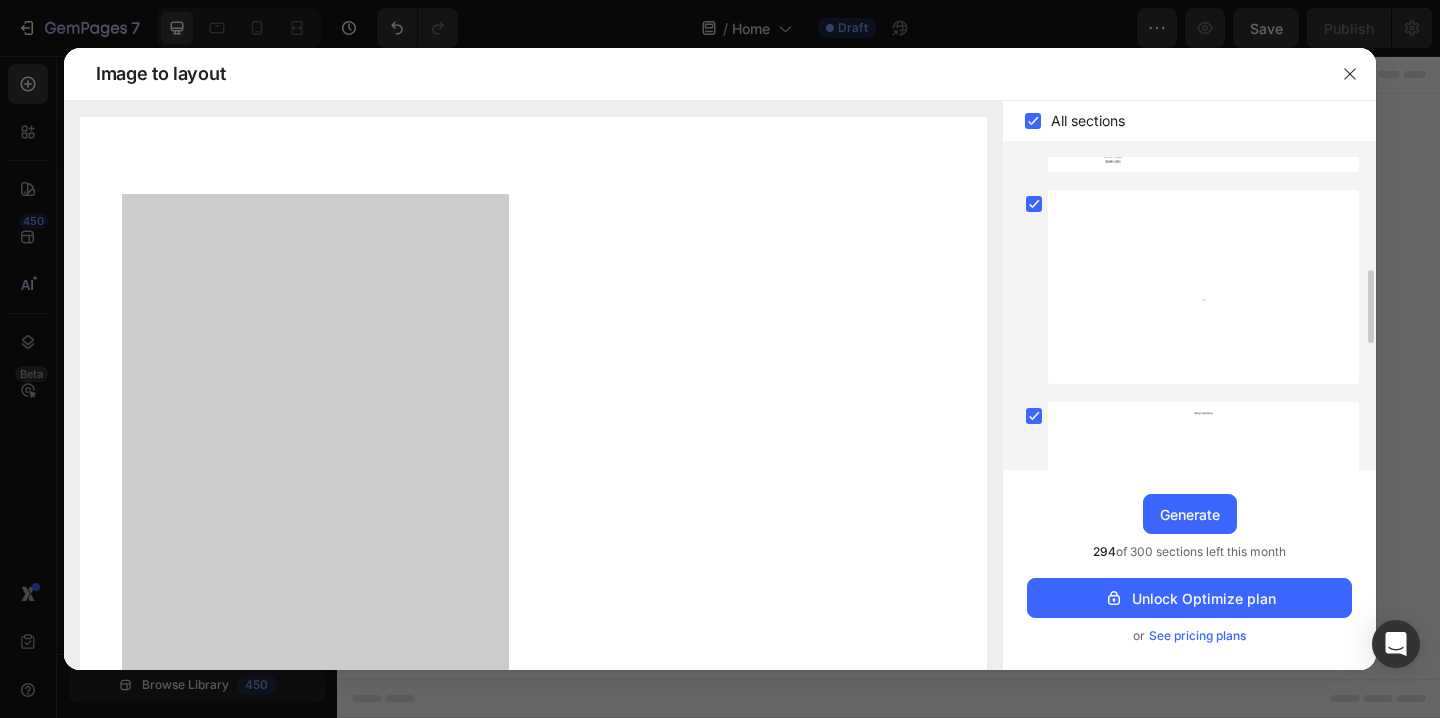 scroll, scrollTop: 1019, scrollLeft: 0, axis: vertical 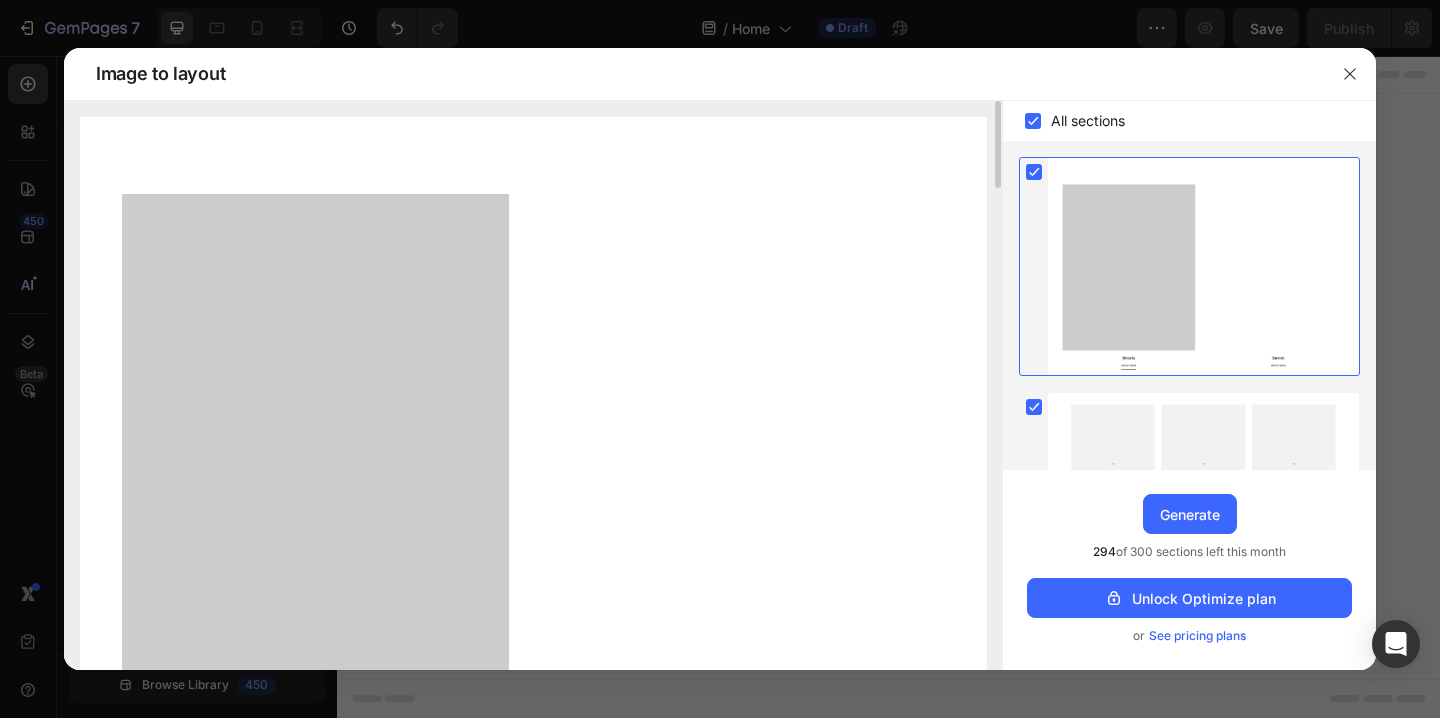 click at bounding box center (533, 433) 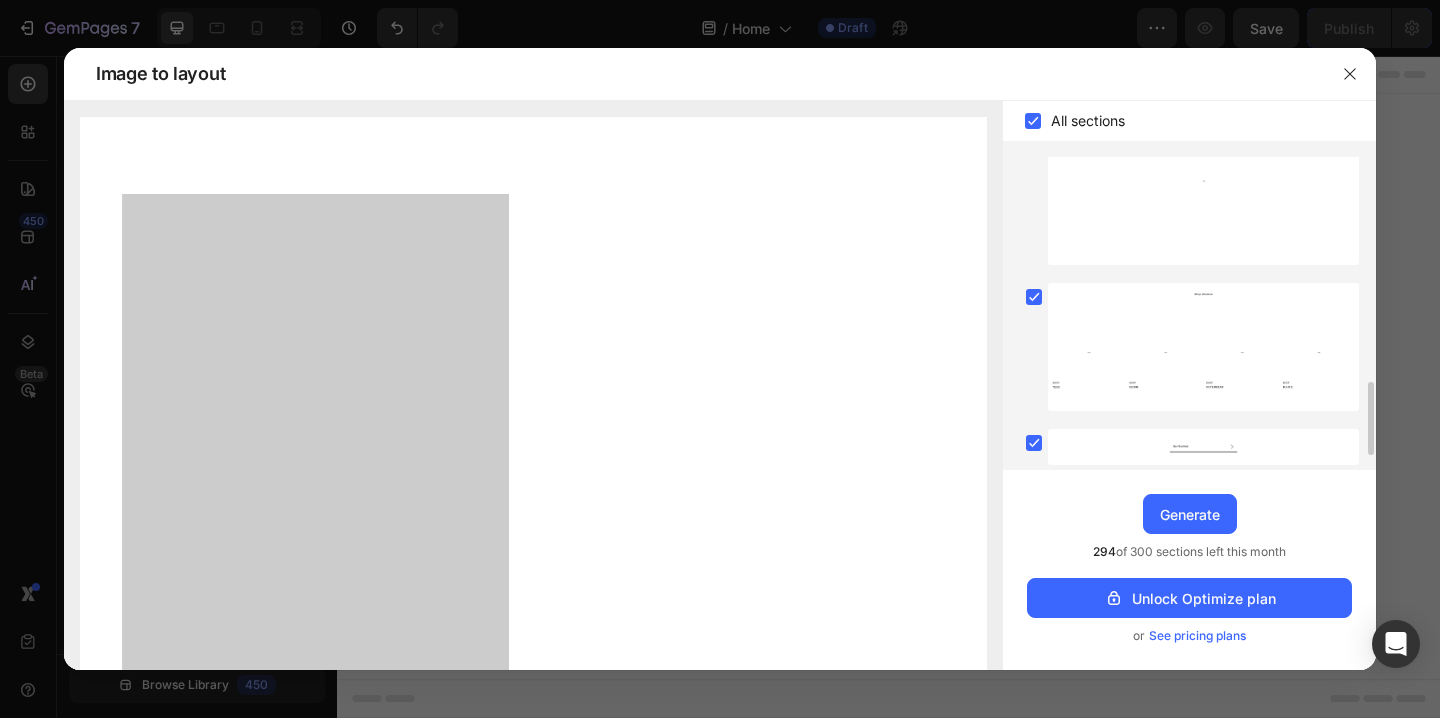 scroll, scrollTop: 1019, scrollLeft: 0, axis: vertical 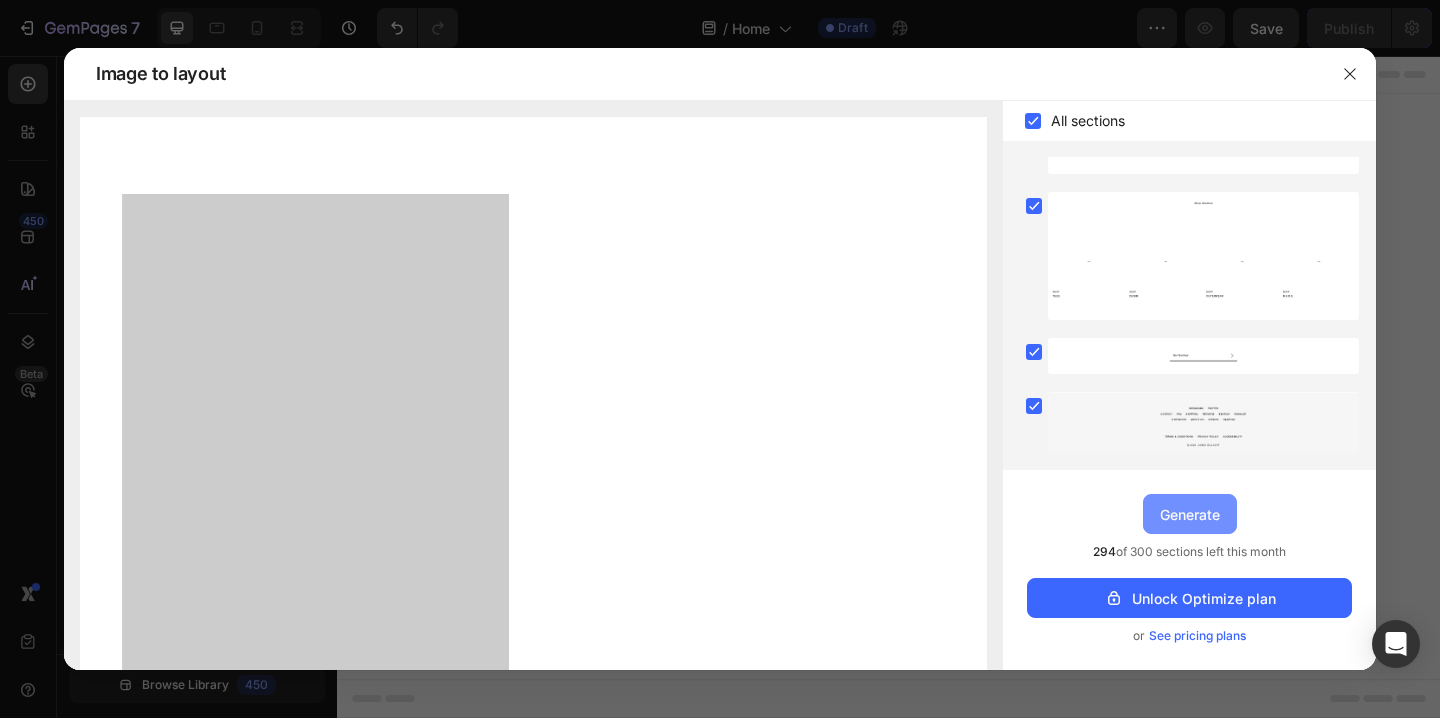 click on "Generate" at bounding box center [1190, 514] 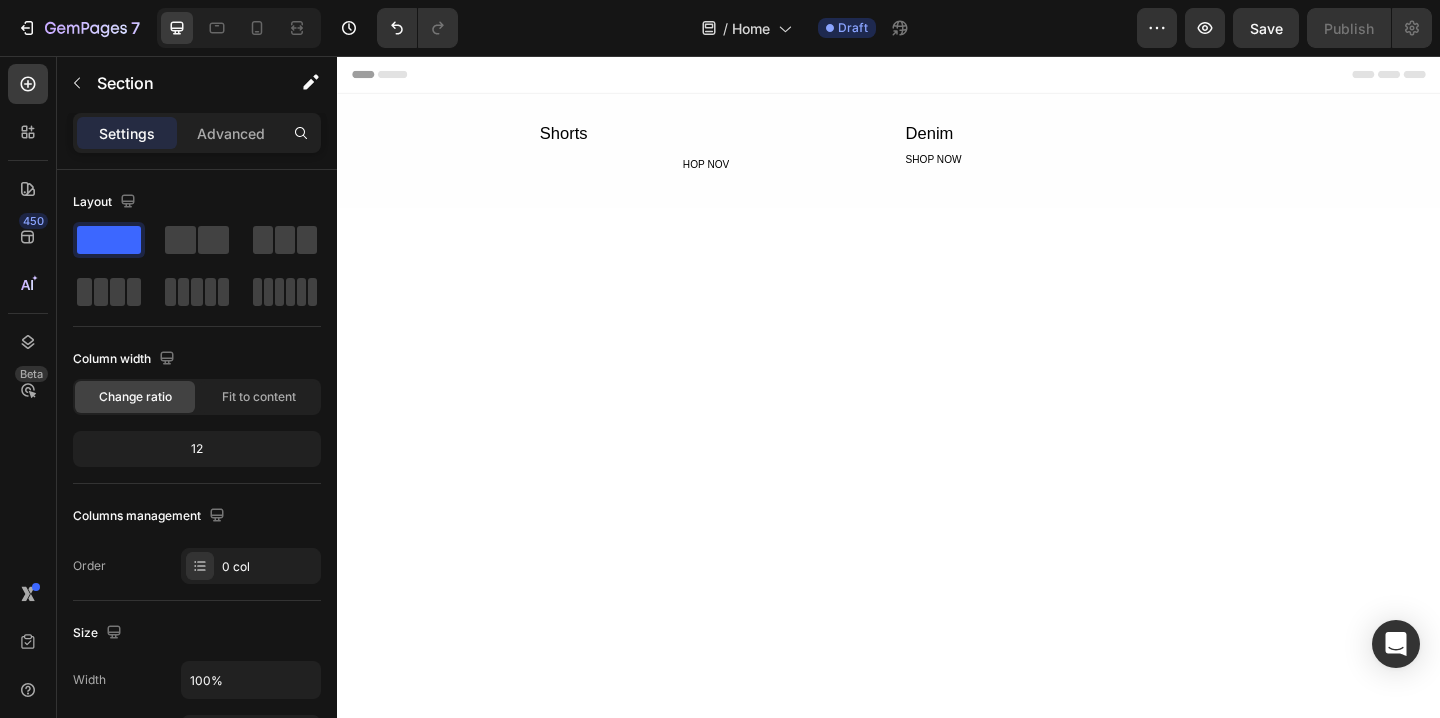 click at bounding box center (937, 824) 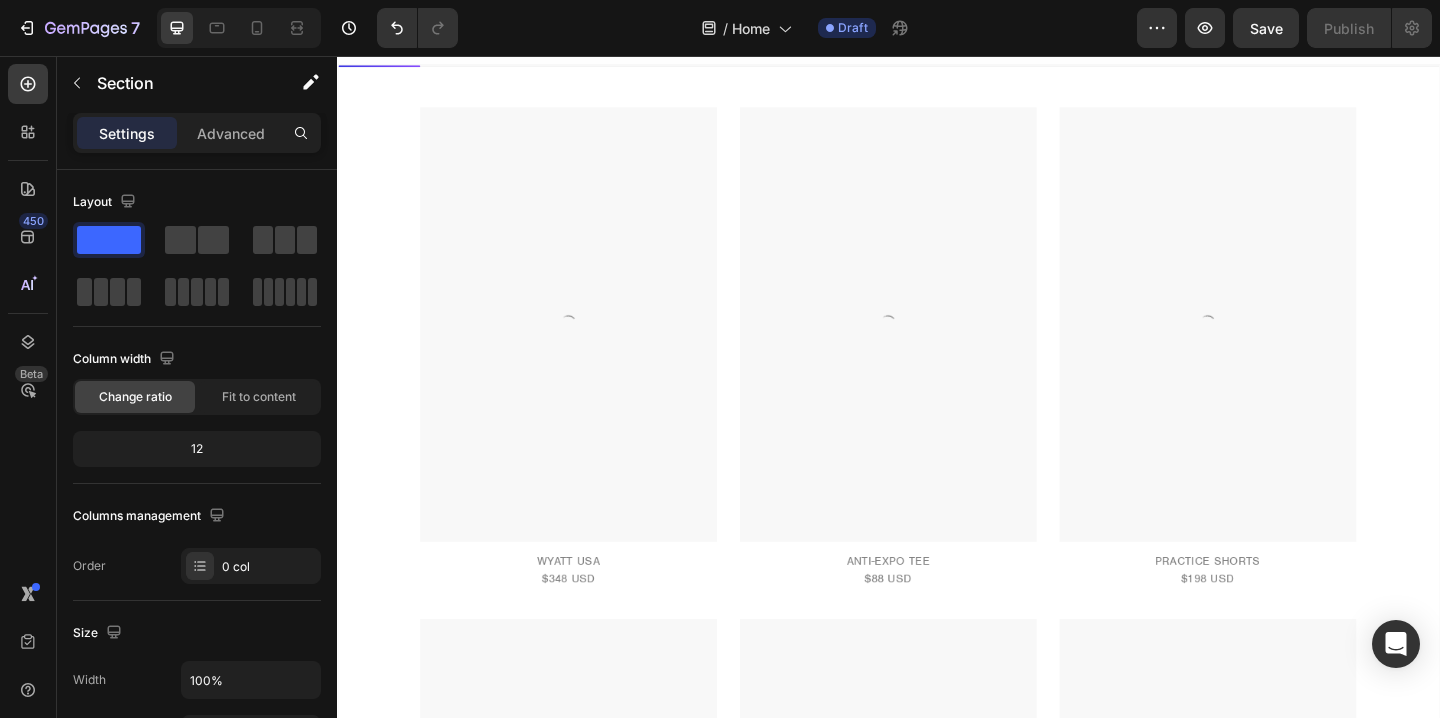 scroll, scrollTop: 0, scrollLeft: 0, axis: both 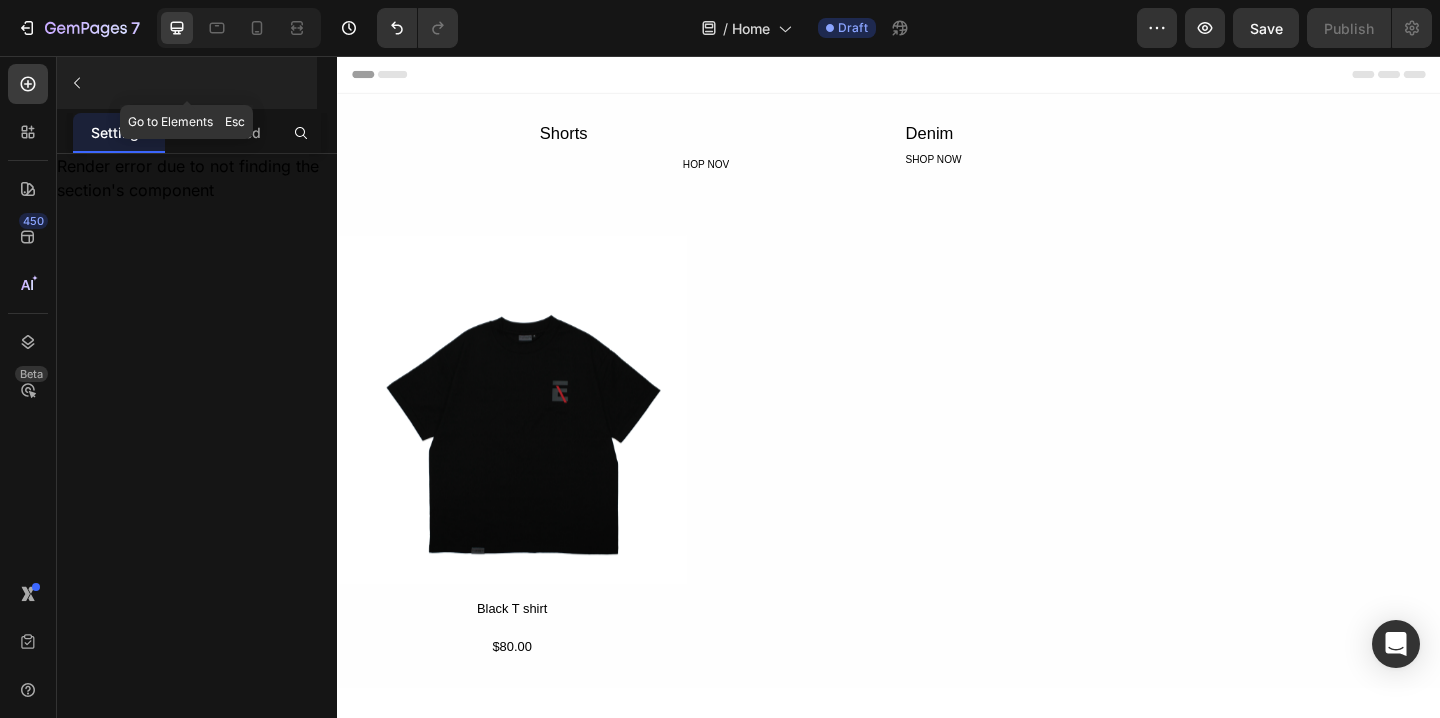 click 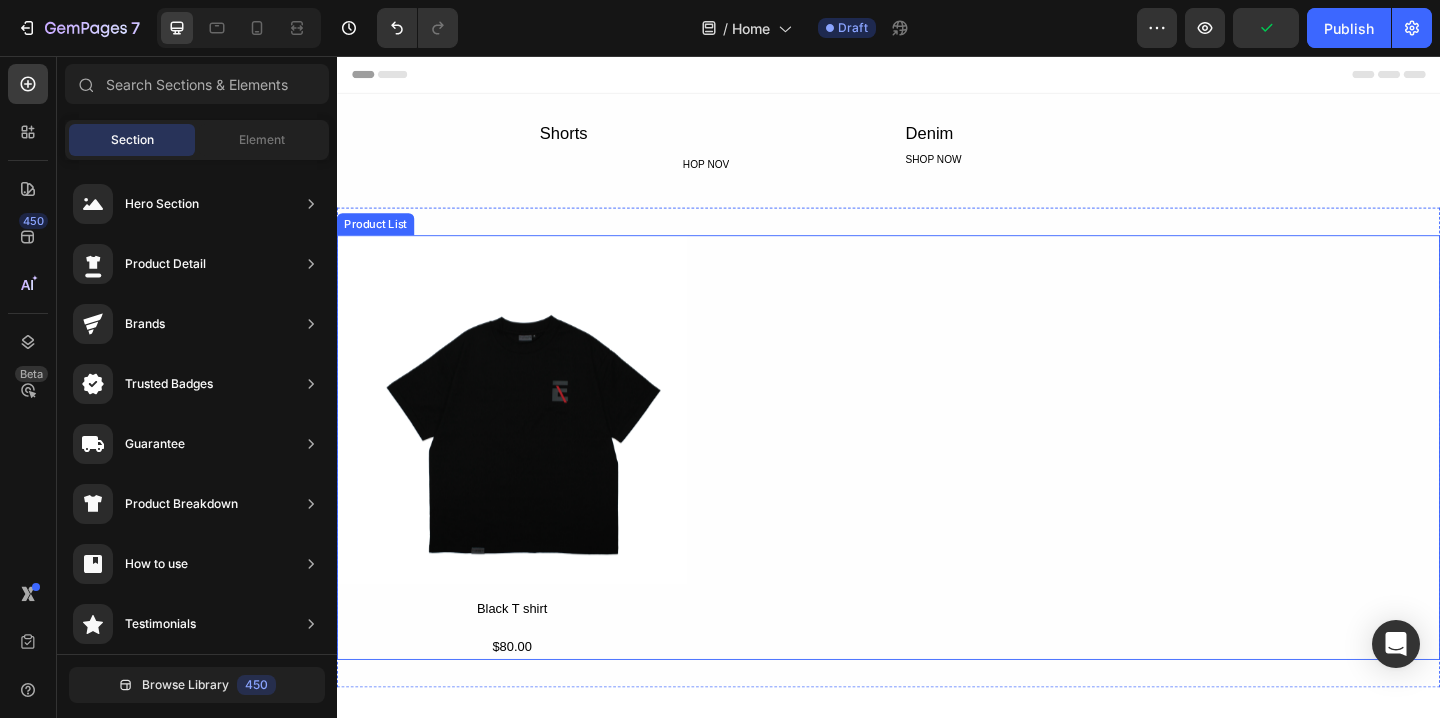 click on "Product Images Black T shirt Product Title $80.00 Product Price Product Price Product List" at bounding box center (937, 482) 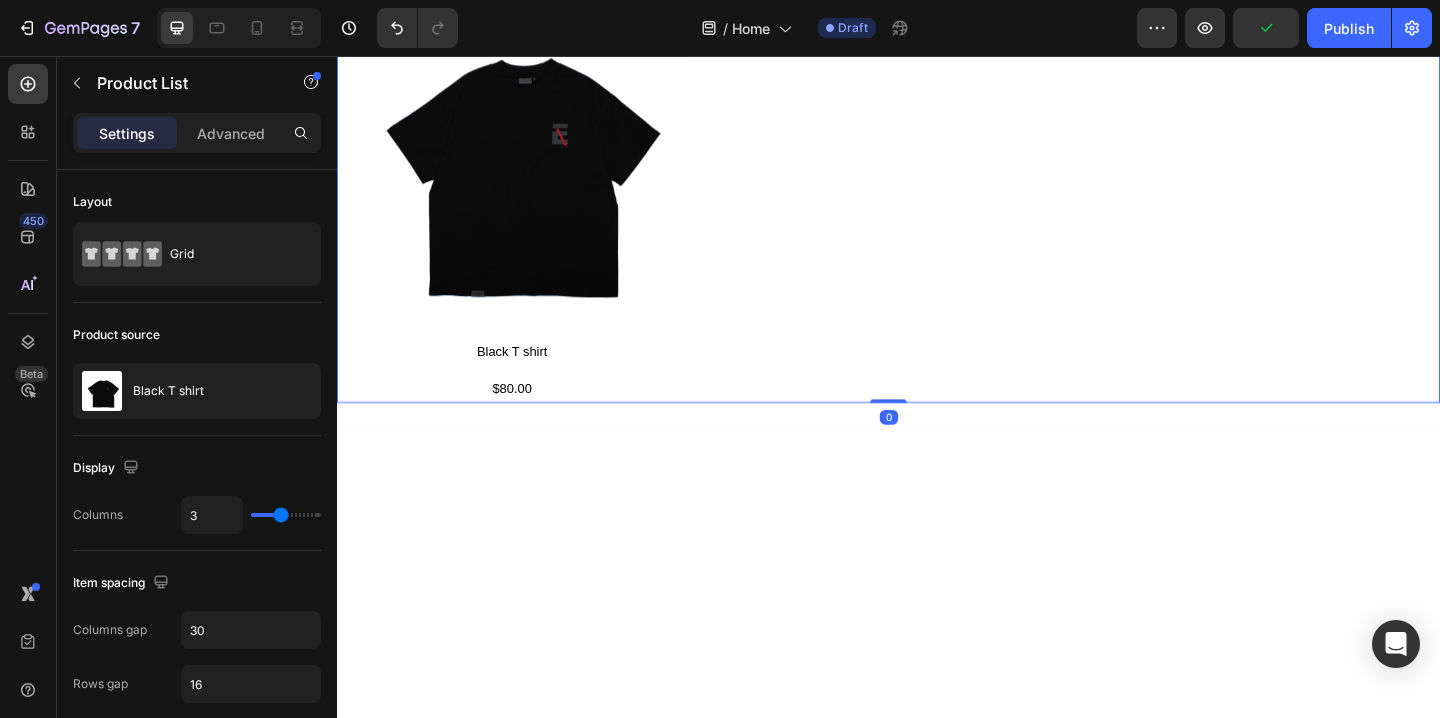 scroll, scrollTop: 0, scrollLeft: 0, axis: both 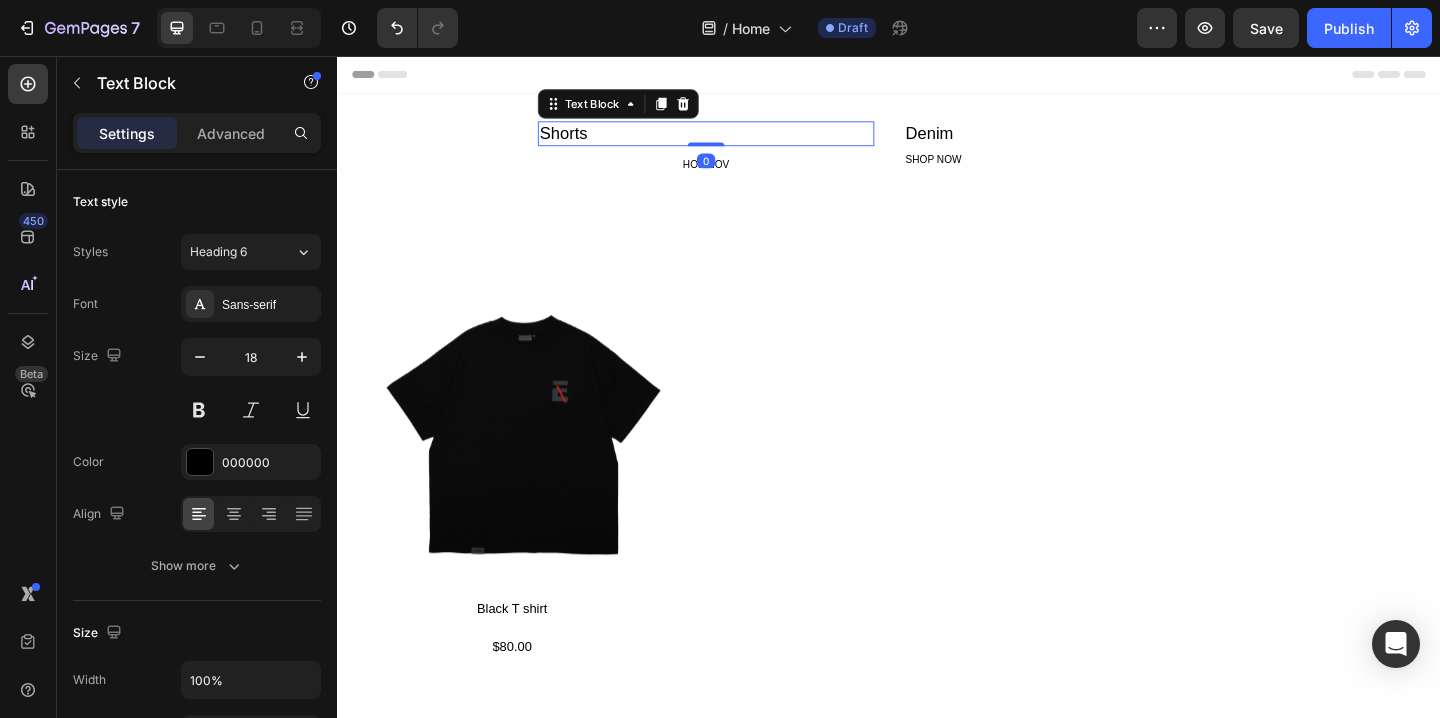 click on "Shorts" at bounding box center (738, 140) 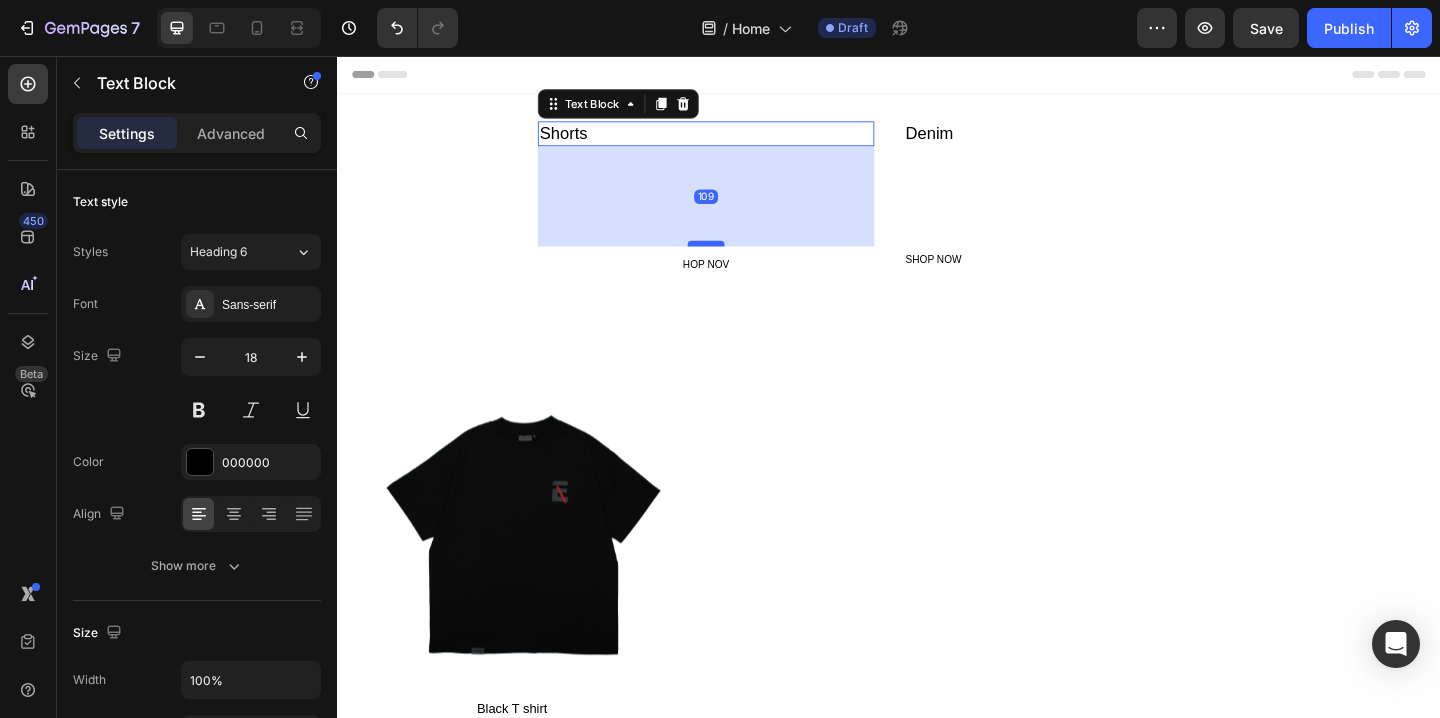 drag, startPoint x: 733, startPoint y: 152, endPoint x: 753, endPoint y: 263, distance: 112.78741 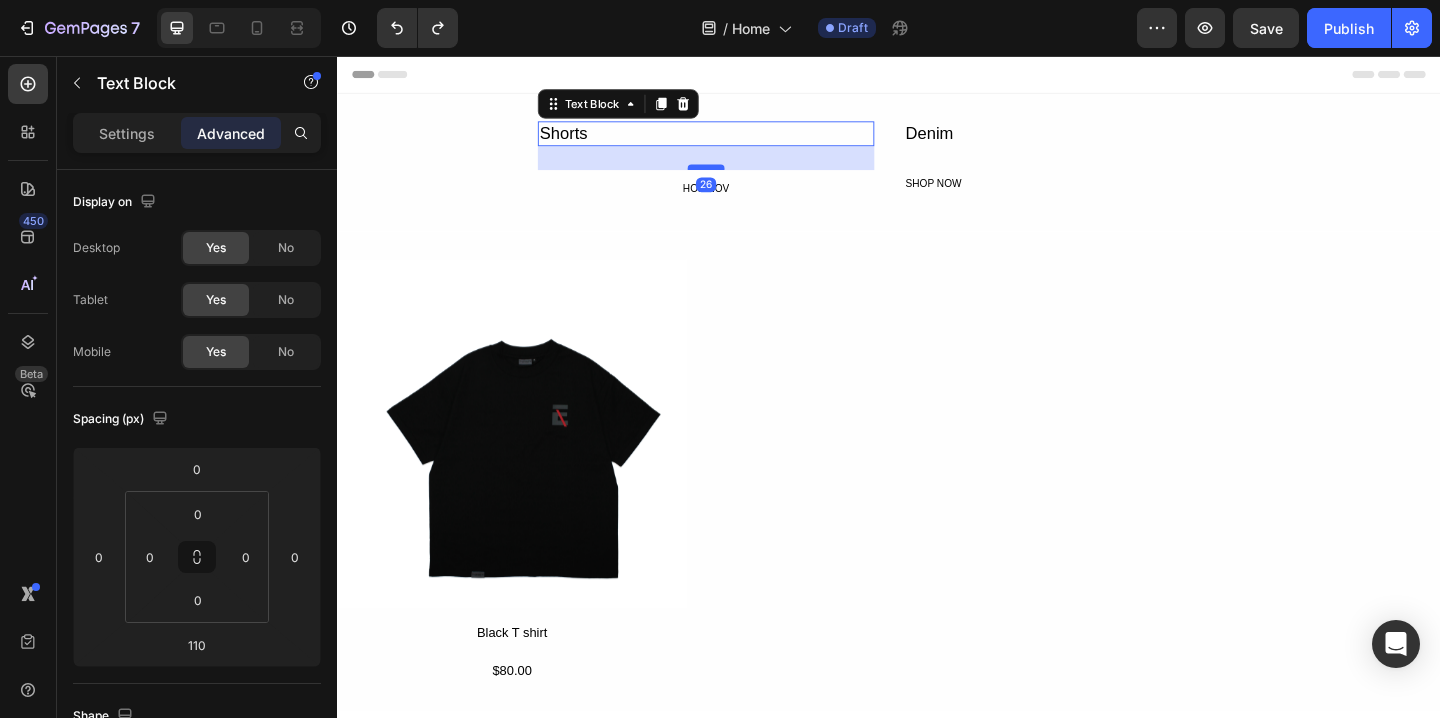 drag, startPoint x: 737, startPoint y: 261, endPoint x: 724, endPoint y: 164, distance: 97.867256 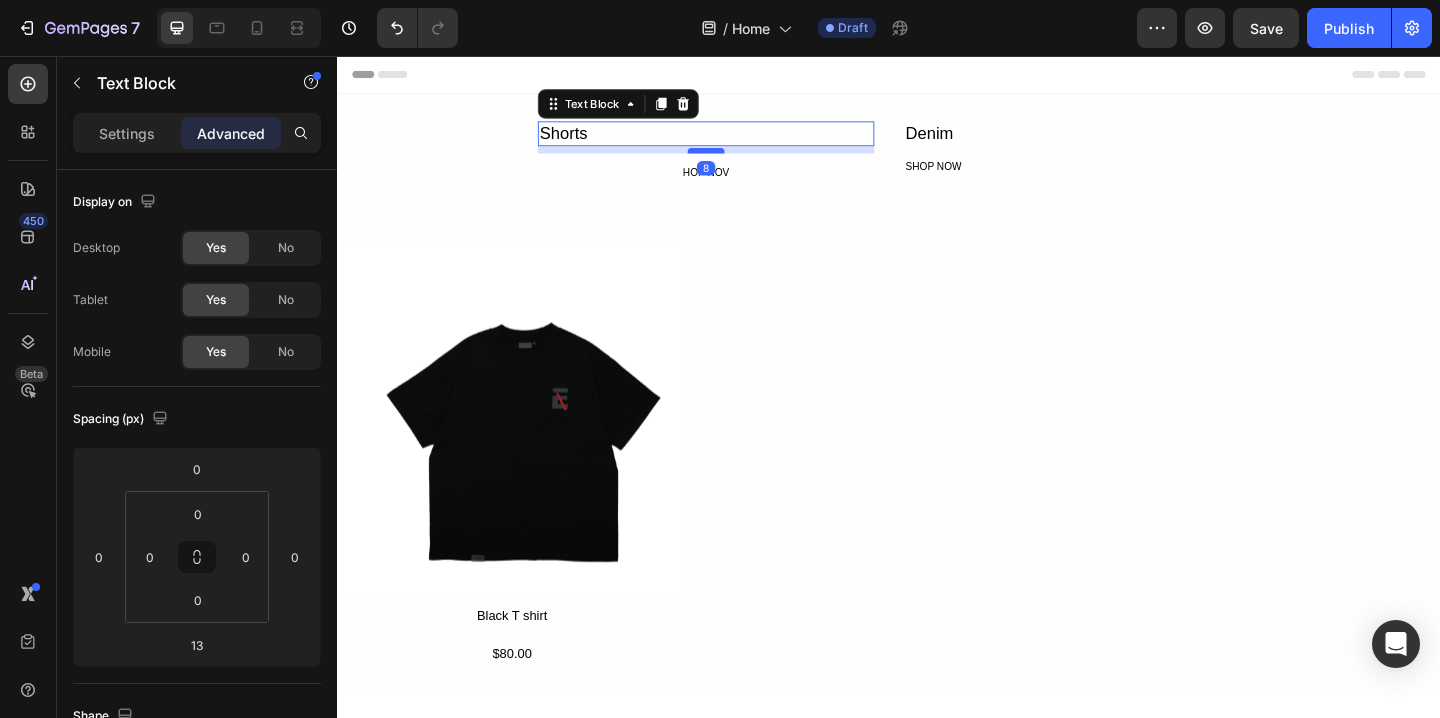 click at bounding box center (738, 159) 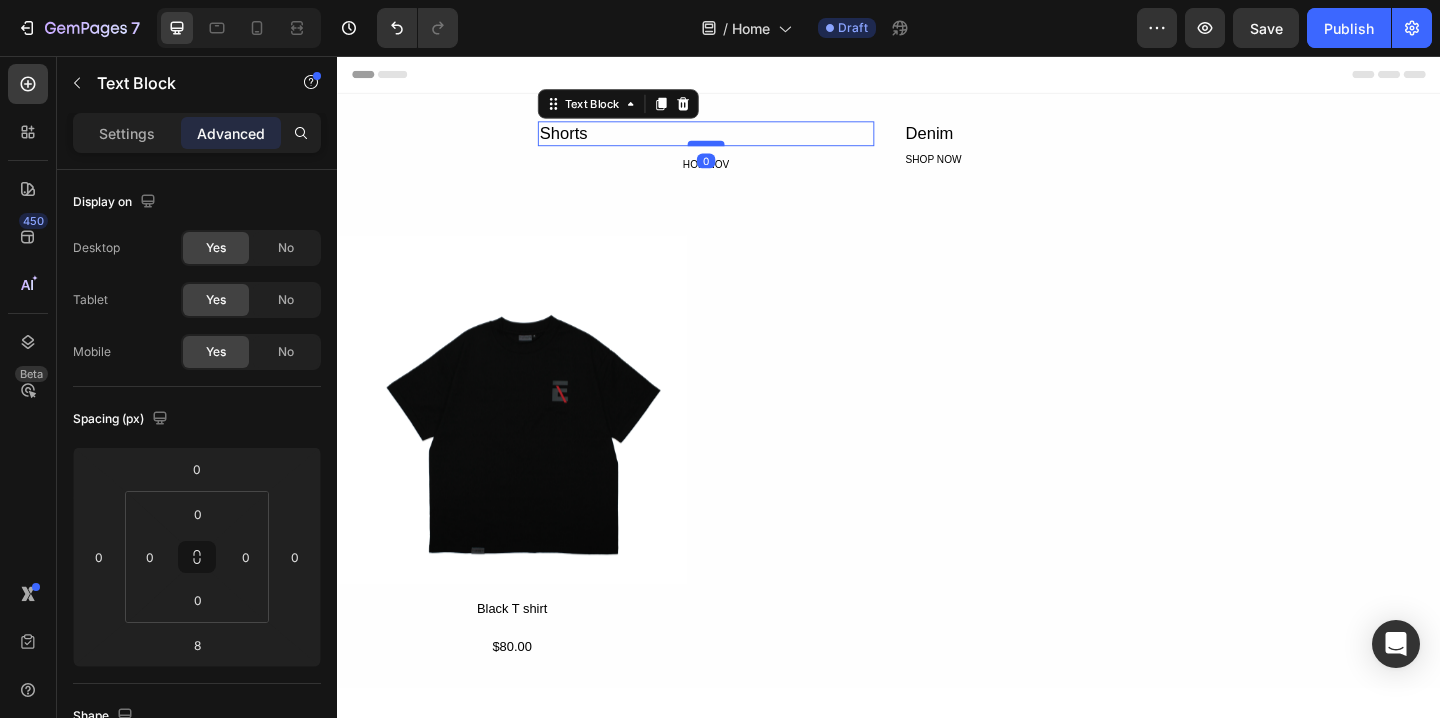 click at bounding box center [738, 151] 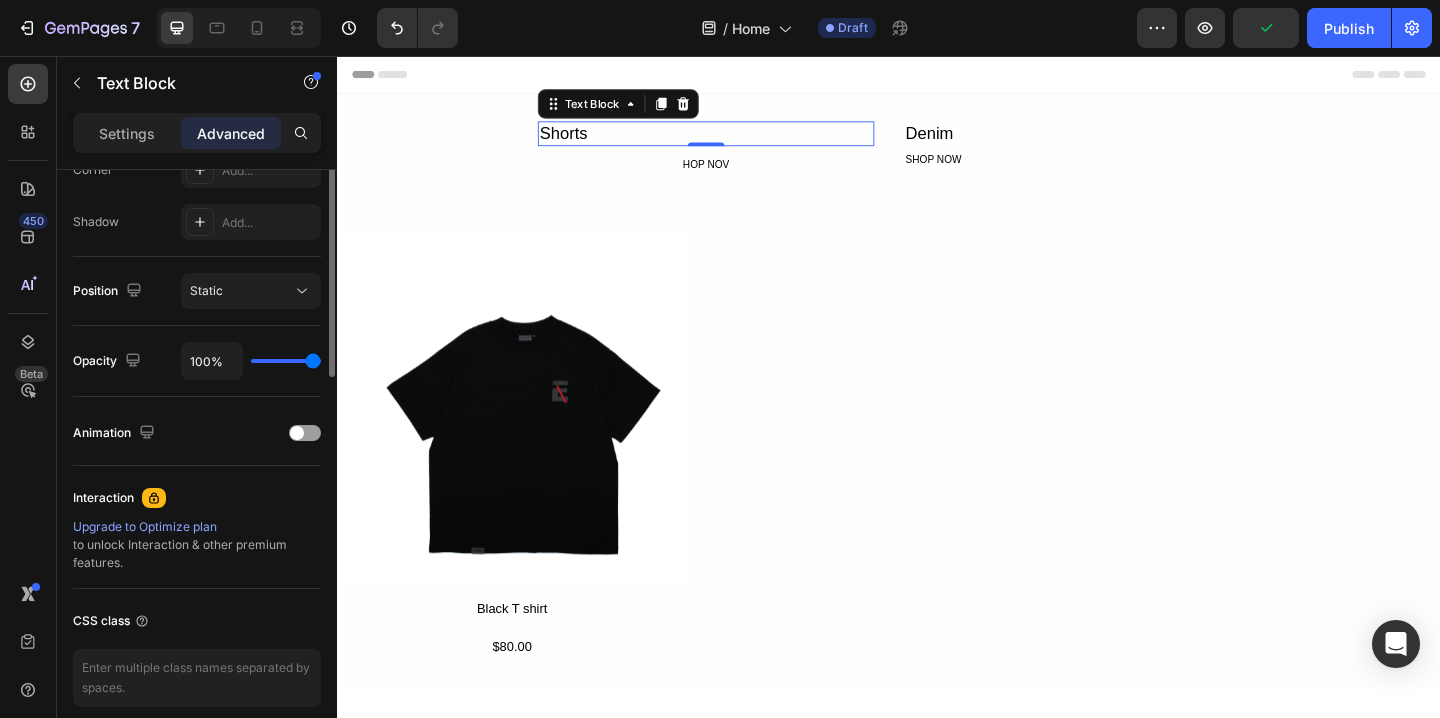 scroll, scrollTop: 729, scrollLeft: 0, axis: vertical 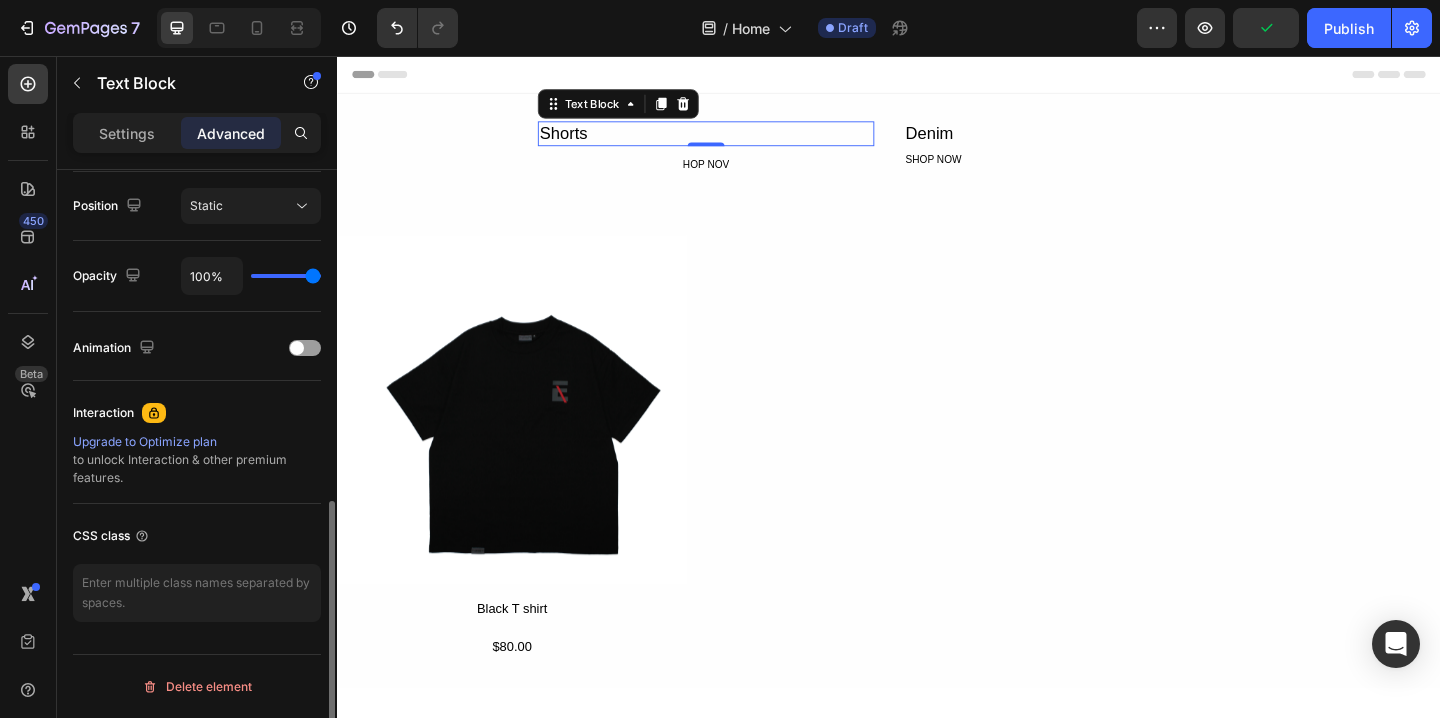 click on "Delete element" at bounding box center [197, 686] 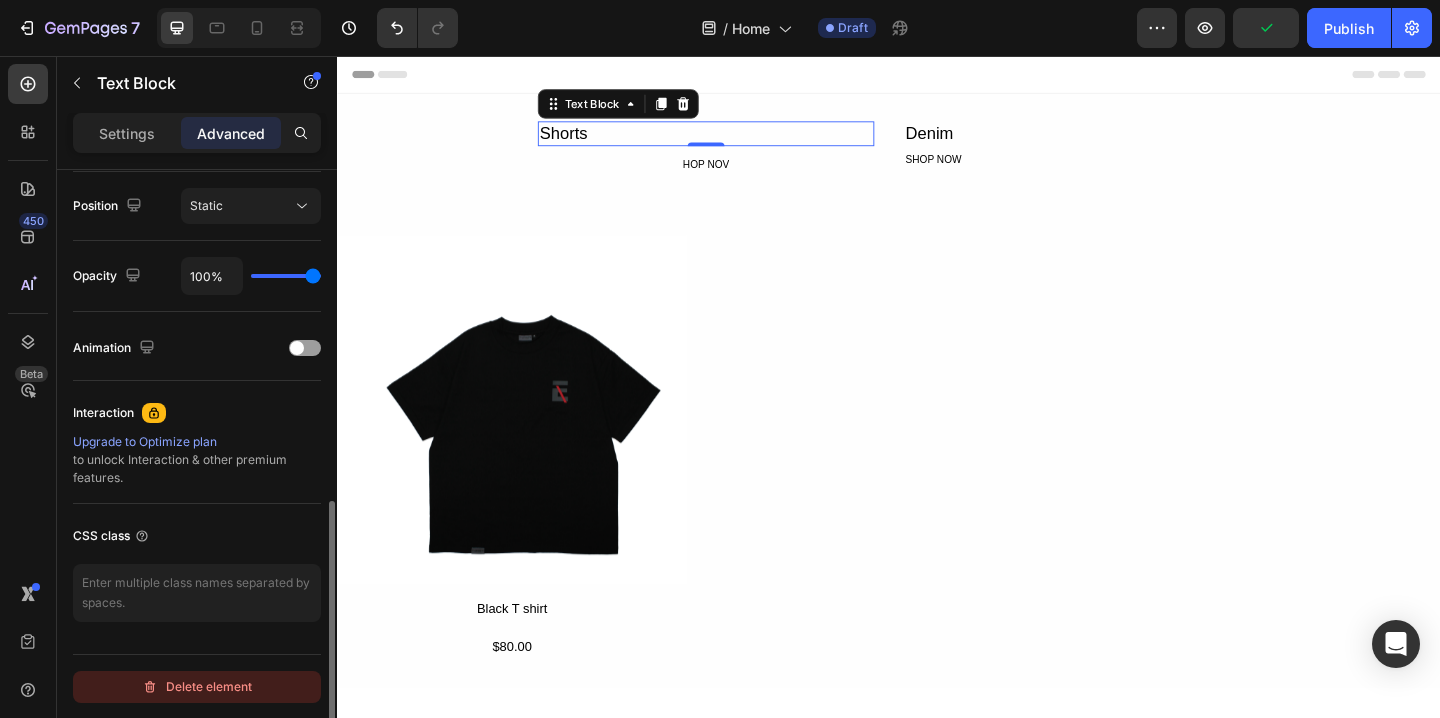 click on "Delete element" at bounding box center [197, 687] 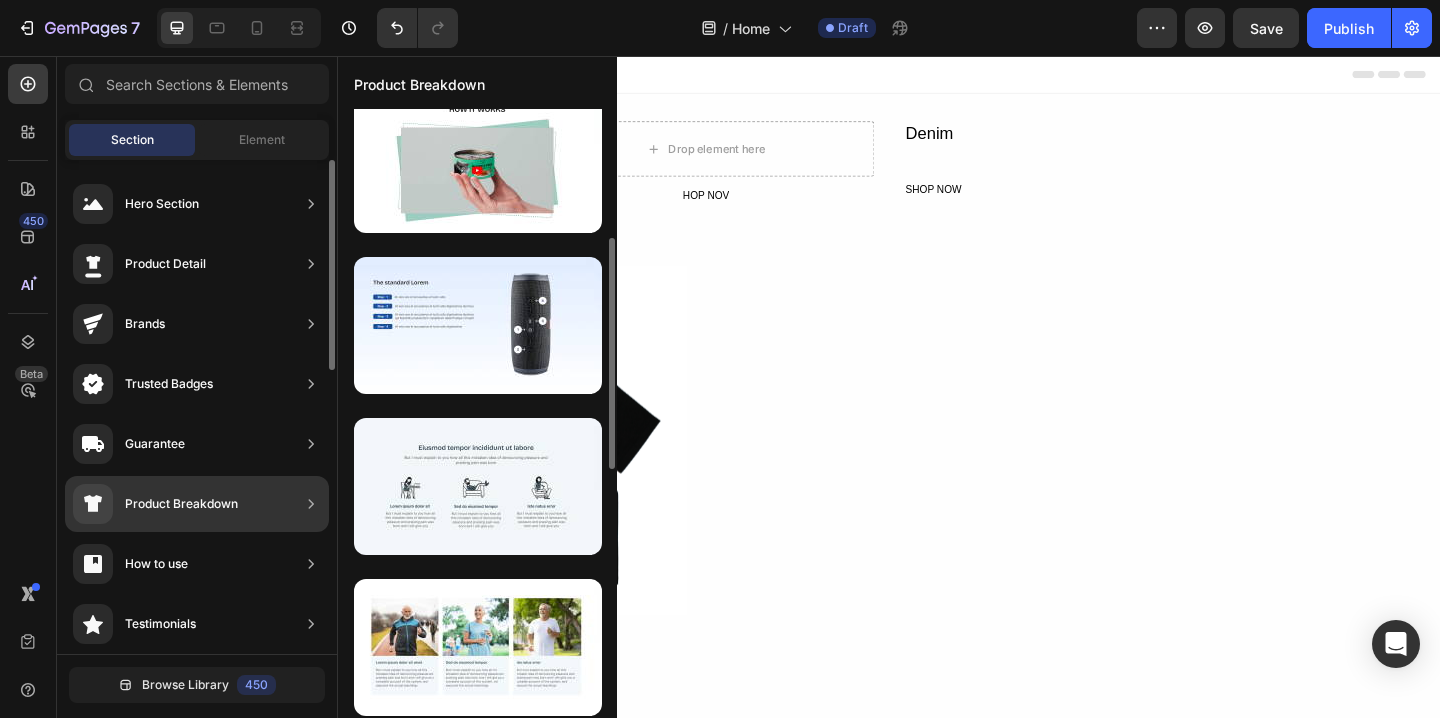 scroll, scrollTop: 24, scrollLeft: 0, axis: vertical 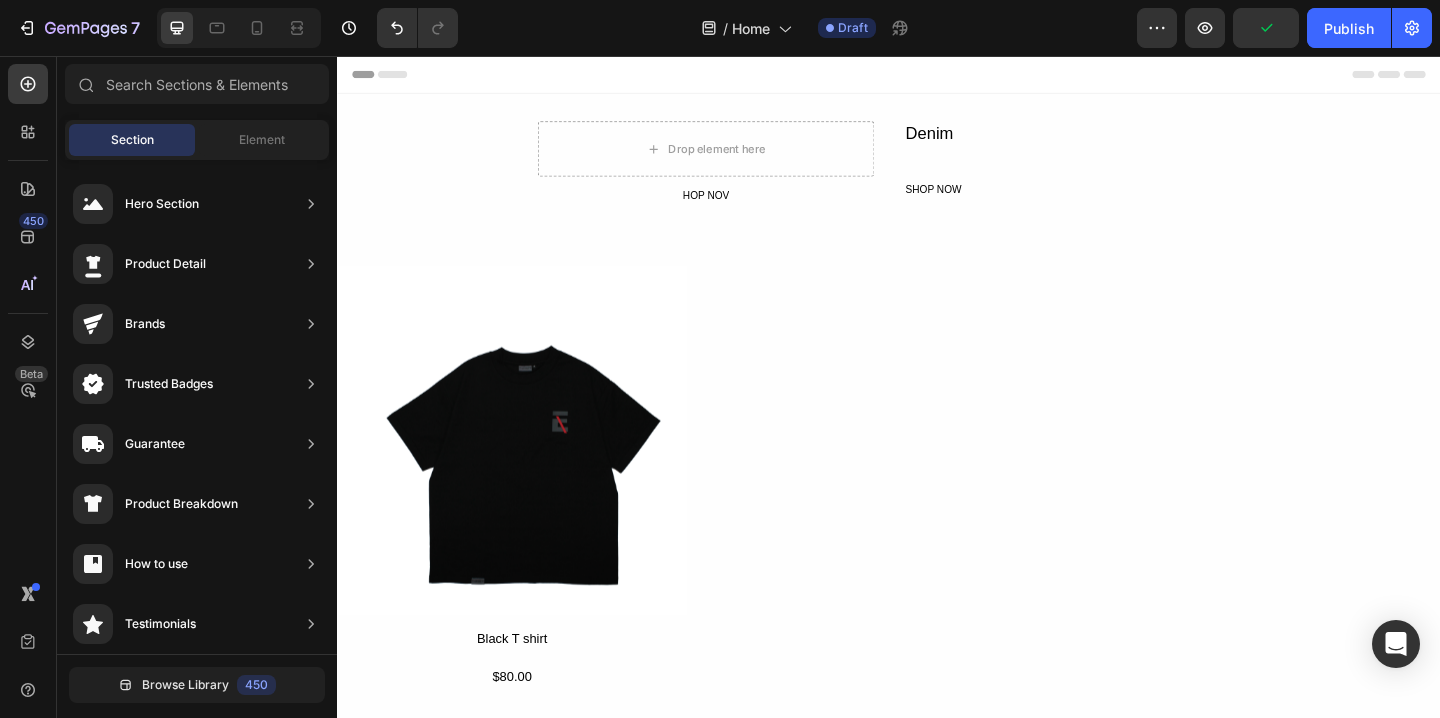 click on "Section" at bounding box center (132, 140) 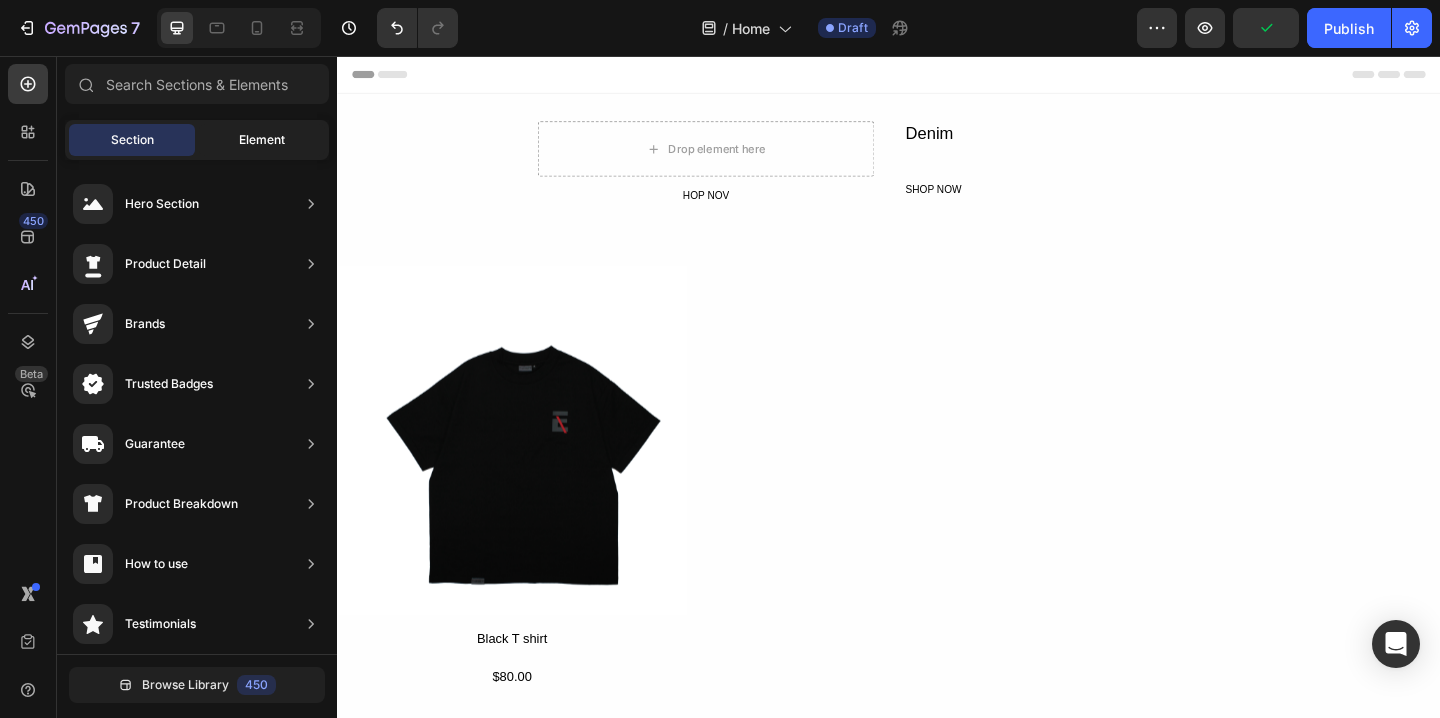 click on "Element" 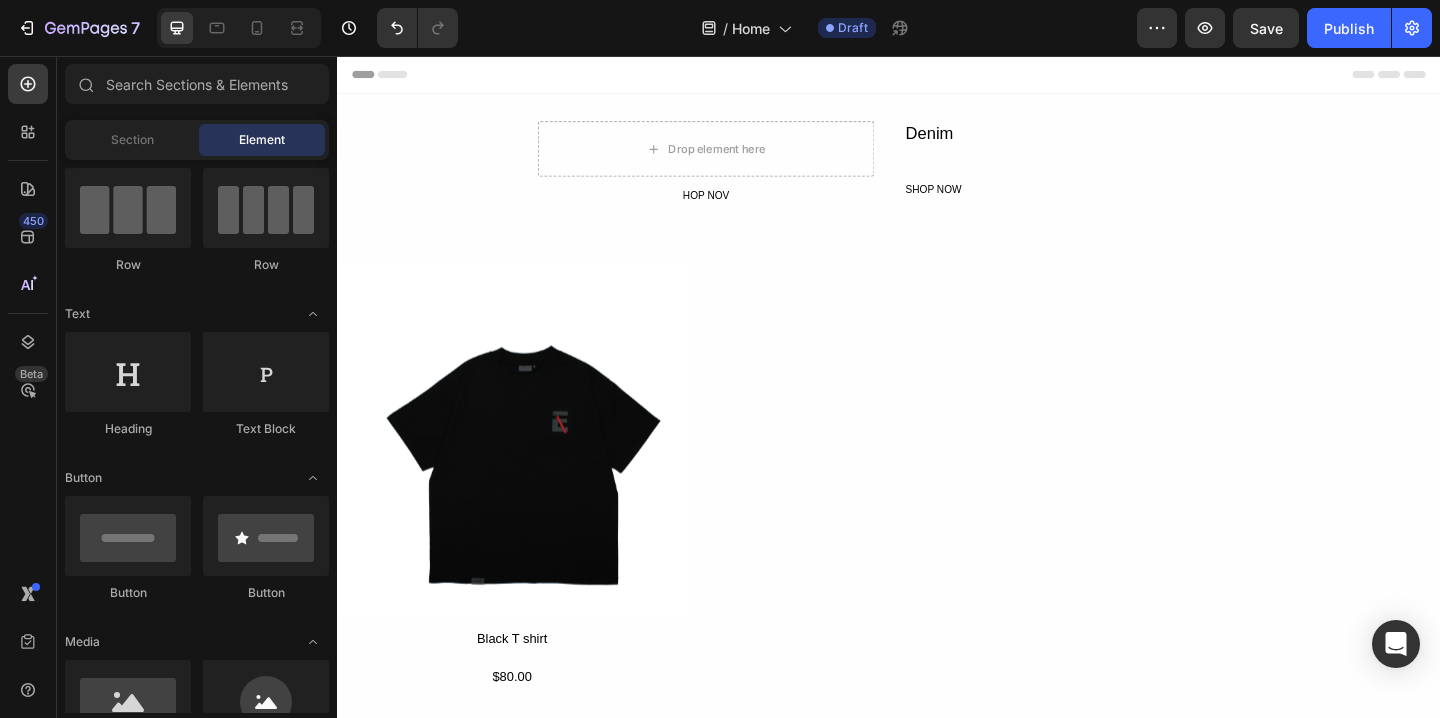 scroll, scrollTop: 0, scrollLeft: 0, axis: both 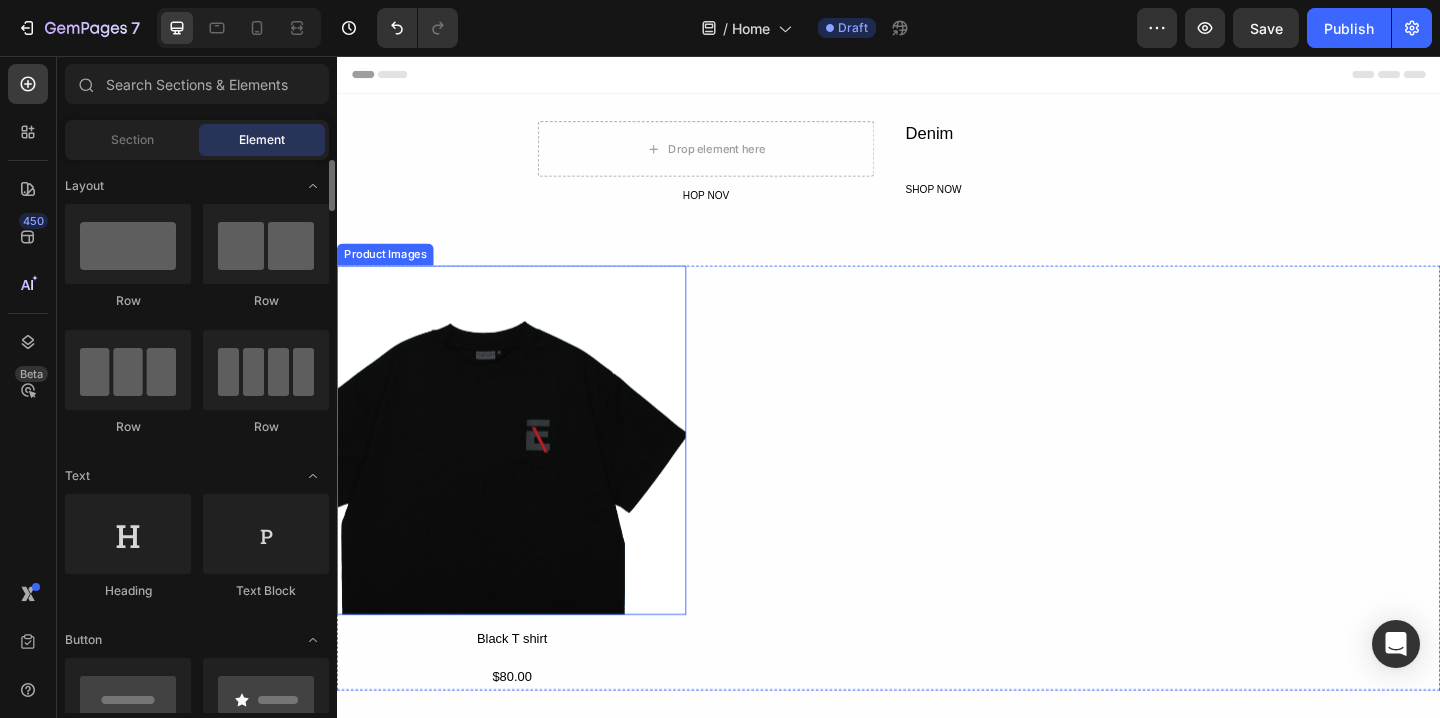 click at bounding box center (527, 474) 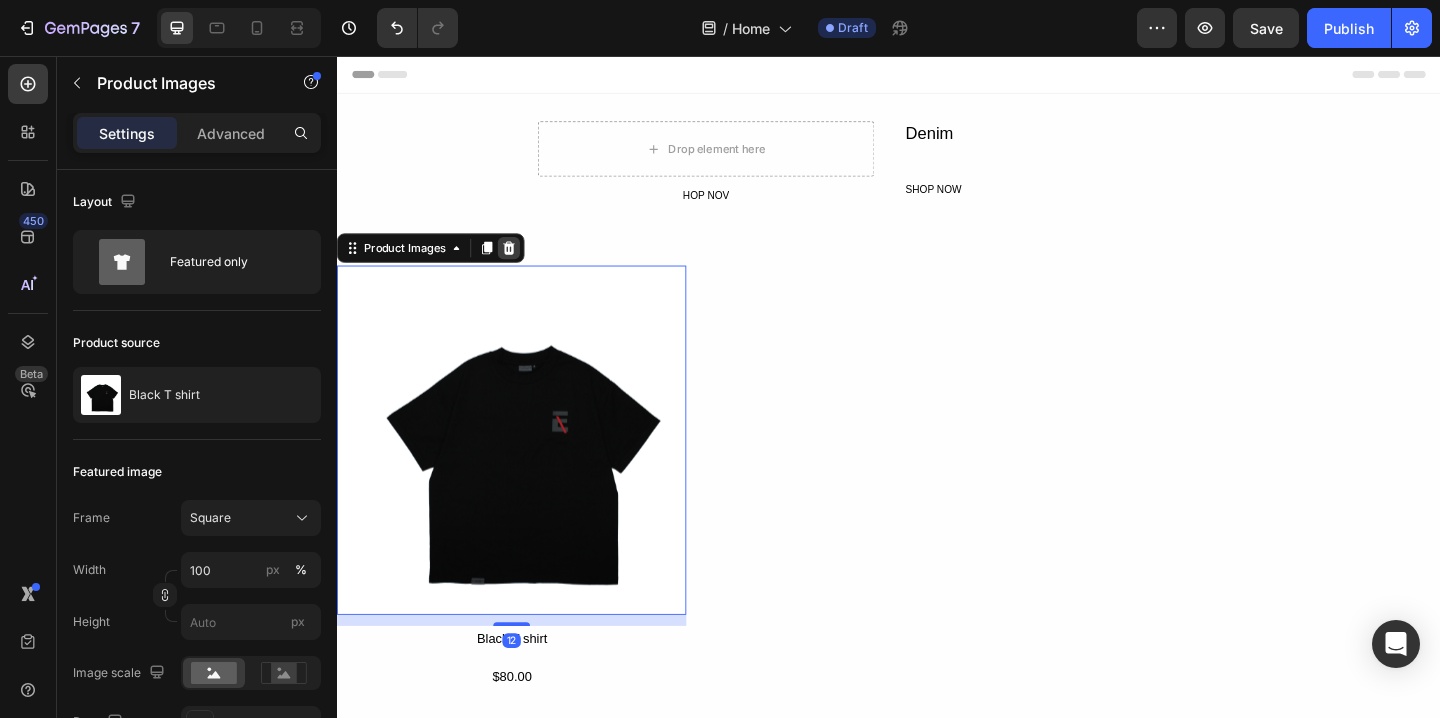 click at bounding box center (524, 265) 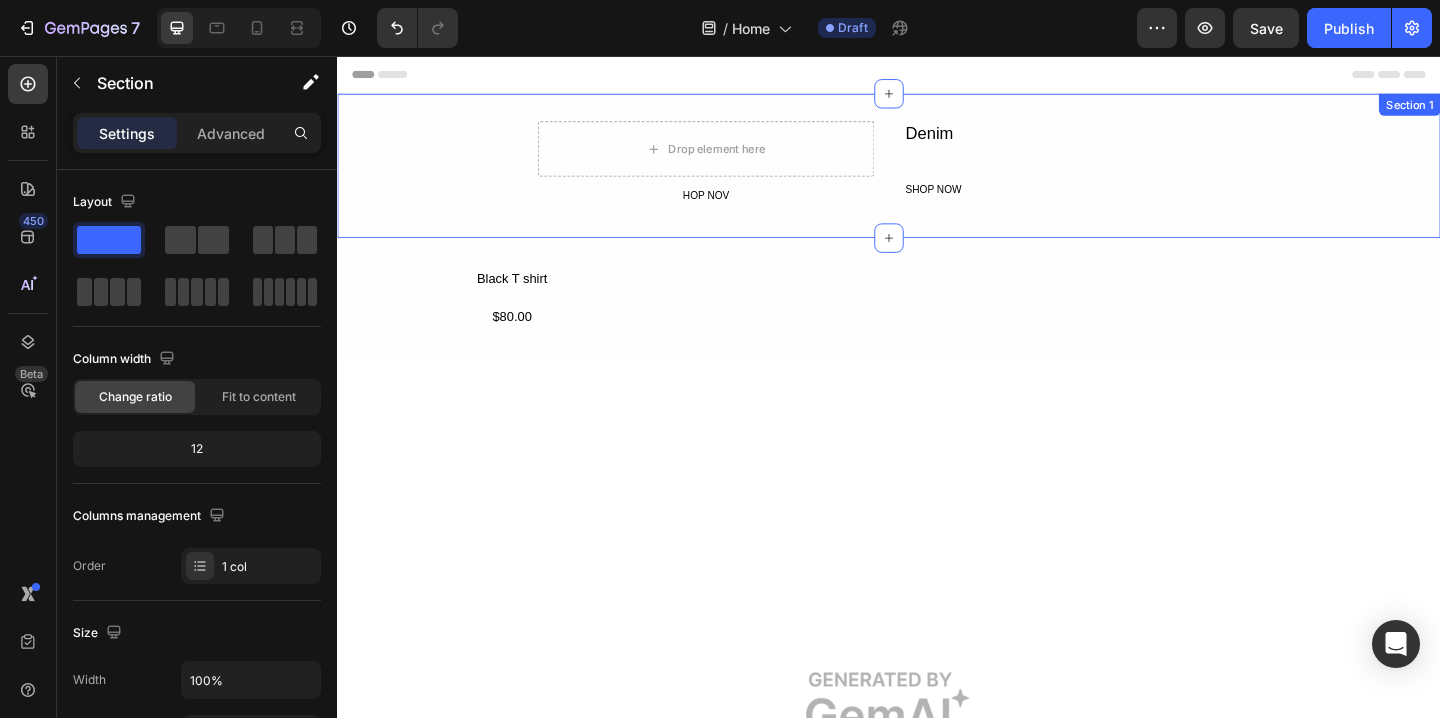 click on "Drop element here Denim Text Block Row HOP NOV Button SHOP NOW Text Block Row Row Section 1" at bounding box center [937, 175] 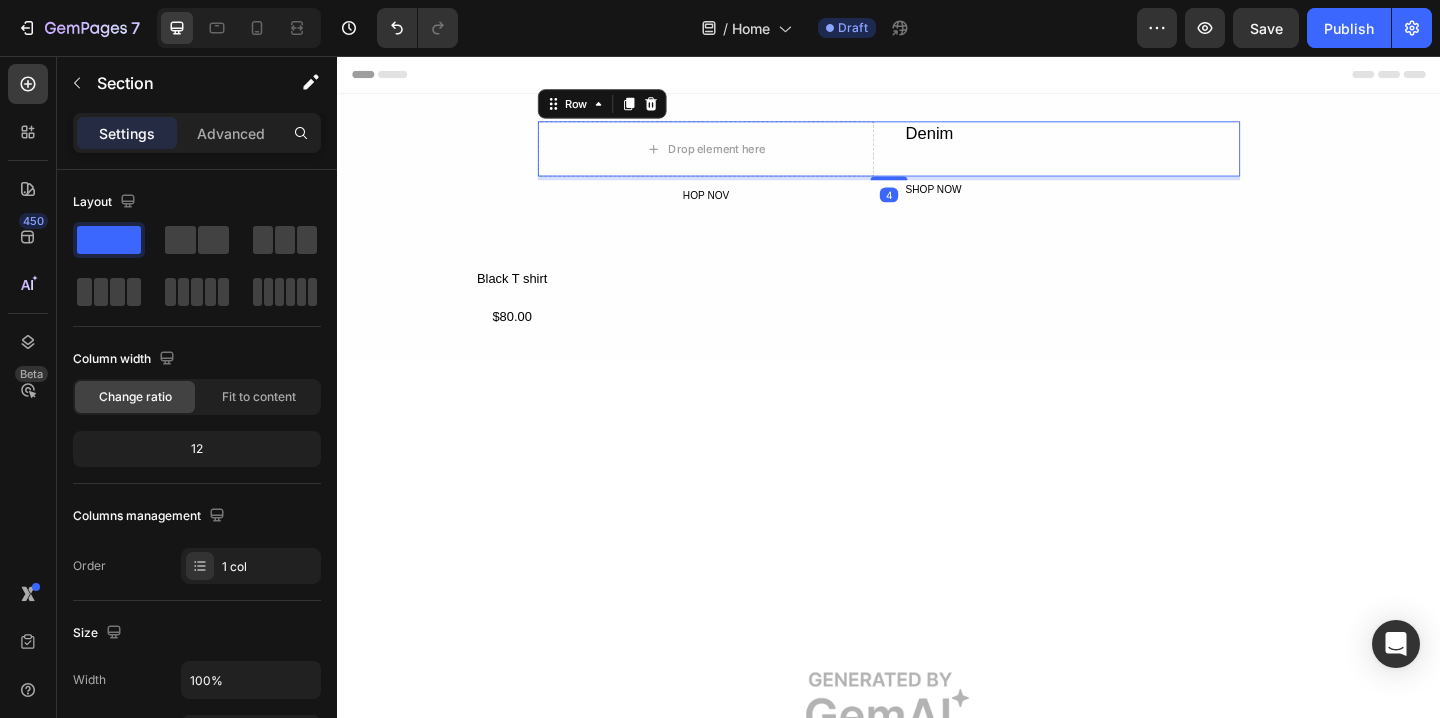 click on "Denim Text Block" at bounding box center (1136, 157) 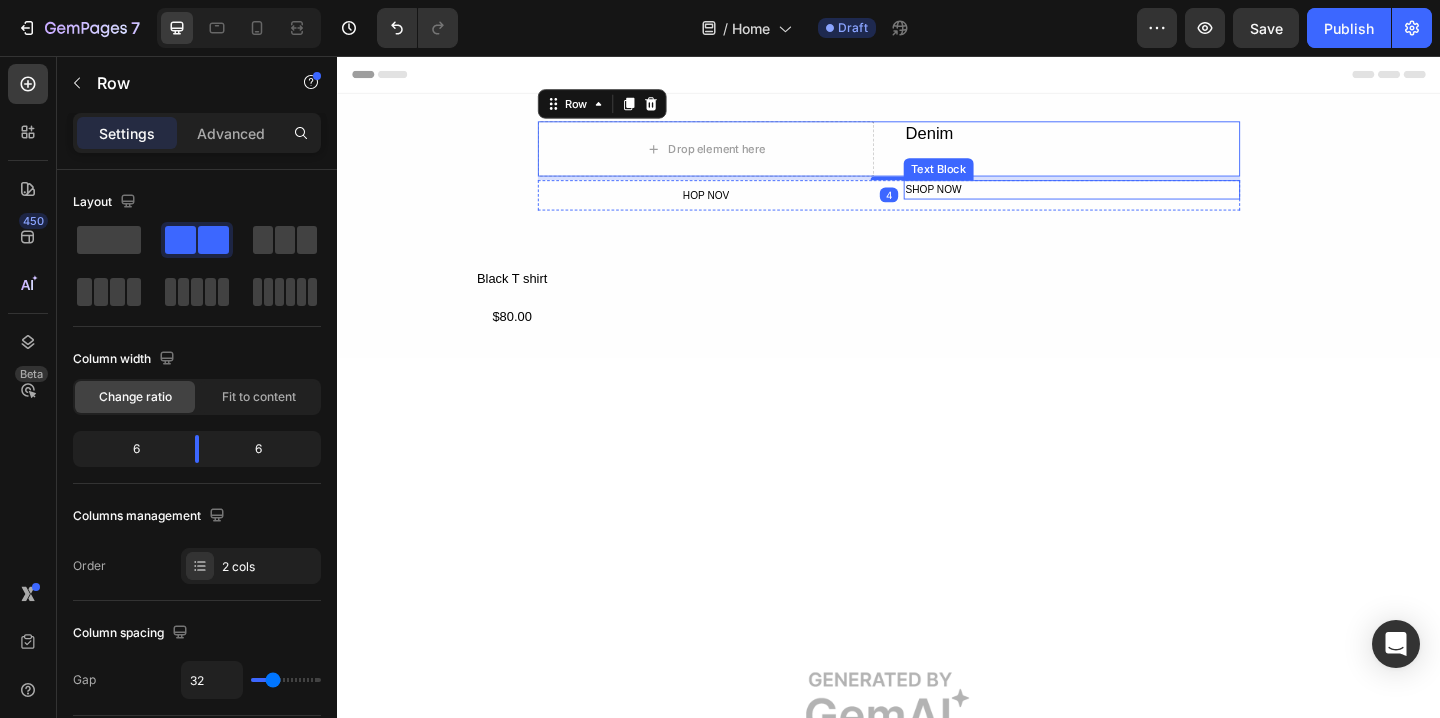 click on "SHOP NOW" at bounding box center [1136, 201] 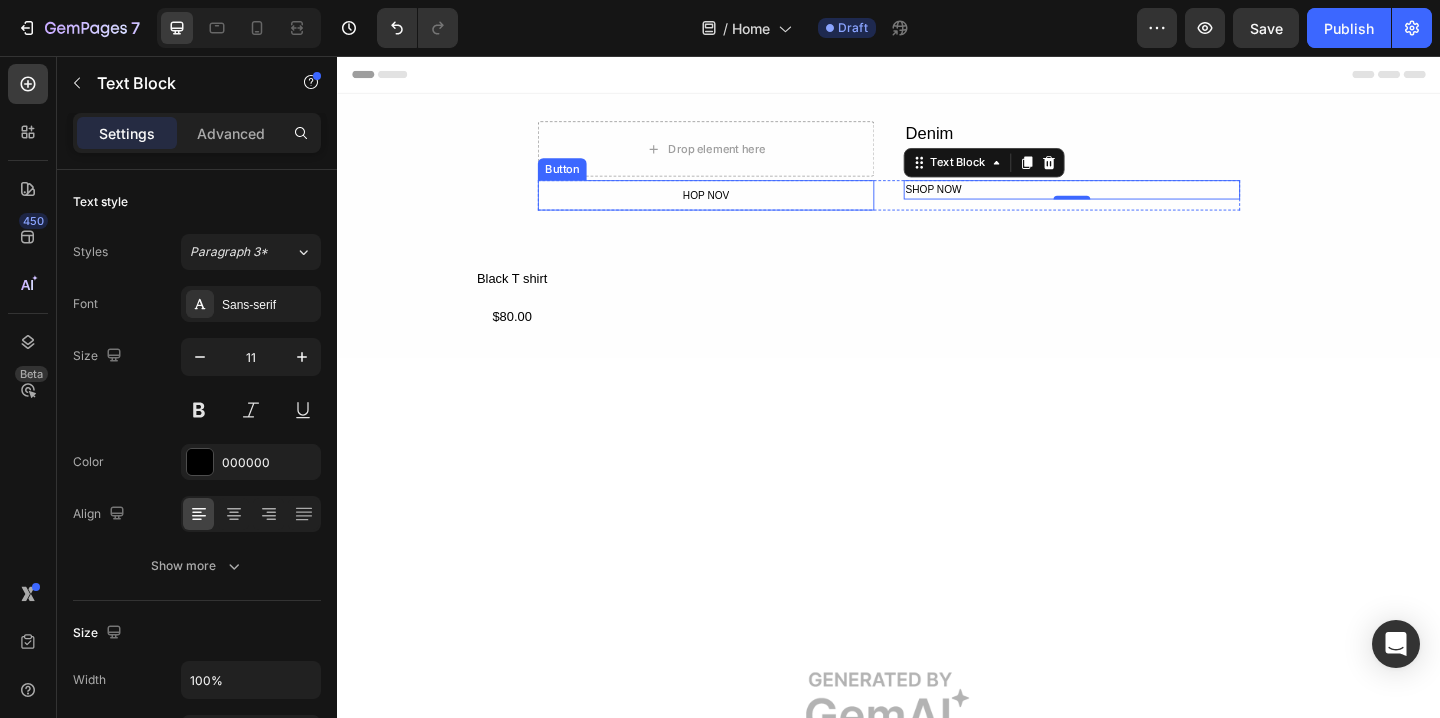 click on "HOP NOV" at bounding box center [738, 207] 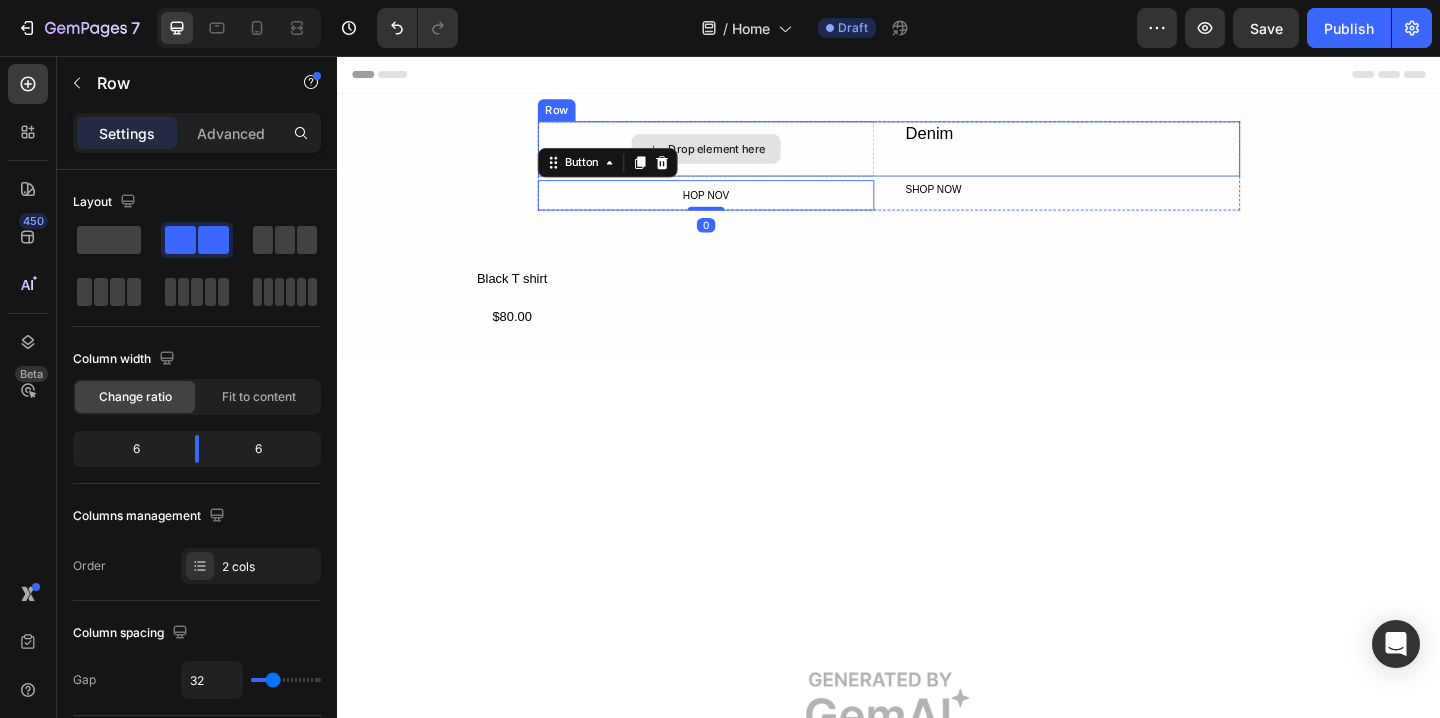 click on "Drop element here" at bounding box center (738, 157) 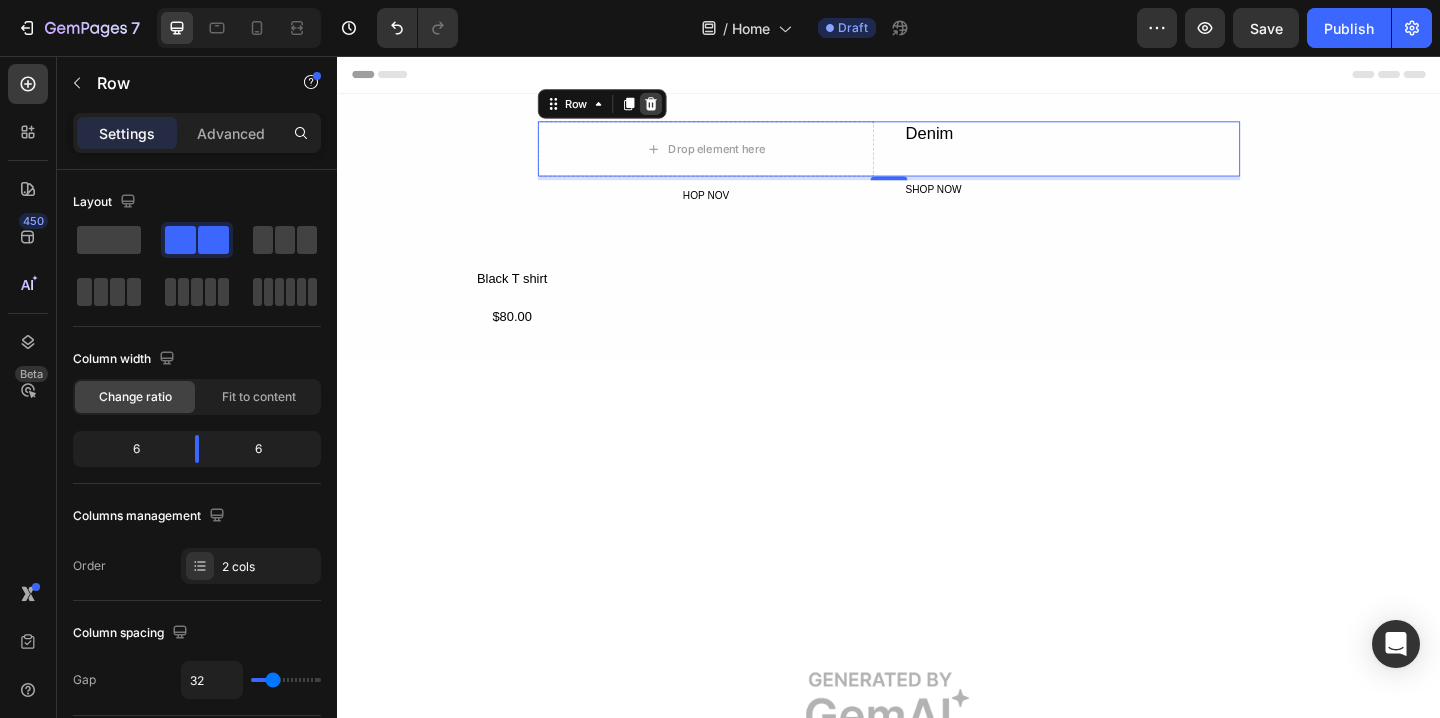 click 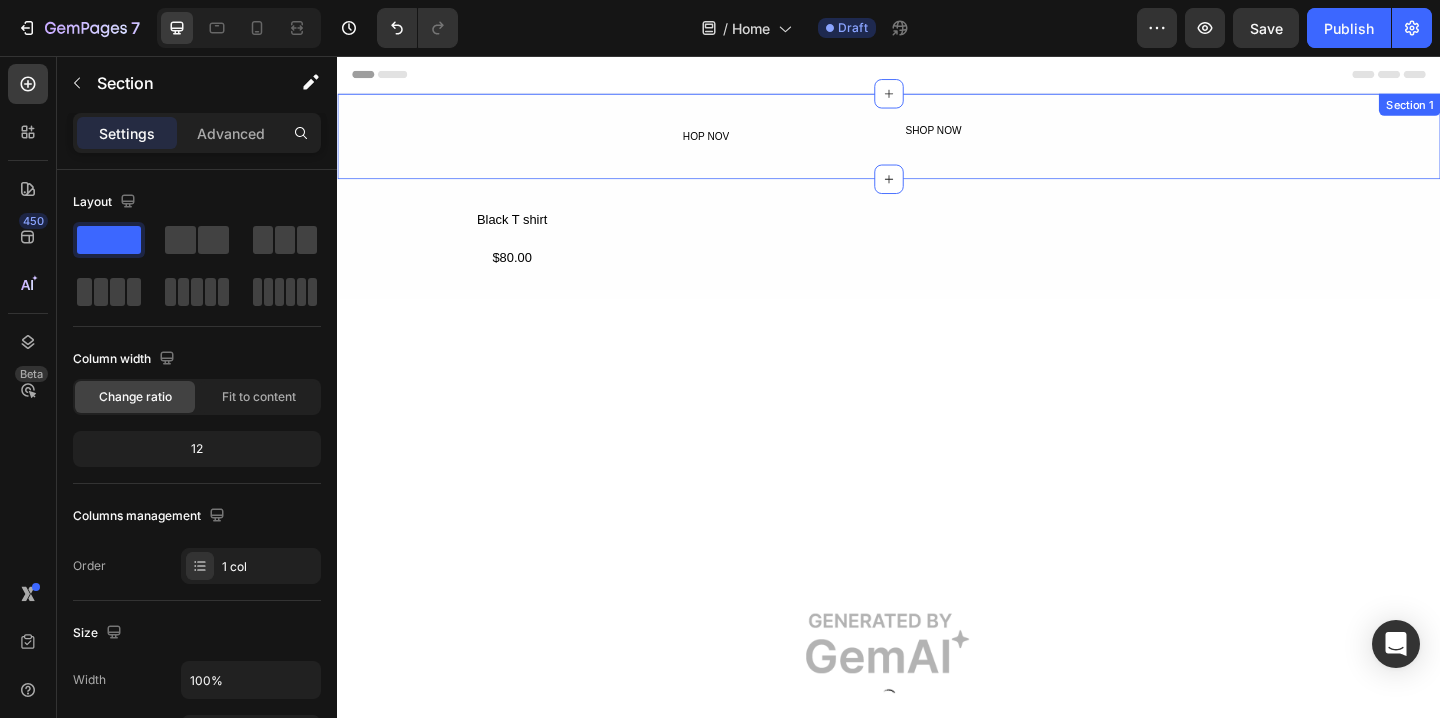 click on "HOP NOV Button SHOP NOW Text Block Row Row" at bounding box center (937, 143) 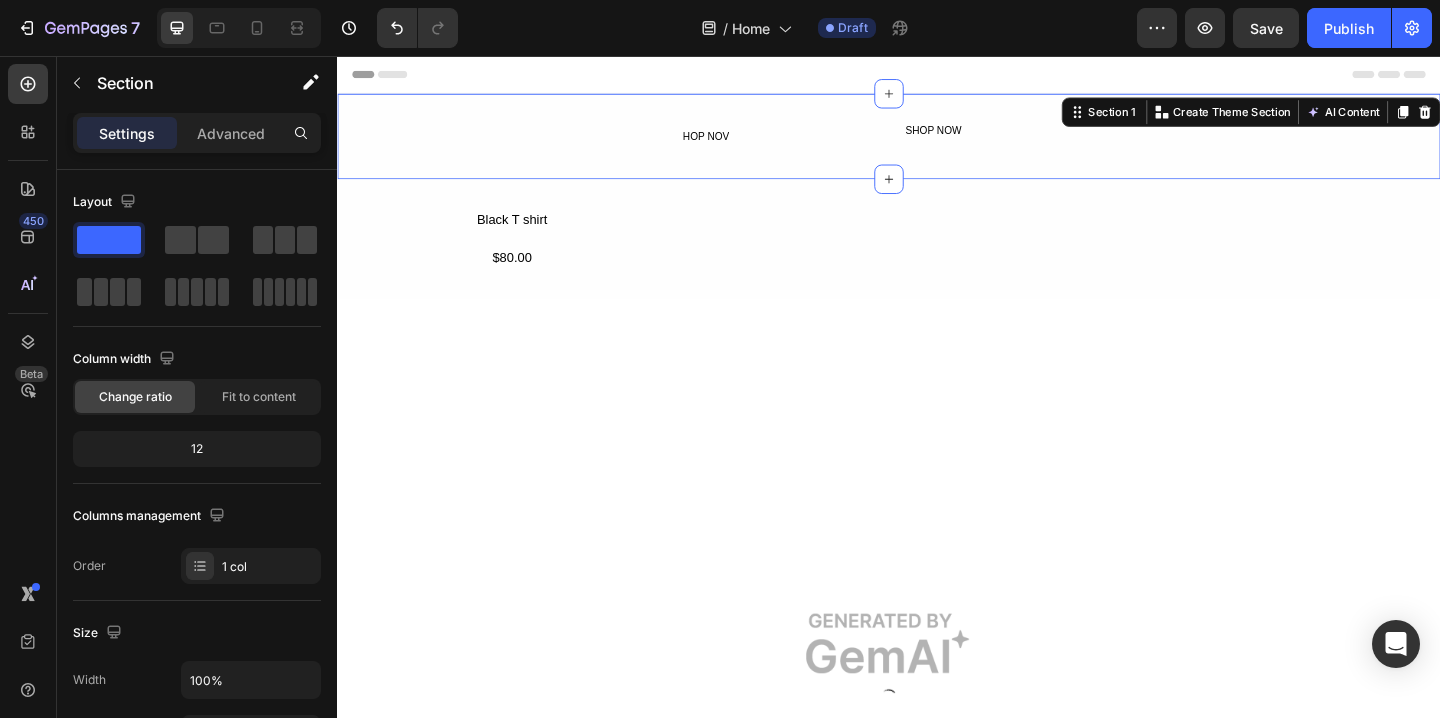 click 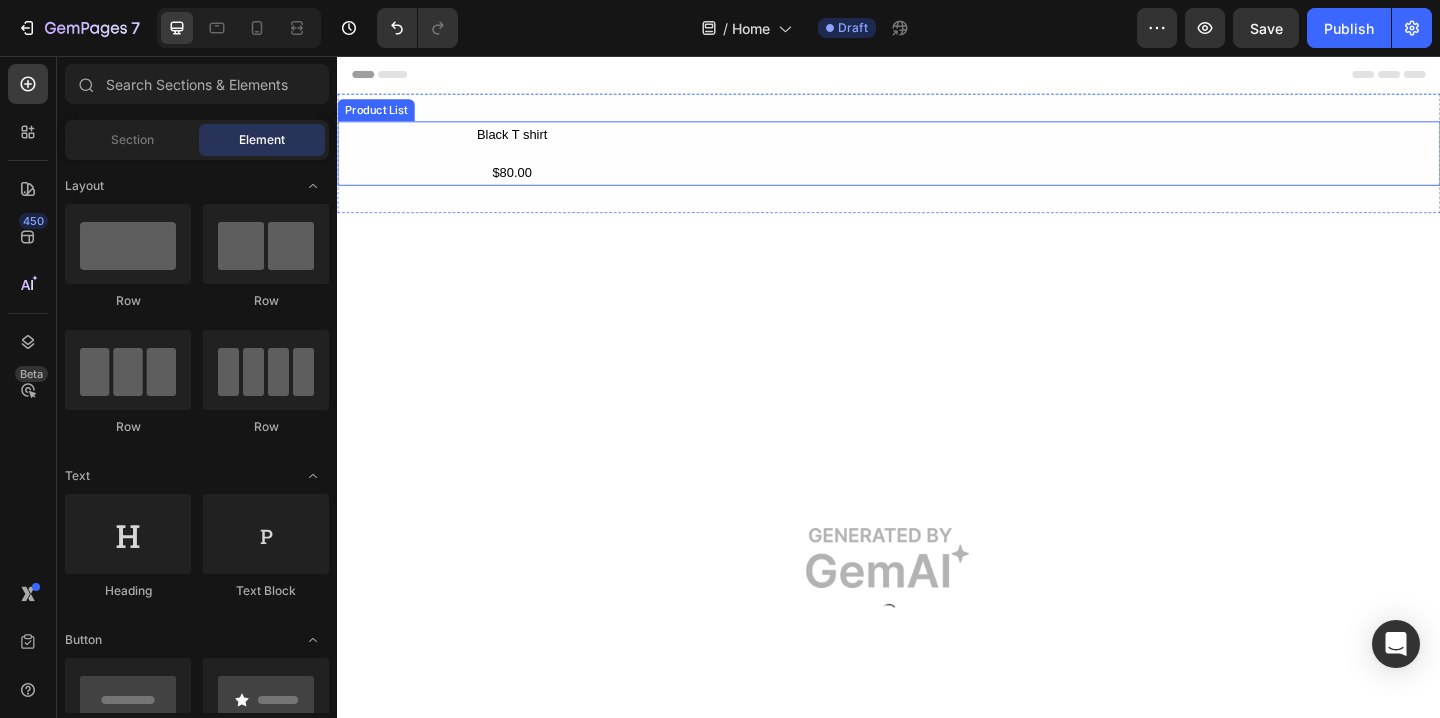 click on "Black T shirt Product Title $80.00 Product Price Product Price Product List" at bounding box center [937, 162] 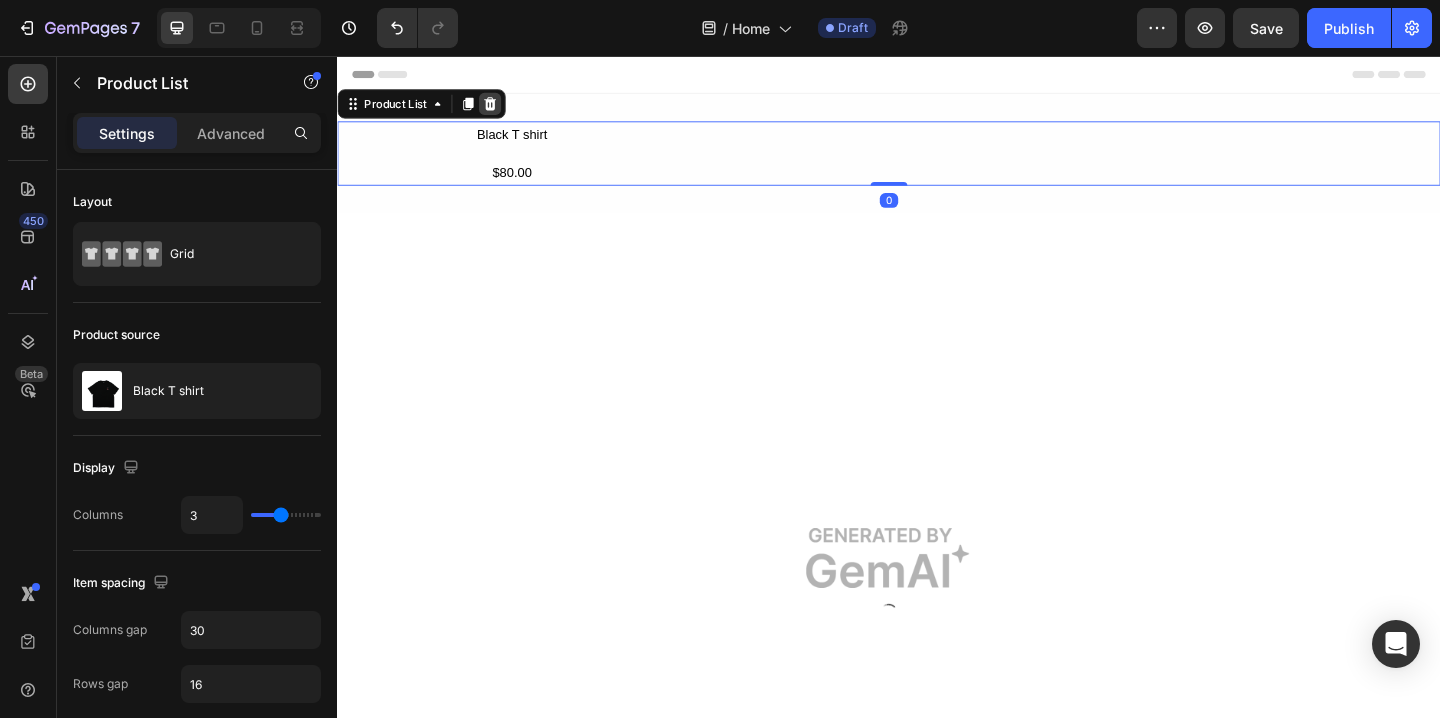 click 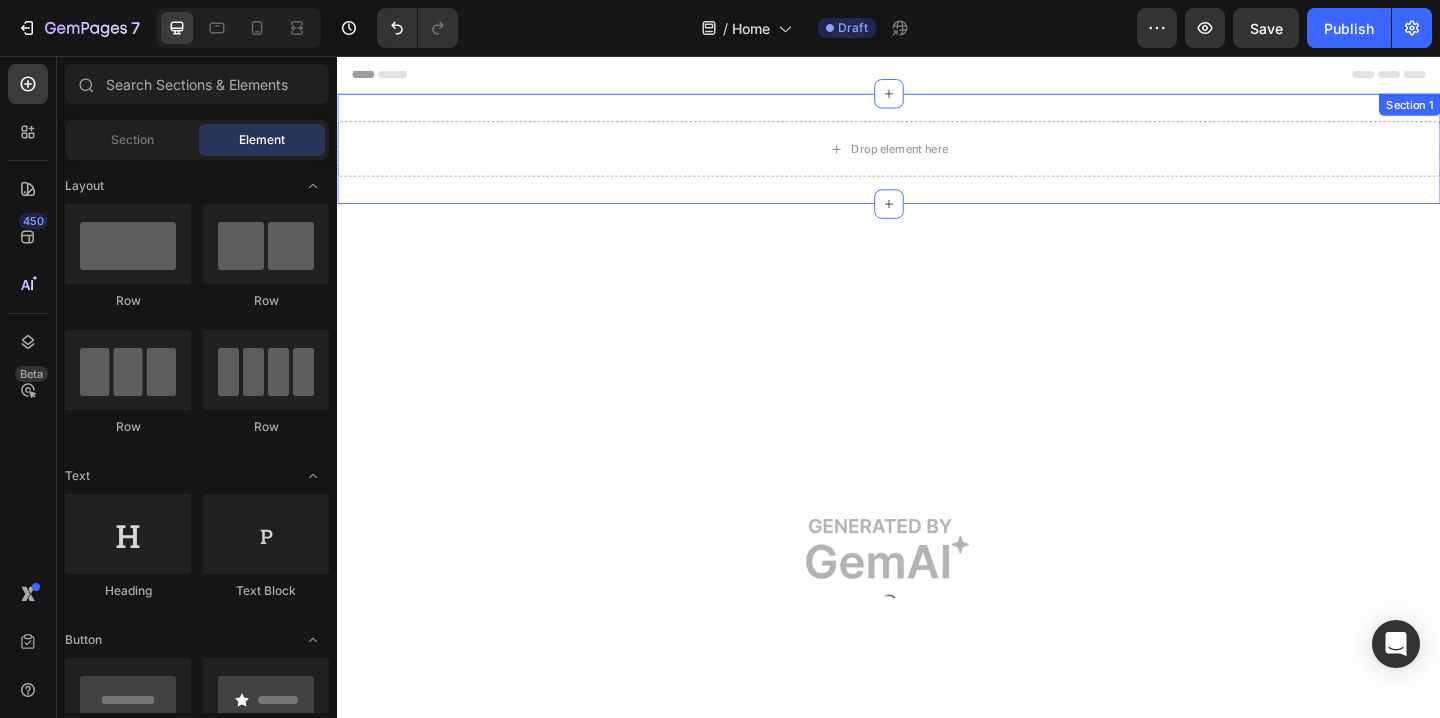 click on "Drop element here Section 1" at bounding box center (937, 157) 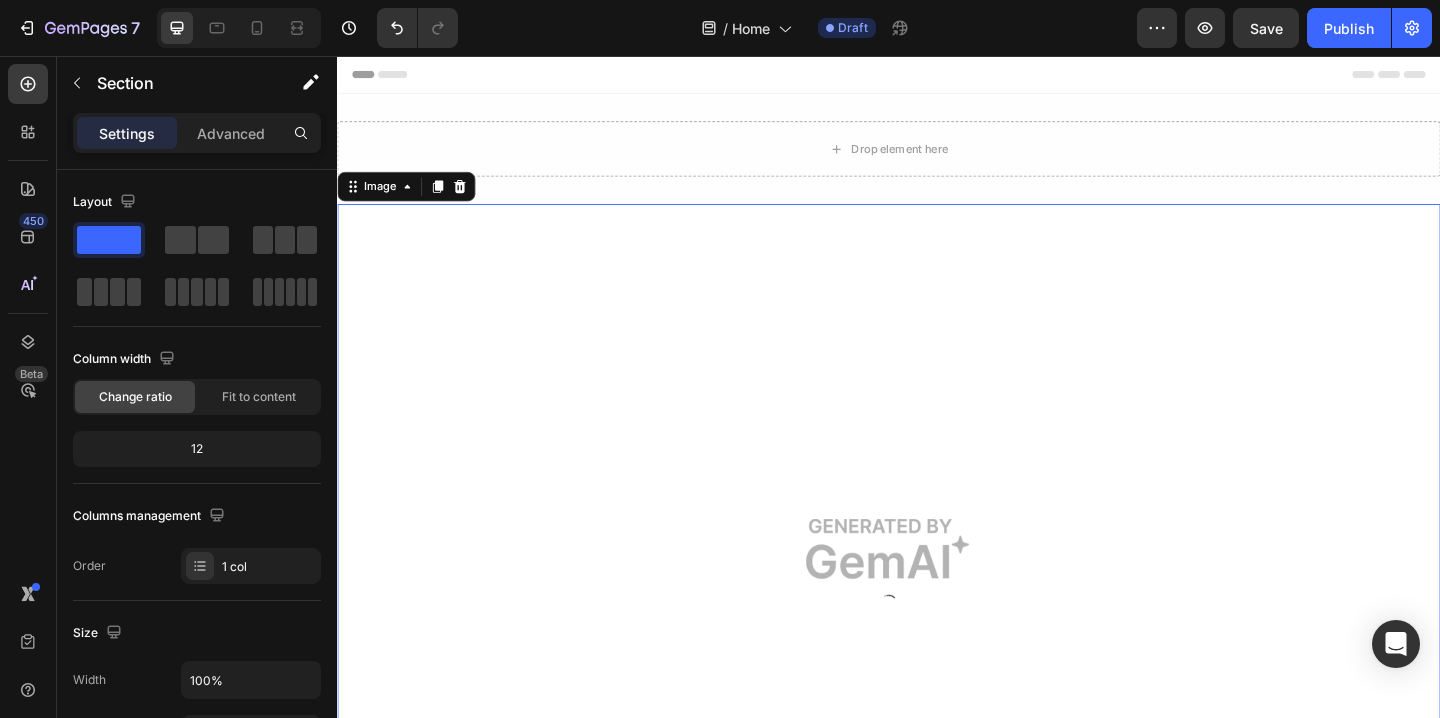 click at bounding box center (937, 592) 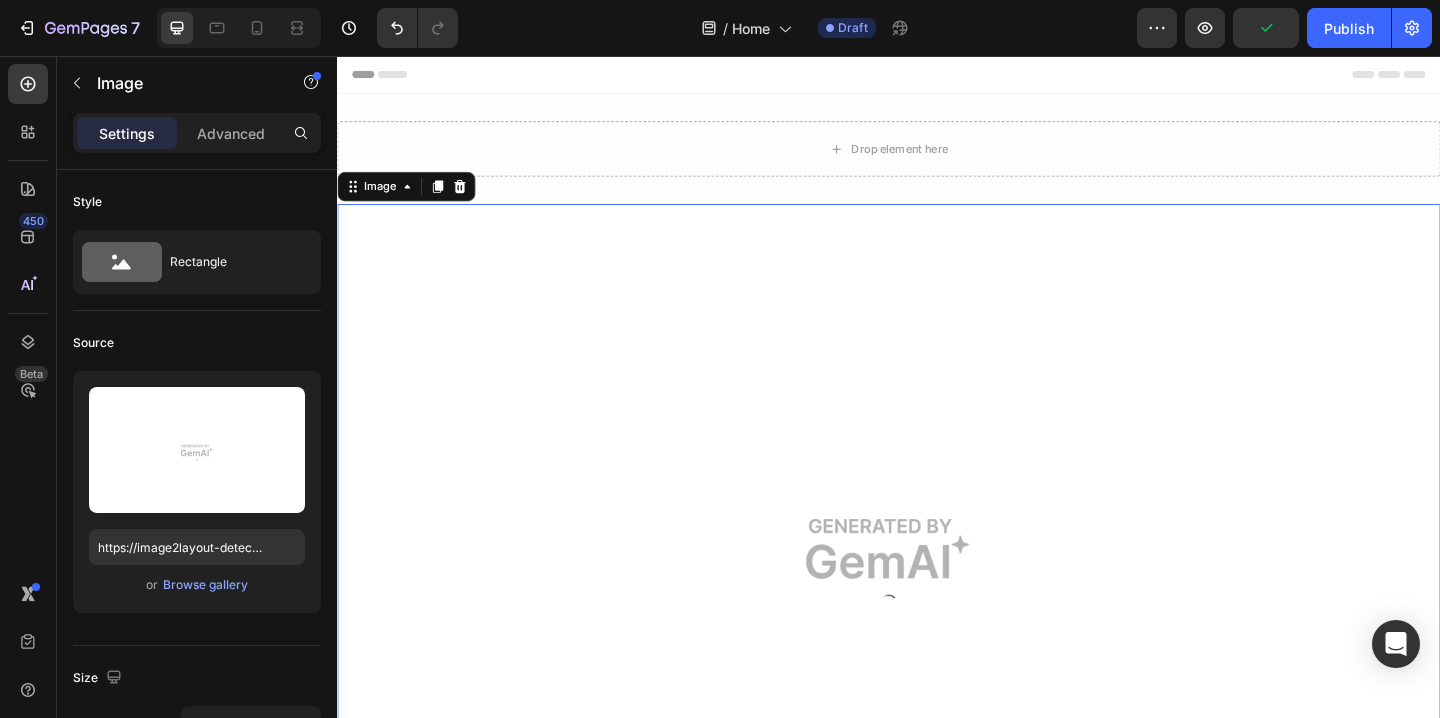 click 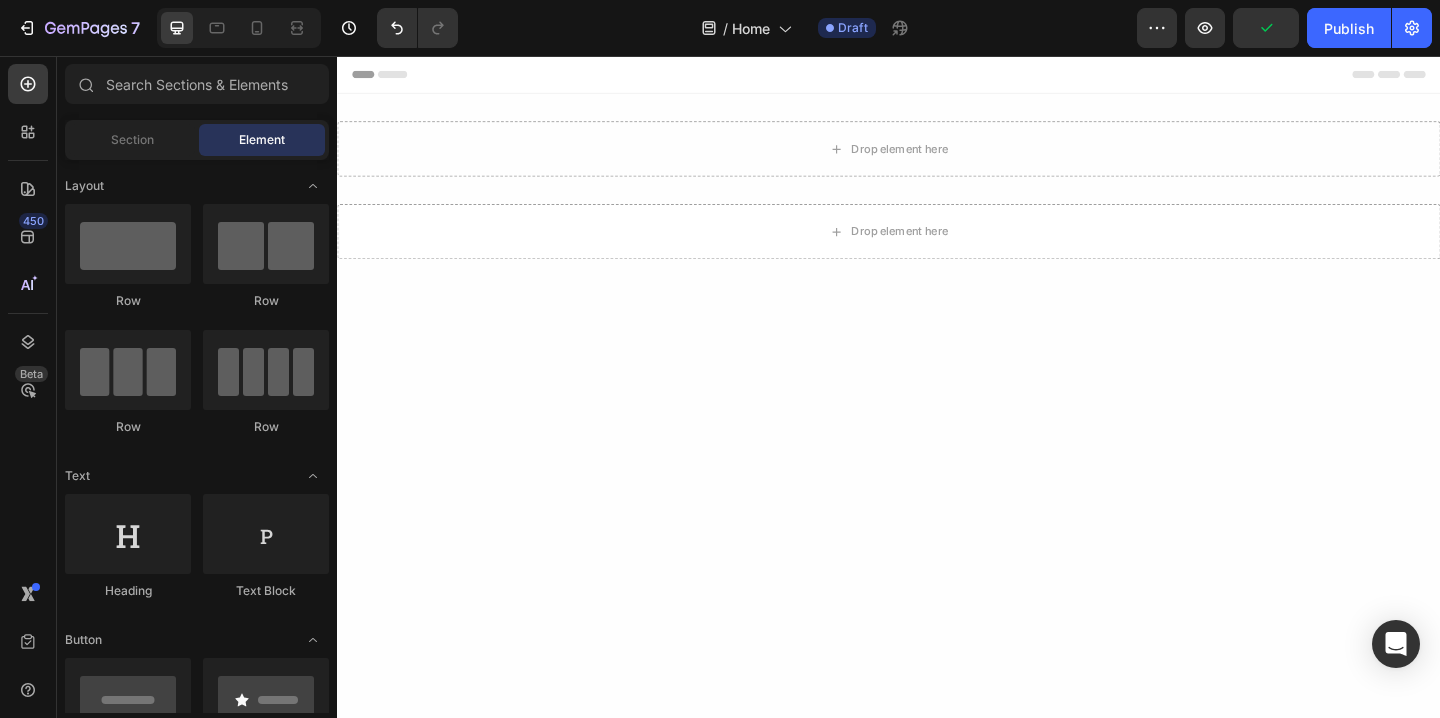 click at bounding box center (937, 487) 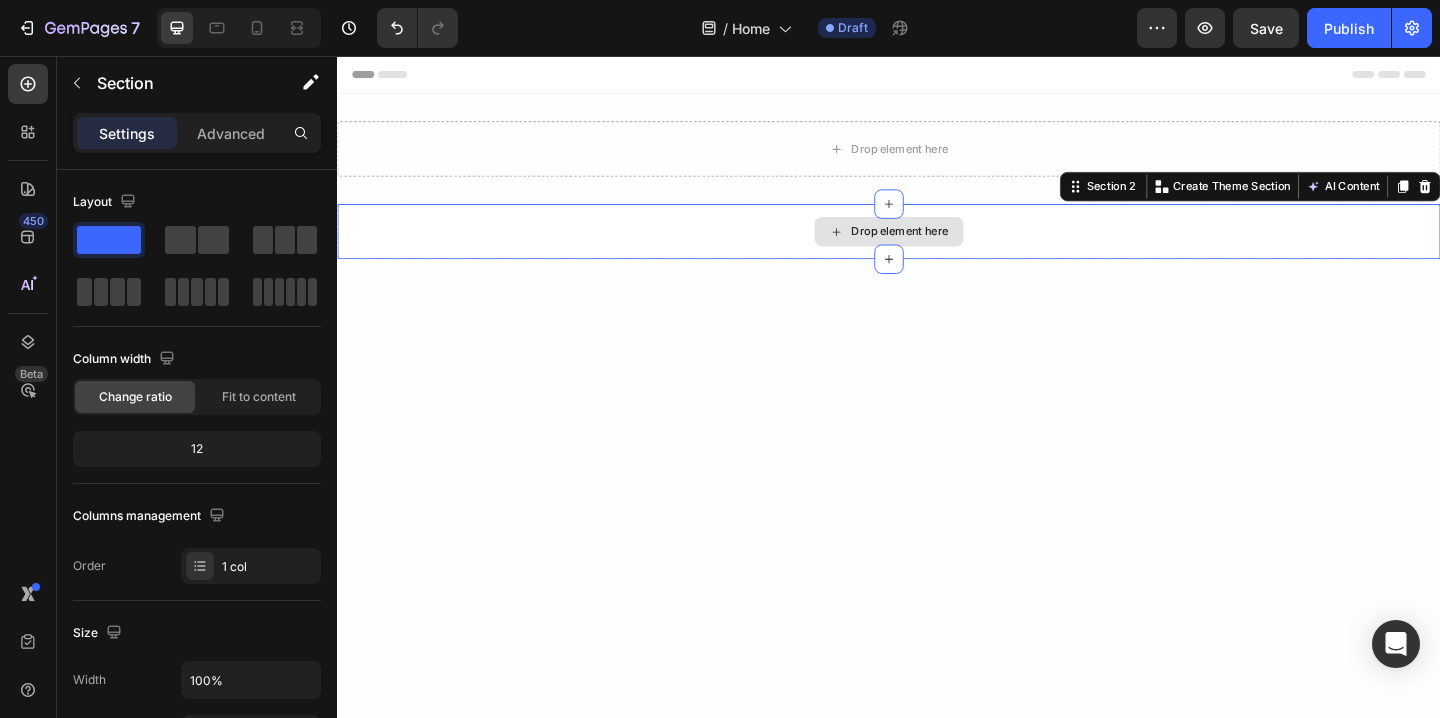 click on "Drop element here" at bounding box center (937, 247) 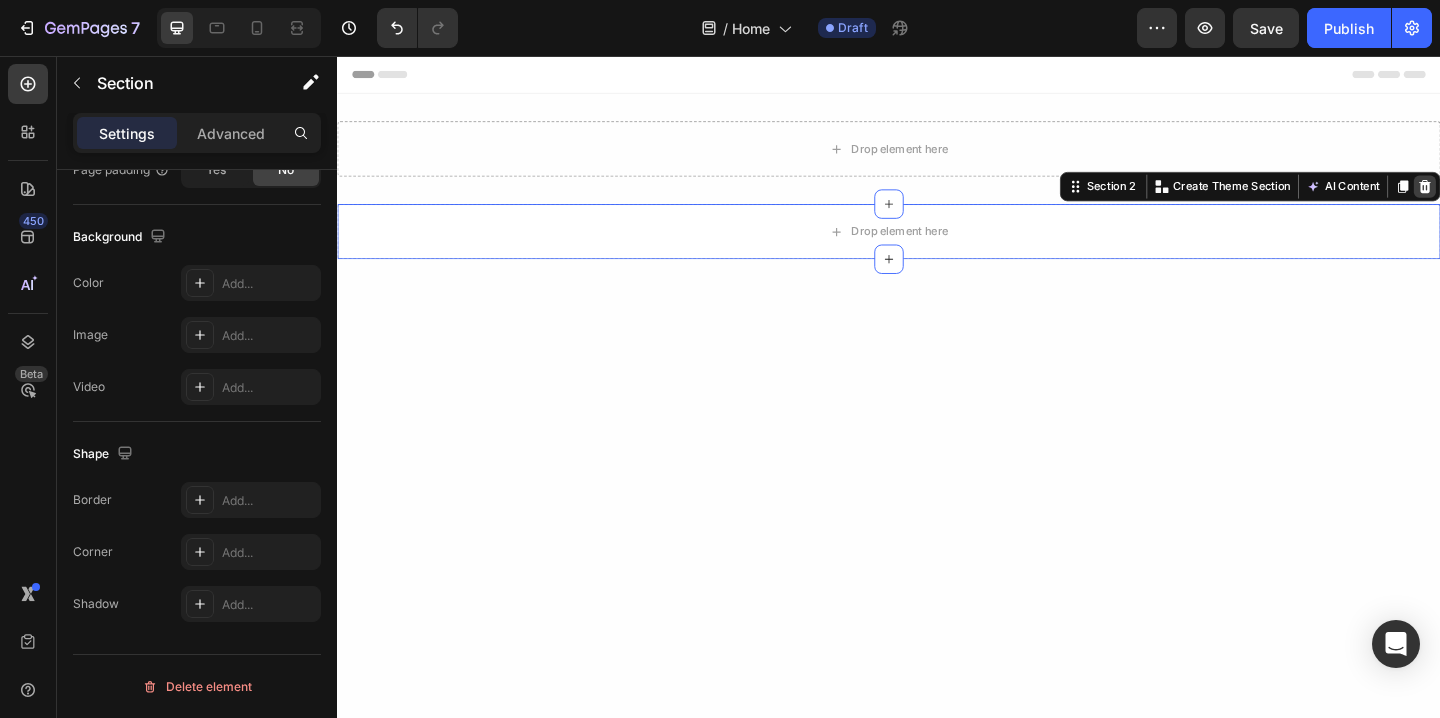 click 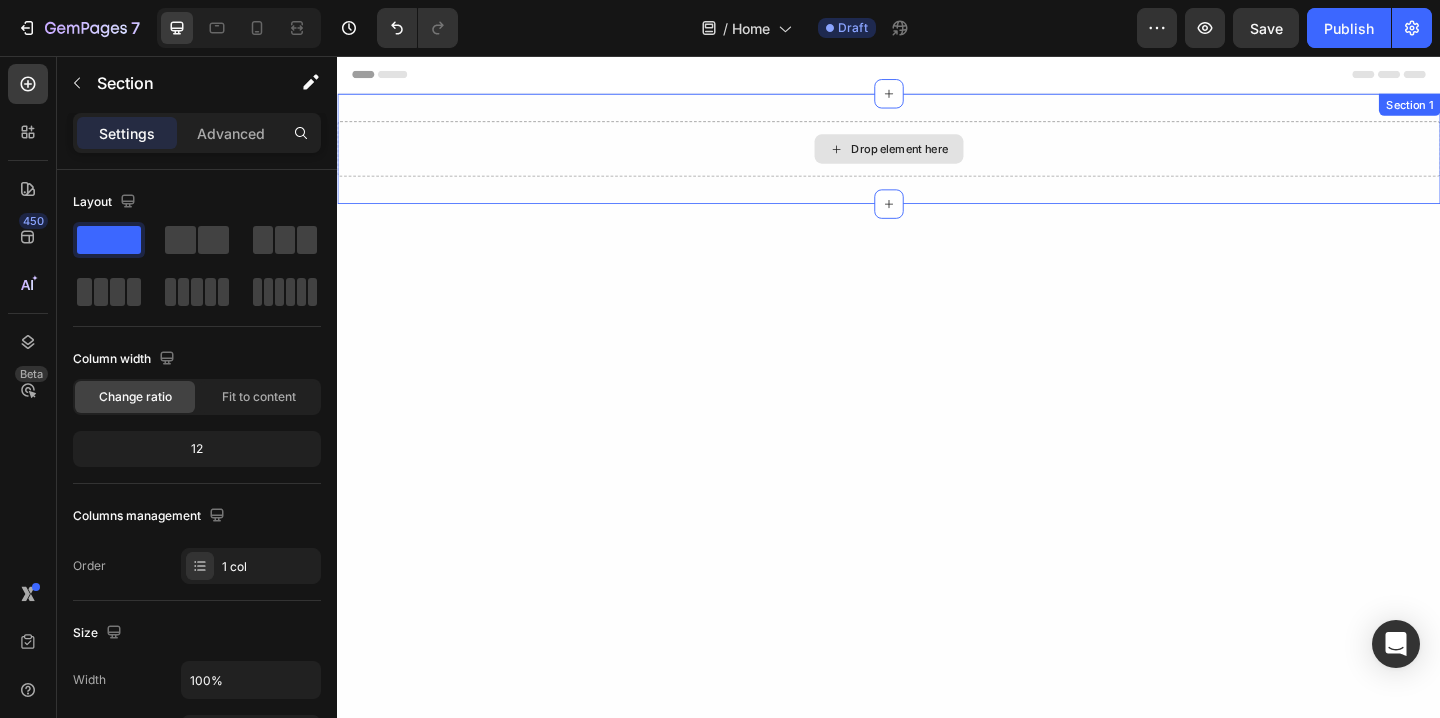 click on "Drop element here" at bounding box center [937, 157] 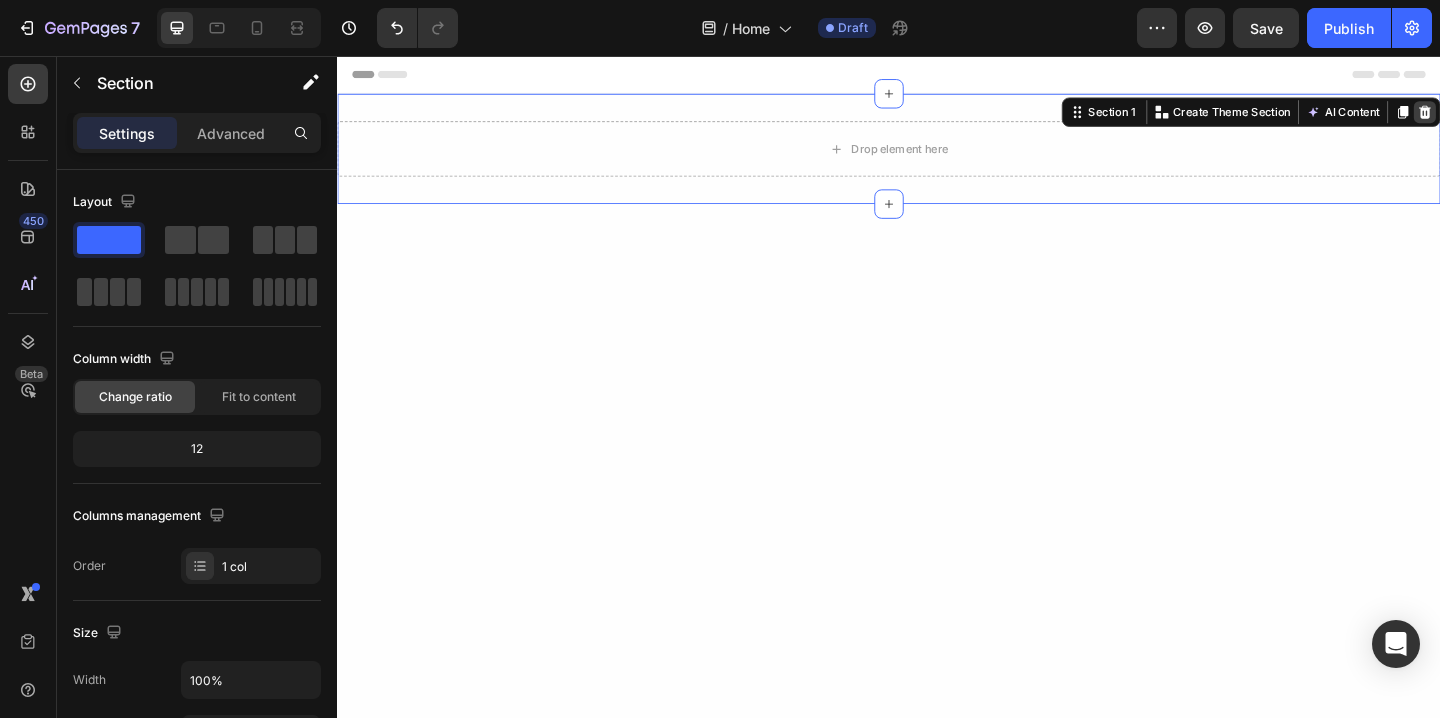 click 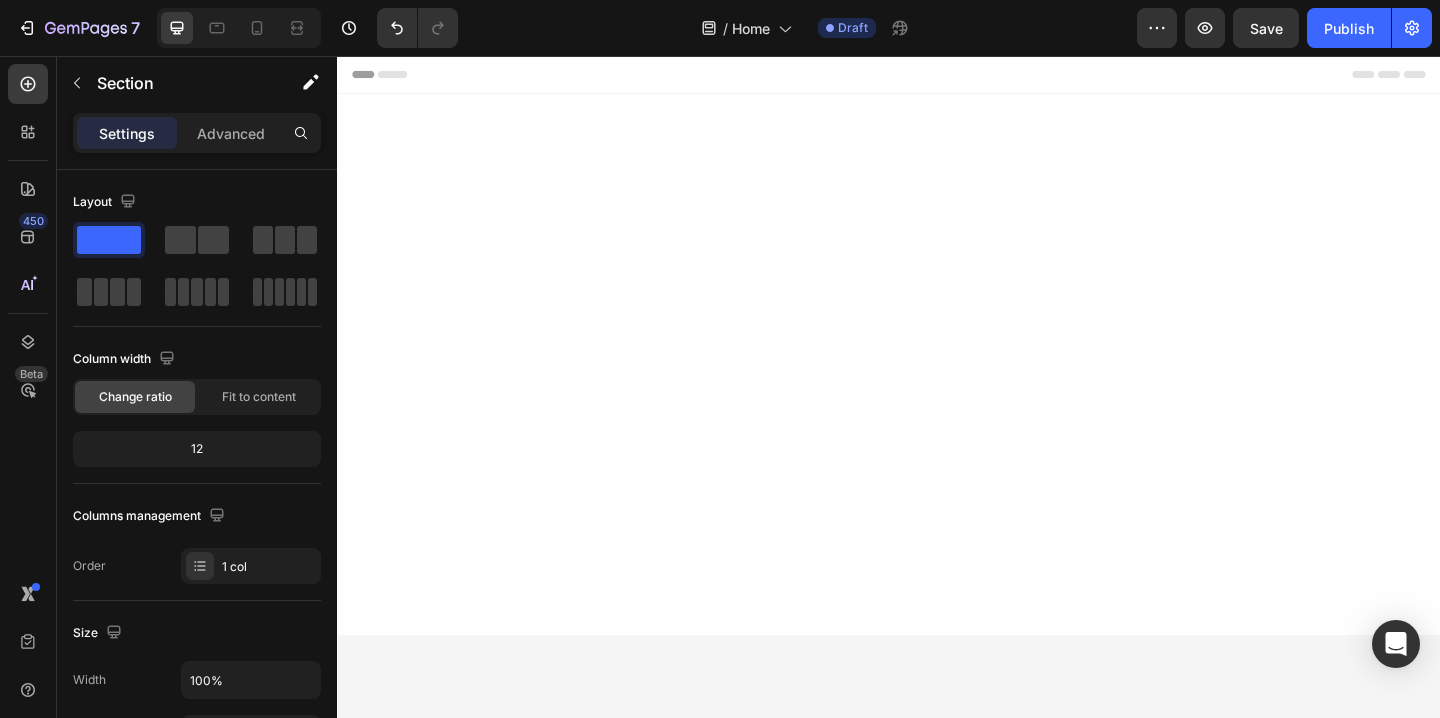 click at bounding box center [937, 307] 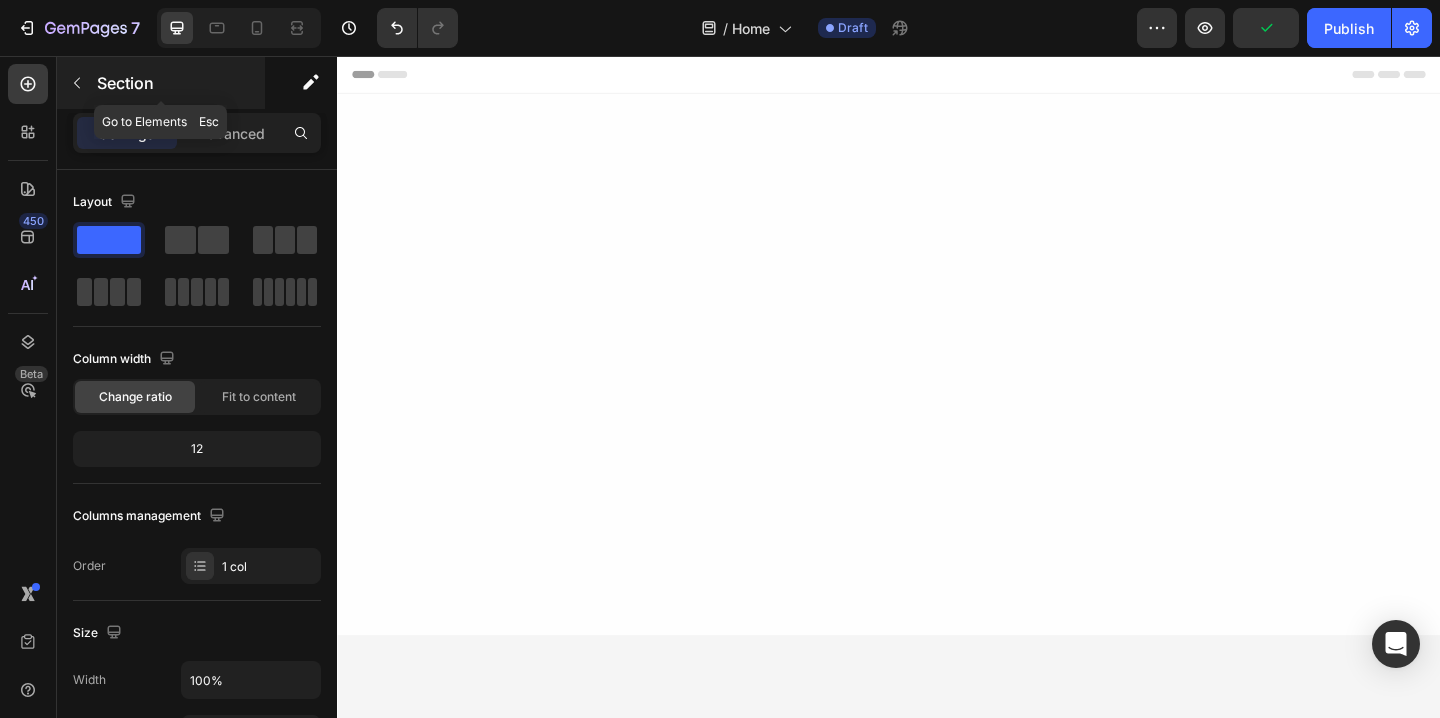 click at bounding box center (77, 83) 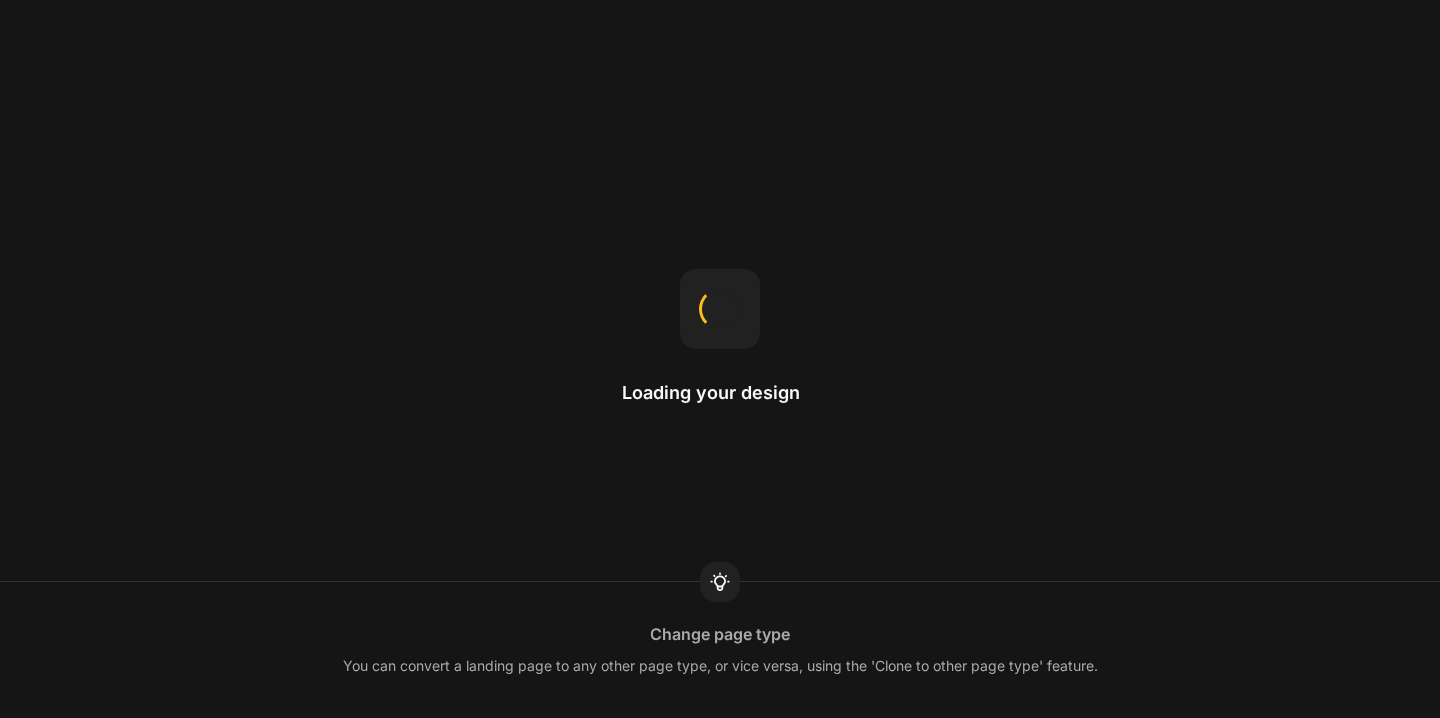 scroll, scrollTop: 0, scrollLeft: 0, axis: both 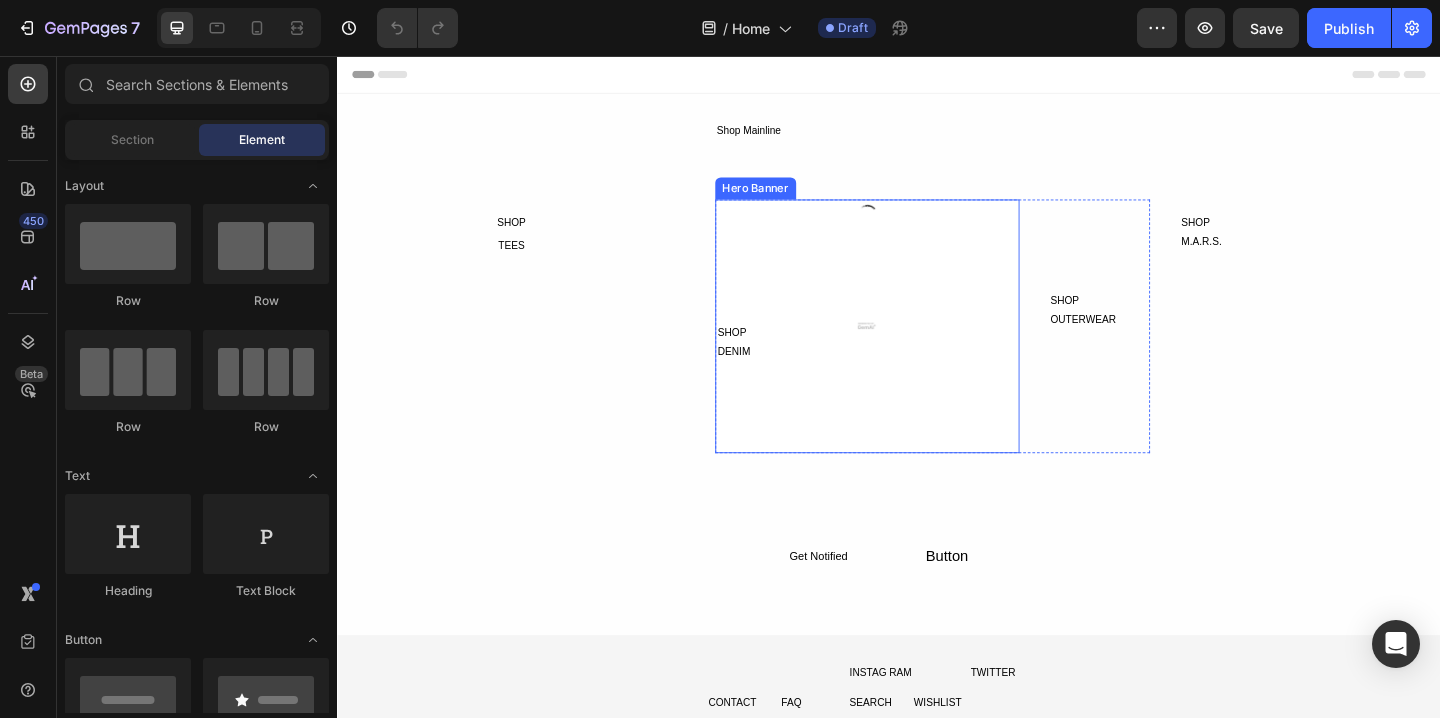 click on "SHOP Text Block DENIM Text Block Row" at bounding box center [913, 417] 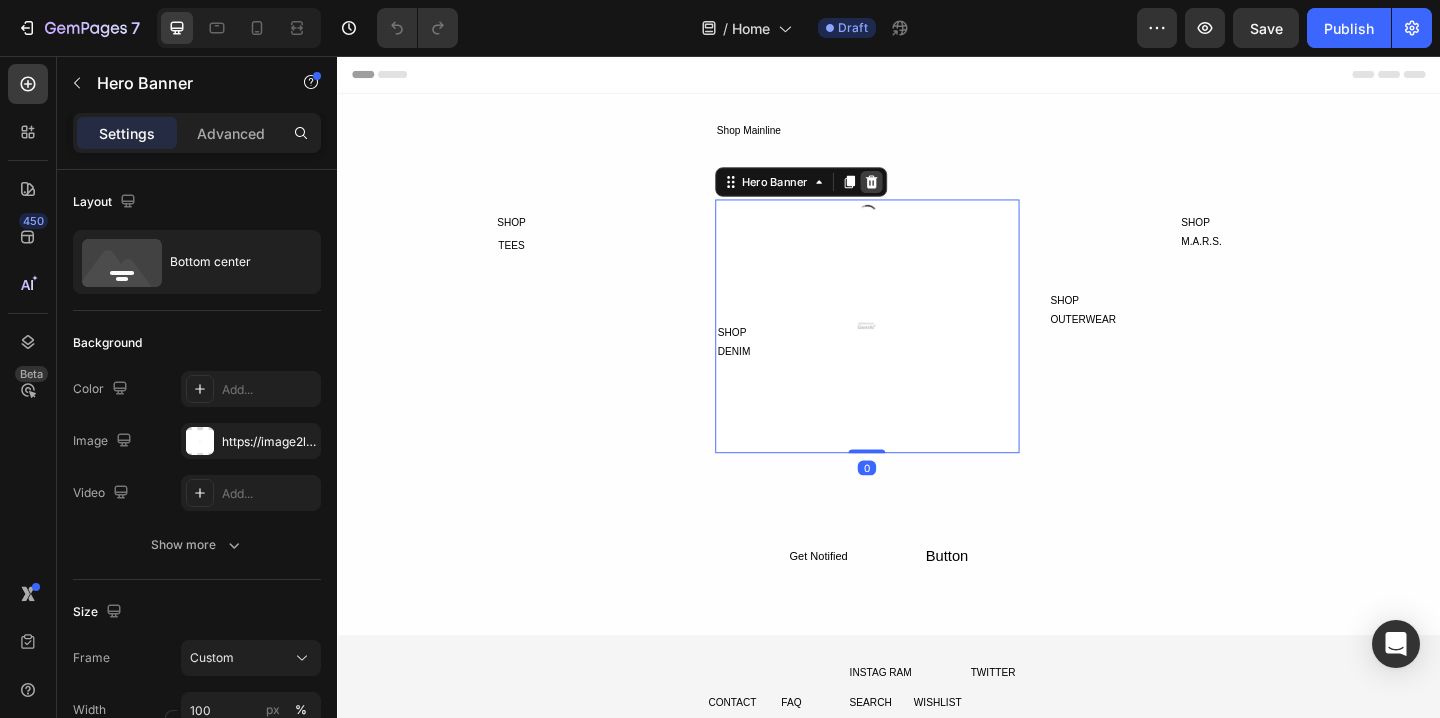 click 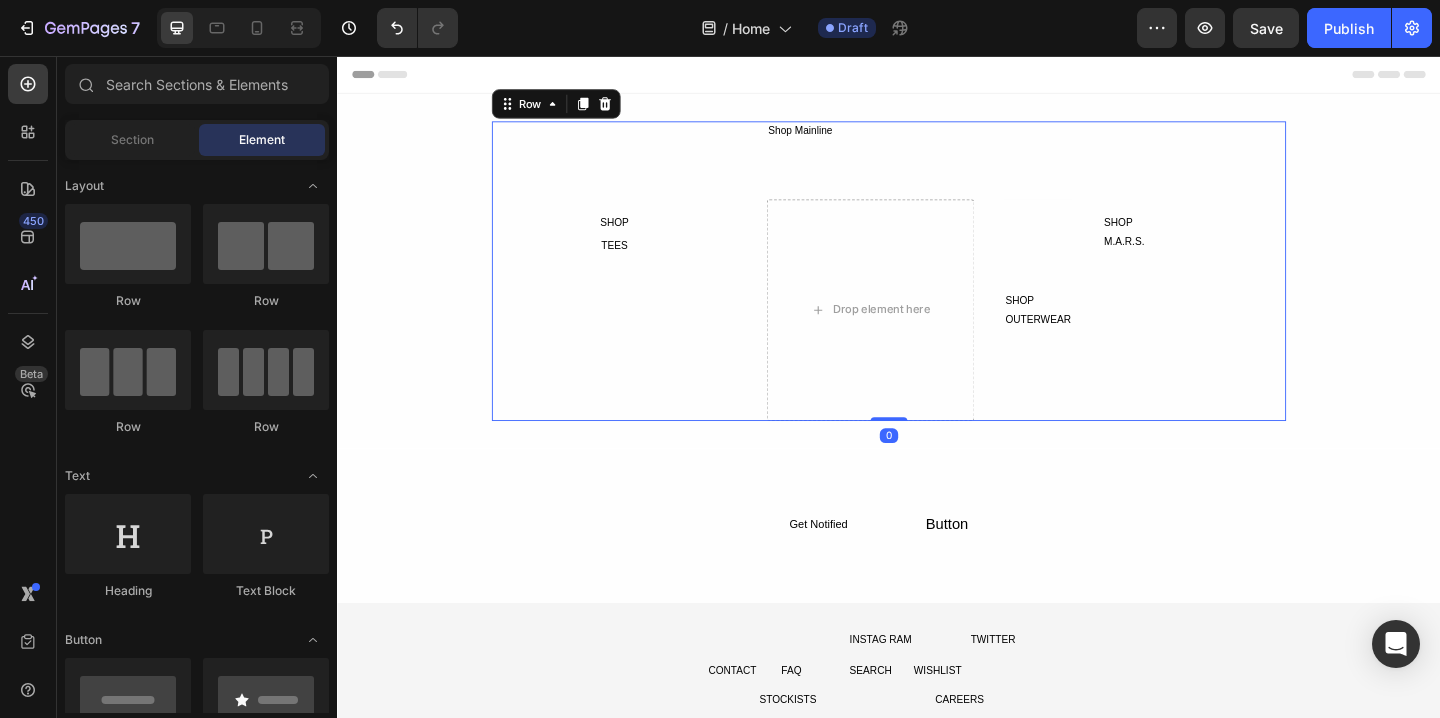 click on "SHOP Text Block TEES Text Block Row" at bounding box center (638, 290) 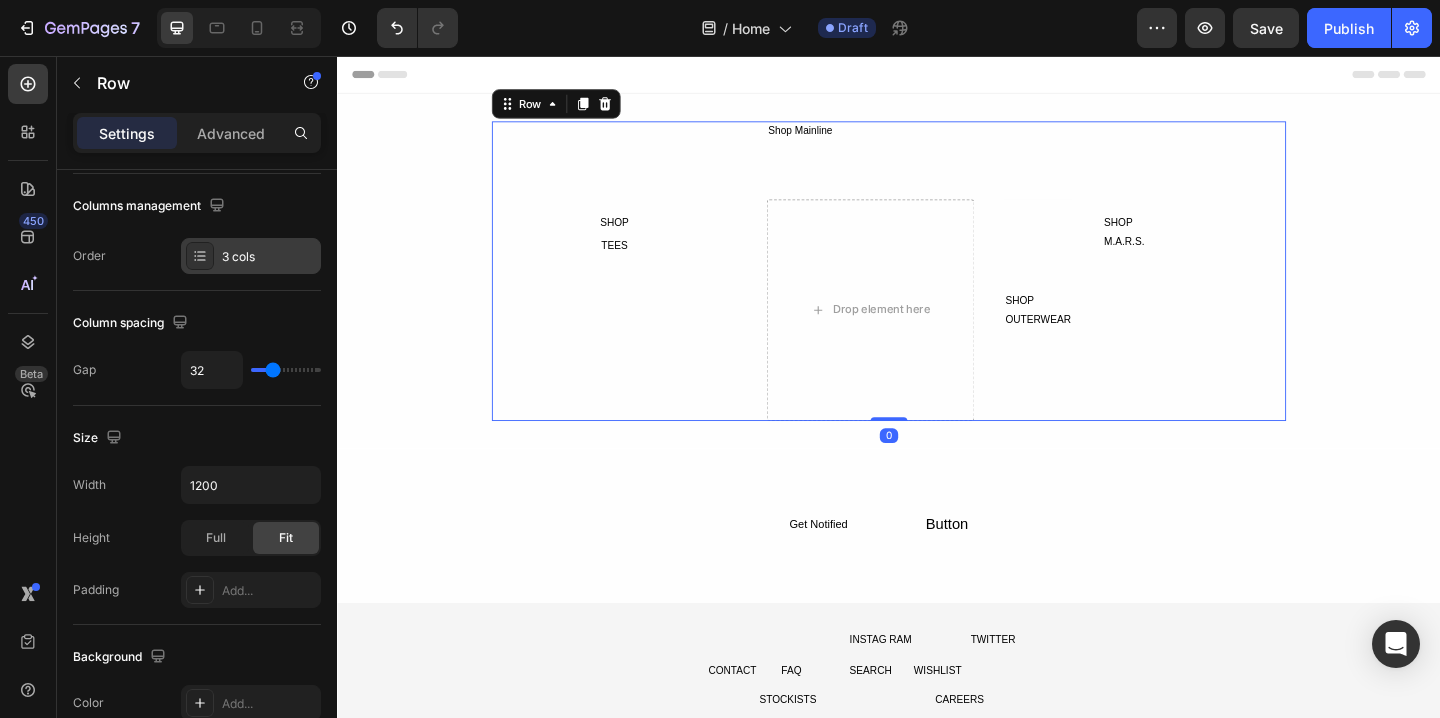 scroll, scrollTop: 843, scrollLeft: 0, axis: vertical 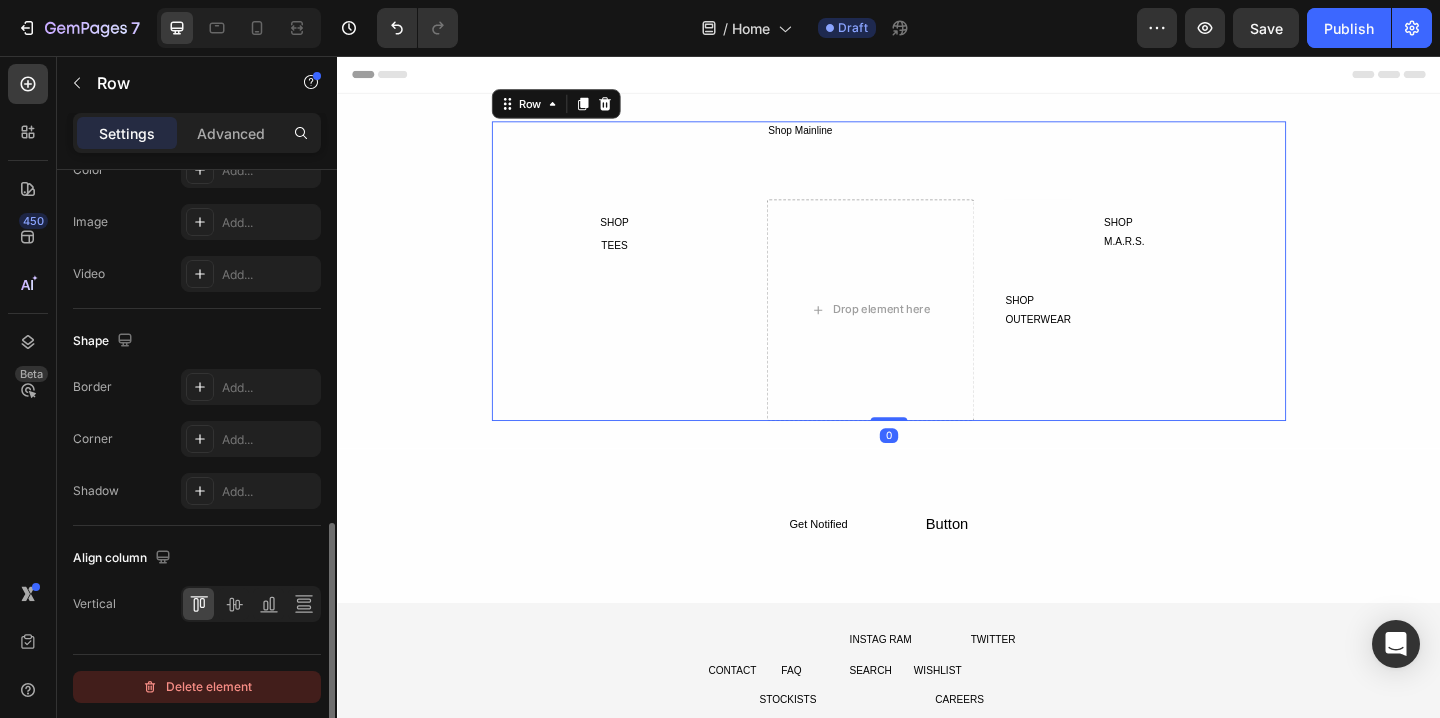 click on "Delete element" at bounding box center [197, 687] 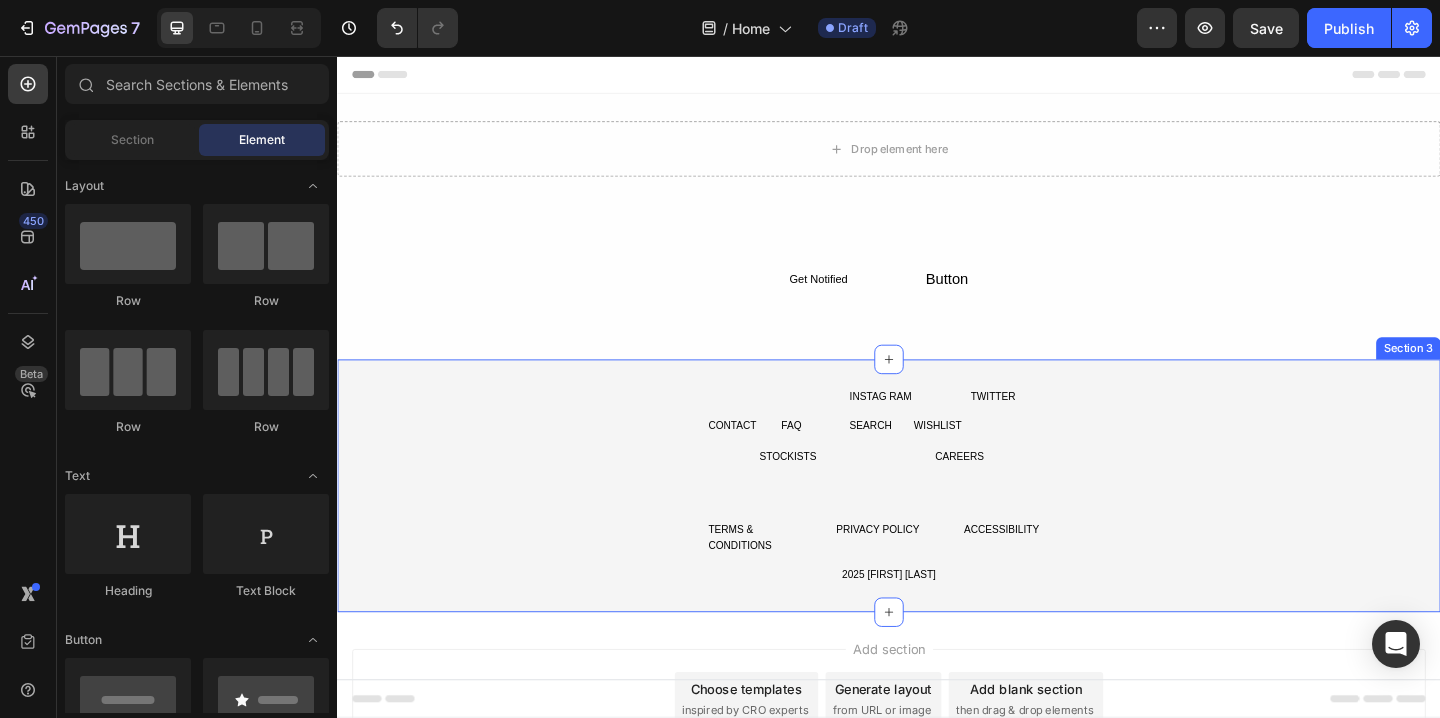 click on "CONTACT Text Block FAQ Text Block Row STOCKISTS Text Block Row INSTAG RAM Text Block TWITTER Text Block Row SEARCH Text Block WISHLIST Text Block Row CAREERS Text Block Row Row TERMS & CONDITIONS Text Block PRIVACY POLICY Text Block ACCESSIBILITY Text Block Row 2025 [FIRST] [LAST] Text Block Row Row" at bounding box center [937, 523] 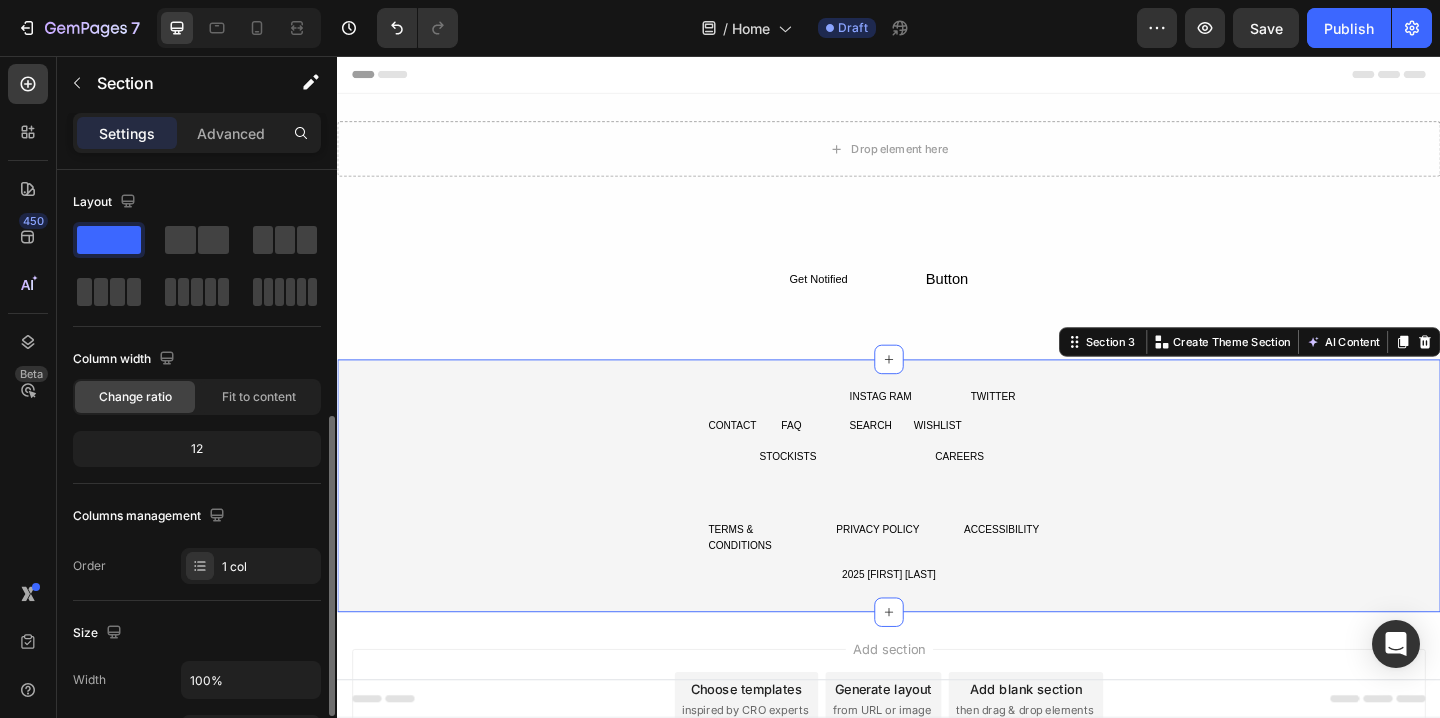 scroll, scrollTop: 615, scrollLeft: 0, axis: vertical 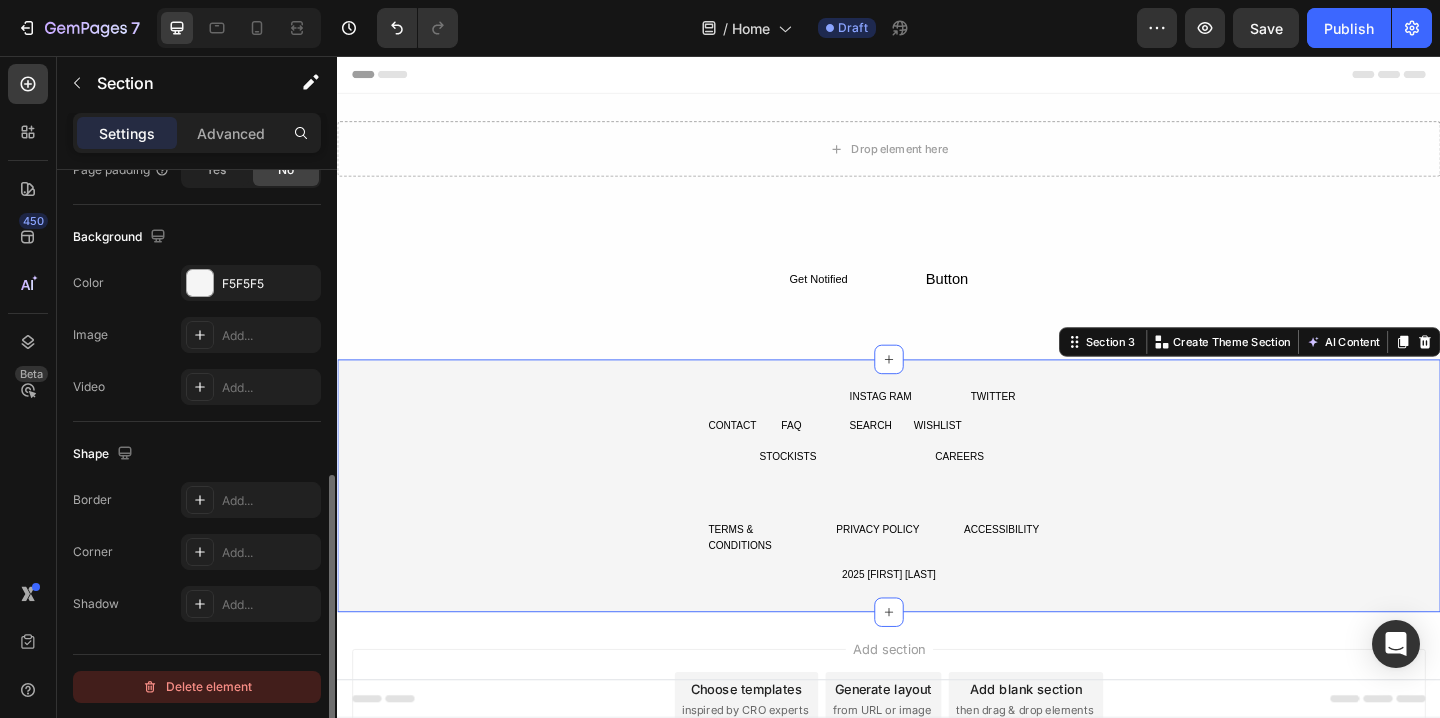 click on "Delete element" at bounding box center [197, 687] 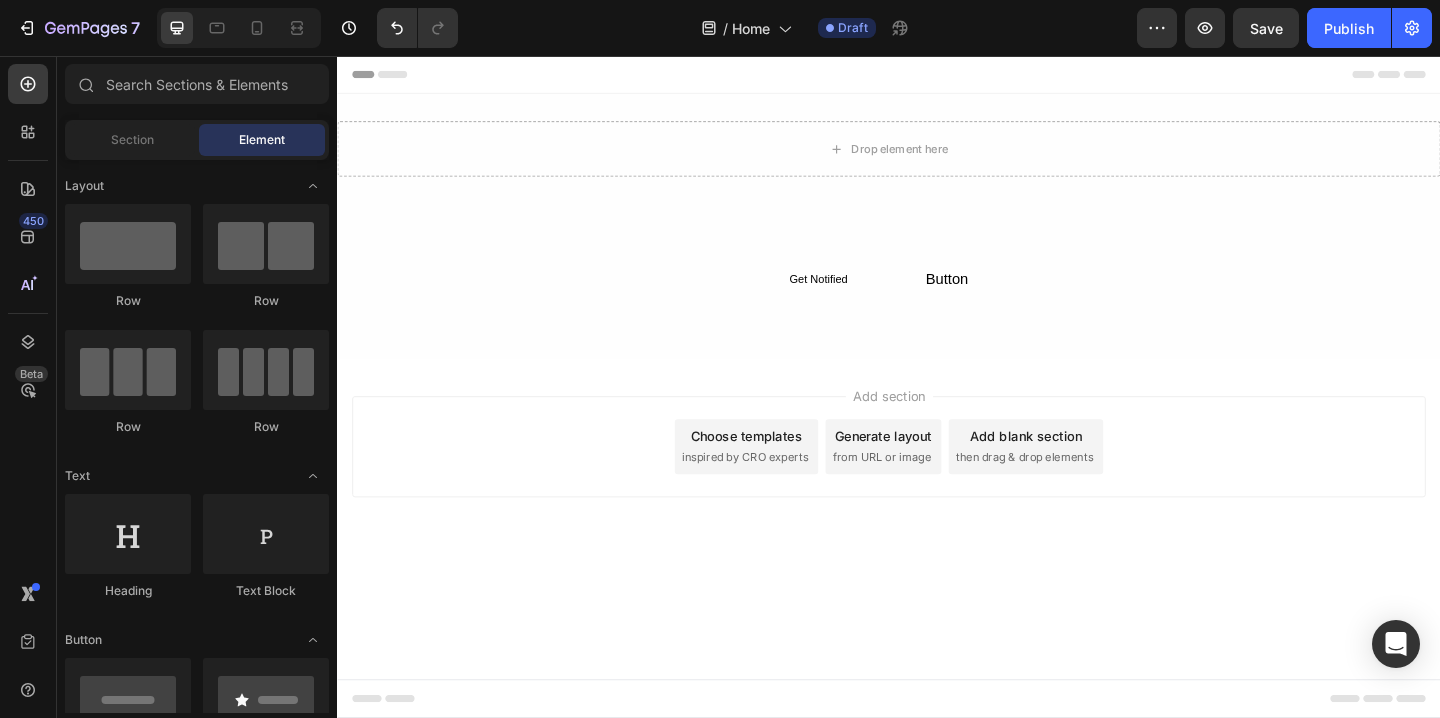 click on "Add section Choose templates inspired by CRO experts Generate layout from URL or image Add blank section then drag & drop elements" at bounding box center (937, 481) 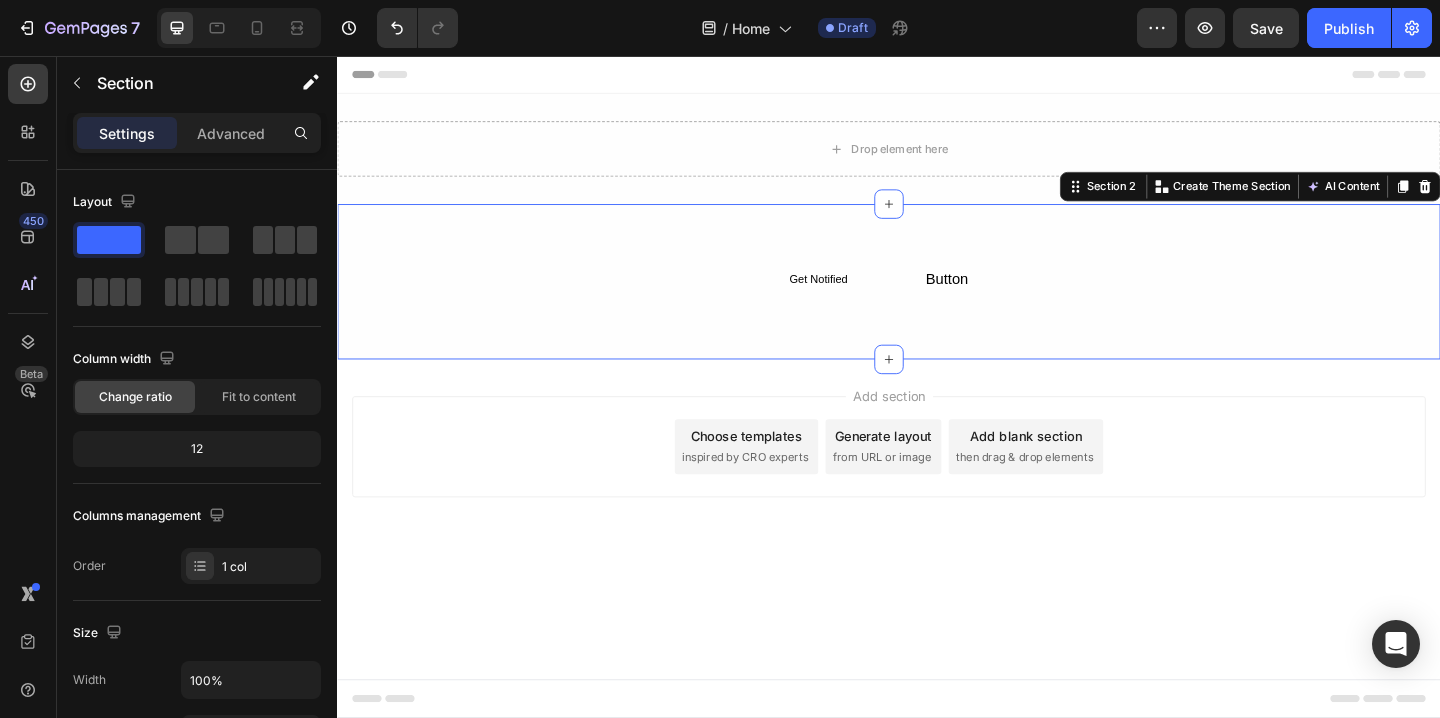click on "Get Notified Text Block Button Button Row Row" at bounding box center [937, 299] 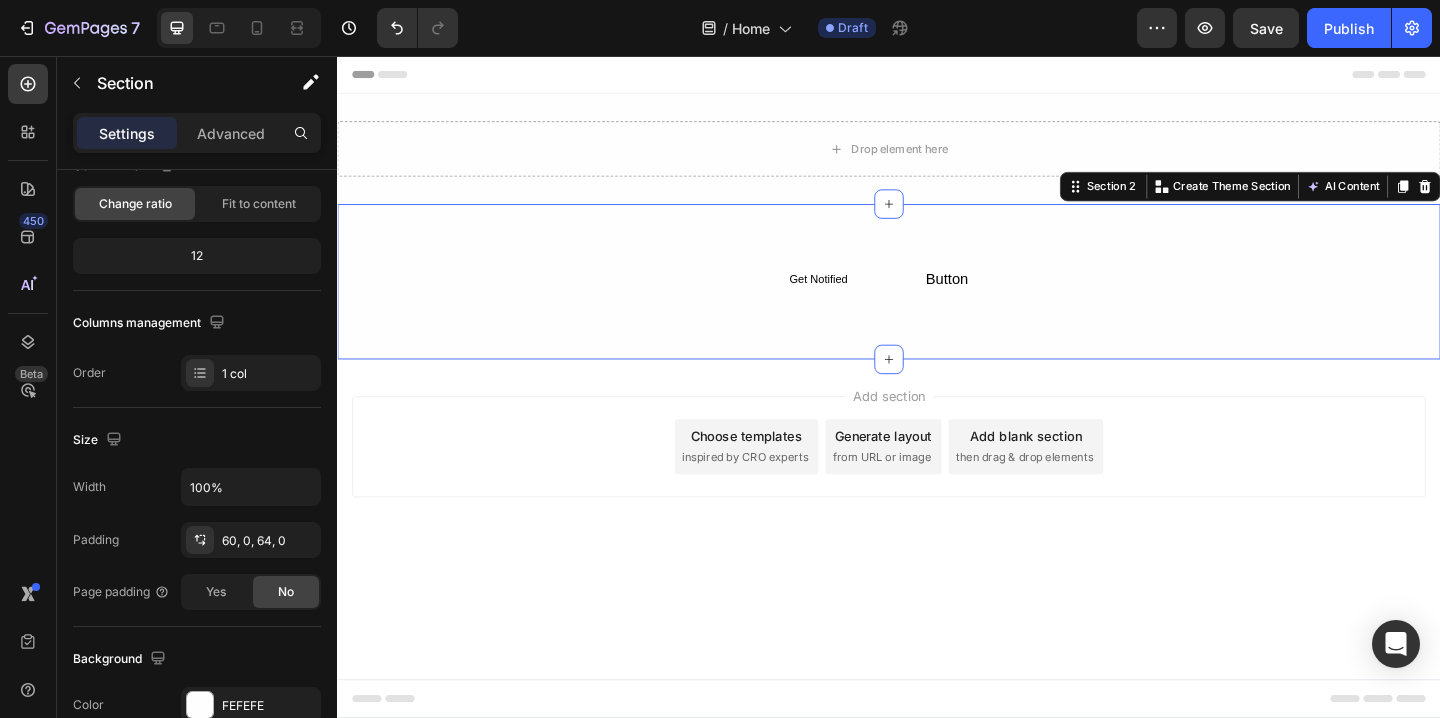 scroll, scrollTop: 615, scrollLeft: 0, axis: vertical 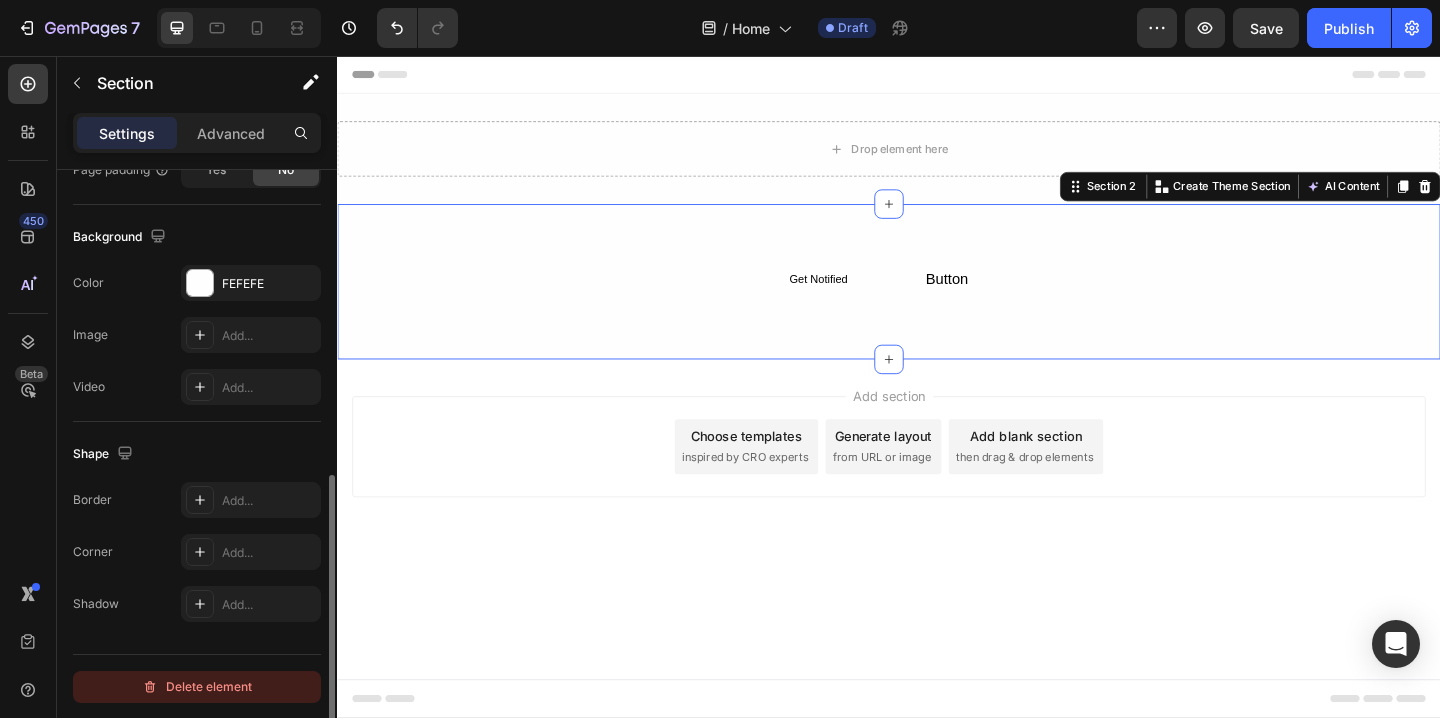 click on "Delete element" at bounding box center (197, 687) 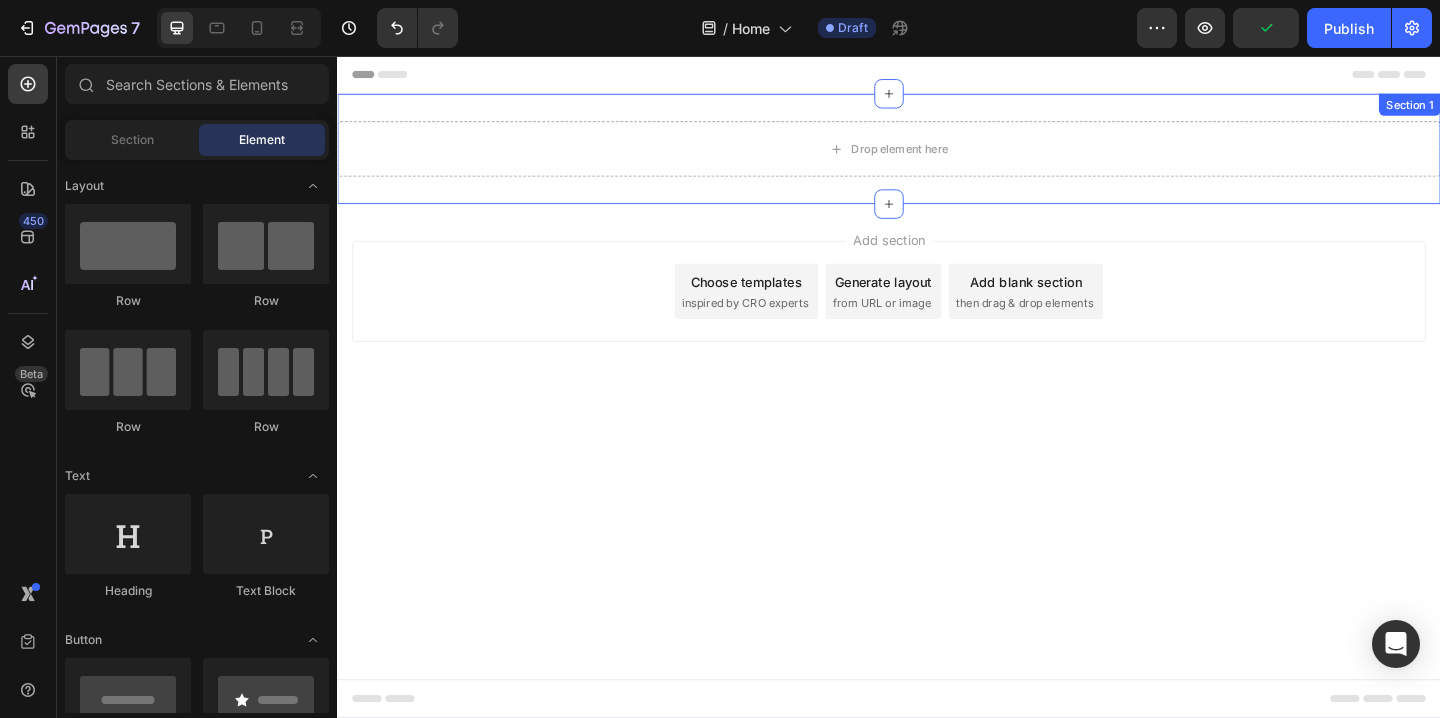 click on "Drop element here Section 1" at bounding box center (937, 157) 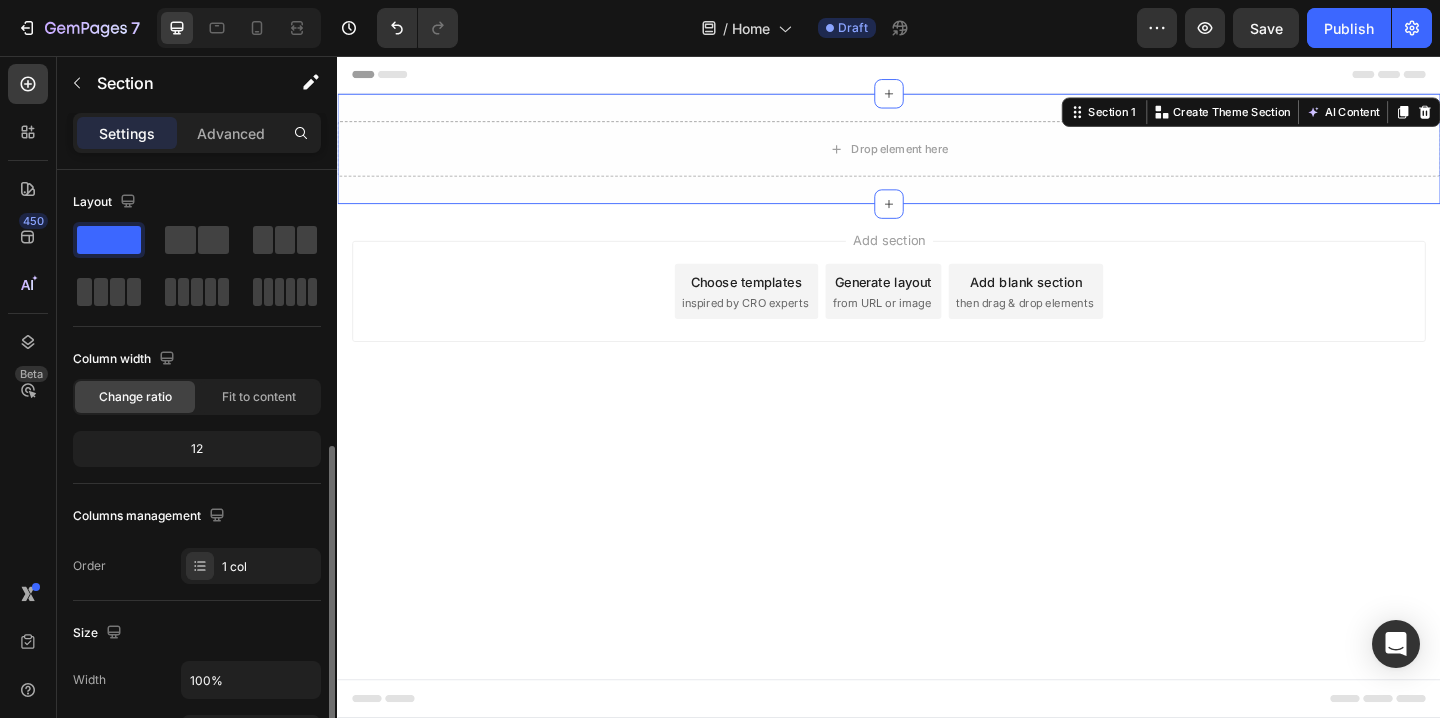 scroll, scrollTop: 615, scrollLeft: 0, axis: vertical 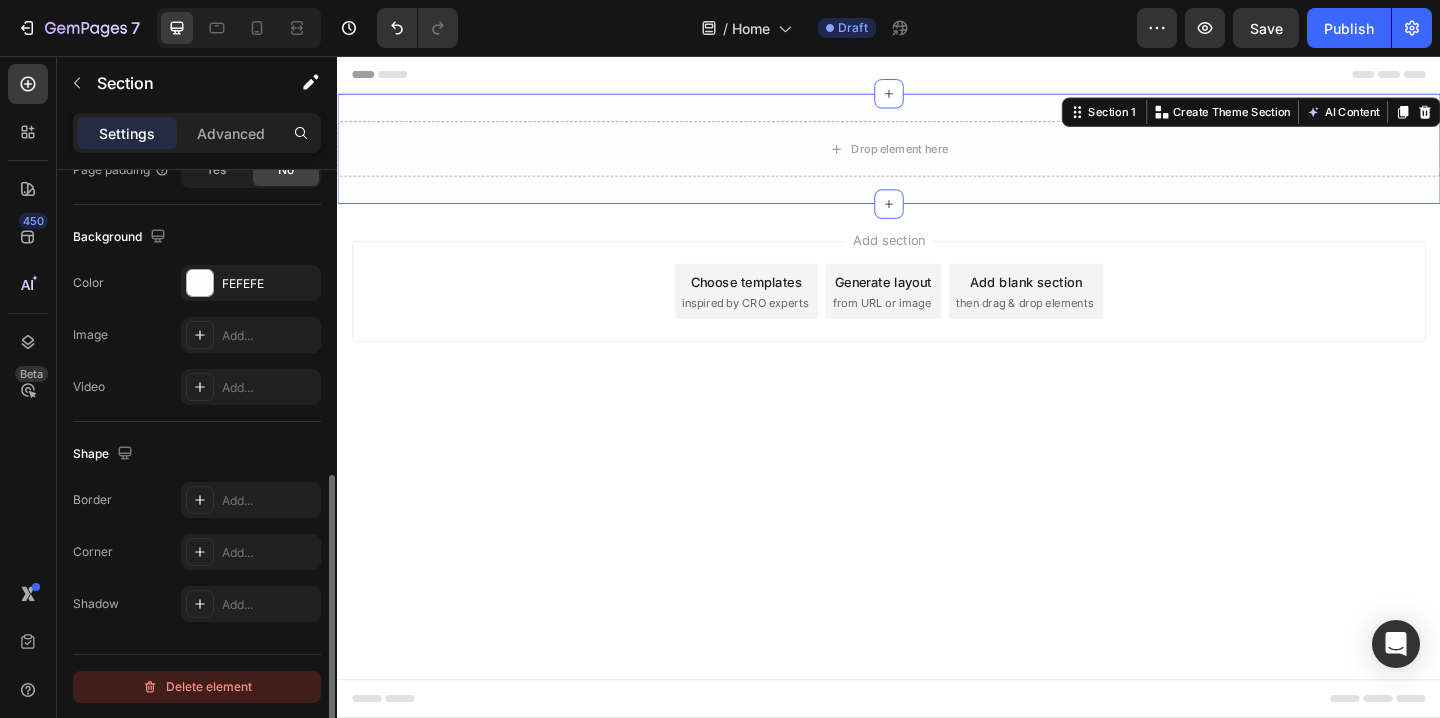 click on "Delete element" at bounding box center [197, 687] 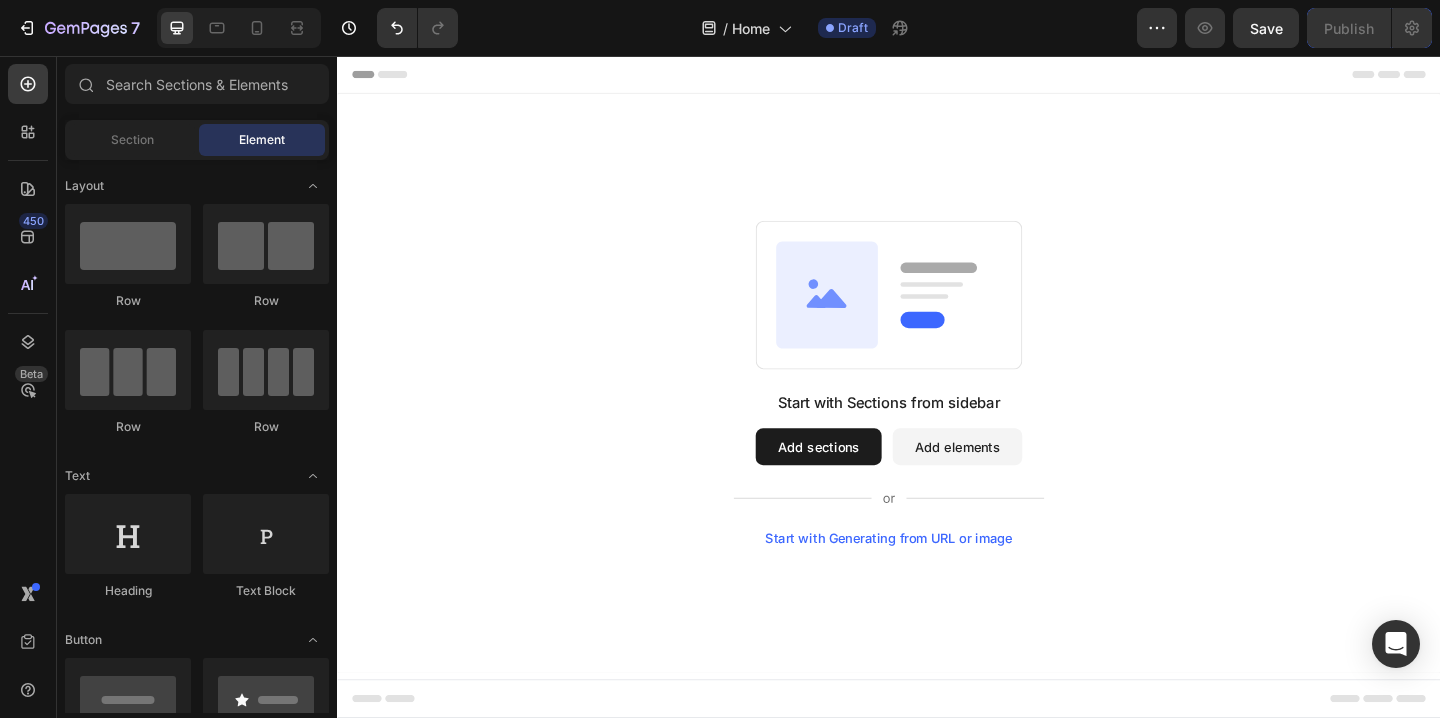 click on "Start with Sections from sidebar Add sections Add elements Start with Generating from URL or image" at bounding box center [937, 412] 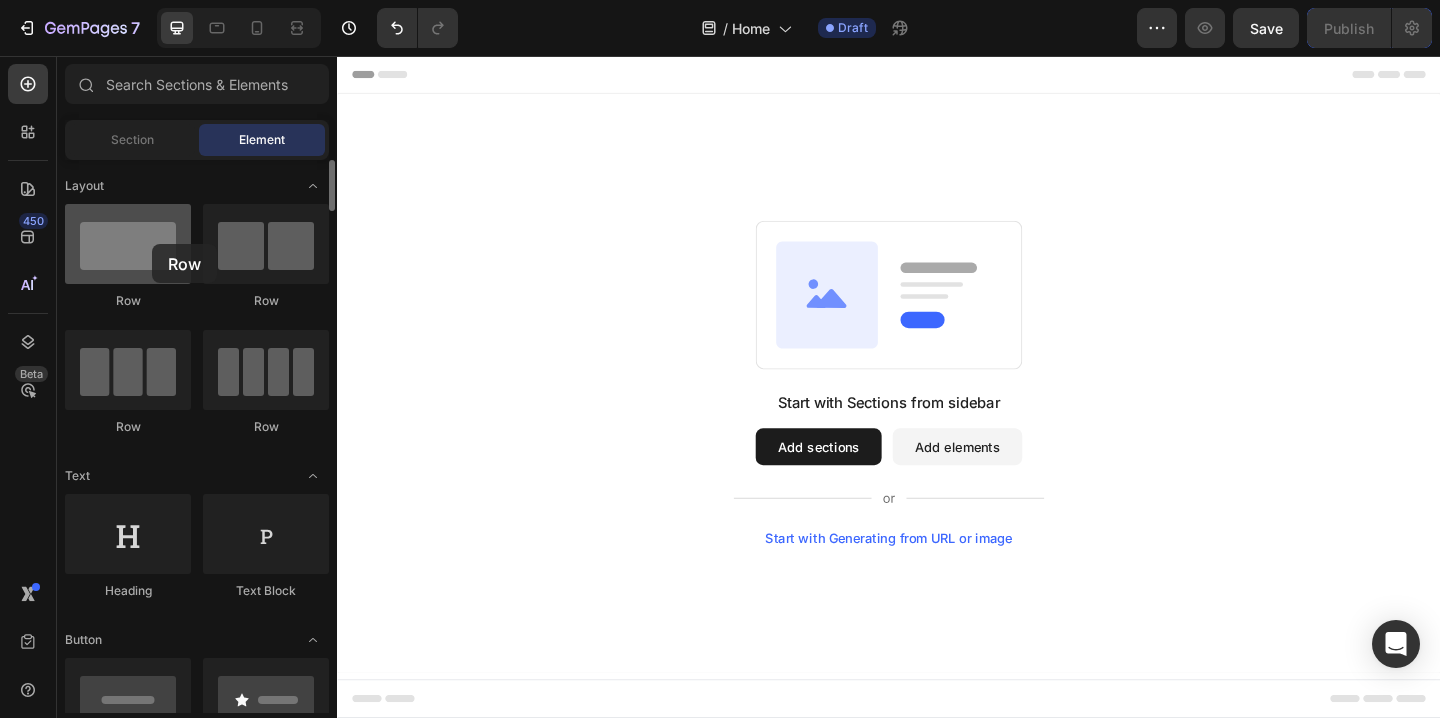 click at bounding box center [128, 244] 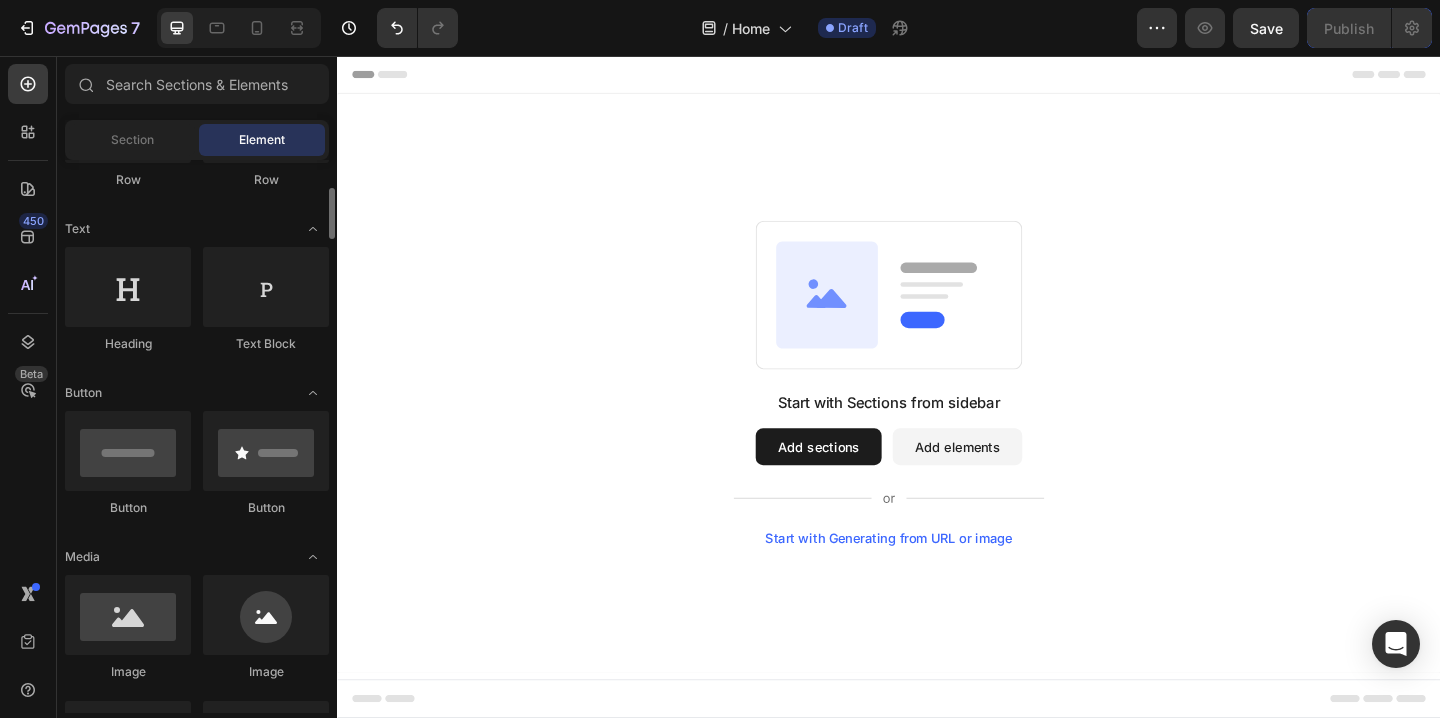 scroll, scrollTop: 265, scrollLeft: 0, axis: vertical 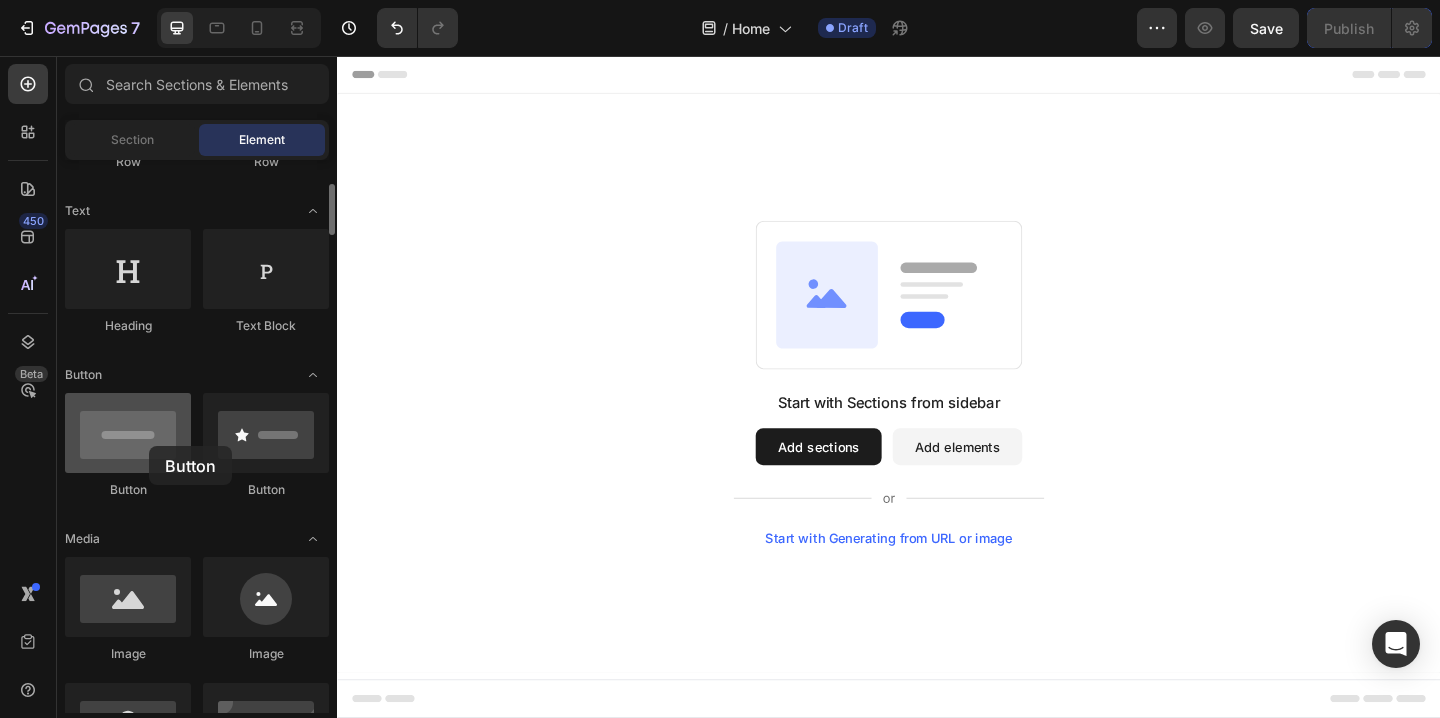 click at bounding box center [128, 433] 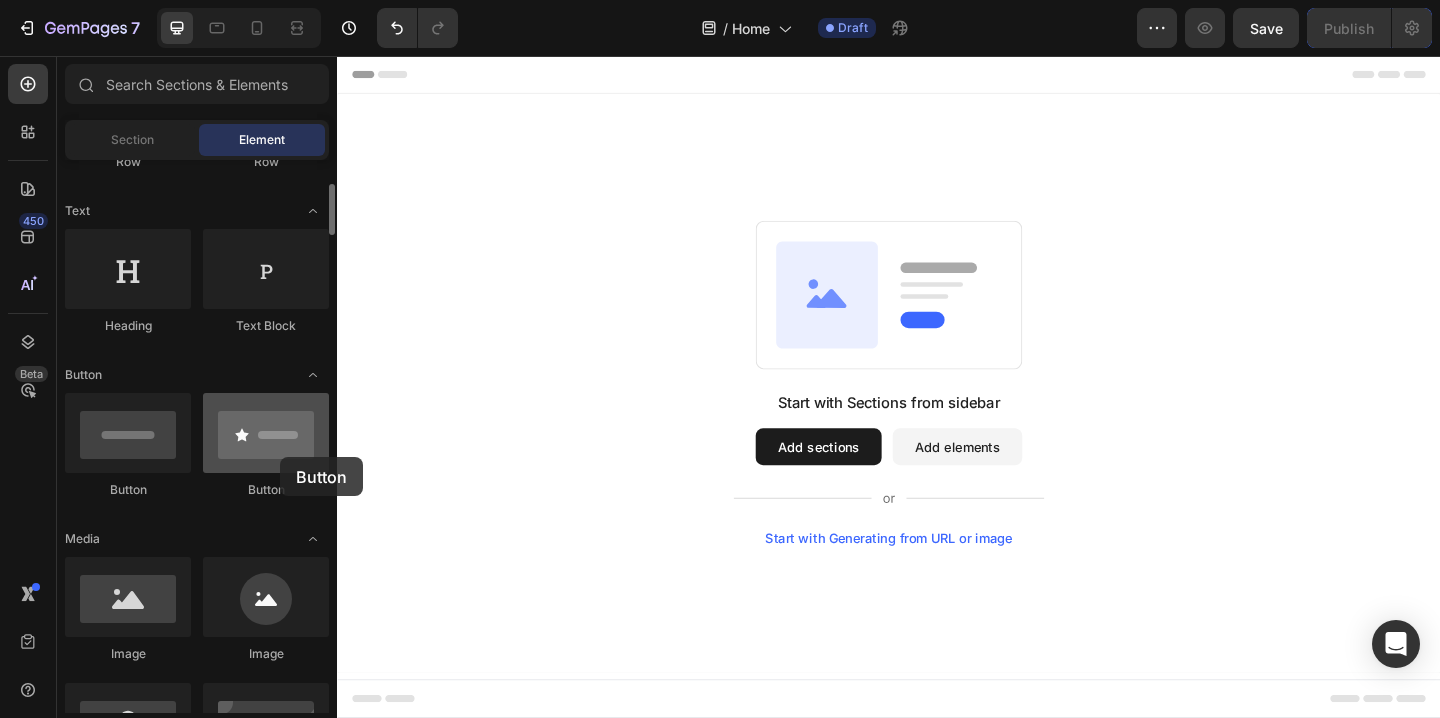 click at bounding box center [266, 433] 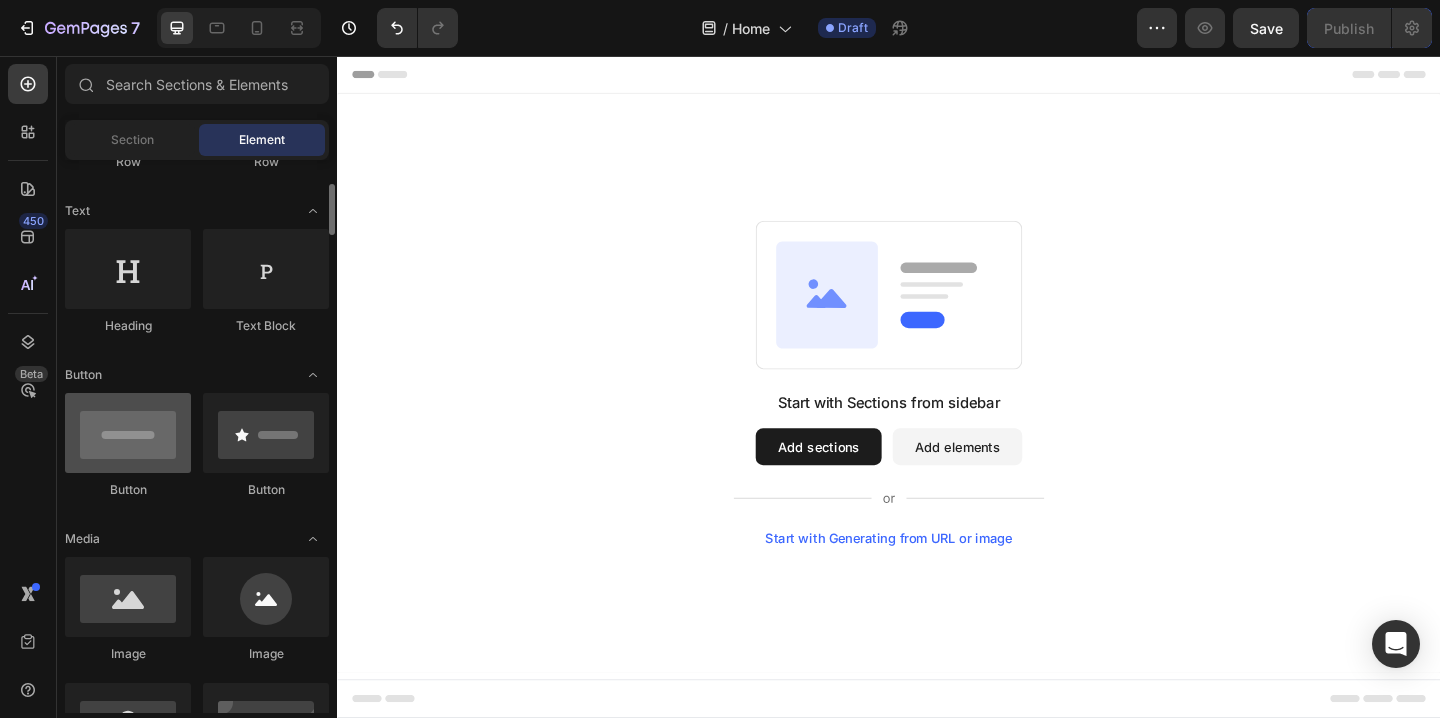click at bounding box center [128, 433] 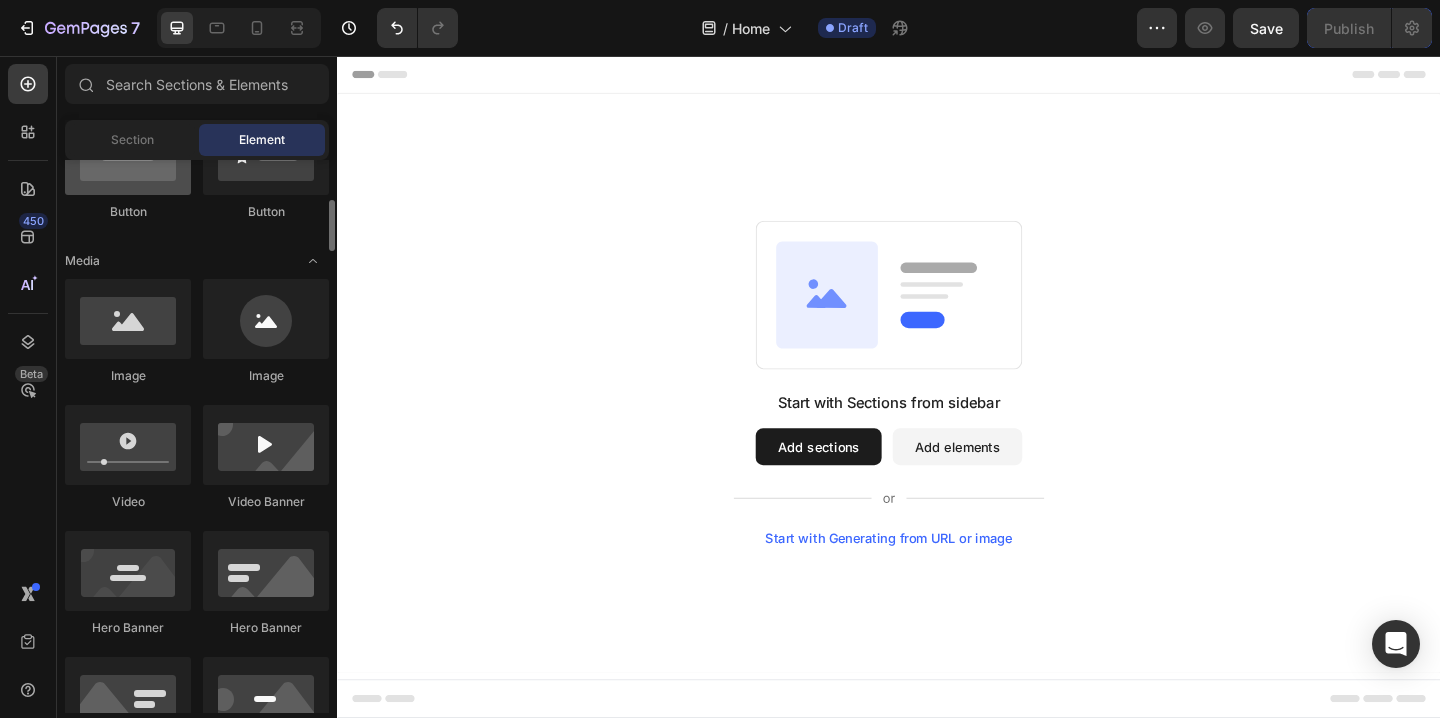 scroll, scrollTop: 531, scrollLeft: 0, axis: vertical 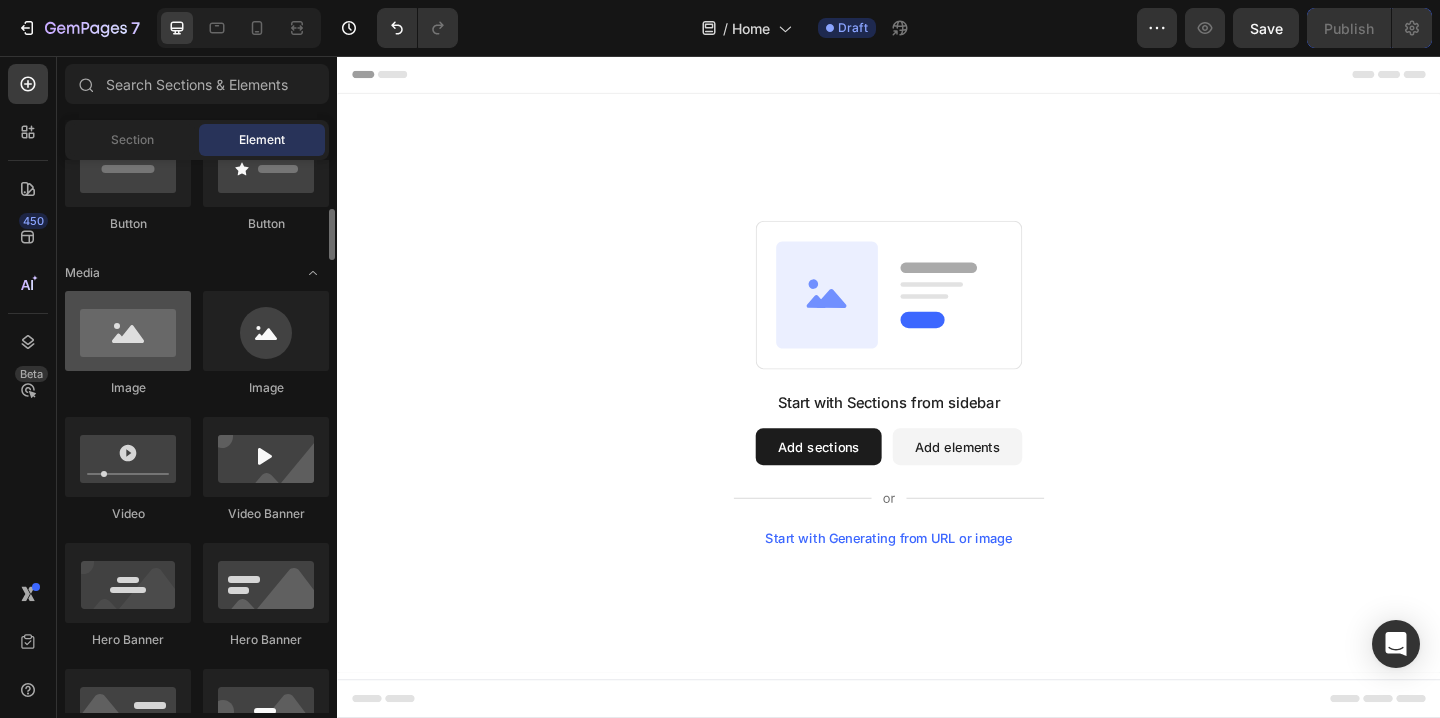 click at bounding box center [128, 331] 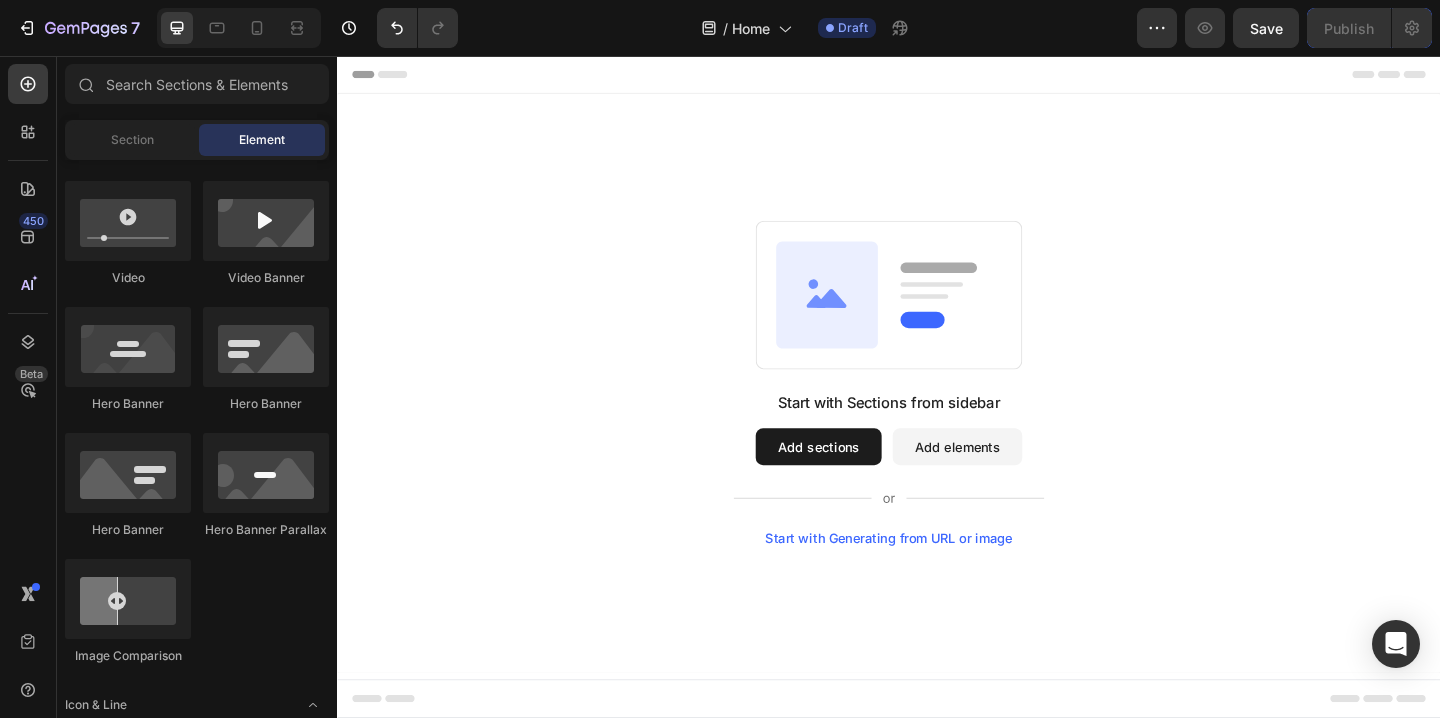 scroll, scrollTop: 0, scrollLeft: 0, axis: both 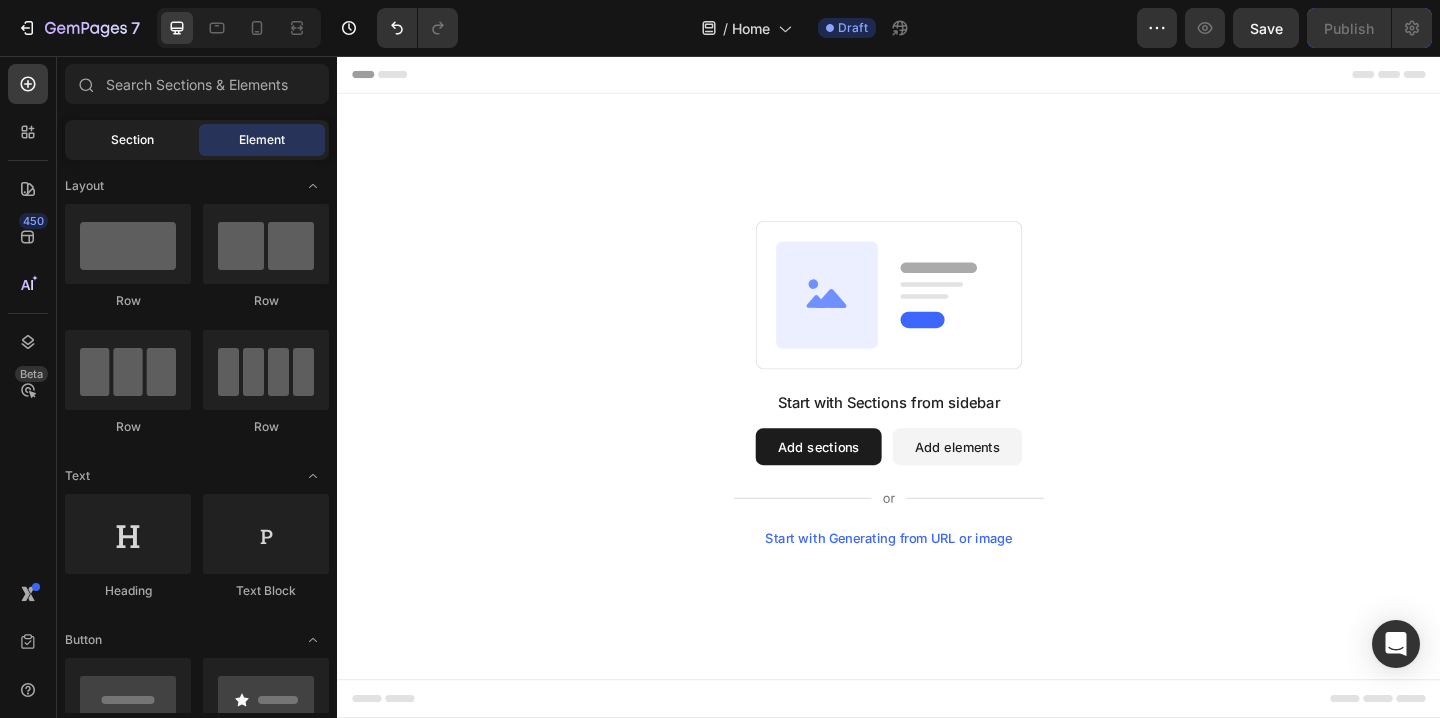 click on "Section" at bounding box center [132, 140] 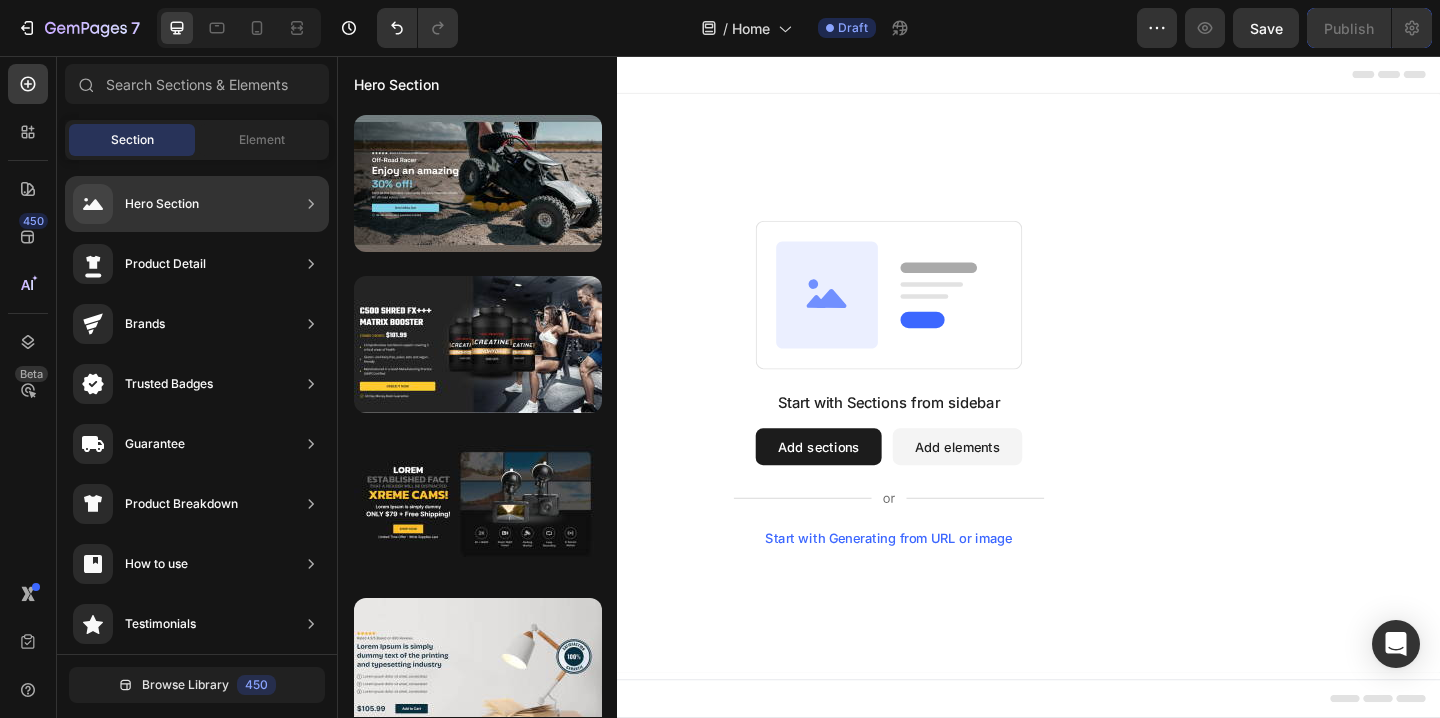 click on "Hero Section" at bounding box center (162, 204) 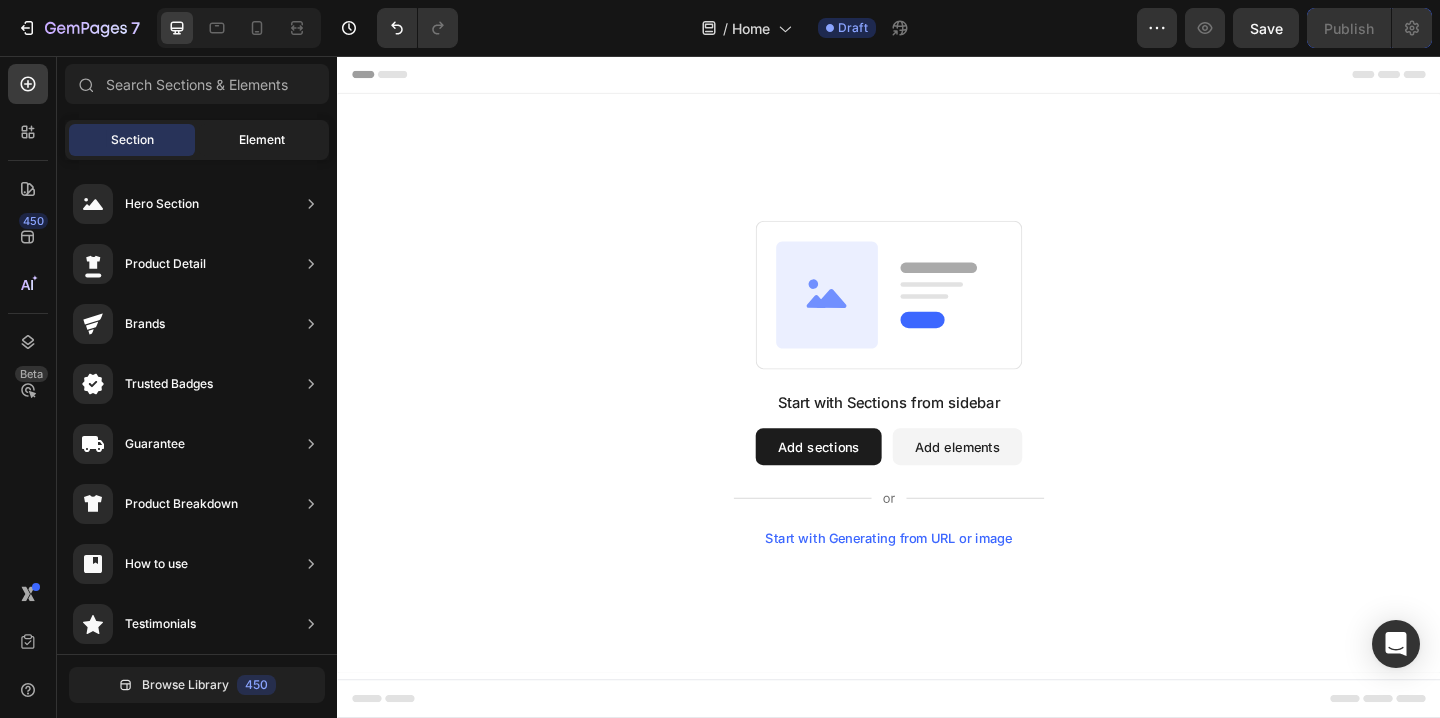 click on "Element" 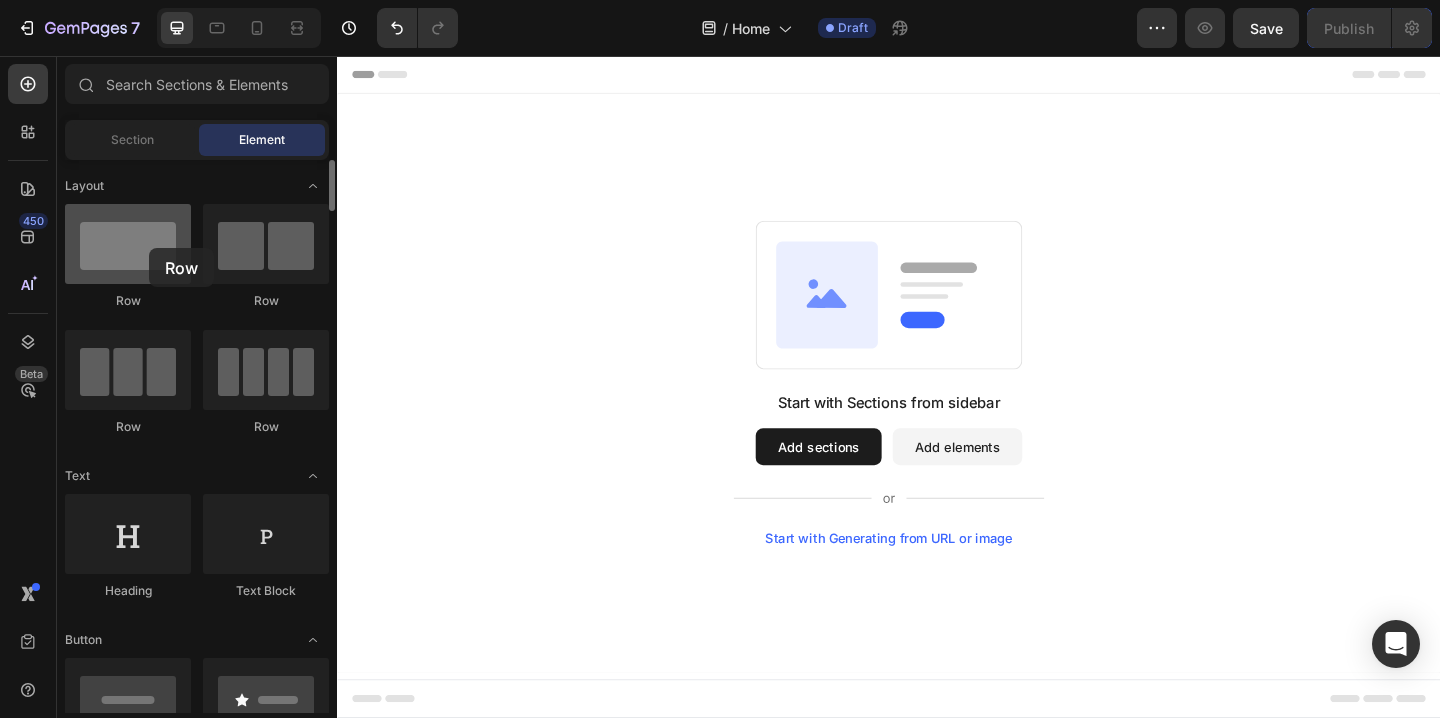 click at bounding box center (128, 244) 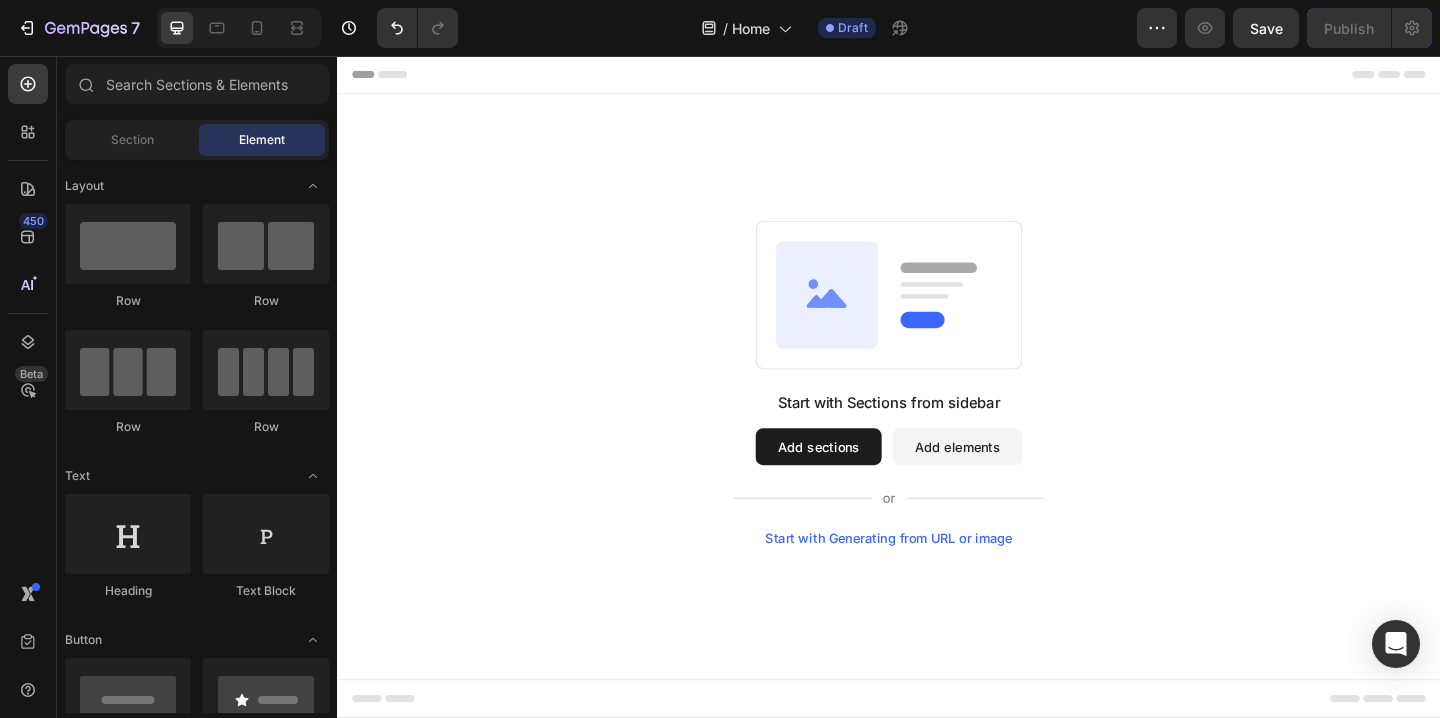 click on "Add elements" at bounding box center (1011, 481) 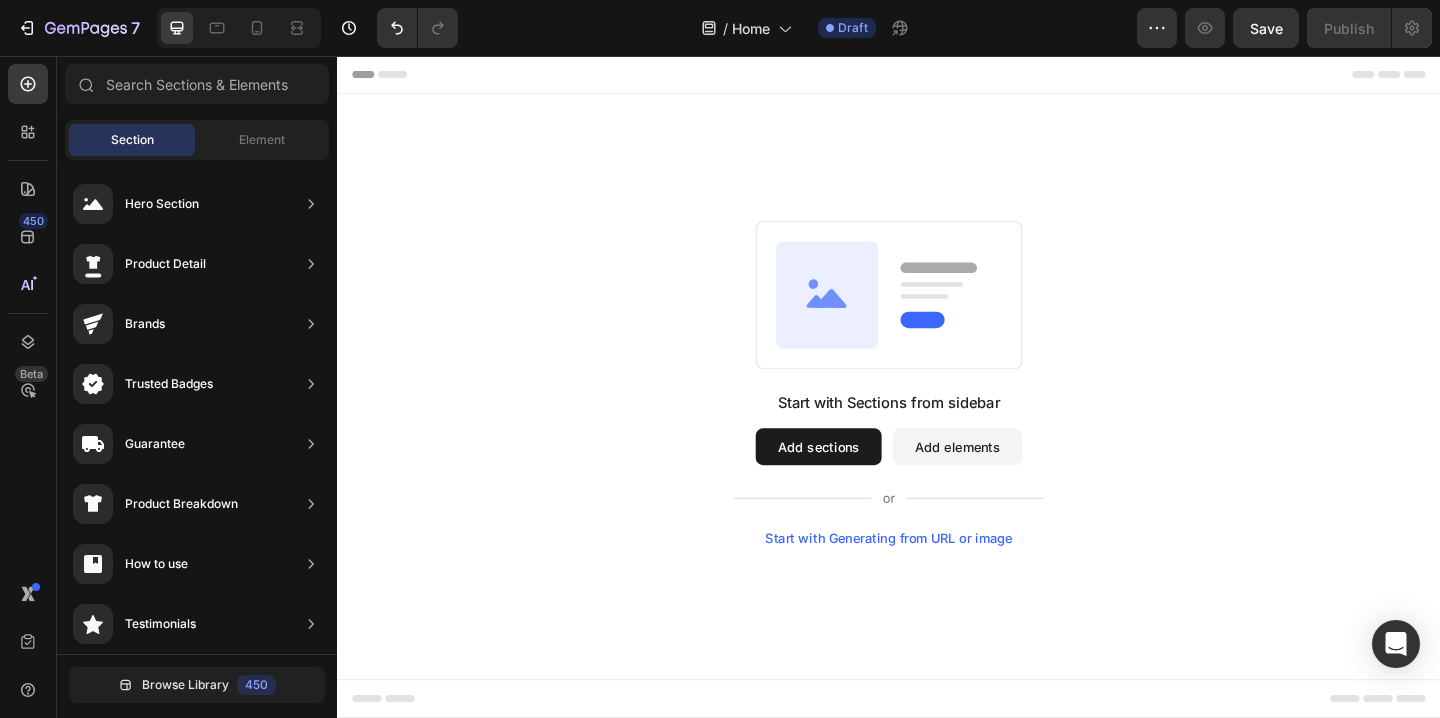 click on "Add elements" at bounding box center [1011, 481] 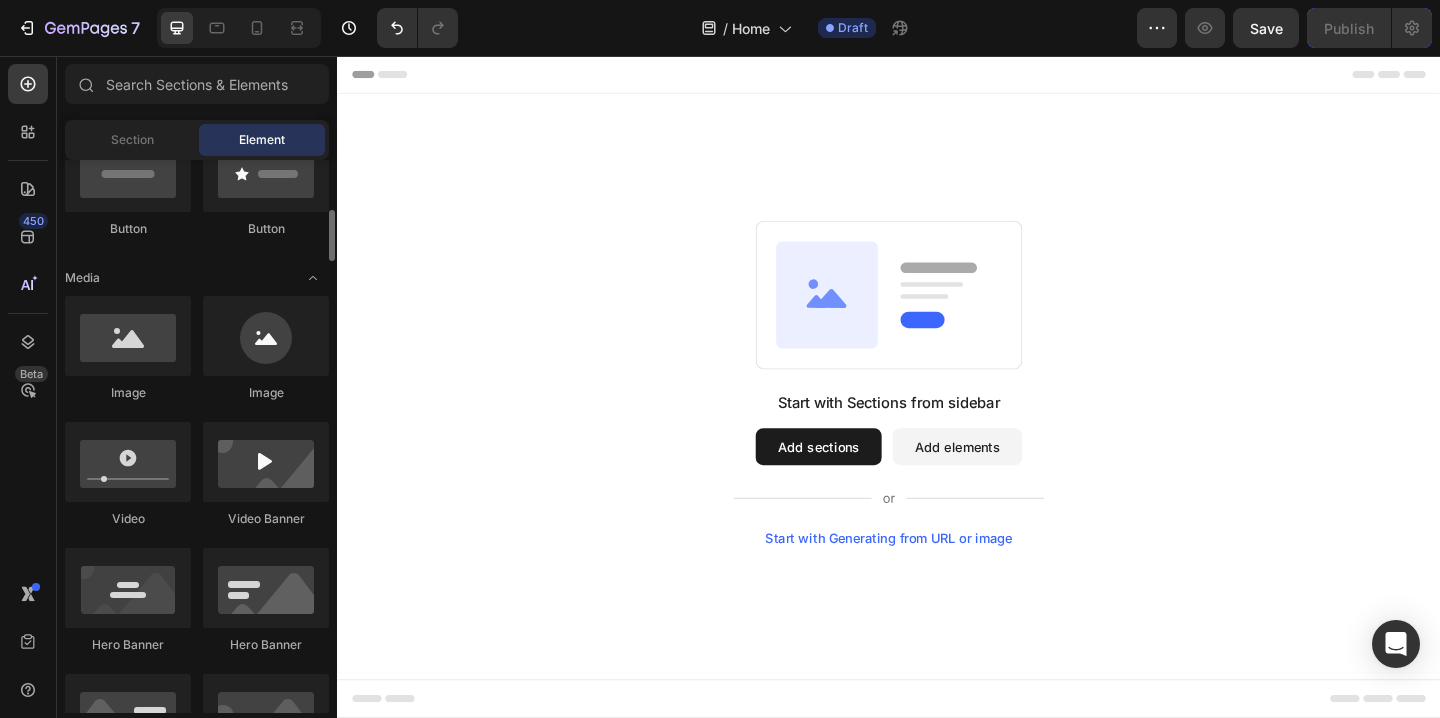 scroll, scrollTop: 532, scrollLeft: 0, axis: vertical 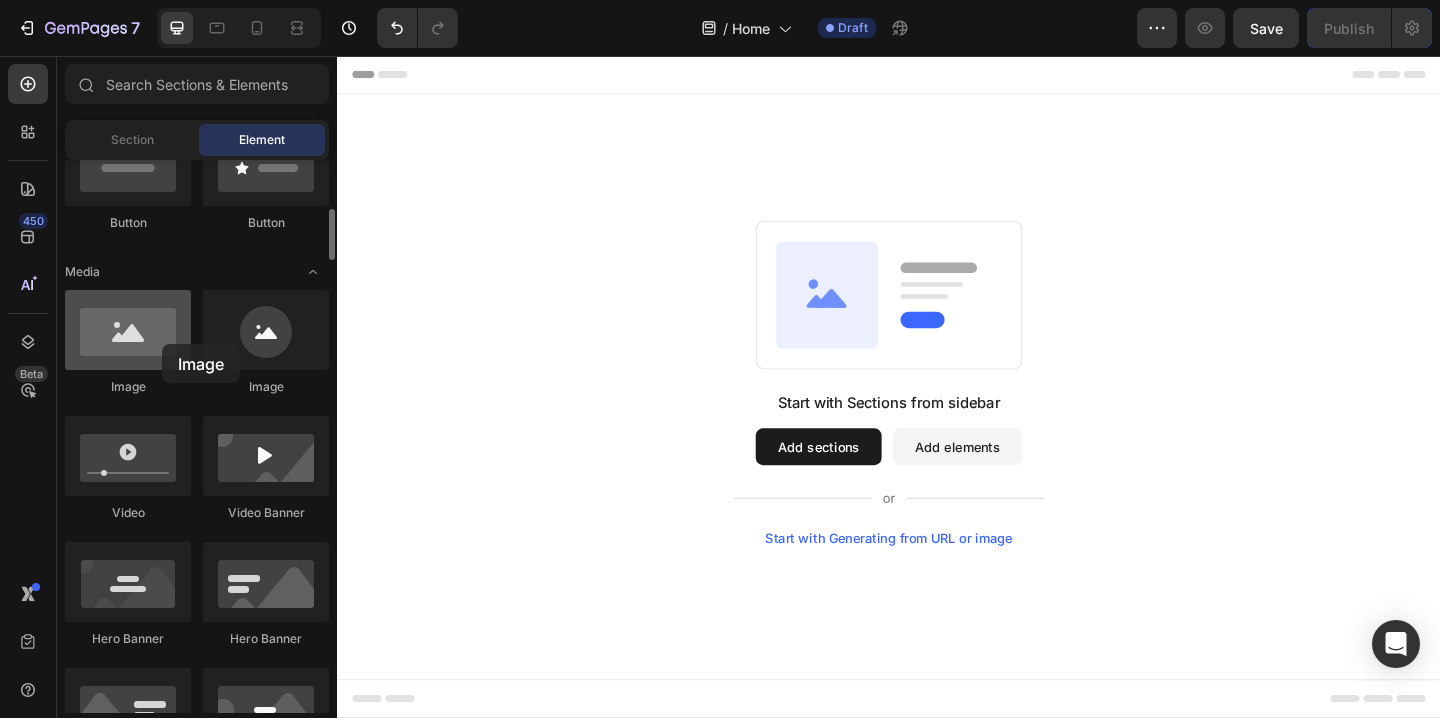 click at bounding box center (128, 330) 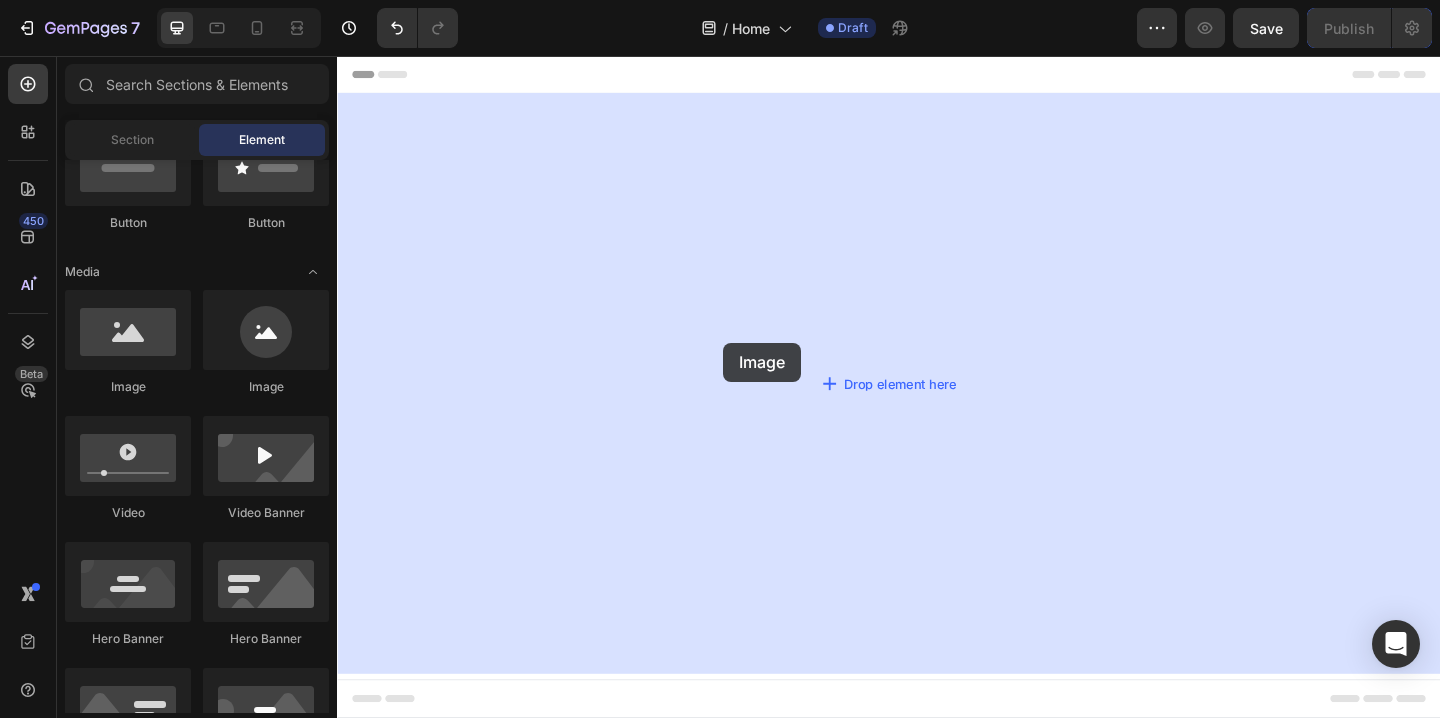 drag, startPoint x: 498, startPoint y: 400, endPoint x: 757, endPoint y: 368, distance: 260.96936 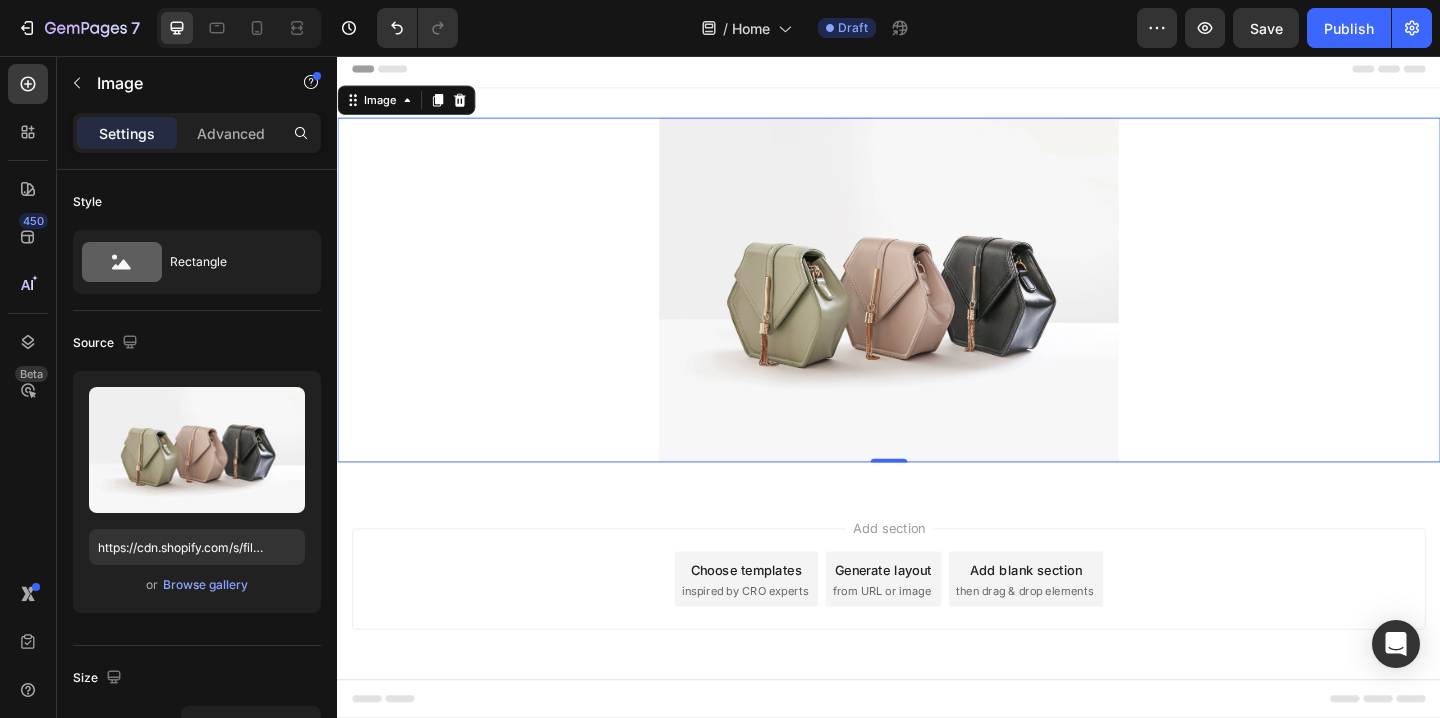 scroll, scrollTop: 0, scrollLeft: 0, axis: both 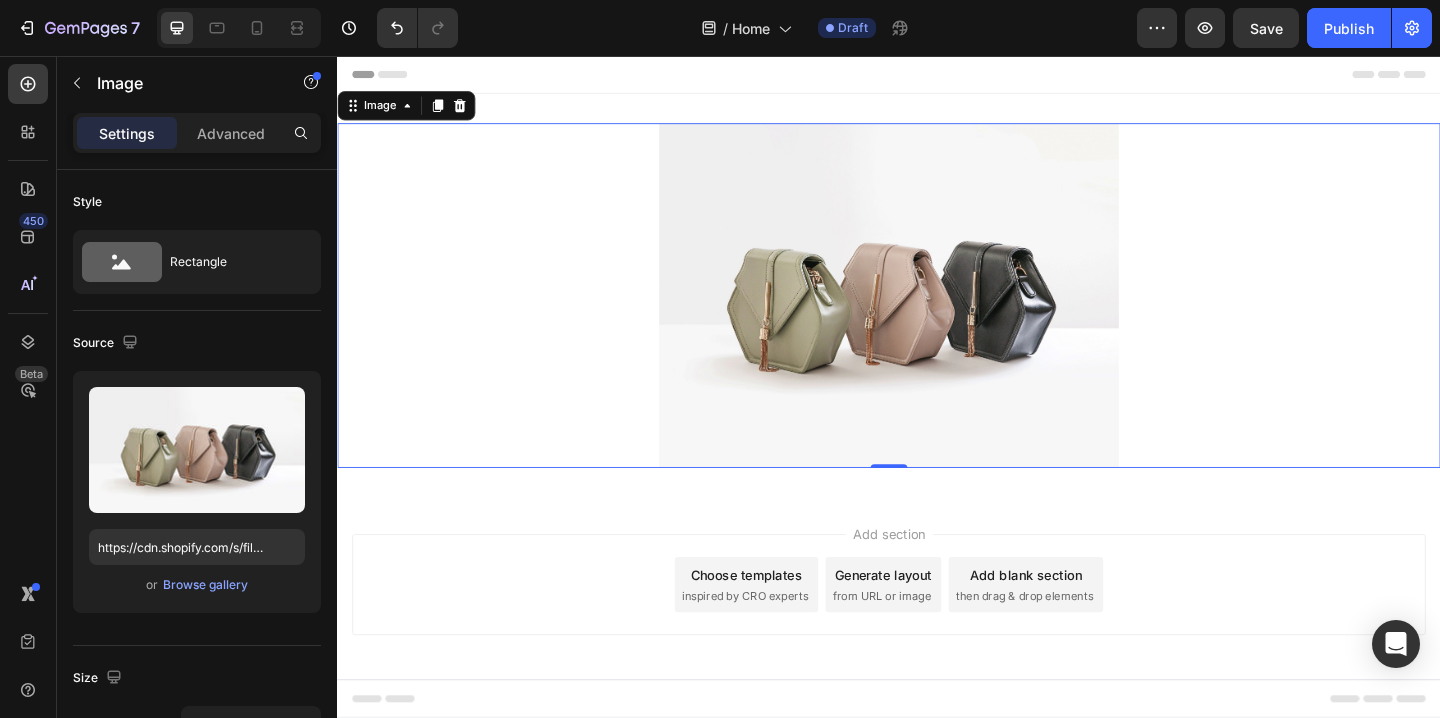click at bounding box center [937, 316] 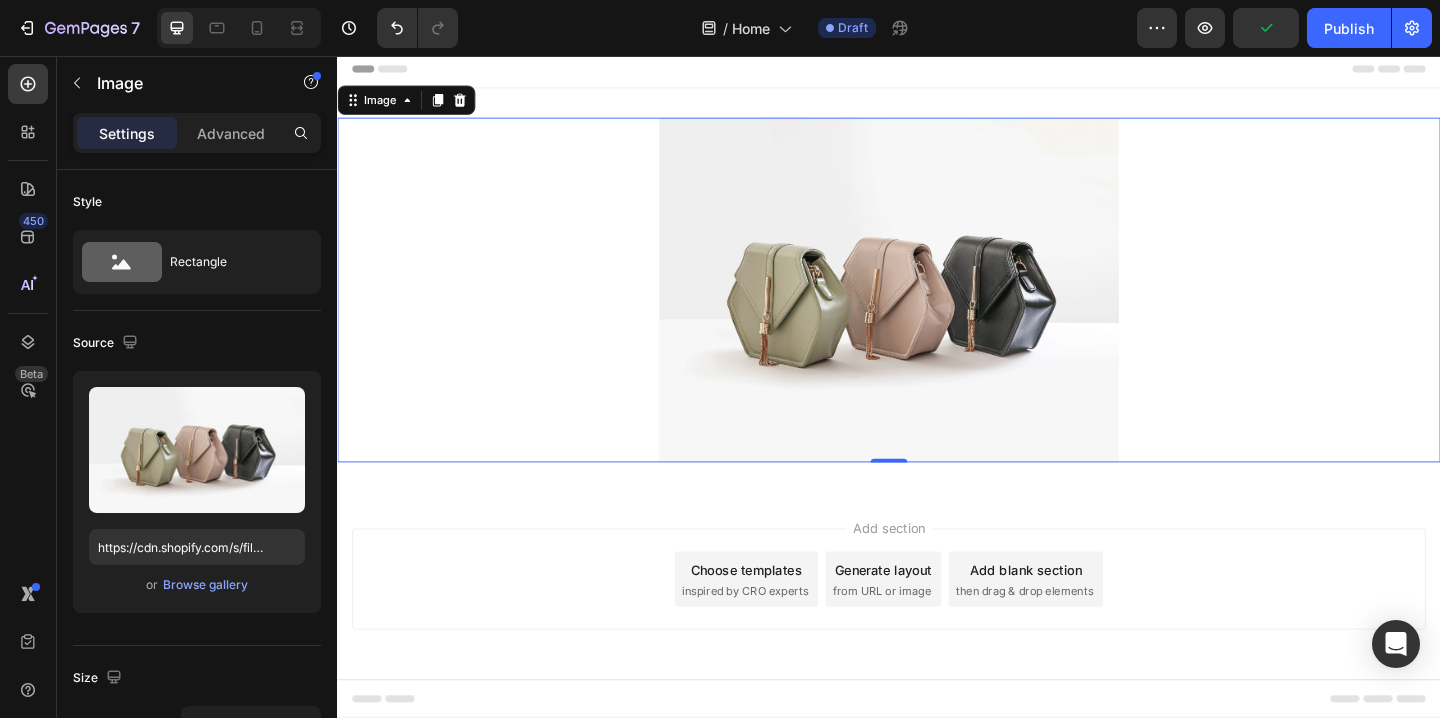 scroll, scrollTop: 0, scrollLeft: 0, axis: both 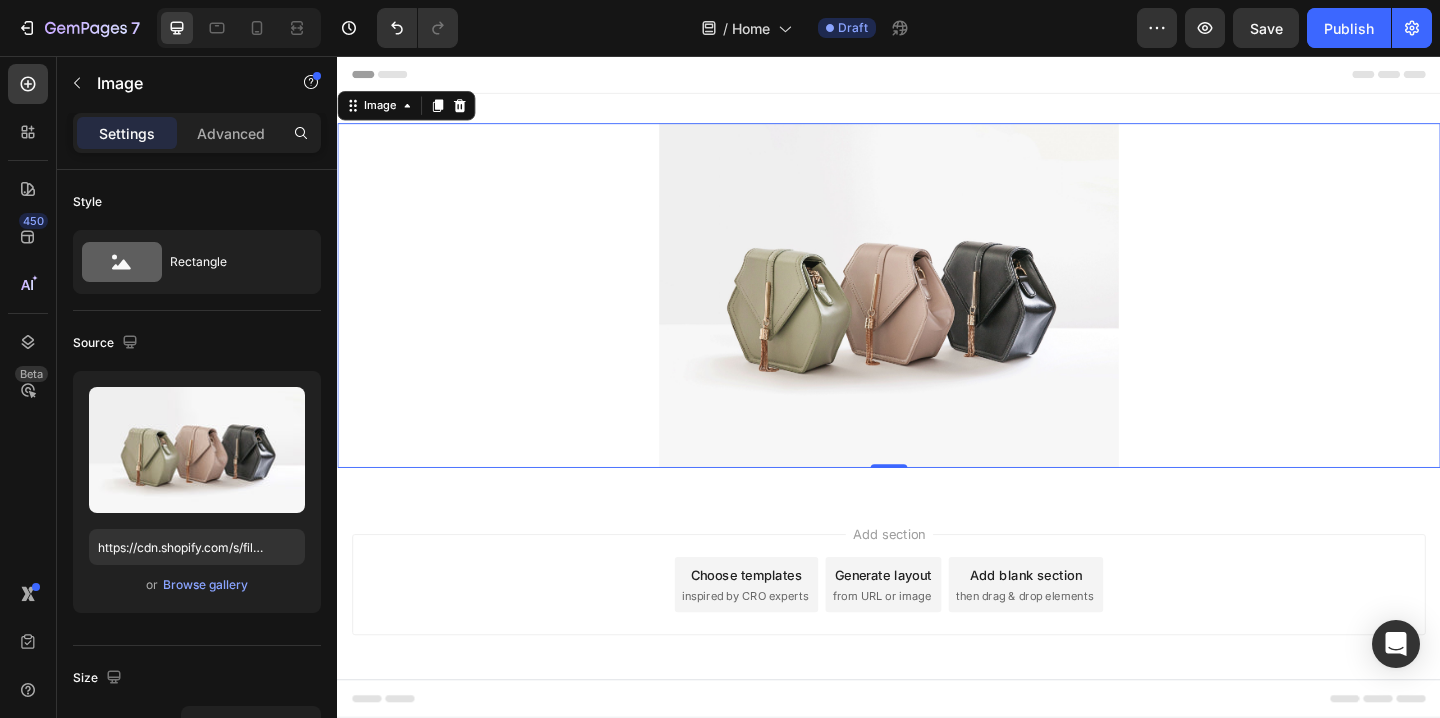 click at bounding box center (937, 316) 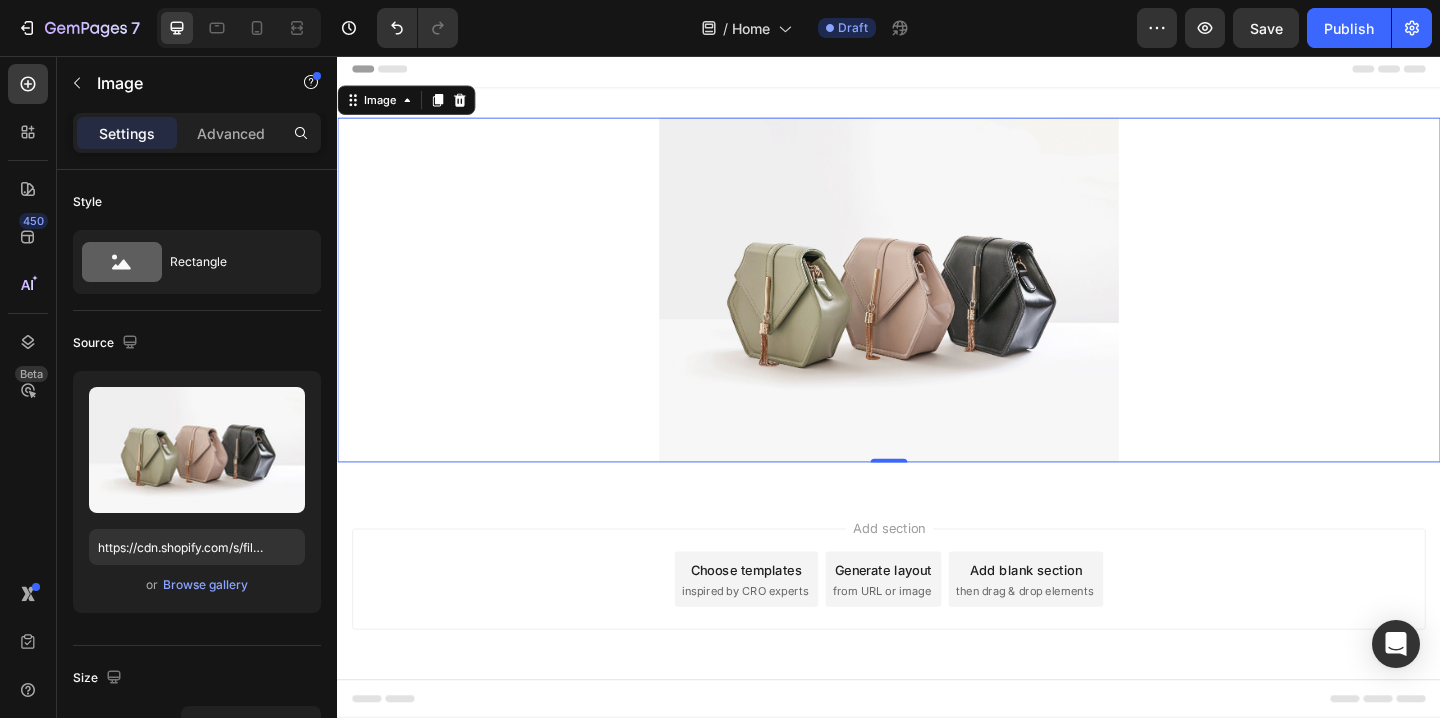 scroll, scrollTop: 0, scrollLeft: 0, axis: both 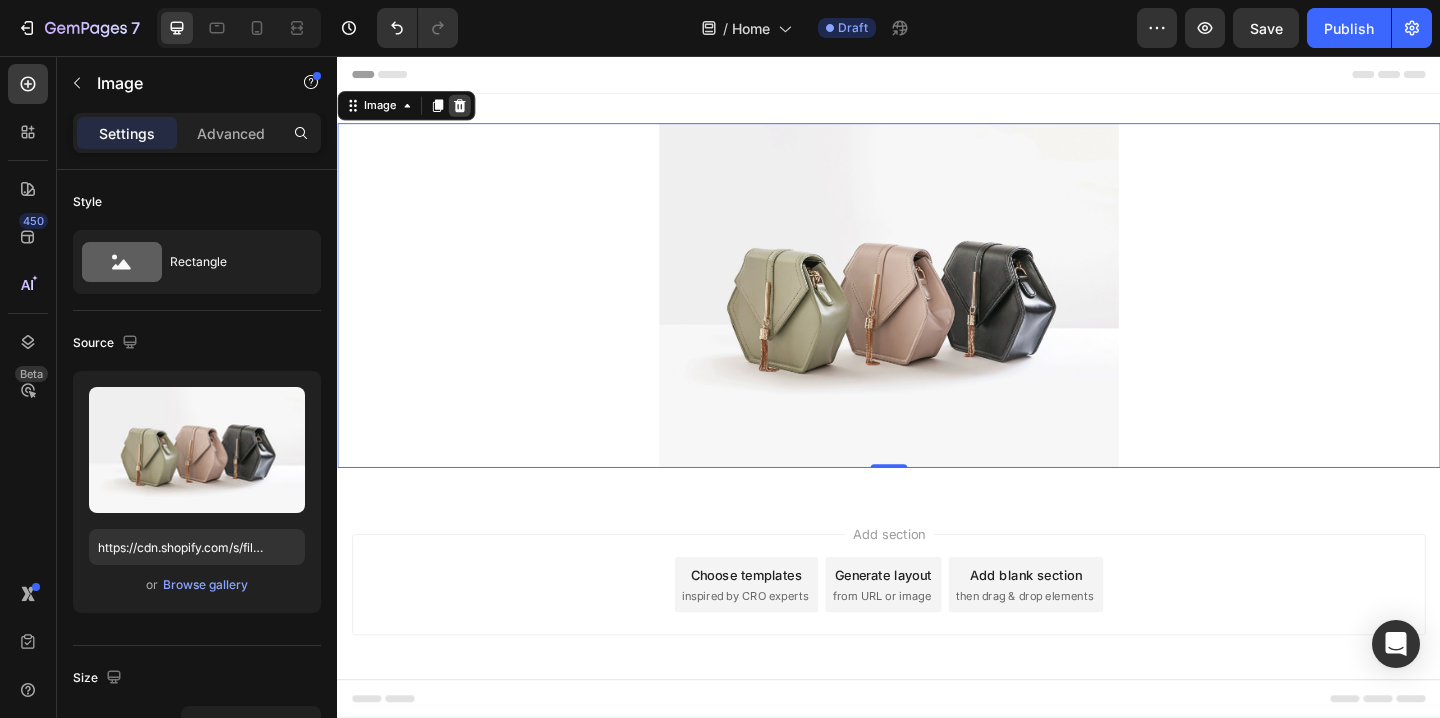 click 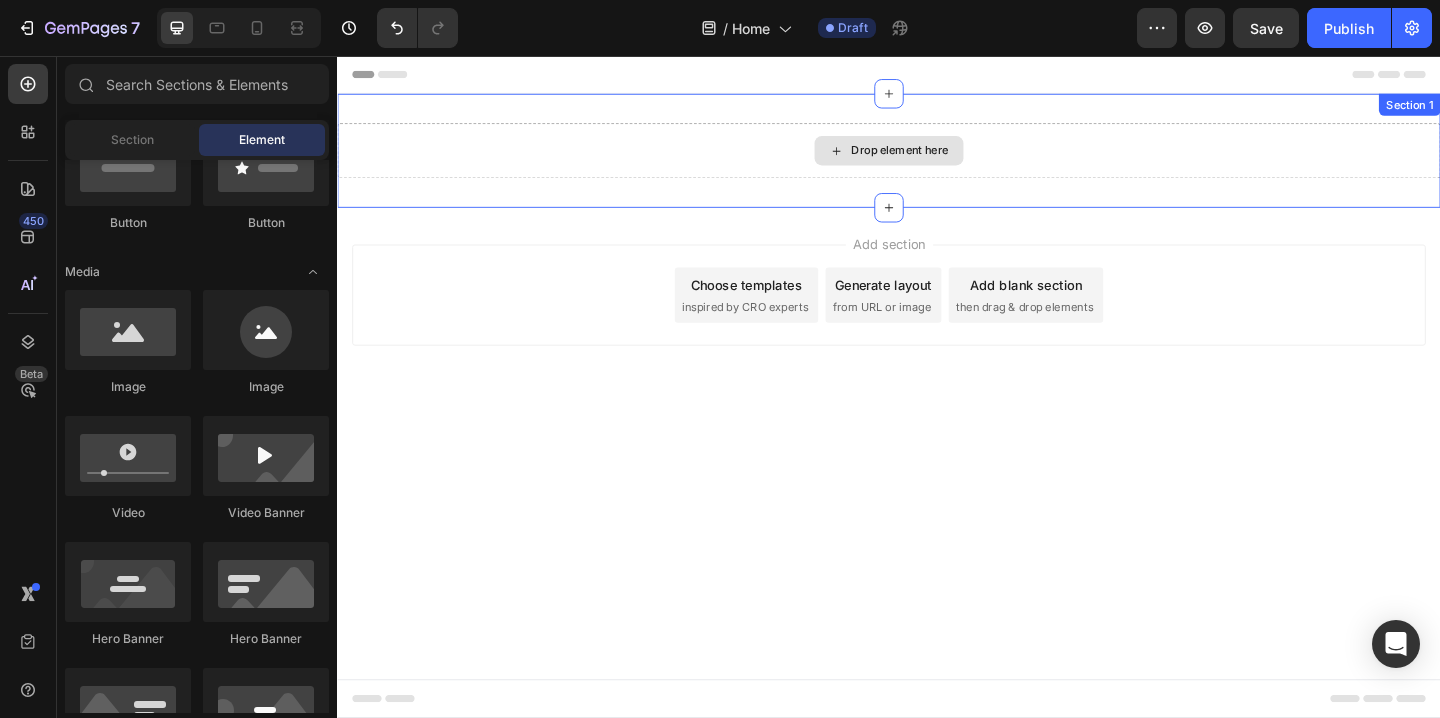 click on "Drop element here" at bounding box center [937, 159] 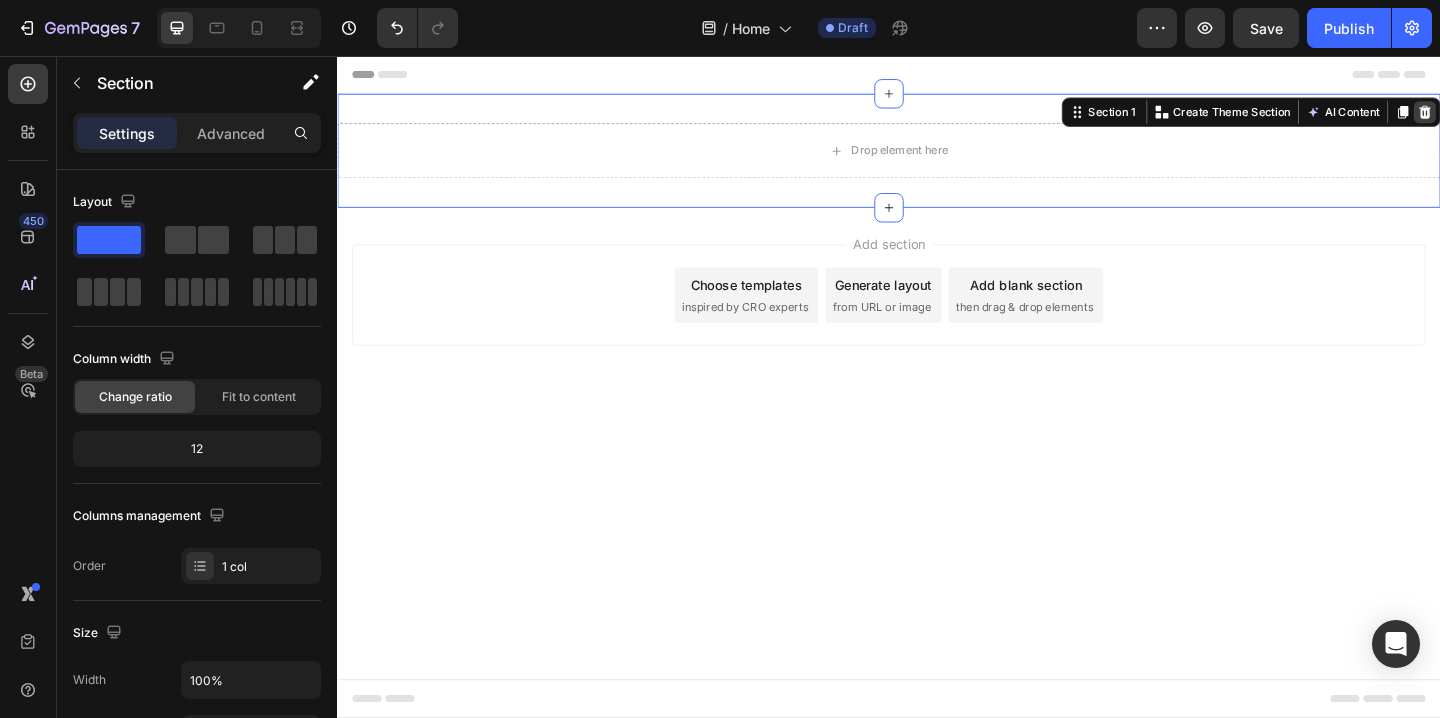 click 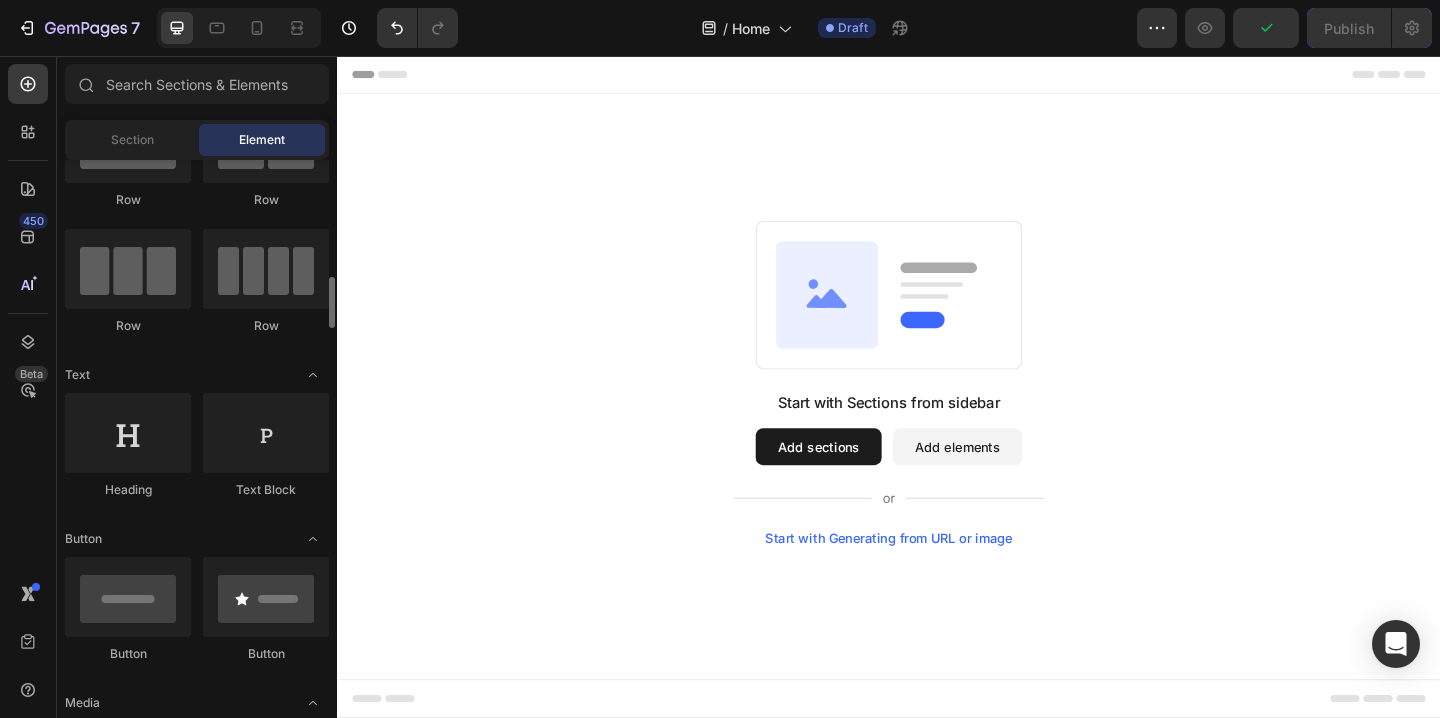 scroll, scrollTop: 0, scrollLeft: 0, axis: both 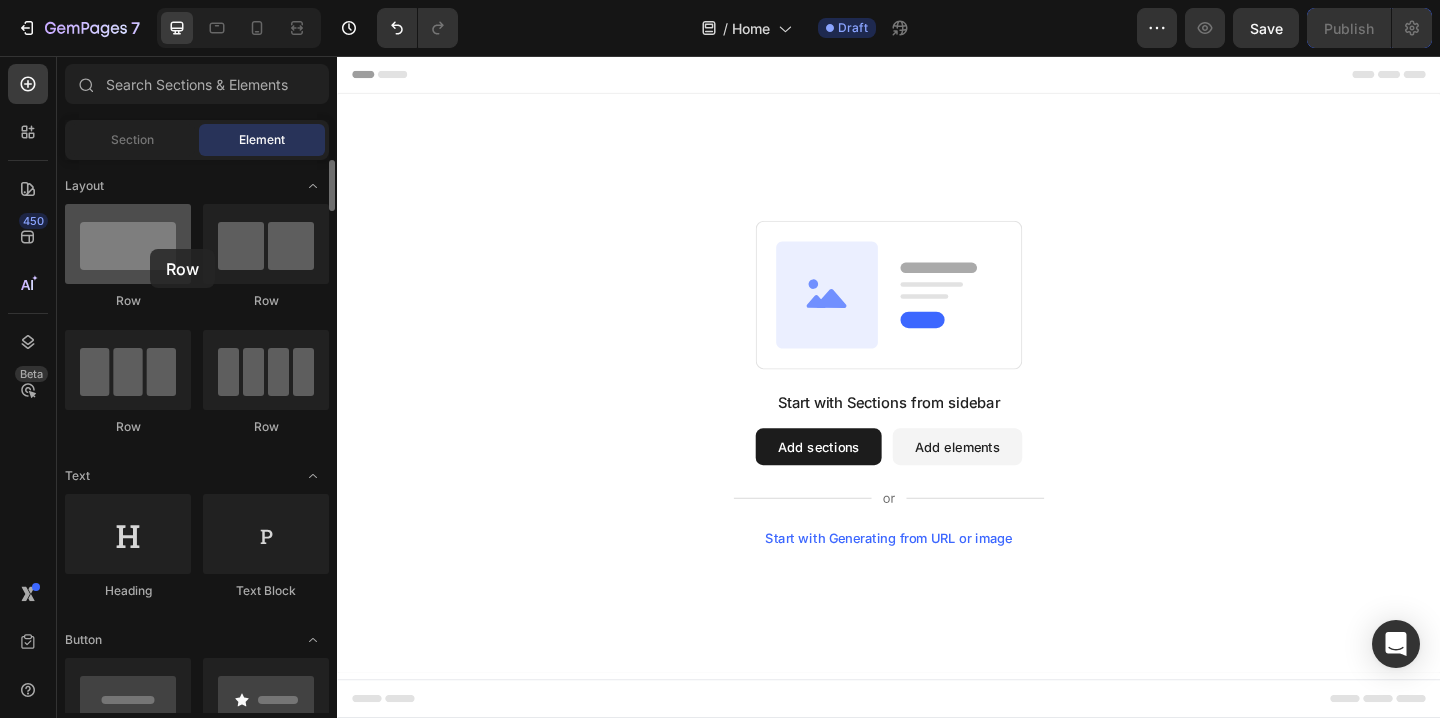 click at bounding box center [128, 244] 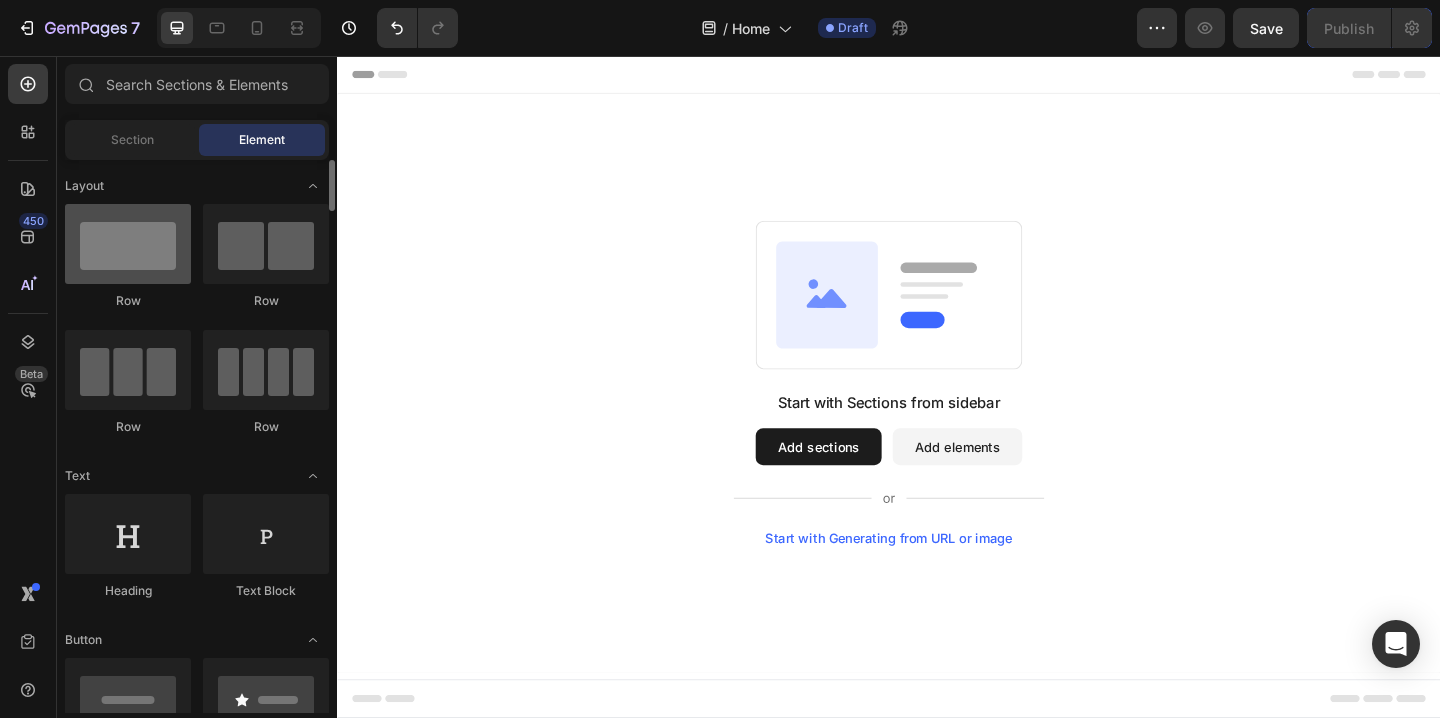 click at bounding box center (128, 244) 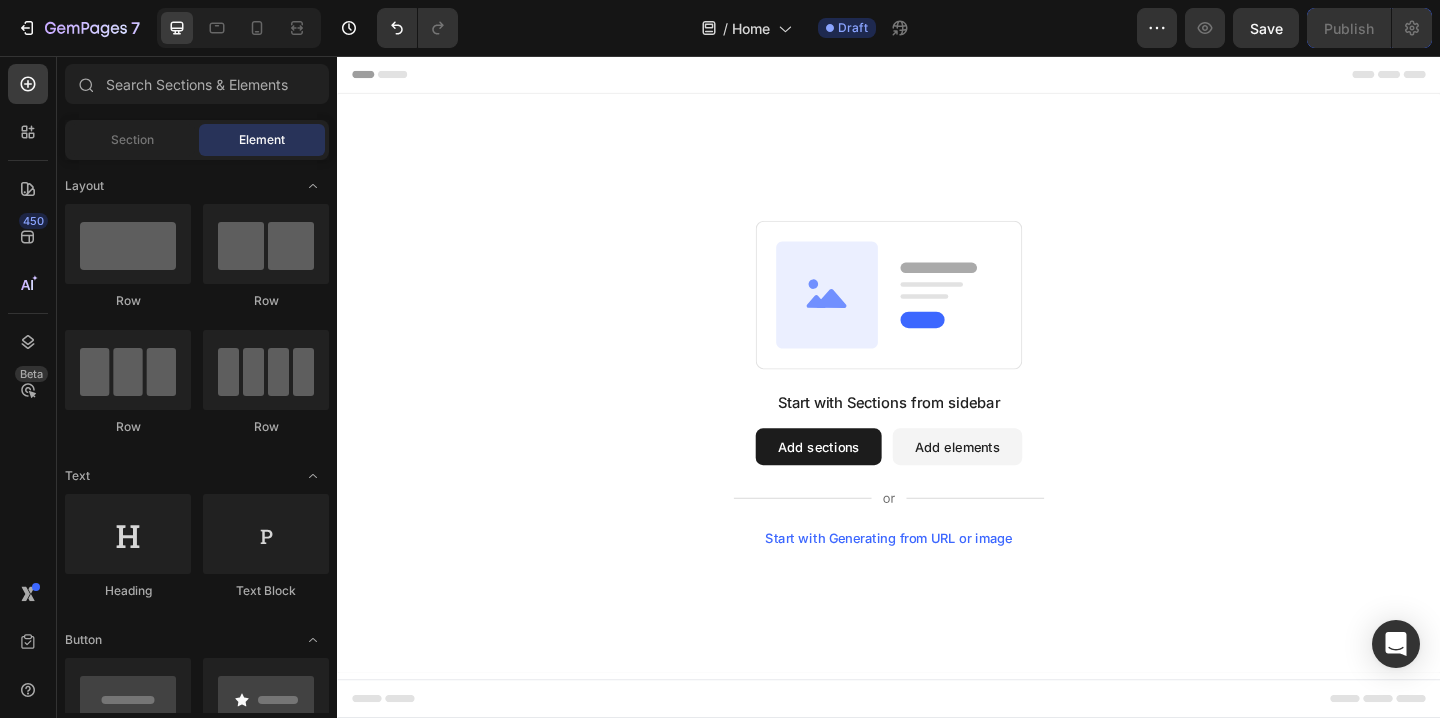 click on "Add elements" at bounding box center [1011, 481] 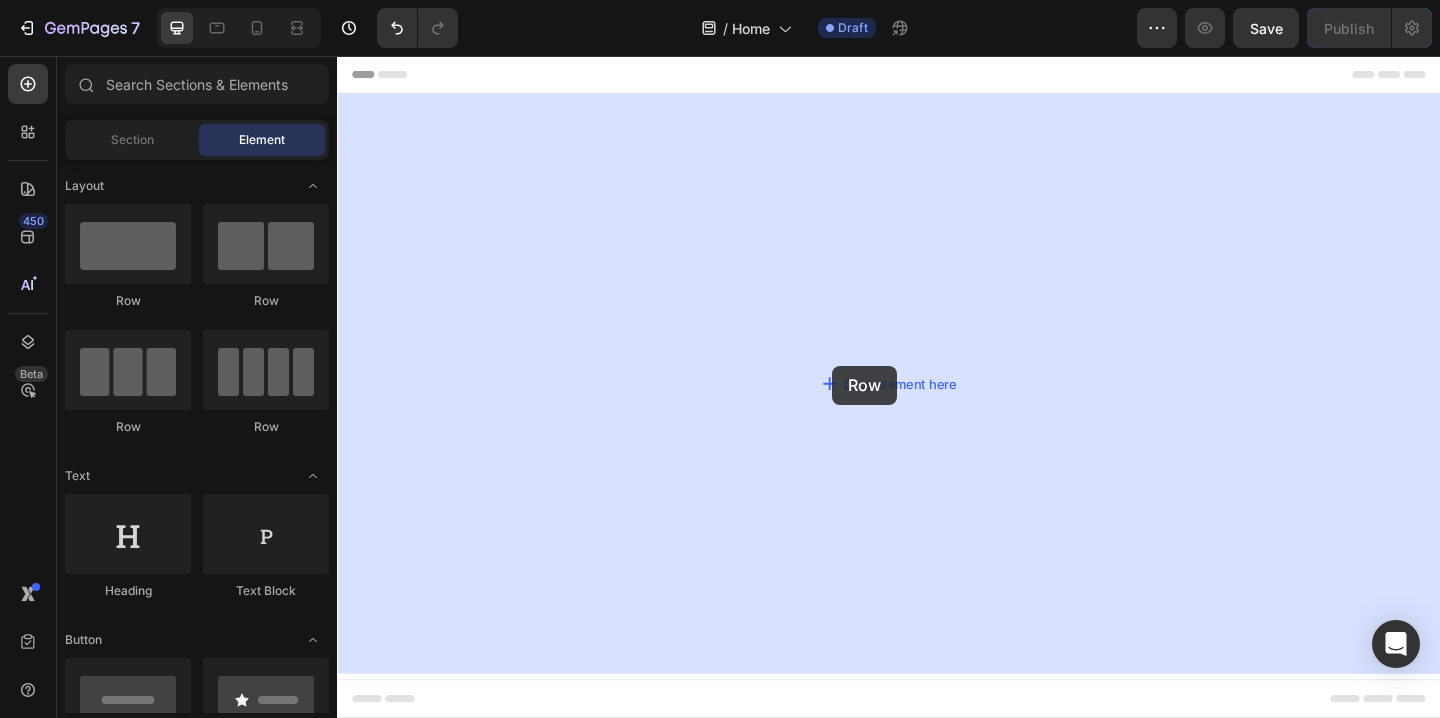drag, startPoint x: 446, startPoint y: 332, endPoint x: 876, endPoint y: 393, distance: 434.3052 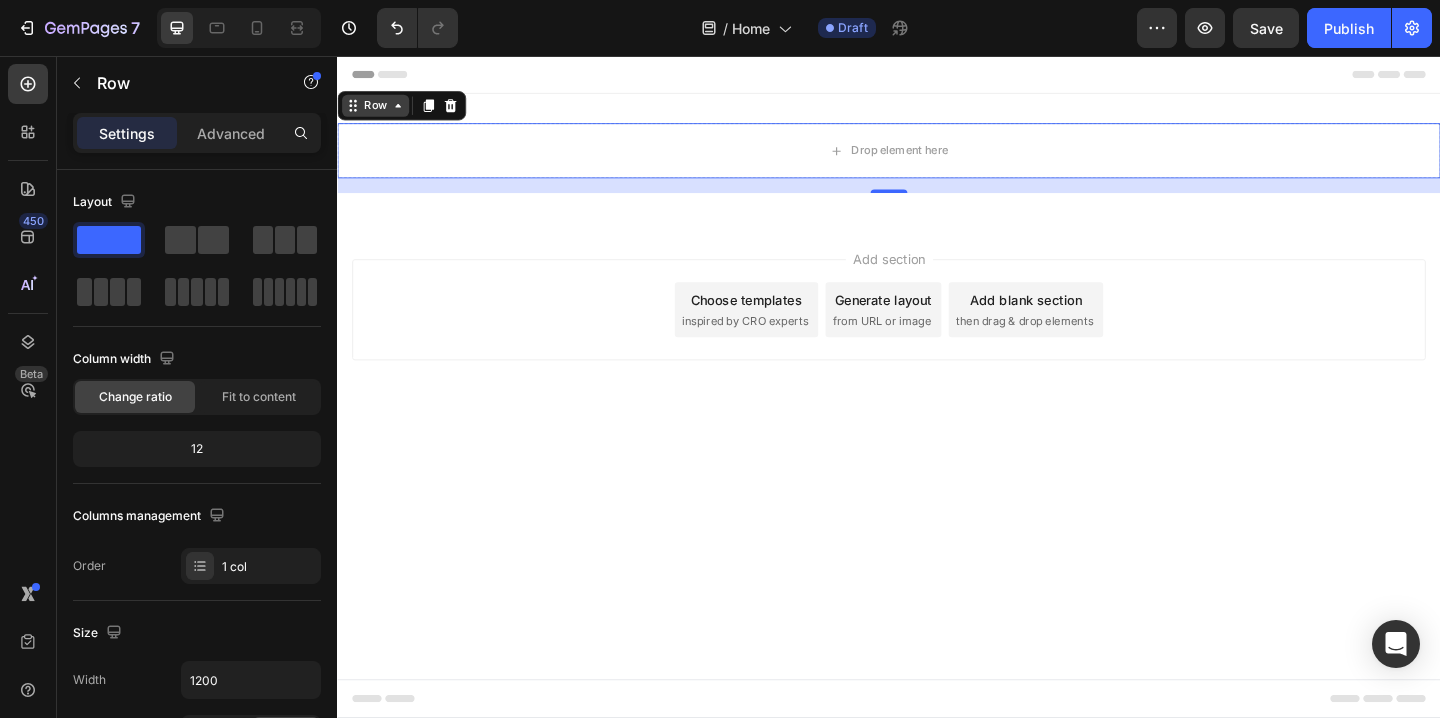 click on "Row" at bounding box center [378, 110] 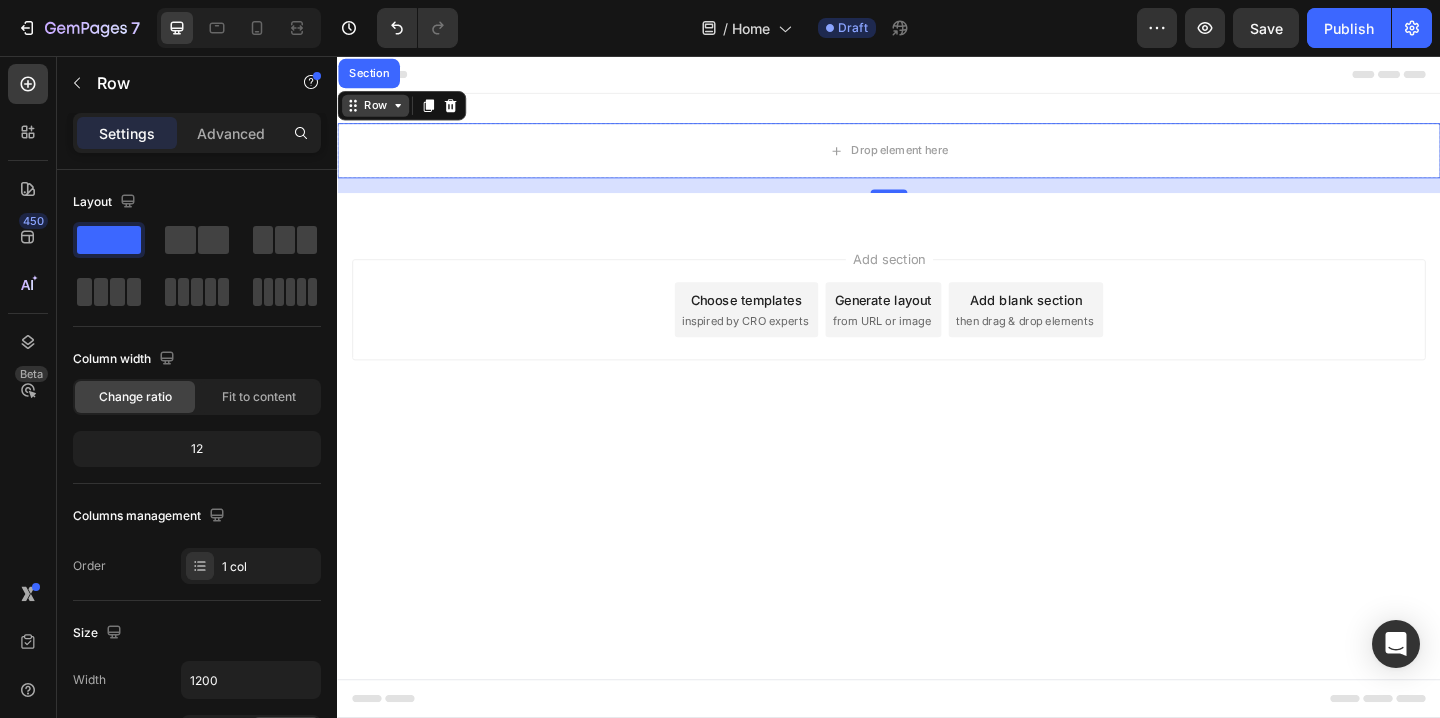 click on "Row" at bounding box center [378, 110] 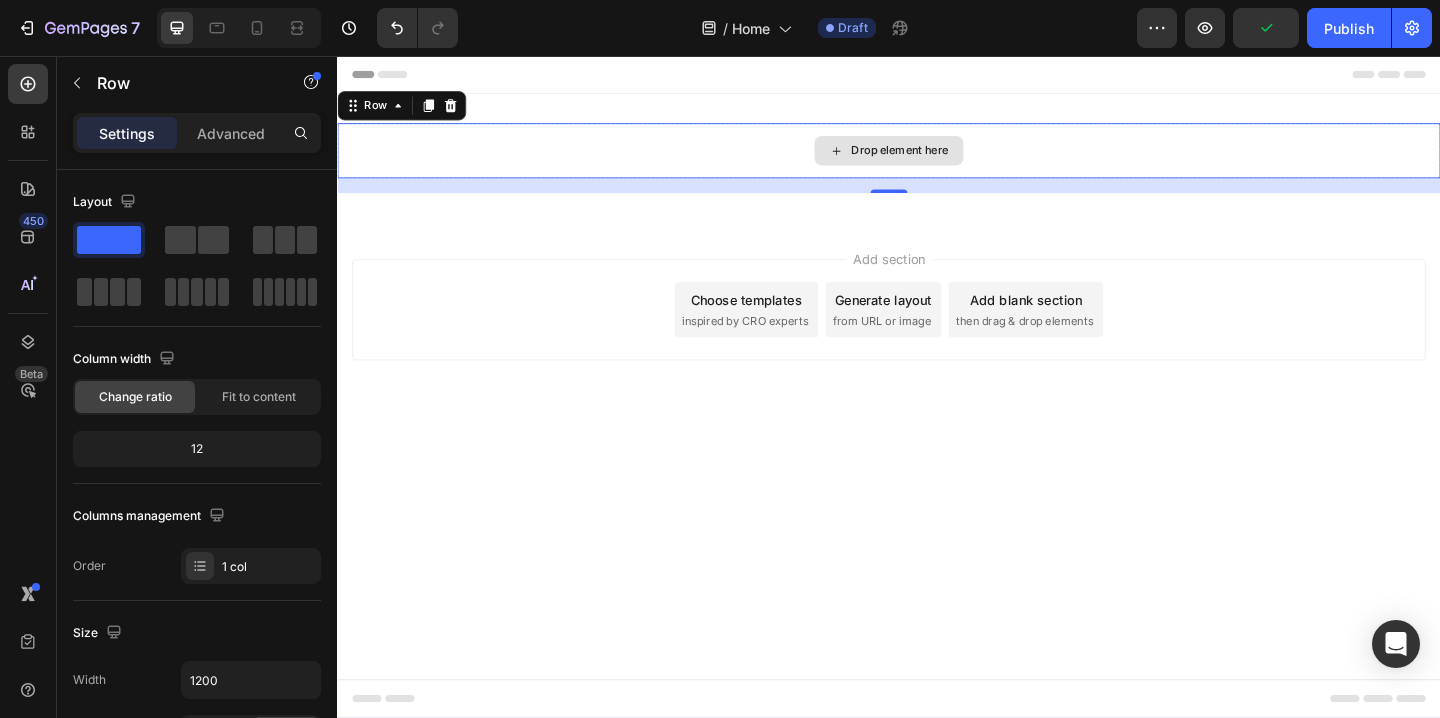 click on "Drop element here" at bounding box center [937, 159] 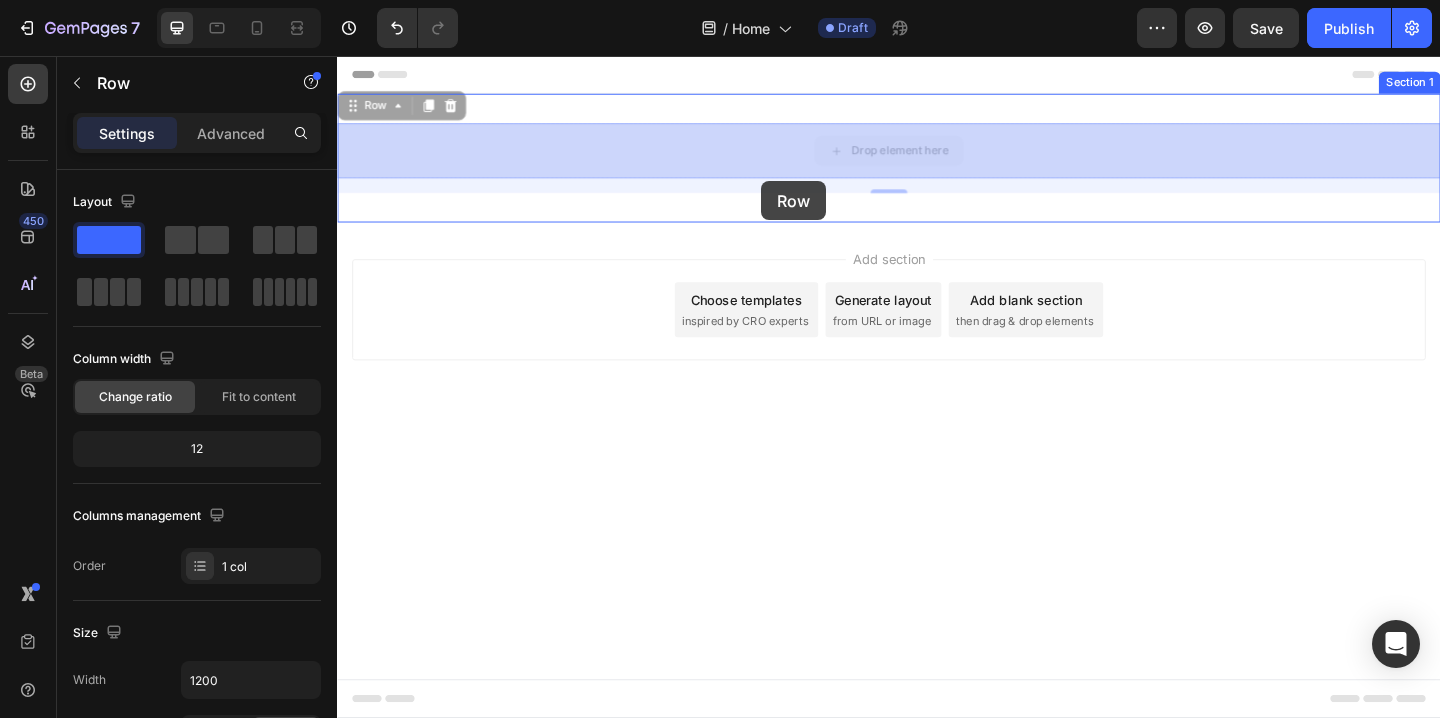 drag, startPoint x: 800, startPoint y: 155, endPoint x: 798, endPoint y: 192, distance: 37.054016 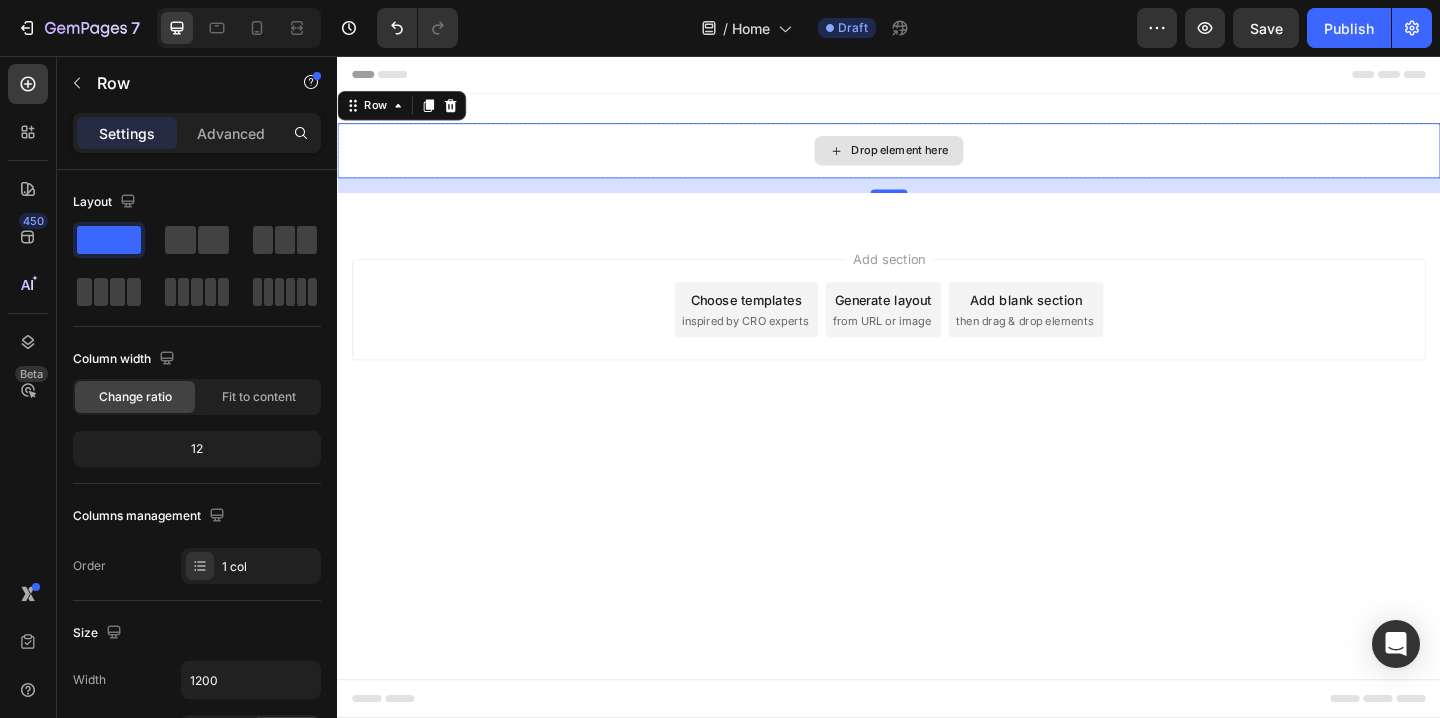 click on "Drop element here" at bounding box center [937, 159] 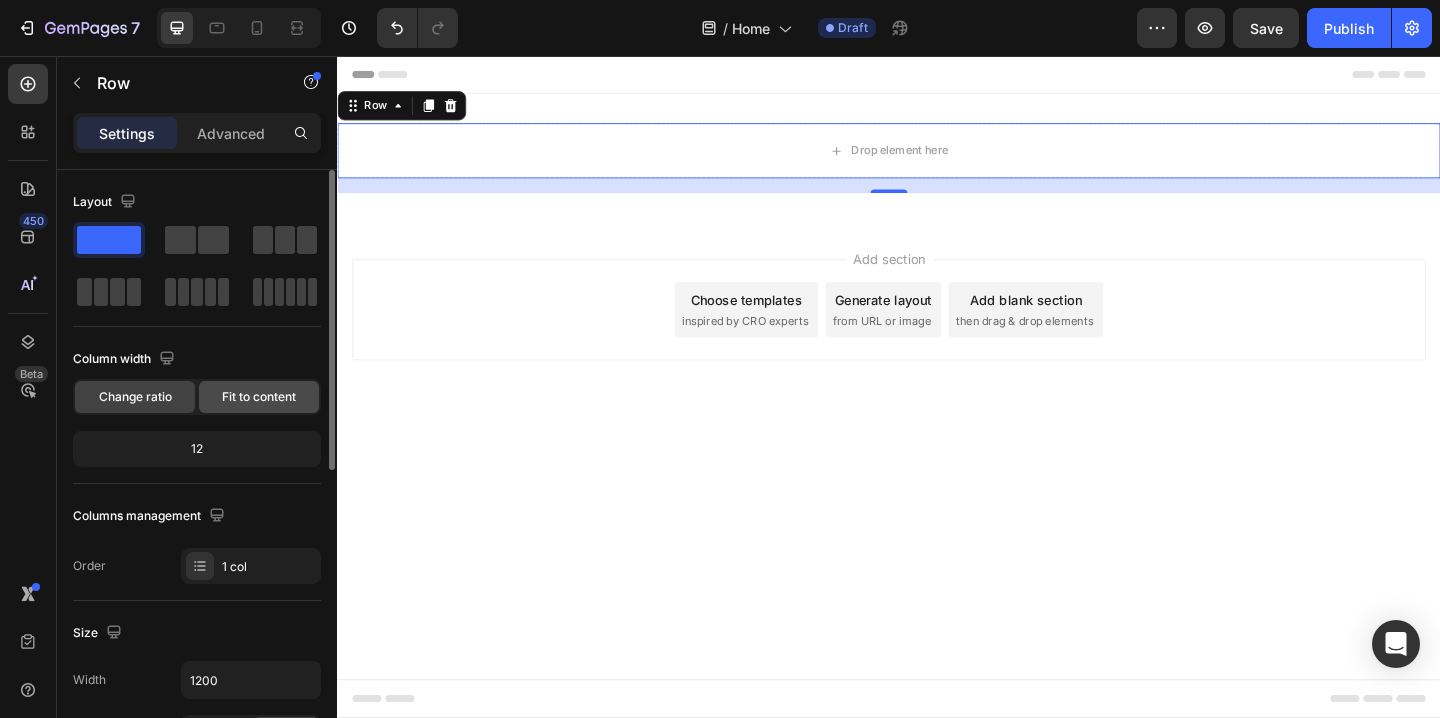 click on "Fit to content" 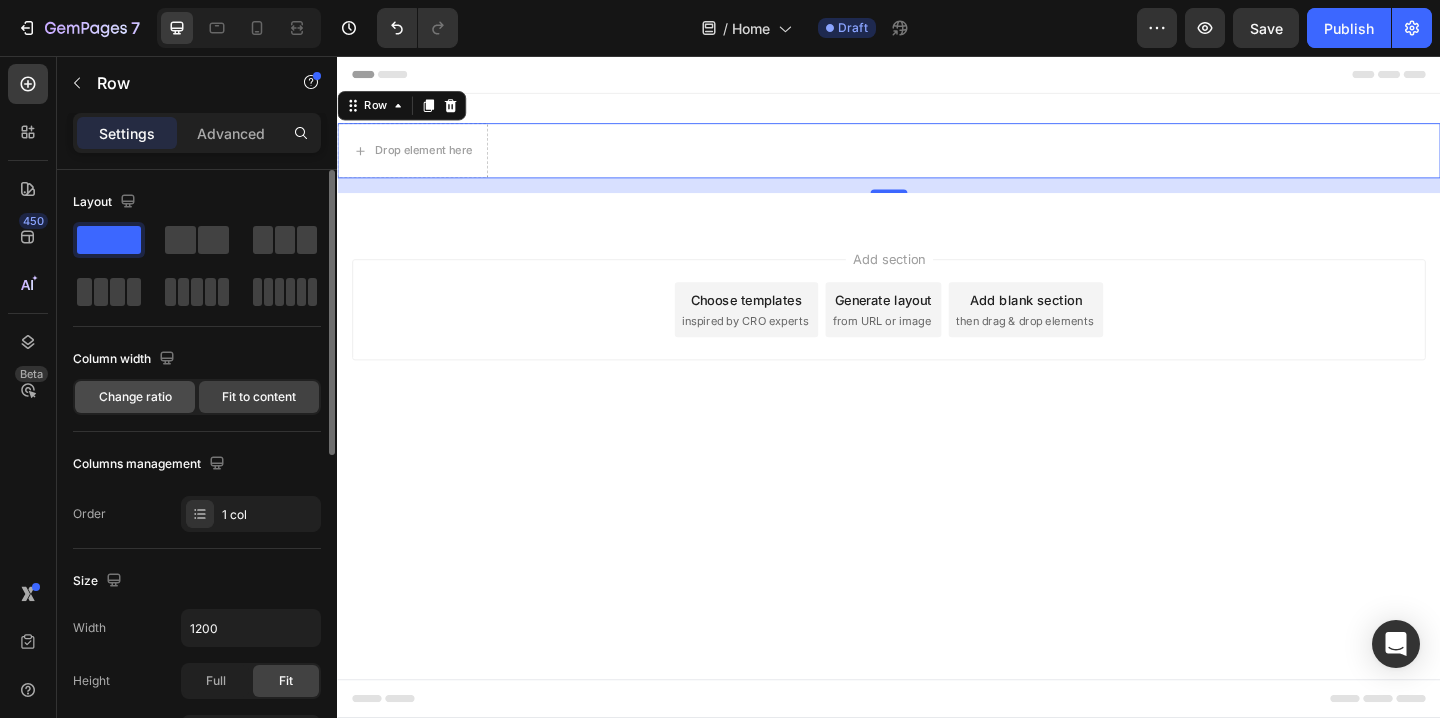 click on "Change ratio" 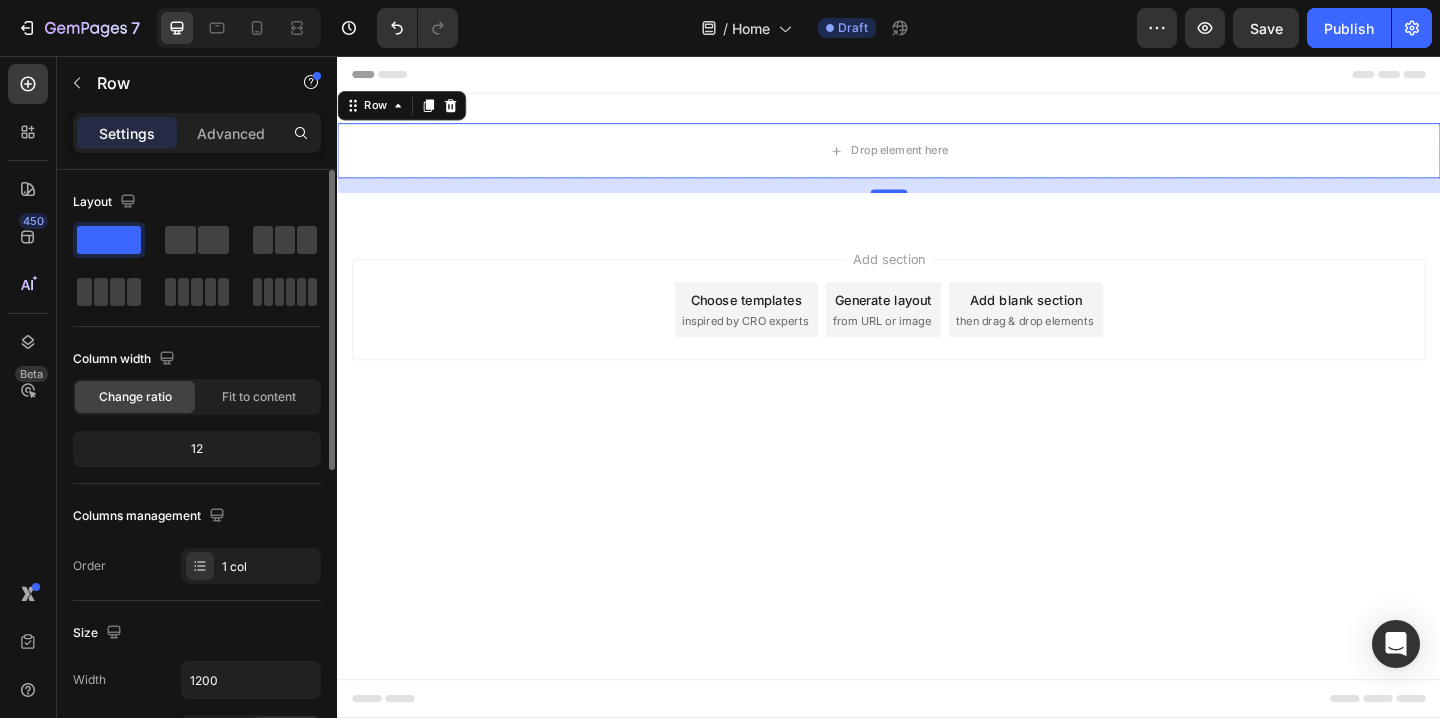 click on "12" 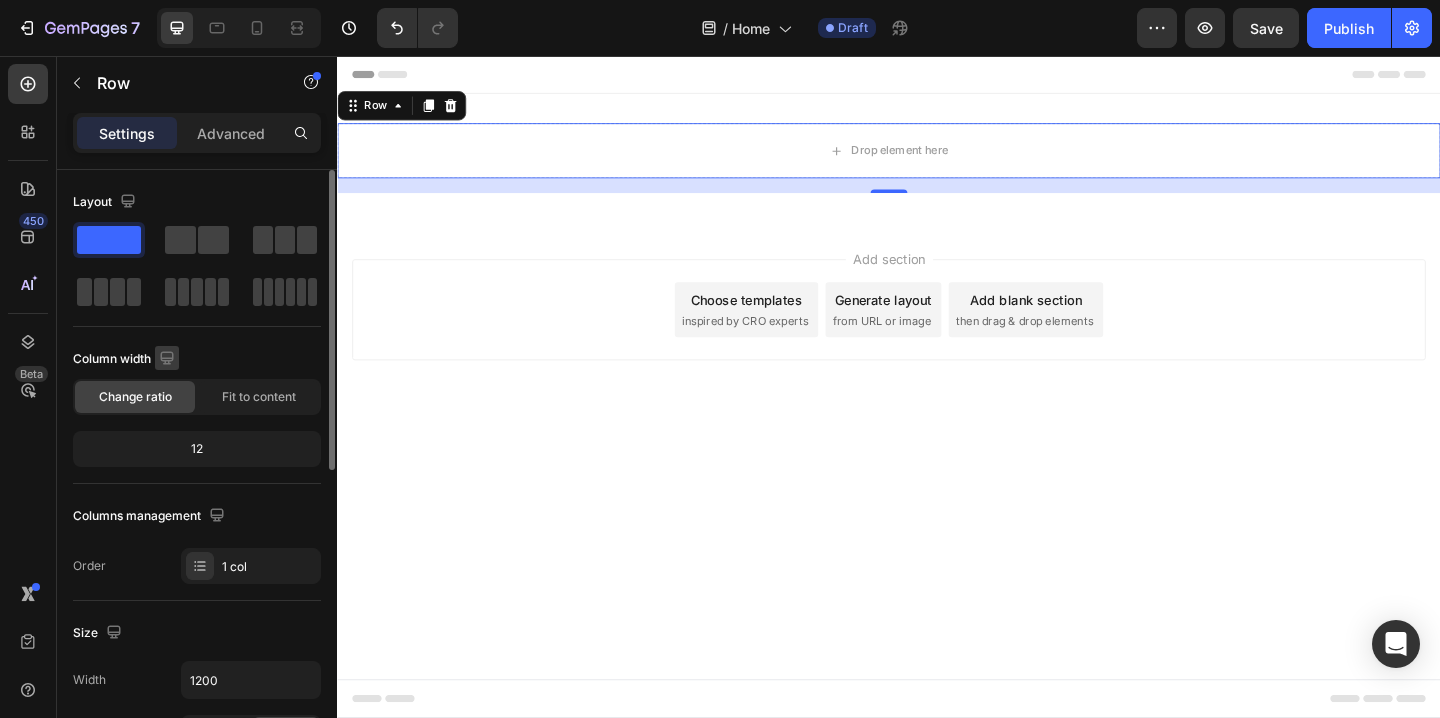 click 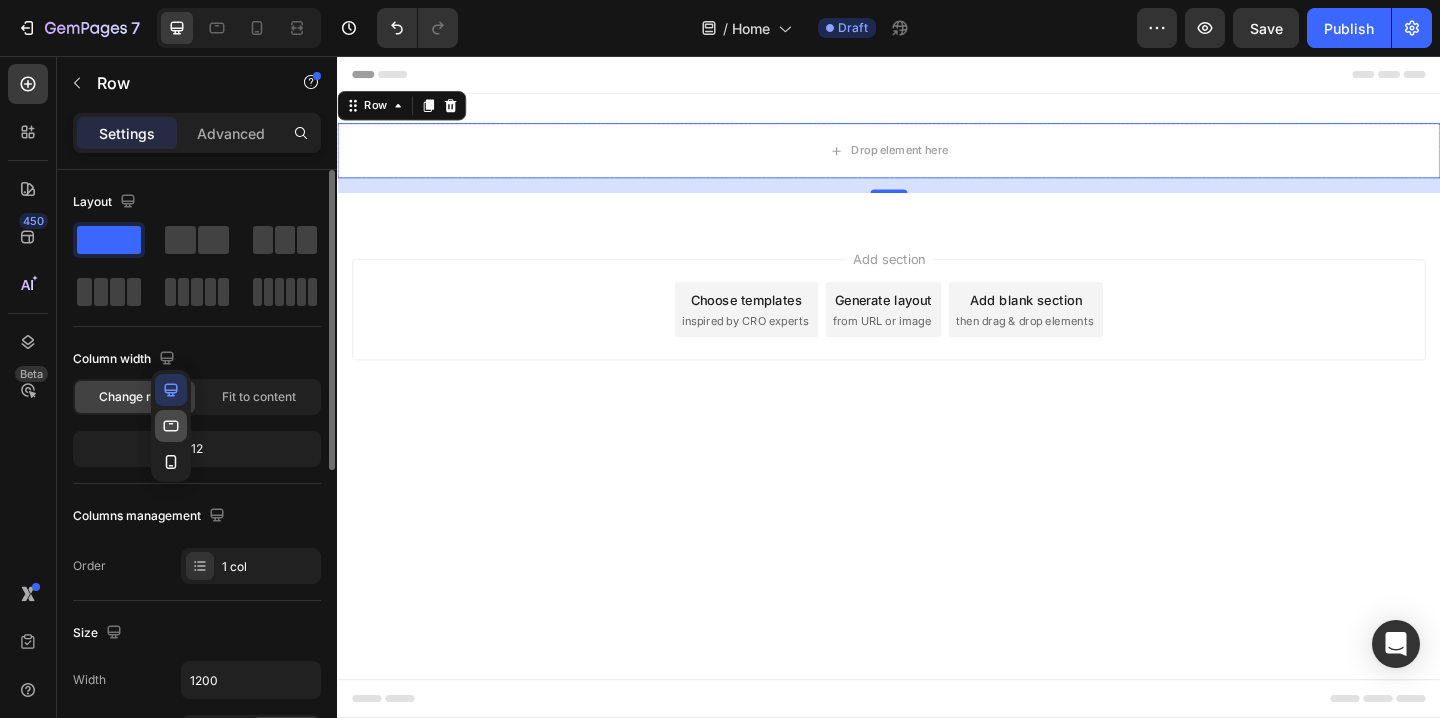 click 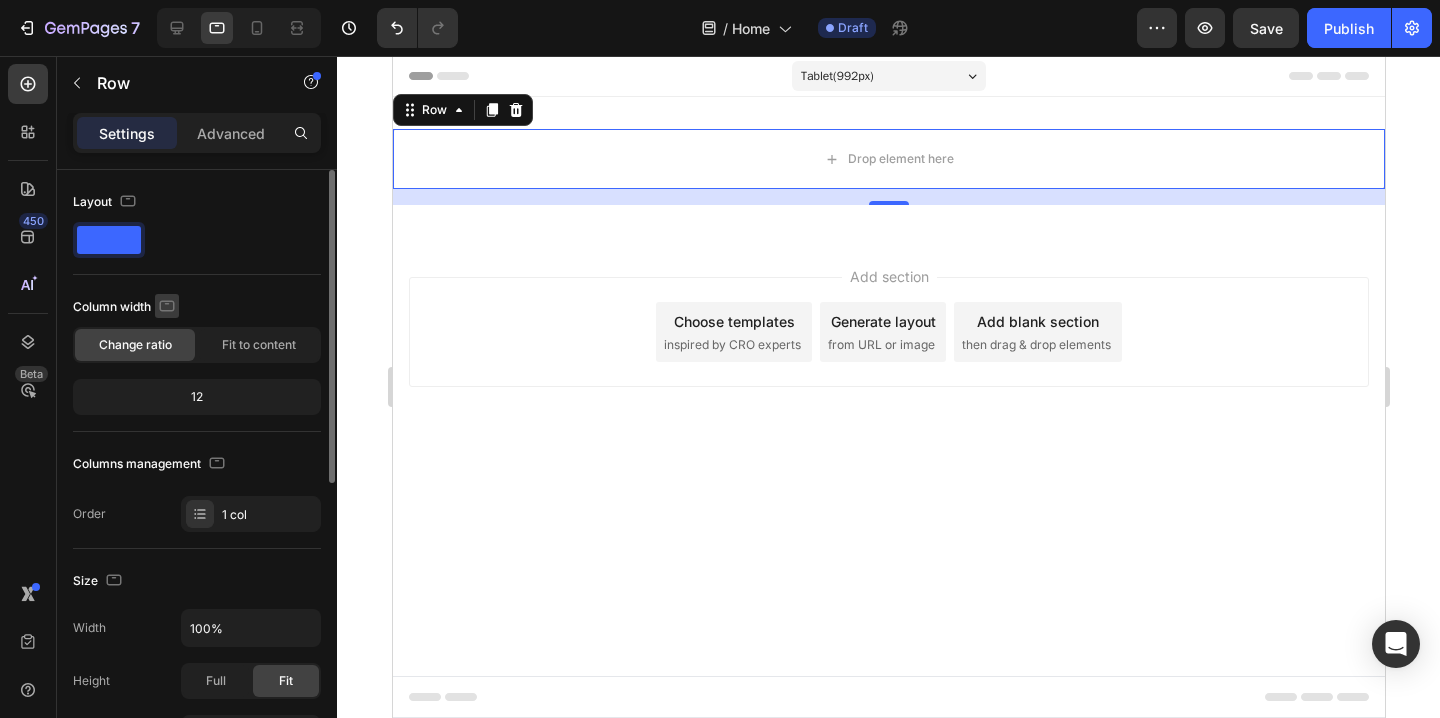 click 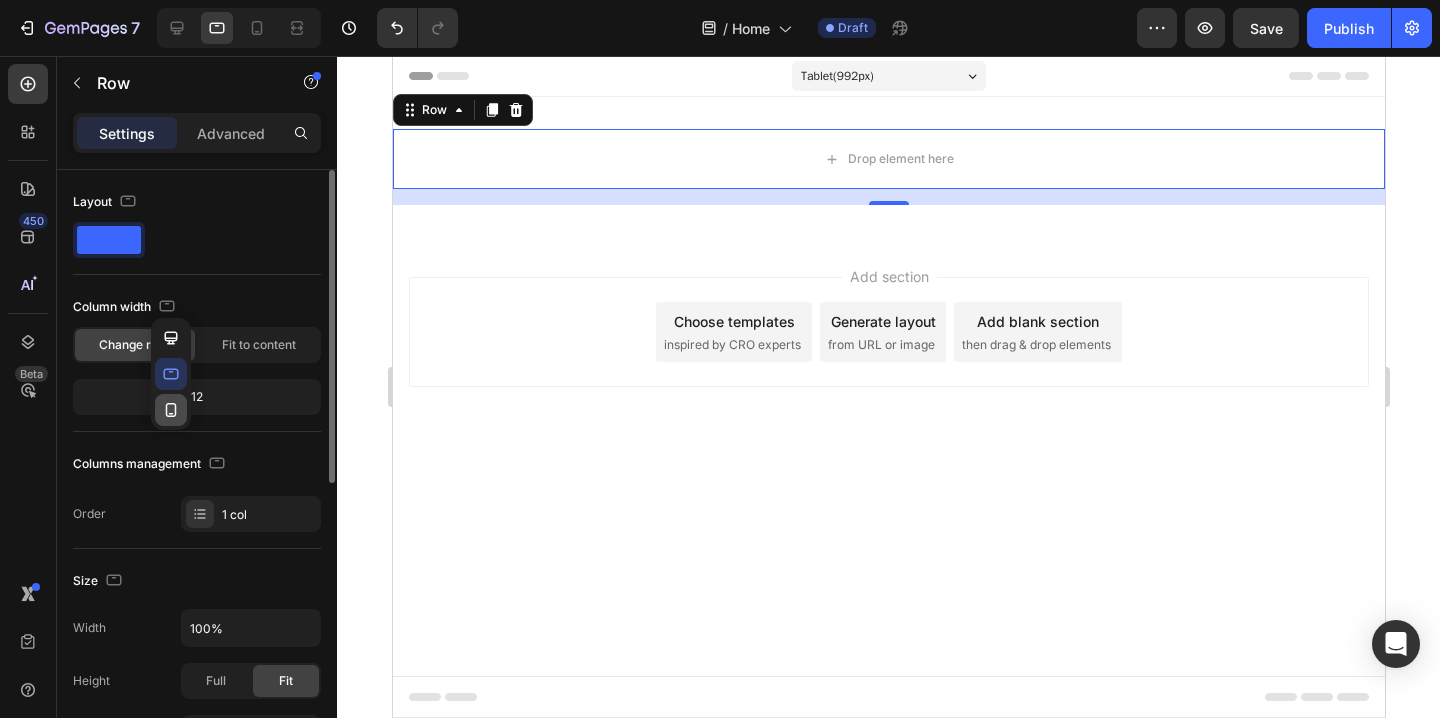 click 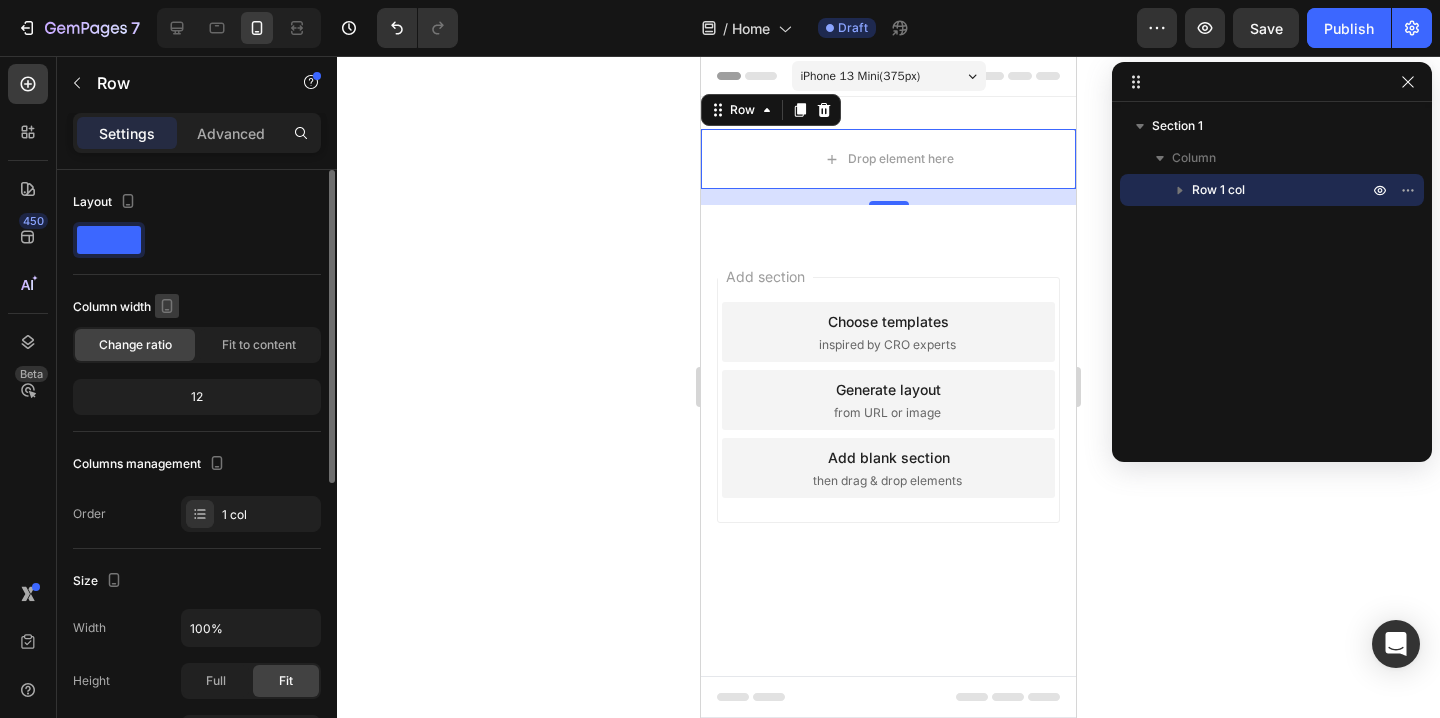 click 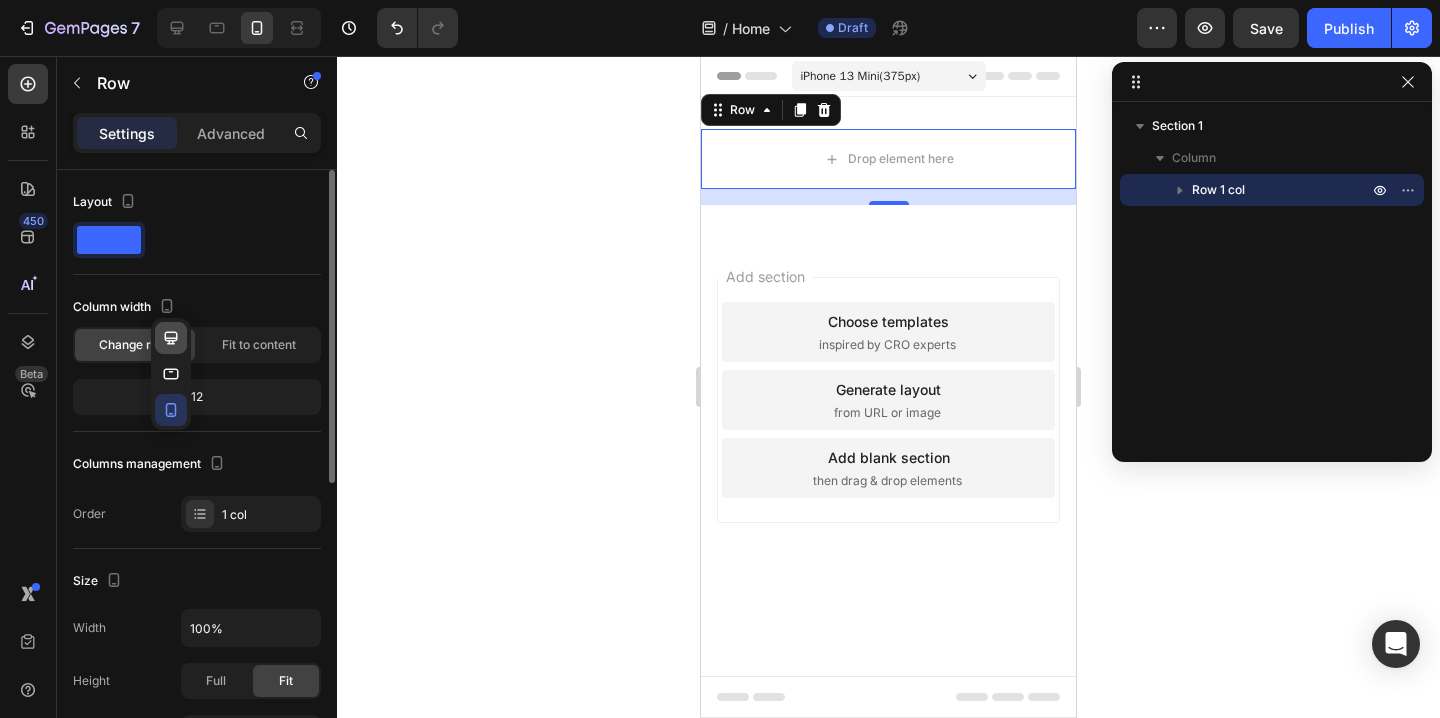 click 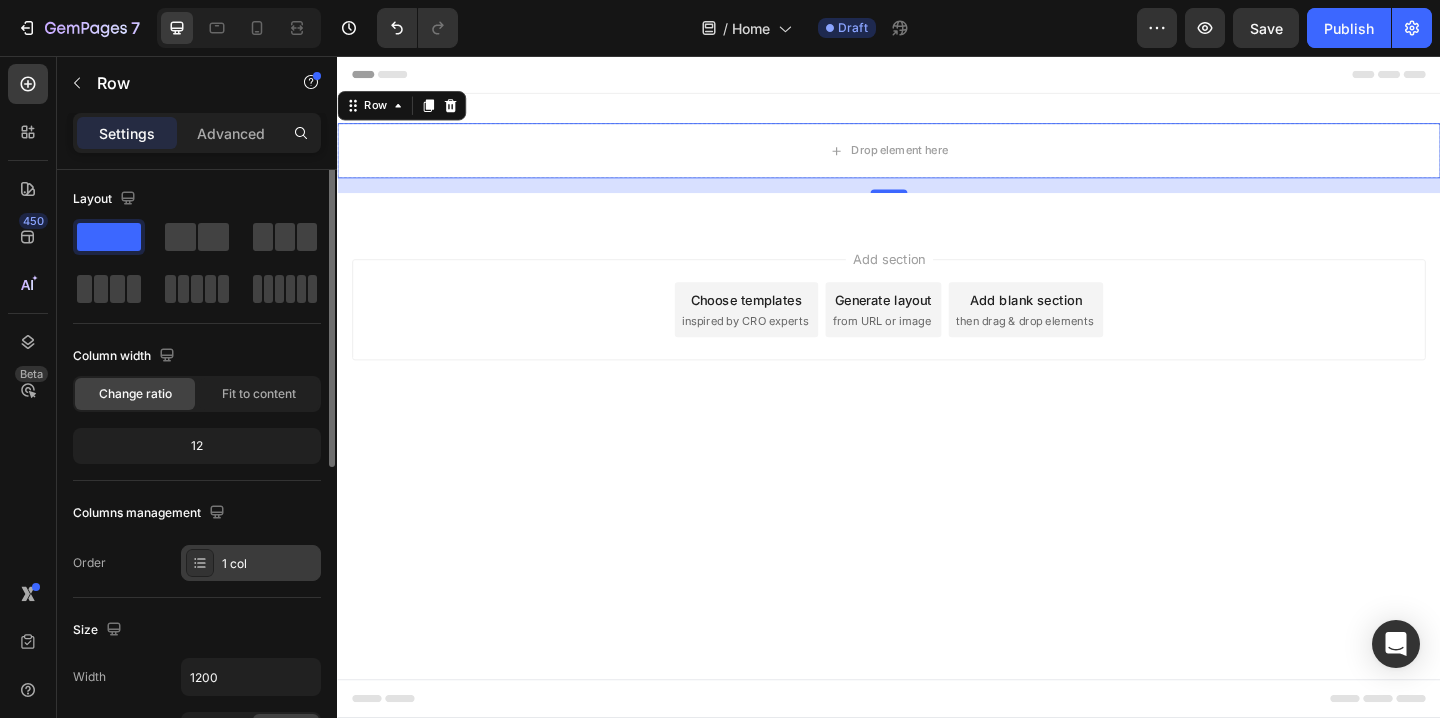 scroll, scrollTop: 0, scrollLeft: 0, axis: both 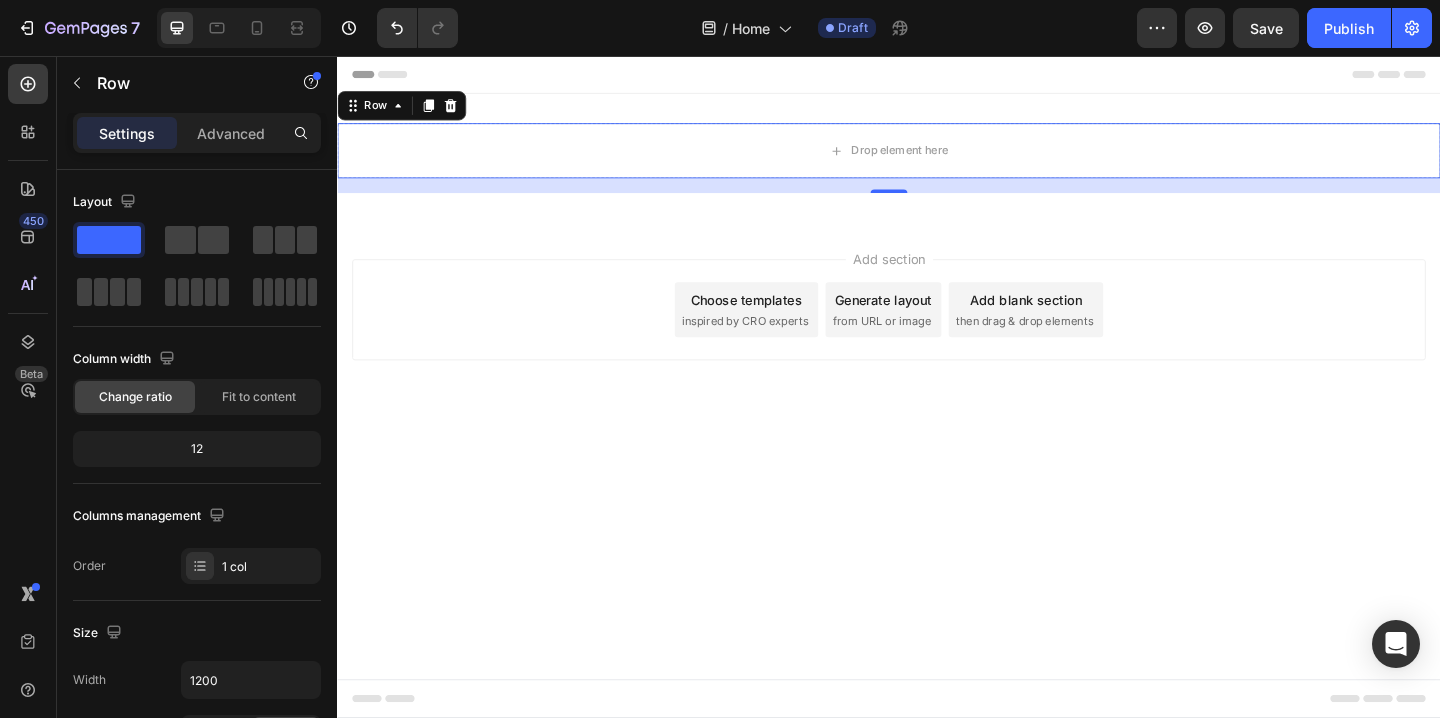 click on "Change ratio" 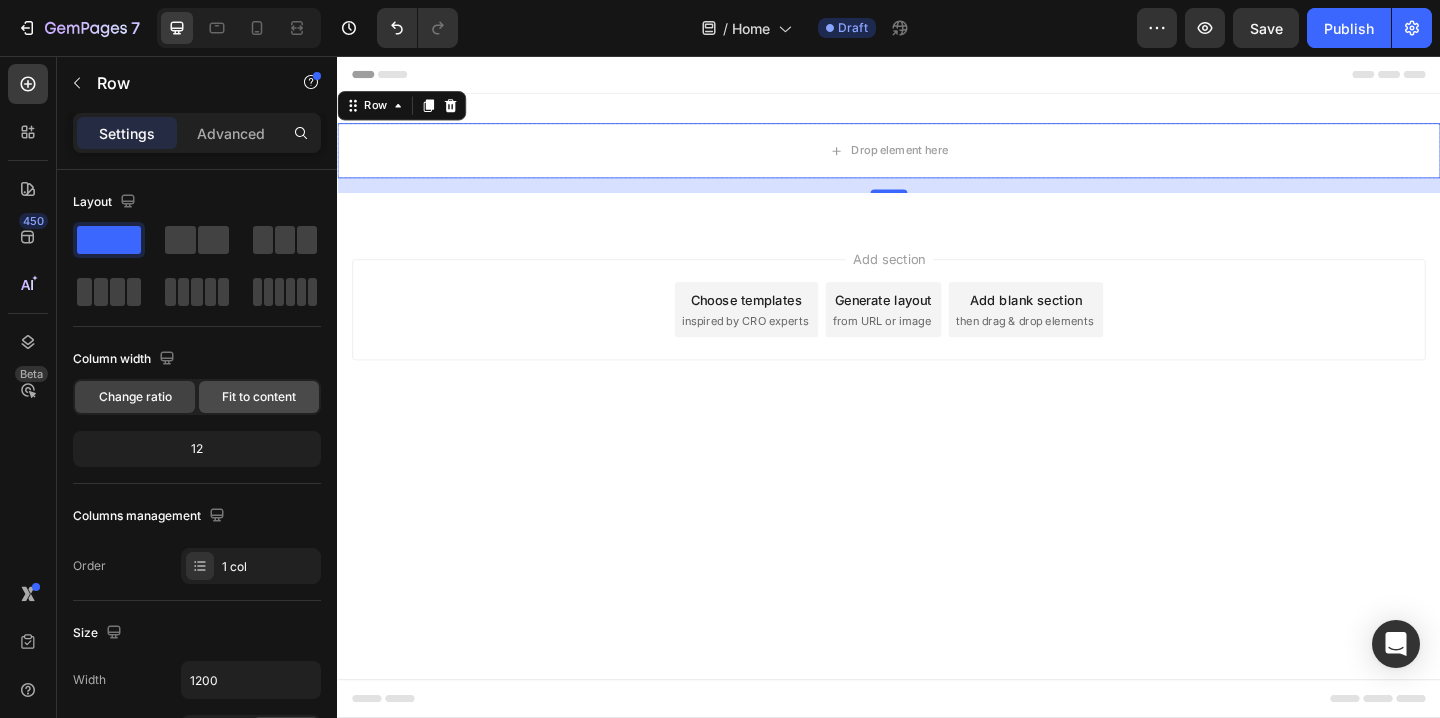 click on "Fit to content" 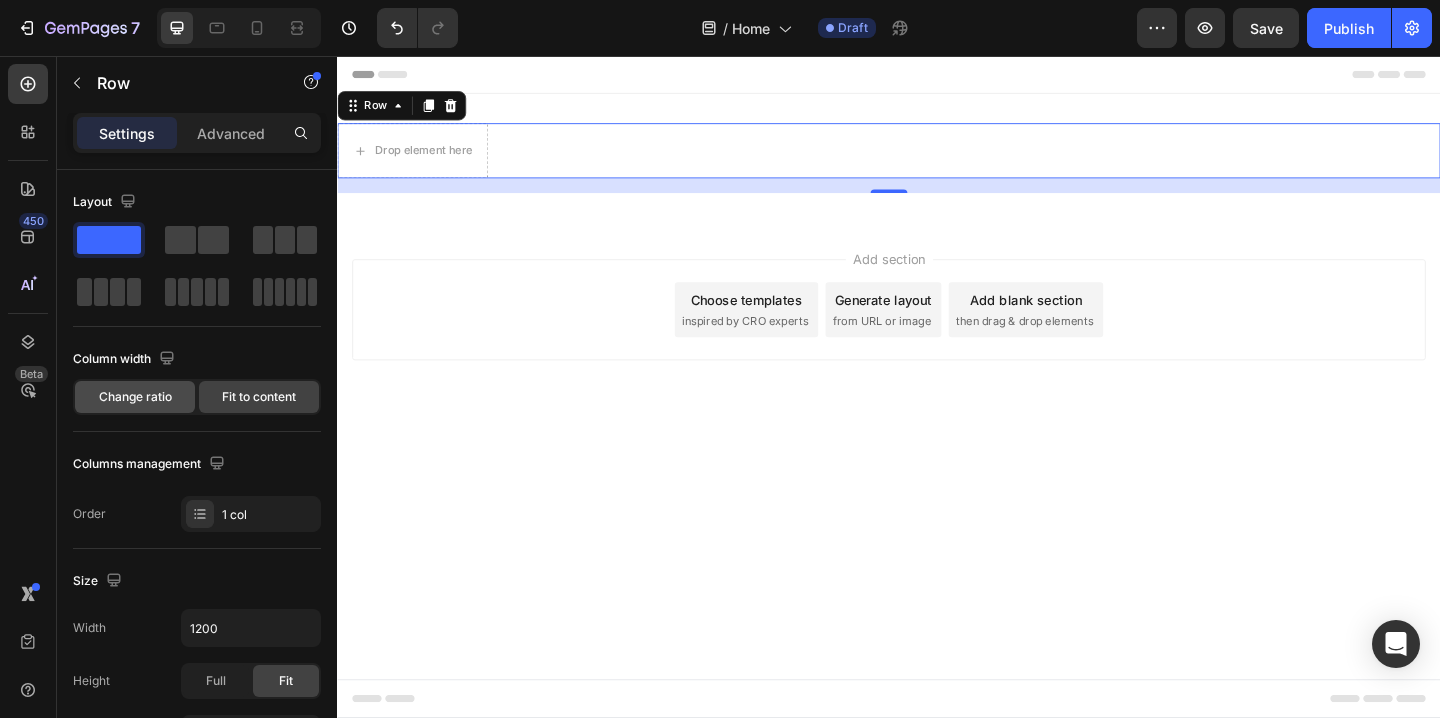 click on "Change ratio" 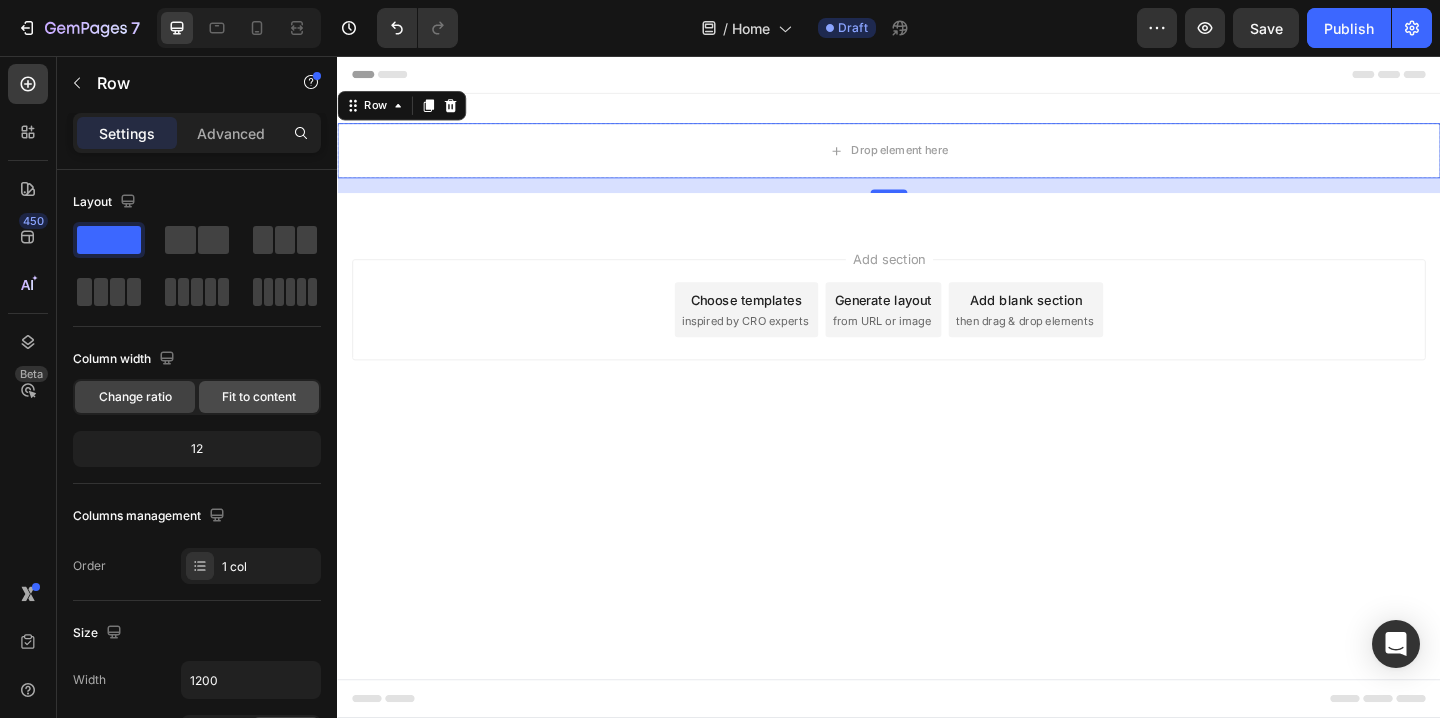 click on "Fit to content" 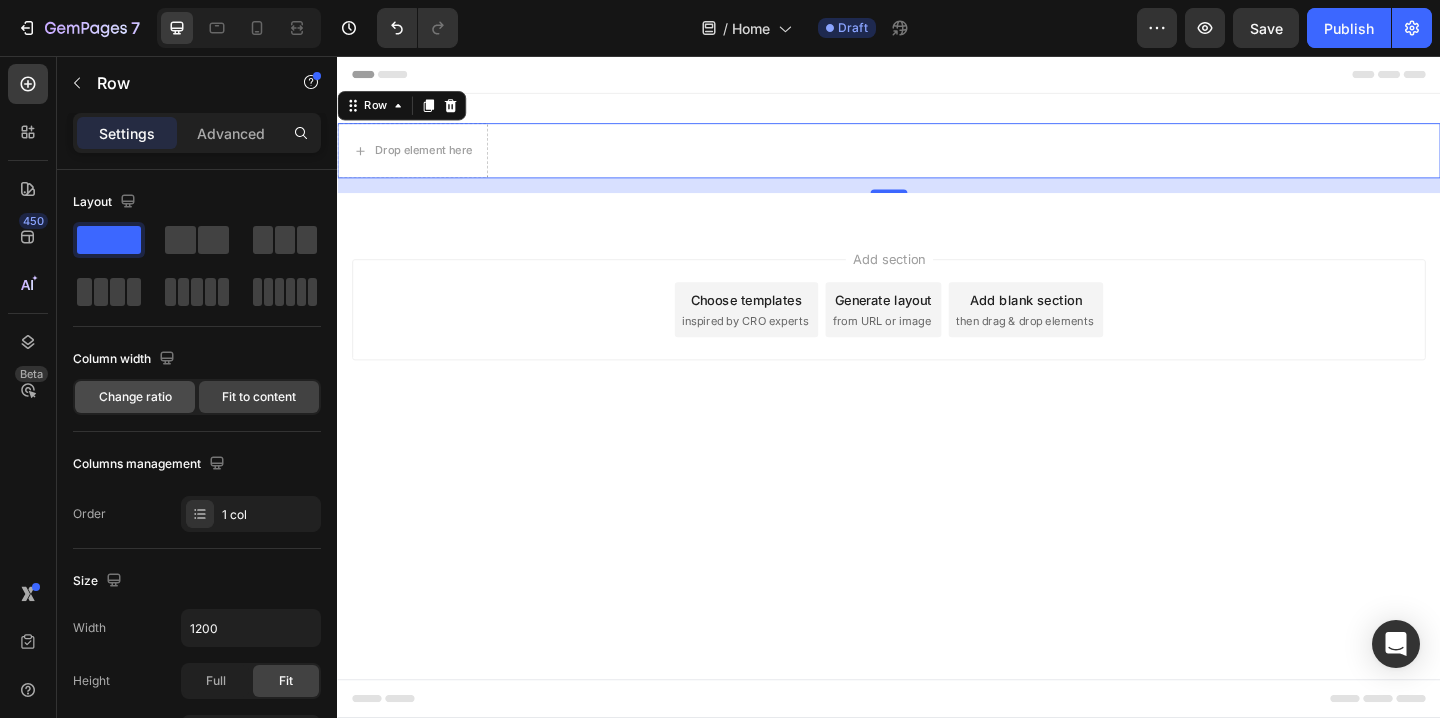 click on "Change ratio" 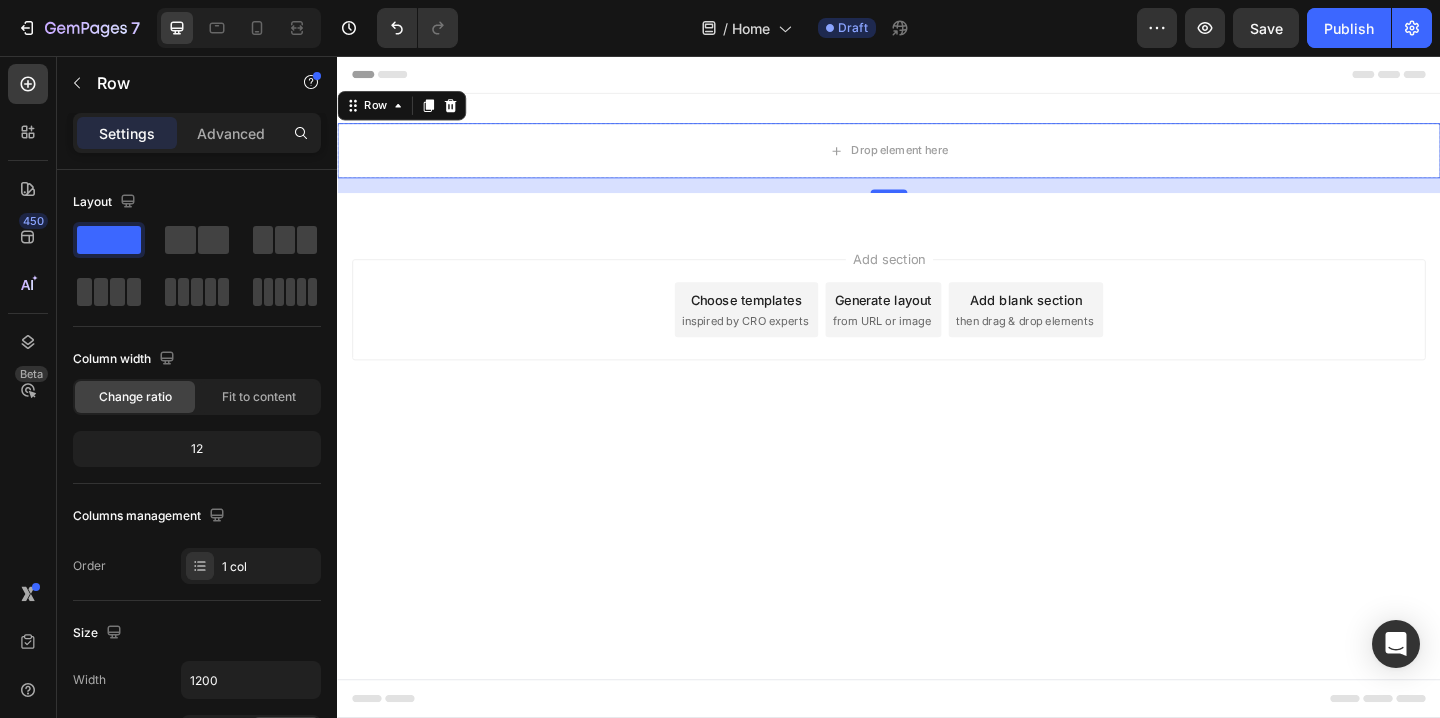 click on "12" 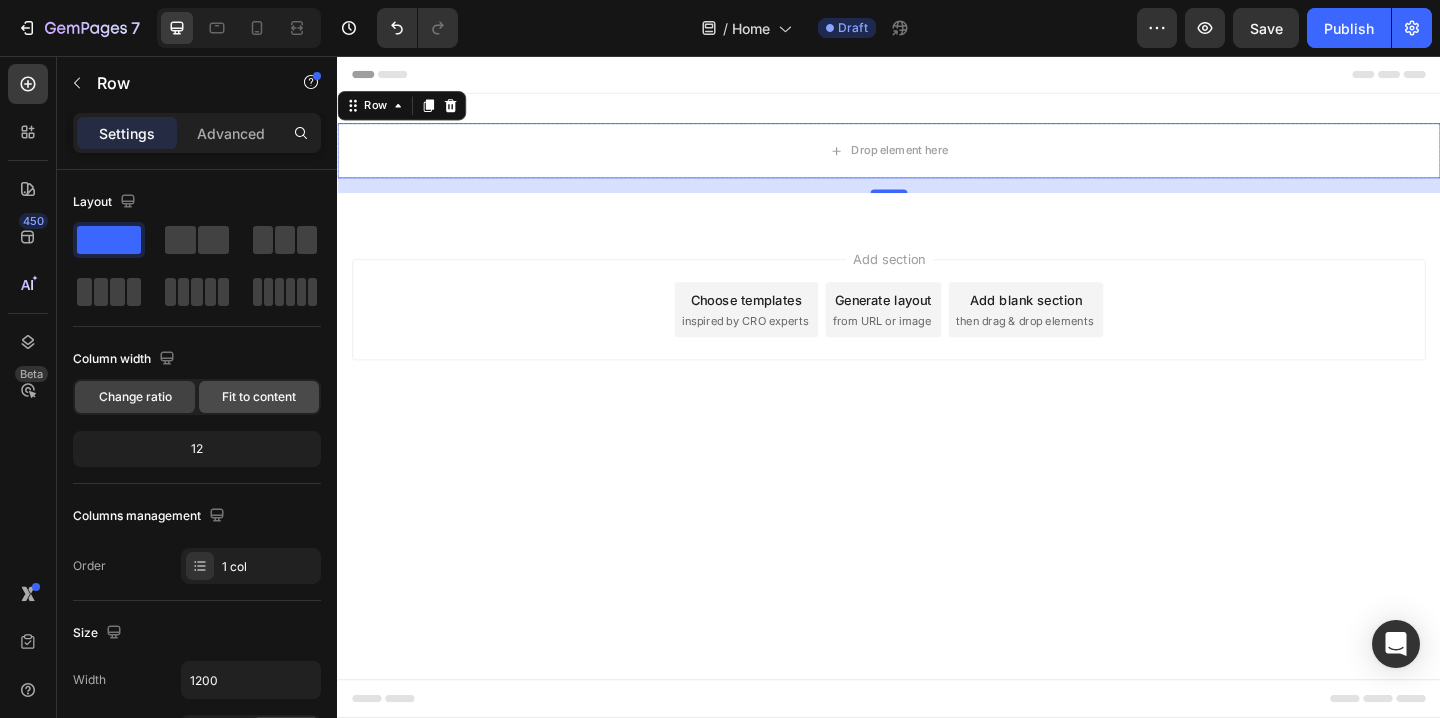 click on "Fit to content" 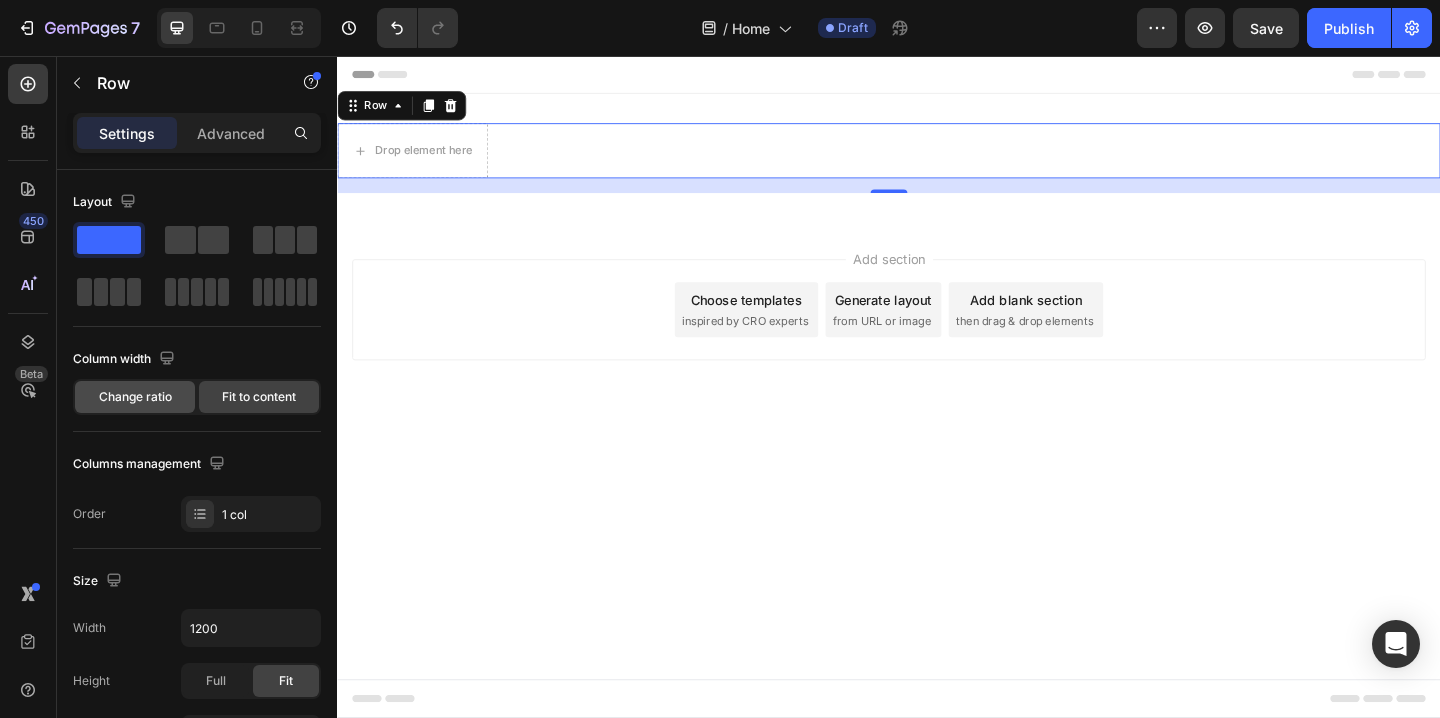 click on "Change ratio" 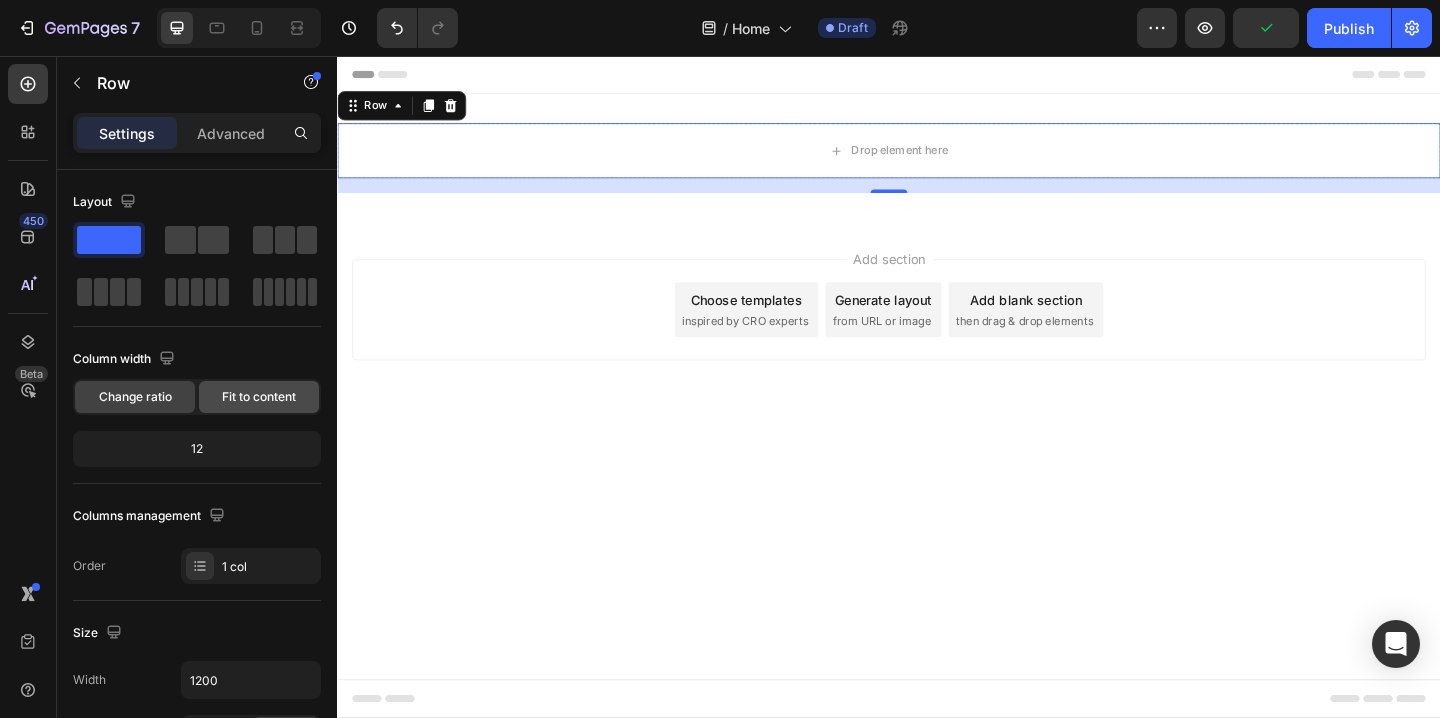 click on "Fit to content" 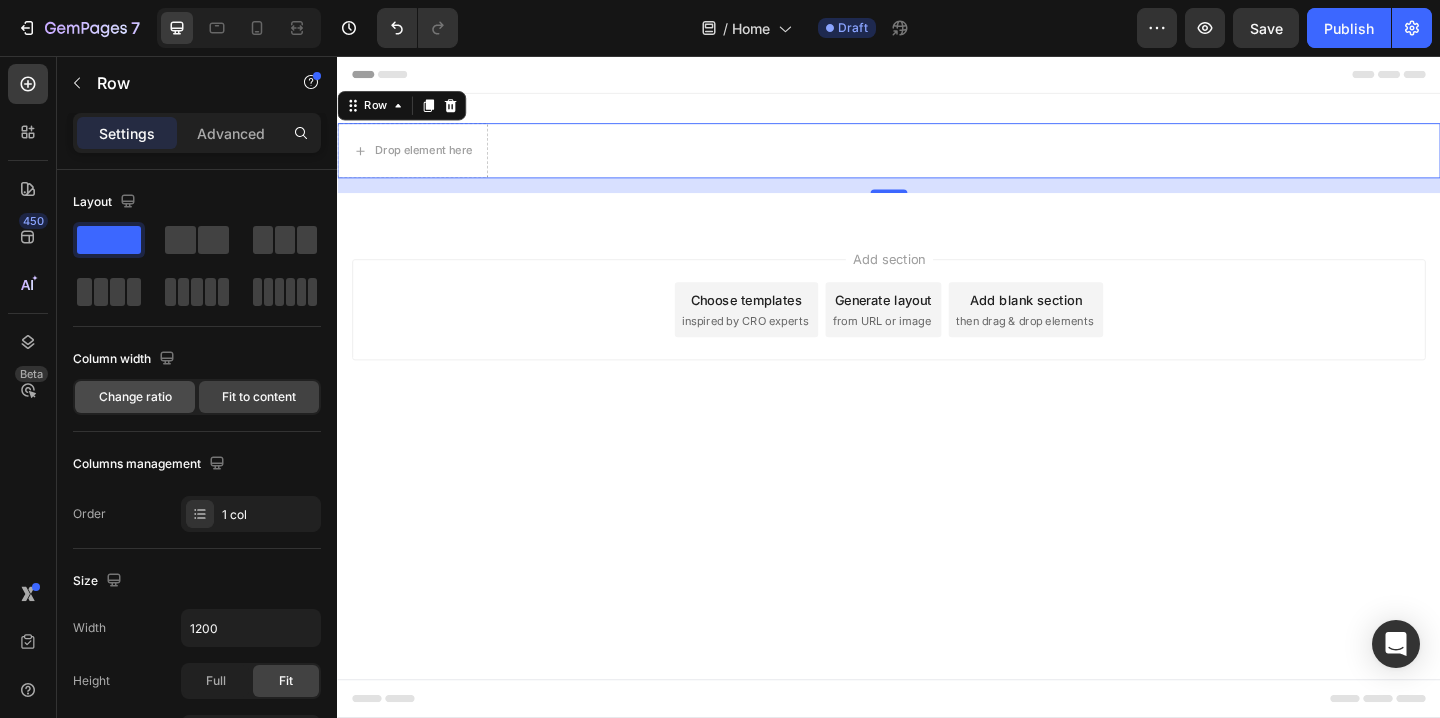 click on "Change ratio" 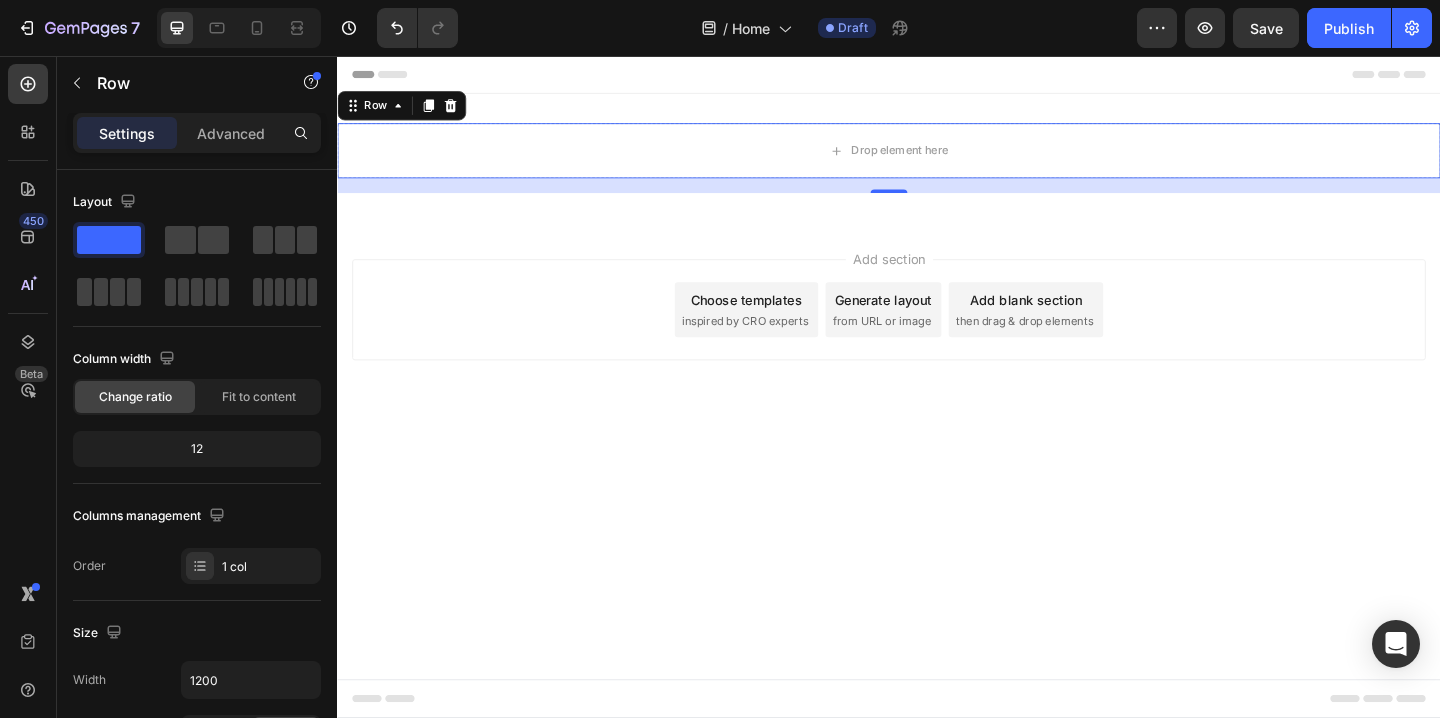 click on "Change ratio" 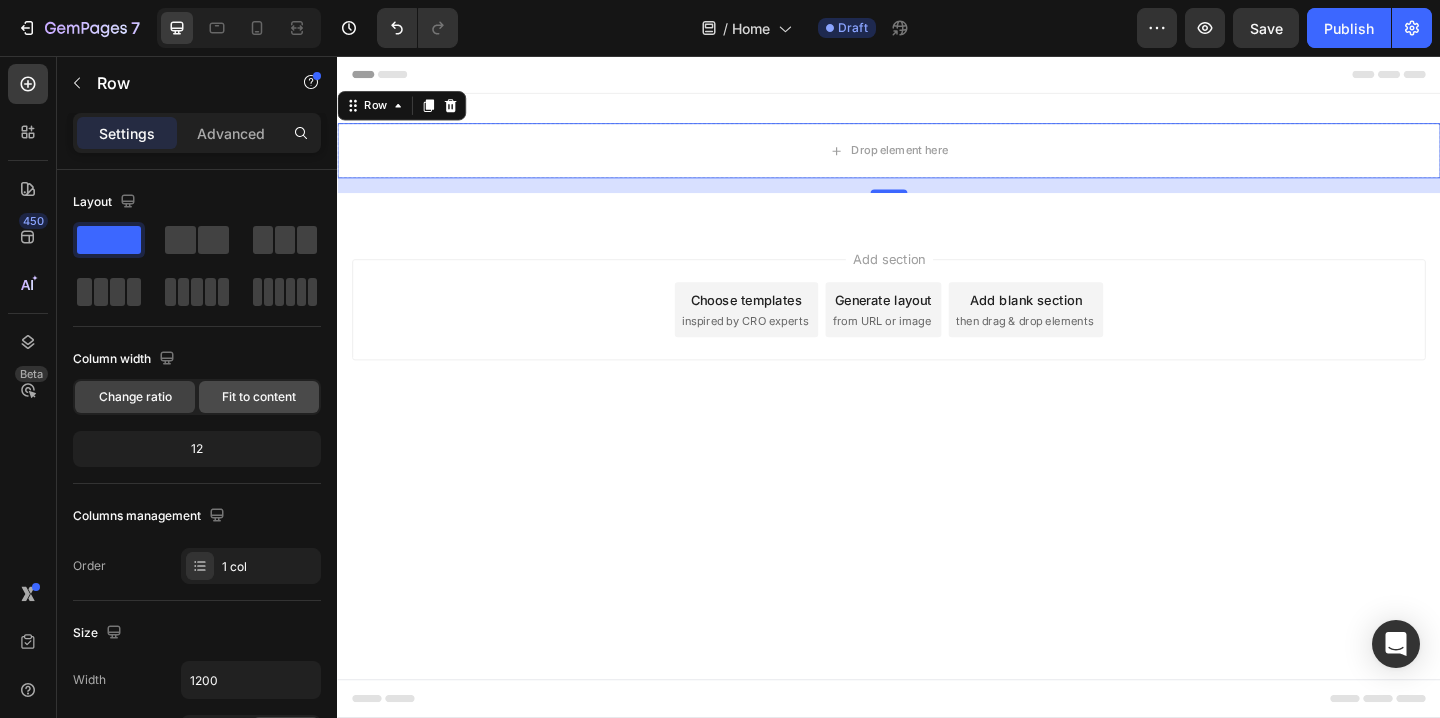 click on "Fit to content" 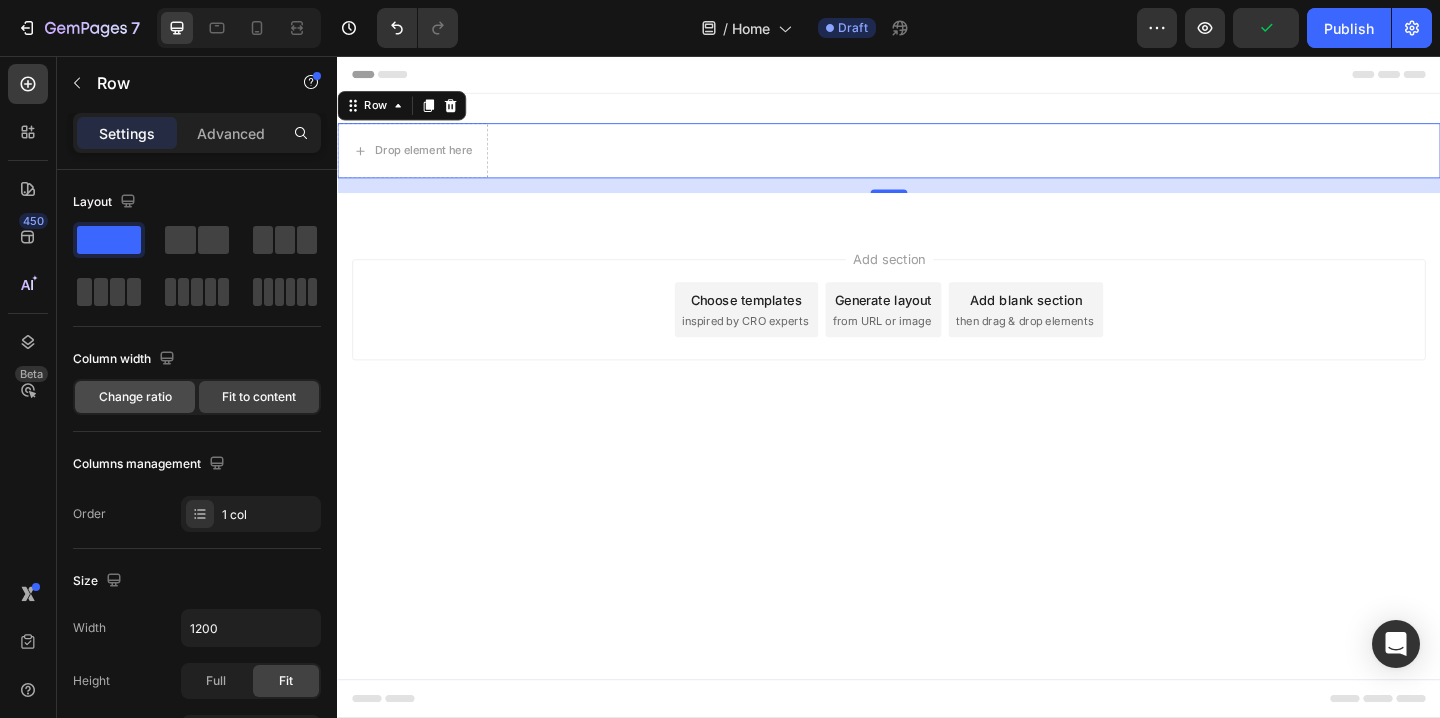 click on "Change ratio" 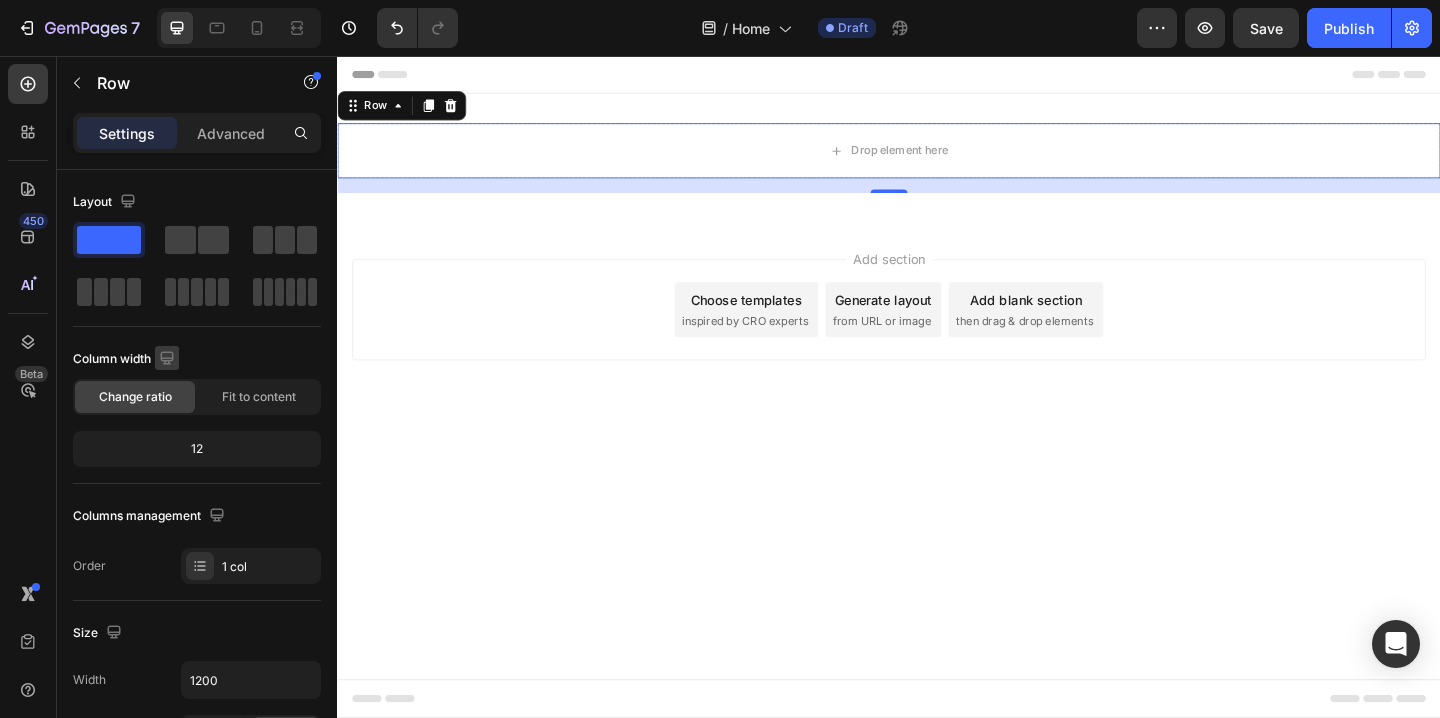 click 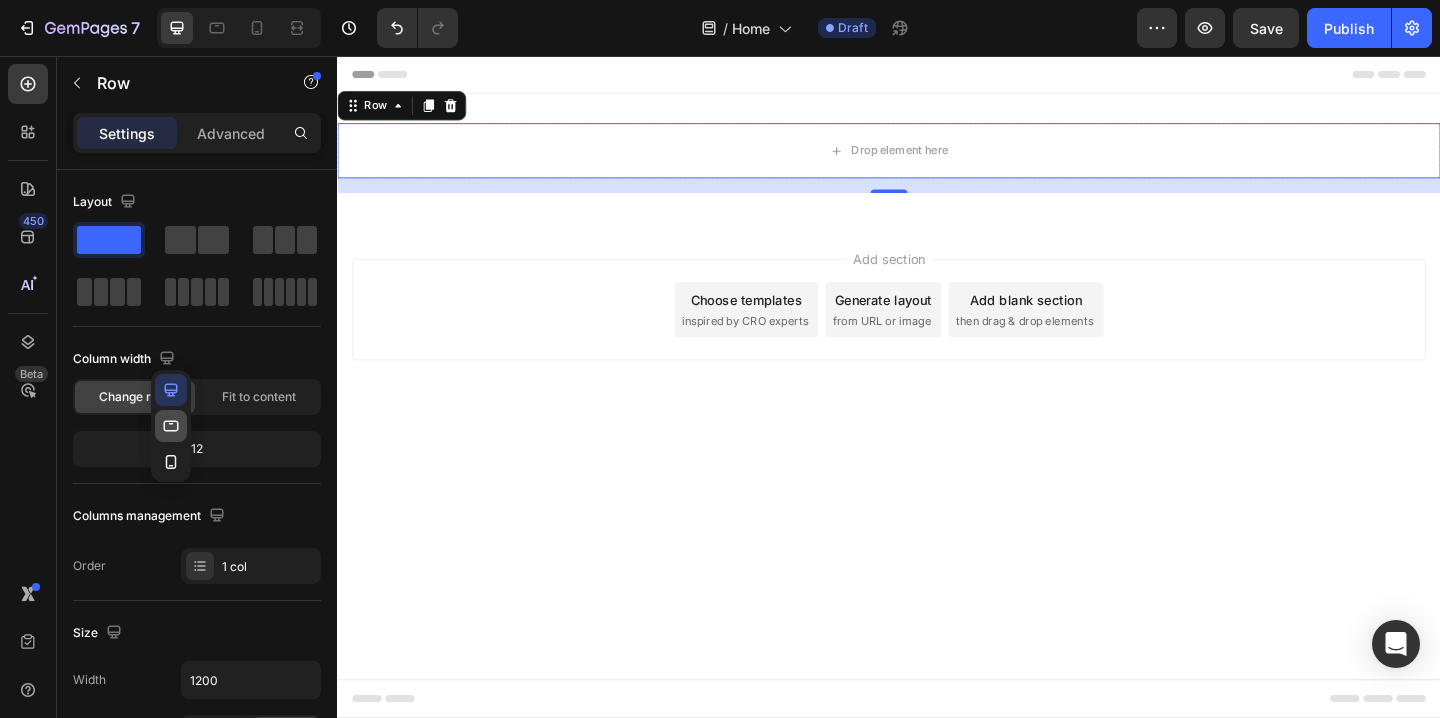 click 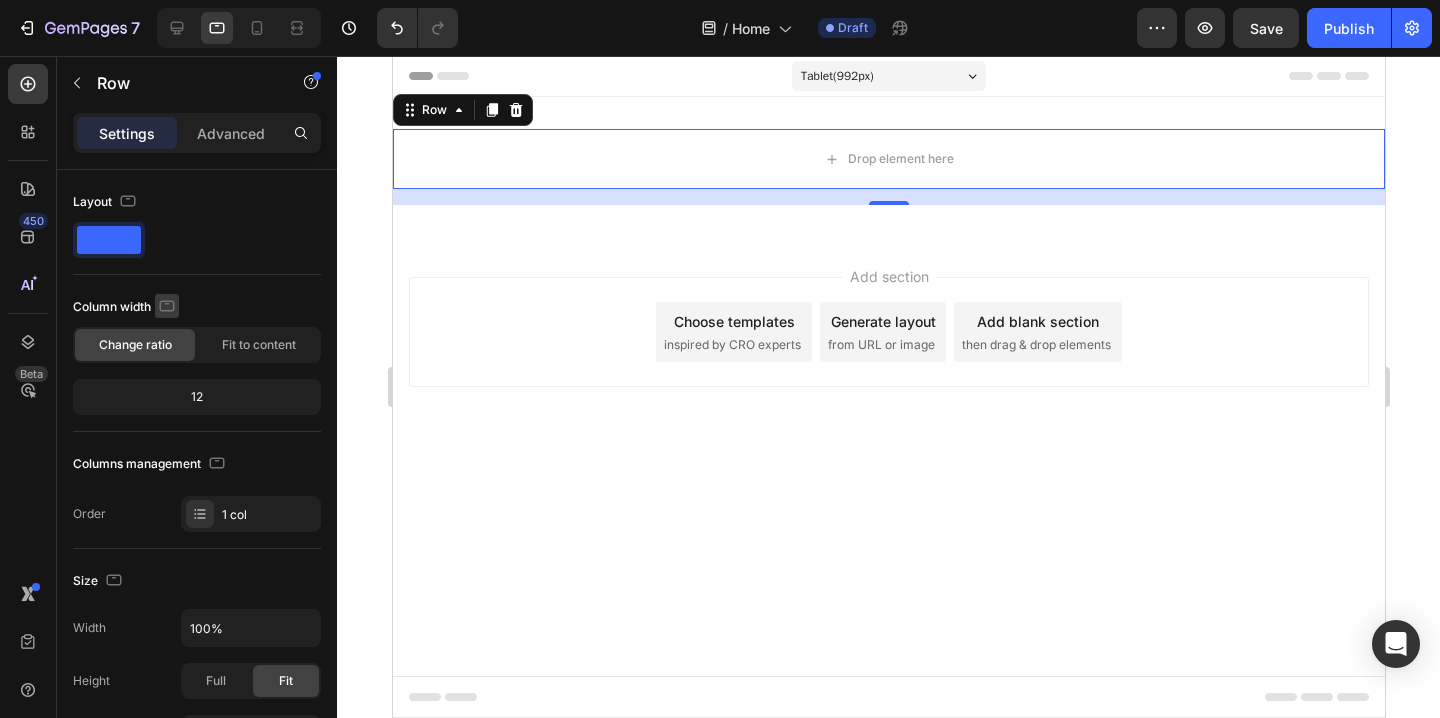 click 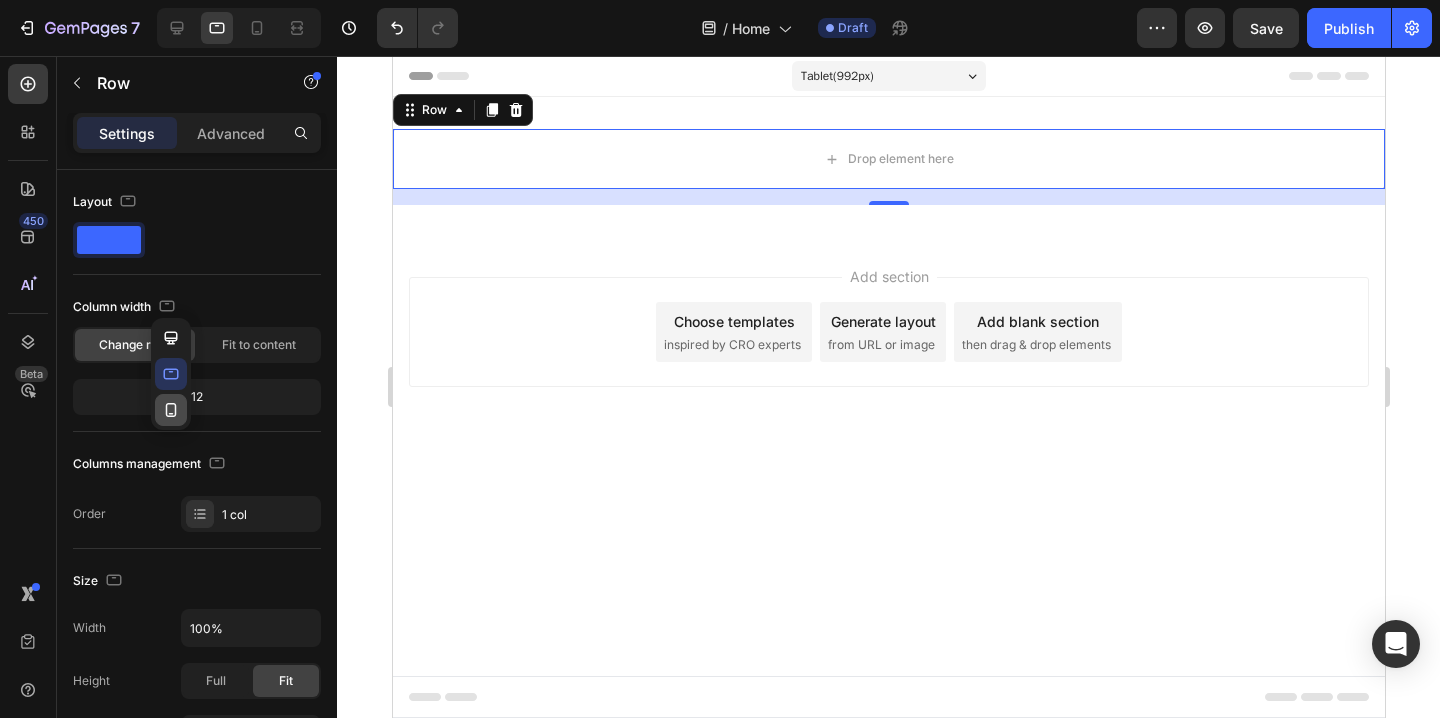 click 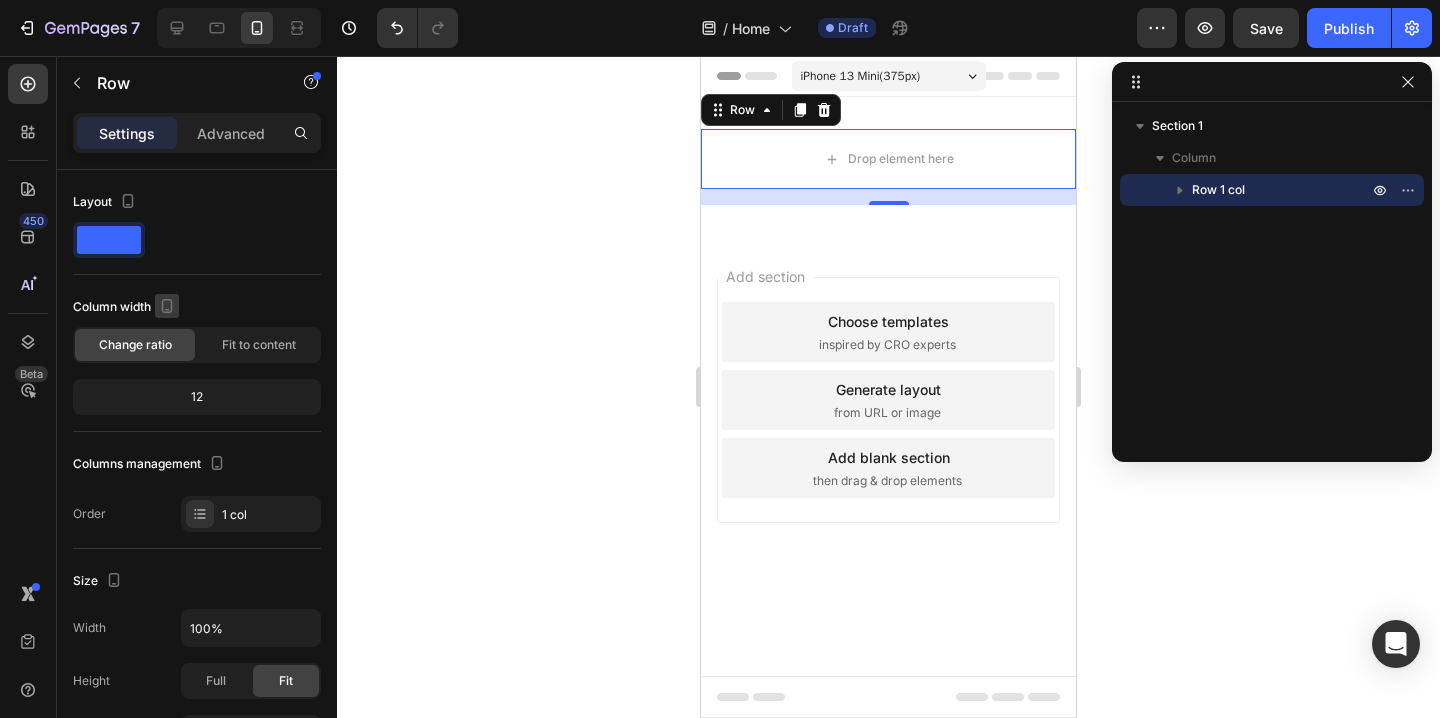 click 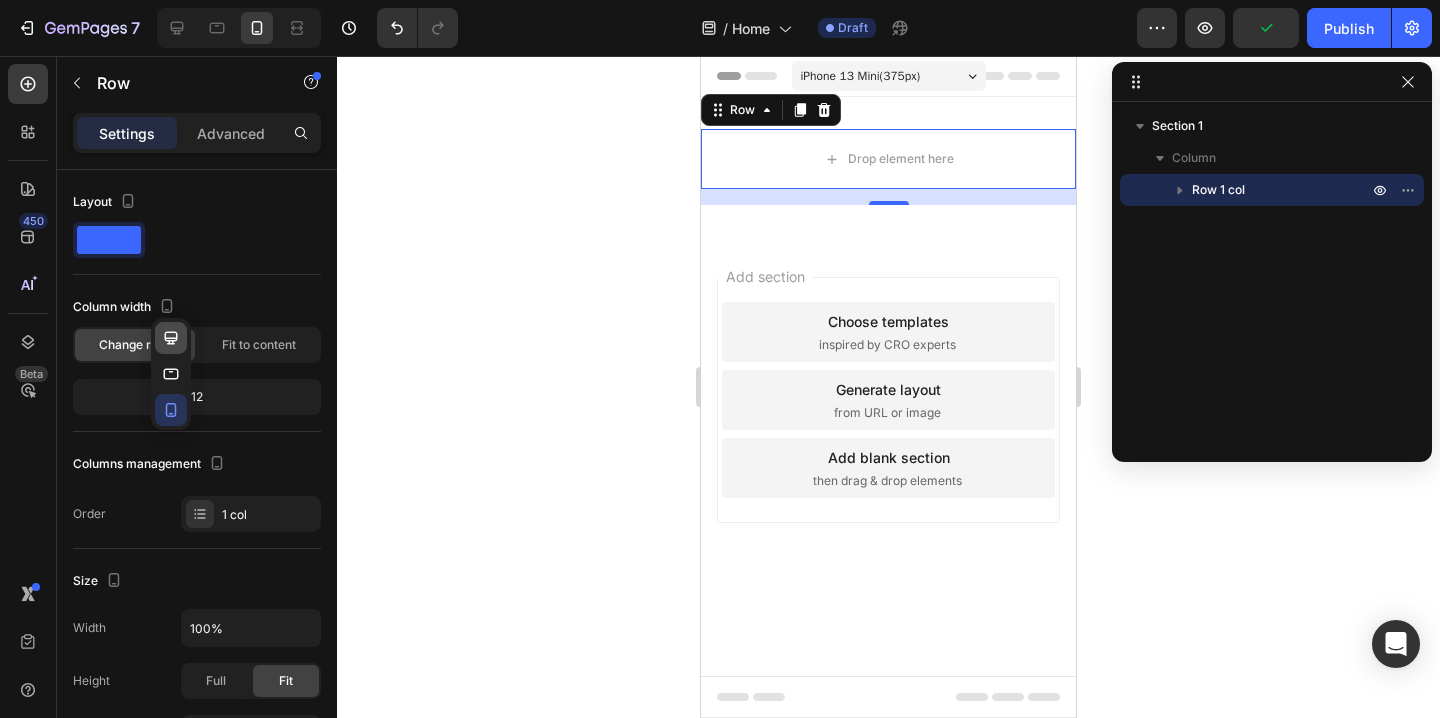 click 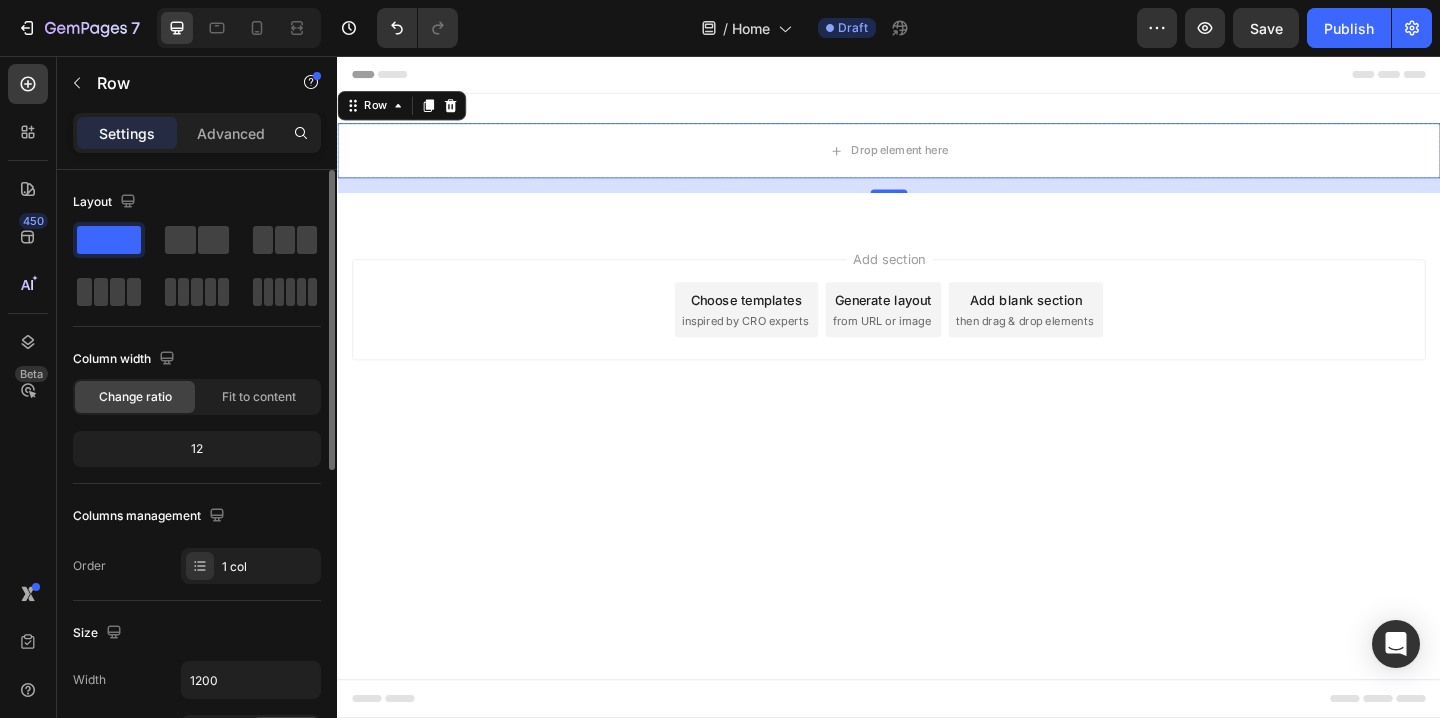 click on "12" 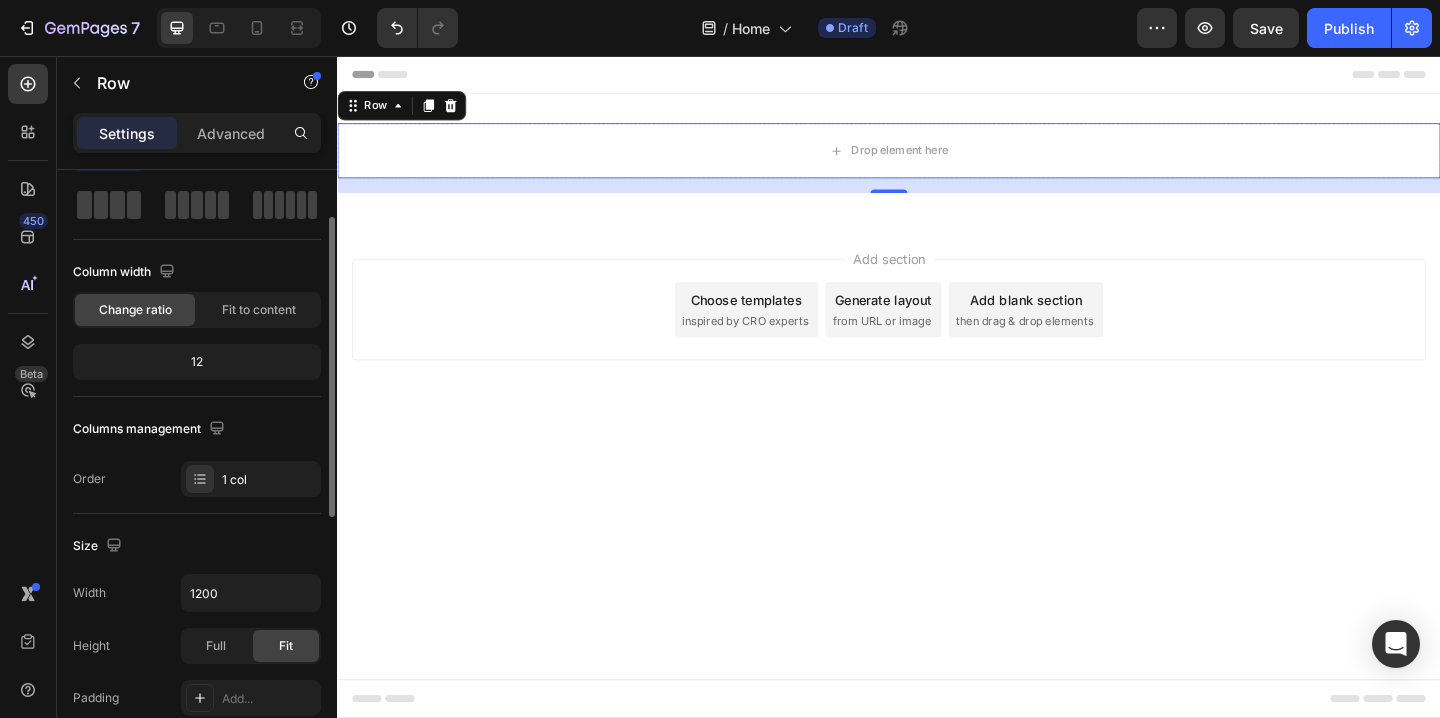 scroll, scrollTop: 90, scrollLeft: 0, axis: vertical 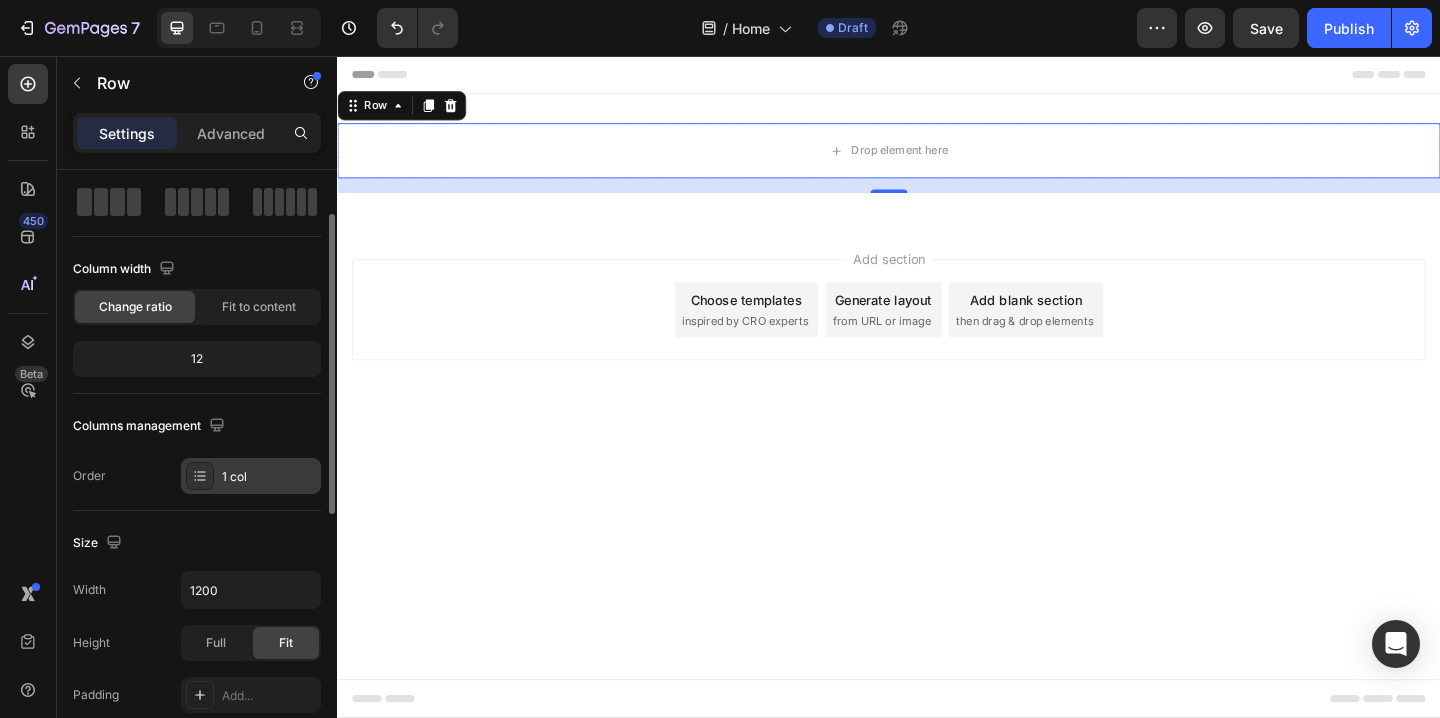 click on "1 col" at bounding box center (269, 477) 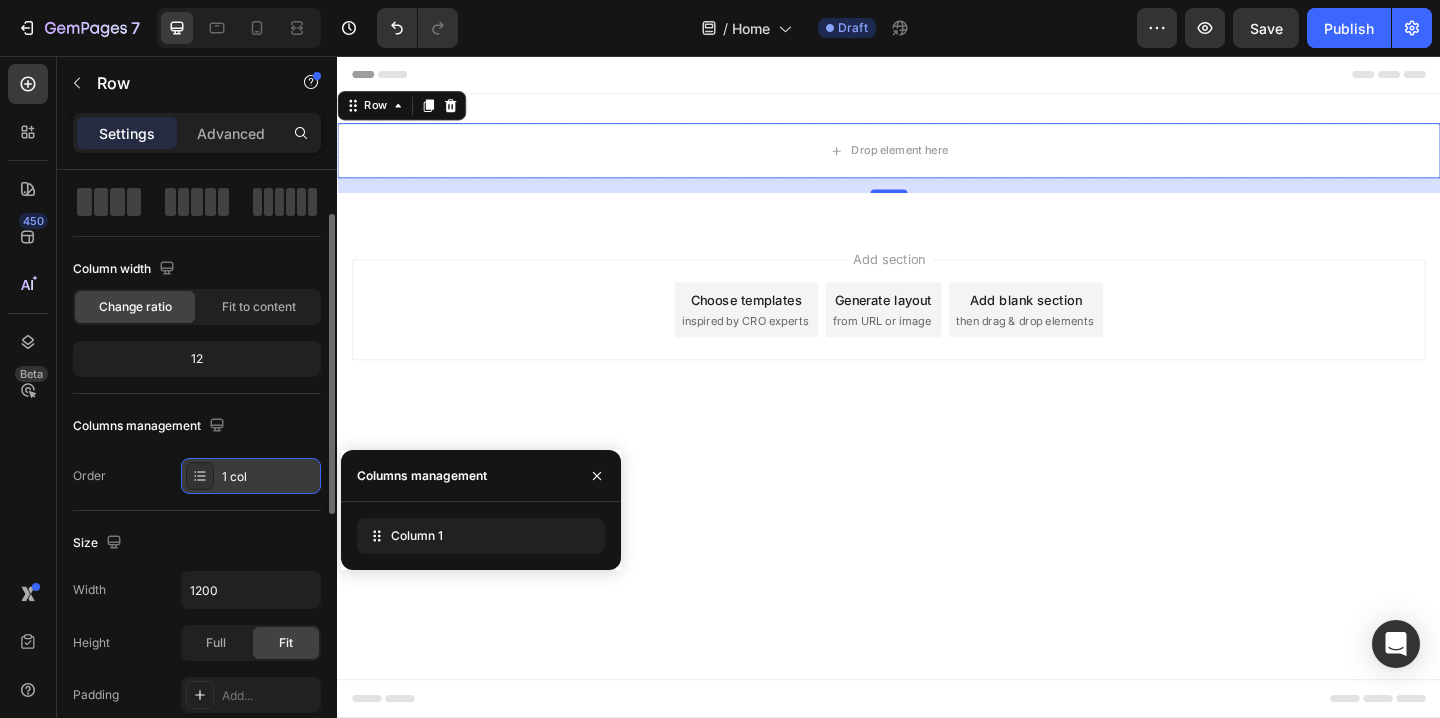 click on "1 col" at bounding box center [269, 477] 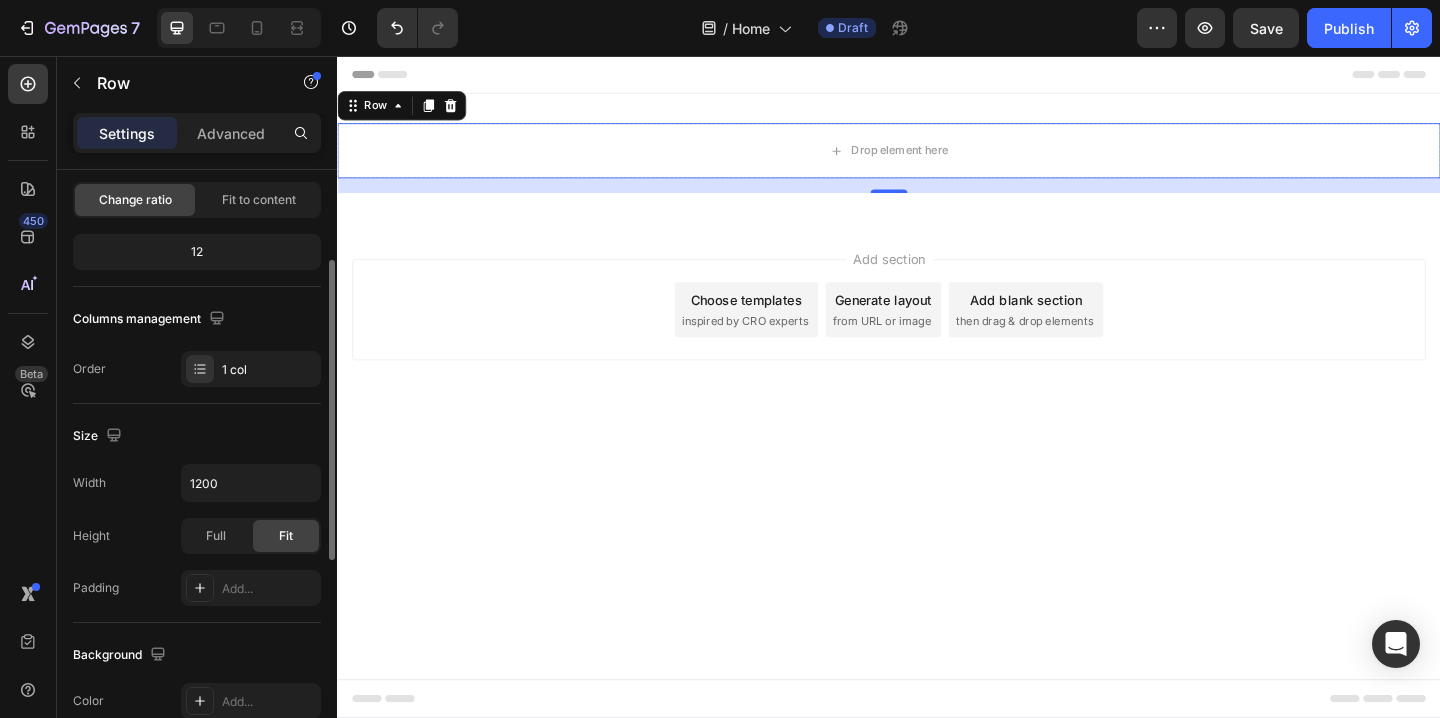 scroll, scrollTop: 213, scrollLeft: 0, axis: vertical 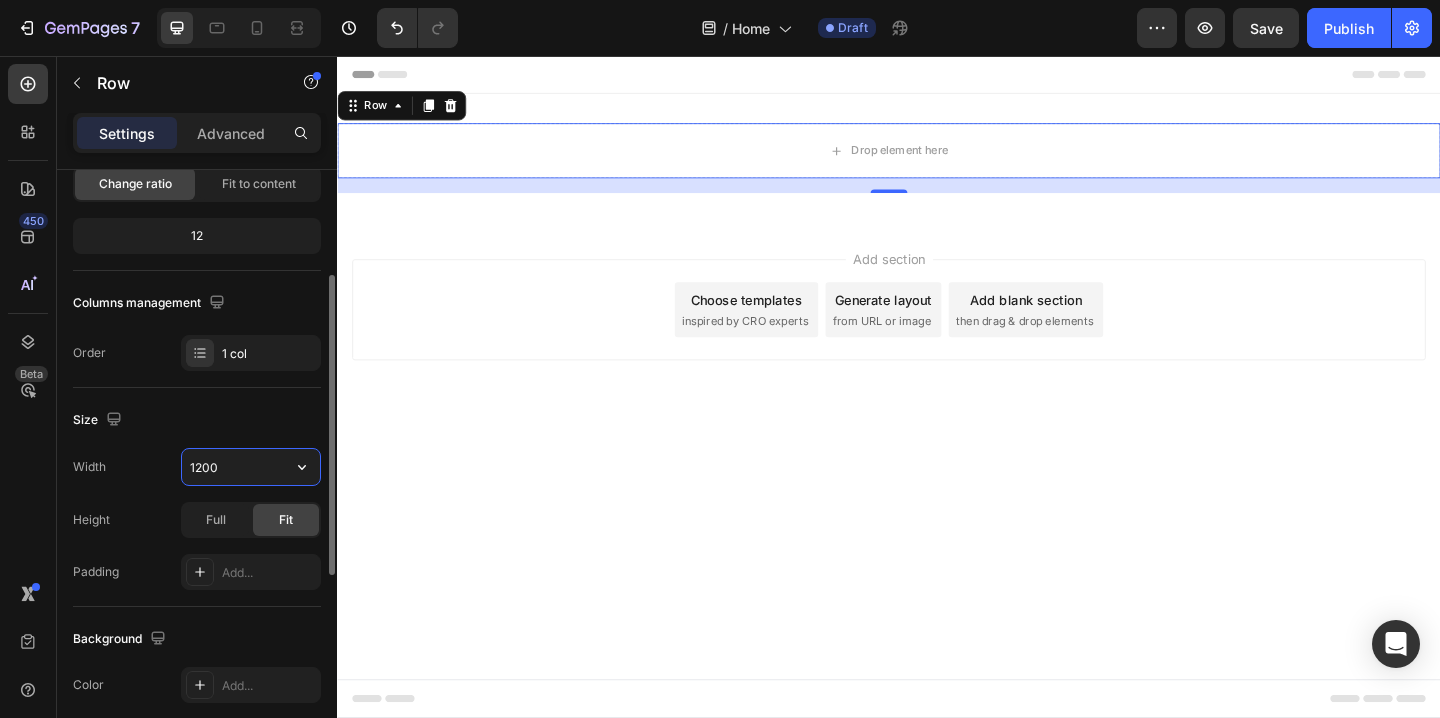 click on "1200" at bounding box center [251, 467] 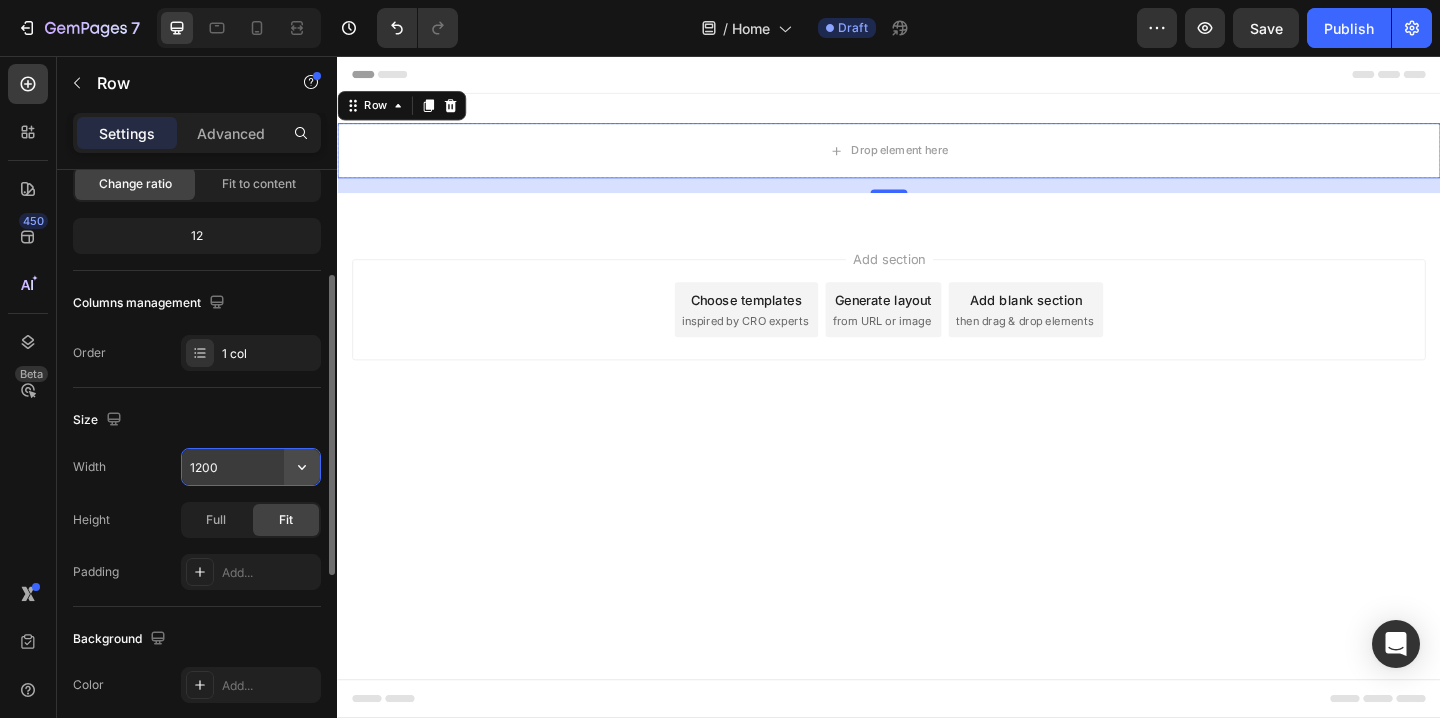 click 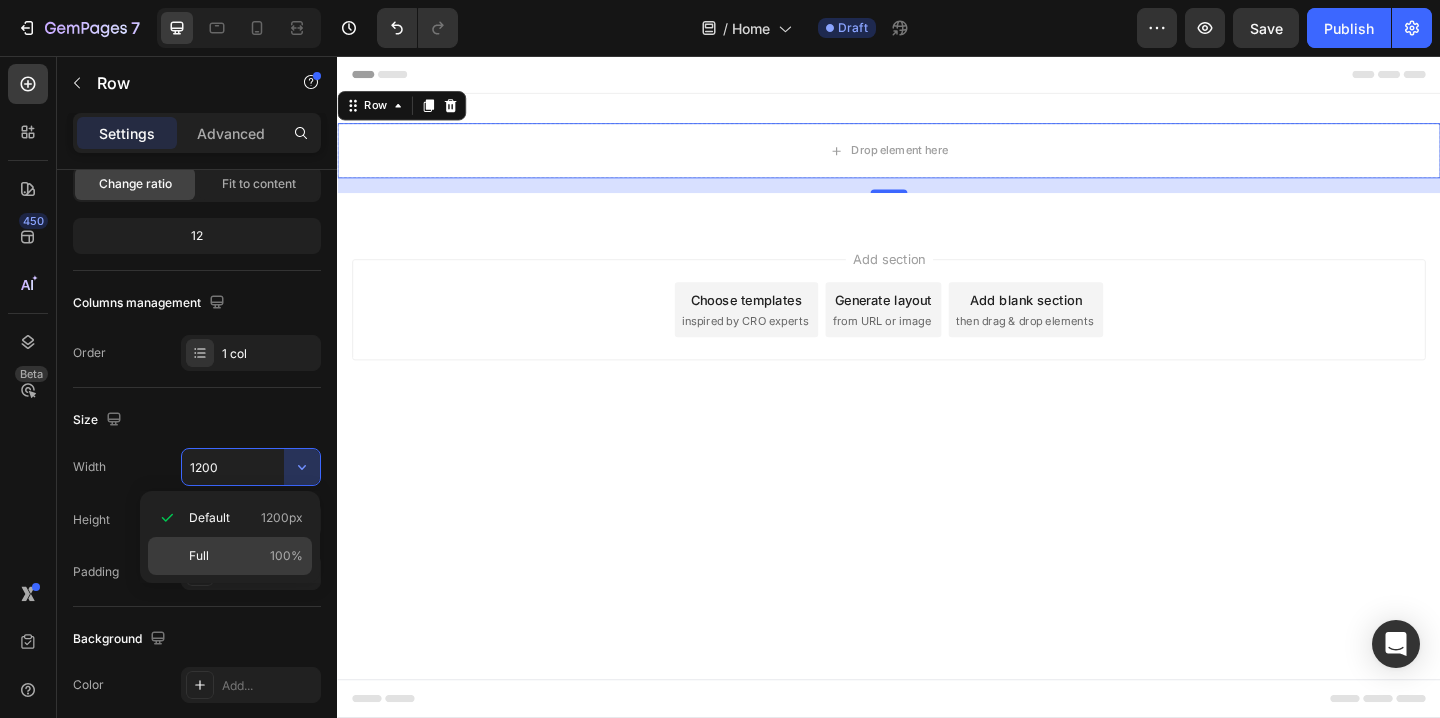 click on "Full 100%" at bounding box center (246, 556) 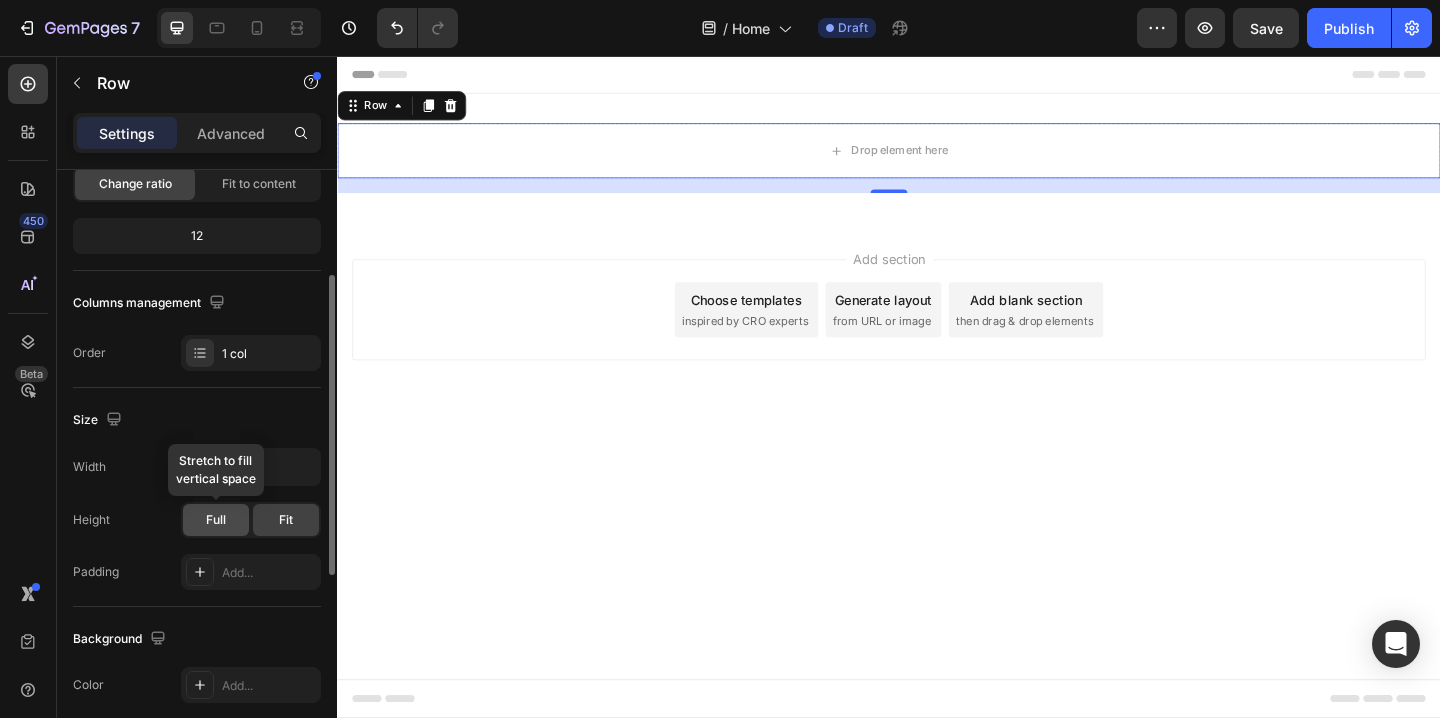 click on "Full" 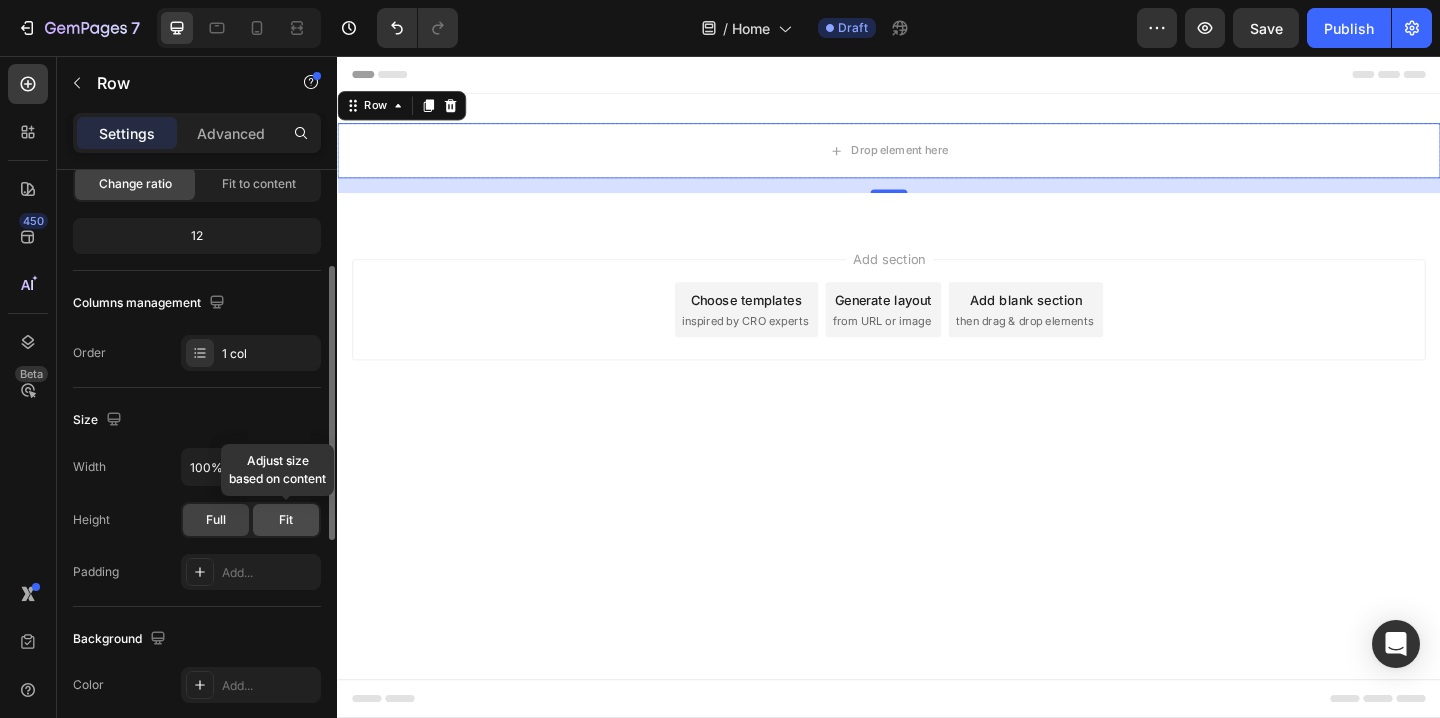 click on "Fit" 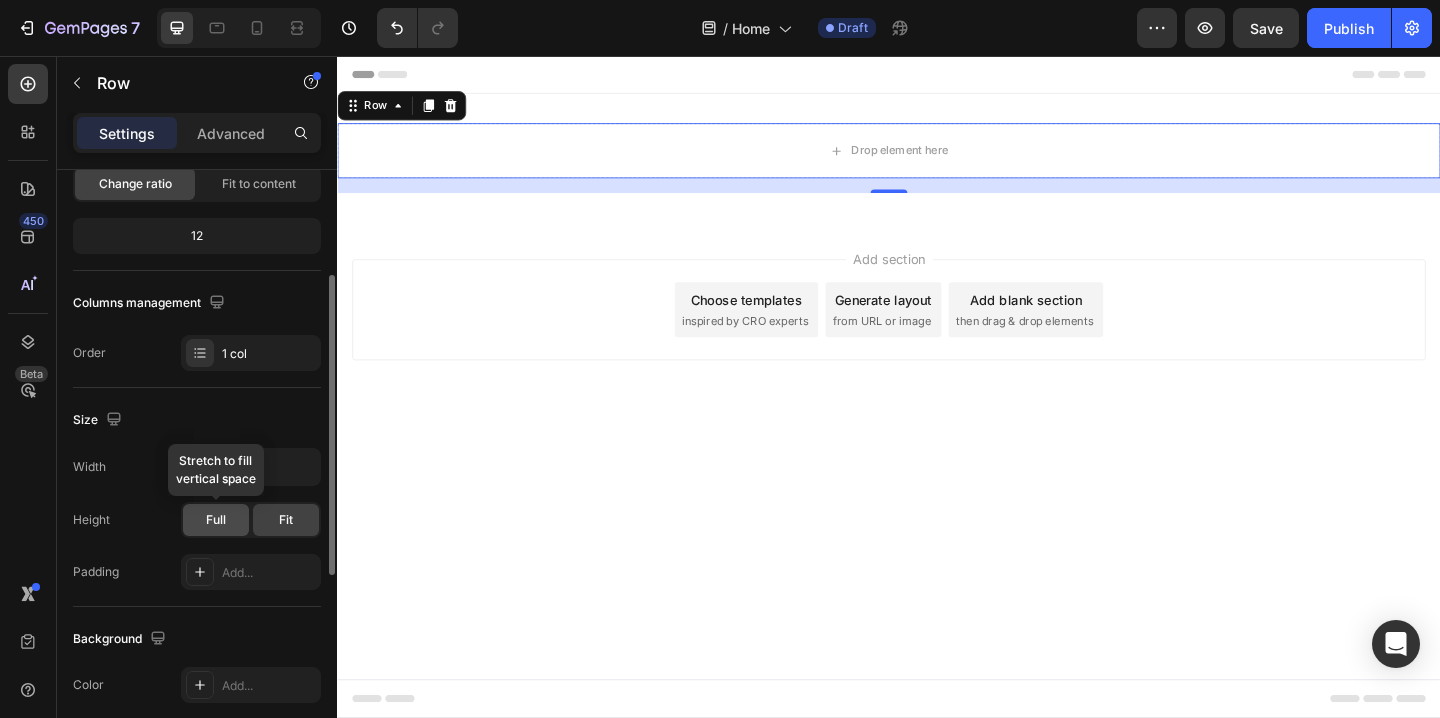 click on "Full" 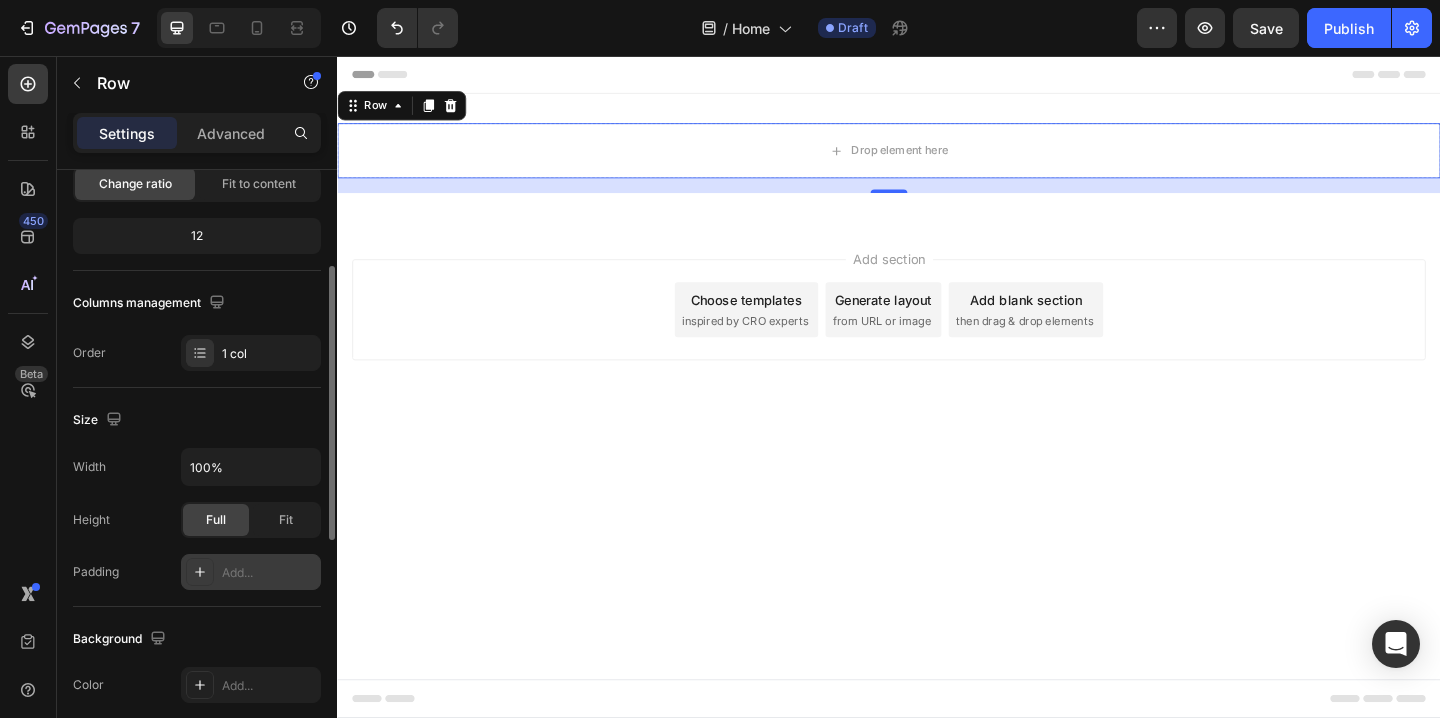 click on "Add..." at bounding box center [269, 573] 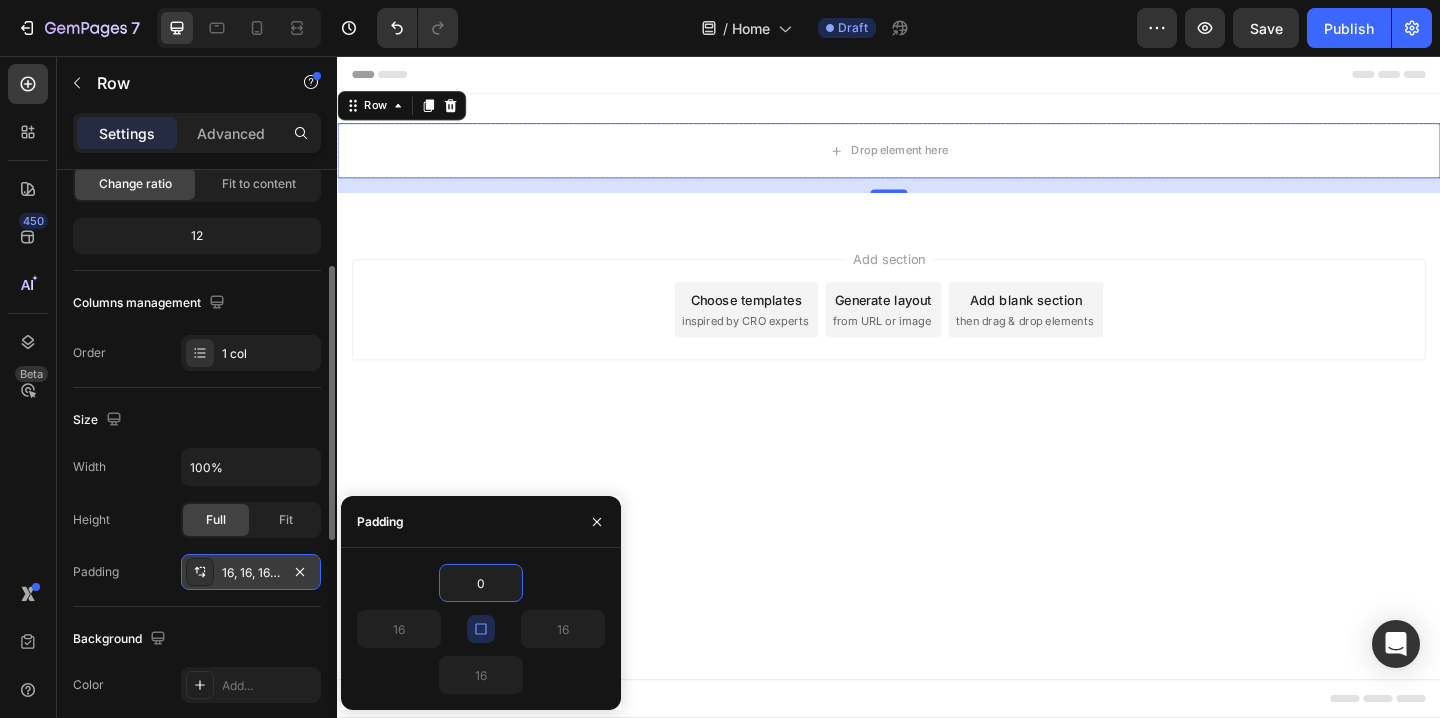 type on "0" 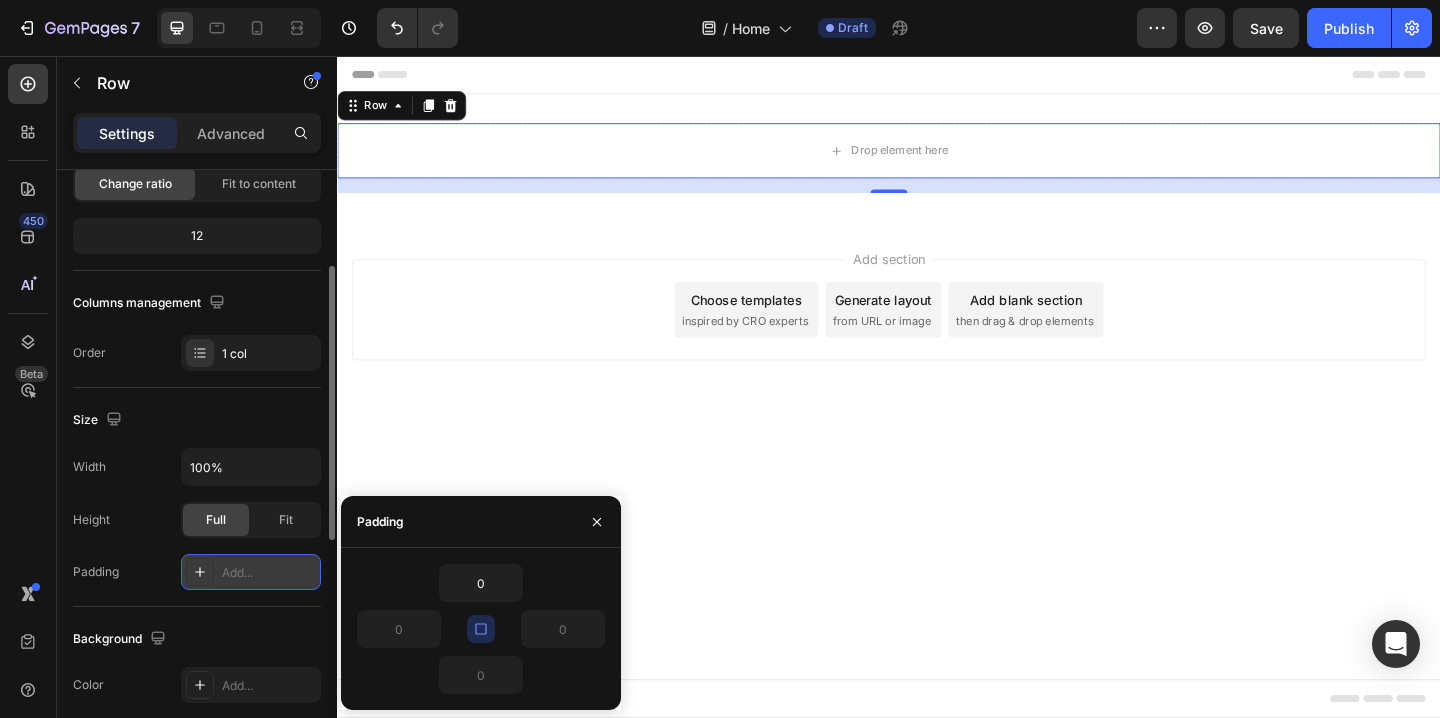 click 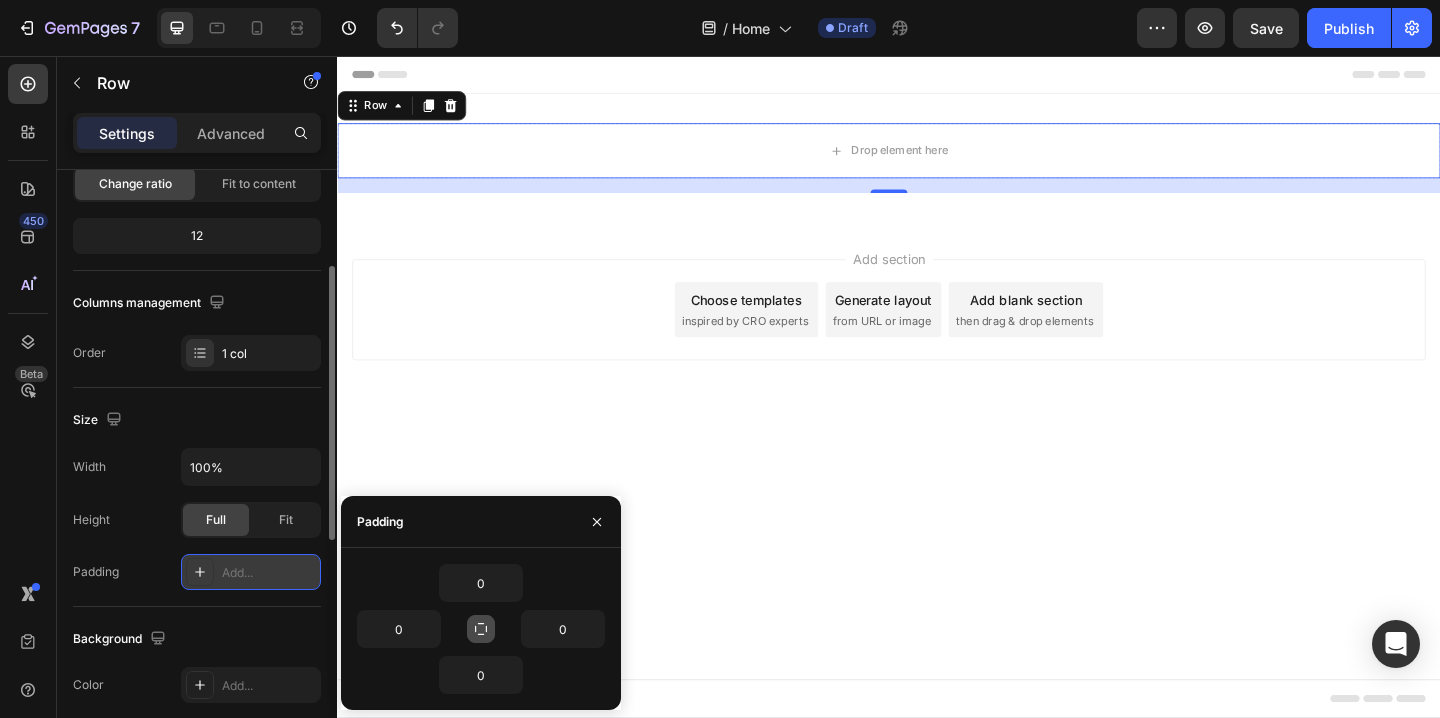 click 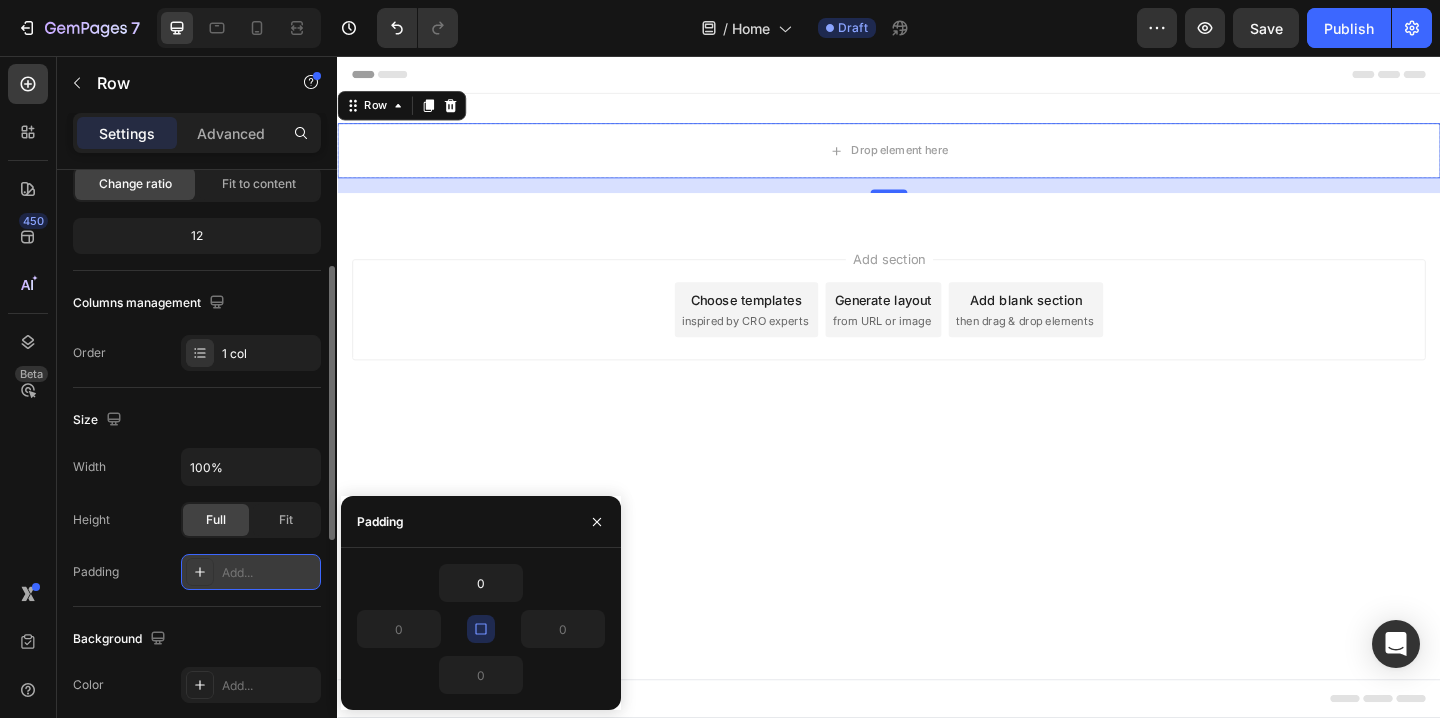 click 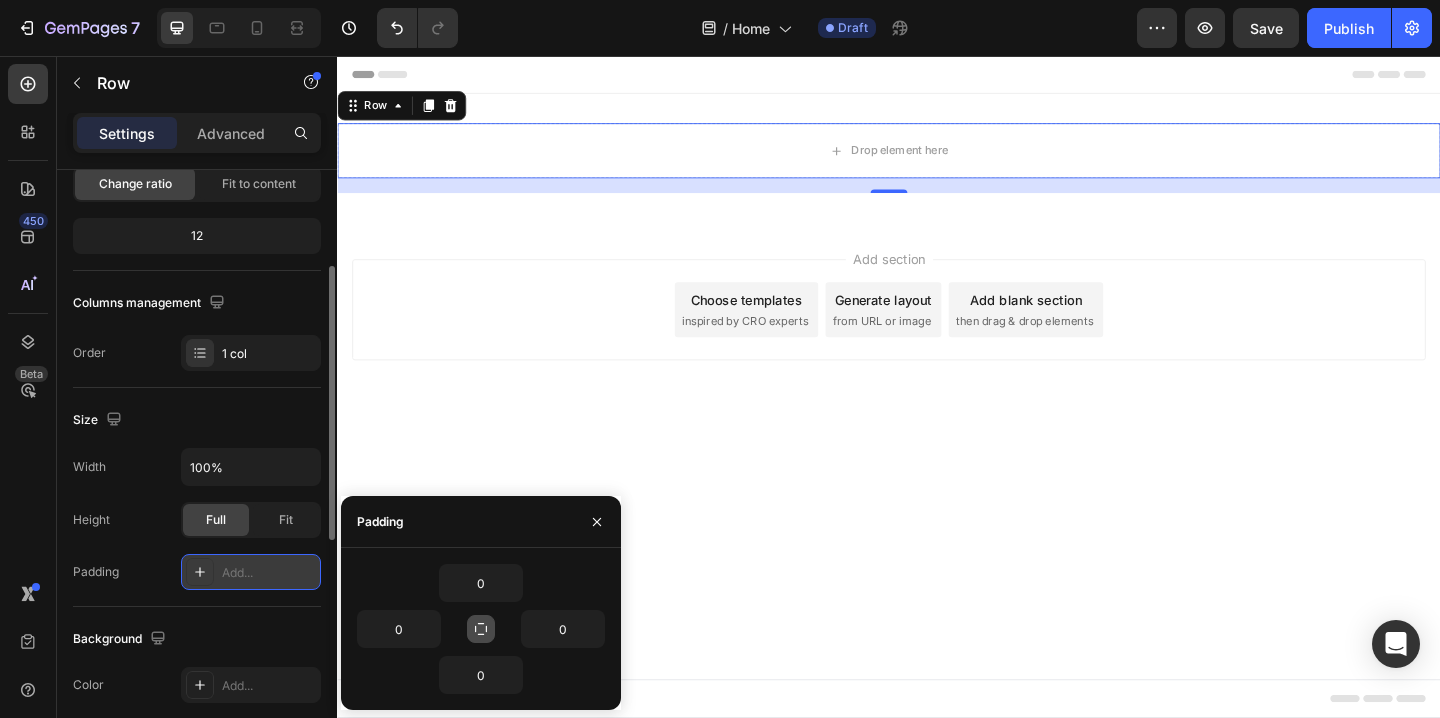 click 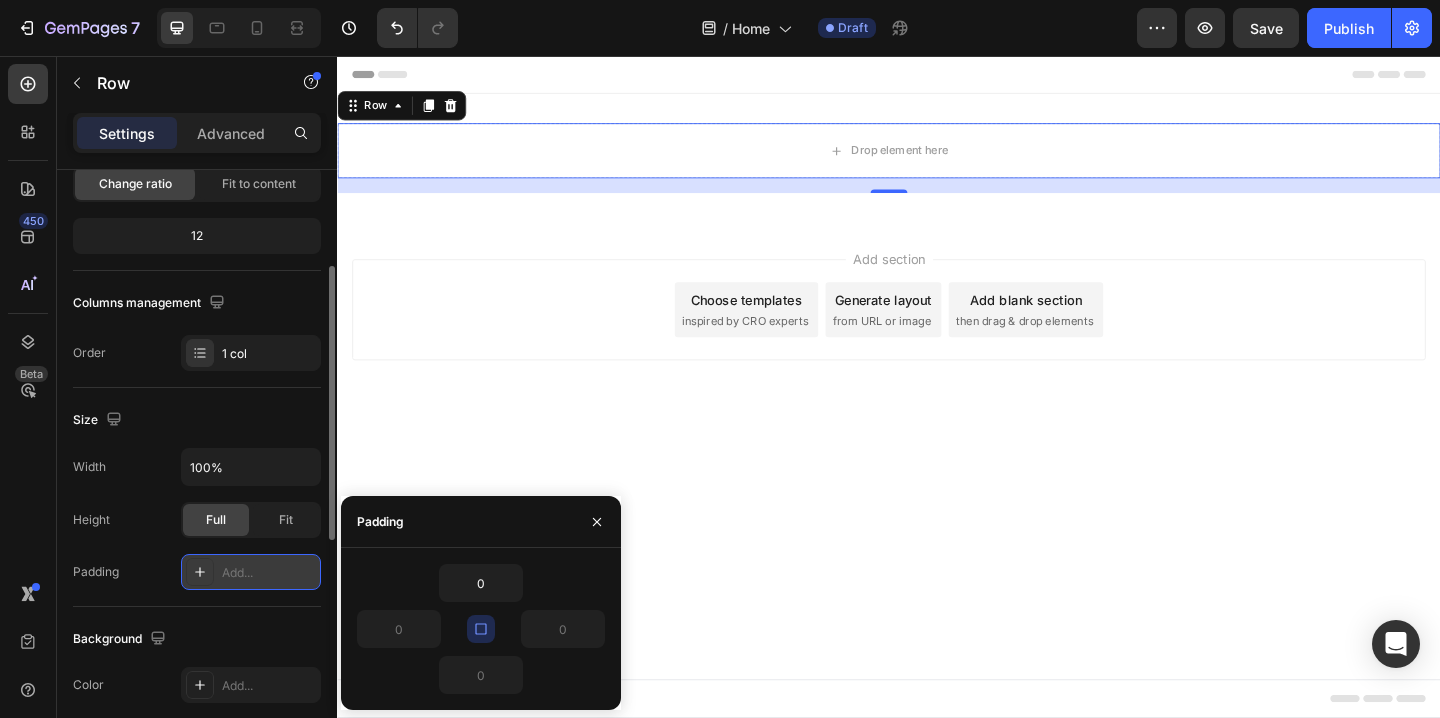 click 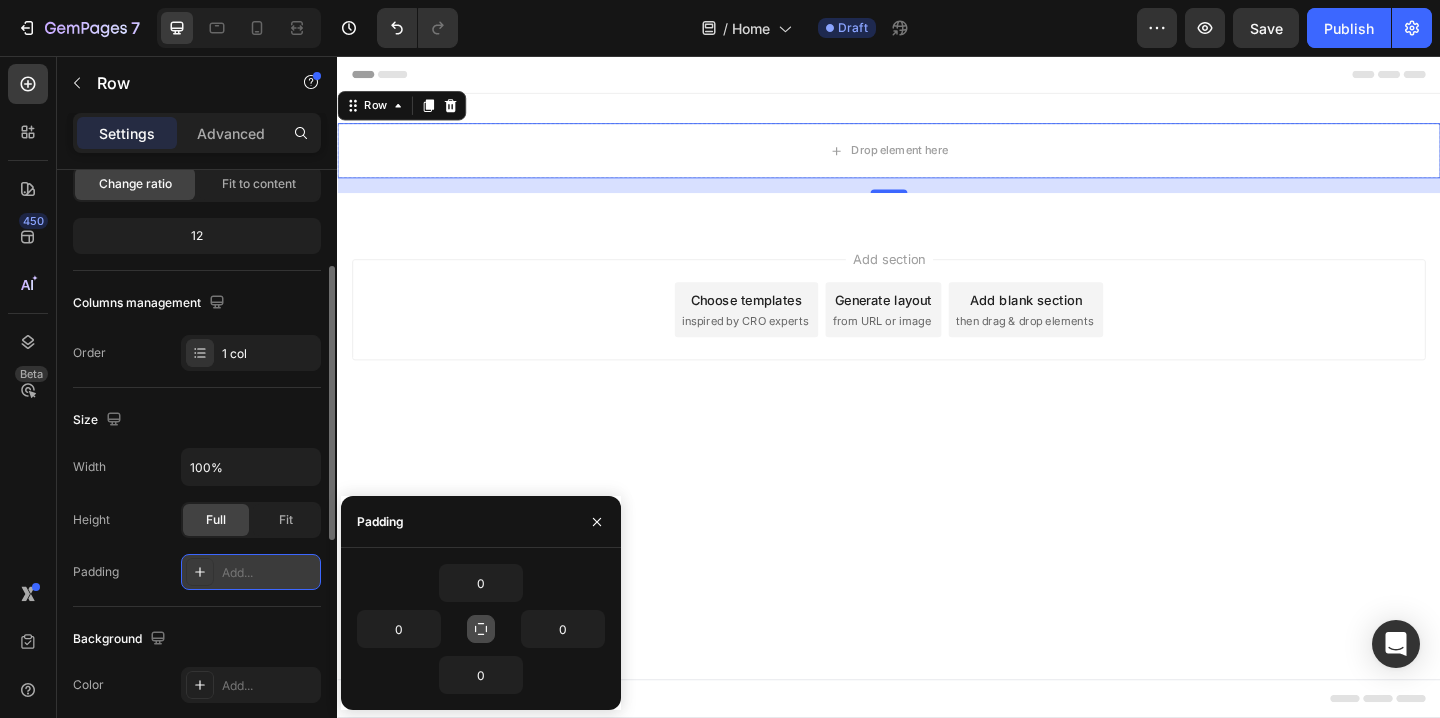 click at bounding box center (481, 629) 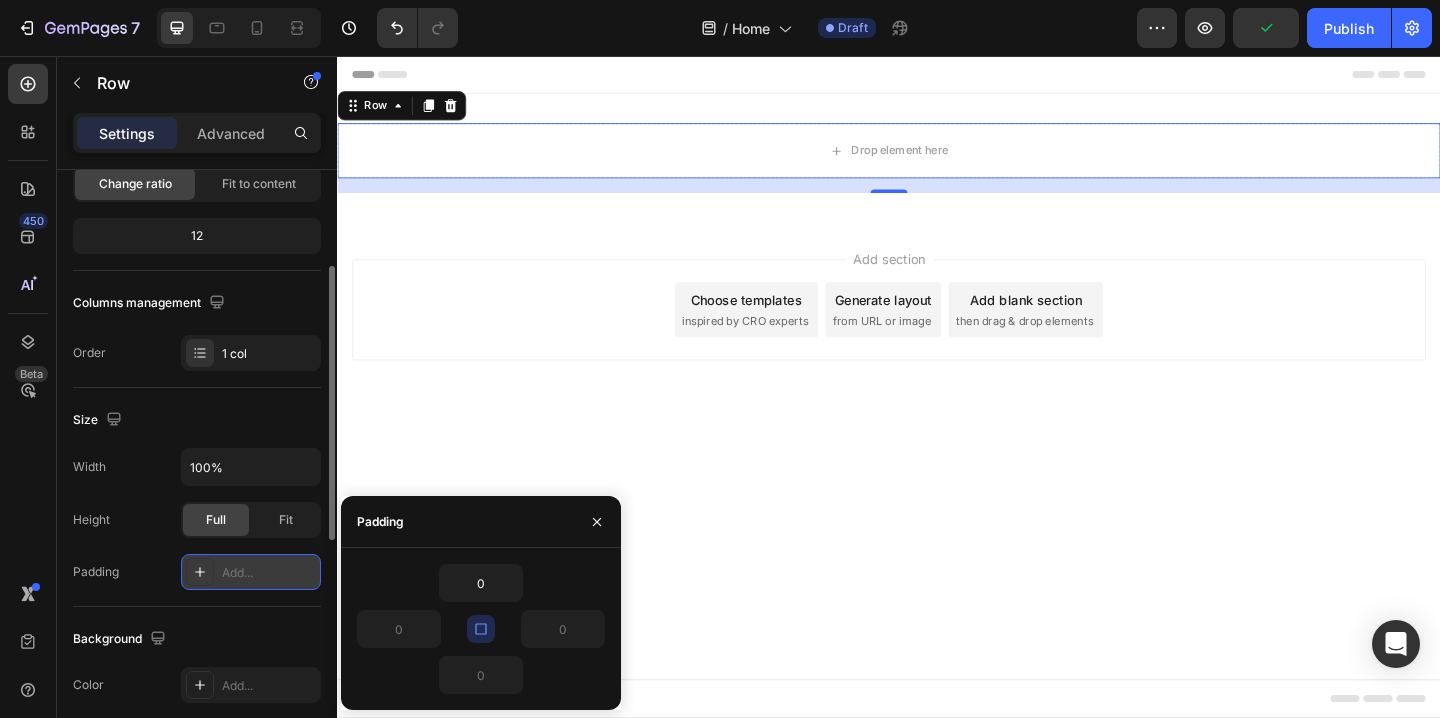 click 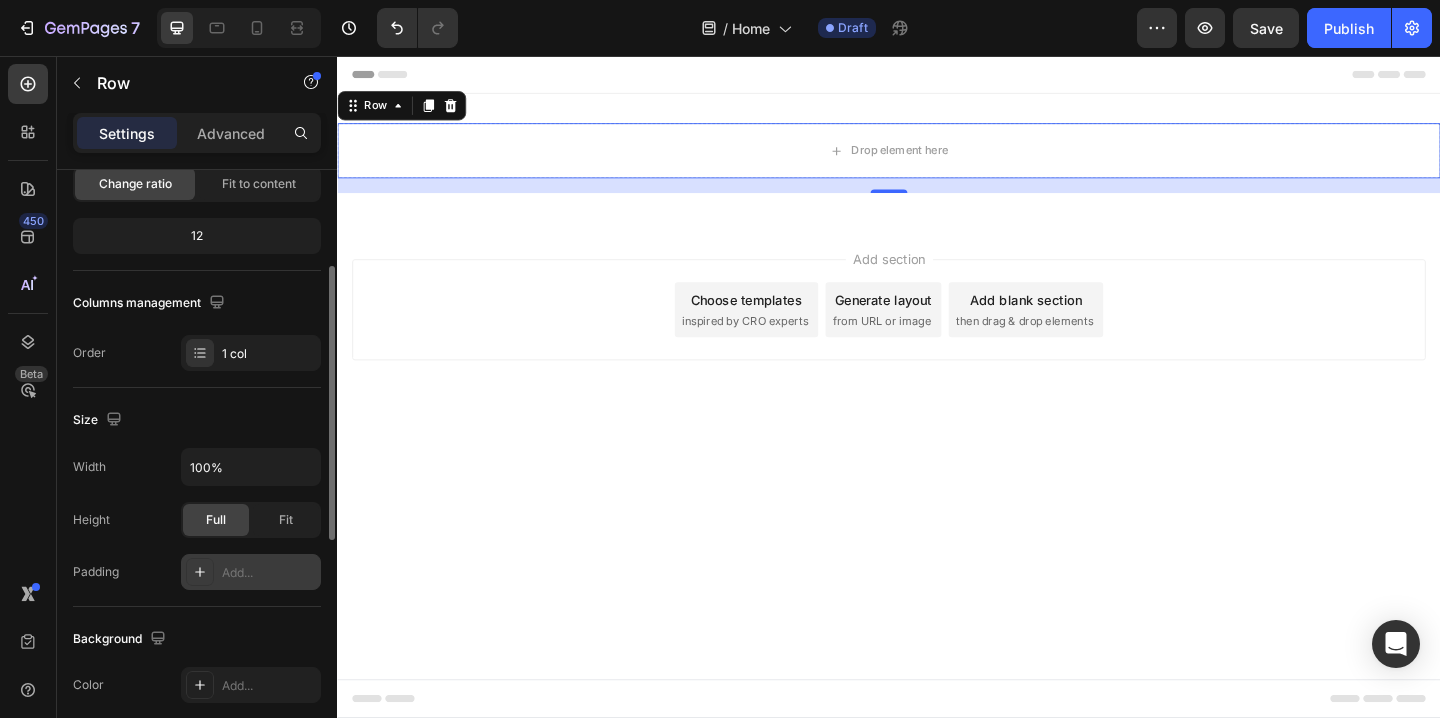 click 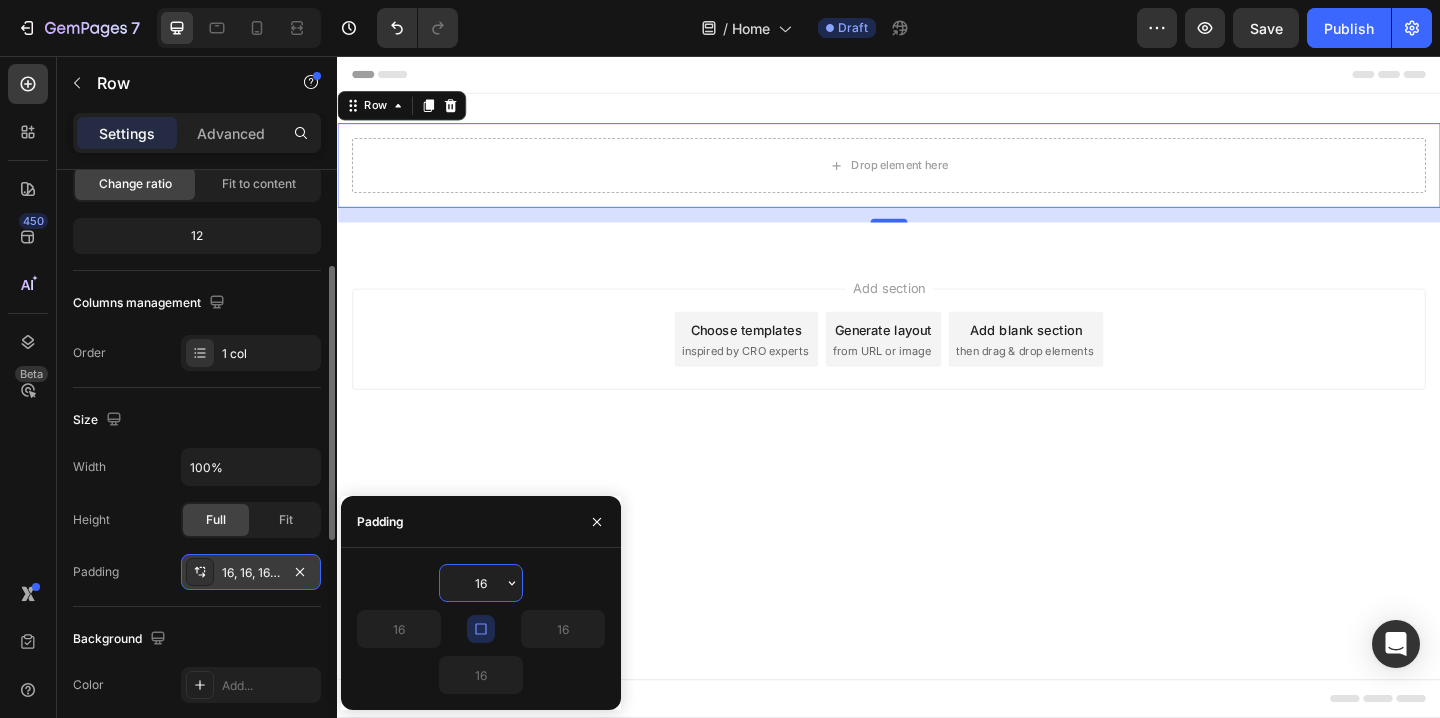 click 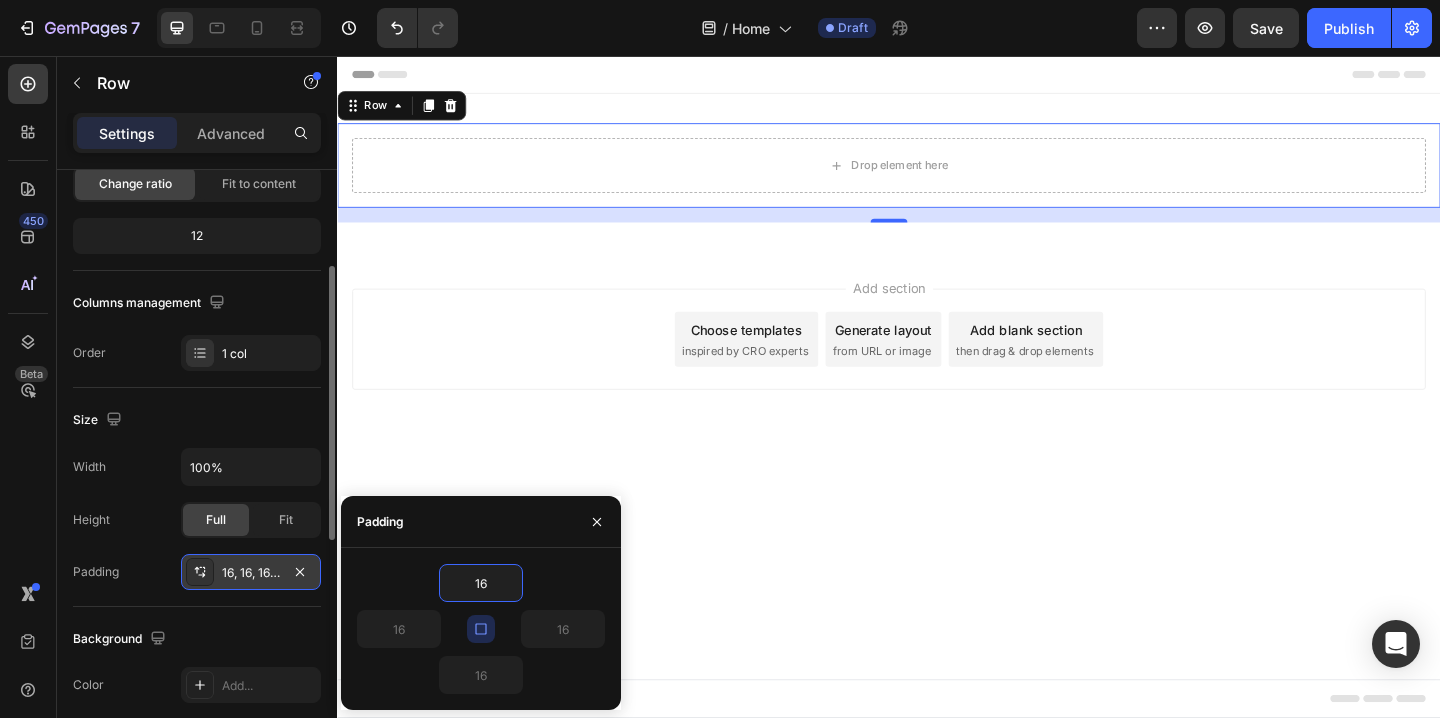 type on "1" 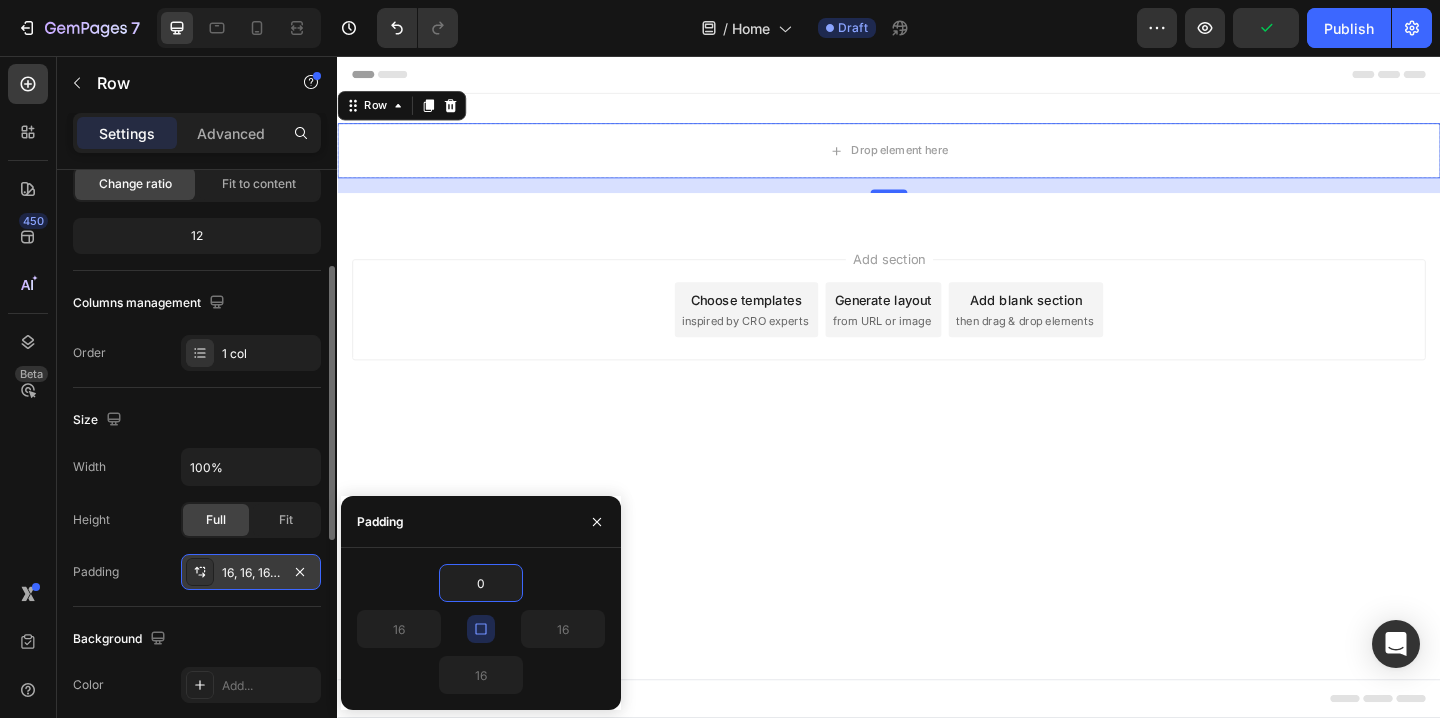 type on "0" 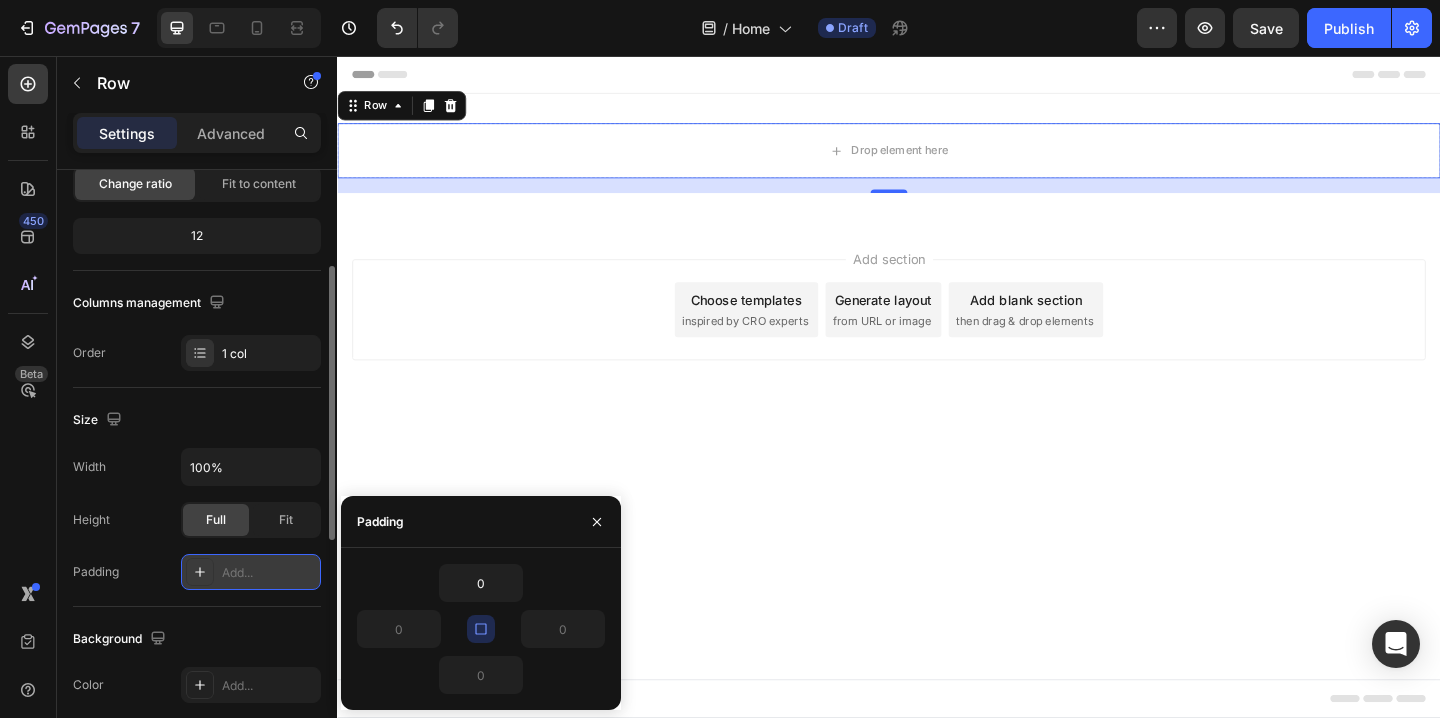 click 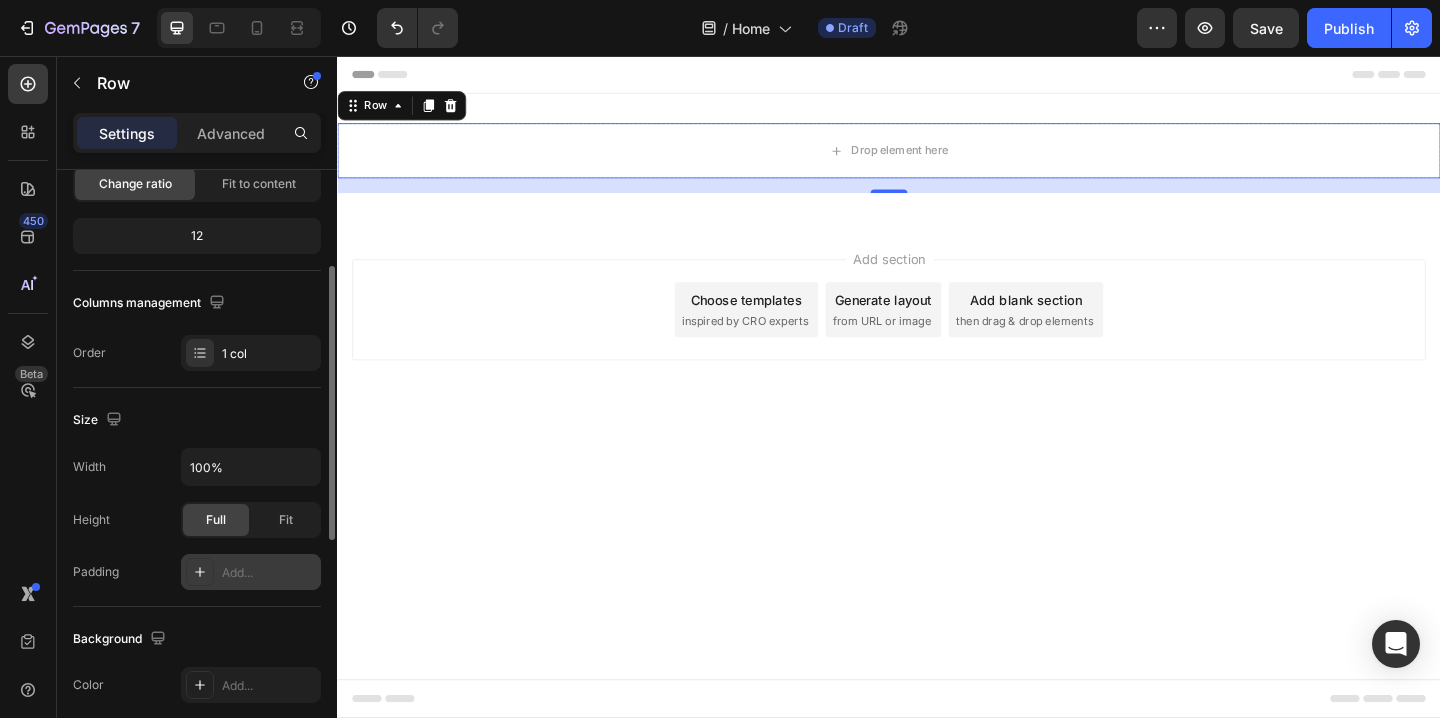click 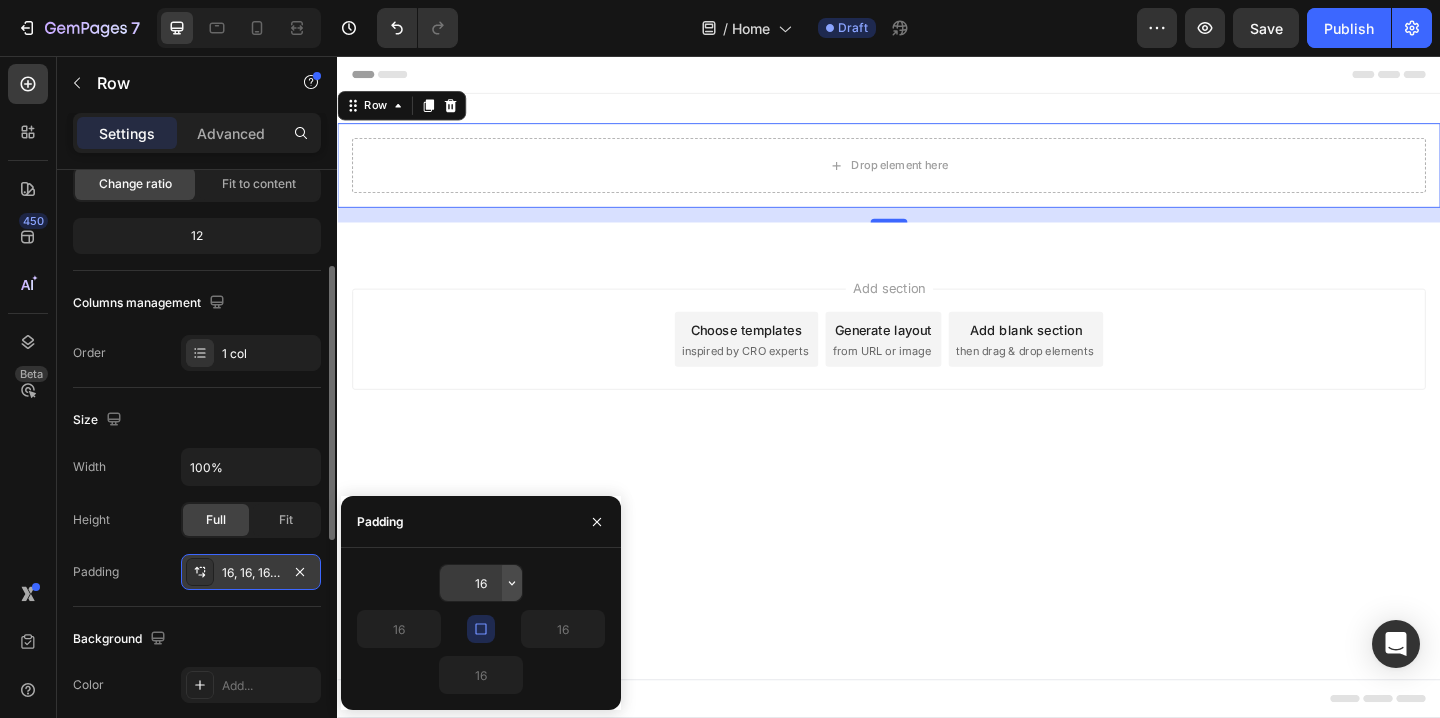 click 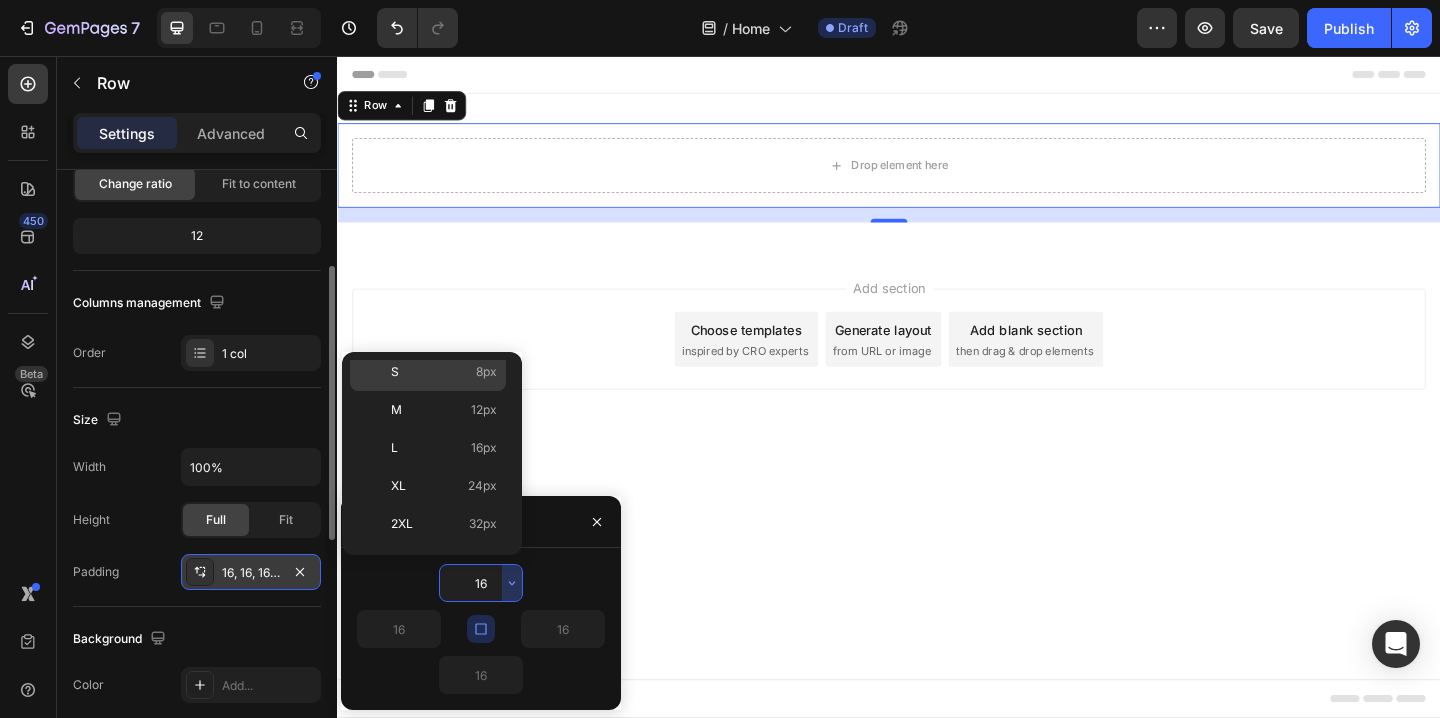 scroll, scrollTop: 0, scrollLeft: 0, axis: both 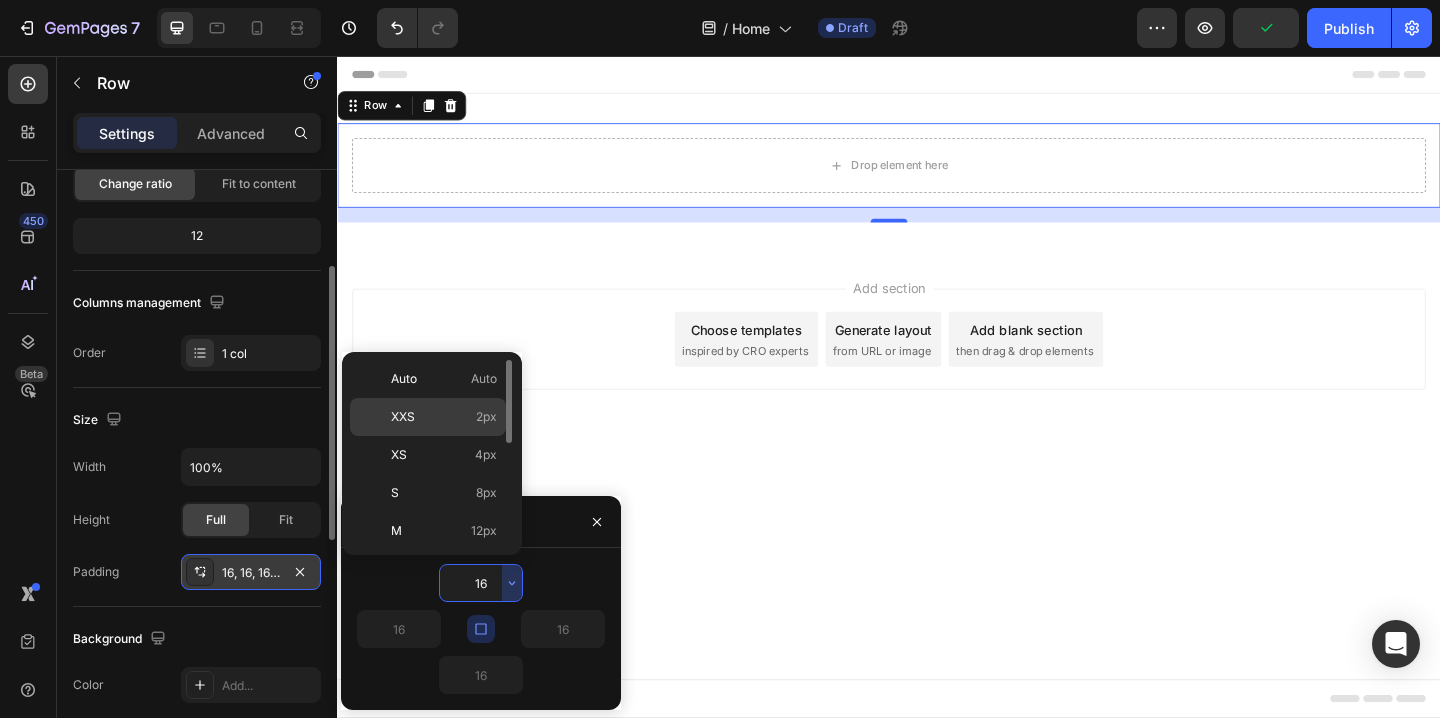 click on "XXS 2px" at bounding box center [444, 417] 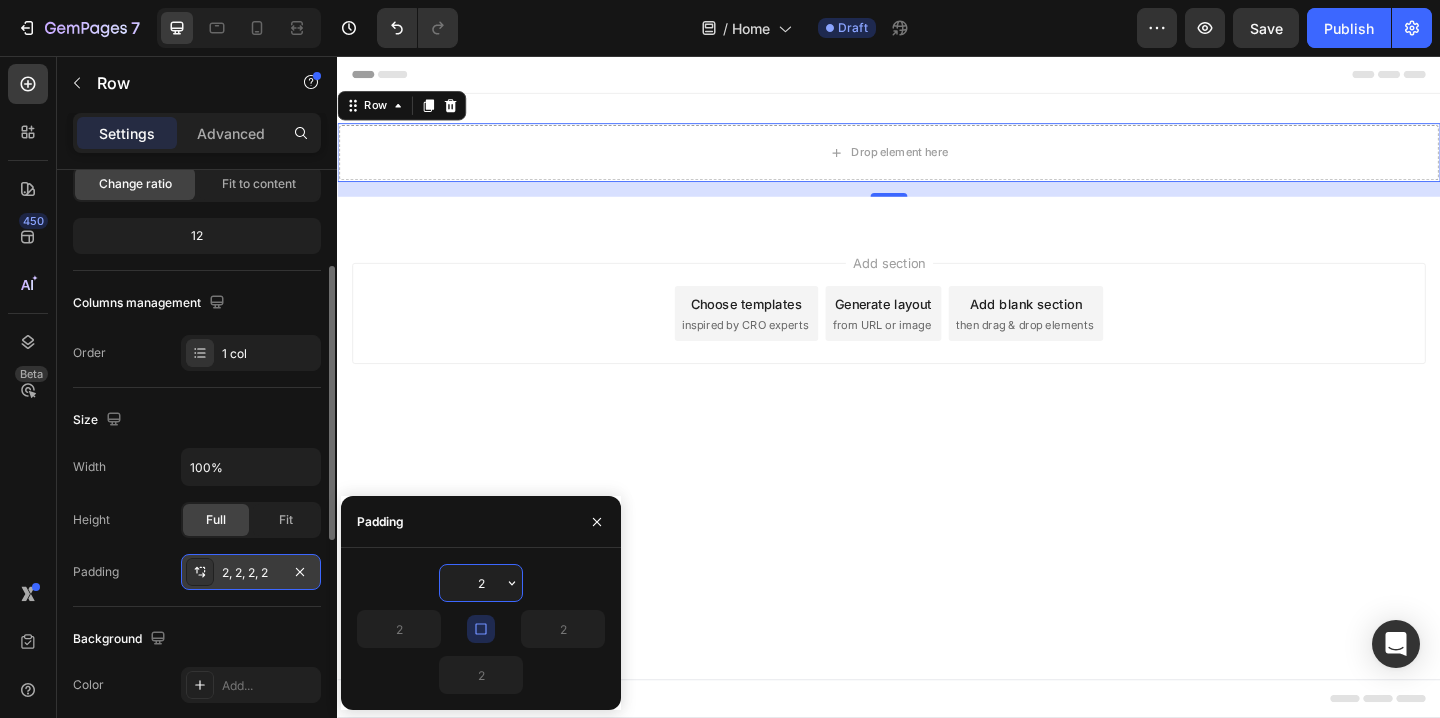 click on "2" at bounding box center [481, 583] 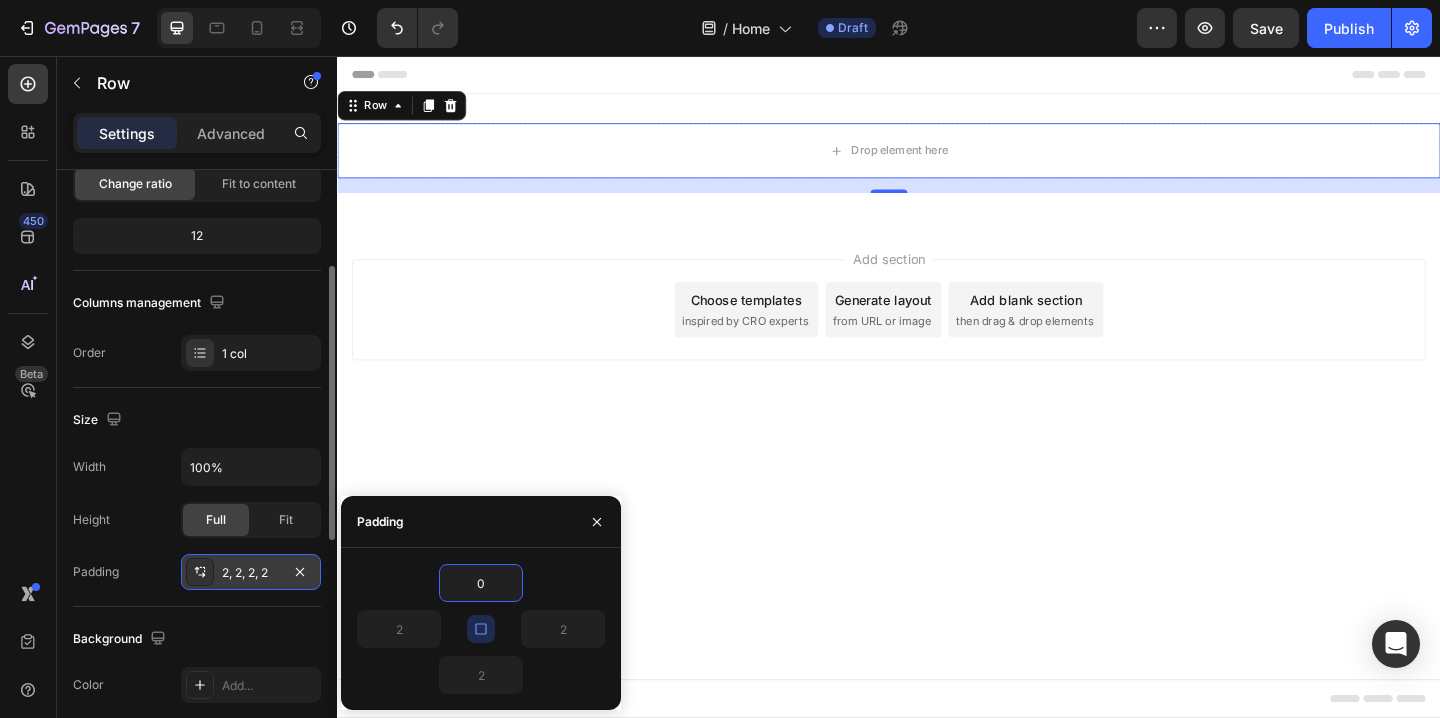 type on "0" 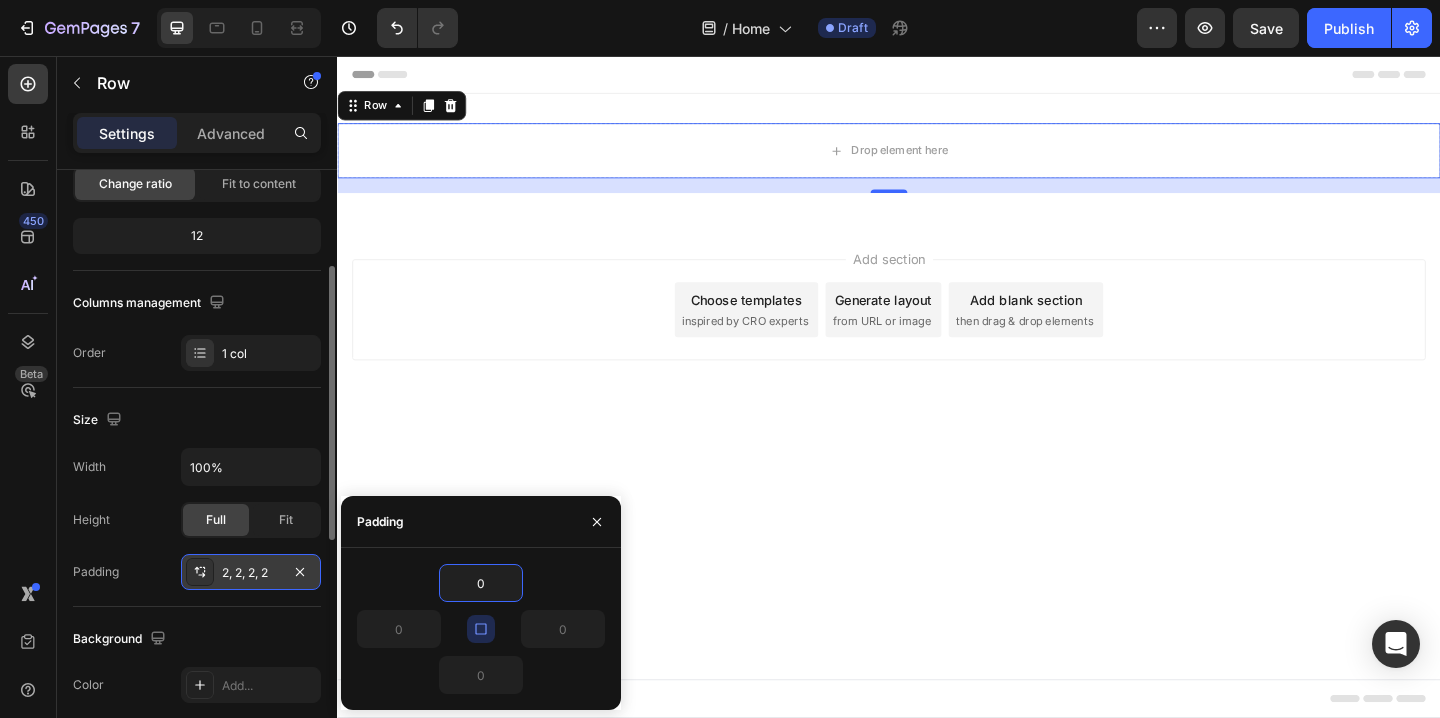 click on "0" at bounding box center [481, 583] 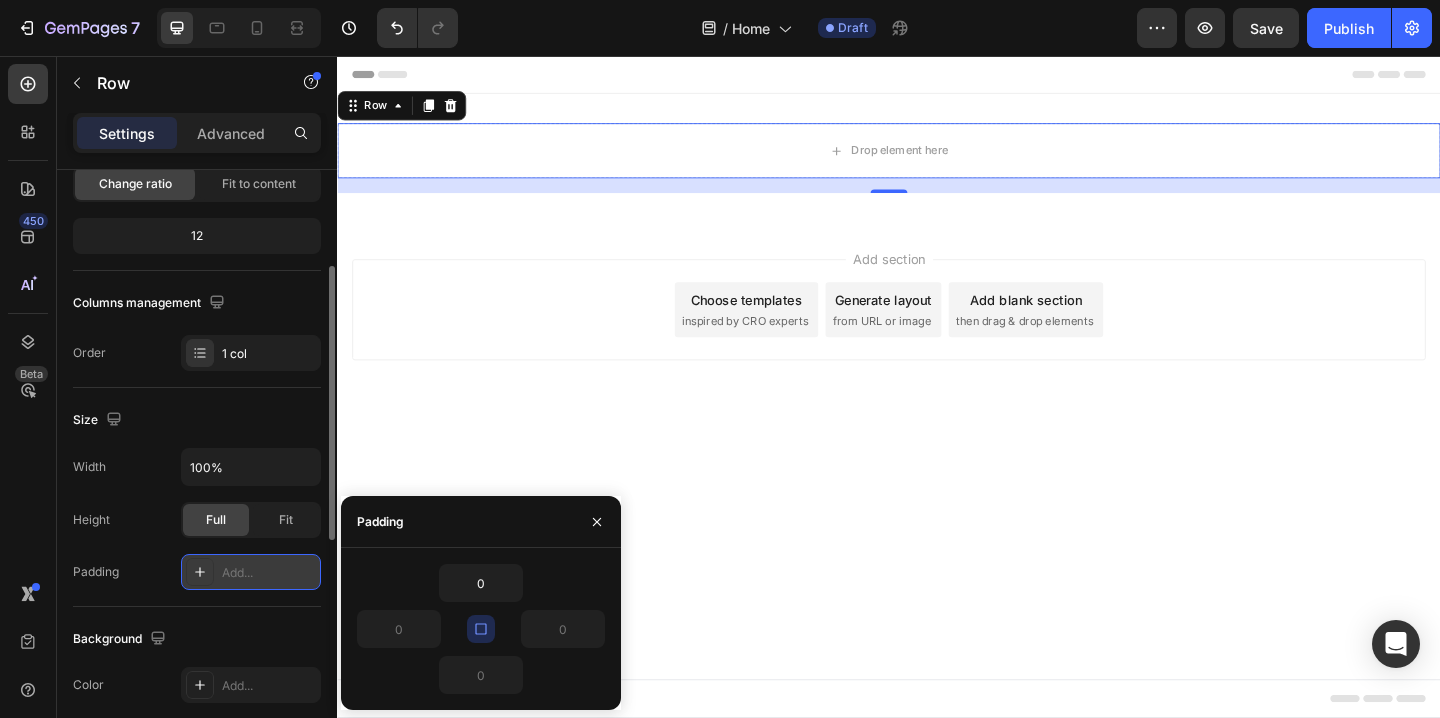 click on "Padding Add..." at bounding box center (197, 572) 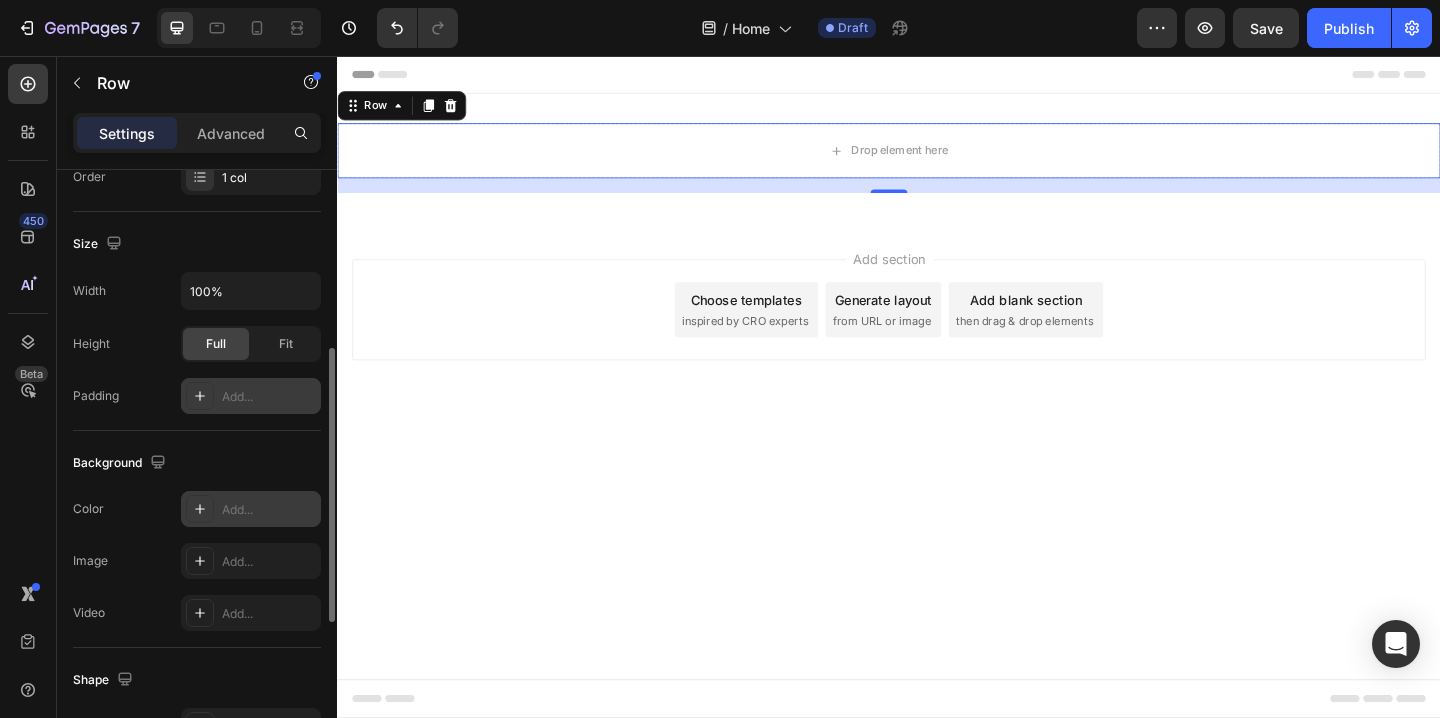 scroll, scrollTop: 390, scrollLeft: 0, axis: vertical 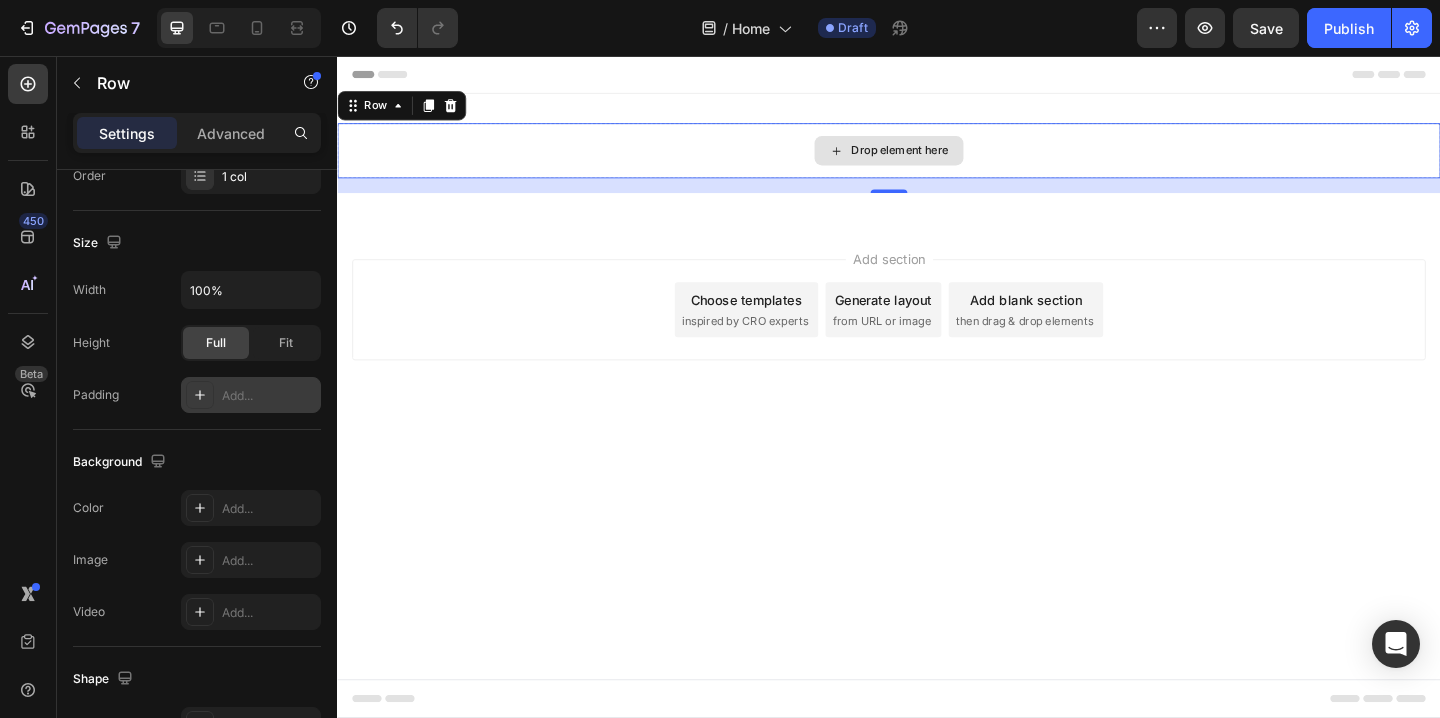 click on "Drop element here" at bounding box center (937, 159) 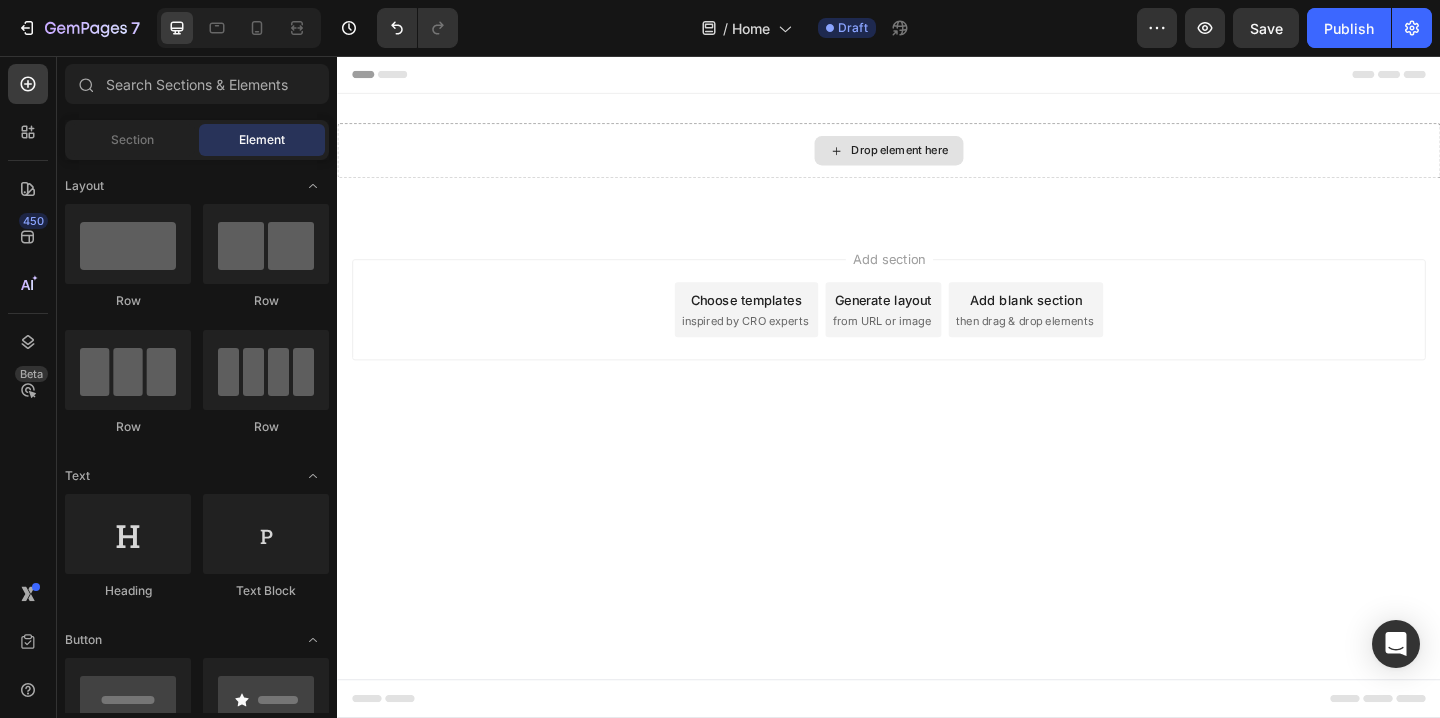 click on "Drop element here" at bounding box center [949, 159] 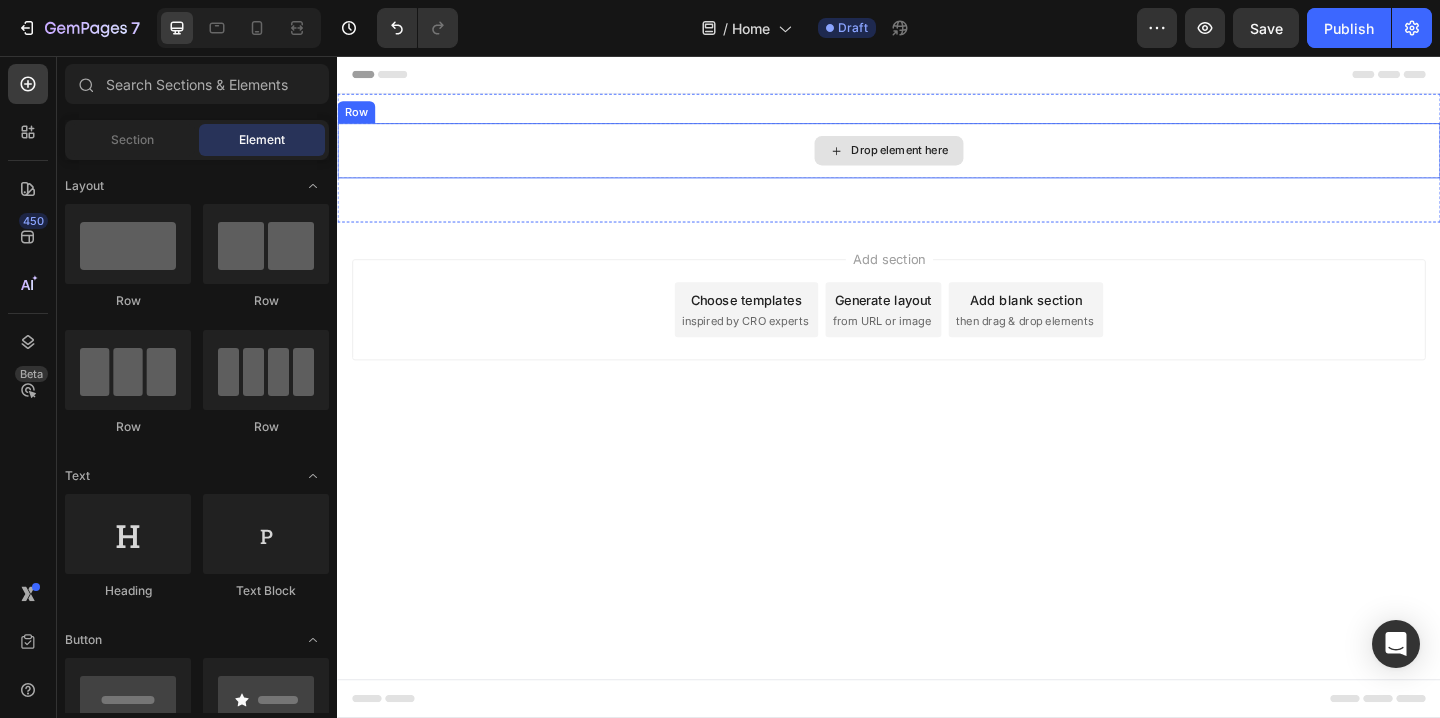 click on "Drop element here" at bounding box center (949, 159) 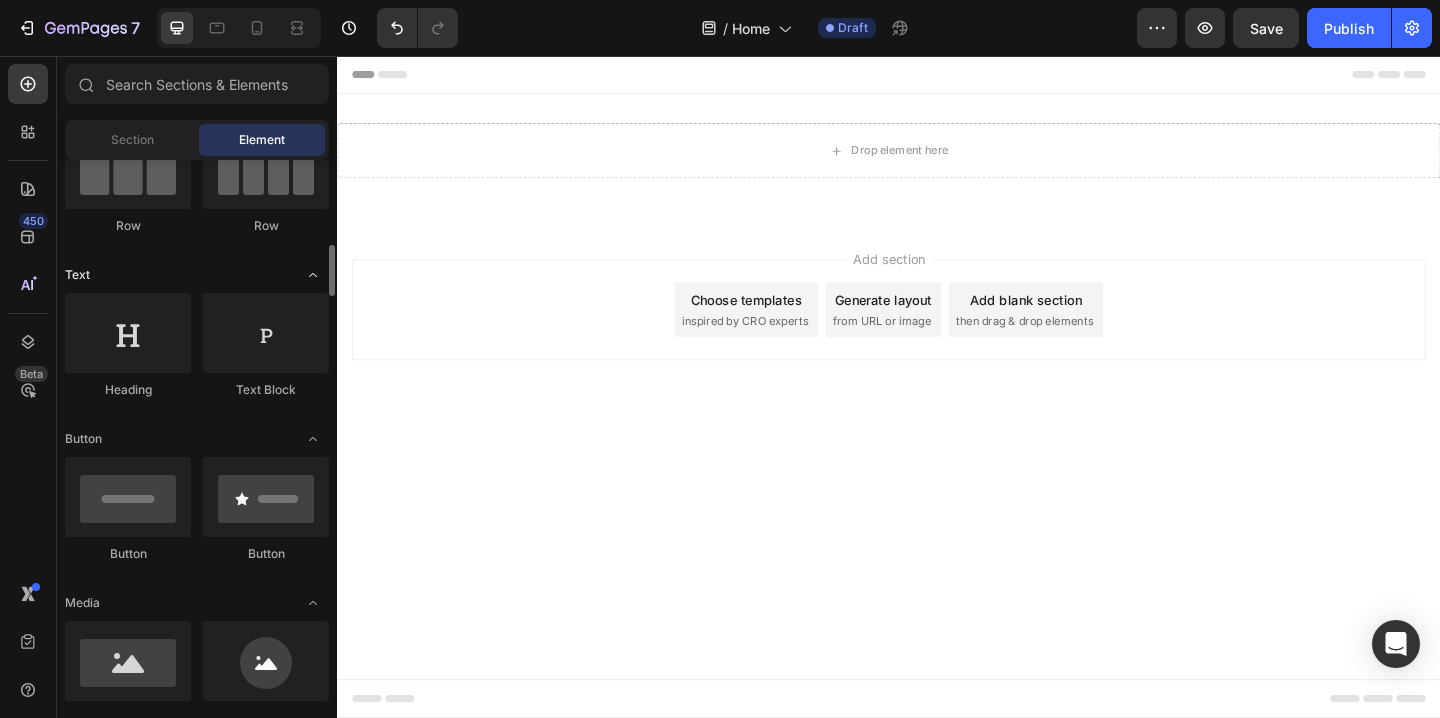 scroll, scrollTop: 301, scrollLeft: 0, axis: vertical 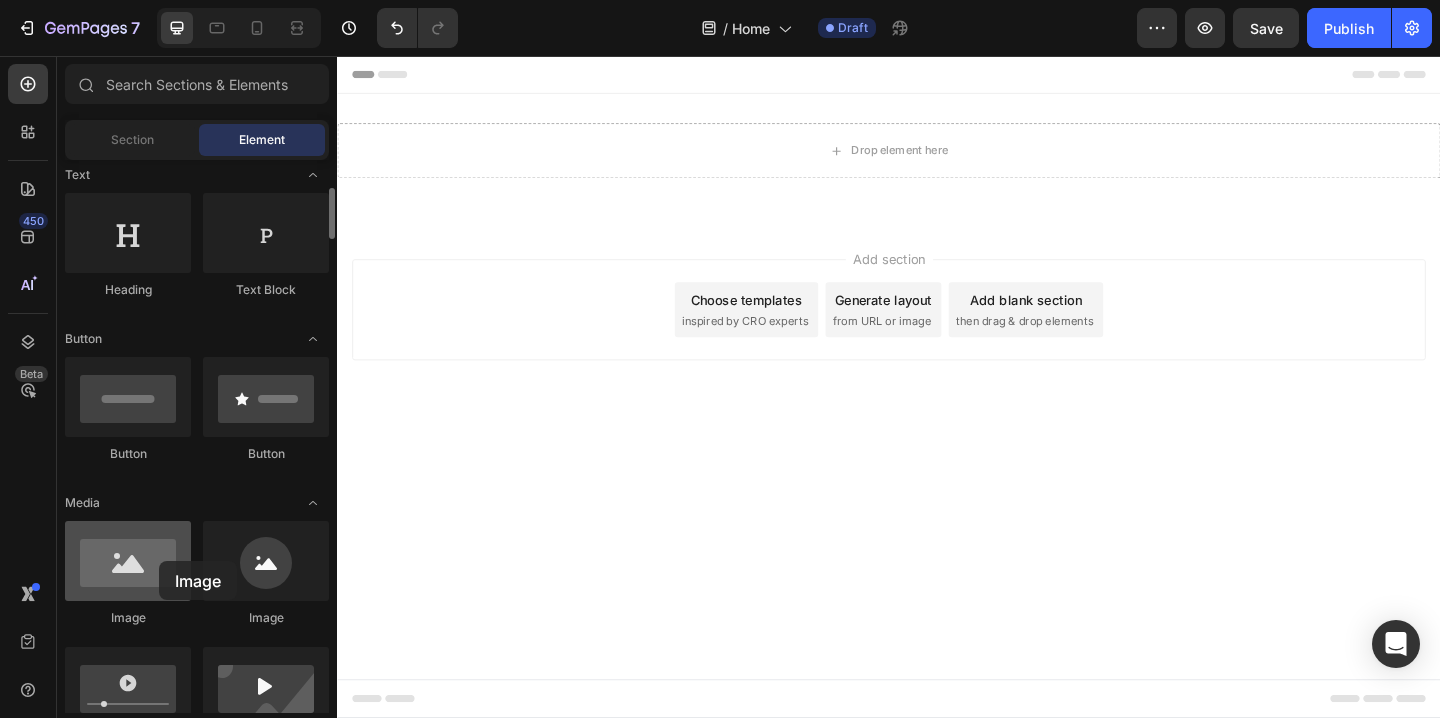 click at bounding box center [128, 561] 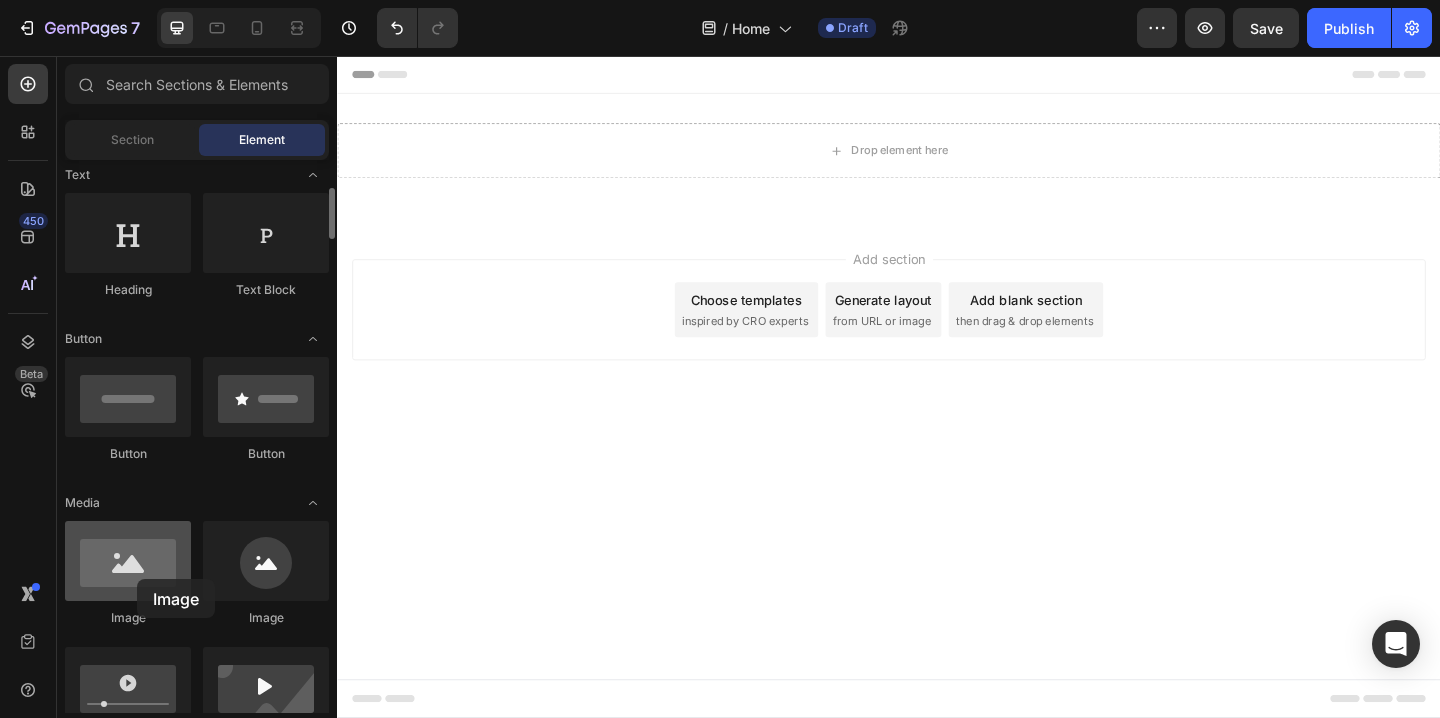 click at bounding box center (128, 561) 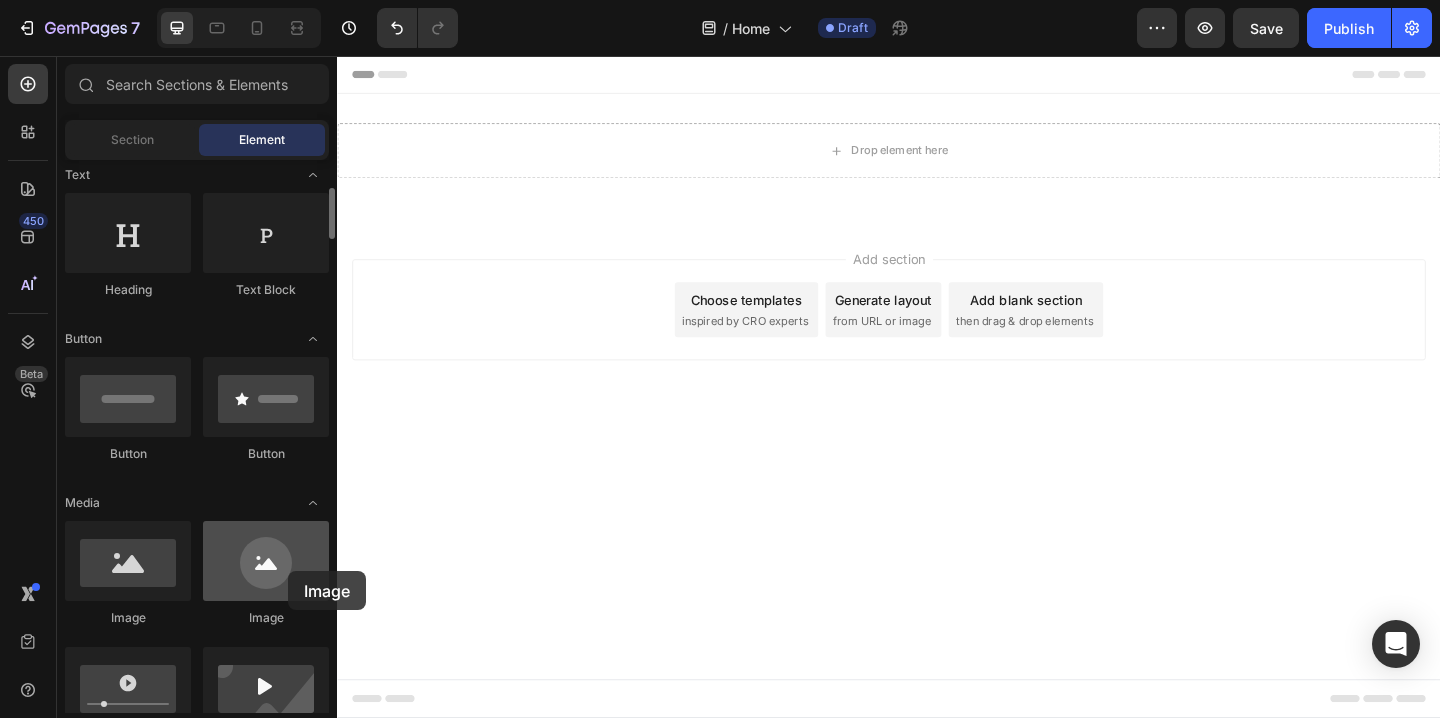 click at bounding box center (266, 561) 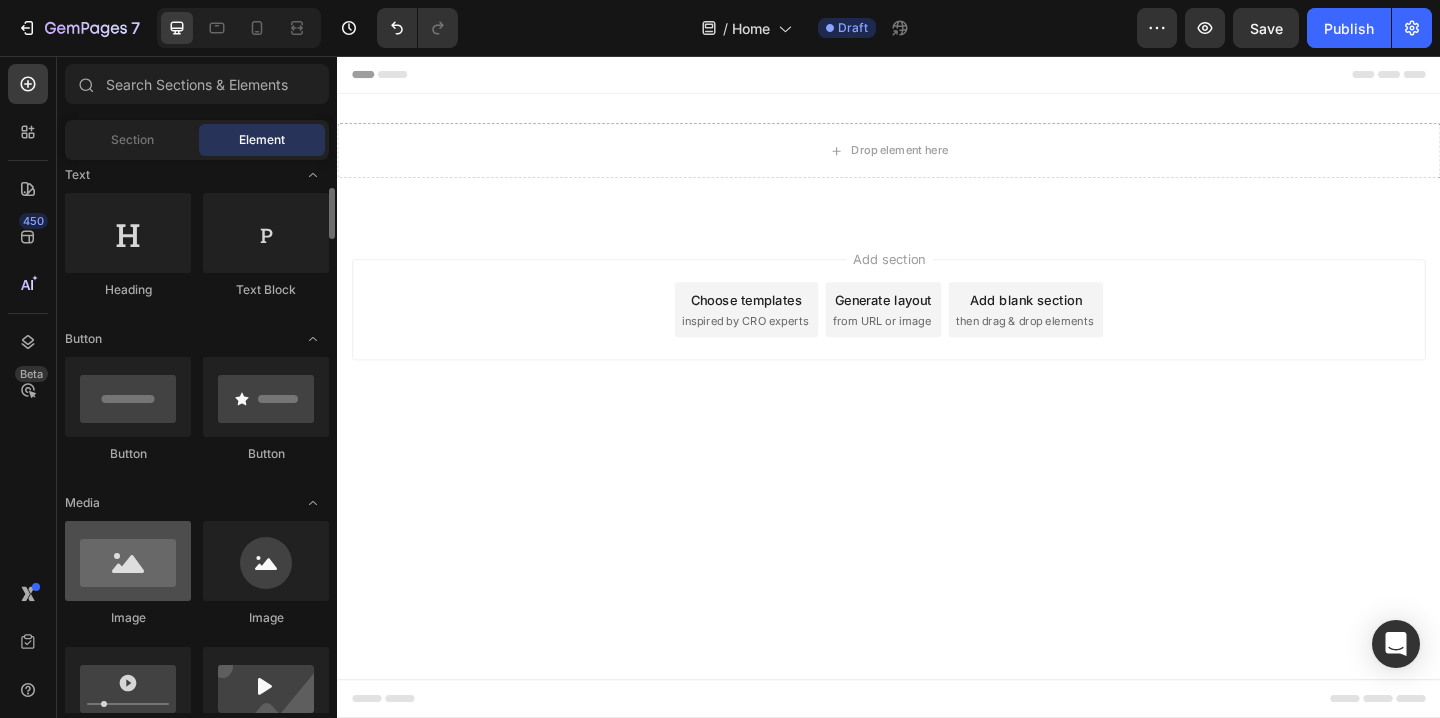 click at bounding box center (128, 561) 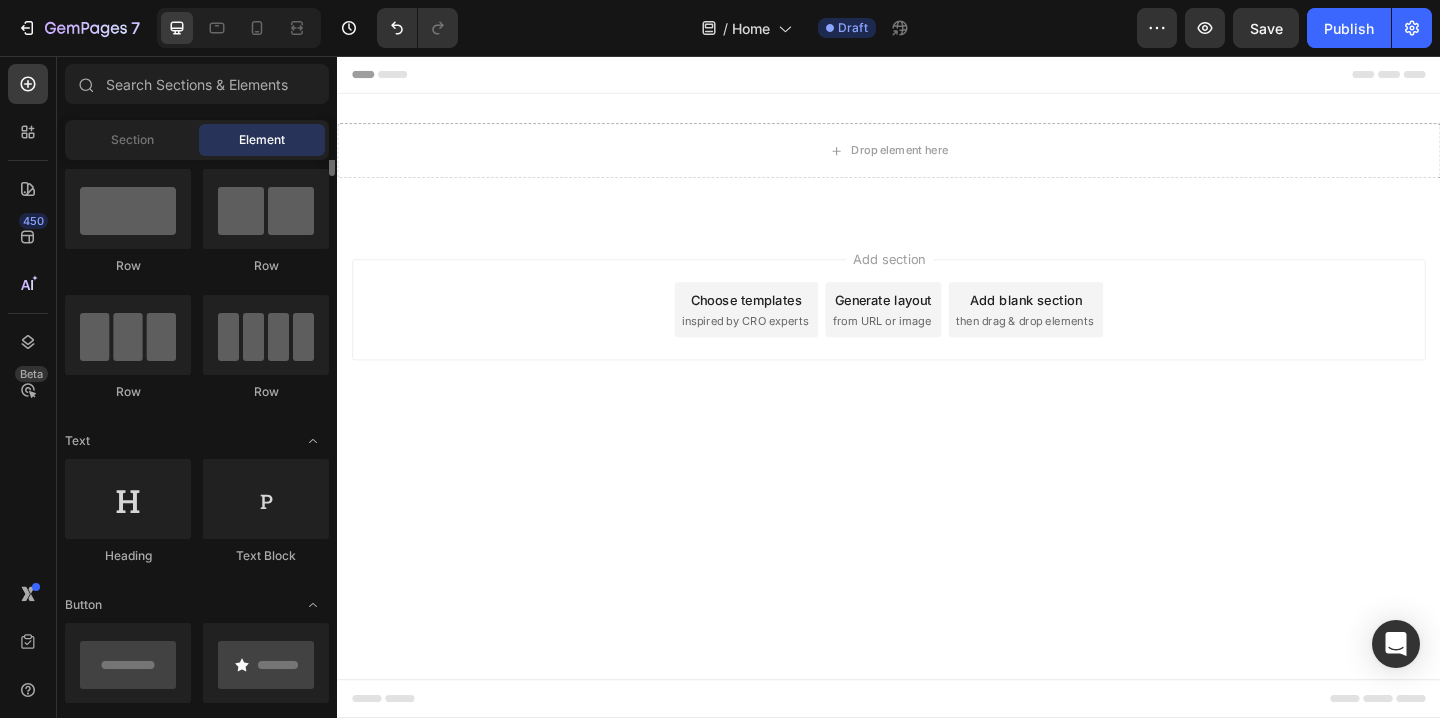 scroll, scrollTop: 0, scrollLeft: 0, axis: both 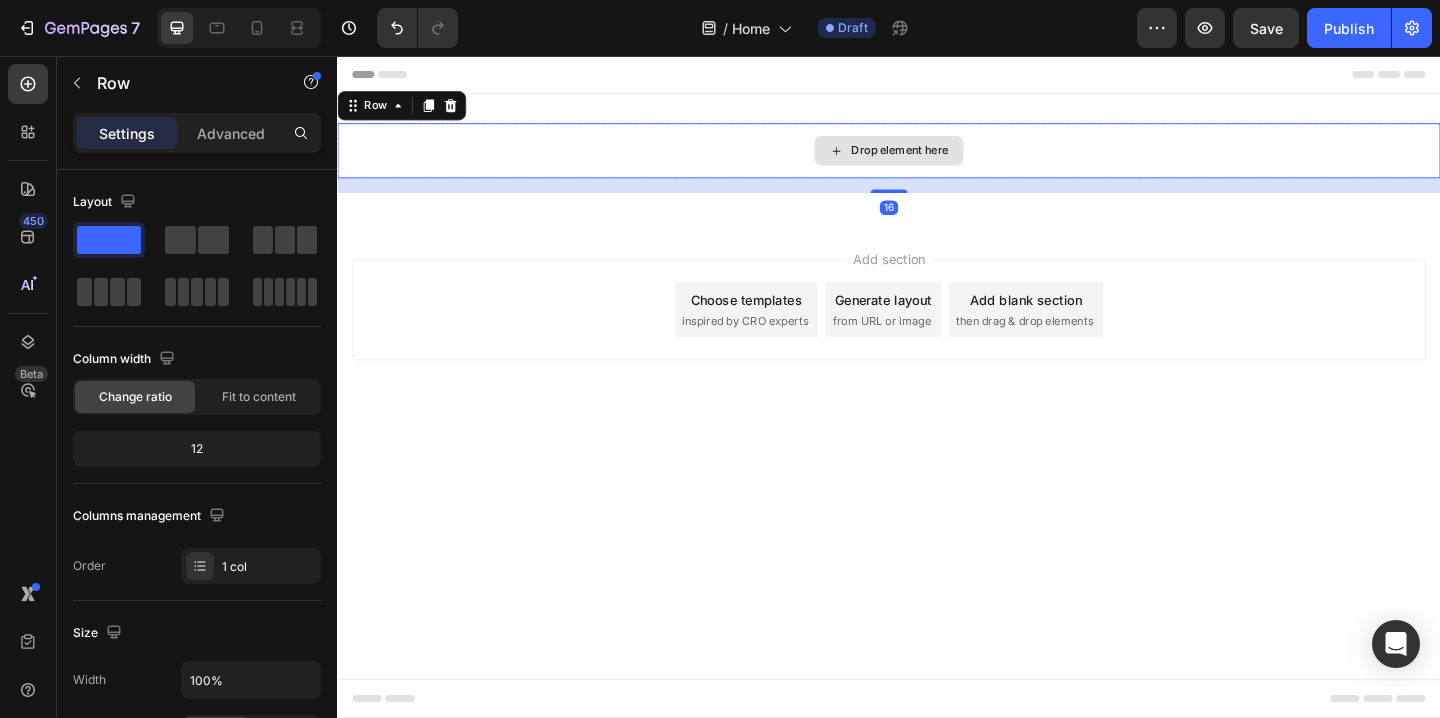 click on "Drop element here" at bounding box center [937, 159] 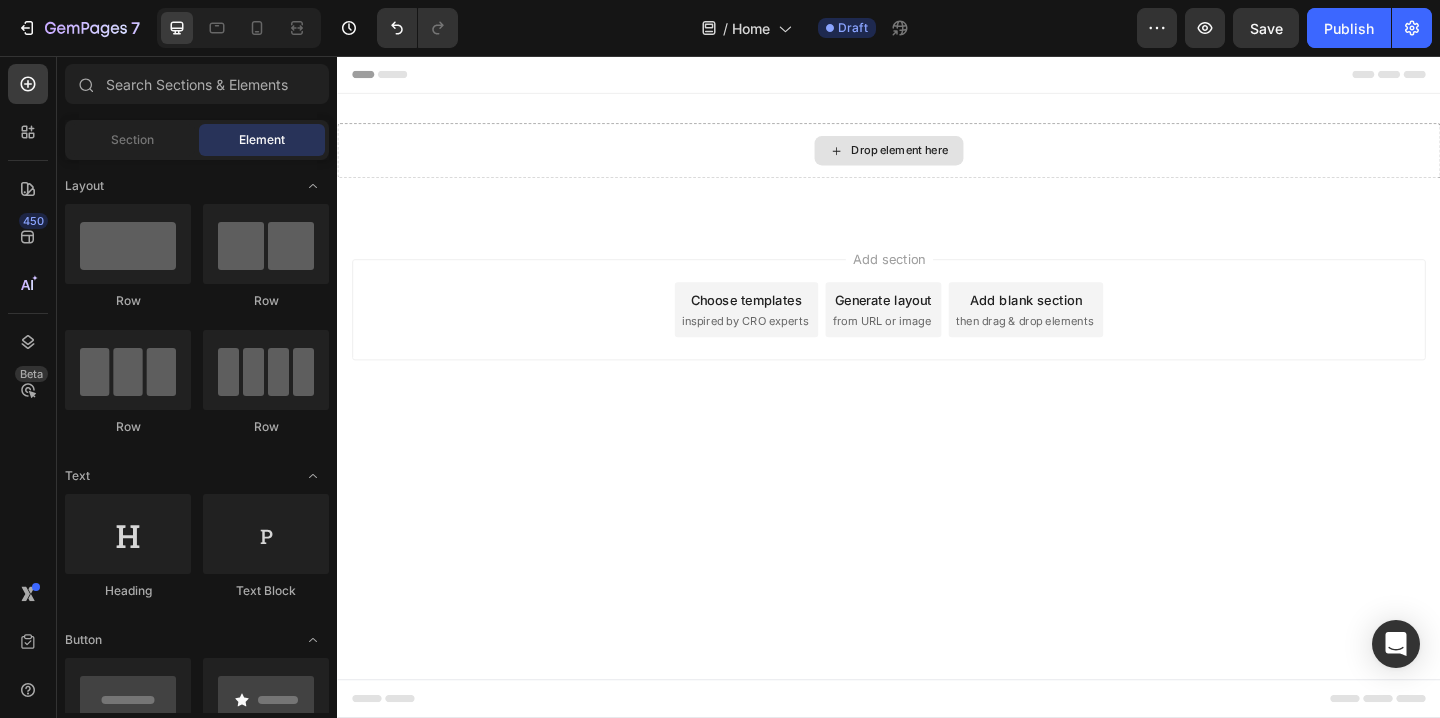 click on "Drop element here" at bounding box center [949, 159] 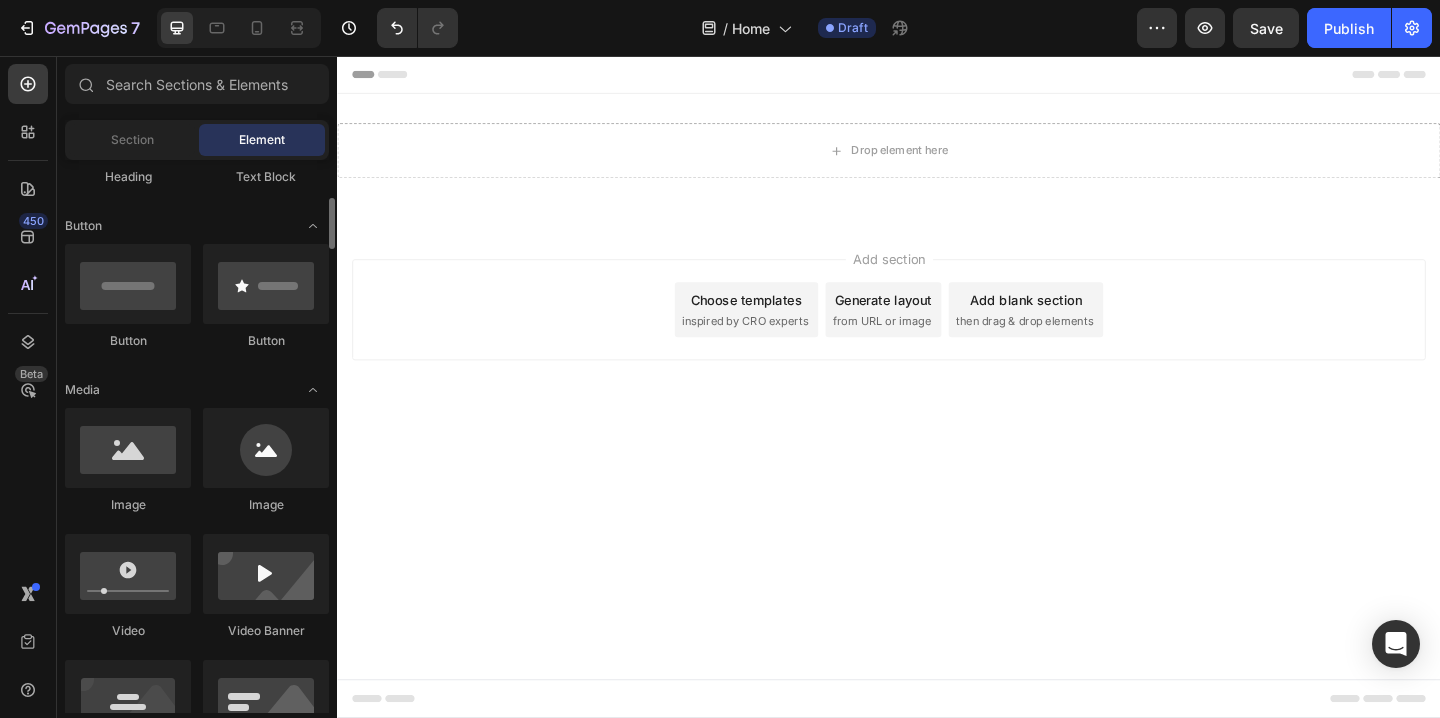 scroll, scrollTop: 413, scrollLeft: 0, axis: vertical 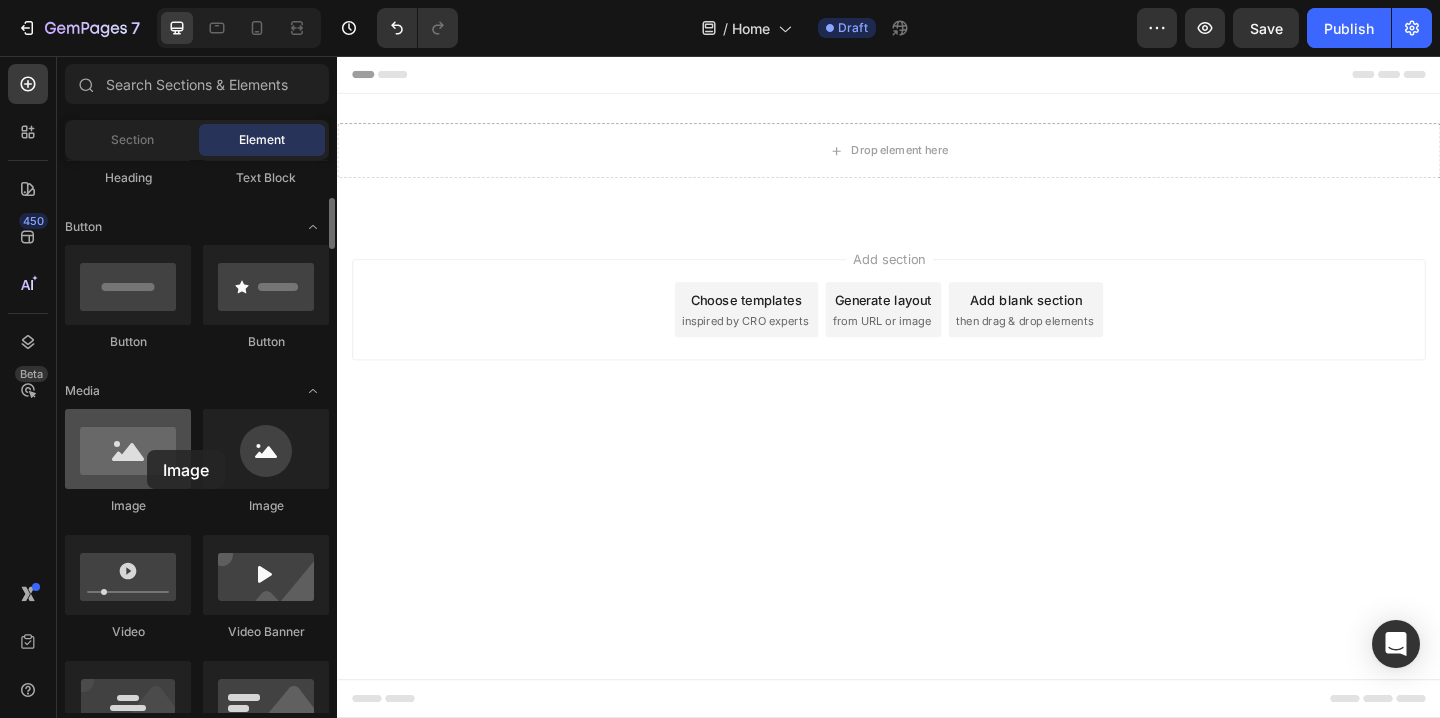 click at bounding box center (128, 449) 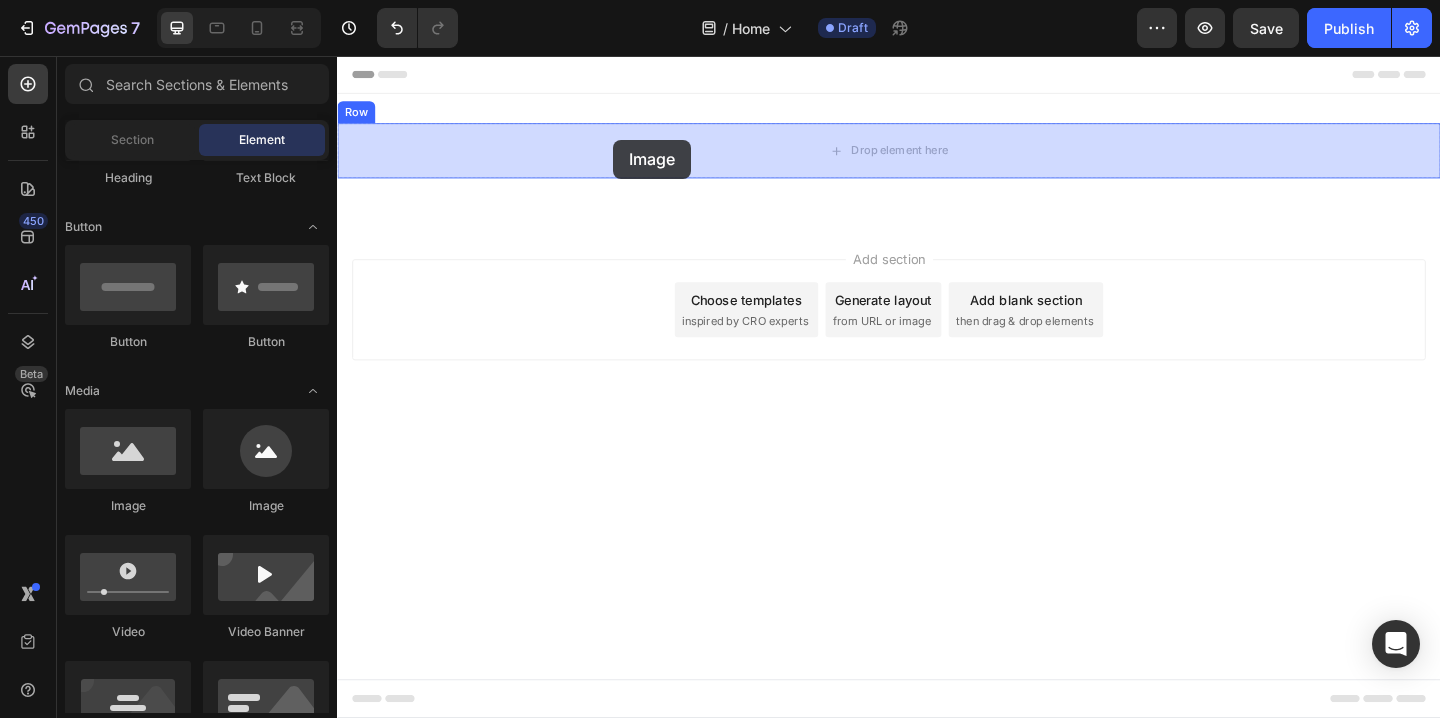 drag, startPoint x: 447, startPoint y: 515, endPoint x: 636, endPoint y: 146, distance: 414.58655 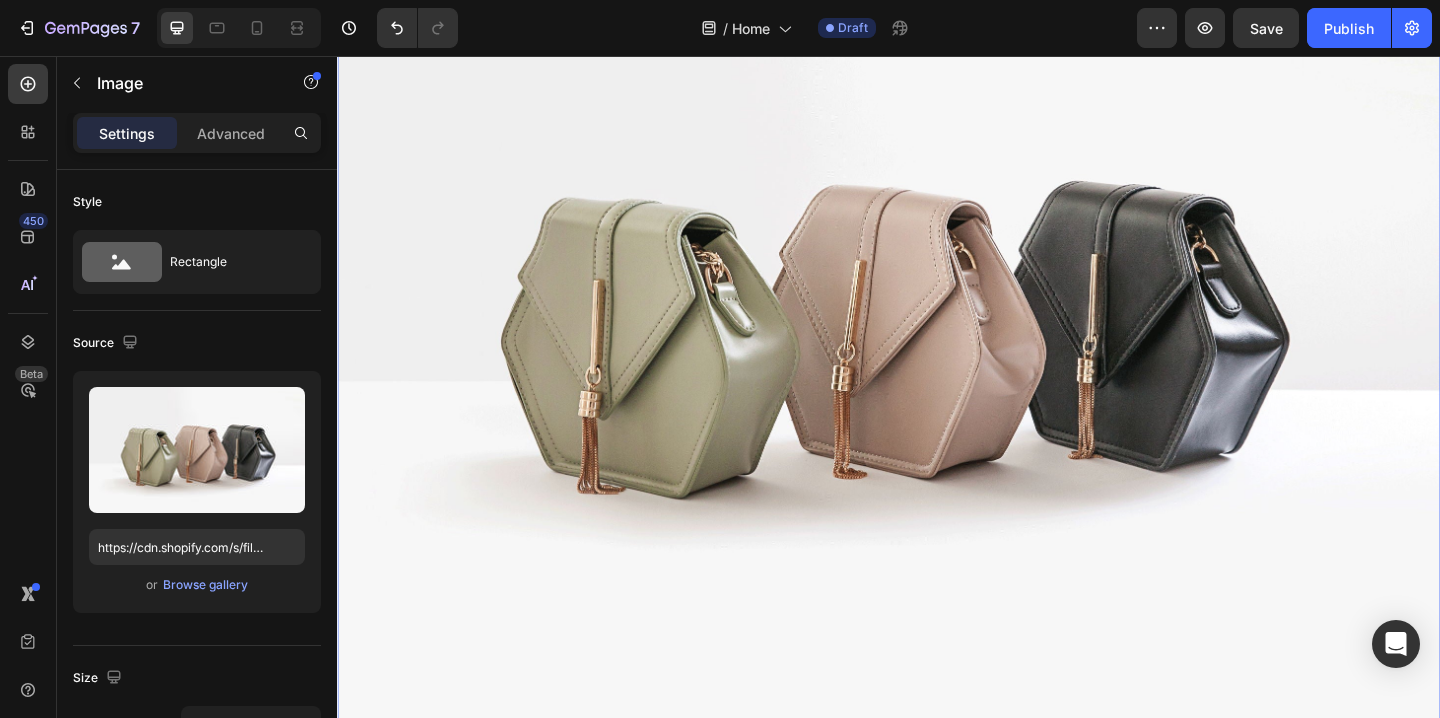 scroll, scrollTop: 0, scrollLeft: 0, axis: both 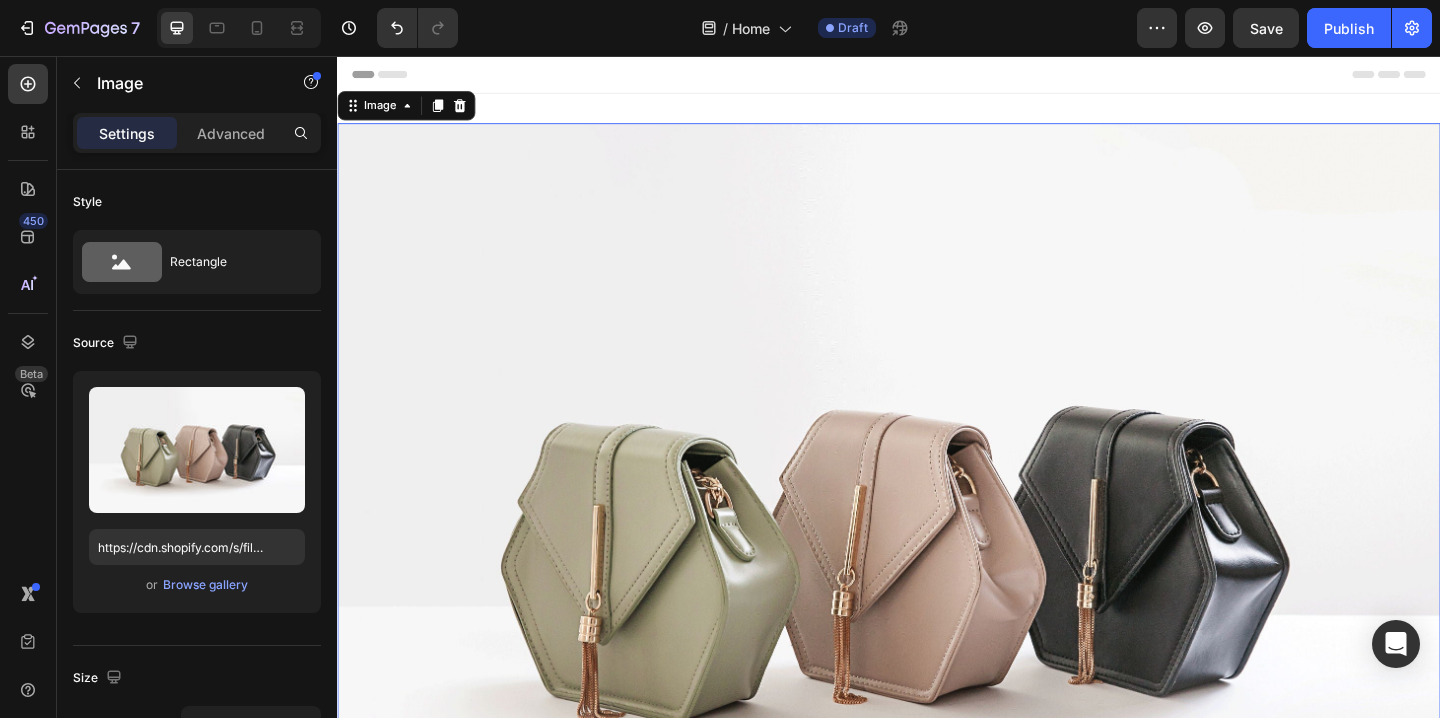click at bounding box center [937, 579] 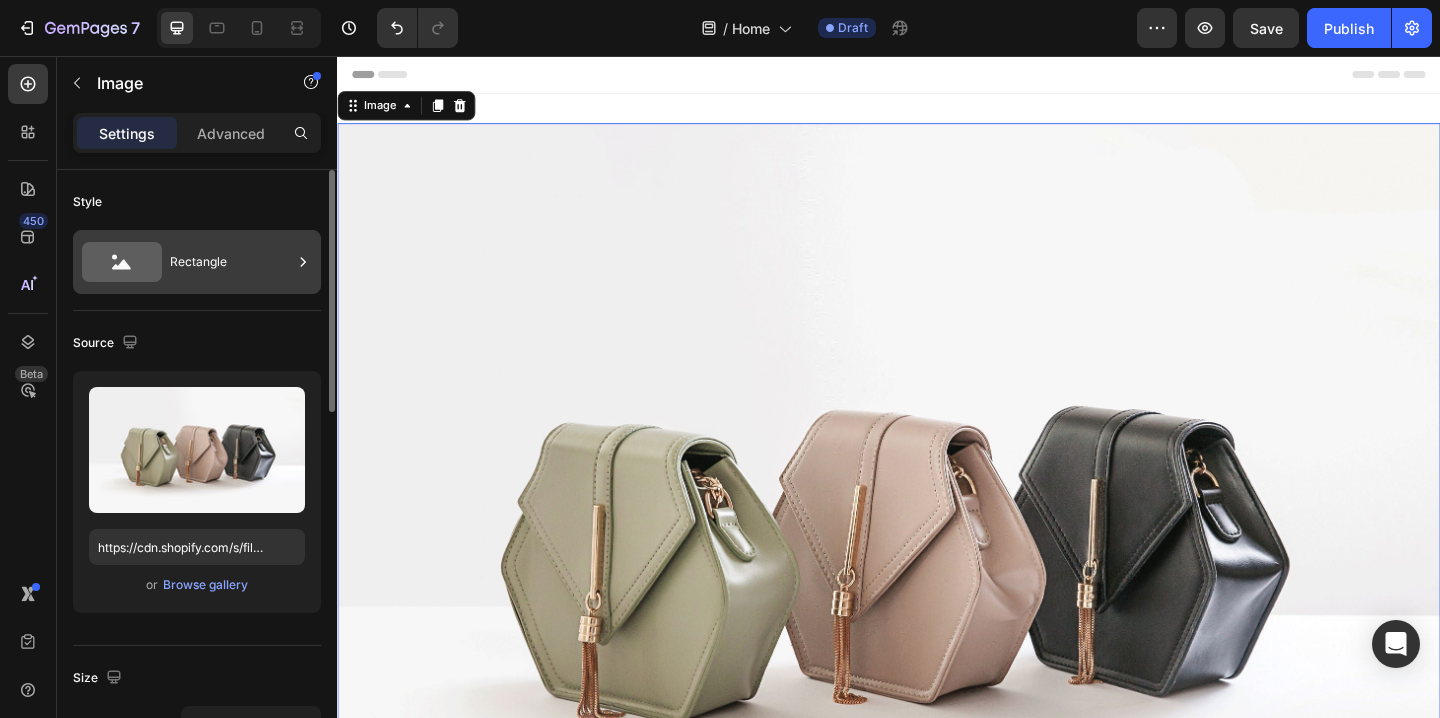 click on "Rectangle" at bounding box center [231, 262] 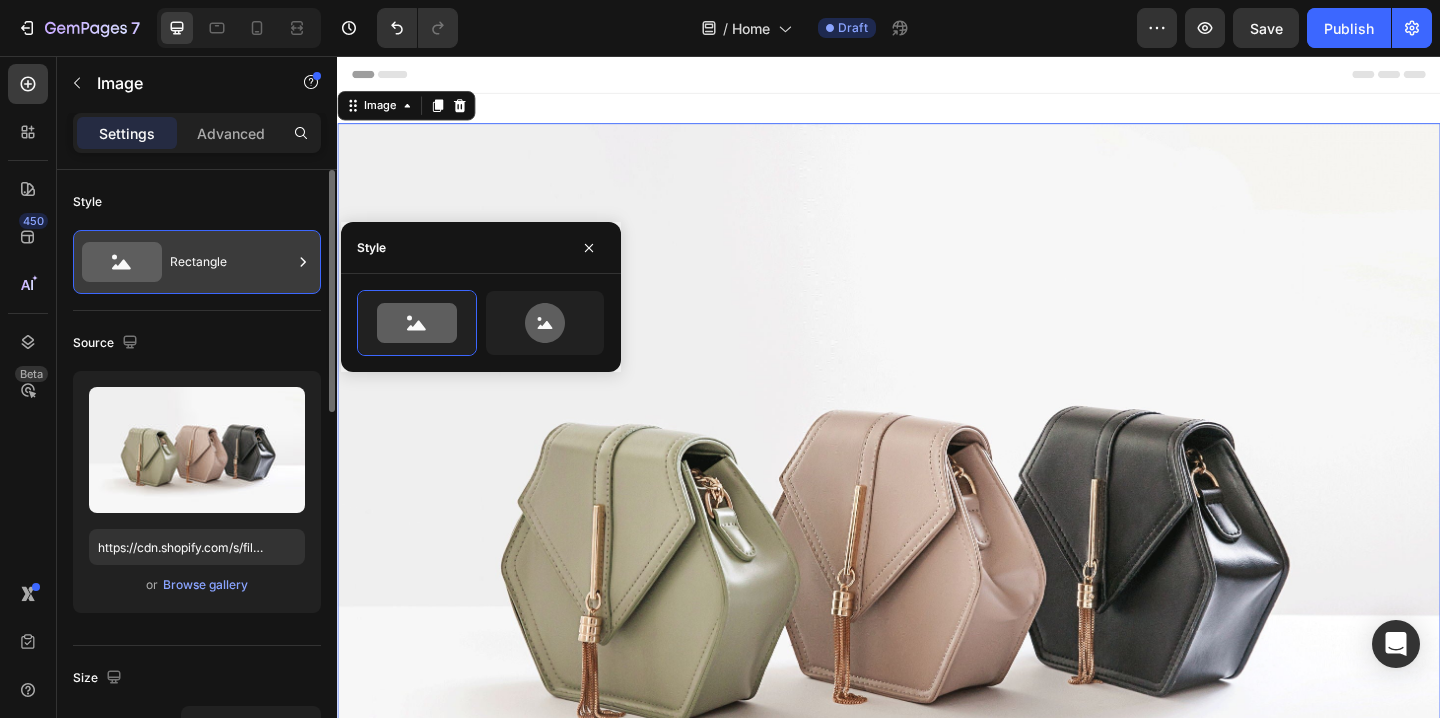click on "Rectangle" at bounding box center (231, 262) 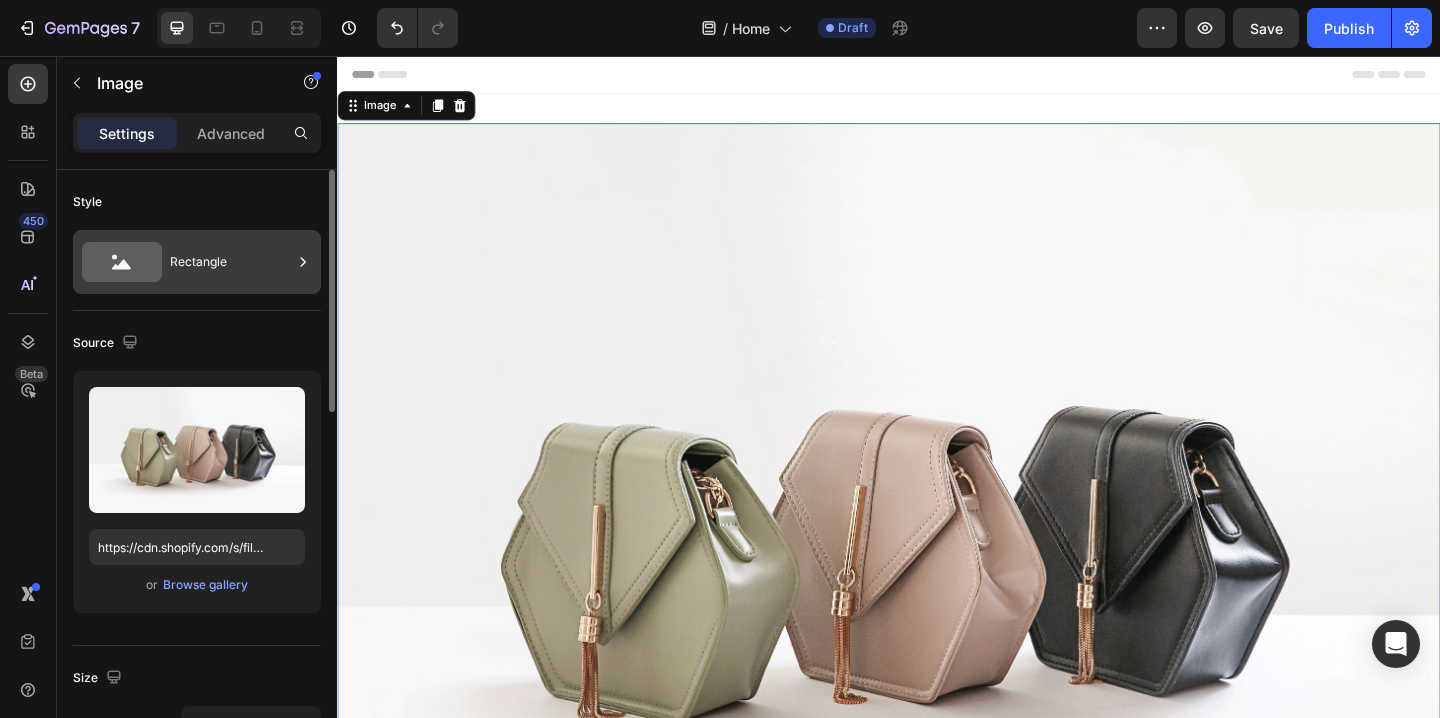 click on "Rectangle" at bounding box center [231, 262] 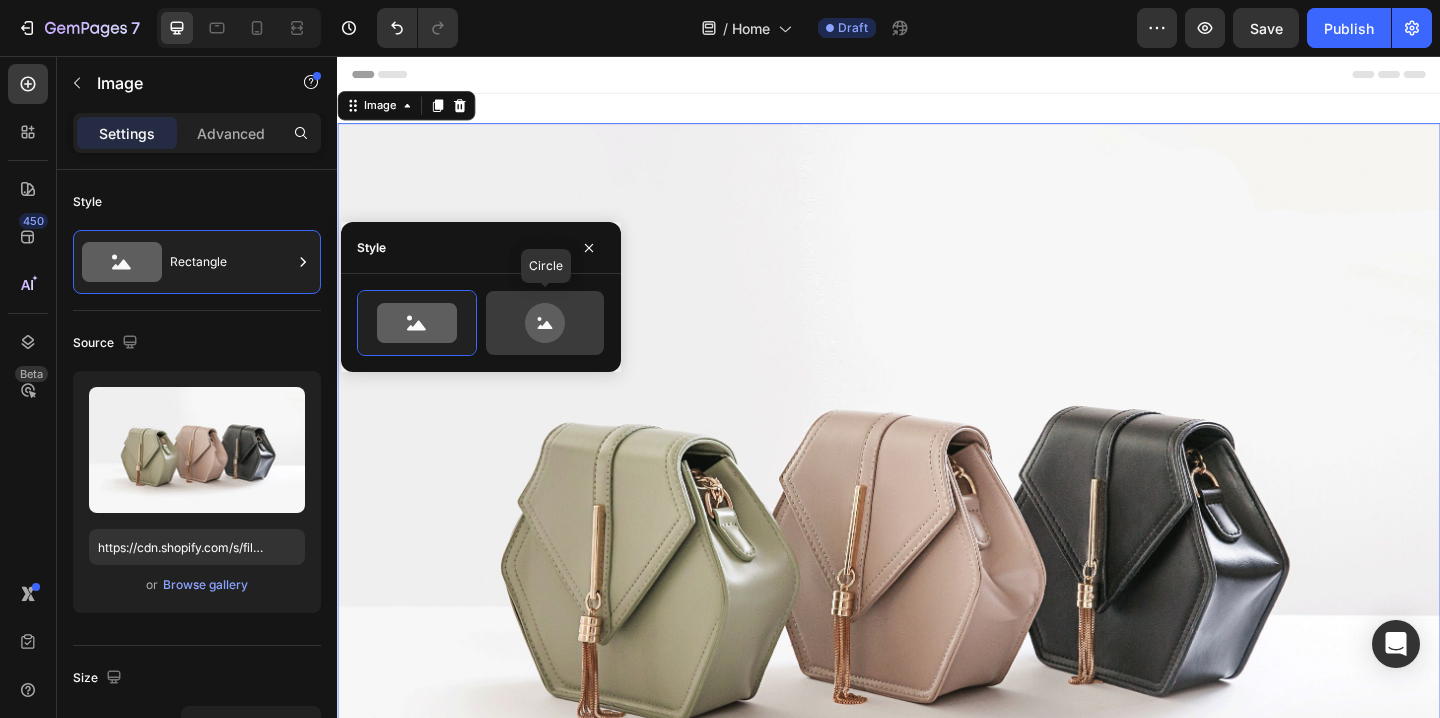 click 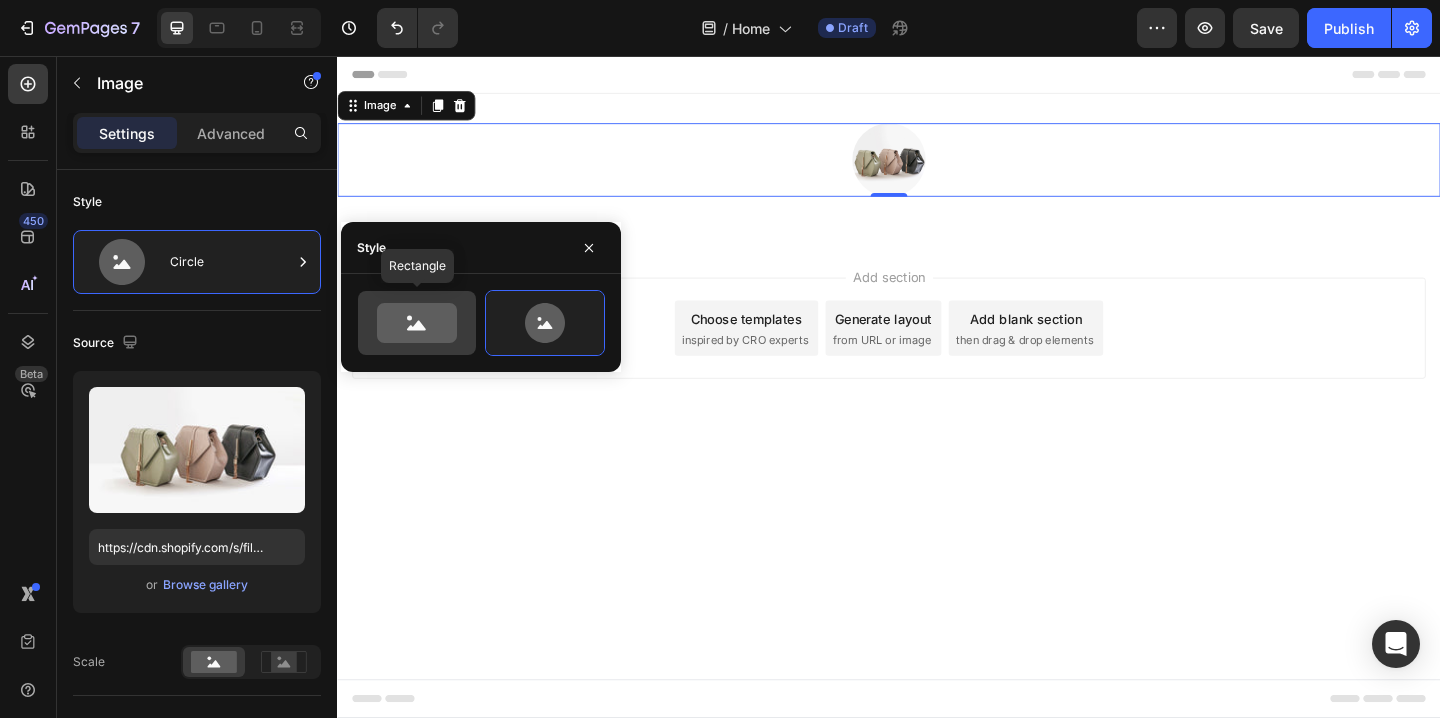 click 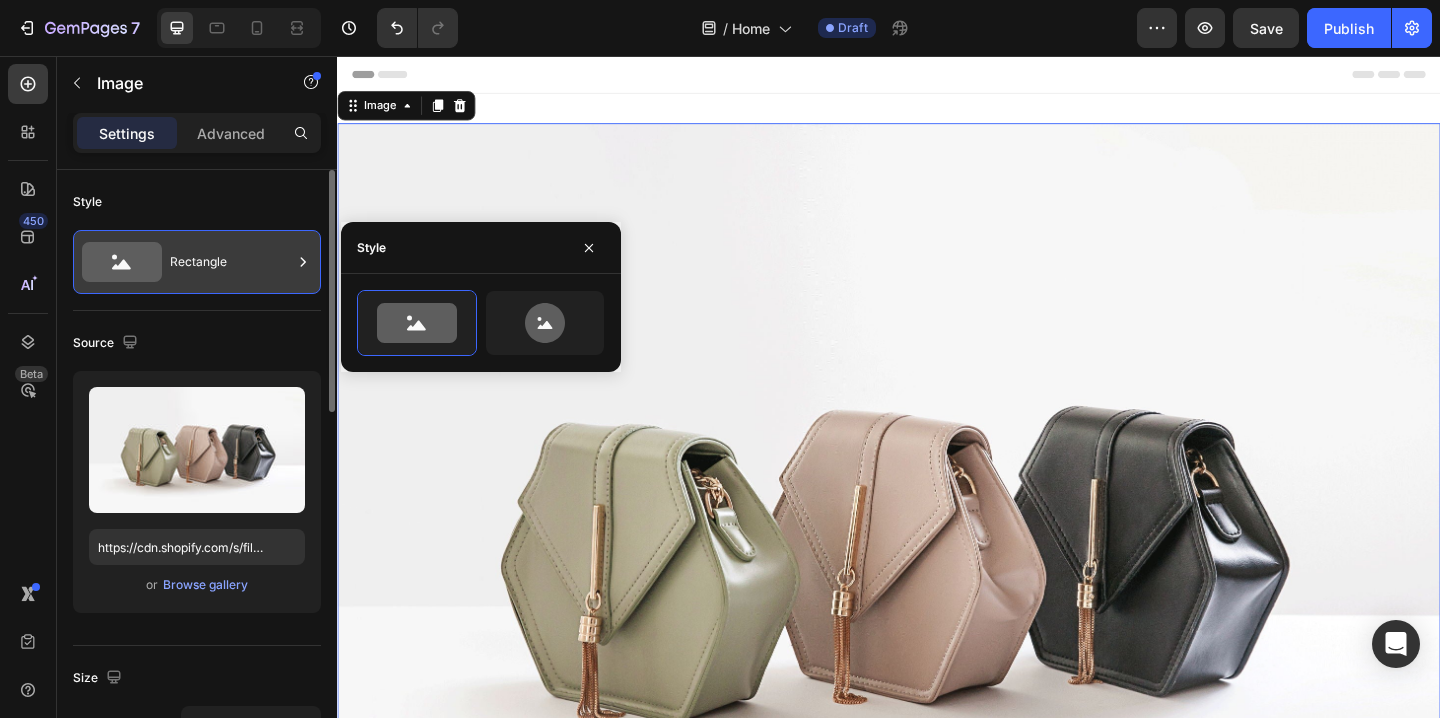 click on "Rectangle" at bounding box center (231, 262) 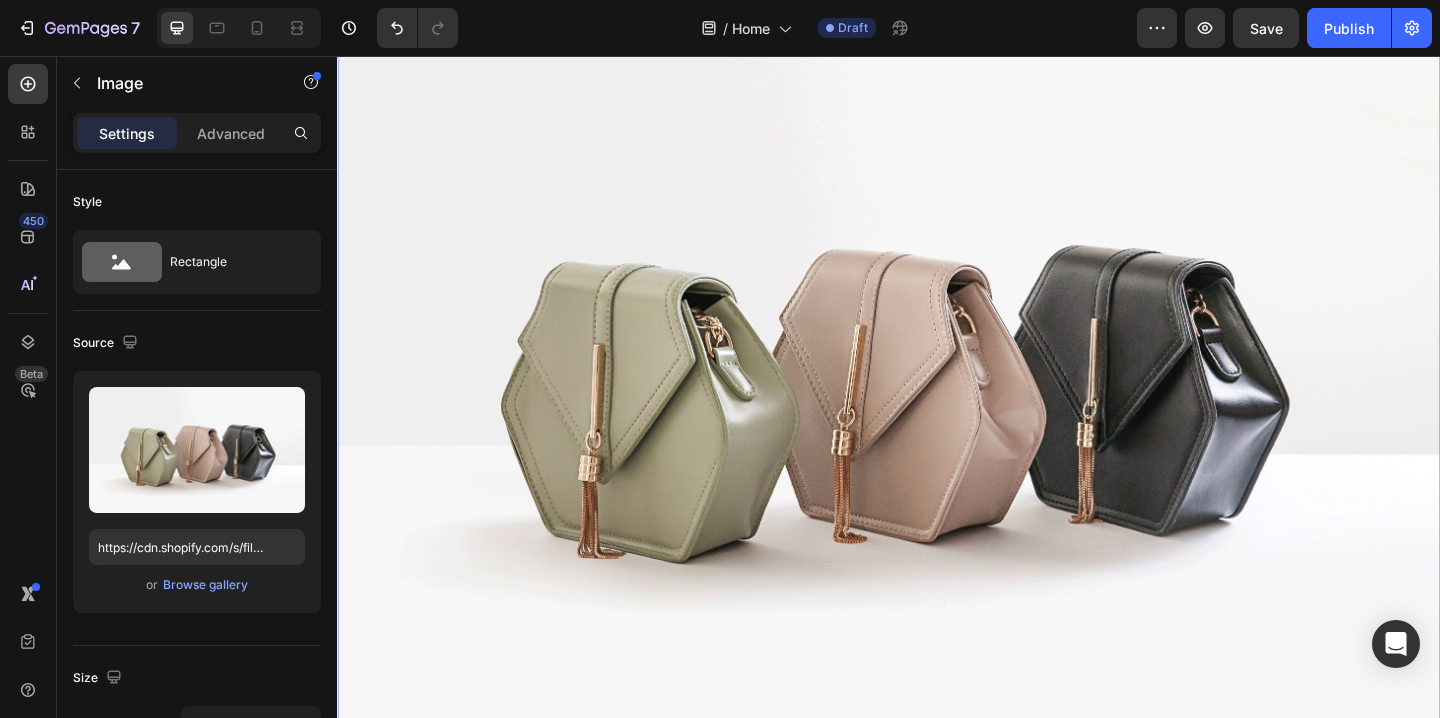 scroll, scrollTop: 156, scrollLeft: 0, axis: vertical 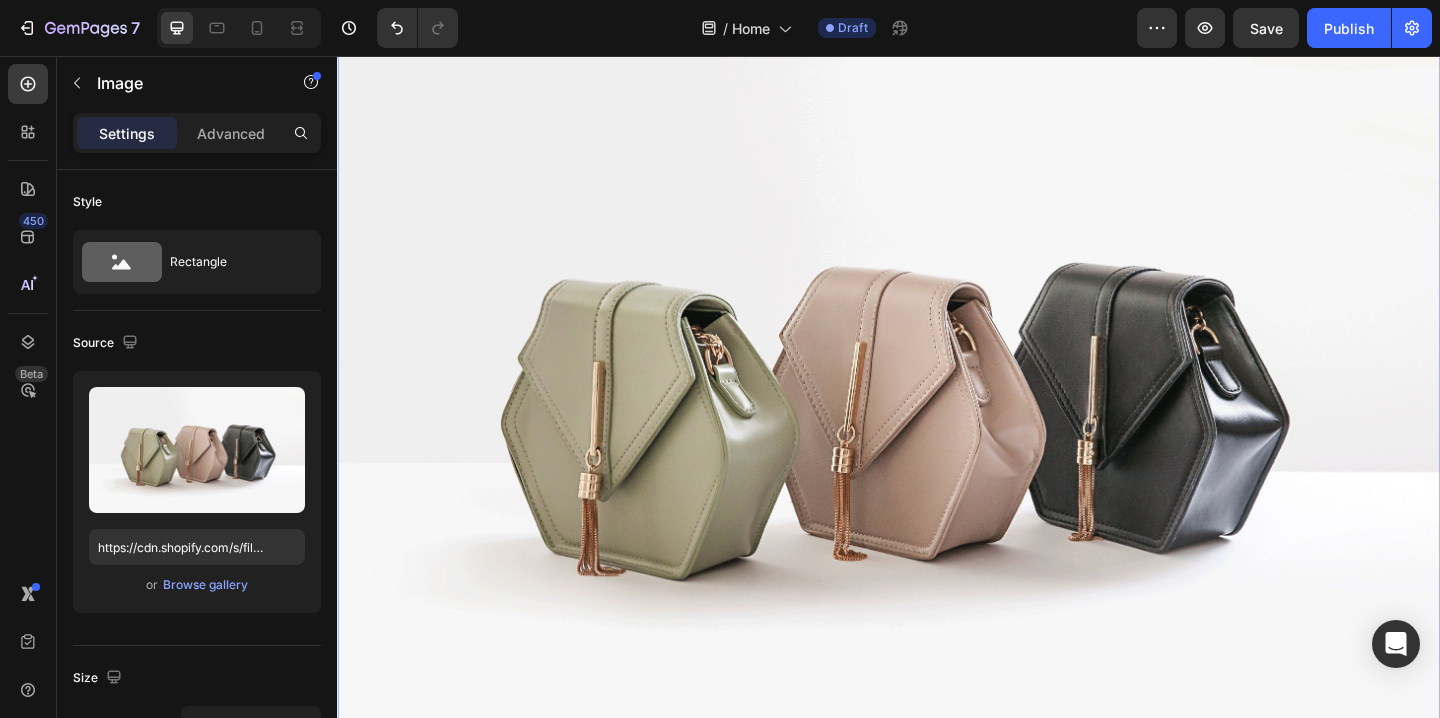 click at bounding box center (937, 423) 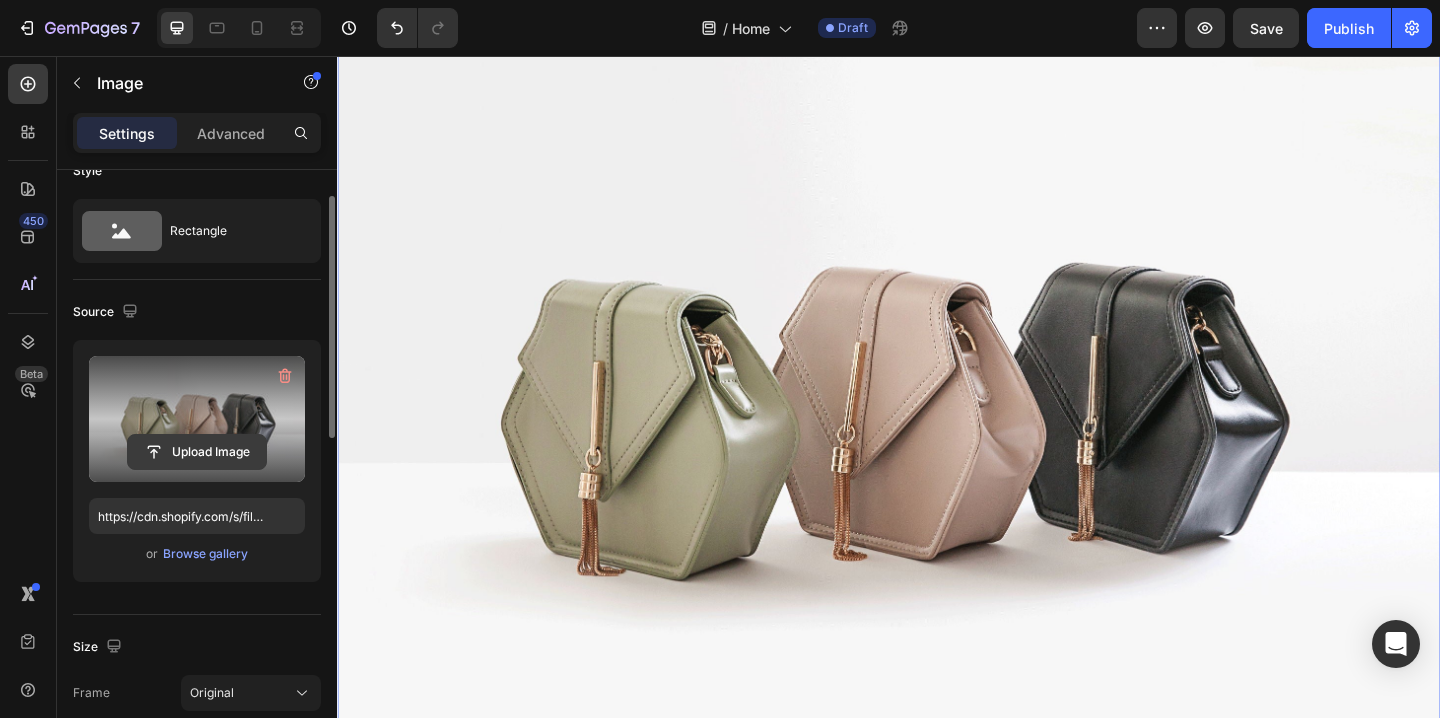 scroll, scrollTop: 27, scrollLeft: 0, axis: vertical 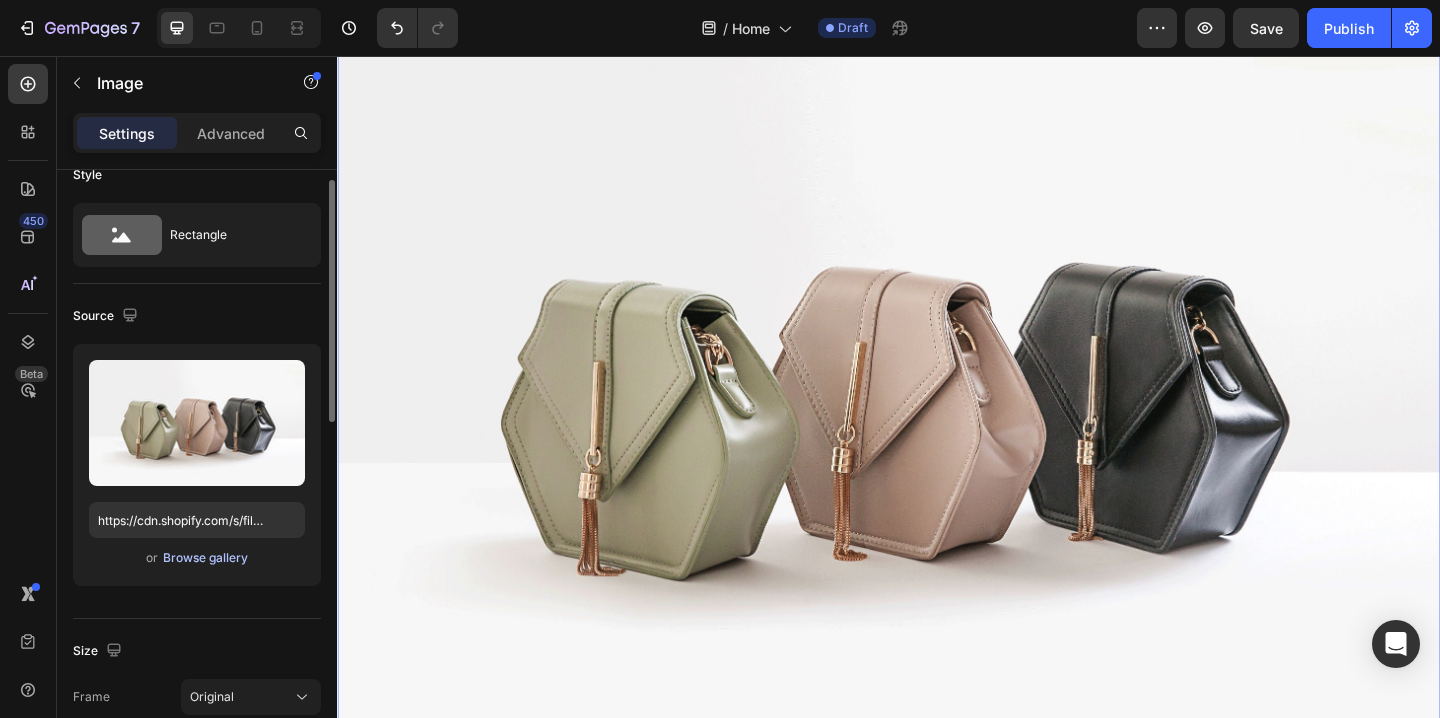click on "Browse gallery" at bounding box center (205, 558) 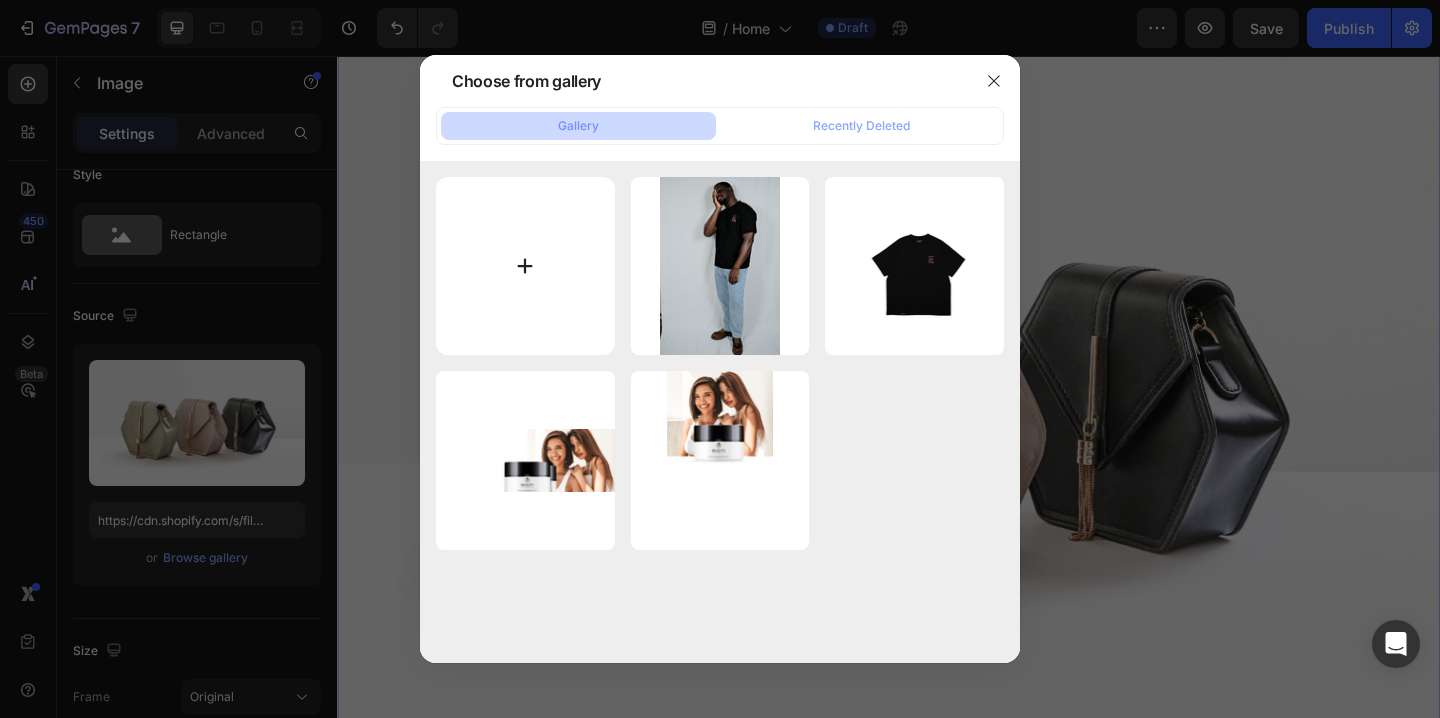 click at bounding box center [525, 266] 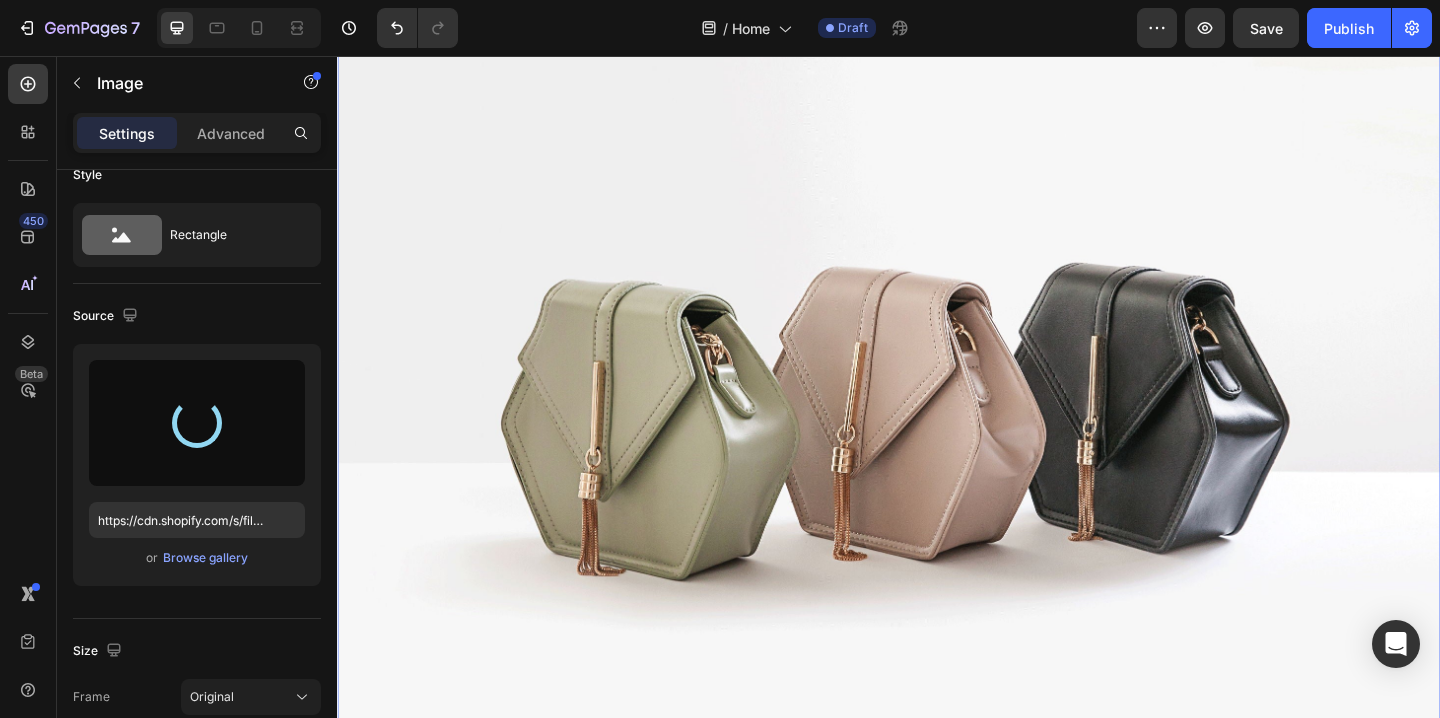 type on "https://cdn.shopify.com/s/files/1/0776/1916/7488/files/gempages_576807973280547579-5618553d-5511-43dd-9f0b-e6d7895865a0.png" 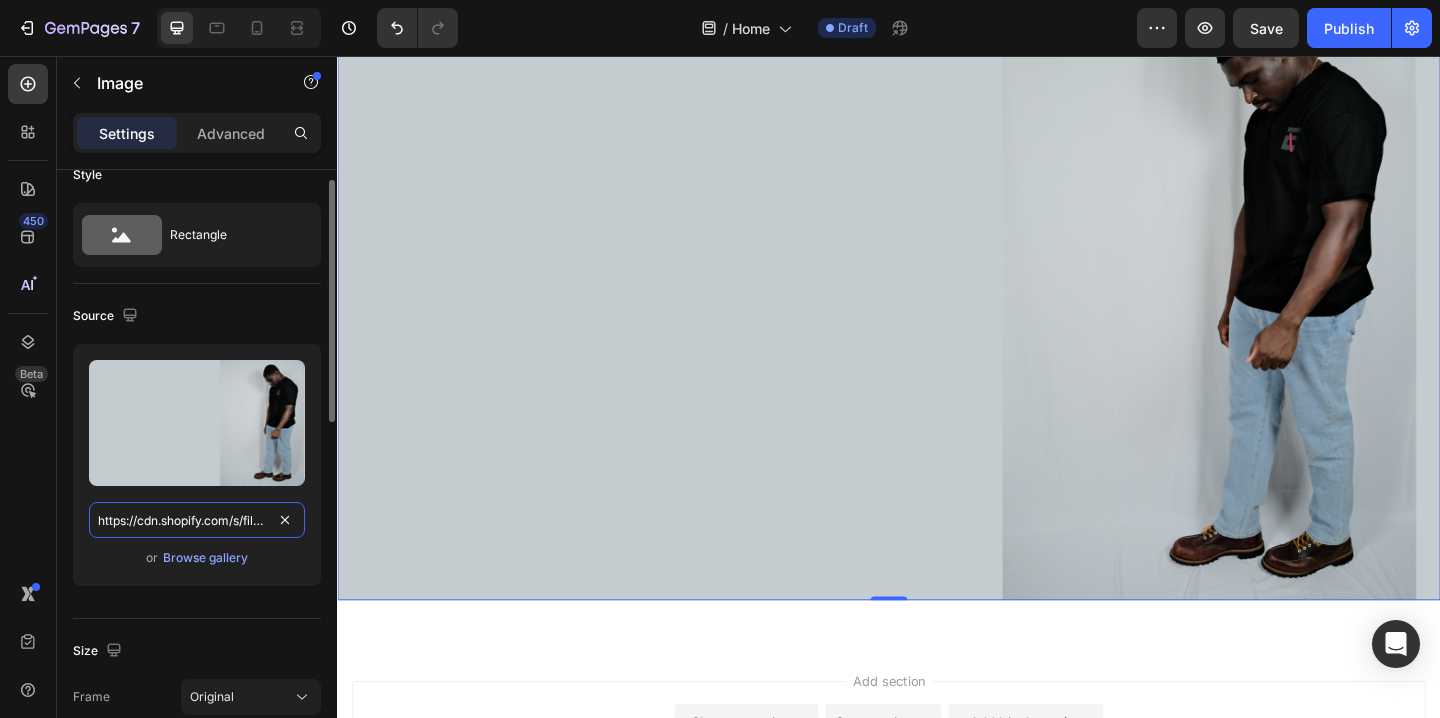 click on "https://cdn.shopify.com/s/files/1/0776/1916/7488/files/gempages_576807973280547579-5618553d-5511-43dd-9f0b-e6d7895865a0.png" at bounding box center (197, 520) 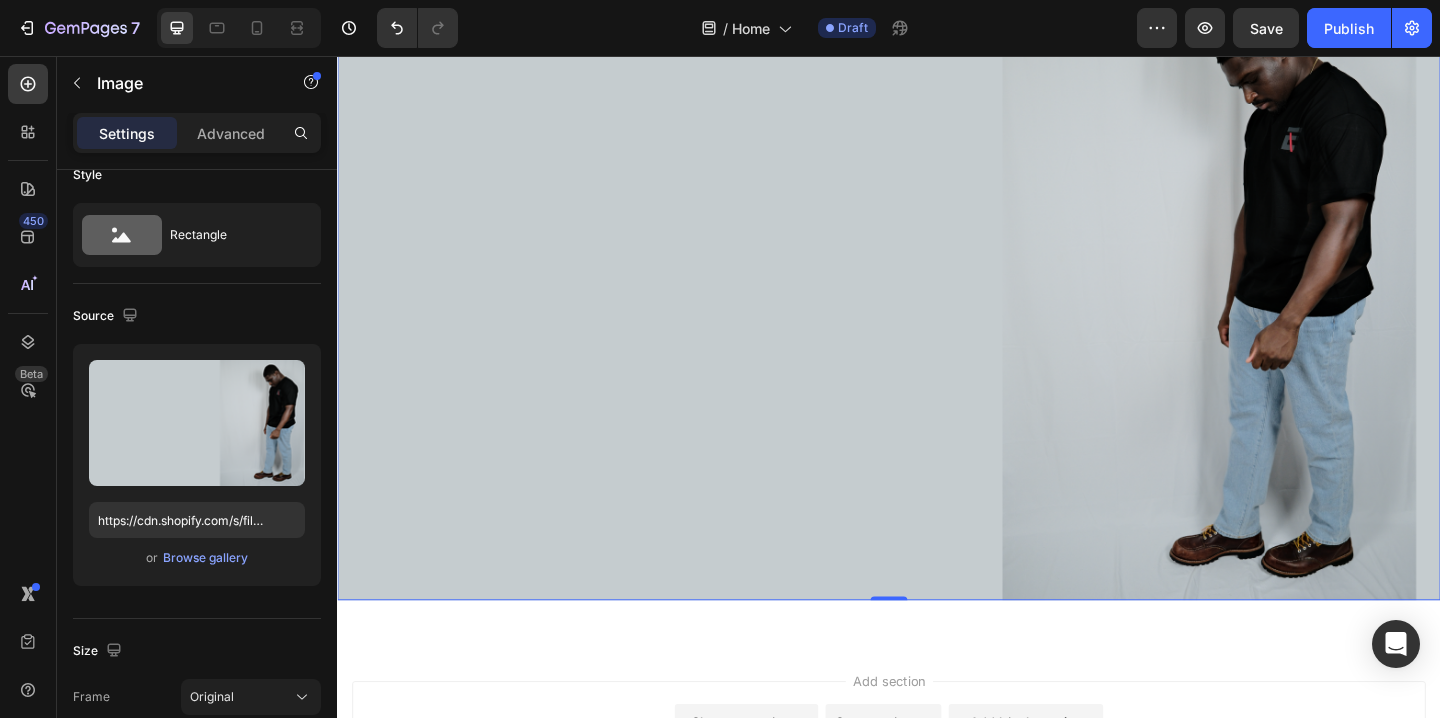 click at bounding box center (937, 310) 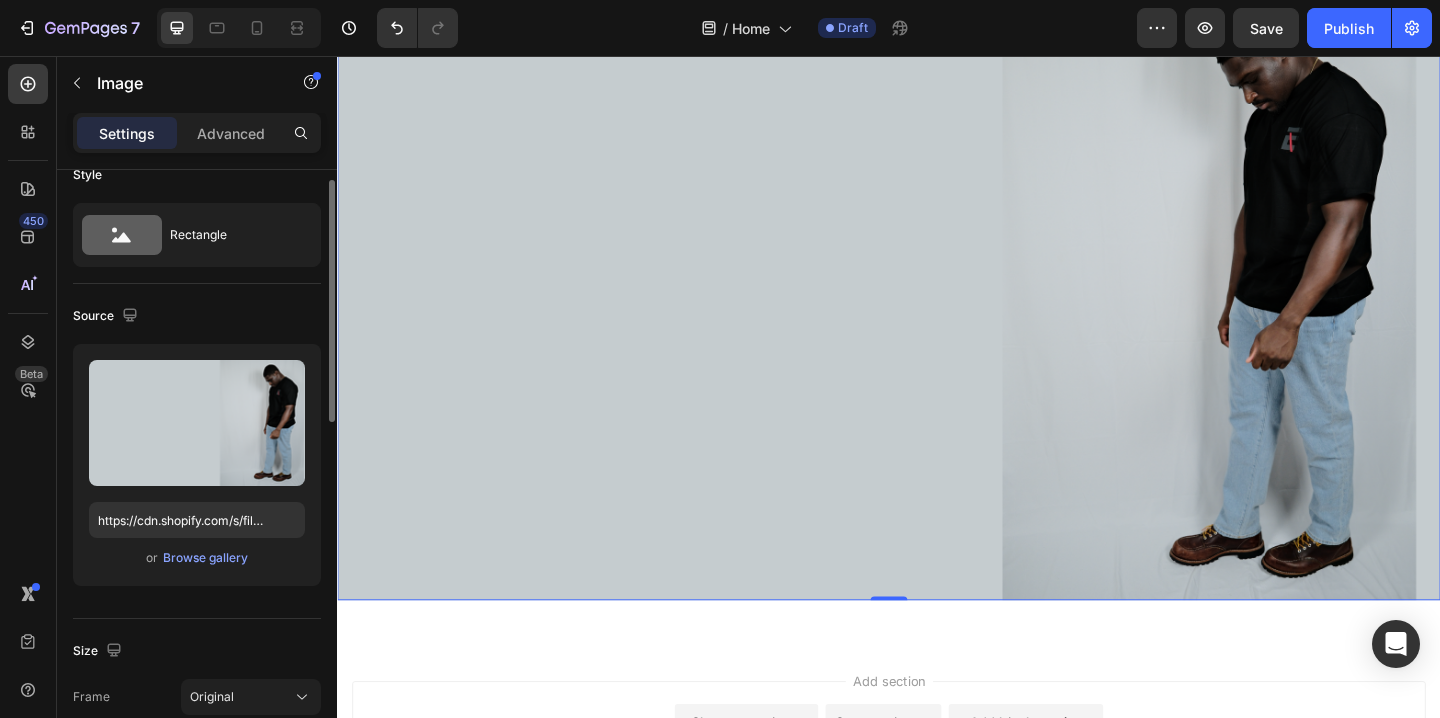 click on "Source" at bounding box center (197, 316) 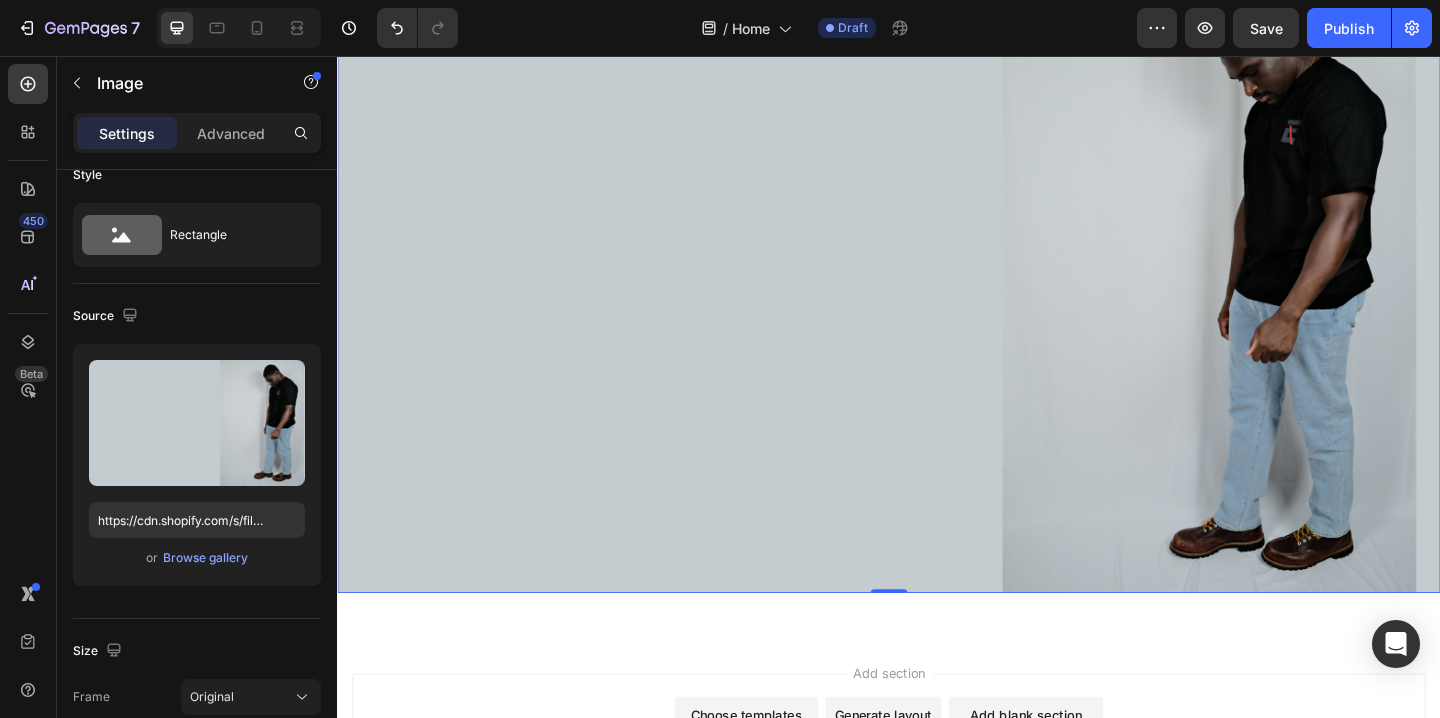 scroll, scrollTop: 0, scrollLeft: 0, axis: both 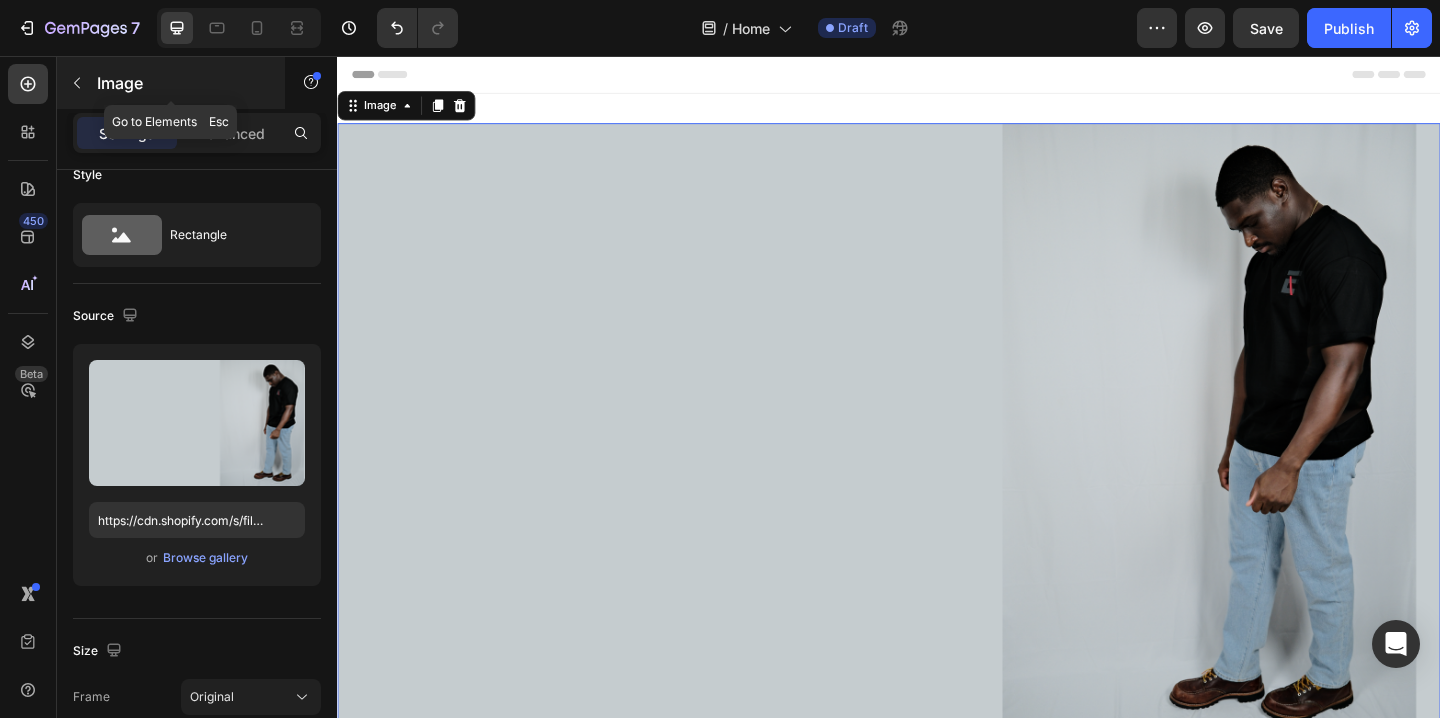 click 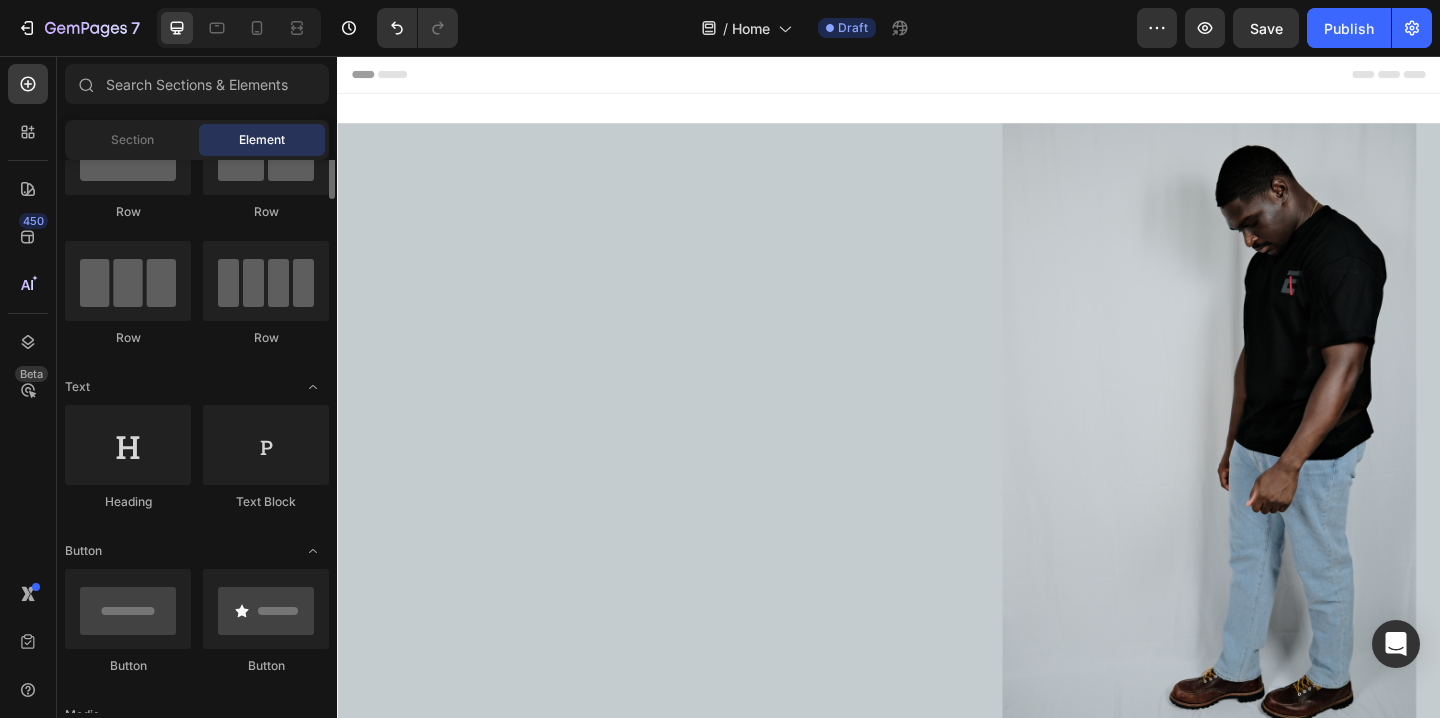 scroll, scrollTop: 91, scrollLeft: 0, axis: vertical 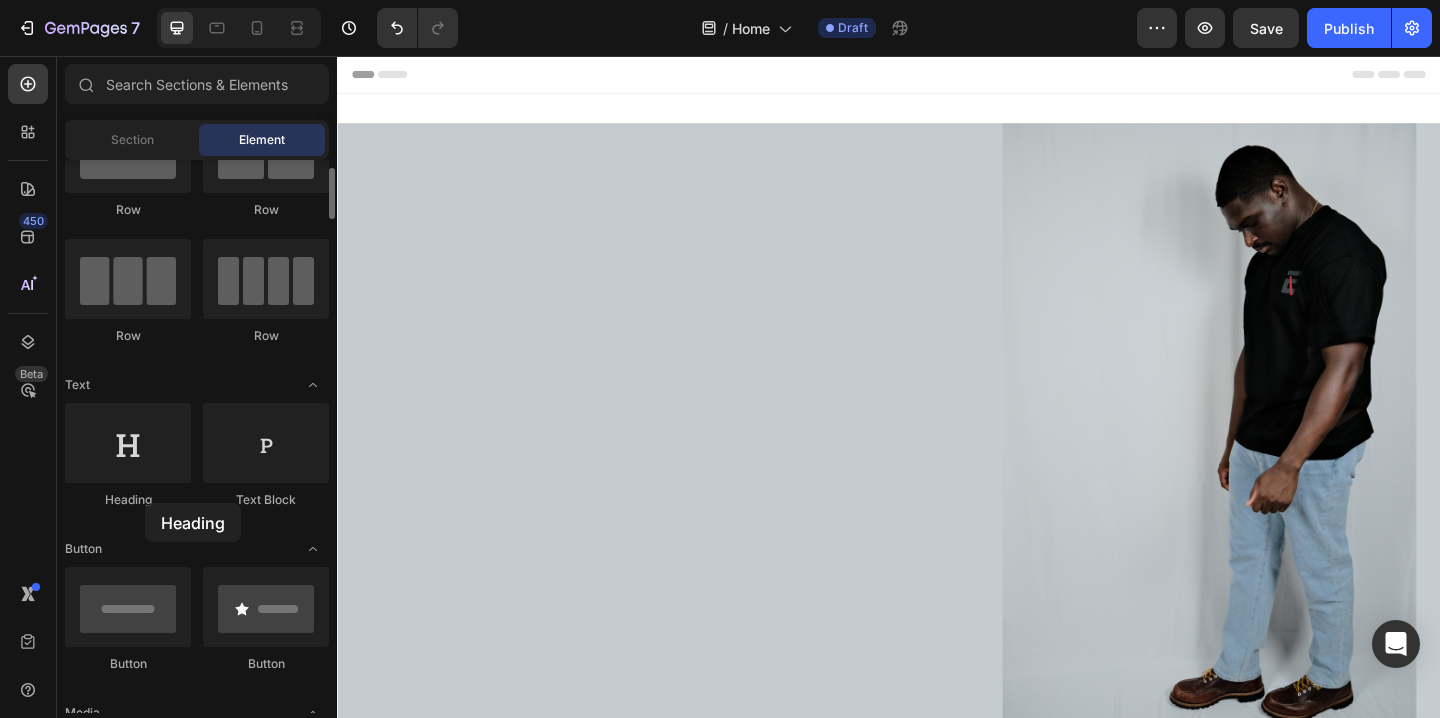 click on "Heading" 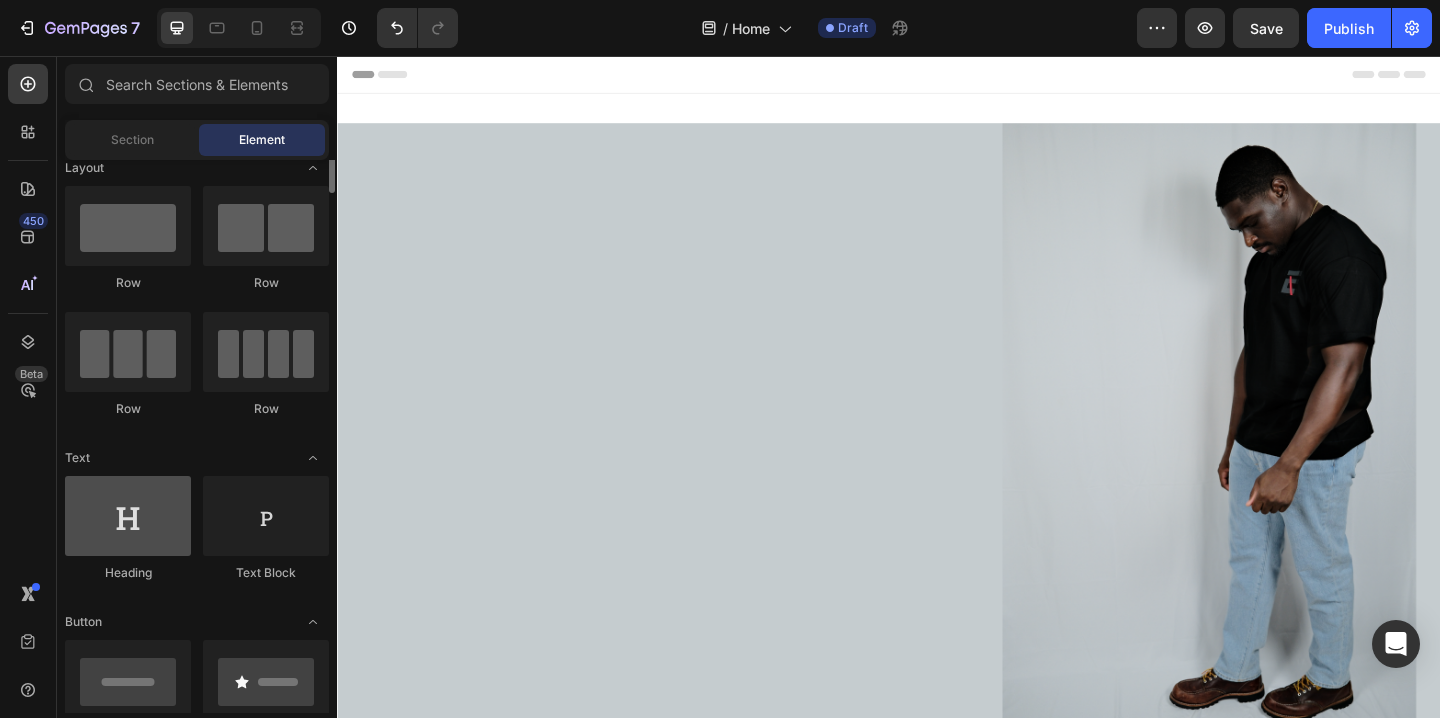 scroll, scrollTop: 0, scrollLeft: 0, axis: both 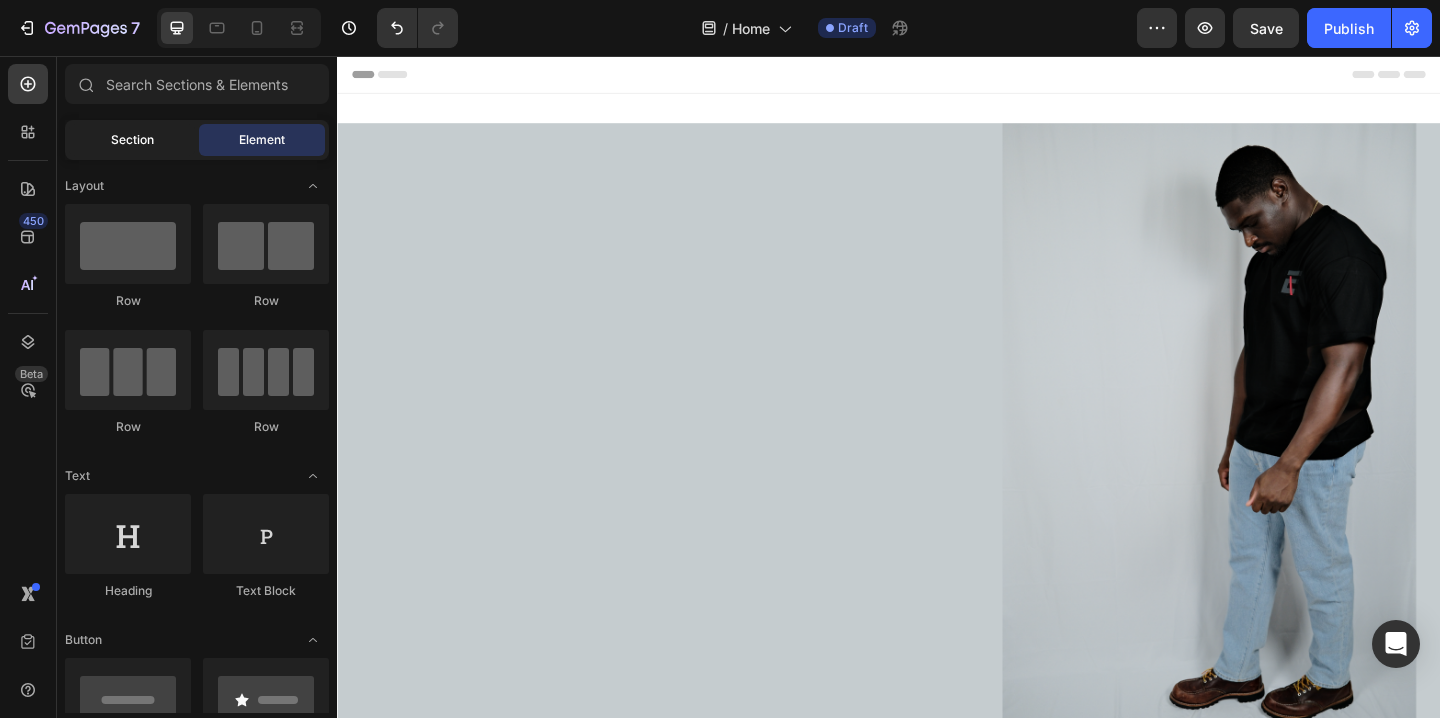 click on "Section" at bounding box center (132, 140) 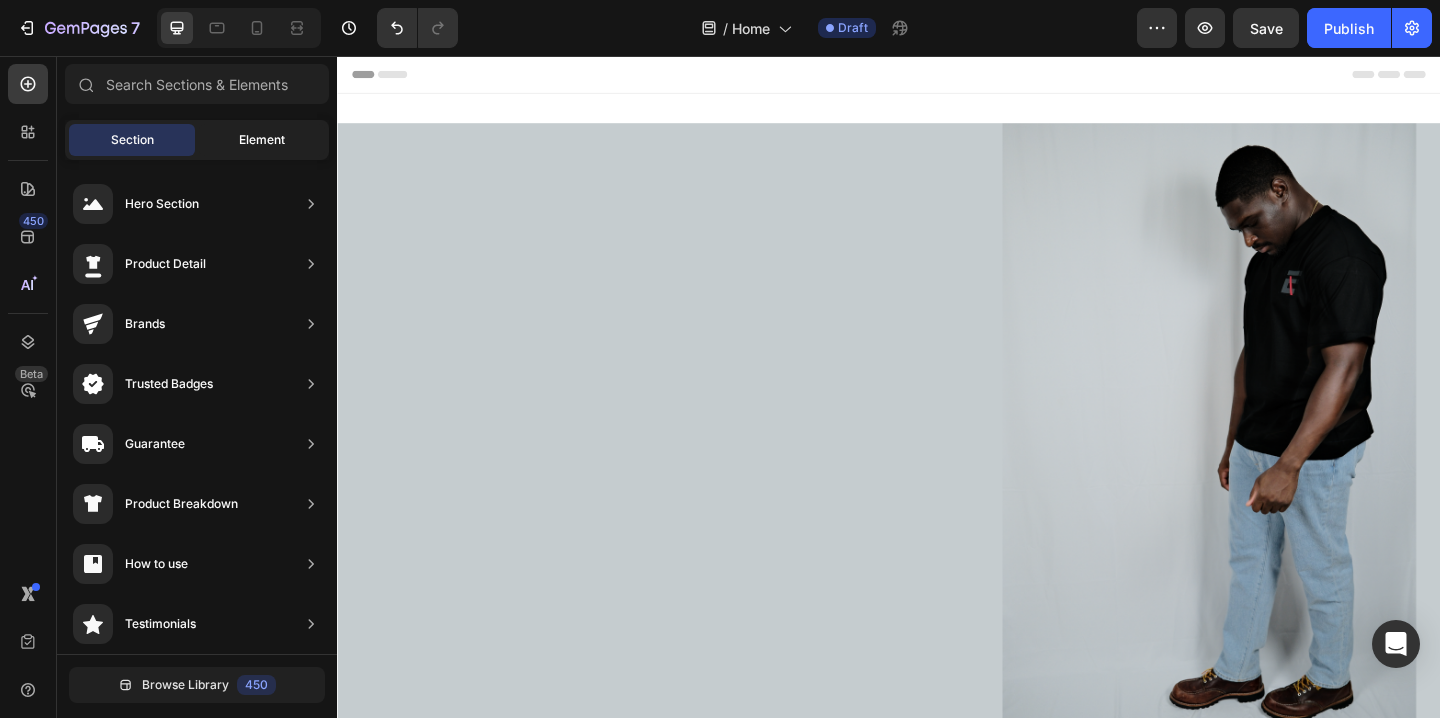 click on "Element" 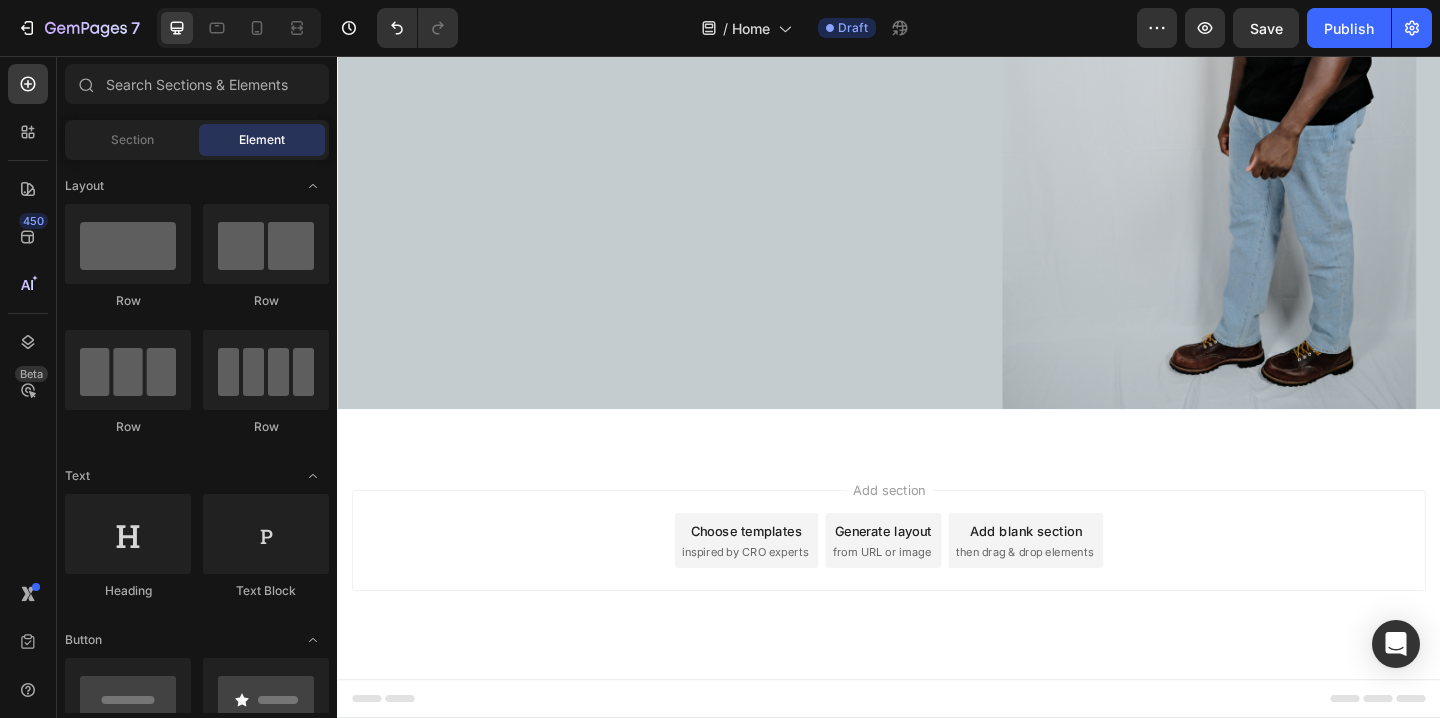 scroll, scrollTop: 0, scrollLeft: 0, axis: both 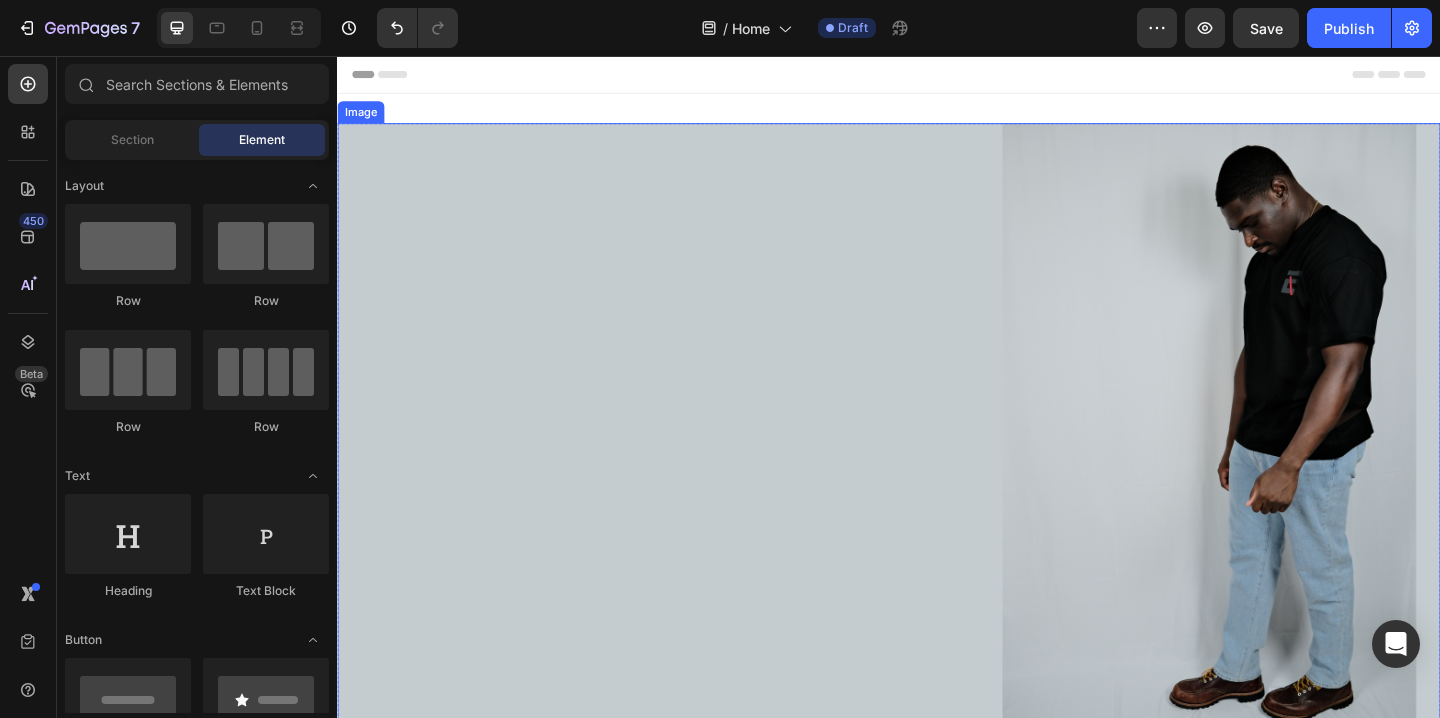 click at bounding box center [937, 466] 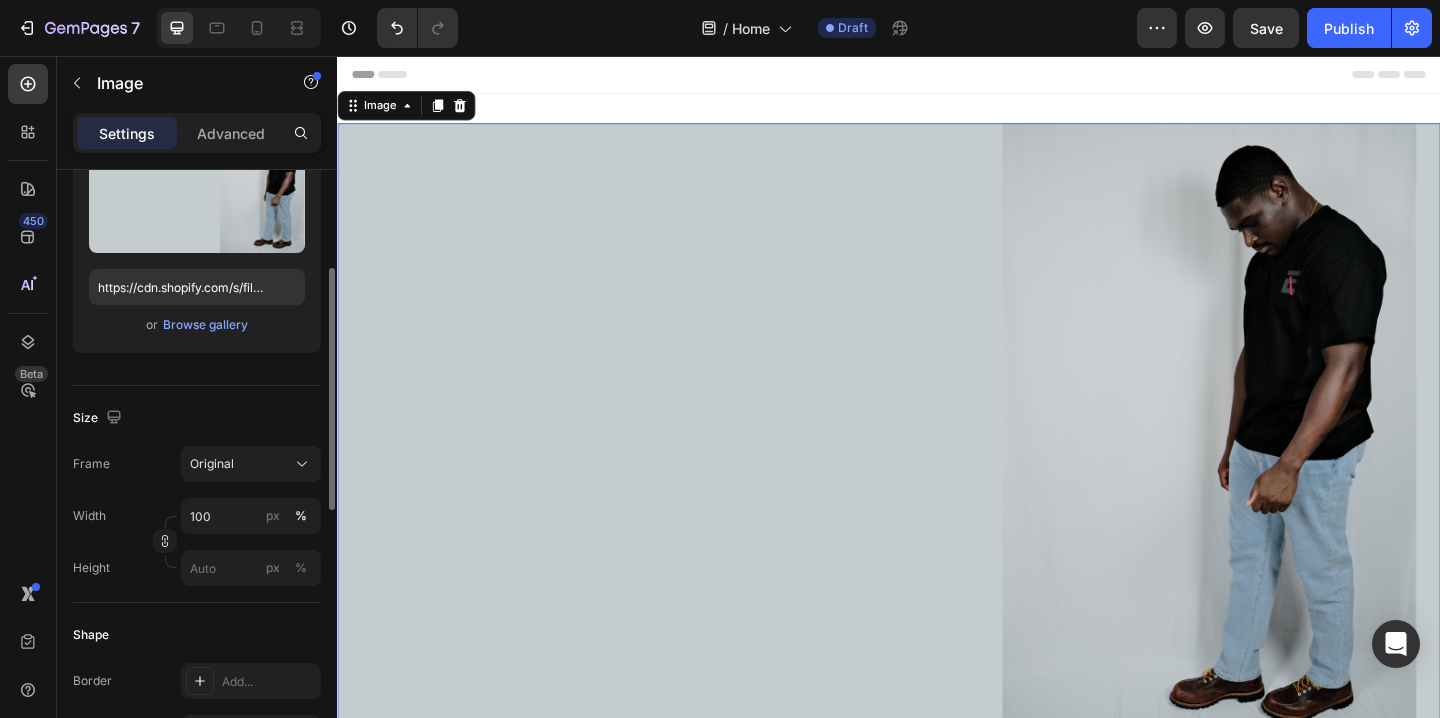 scroll, scrollTop: 270, scrollLeft: 0, axis: vertical 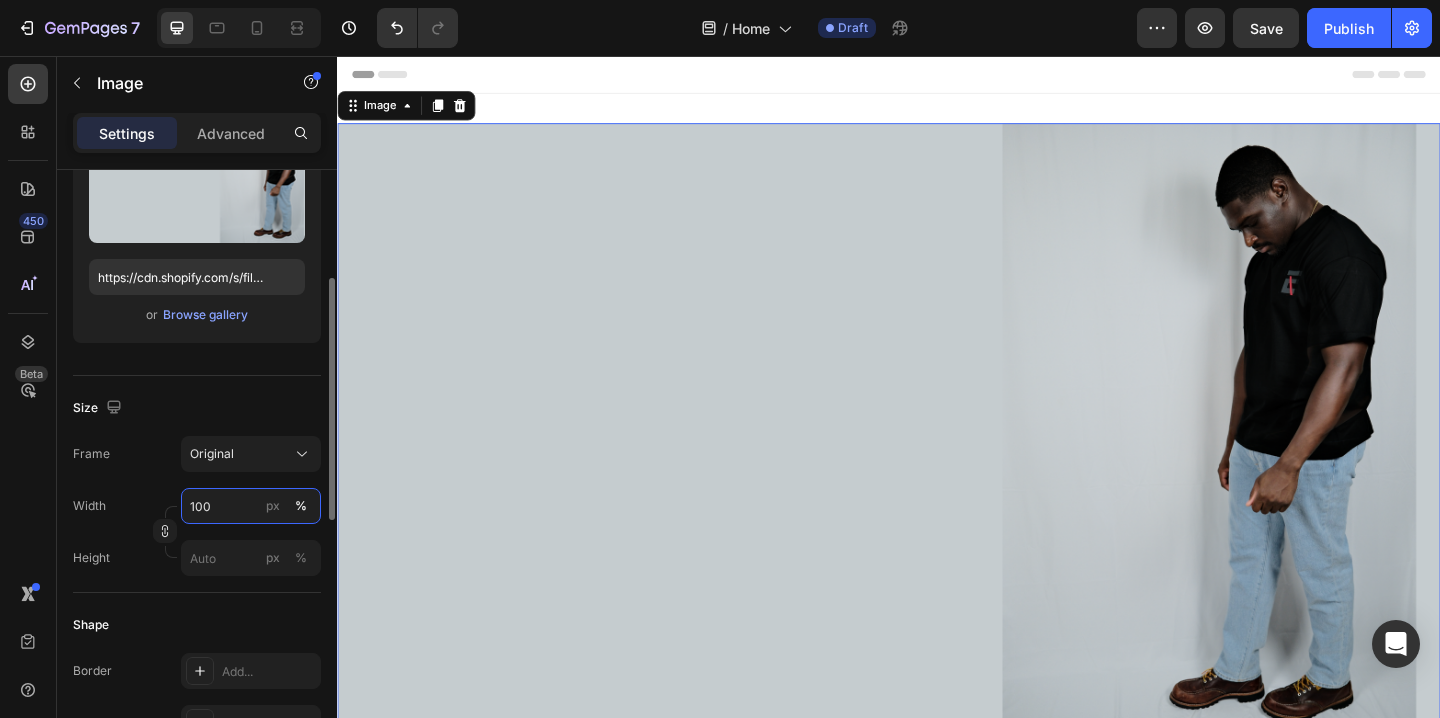 click on "100" at bounding box center [251, 506] 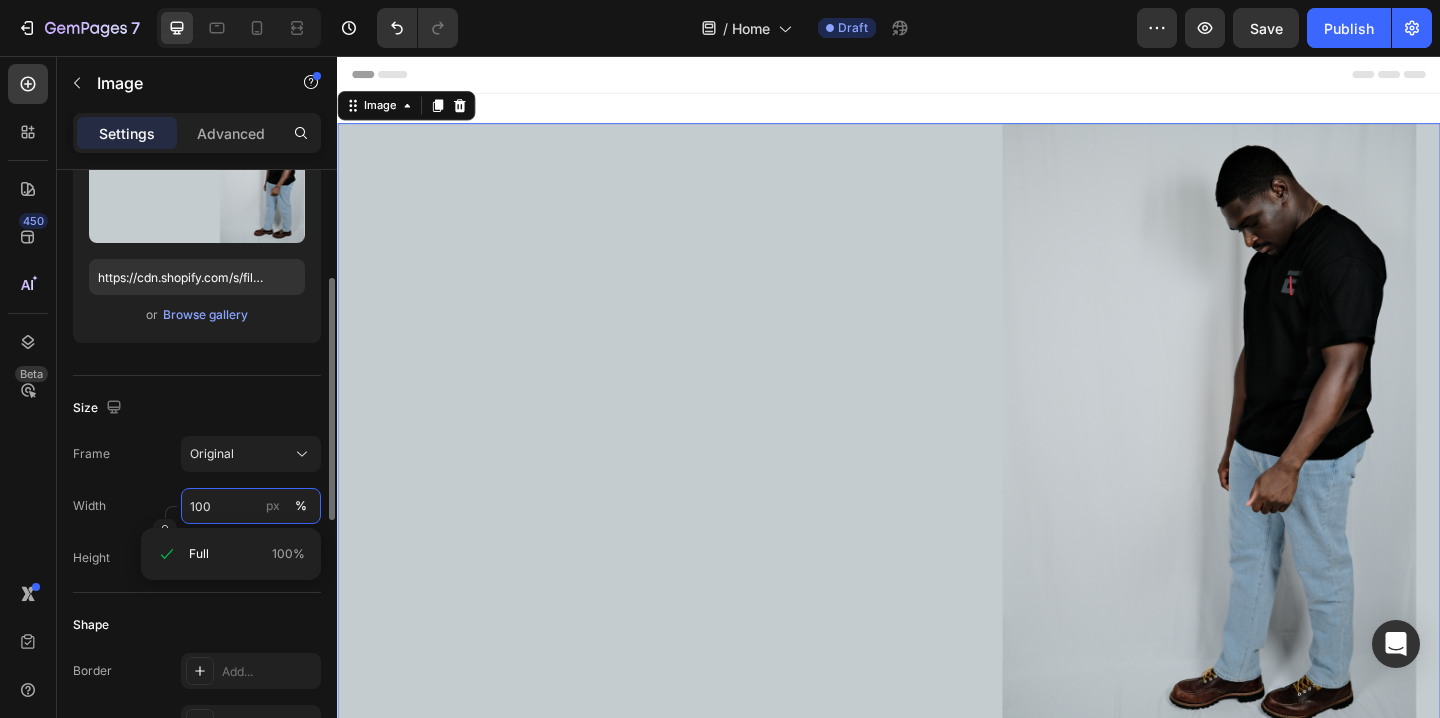 click on "100" at bounding box center [251, 506] 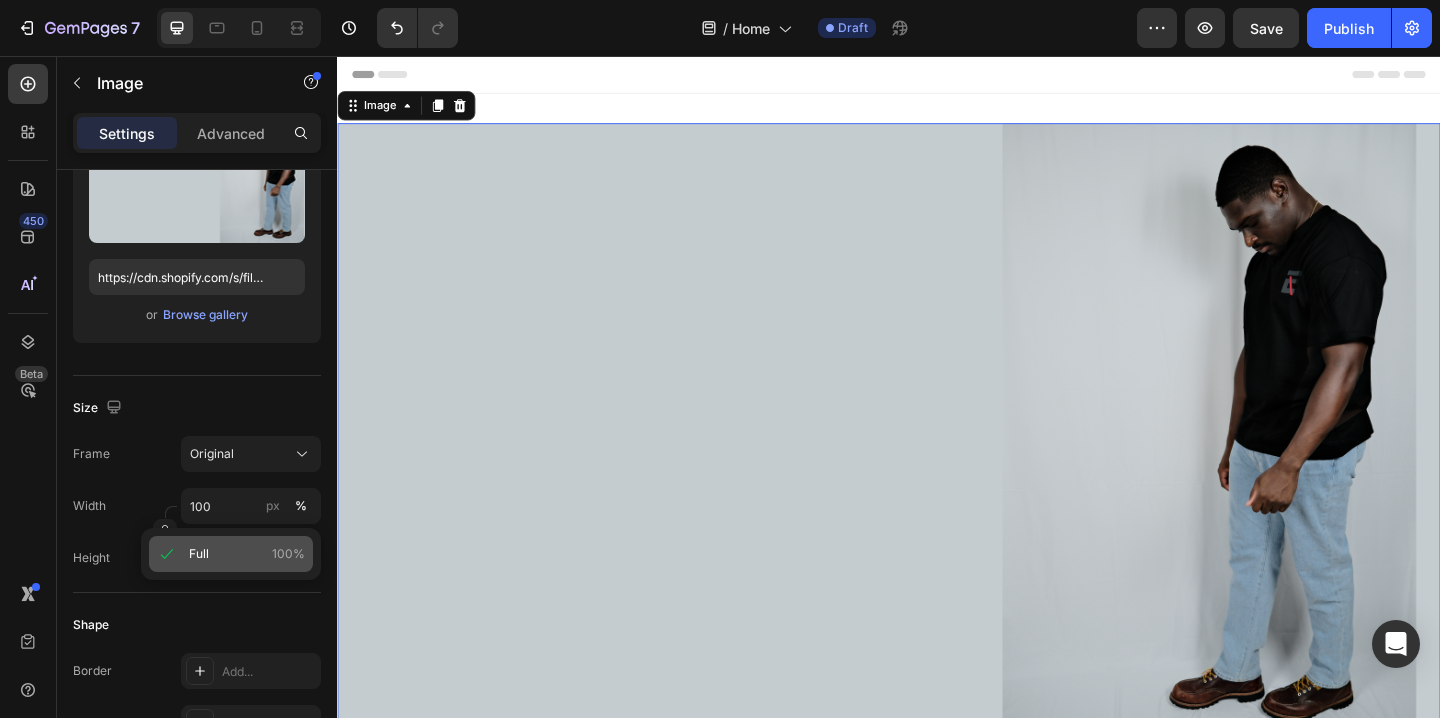 click on "100%" at bounding box center [288, 554] 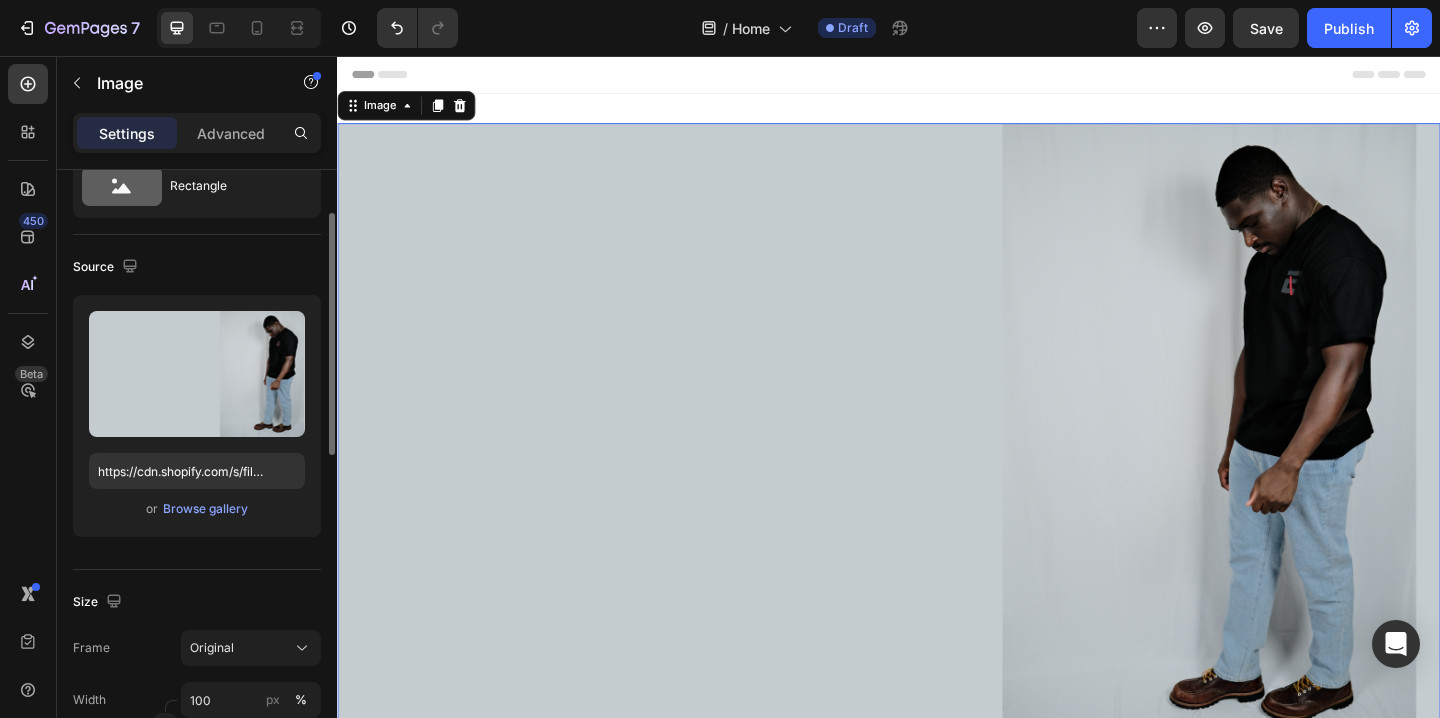 scroll, scrollTop: 0, scrollLeft: 0, axis: both 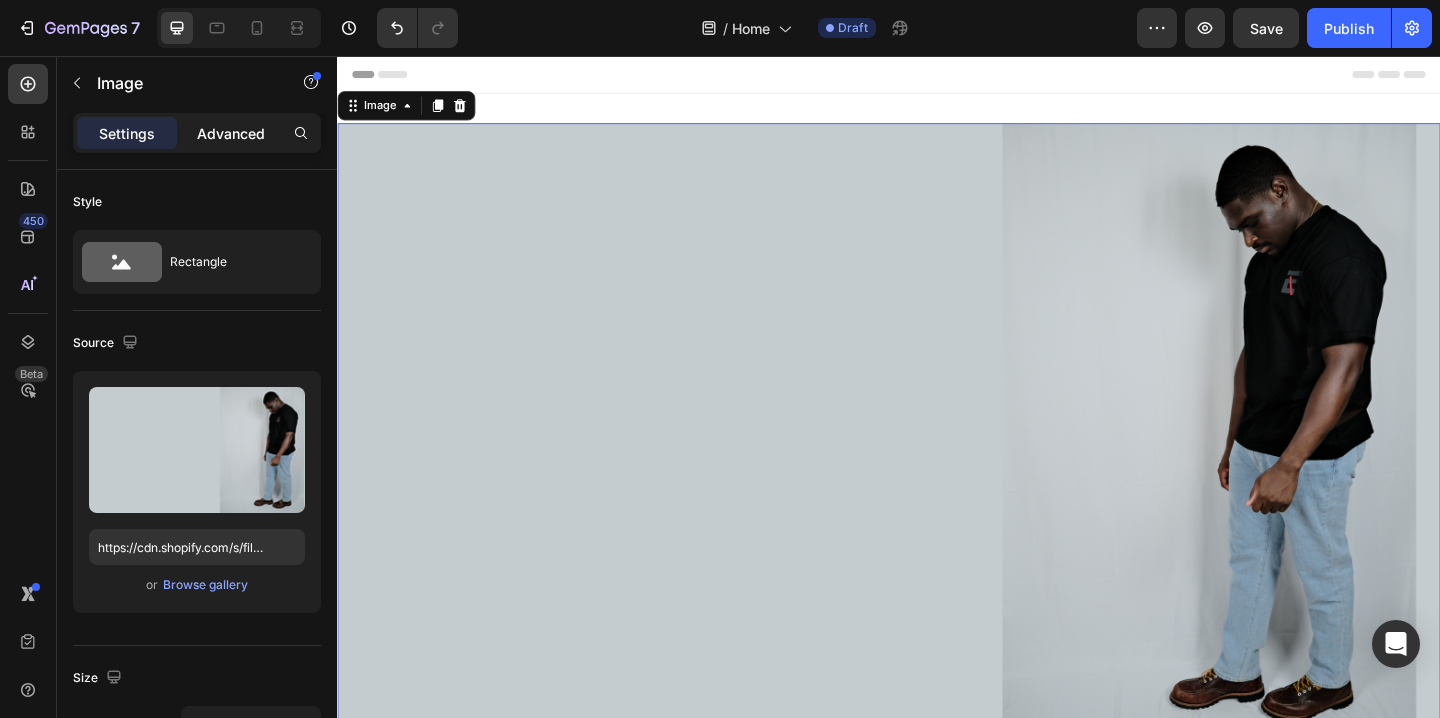 click on "Advanced" at bounding box center (231, 133) 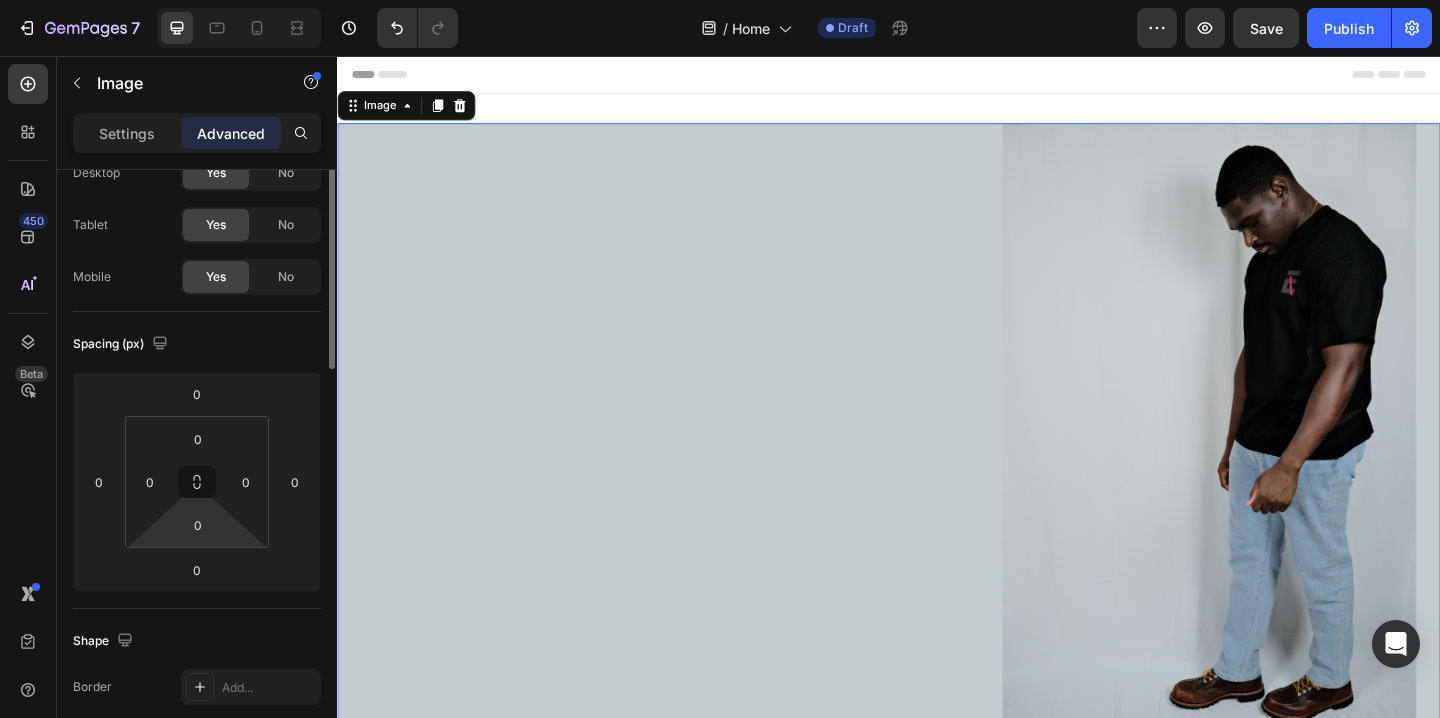 scroll, scrollTop: 0, scrollLeft: 0, axis: both 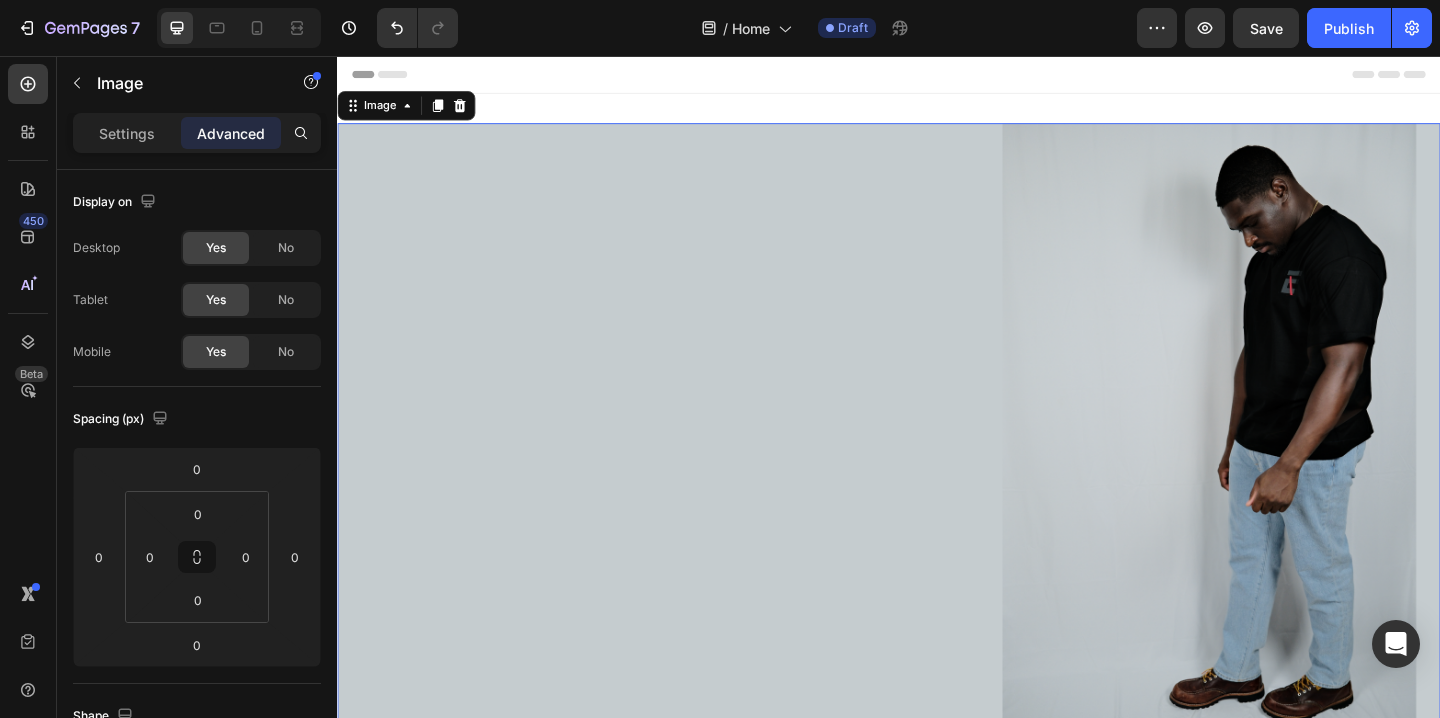 click on "Settings Advanced" at bounding box center [197, 133] 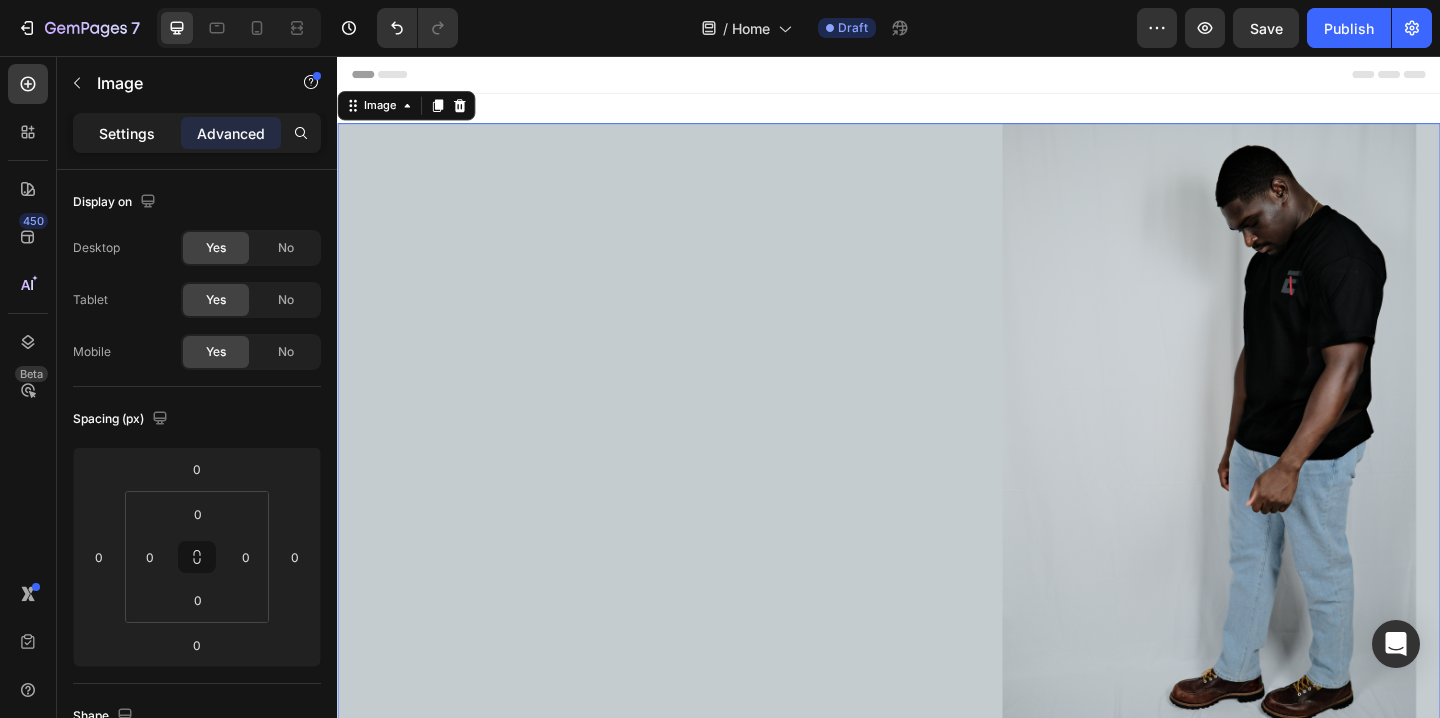 click on "Settings" at bounding box center [127, 133] 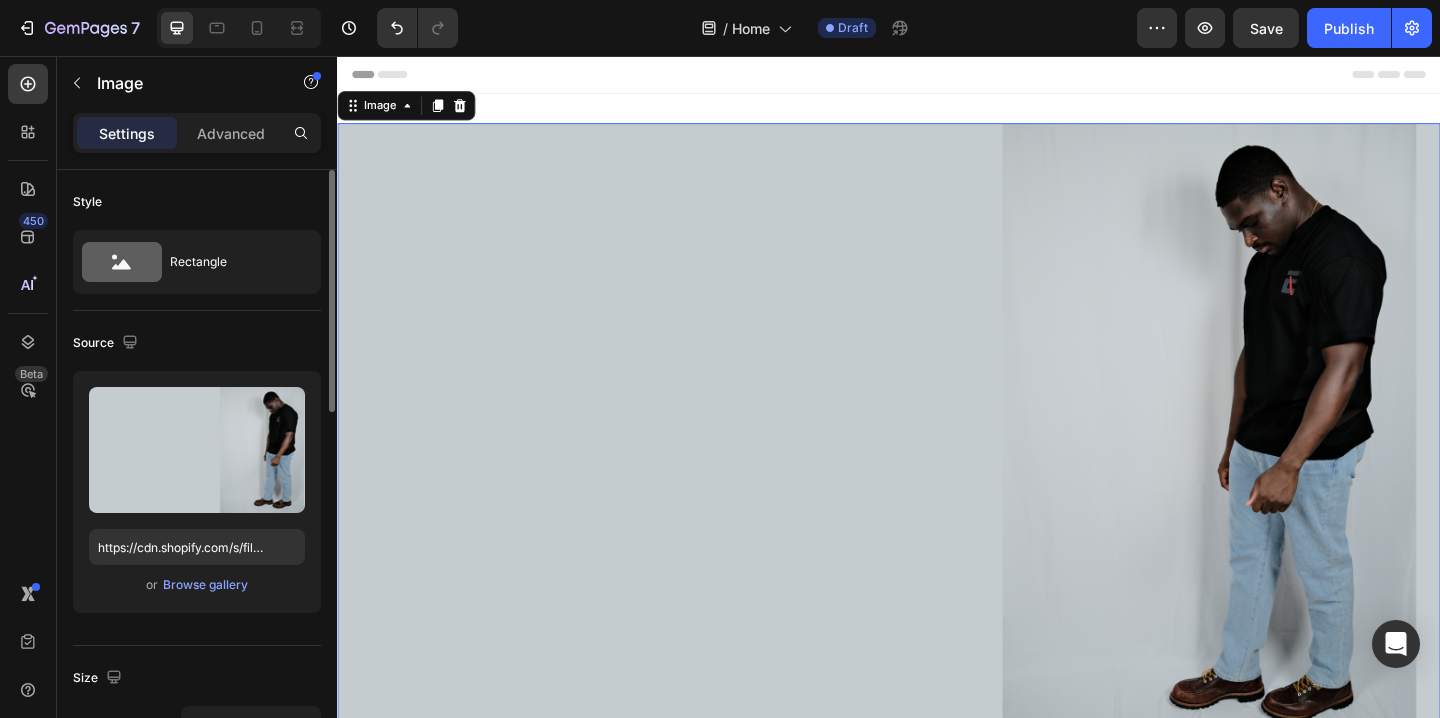 click on "Upload Image https://cdn.shopify.com/s/files/1/0776/1916/7488/files/gempages_576807973280547579-5618553d-5511-43dd-9f0b-e6d7895865a0.png or  Browse gallery" 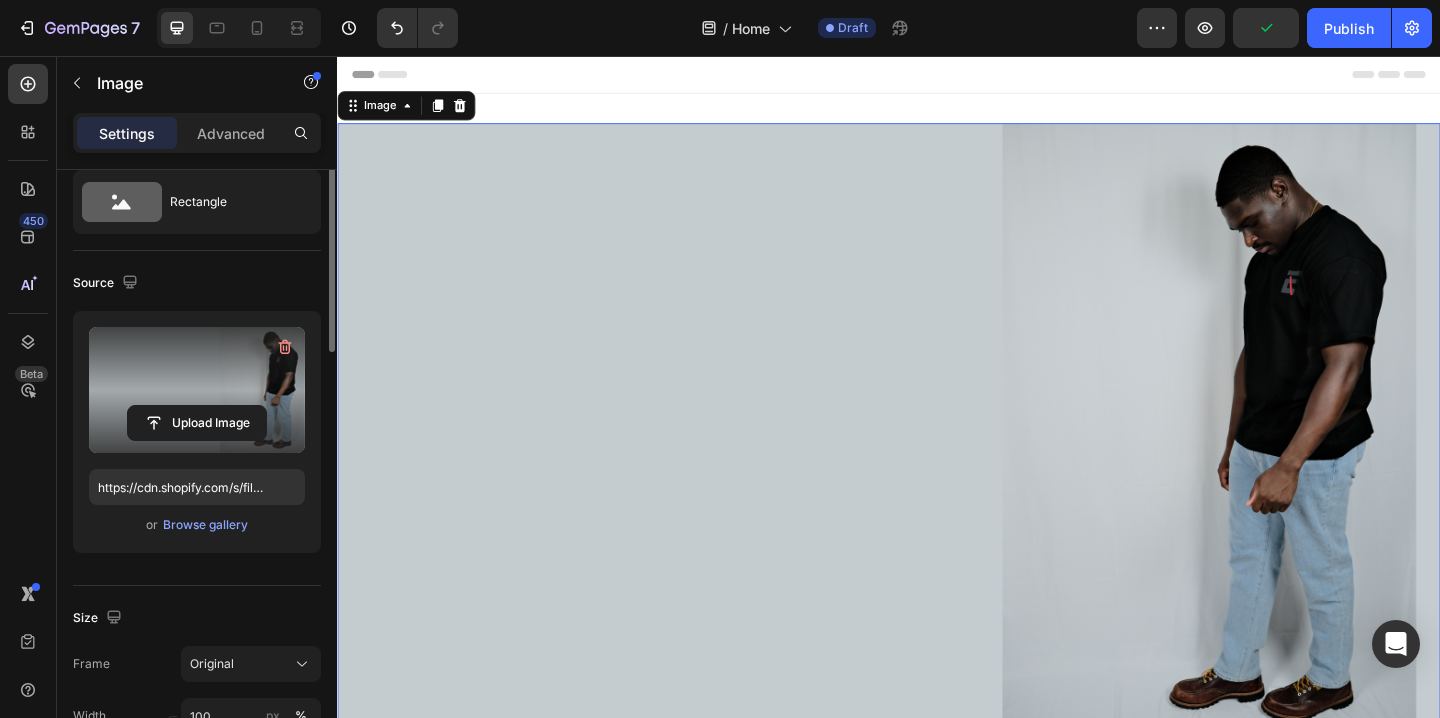 scroll, scrollTop: 0, scrollLeft: 0, axis: both 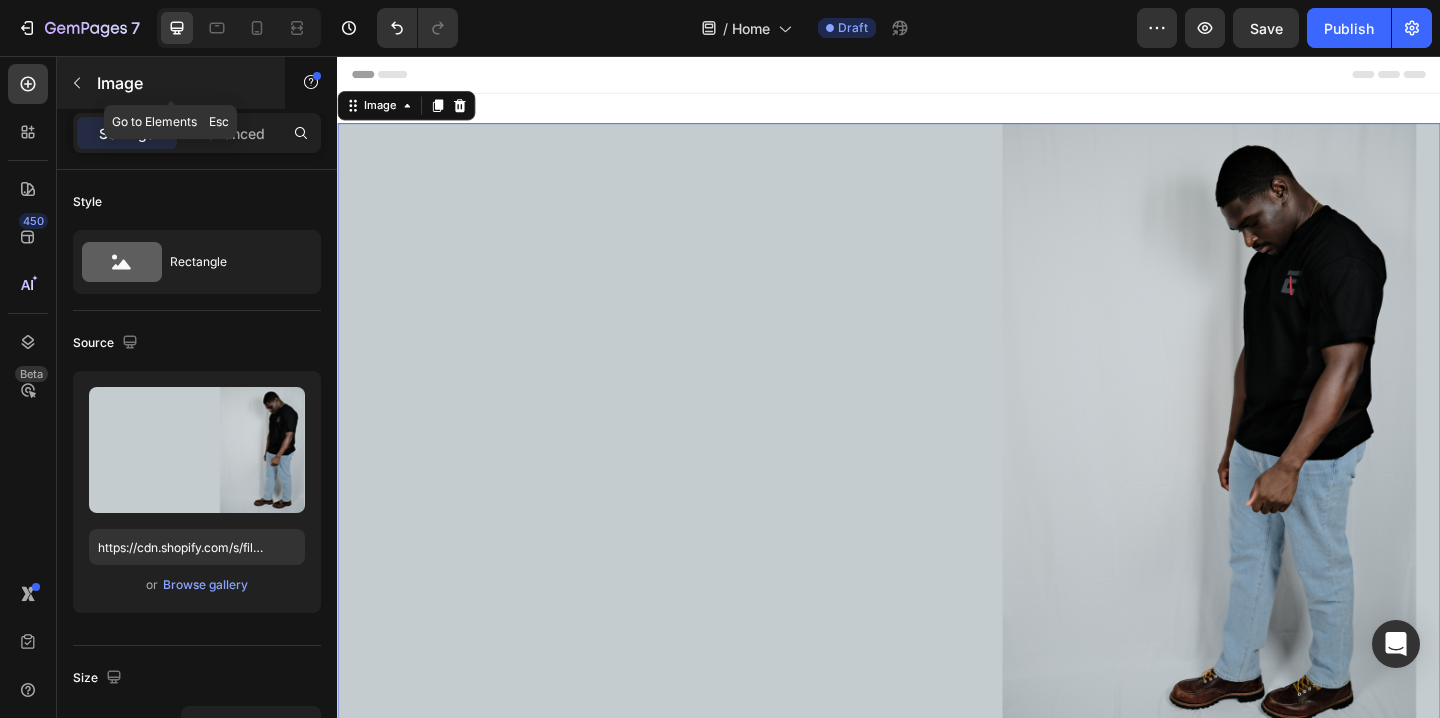 click at bounding box center [77, 83] 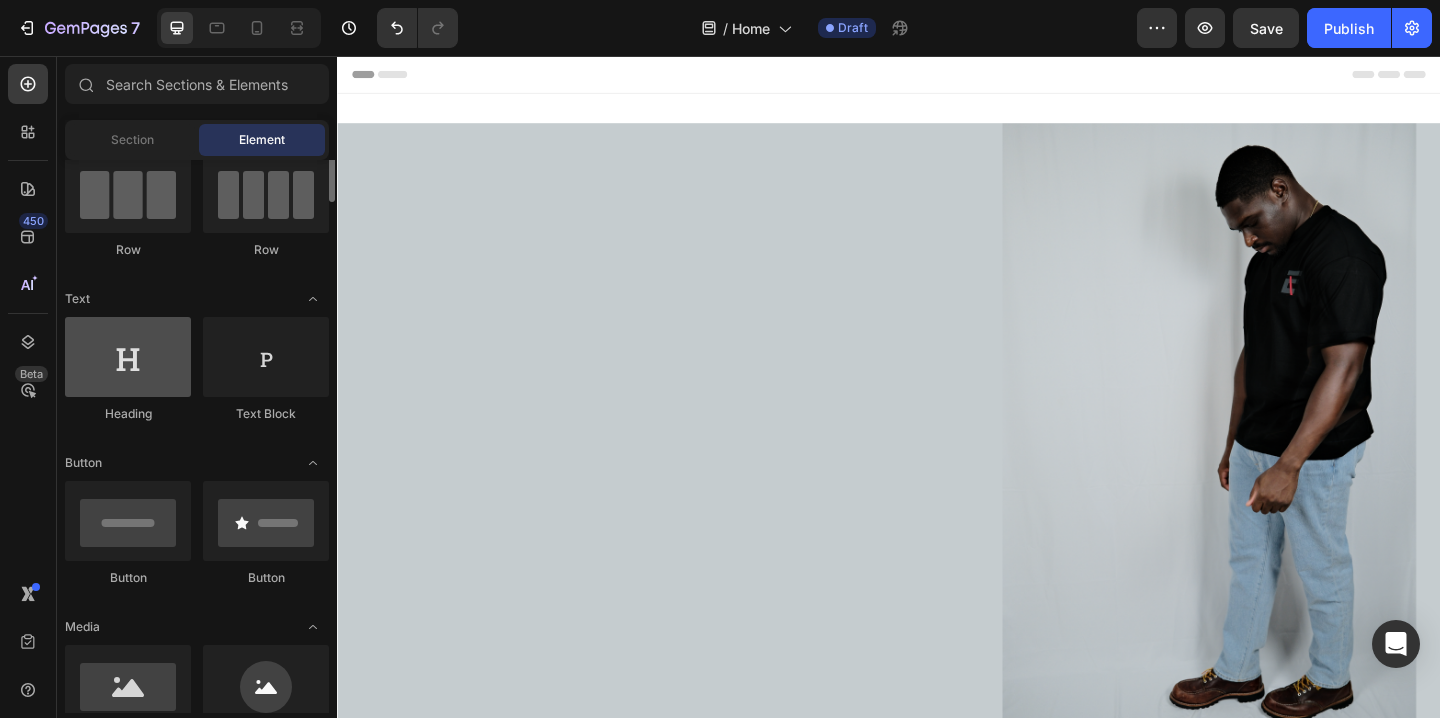 scroll, scrollTop: 92, scrollLeft: 0, axis: vertical 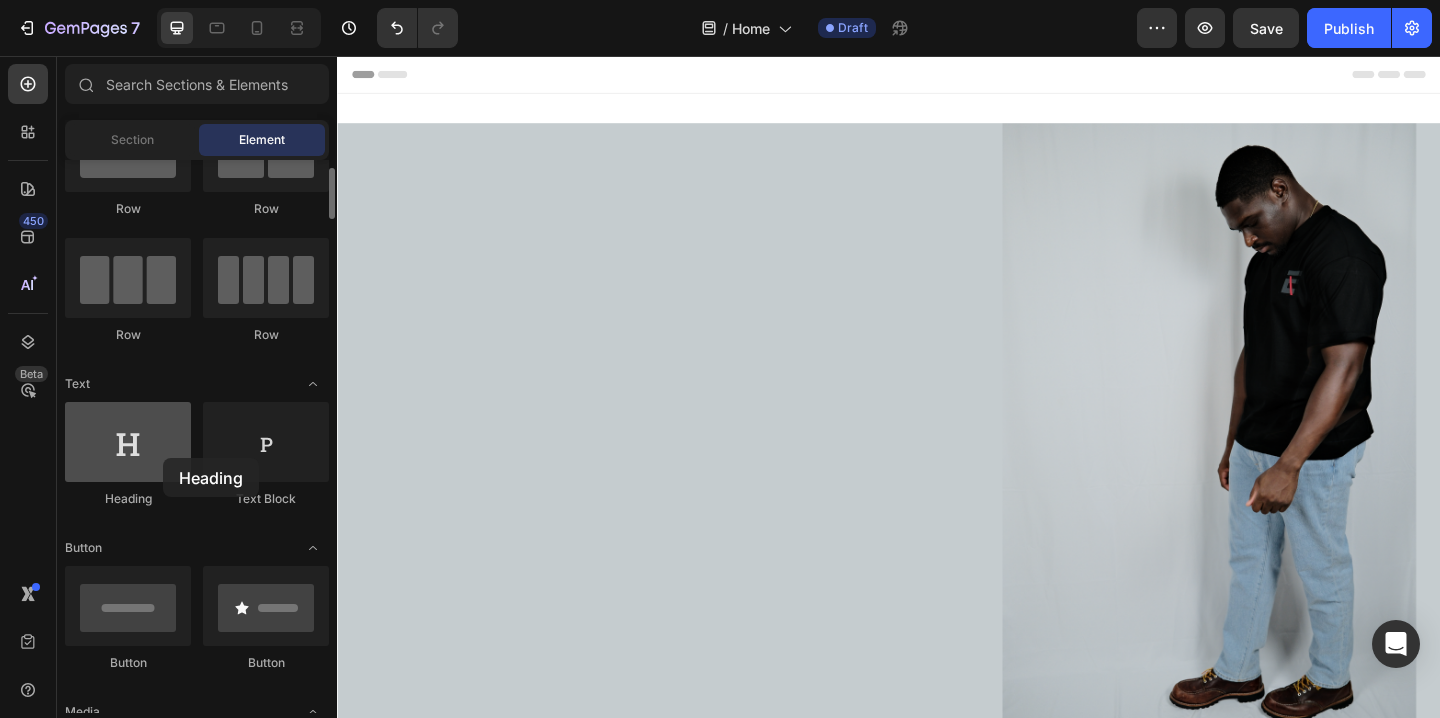 click at bounding box center [128, 442] 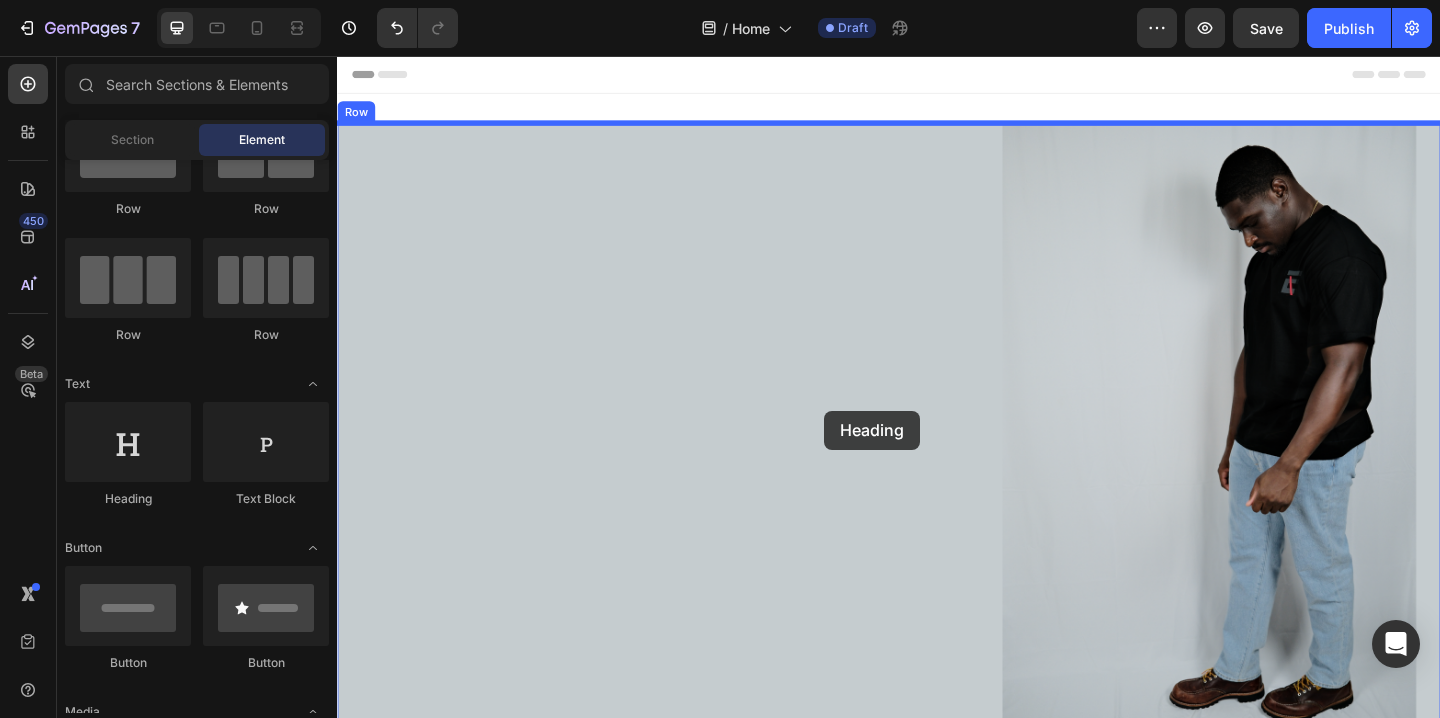 drag, startPoint x: 467, startPoint y: 508, endPoint x: 895, endPoint y: 451, distance: 431.77887 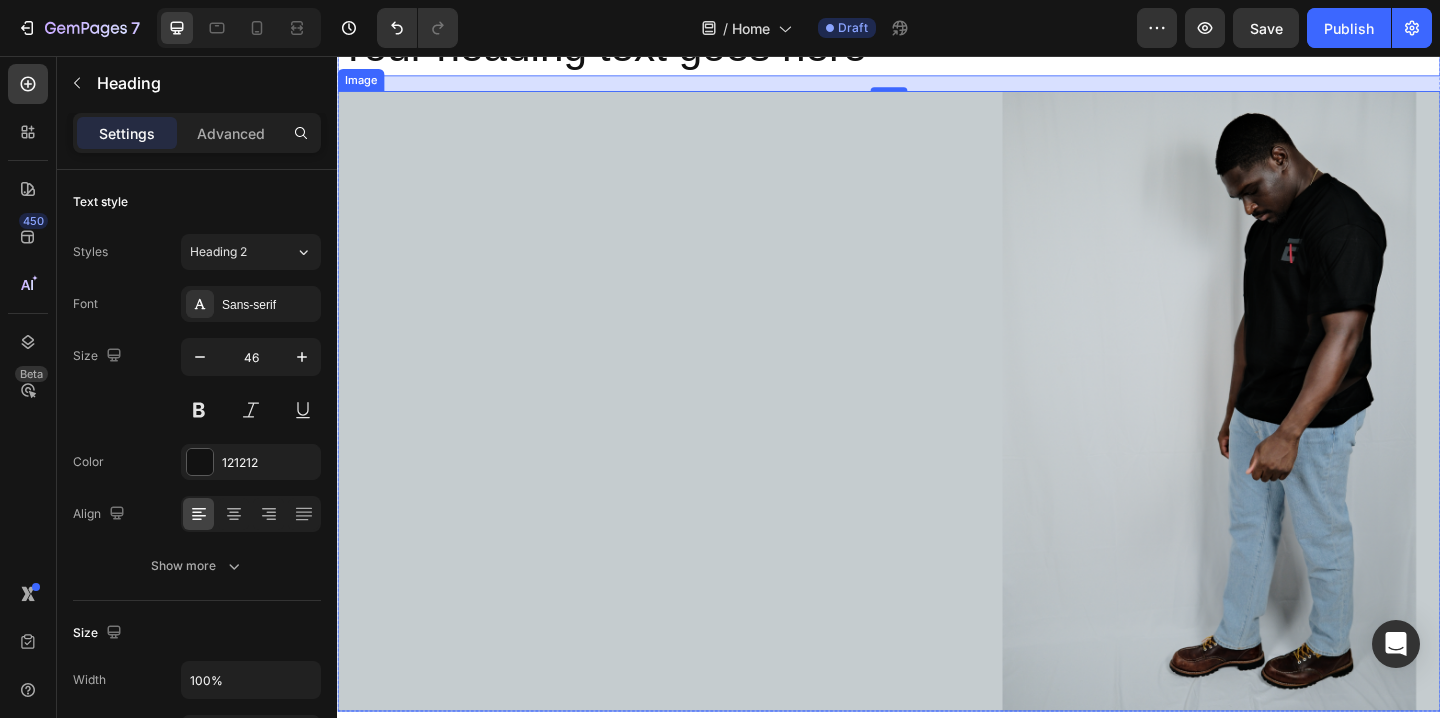 scroll, scrollTop: 0, scrollLeft: 0, axis: both 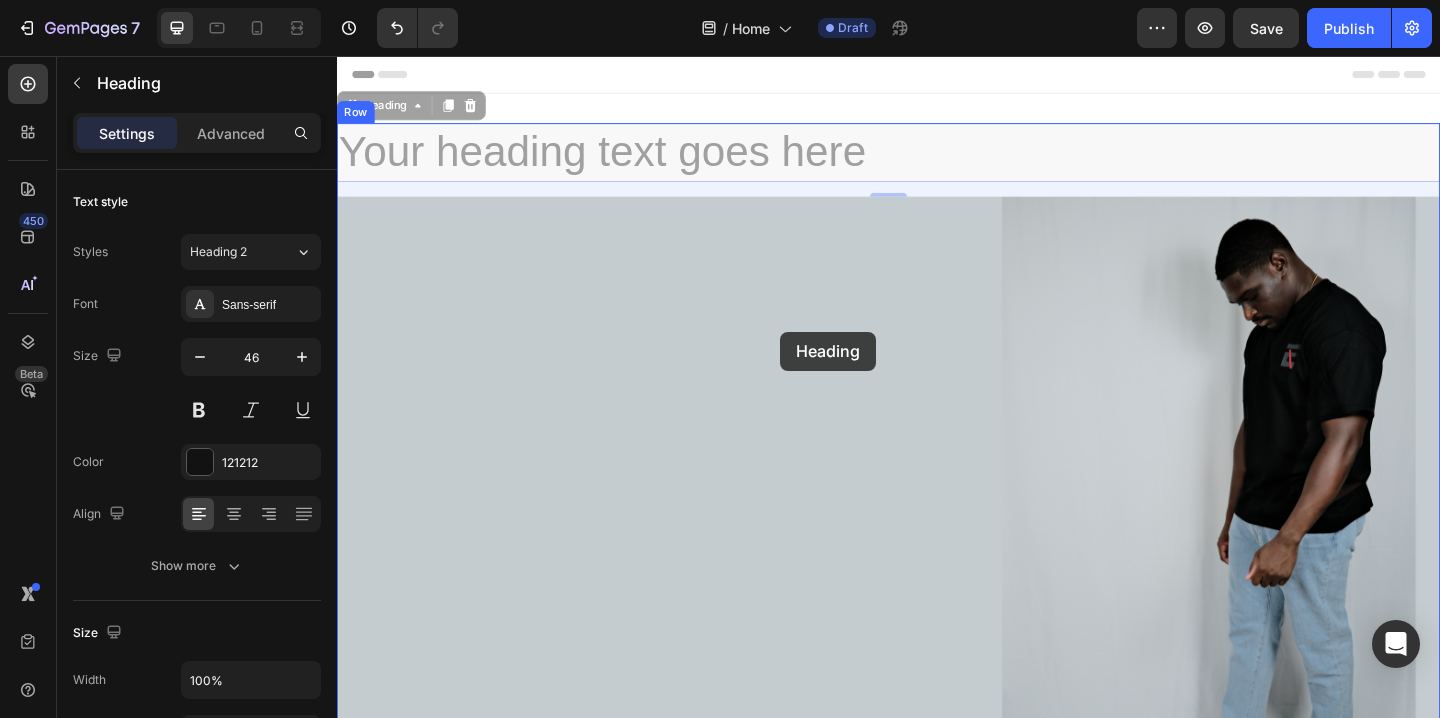 drag, startPoint x: 812, startPoint y: 167, endPoint x: 819, endPoint y: 359, distance: 192.12756 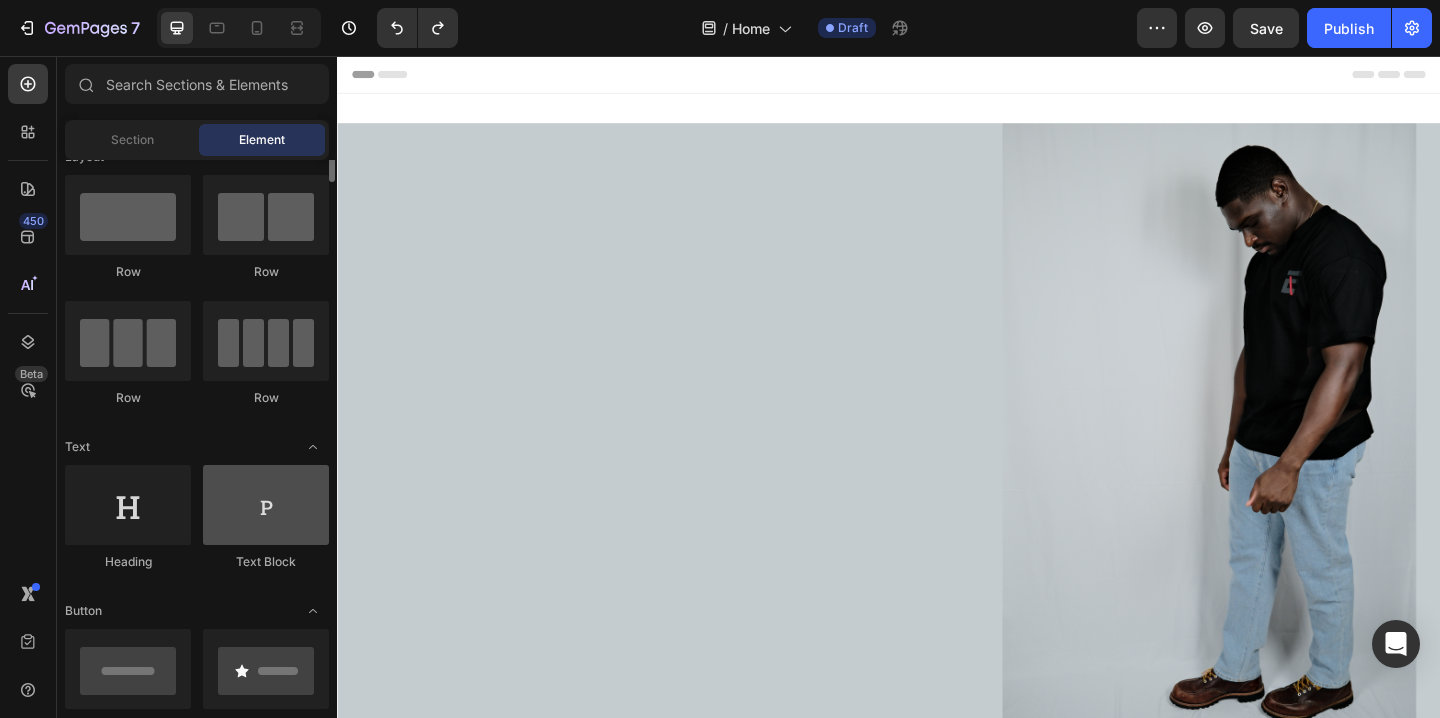 scroll, scrollTop: 0, scrollLeft: 0, axis: both 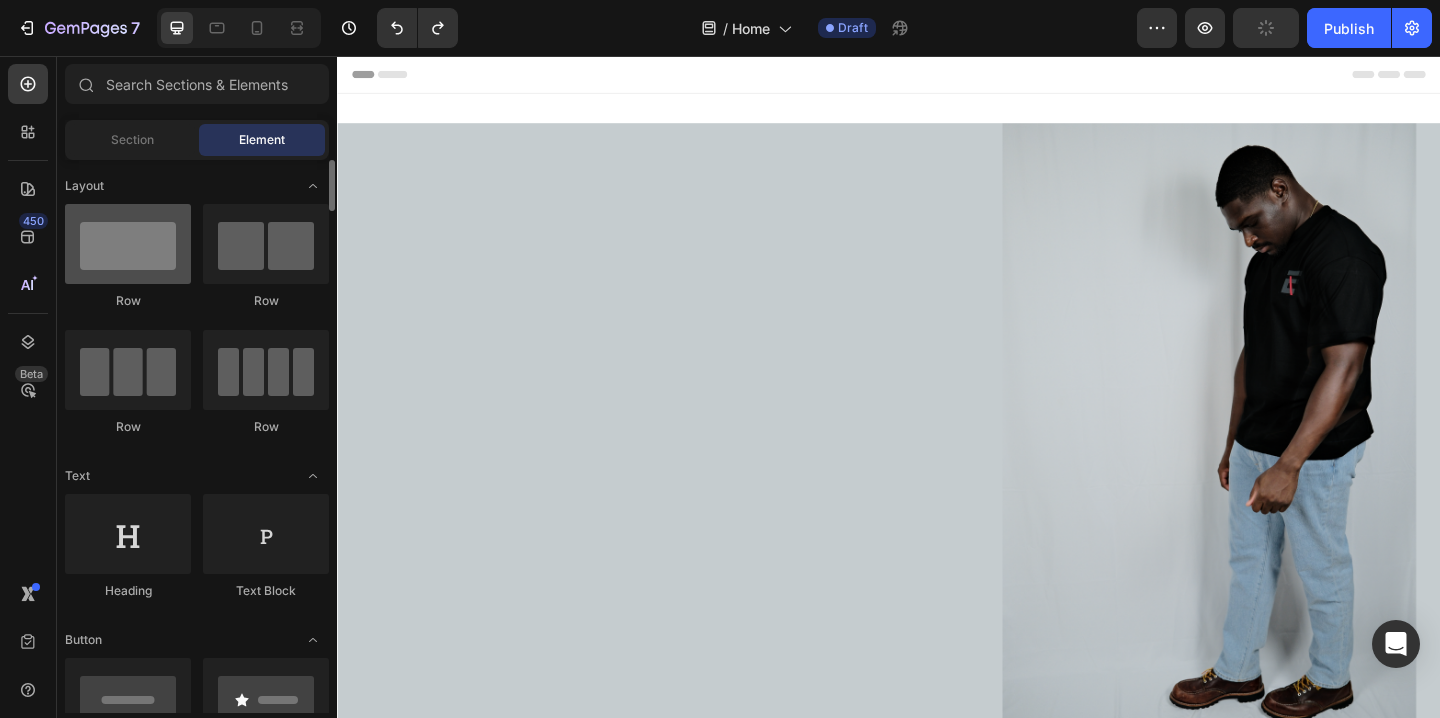 click at bounding box center [128, 244] 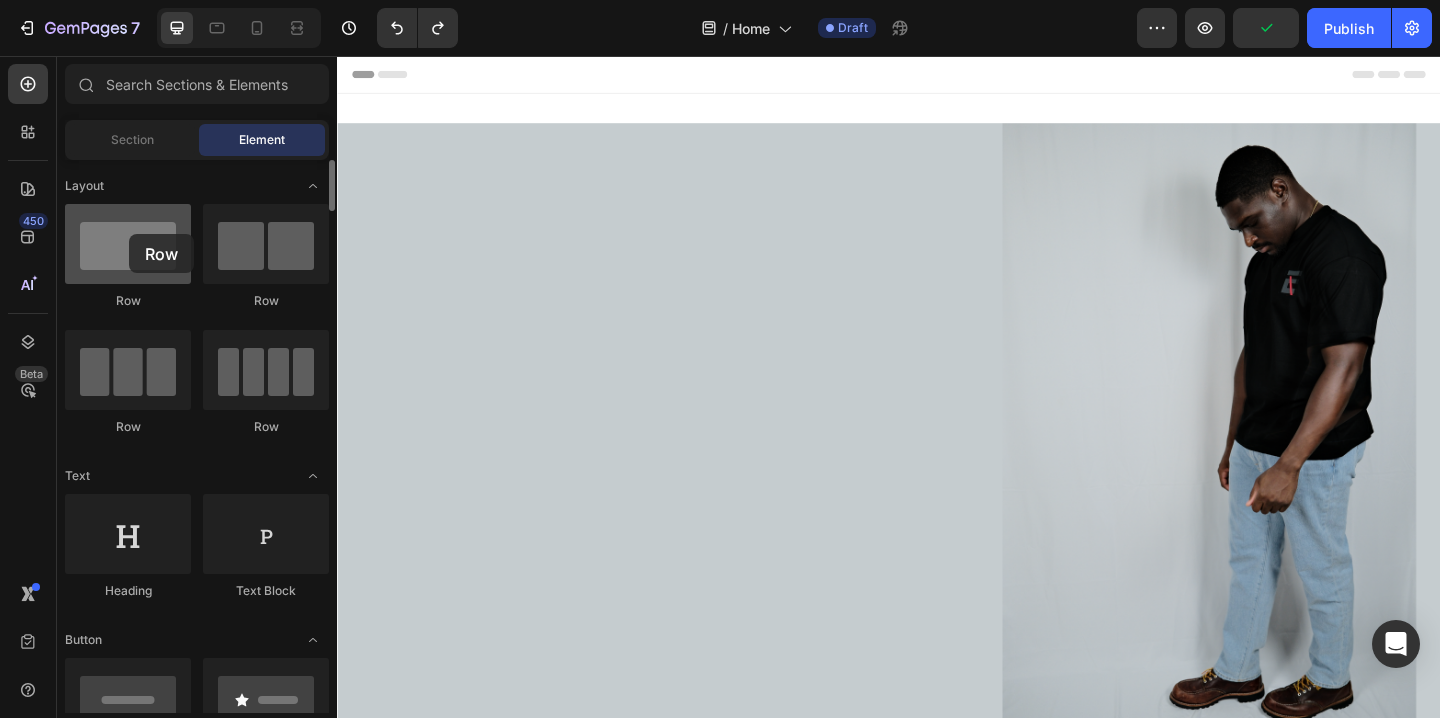 click at bounding box center (128, 244) 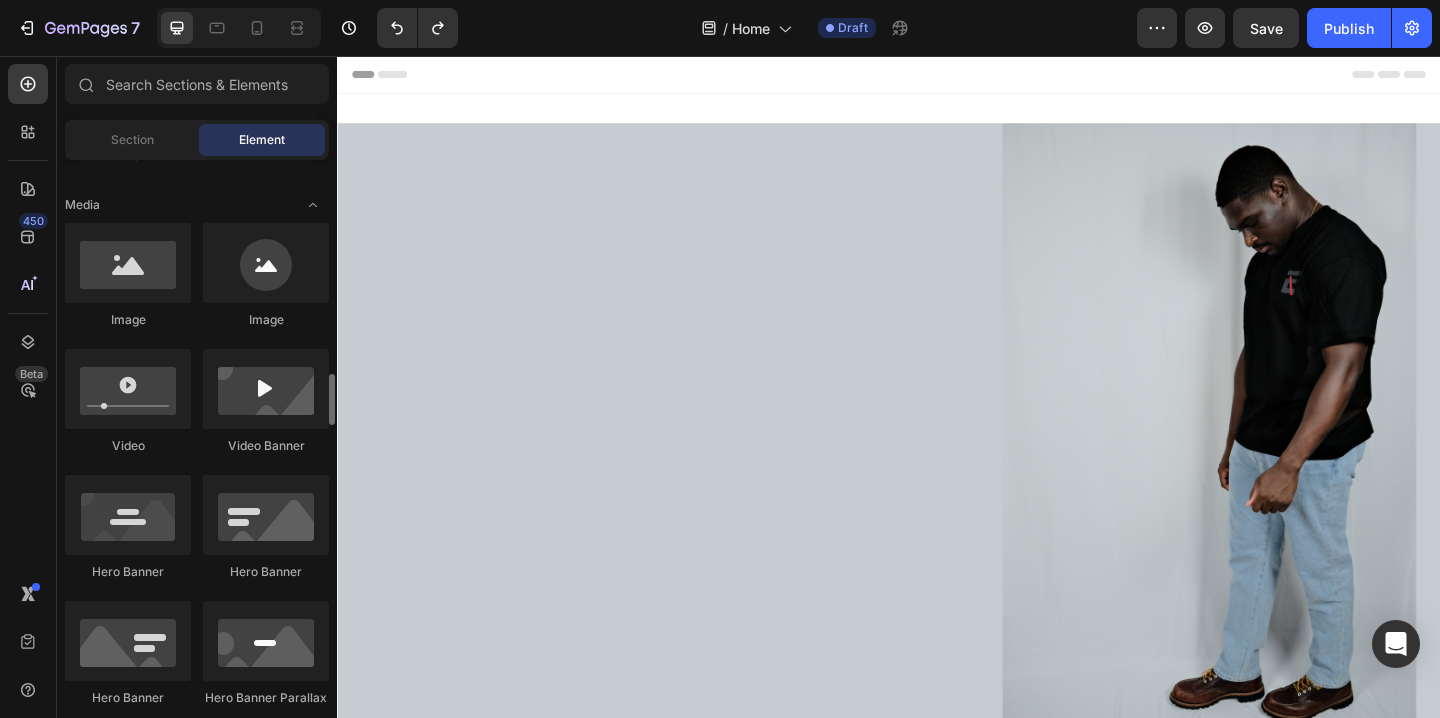 scroll, scrollTop: 138, scrollLeft: 0, axis: vertical 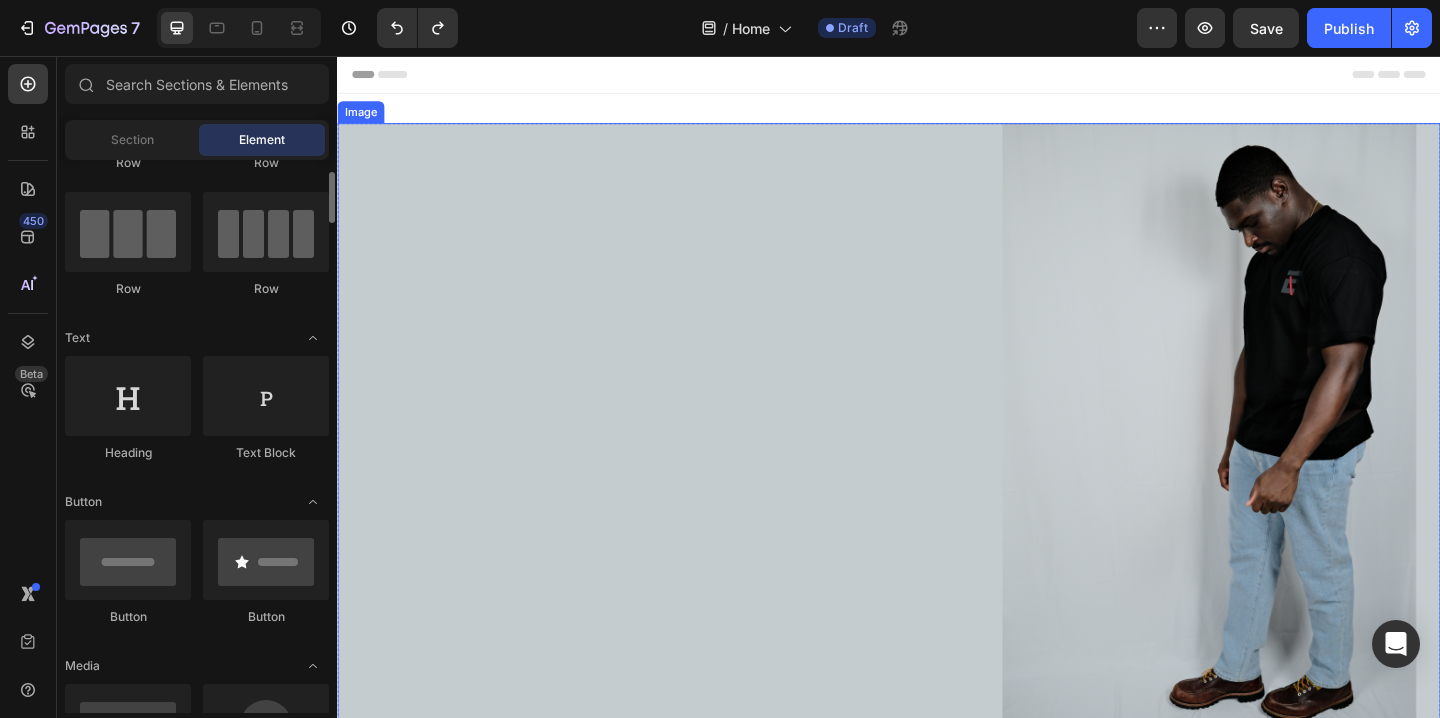 click at bounding box center [937, 466] 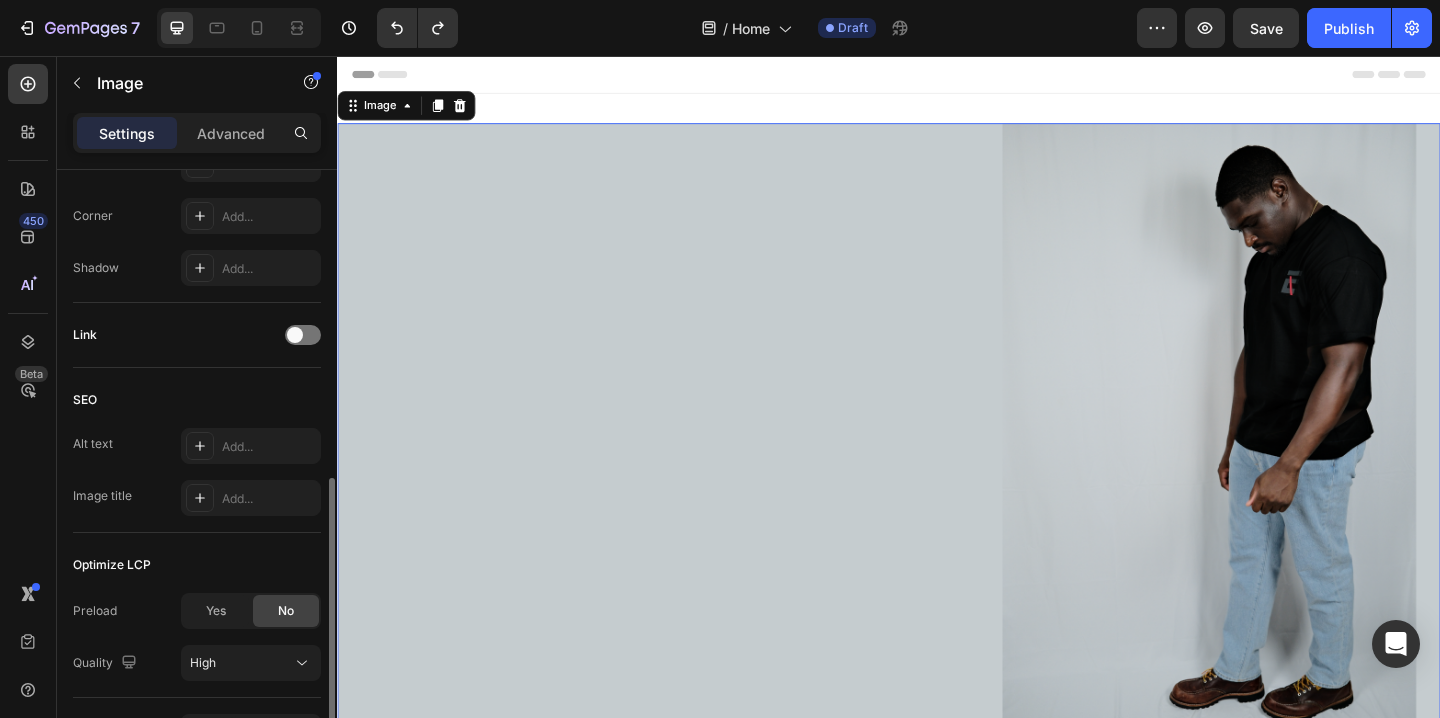 scroll, scrollTop: 782, scrollLeft: 0, axis: vertical 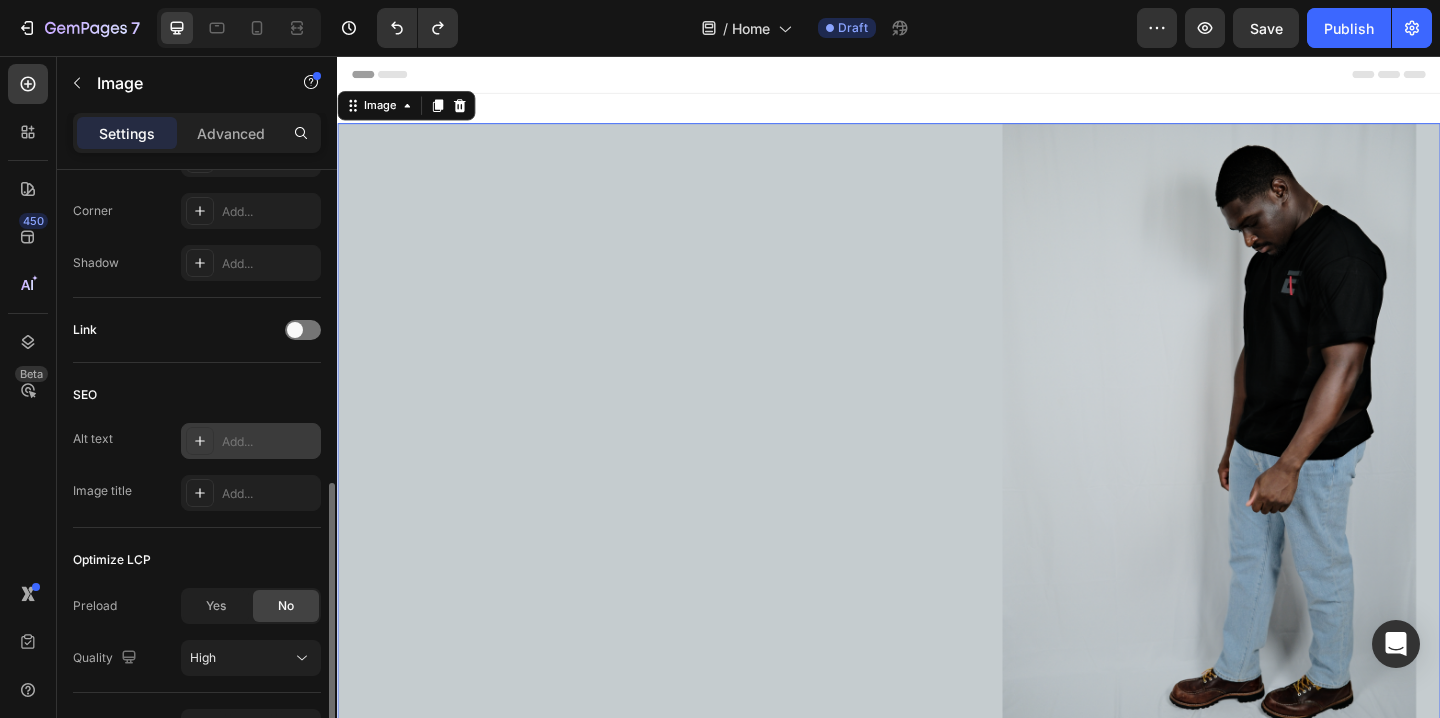 click 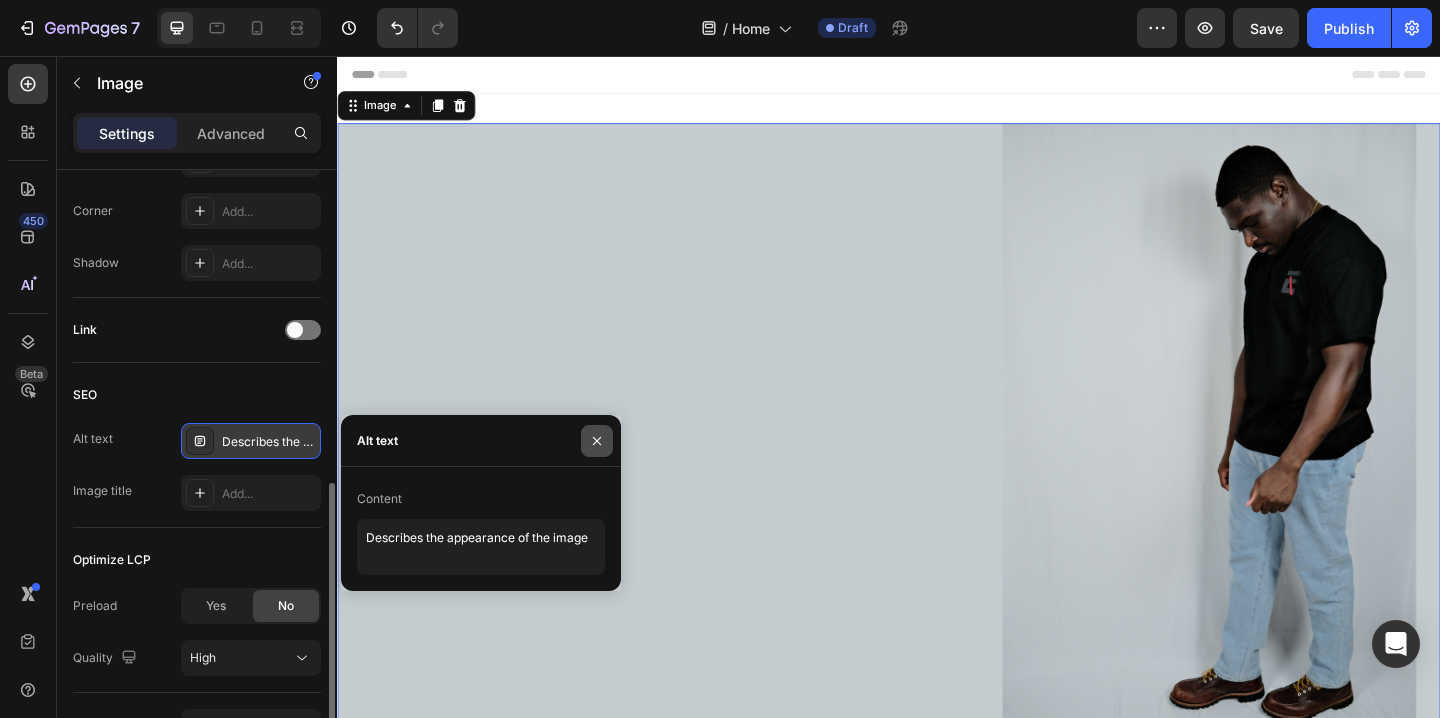 click 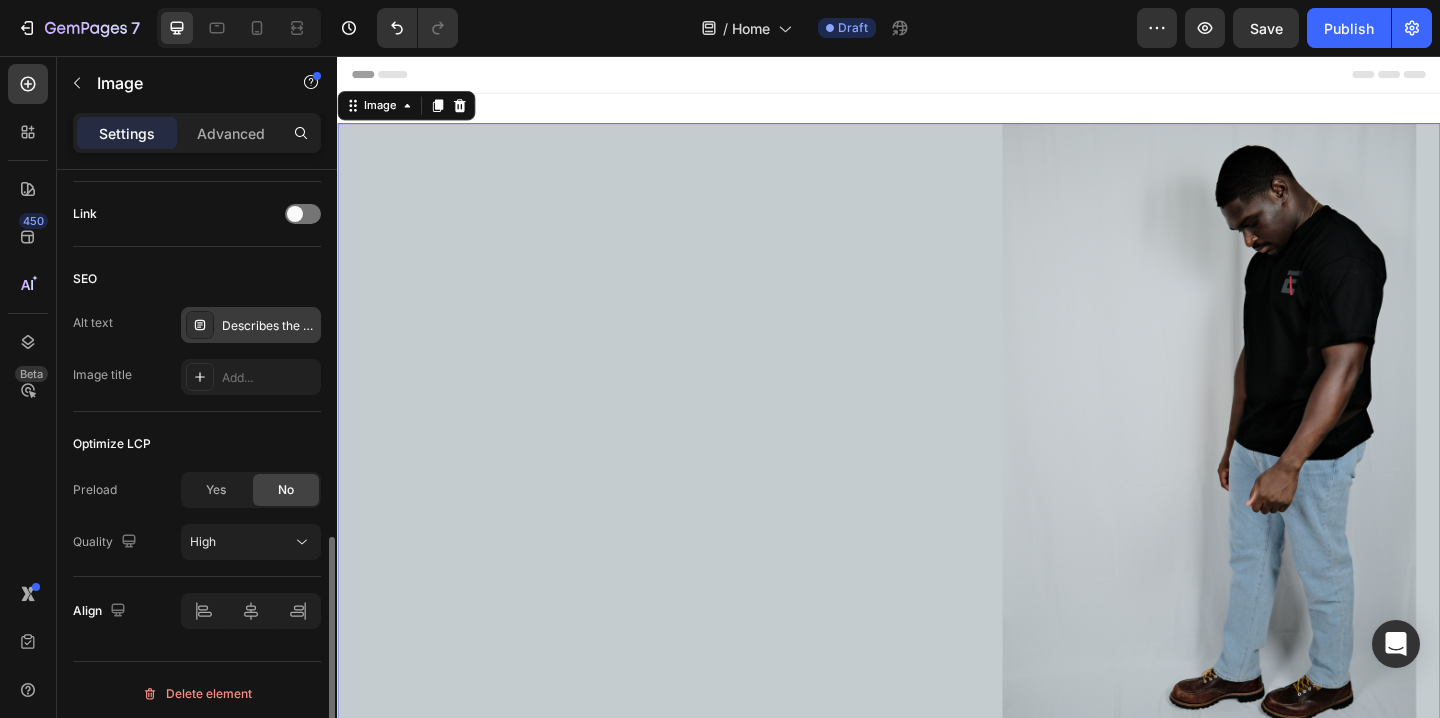 scroll, scrollTop: 905, scrollLeft: 0, axis: vertical 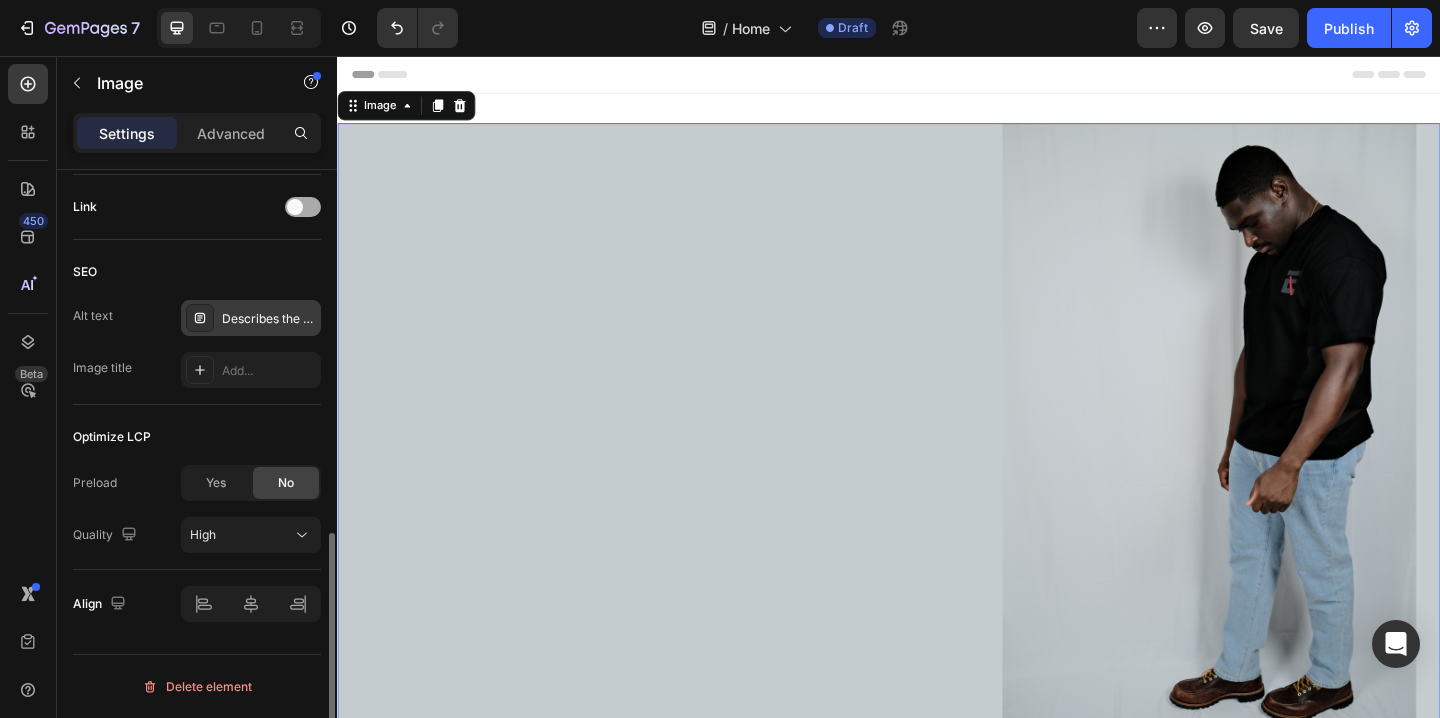 click at bounding box center [303, 207] 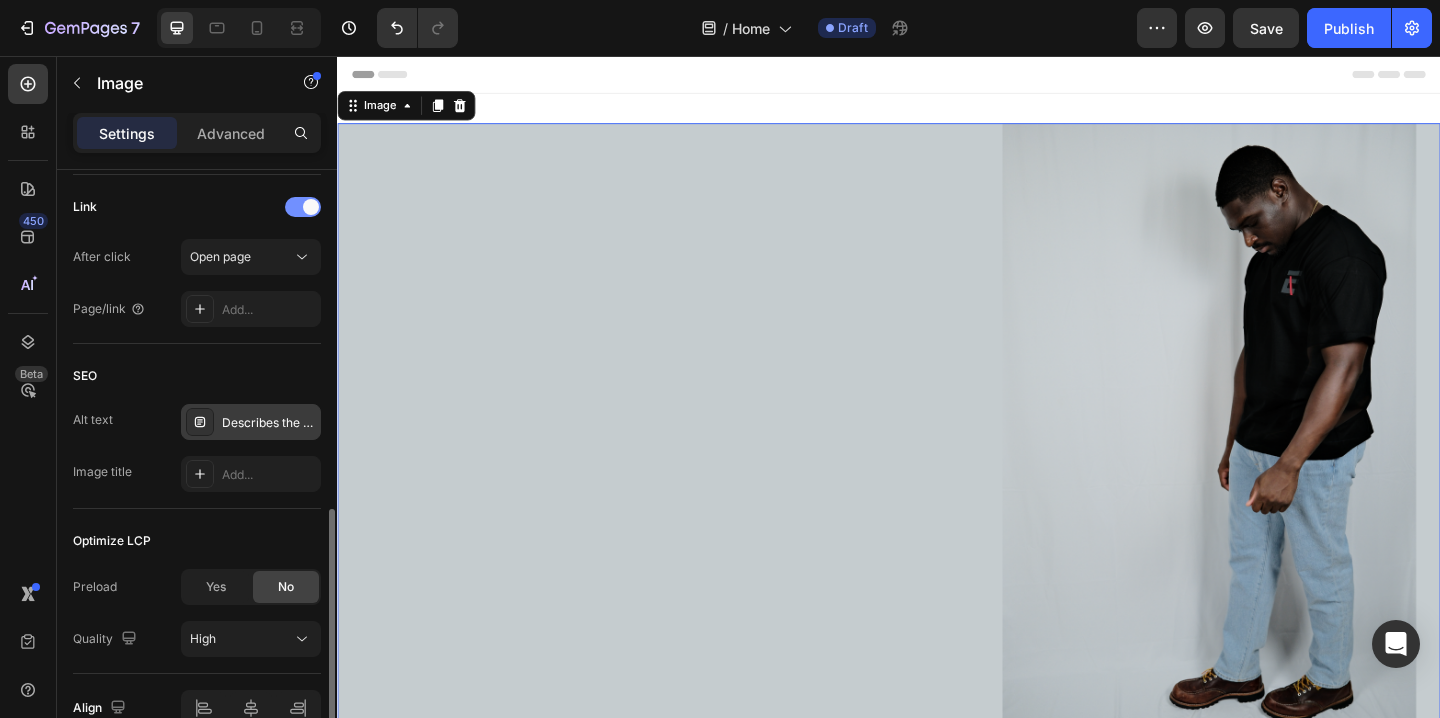 click at bounding box center (311, 207) 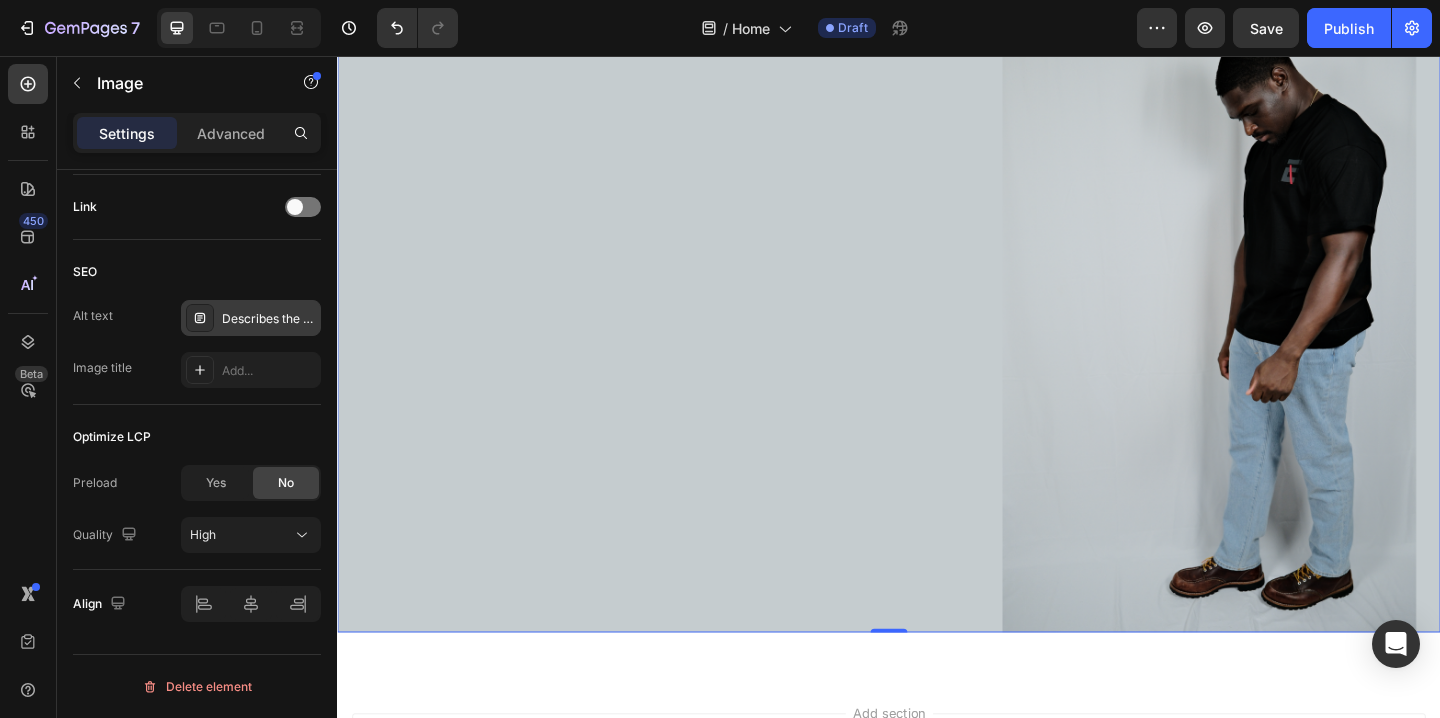 scroll, scrollTop: 91, scrollLeft: 0, axis: vertical 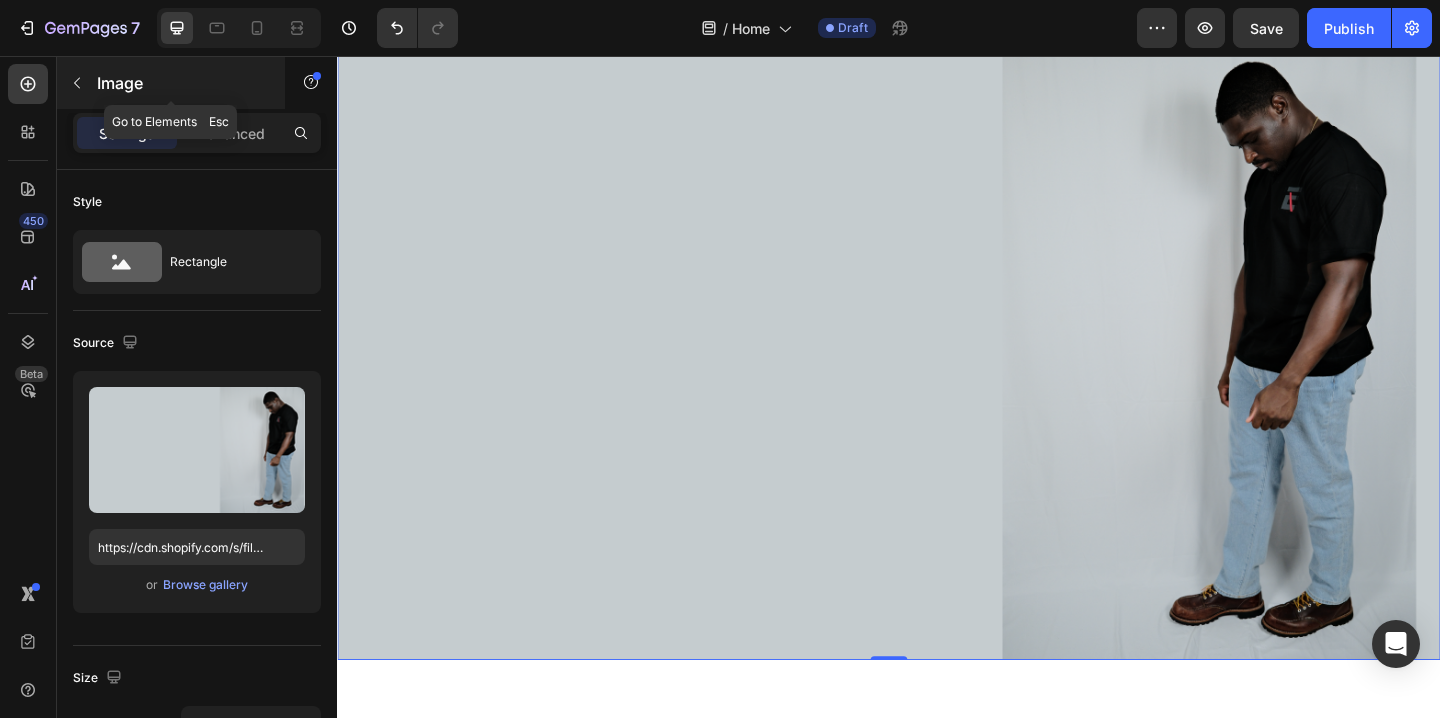 click 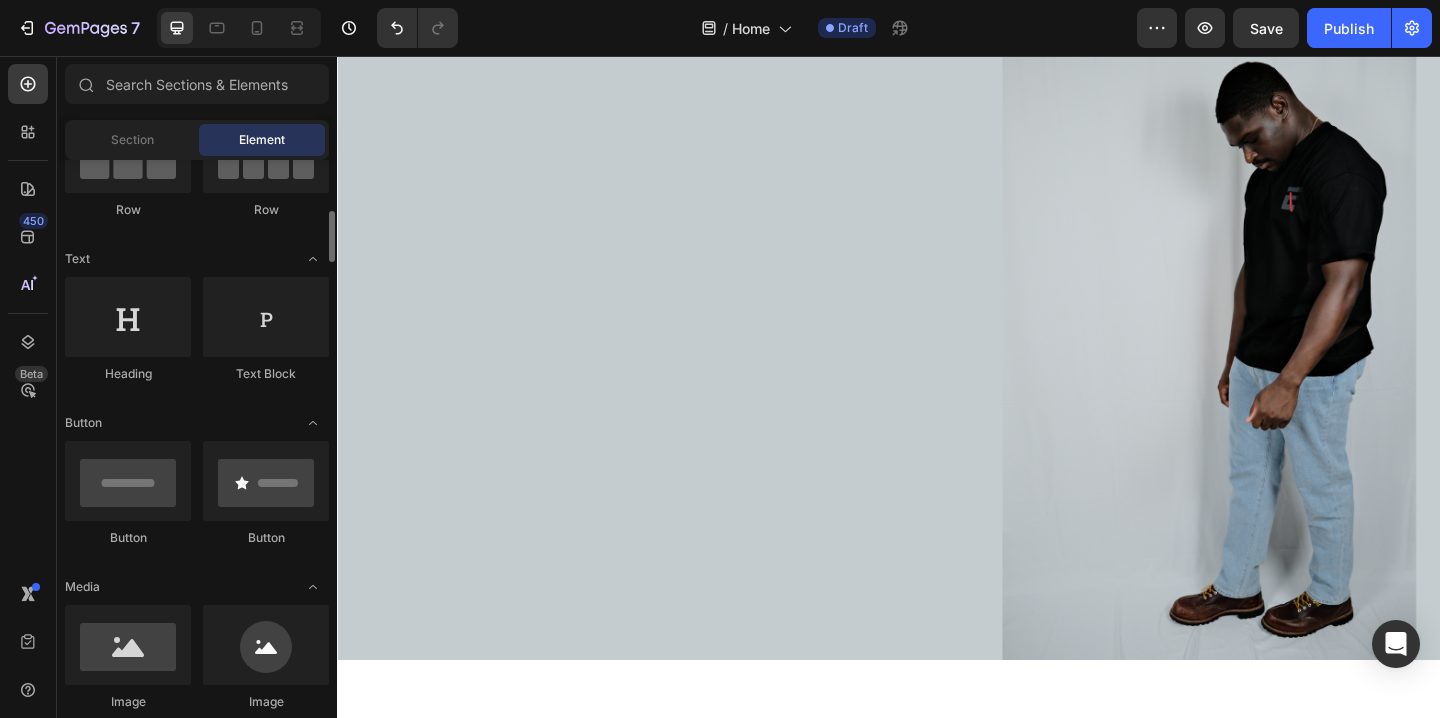 scroll, scrollTop: 165, scrollLeft: 0, axis: vertical 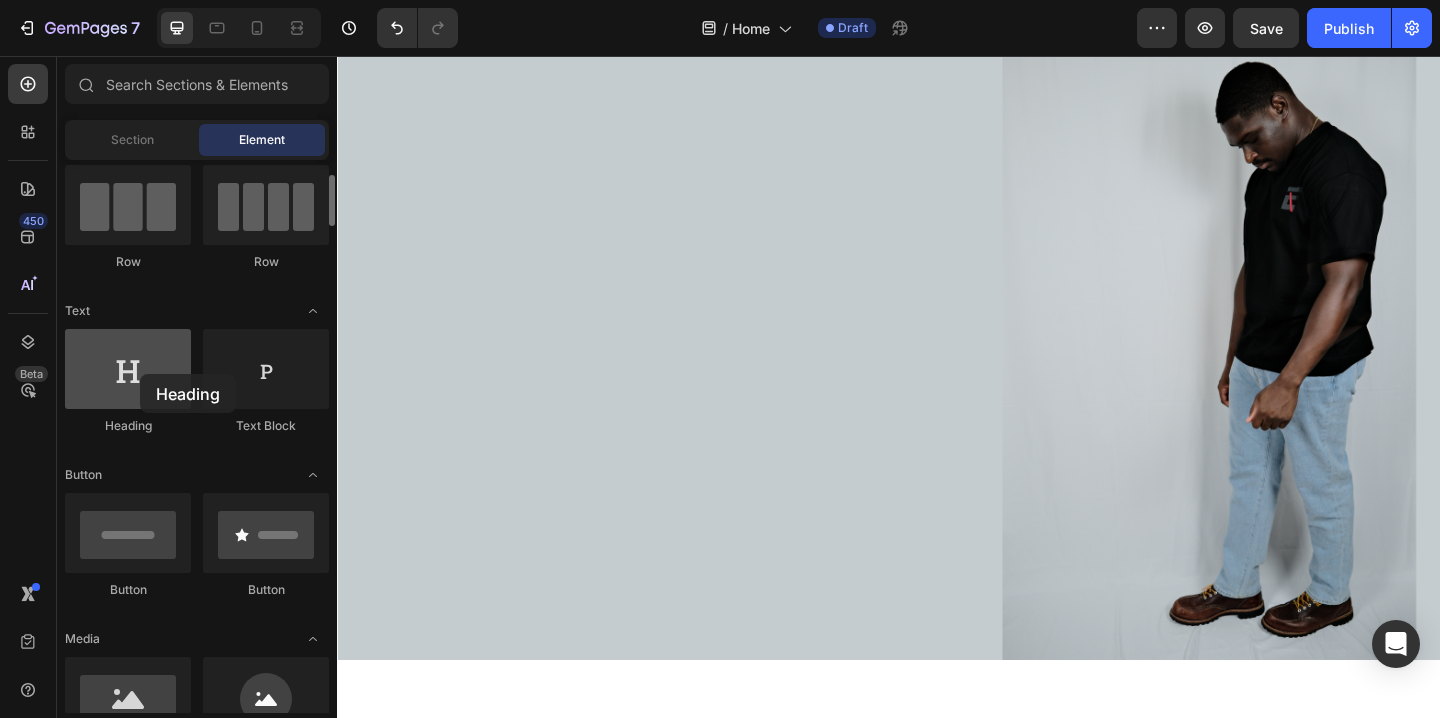 click at bounding box center (128, 369) 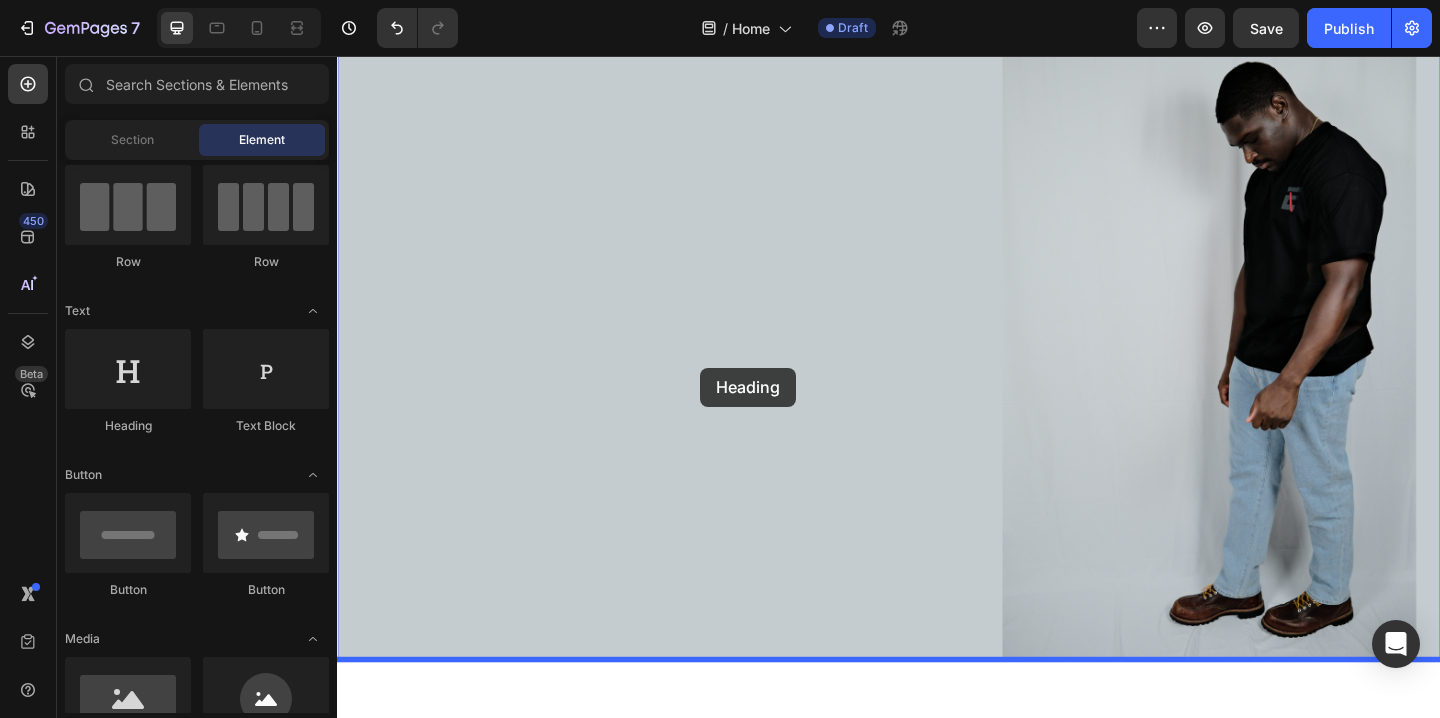 drag, startPoint x: 474, startPoint y: 431, endPoint x: 732, endPoint y: 395, distance: 260.4995 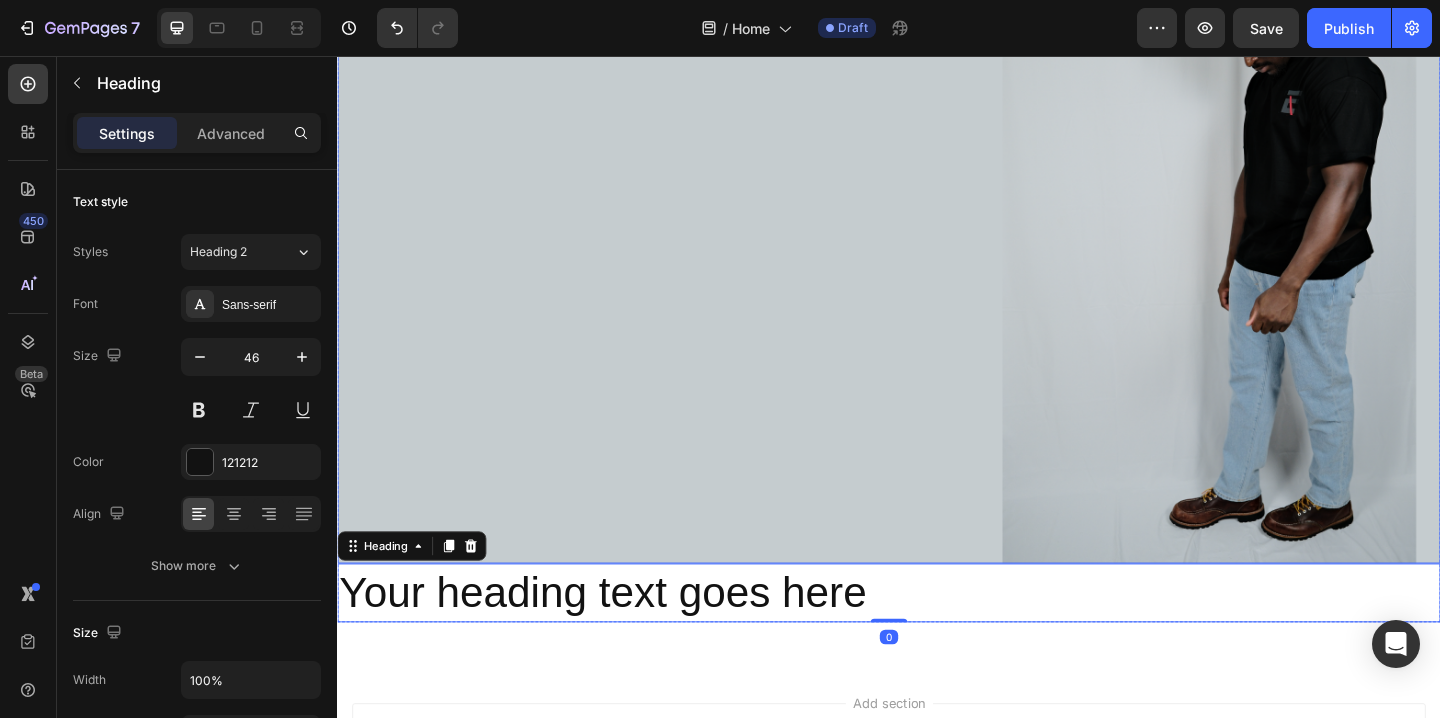 scroll, scrollTop: 262, scrollLeft: 0, axis: vertical 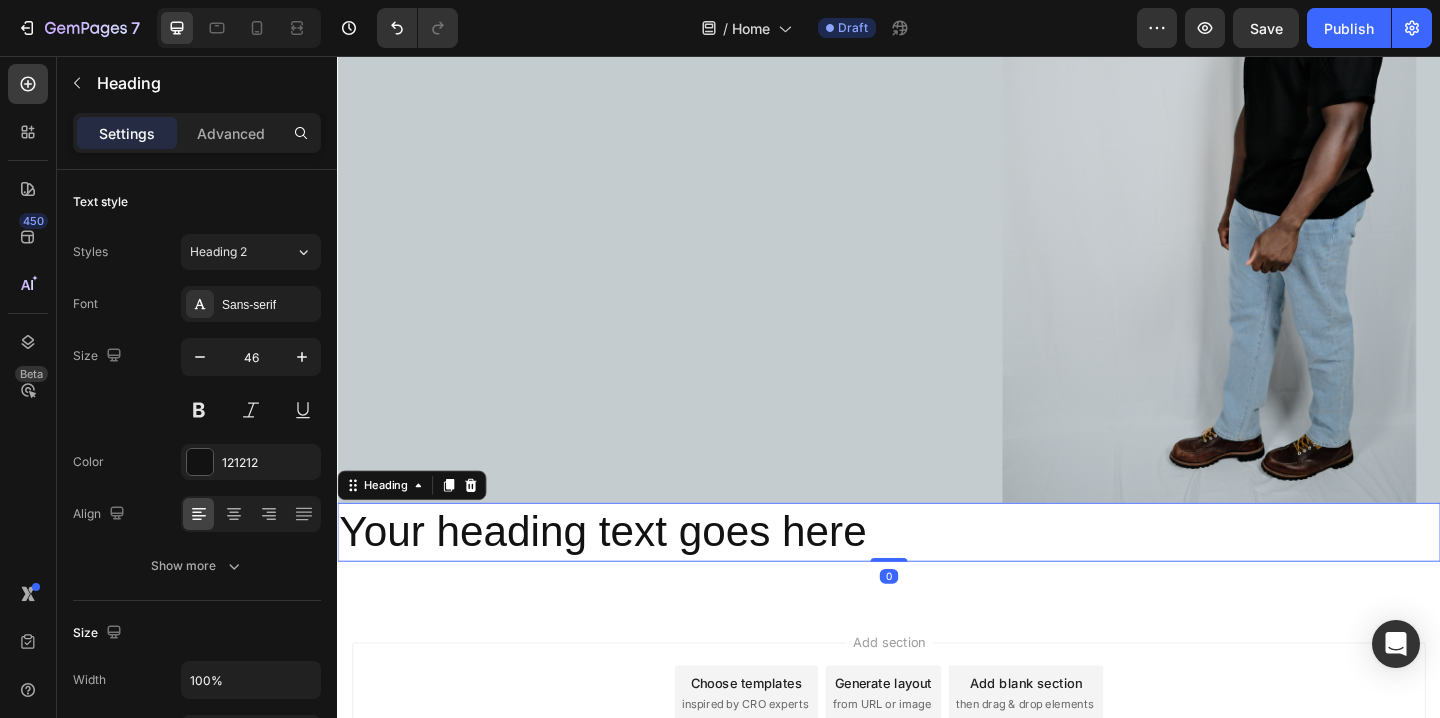 click on "Your heading text goes here" at bounding box center (937, 574) 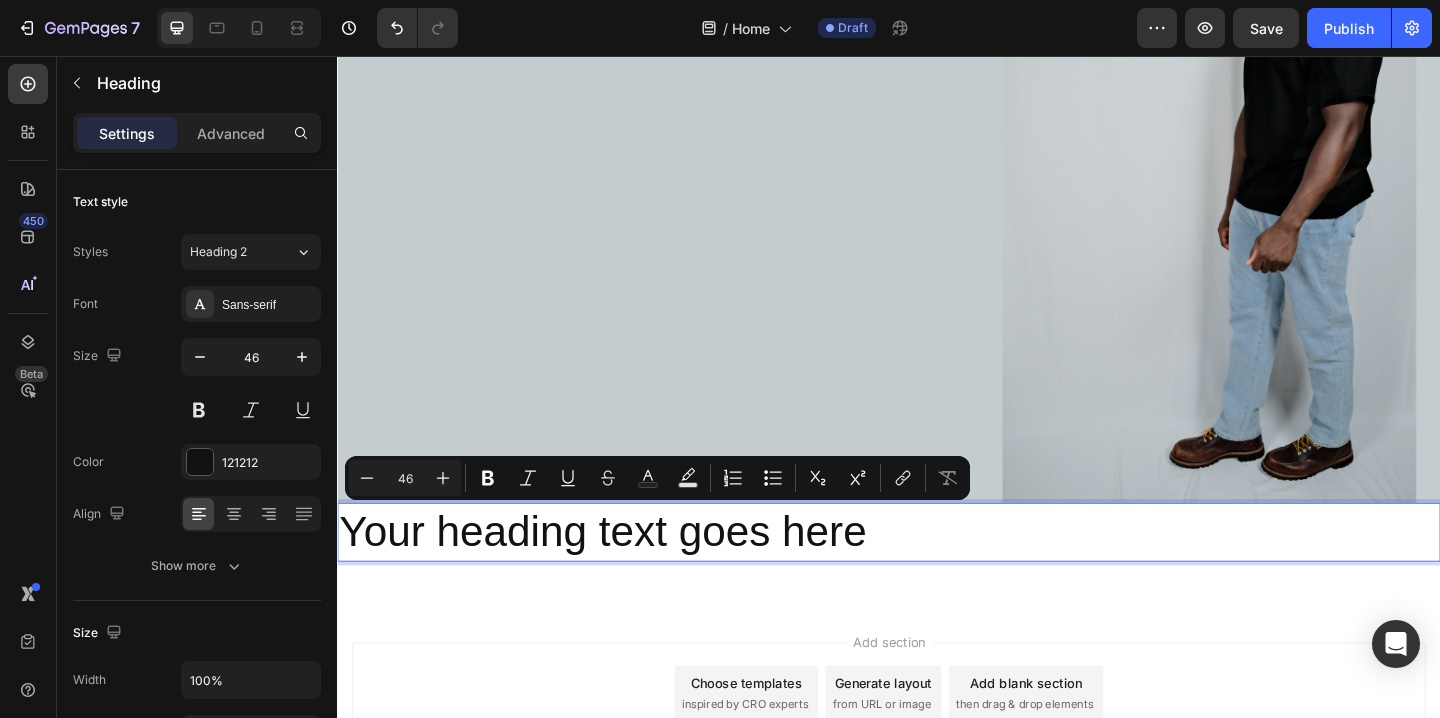 click on "Your heading text goes here" at bounding box center [937, 574] 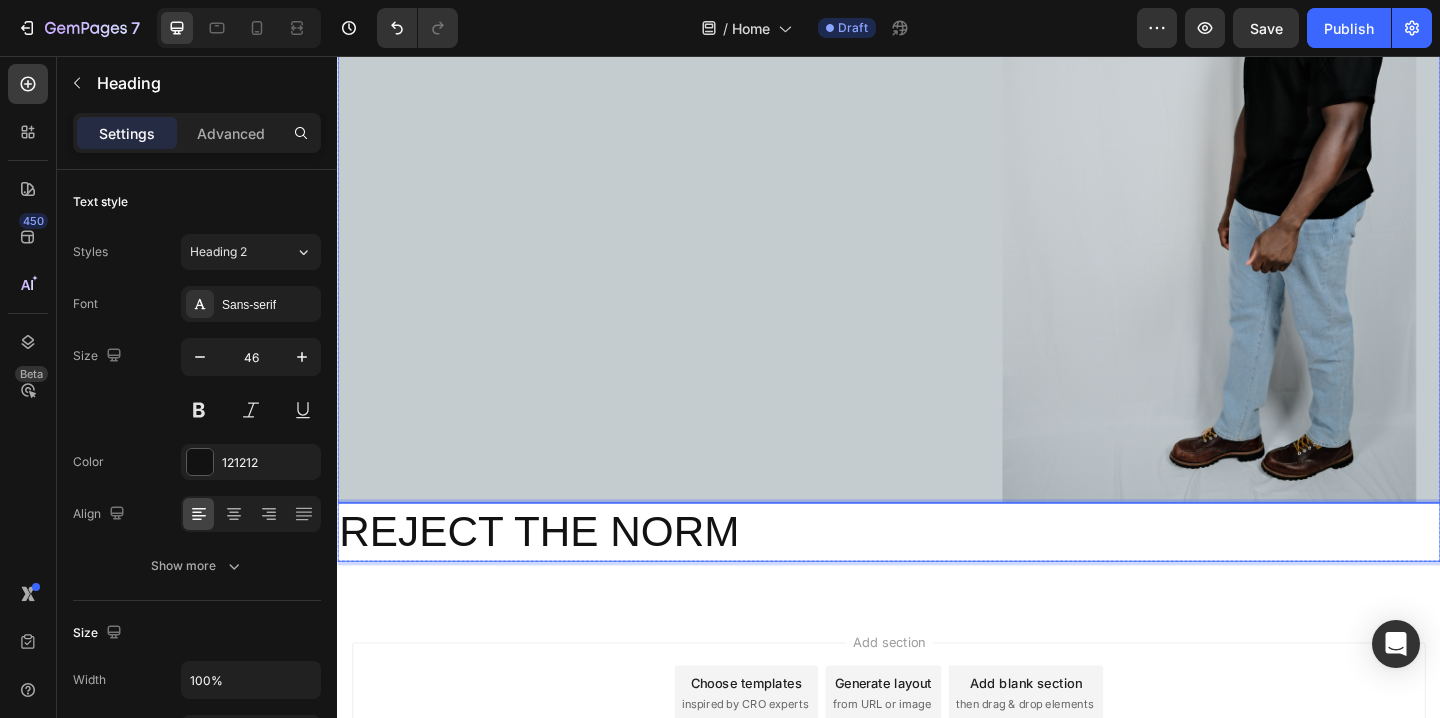 click at bounding box center (937, 204) 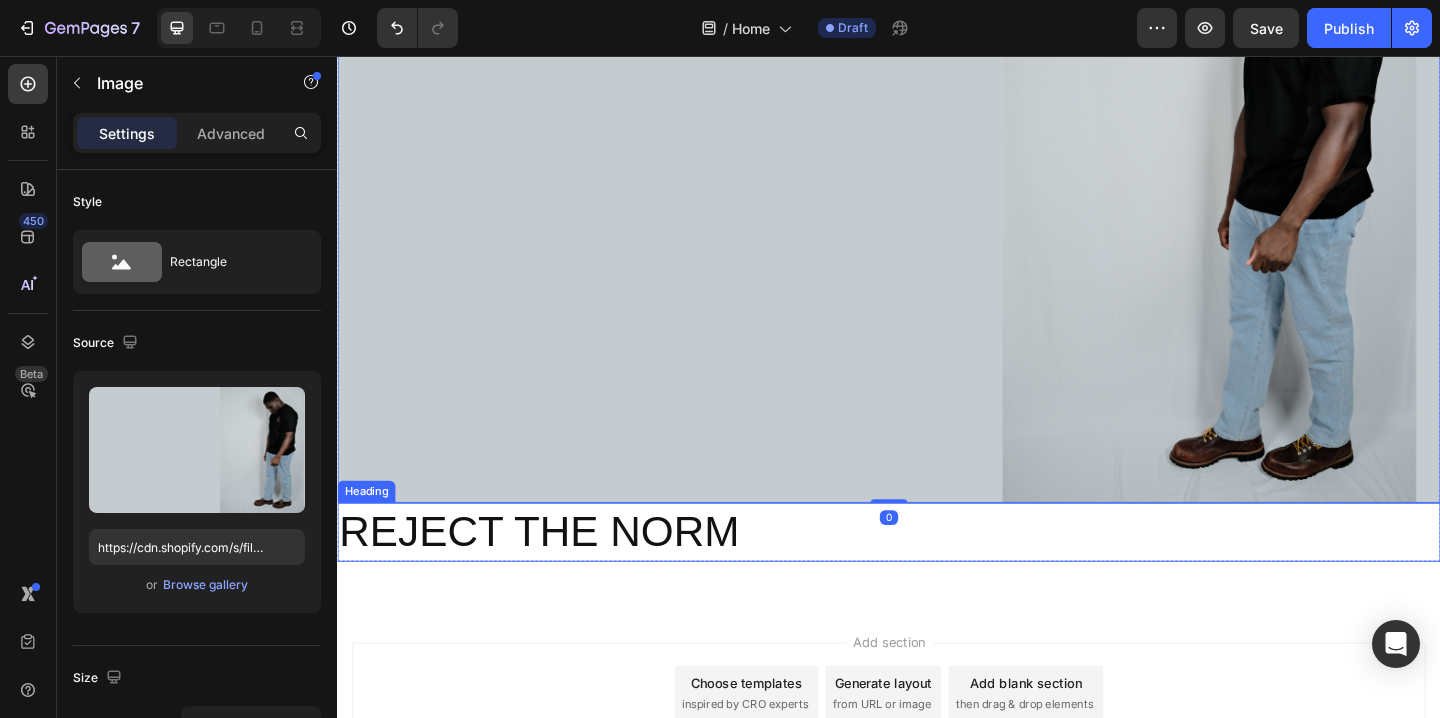click on "REJECT THE NORM" at bounding box center [937, 574] 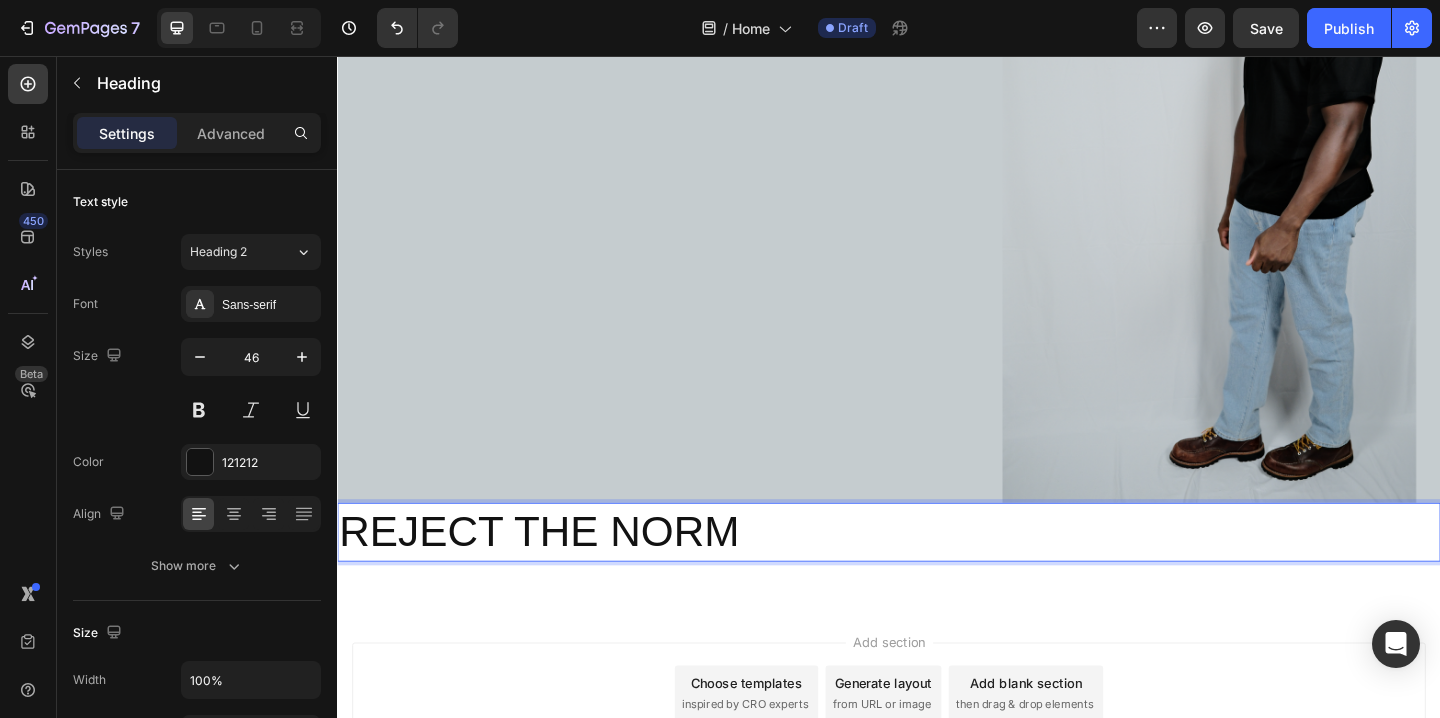 click on "Add section Choose templates inspired by CRO experts Generate layout from URL or image Add blank section then drag & drop elements" at bounding box center (937, 777) 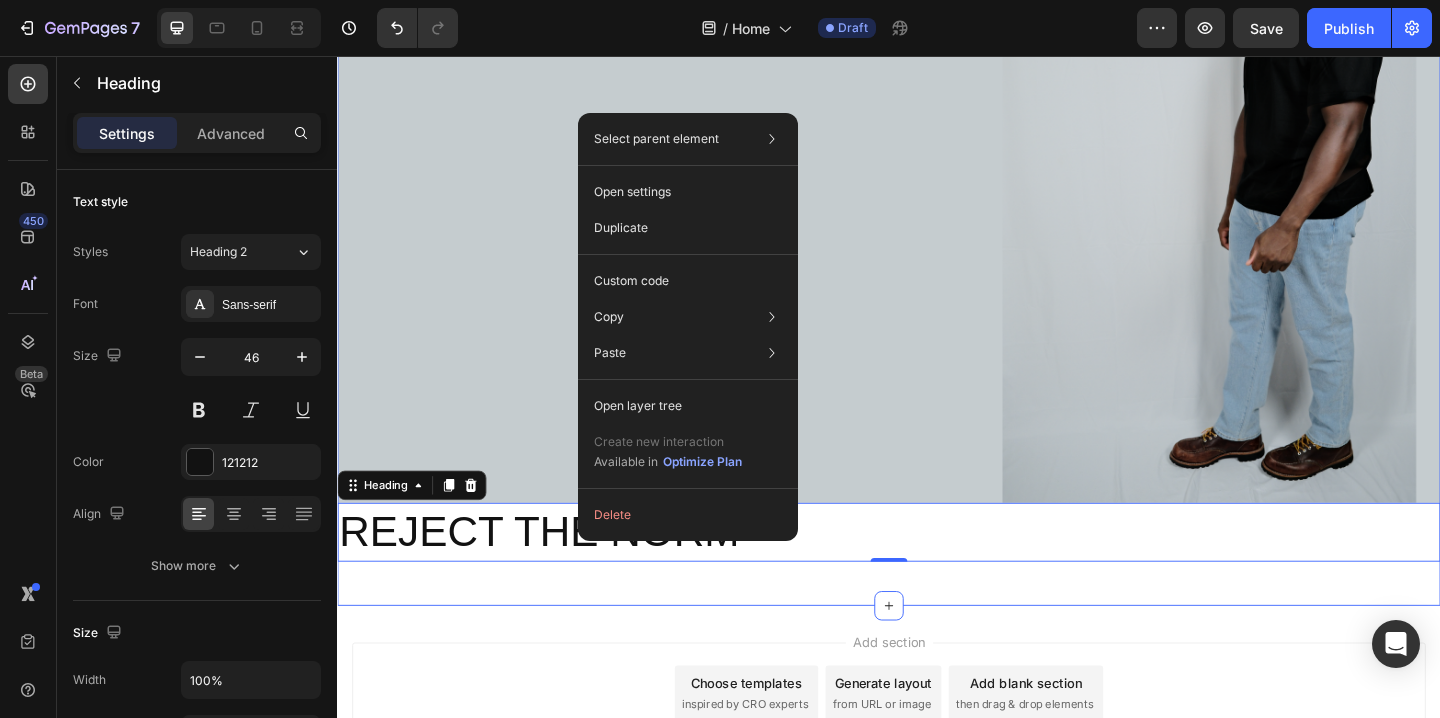 click on "Image REJECT THE NORM Heading   0 Row Section 1" at bounding box center [937, 244] 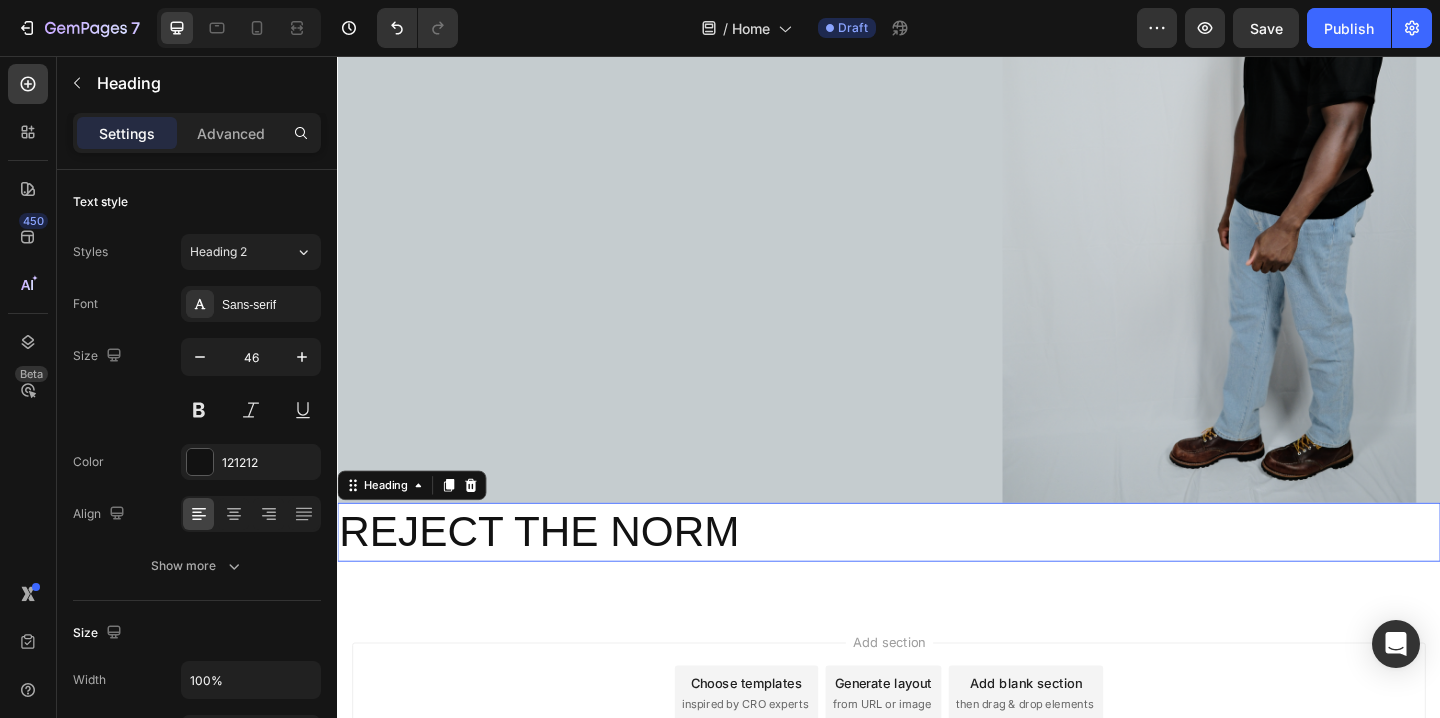 click on "REJECT THE NORM" at bounding box center (937, 574) 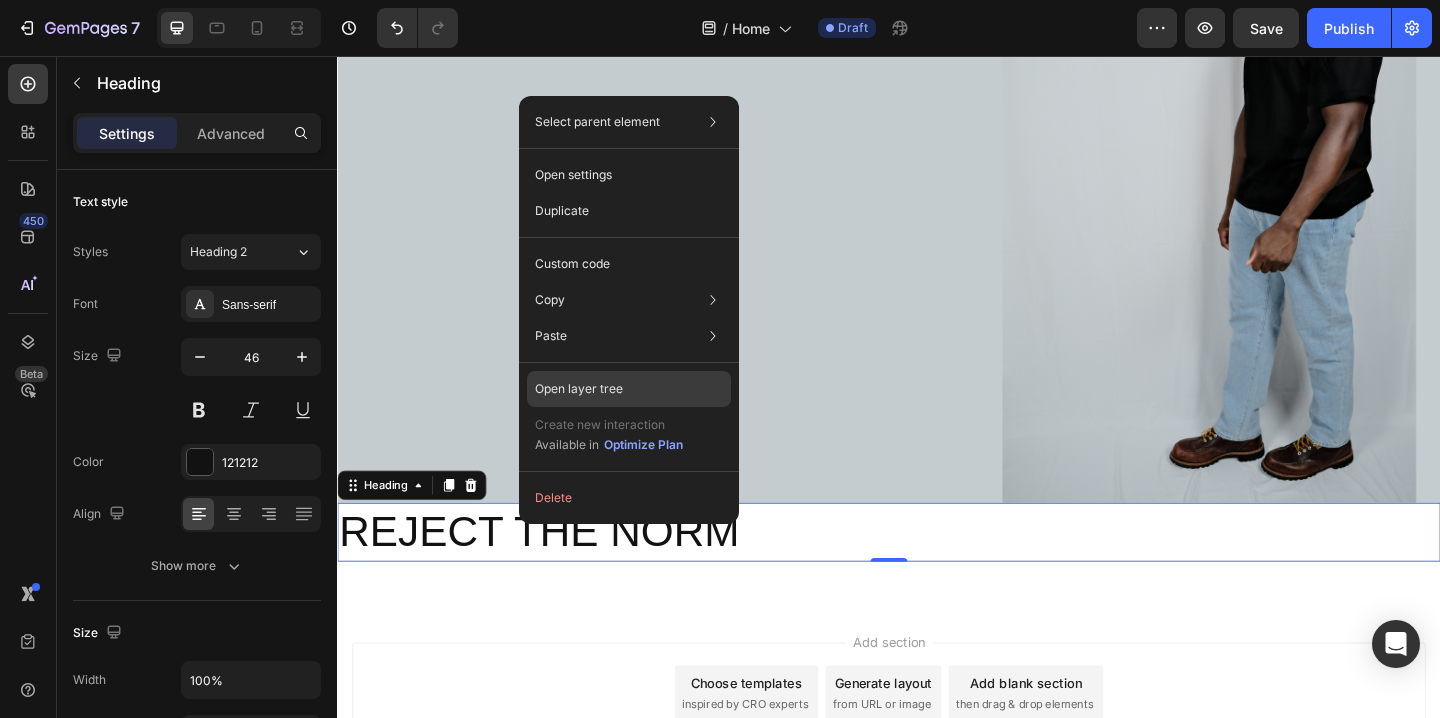 click on "Open layer tree" 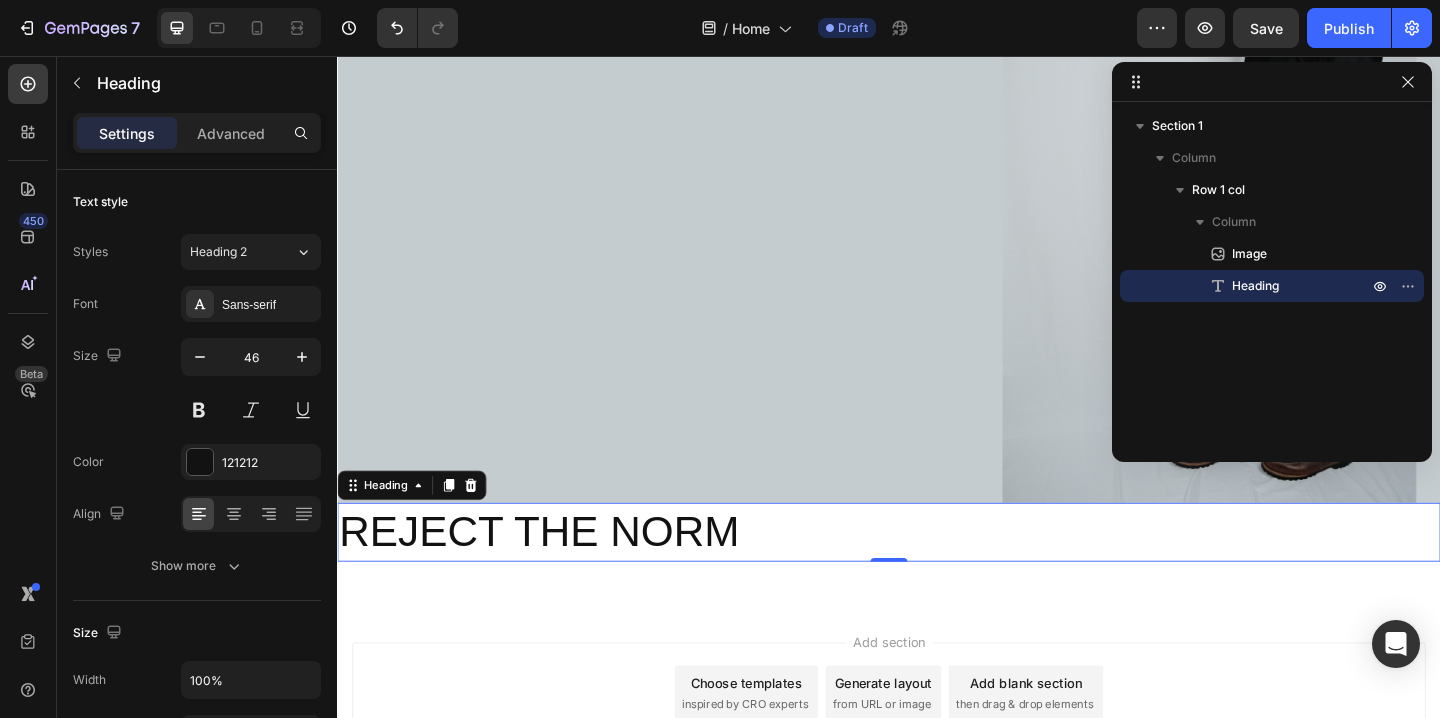drag, startPoint x: 1286, startPoint y: 285, endPoint x: 1301, endPoint y: 289, distance: 15.524175 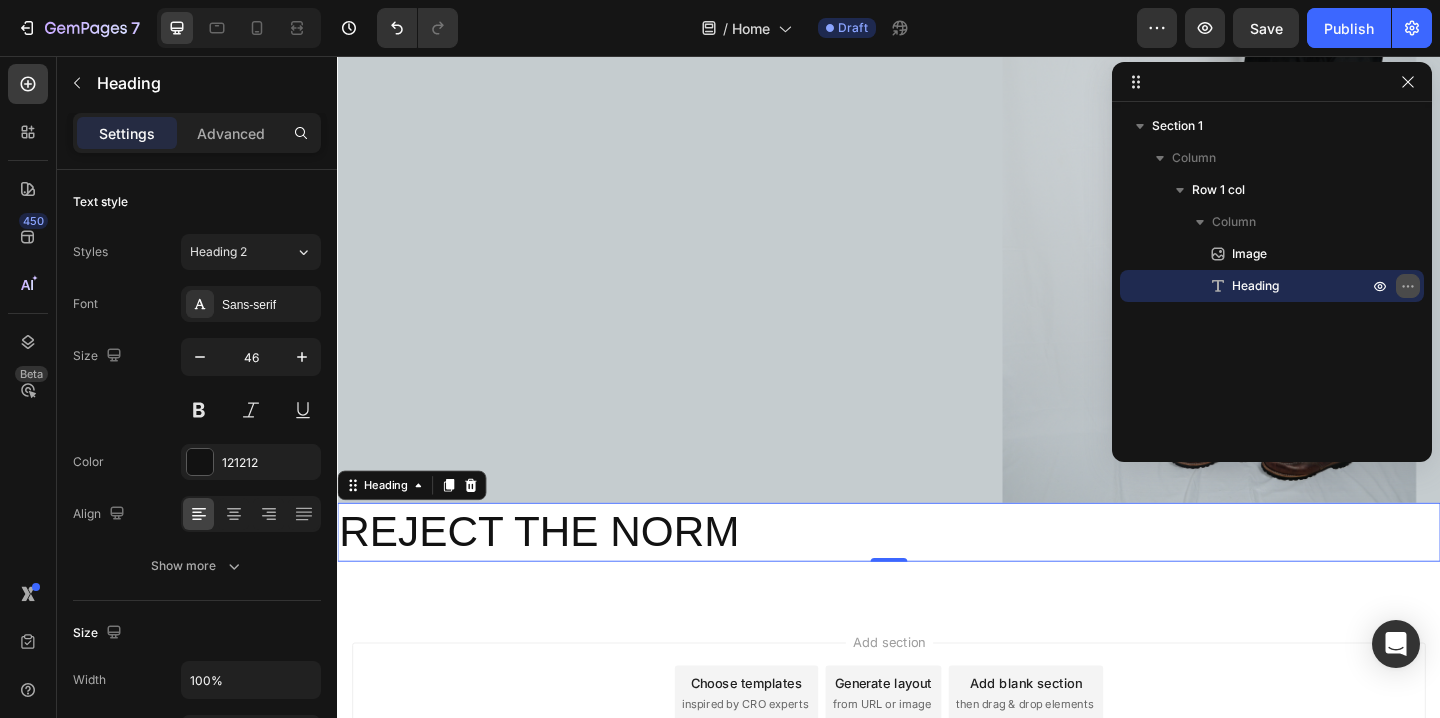 click 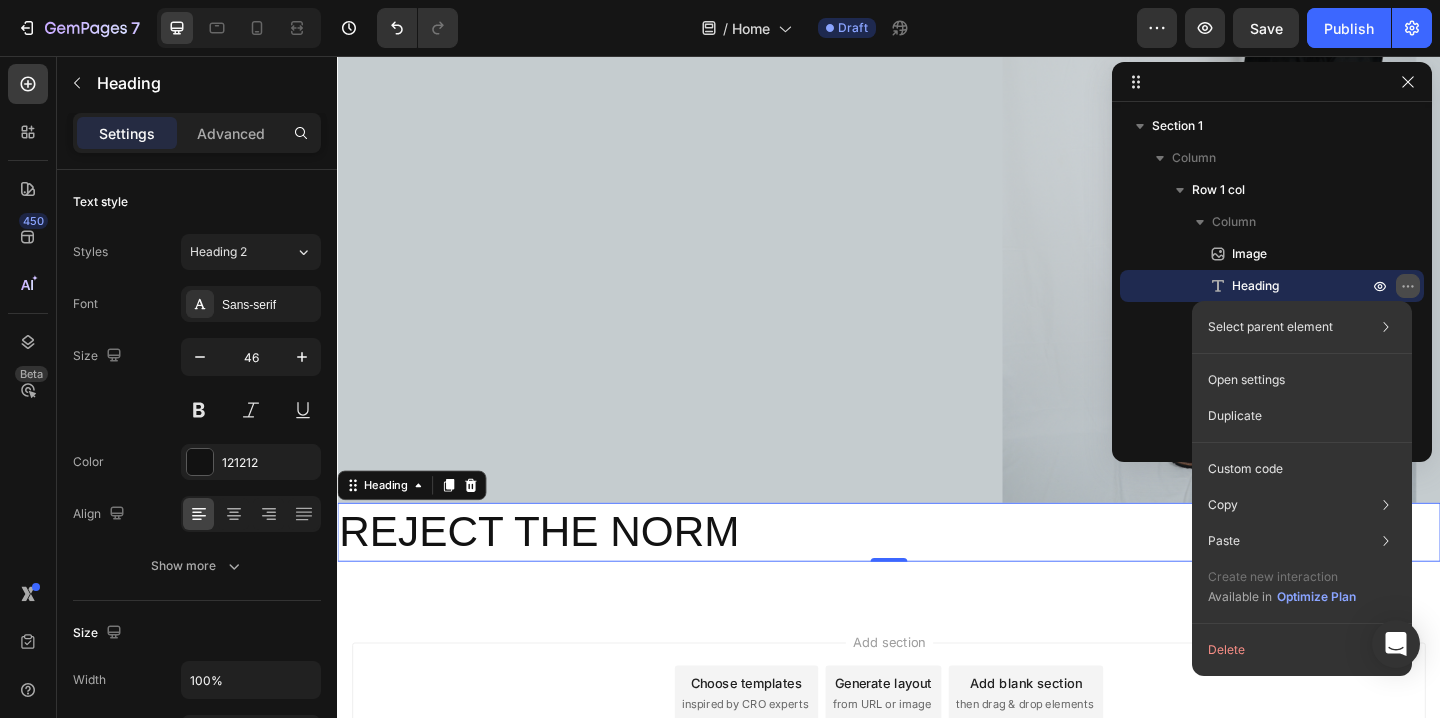 click 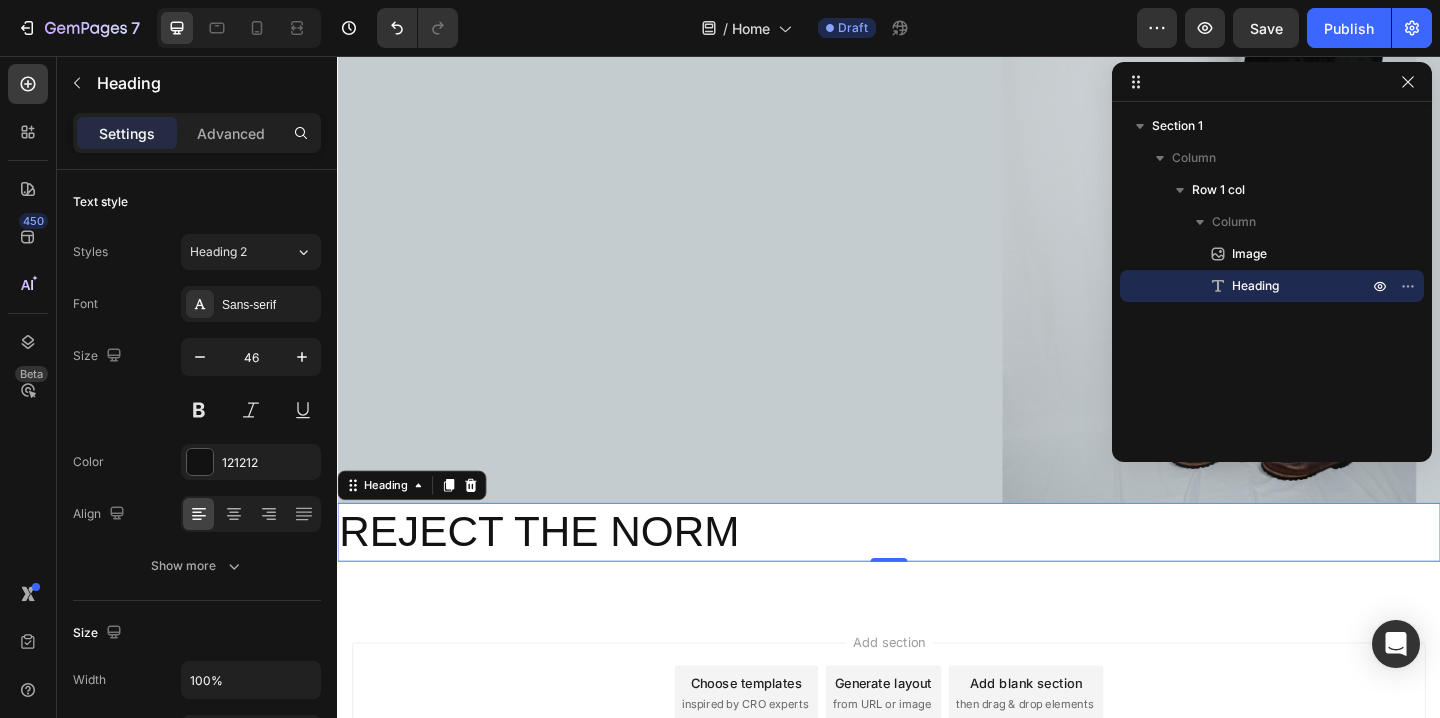 drag, startPoint x: 1274, startPoint y: 258, endPoint x: 1295, endPoint y: 311, distance: 57.00877 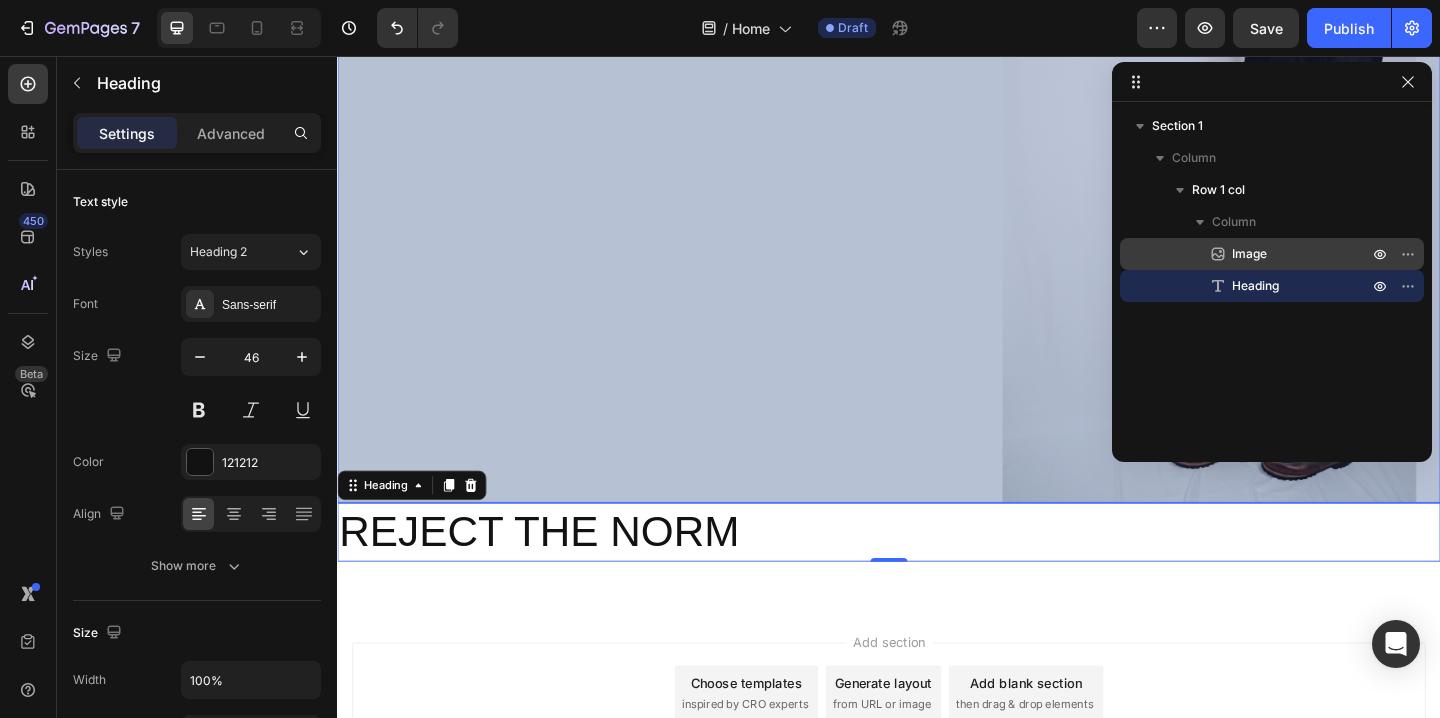 drag, startPoint x: 1257, startPoint y: 279, endPoint x: 1264, endPoint y: 251, distance: 28.86174 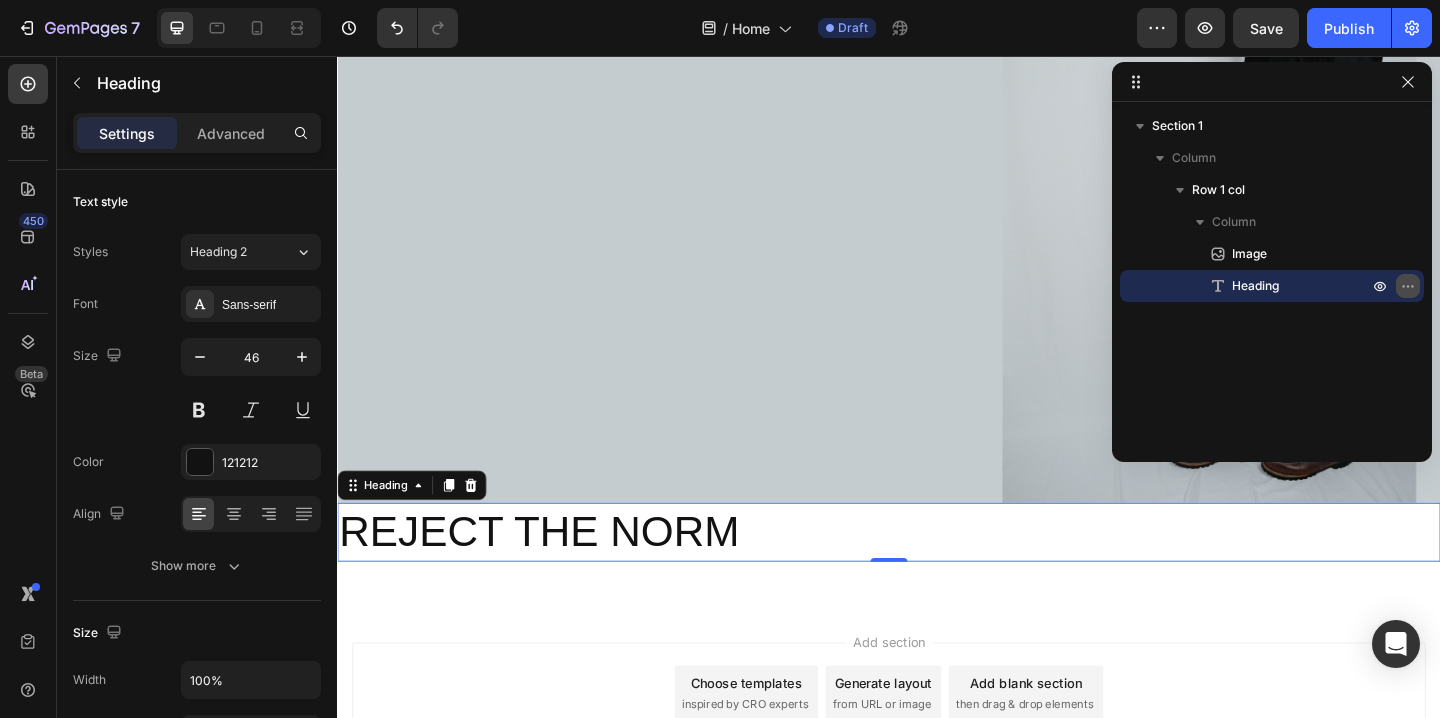 click 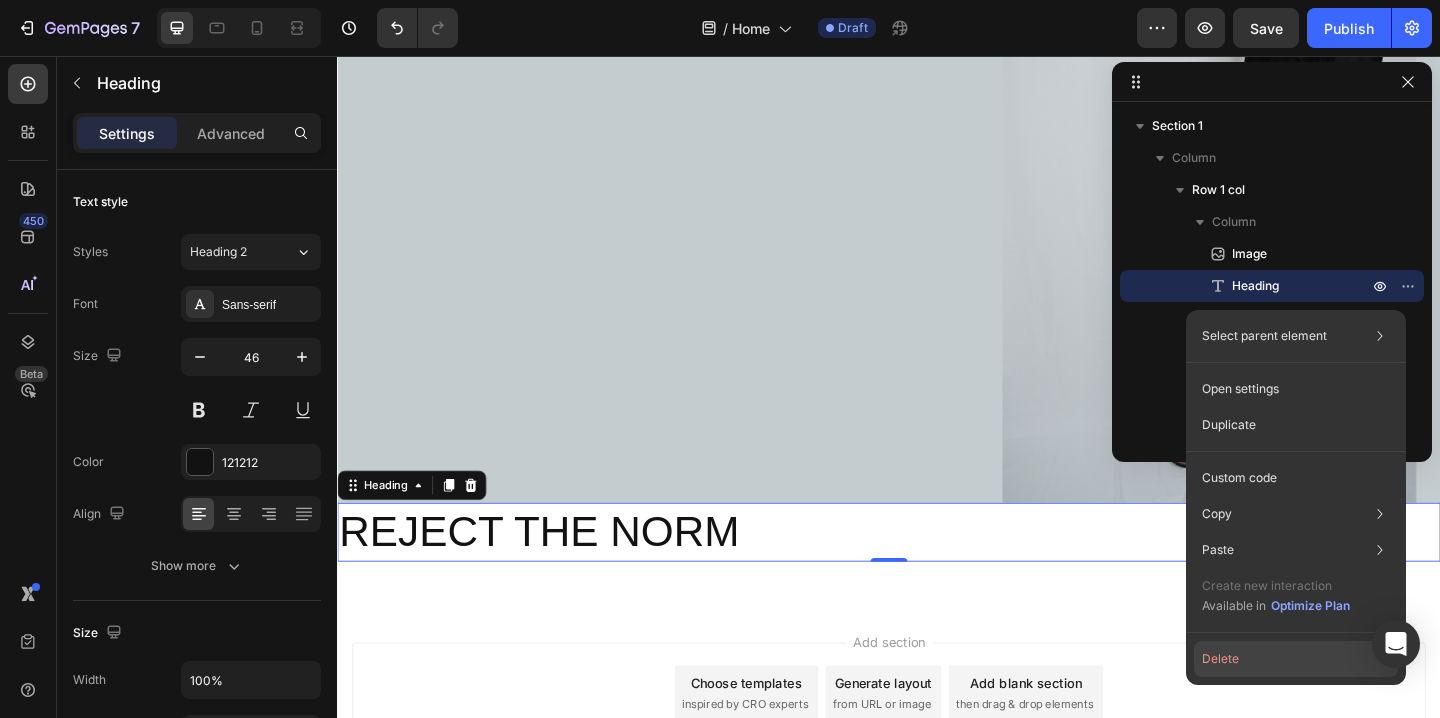 click on "Delete" 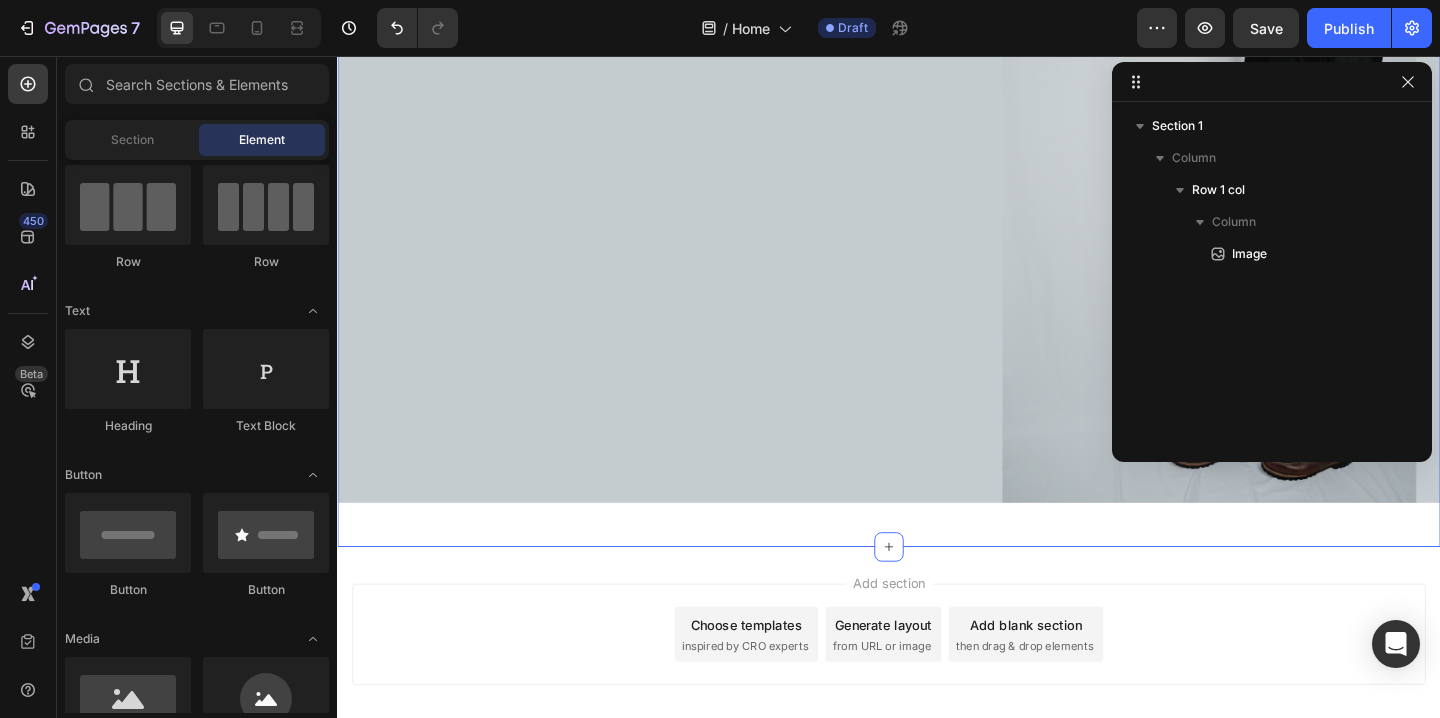 click on "Image Row Section 1" at bounding box center [937, 212] 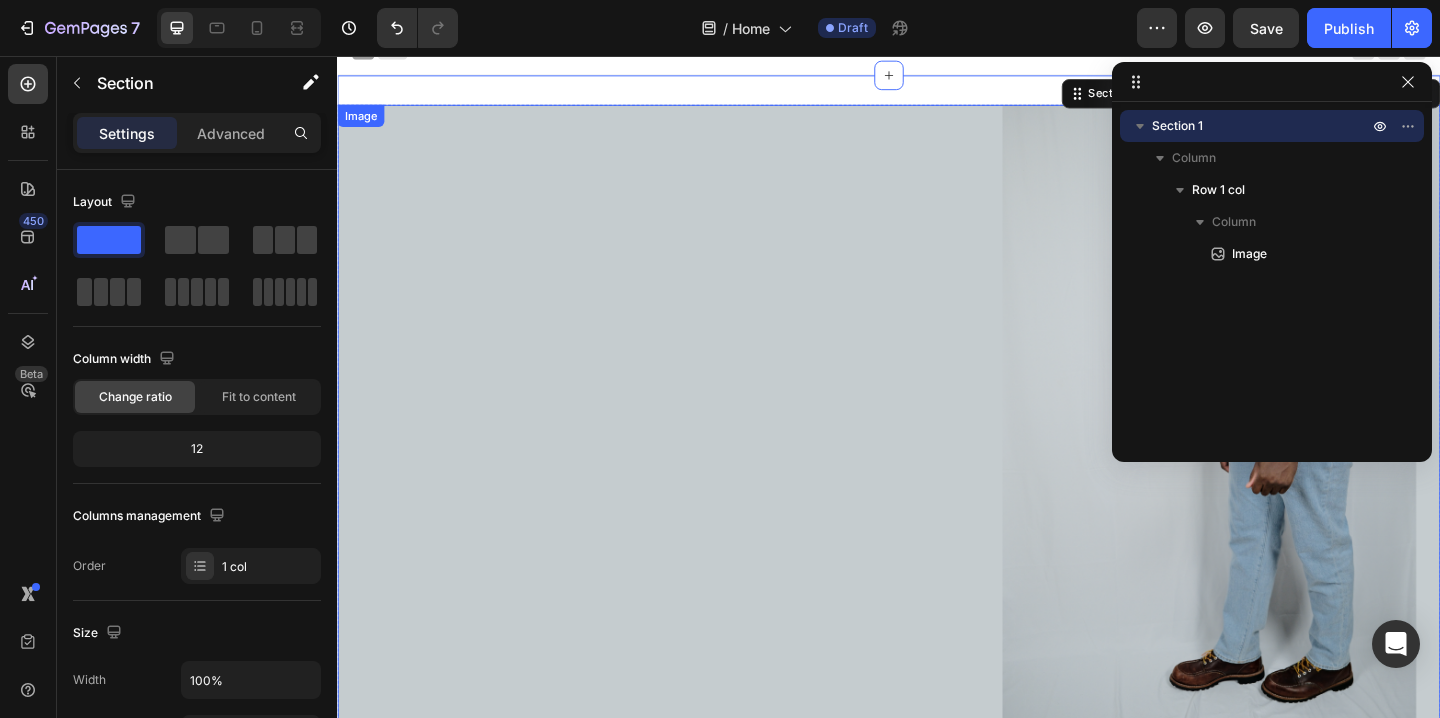 scroll, scrollTop: 0, scrollLeft: 0, axis: both 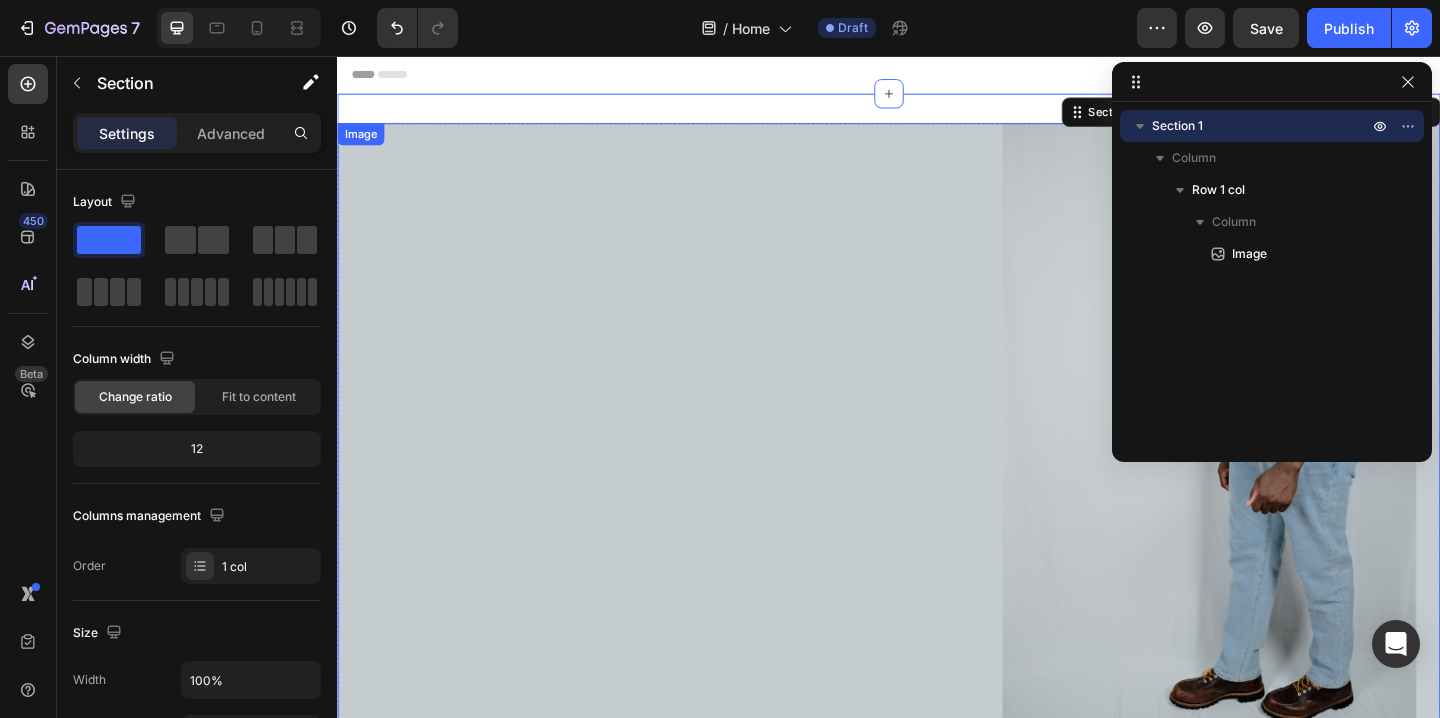 click at bounding box center (937, 466) 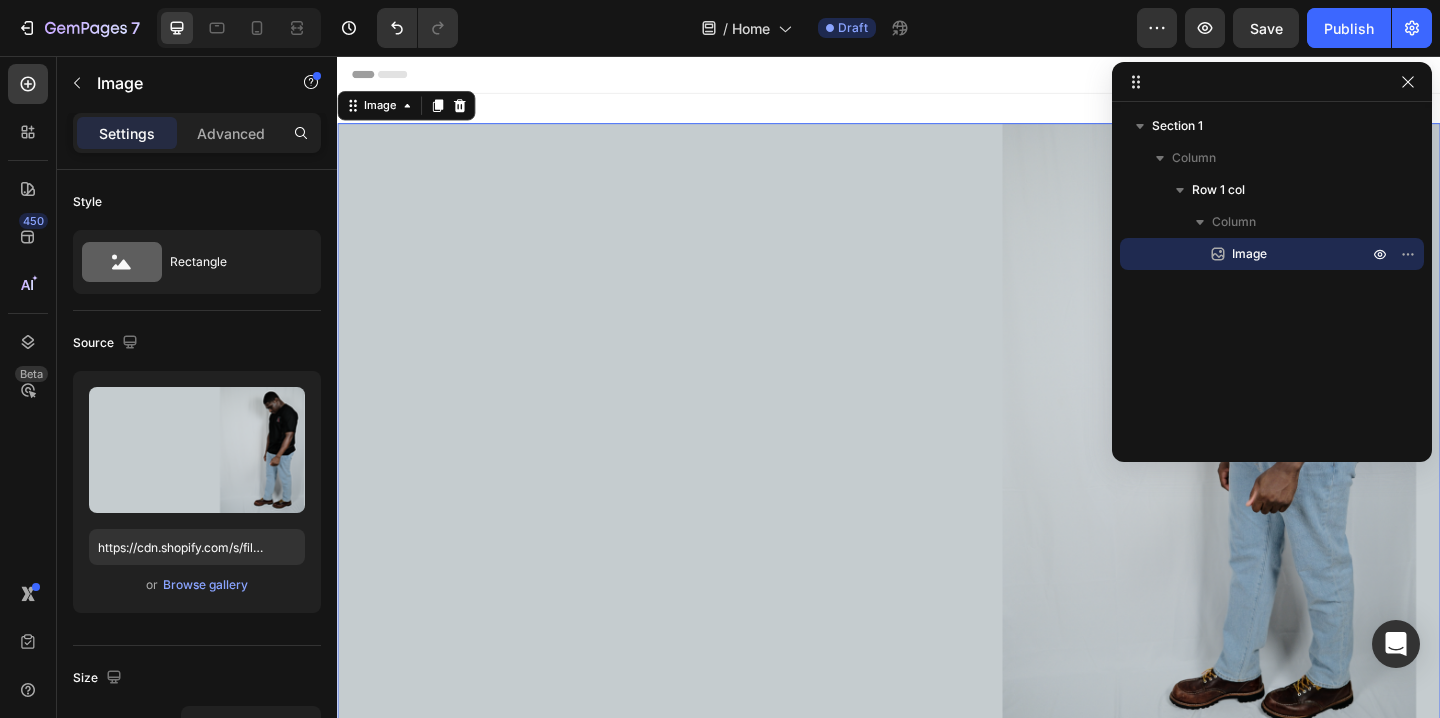 click at bounding box center [937, 466] 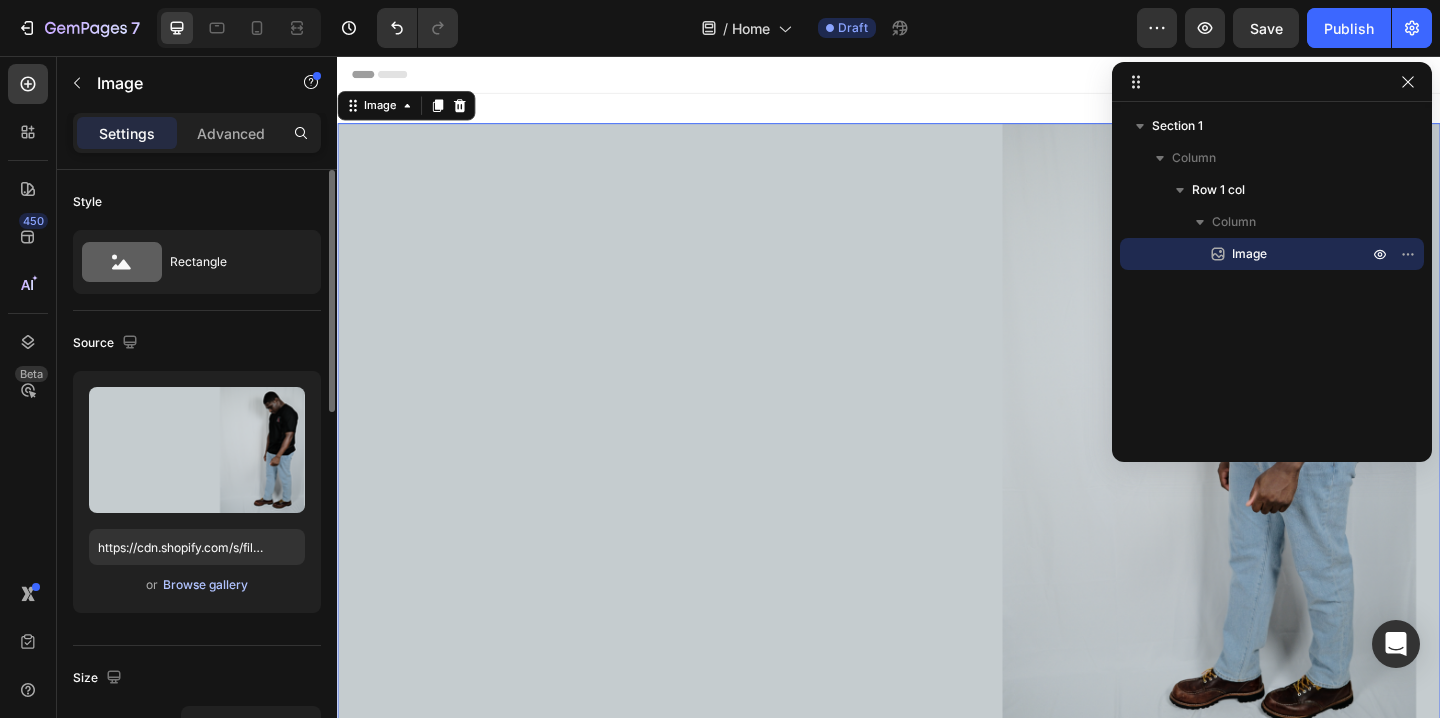 click on "Browse gallery" at bounding box center [205, 585] 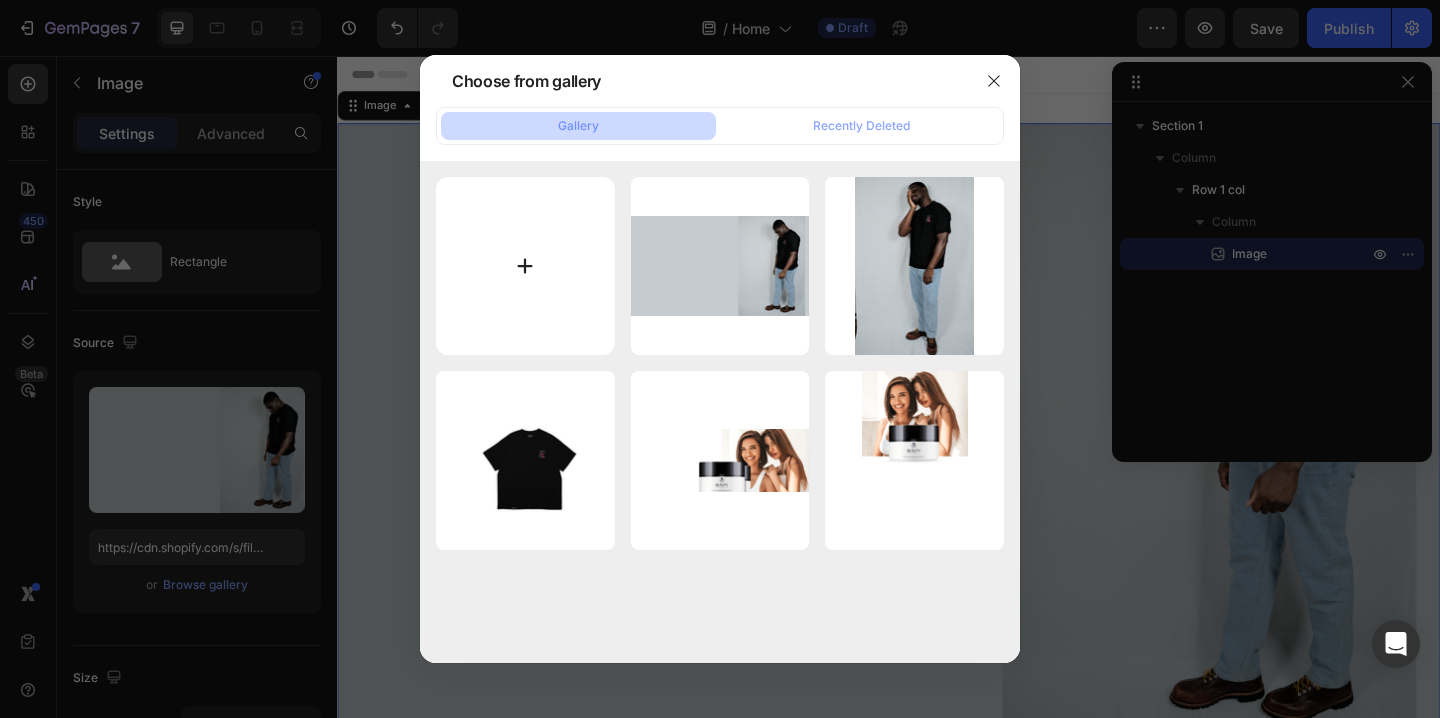 click at bounding box center [525, 266] 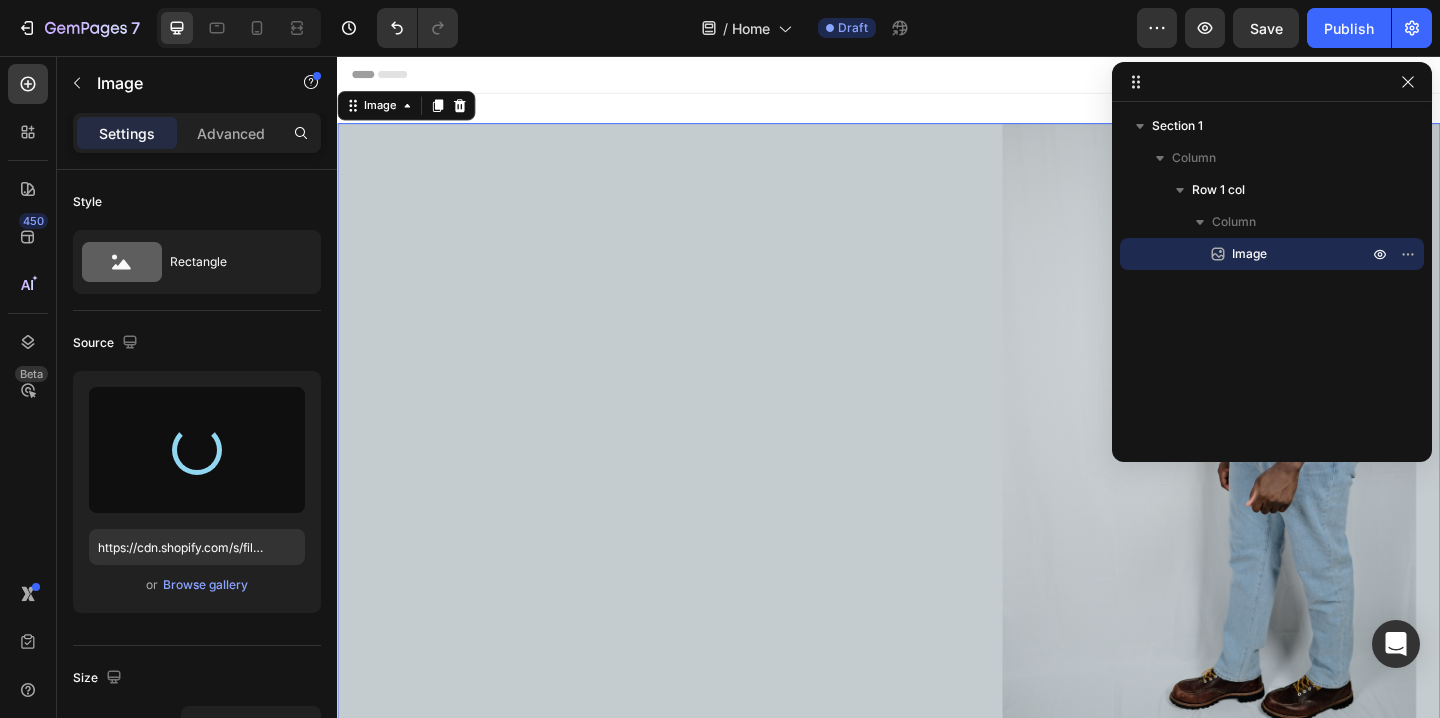 type on "https://cdn.shopify.com/s/files/1/0776/1916/7488/files/gempages_576807973280547579-ef1bc56f-c3a9-469c-8a78-3533c8bf62e6.png" 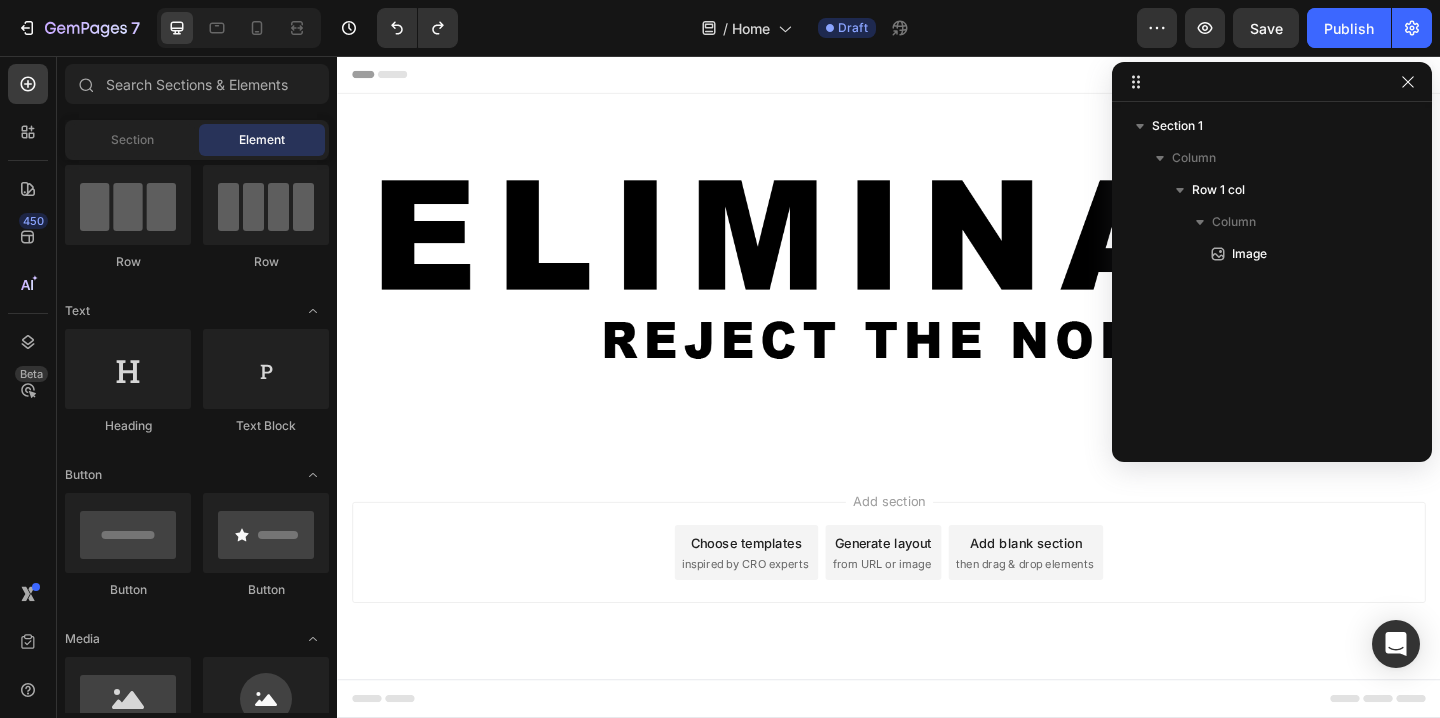 click on "Add section Choose templates inspired by CRO experts Generate layout from URL or image Add blank section then drag & drop elements" at bounding box center (937, 624) 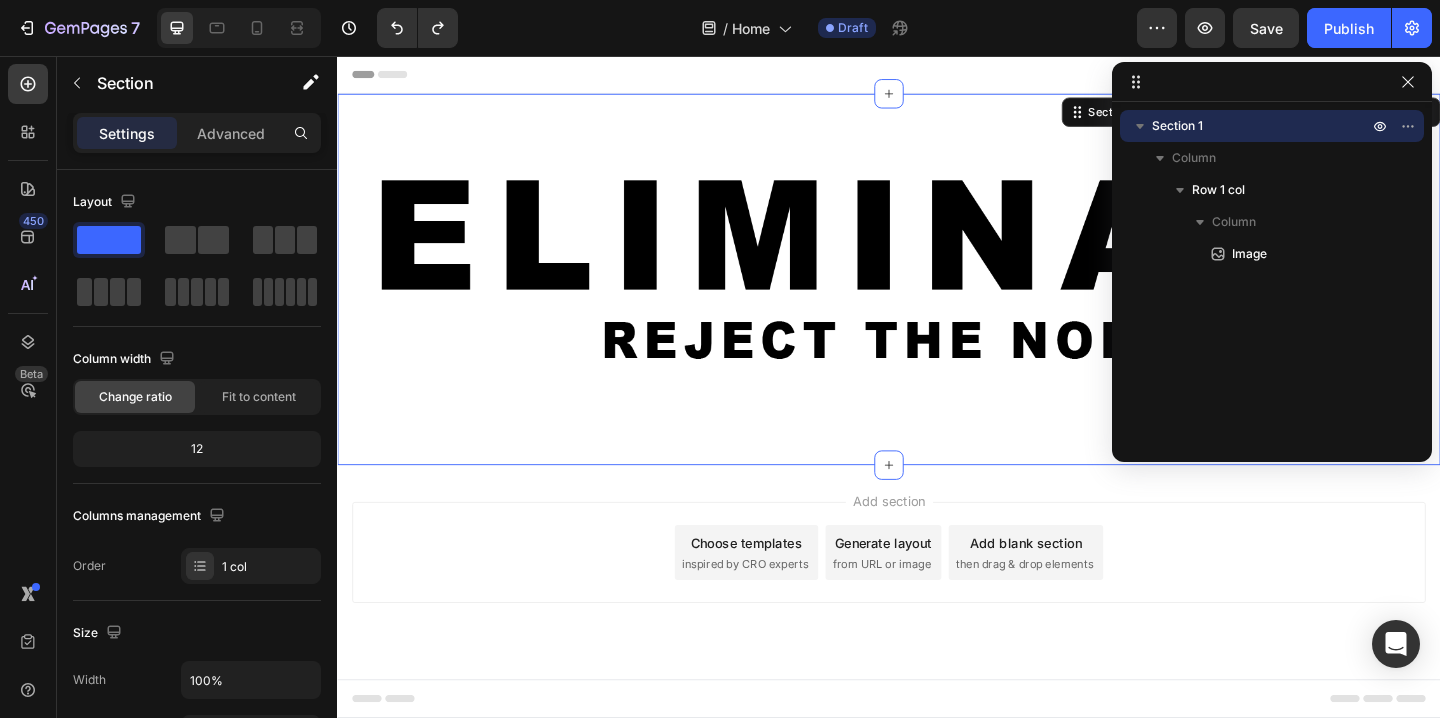 click on "Image Row Section 1   You can create reusable sections Create Theme Section AI Content Write with GemAI What would you like to describe here? Tone and Voice Persuasive Product Black T shirt Show more Generate" at bounding box center [937, 299] 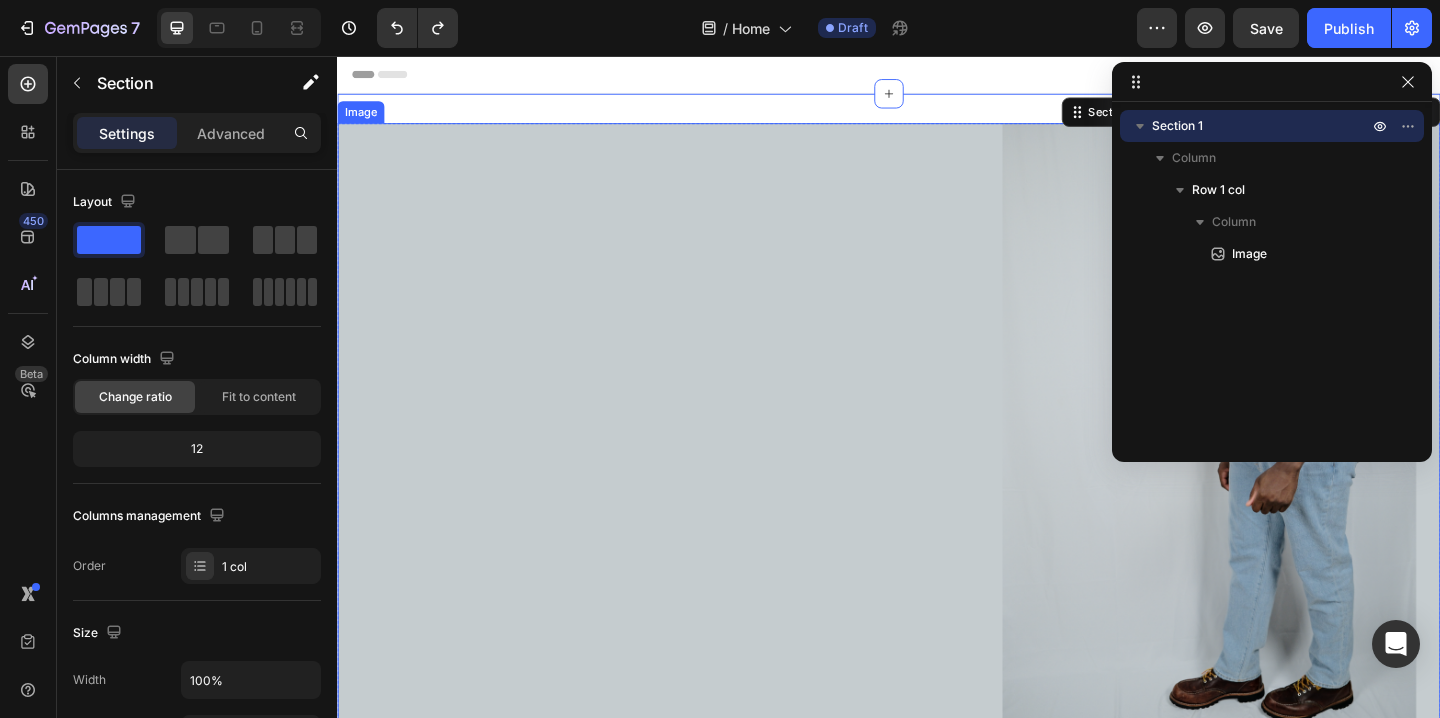 click at bounding box center [937, 466] 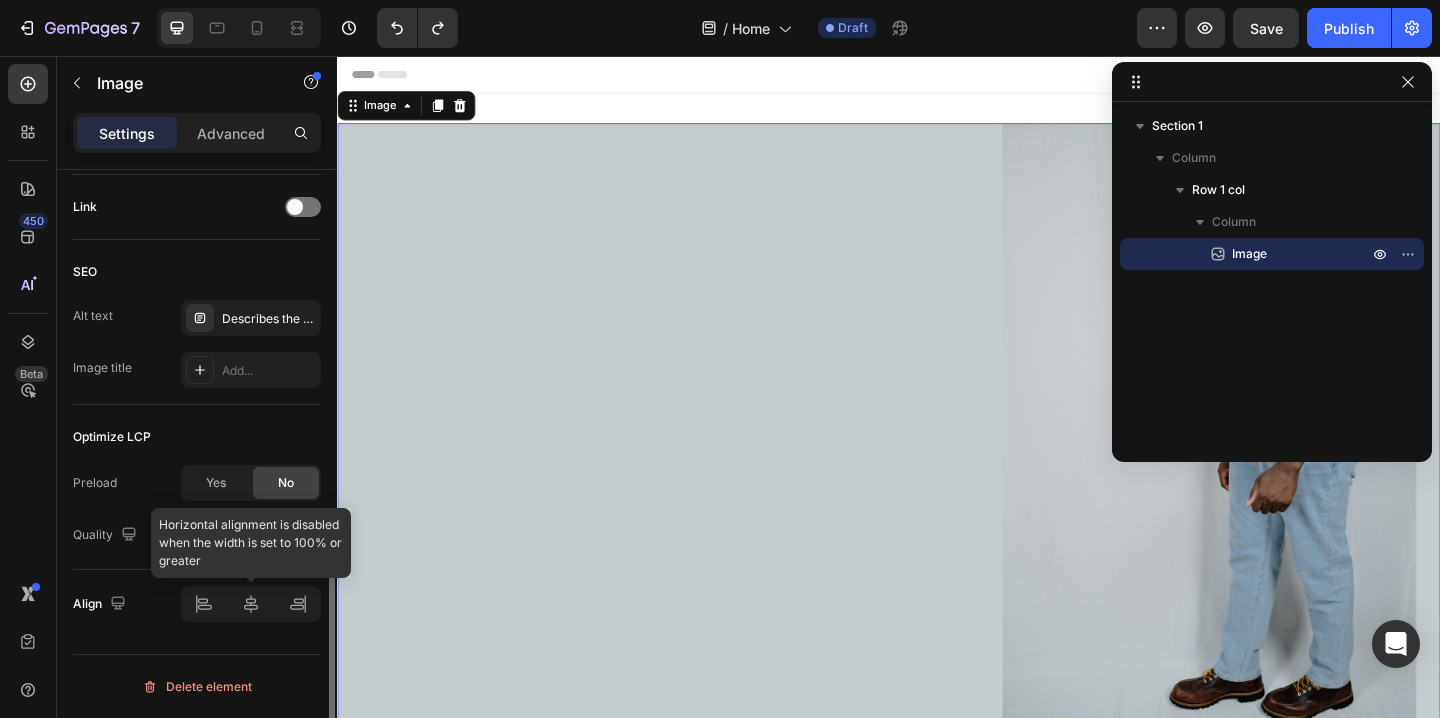scroll, scrollTop: 898, scrollLeft: 0, axis: vertical 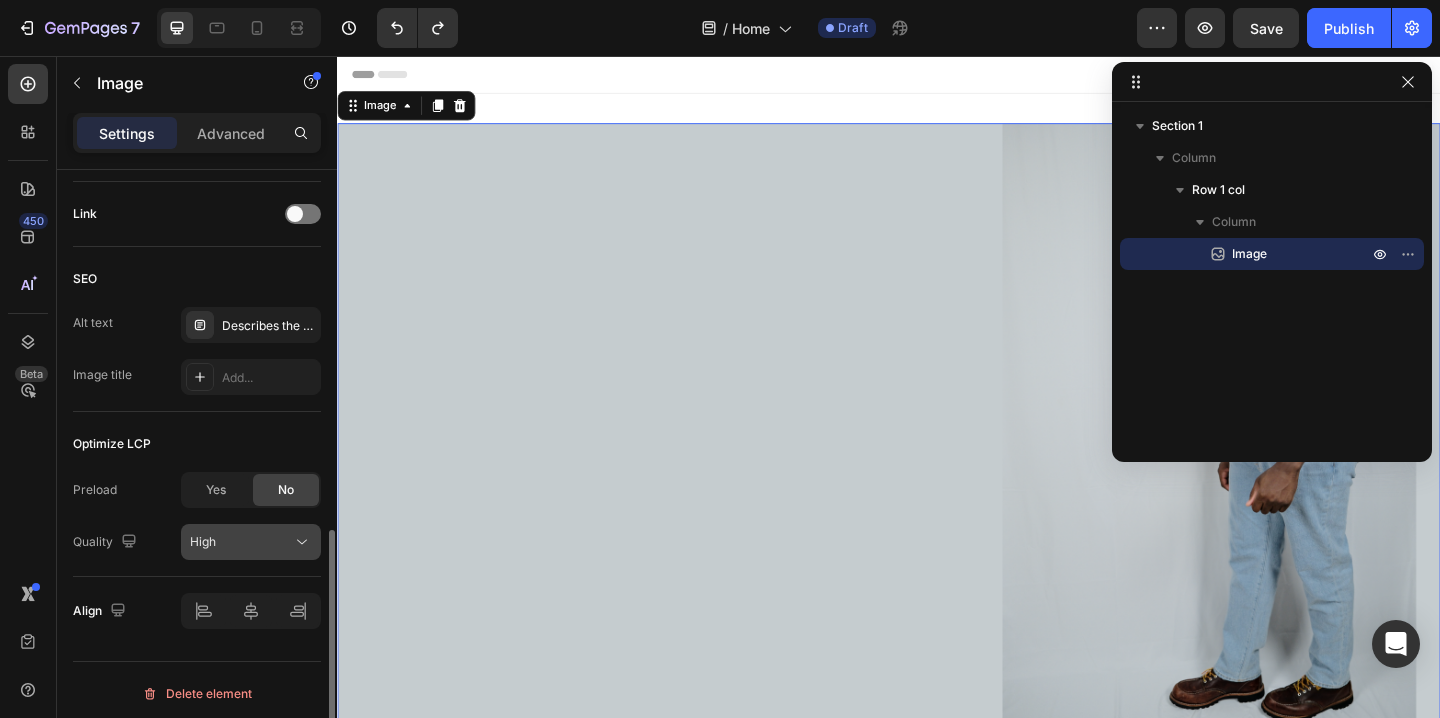 click on "High" at bounding box center (241, 542) 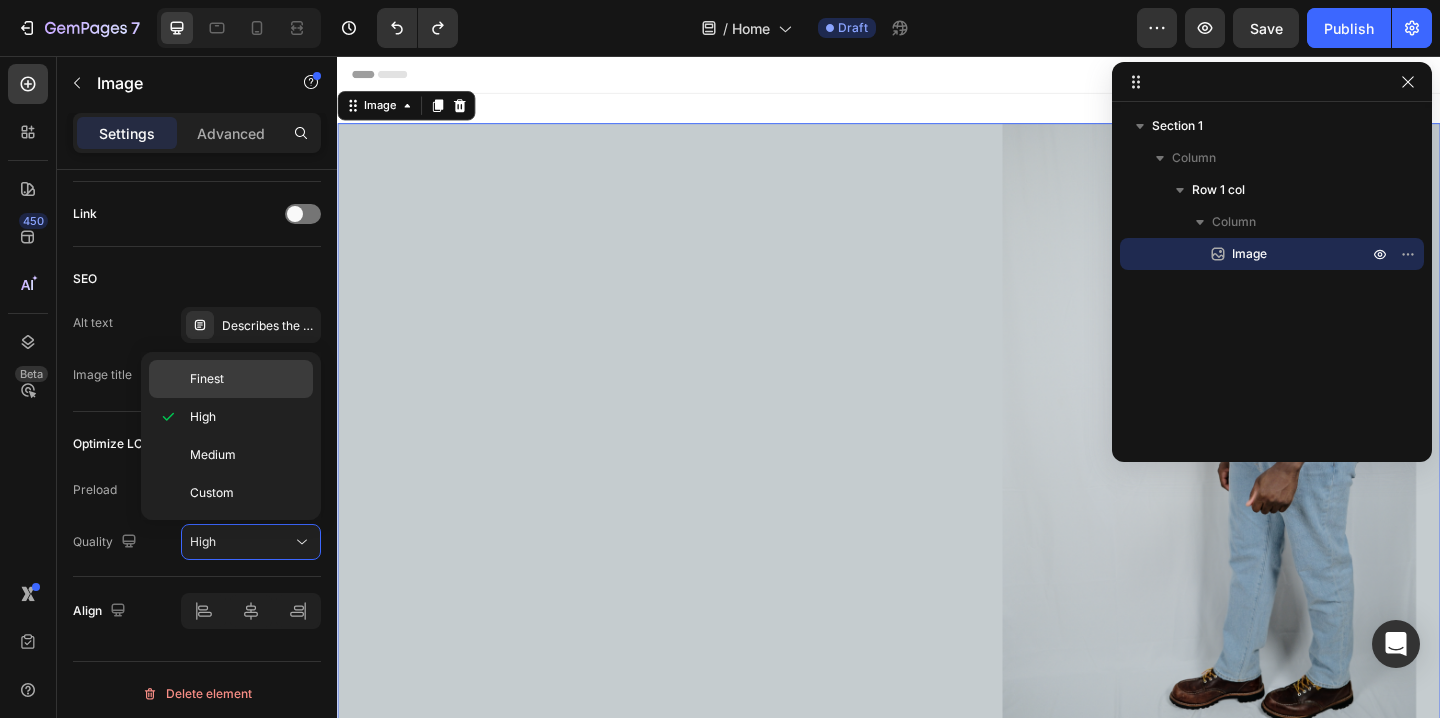 click on "Finest" 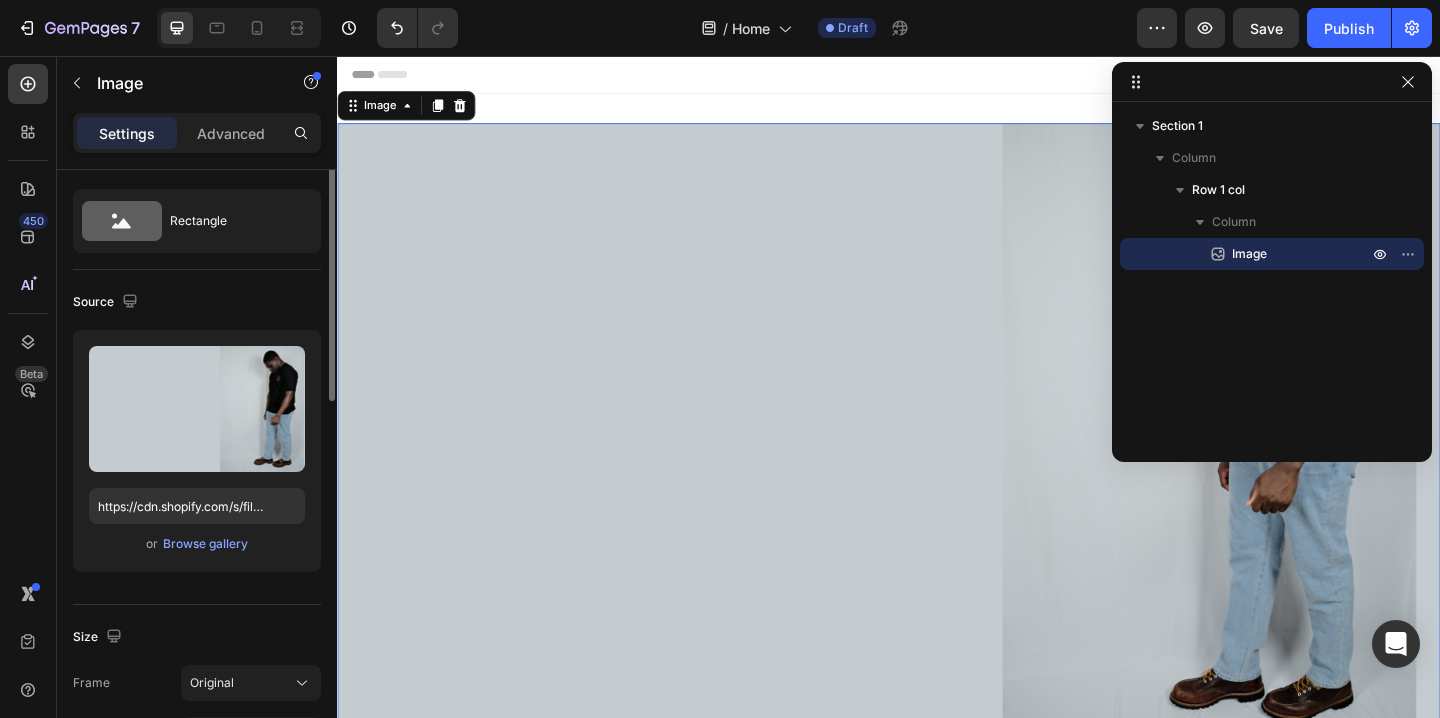 scroll, scrollTop: 0, scrollLeft: 0, axis: both 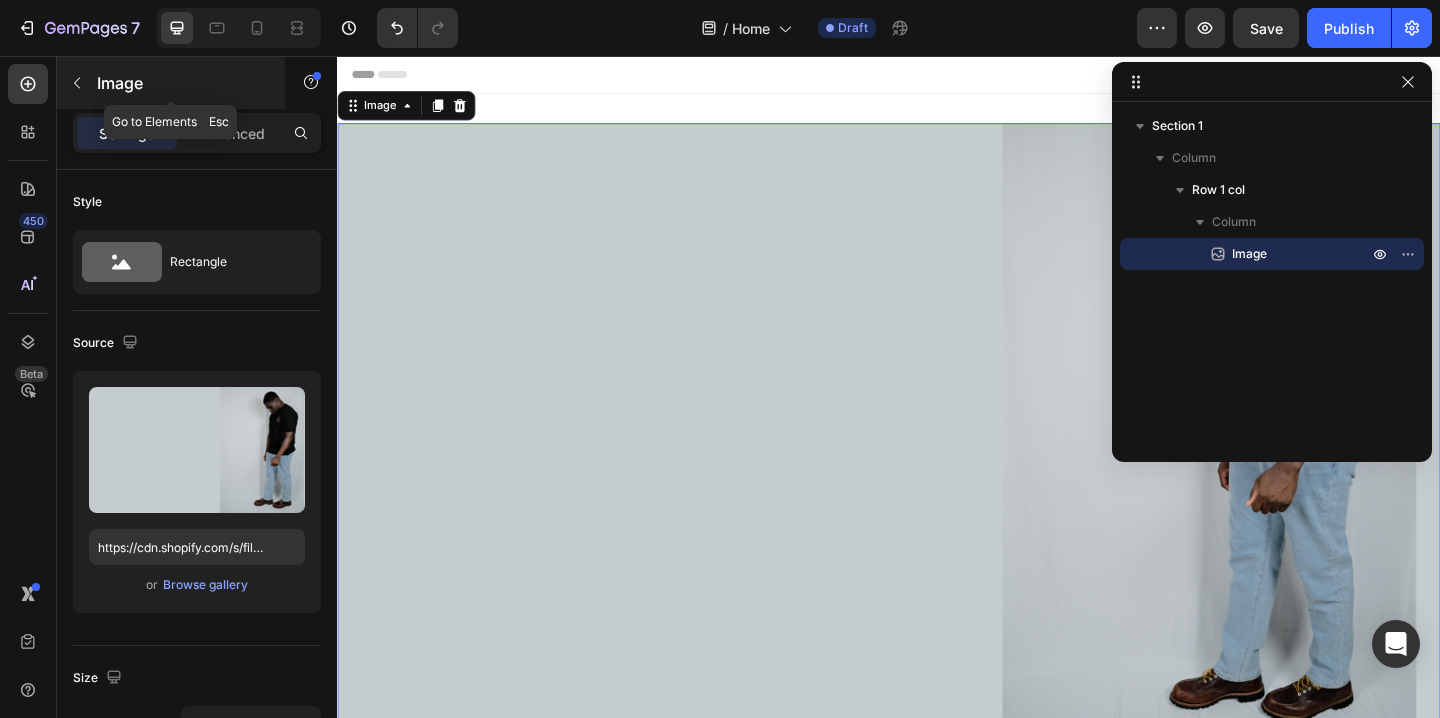 click 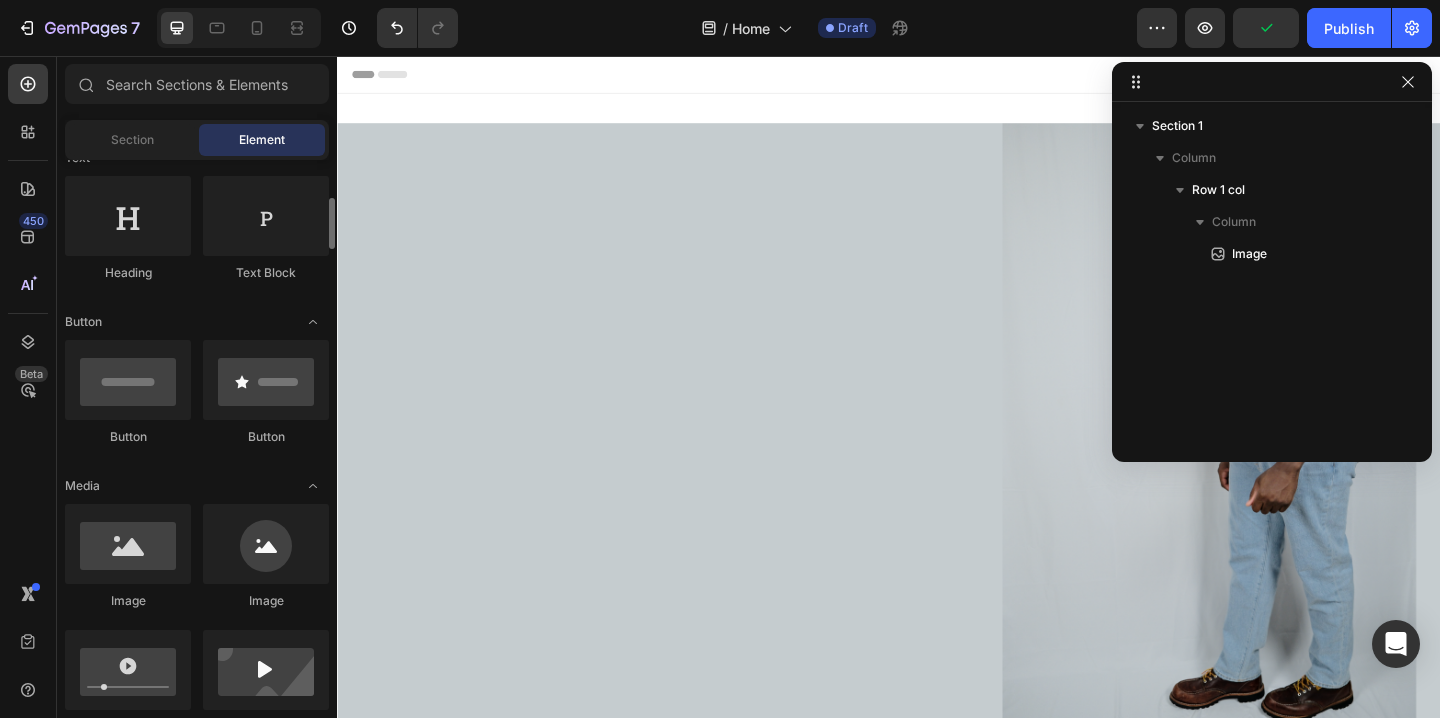 scroll, scrollTop: 326, scrollLeft: 0, axis: vertical 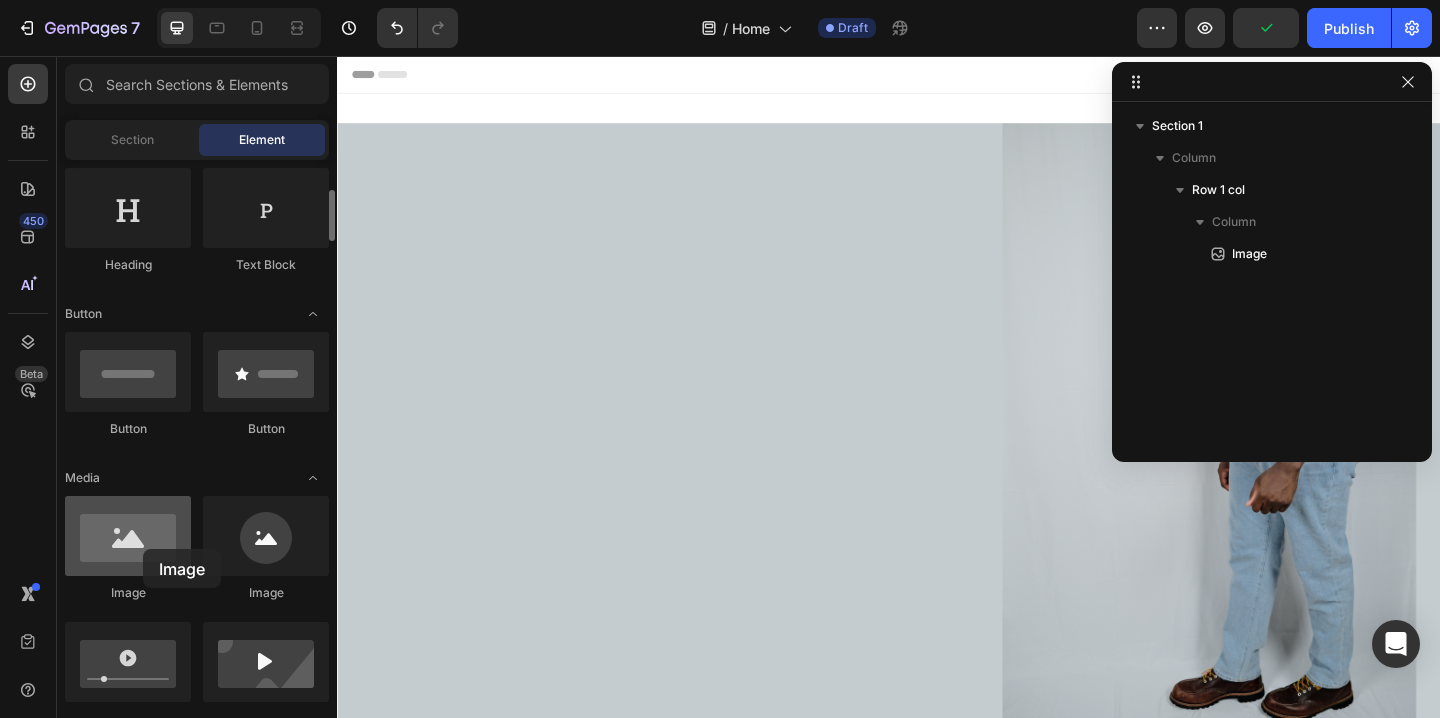 click at bounding box center [128, 536] 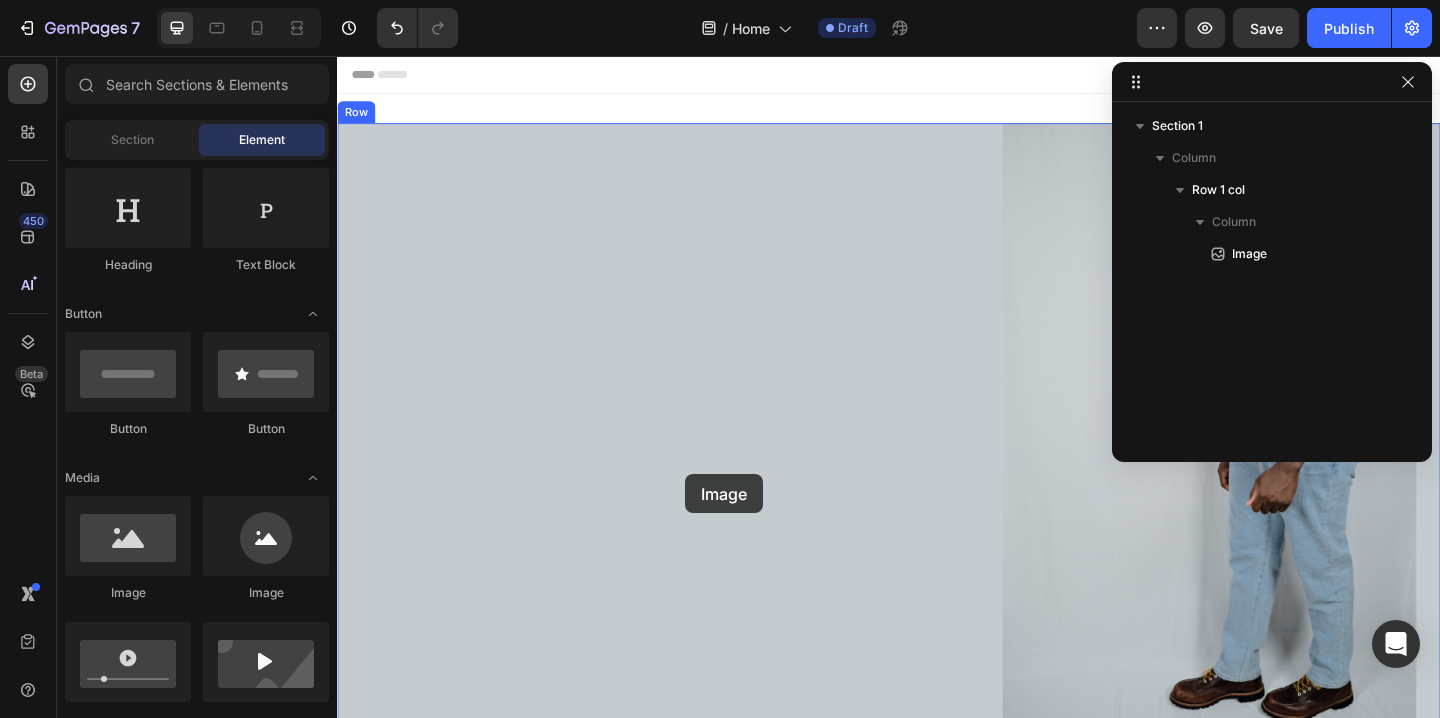 drag, startPoint x: 480, startPoint y: 593, endPoint x: 716, endPoint y: 511, distance: 249.83995 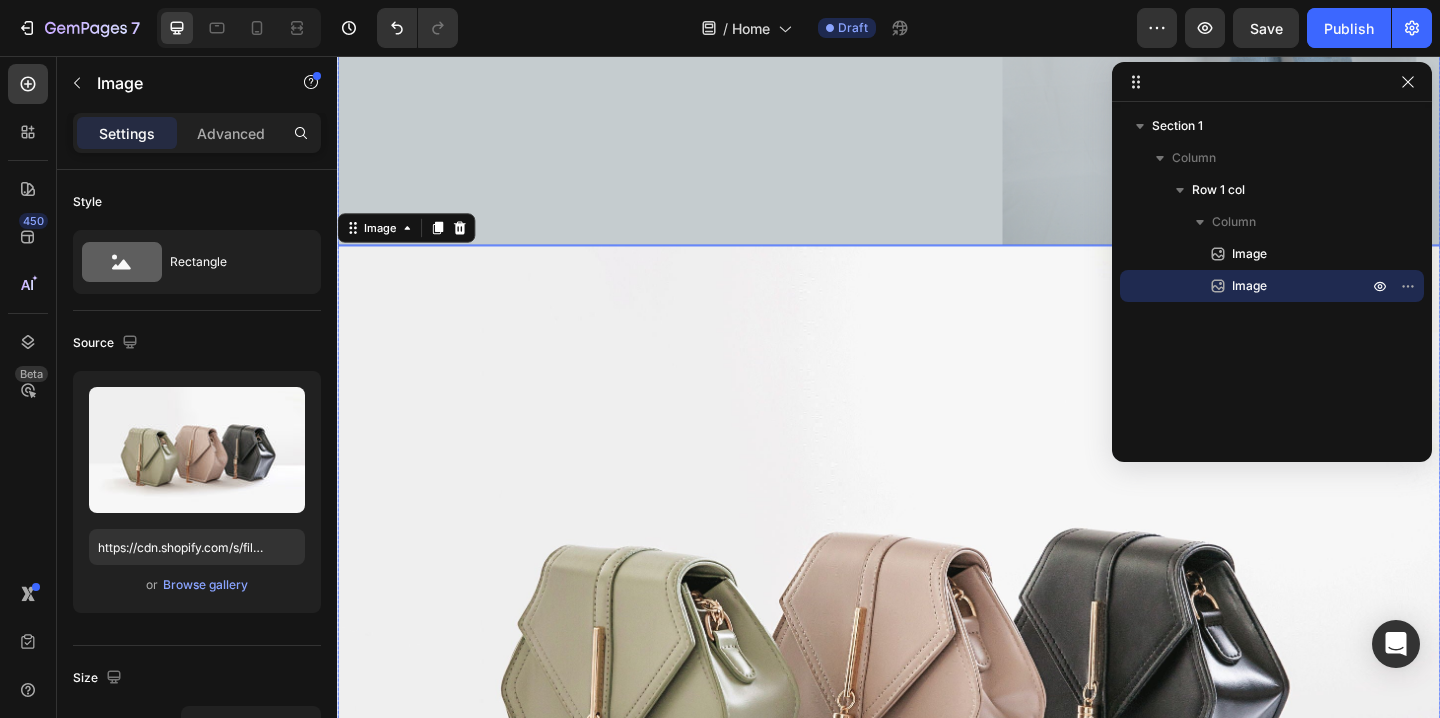scroll, scrollTop: 558, scrollLeft: 0, axis: vertical 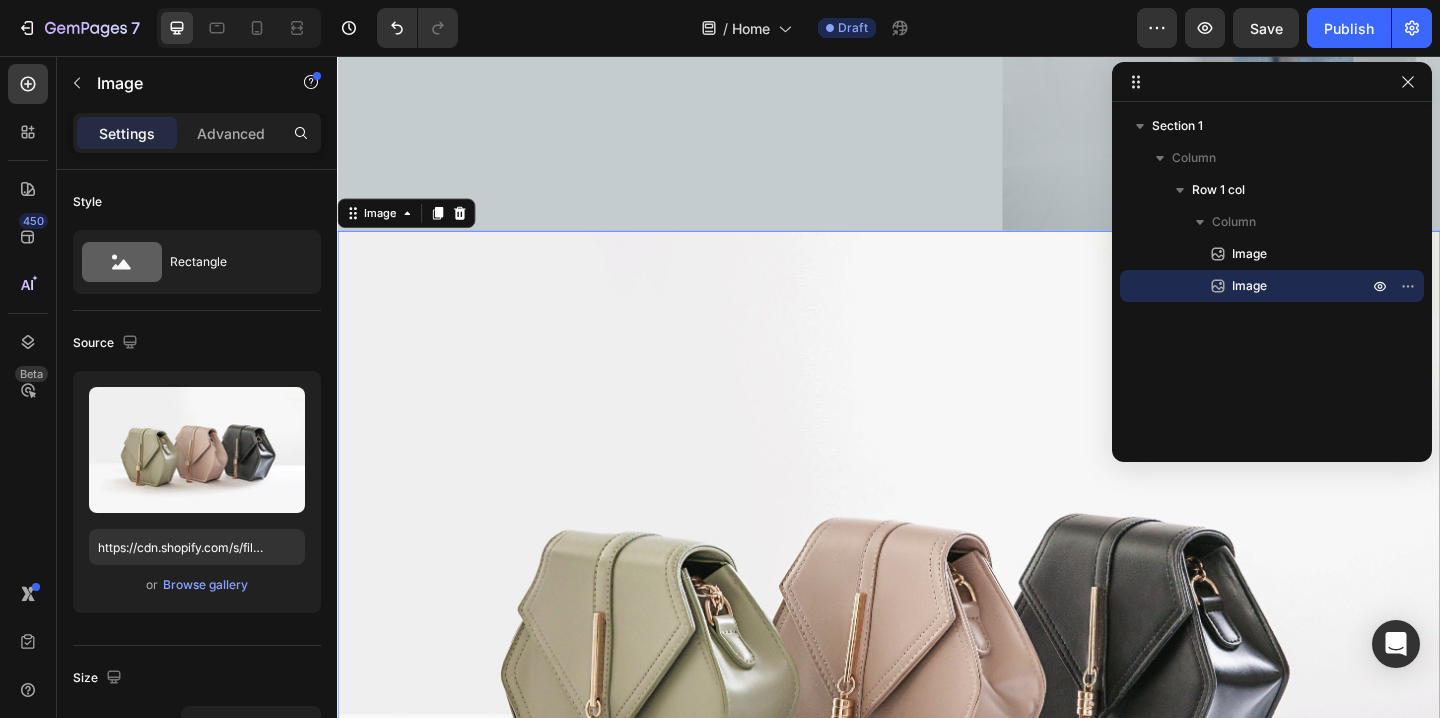 click at bounding box center [937, 696] 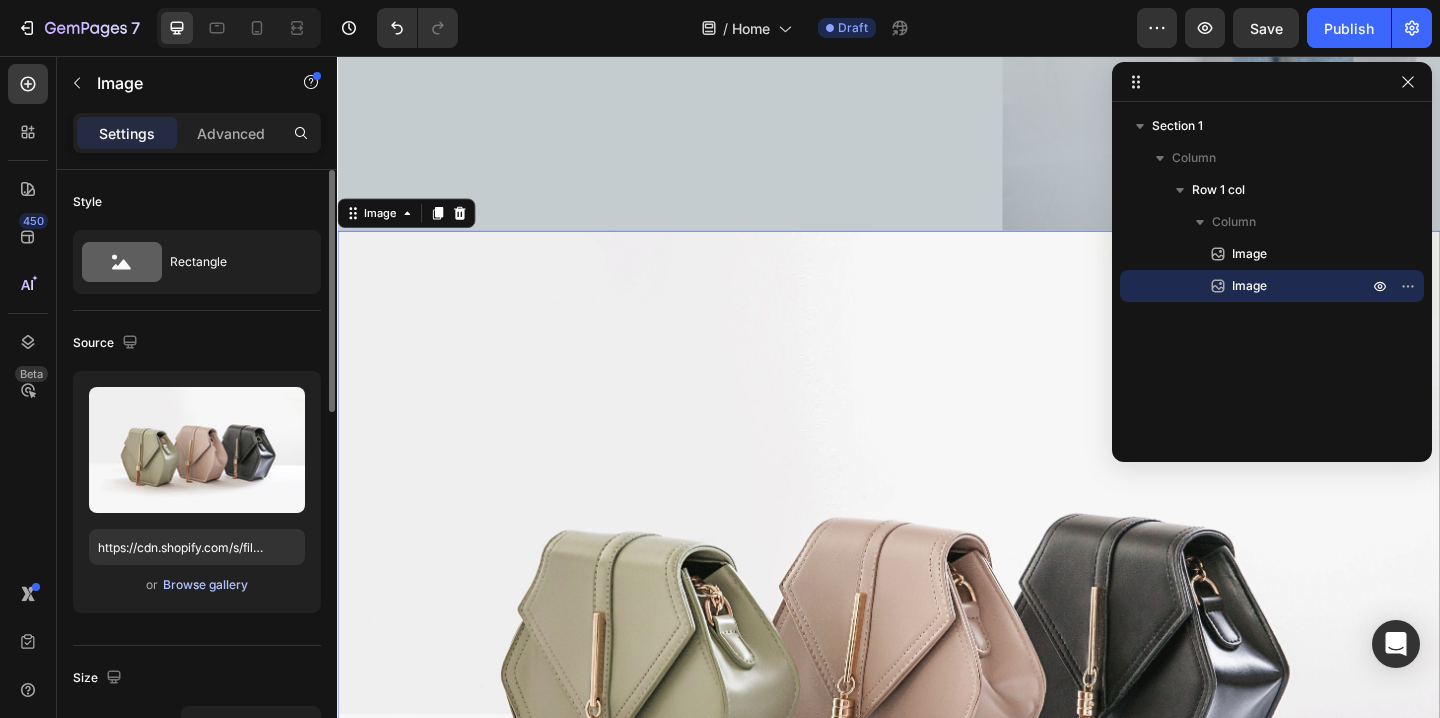 click on "Browse gallery" at bounding box center [205, 585] 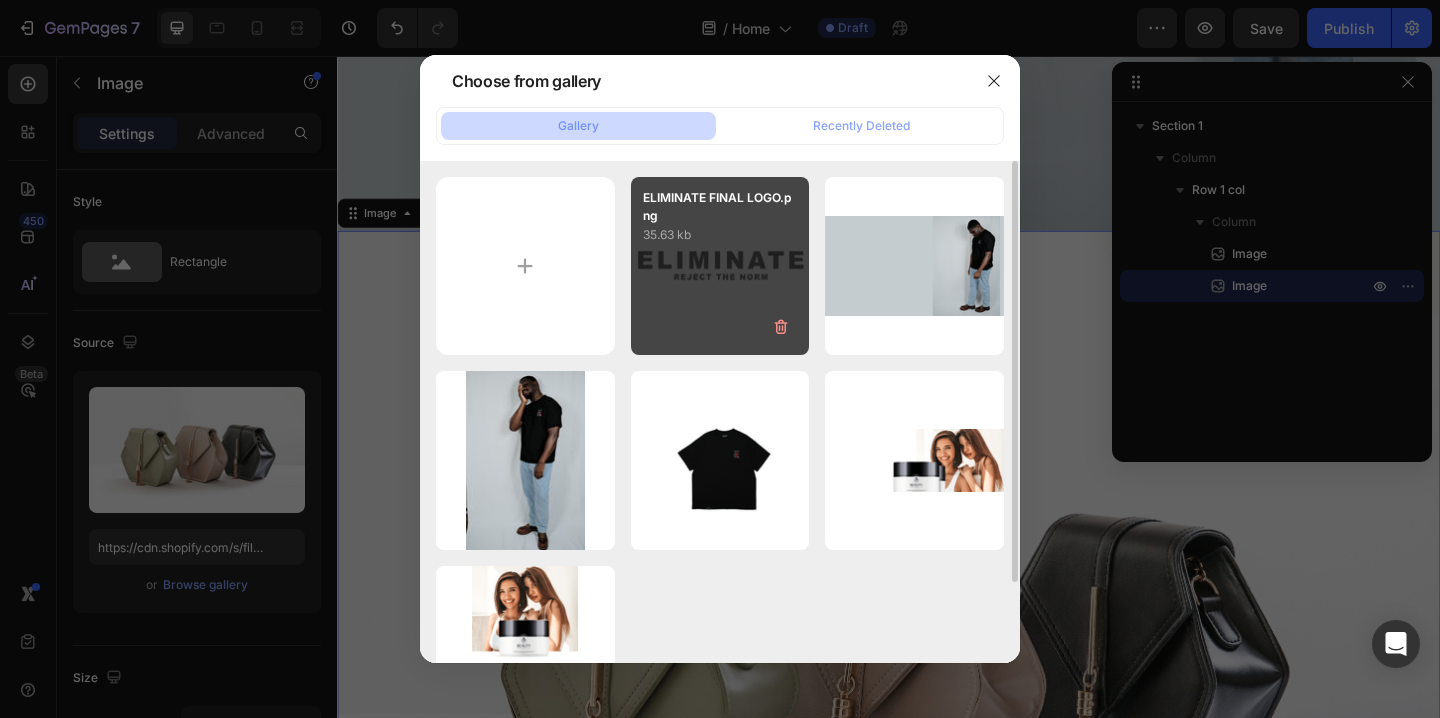 click on "ELIMINATE FINAL LOGO.png 35.63 kb" at bounding box center (720, 266) 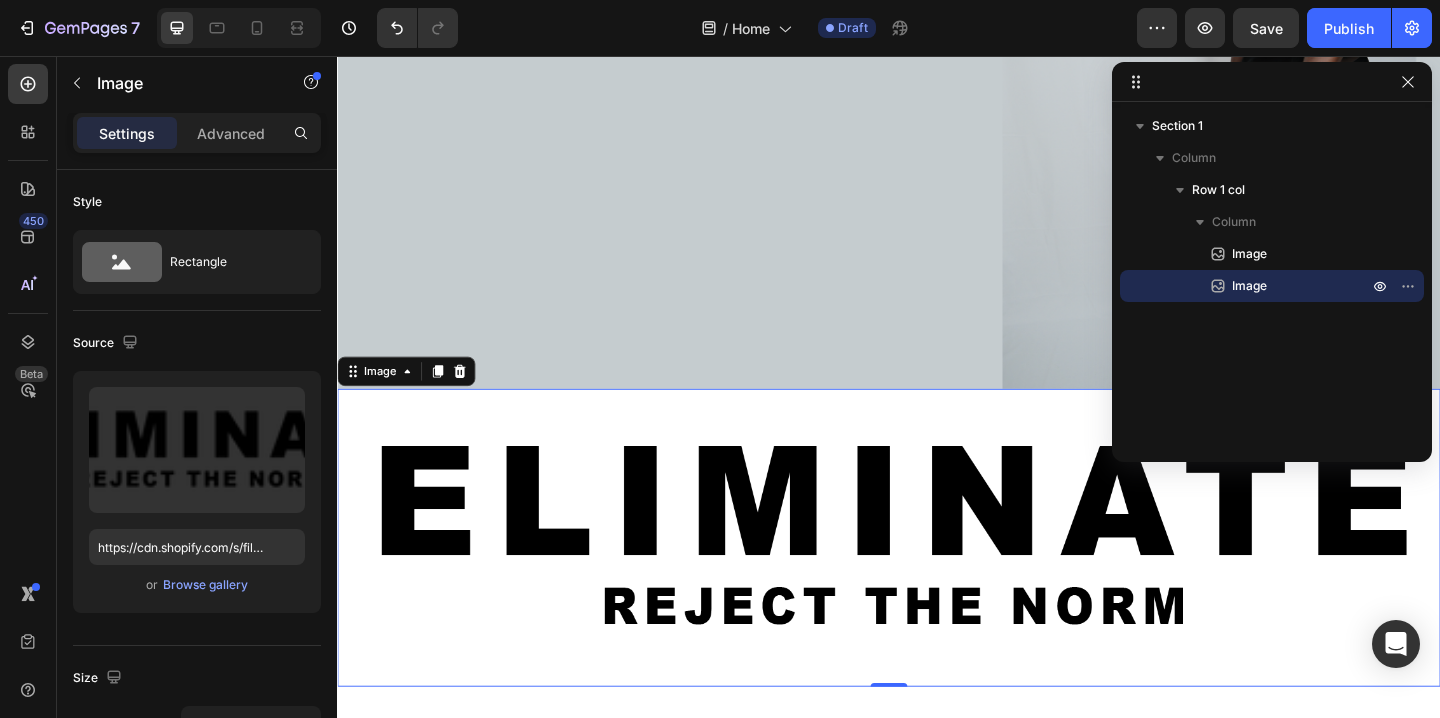 scroll, scrollTop: 391, scrollLeft: 0, axis: vertical 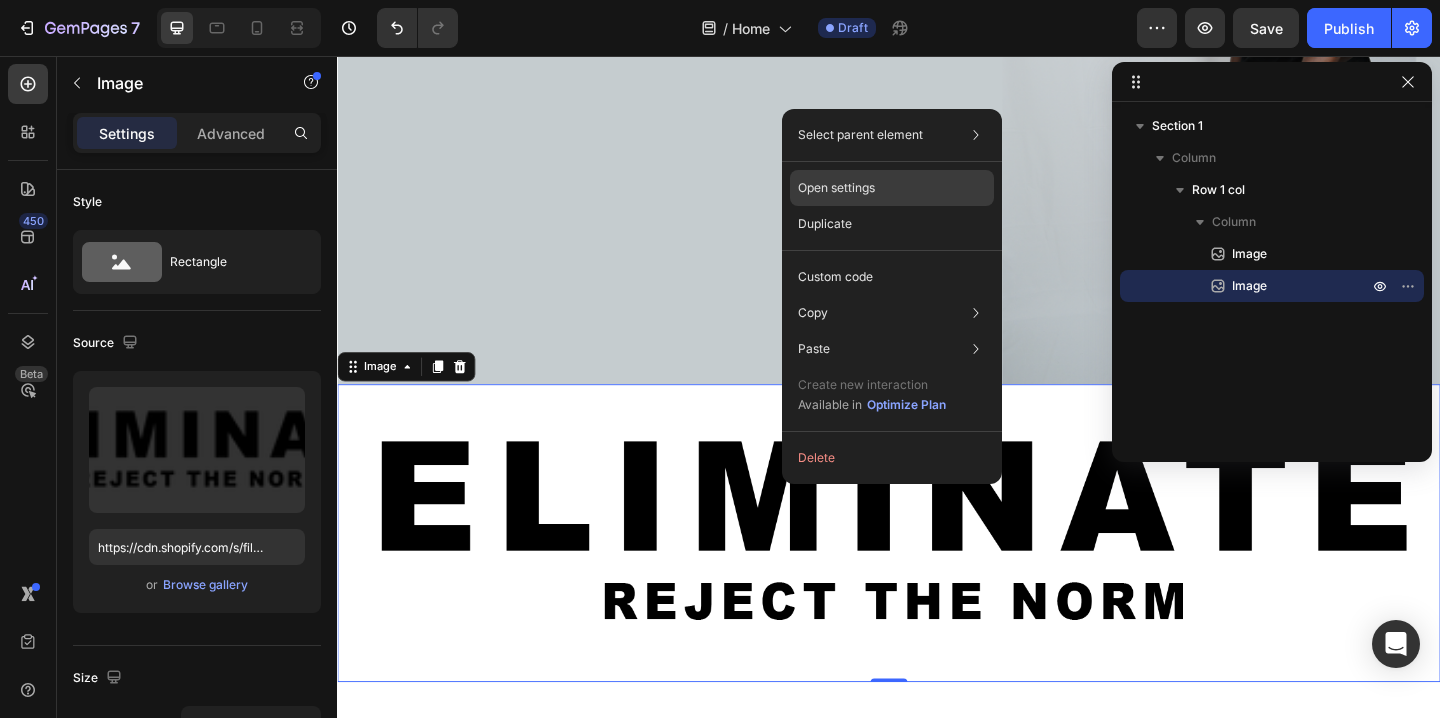 click on "Open settings" at bounding box center [836, 188] 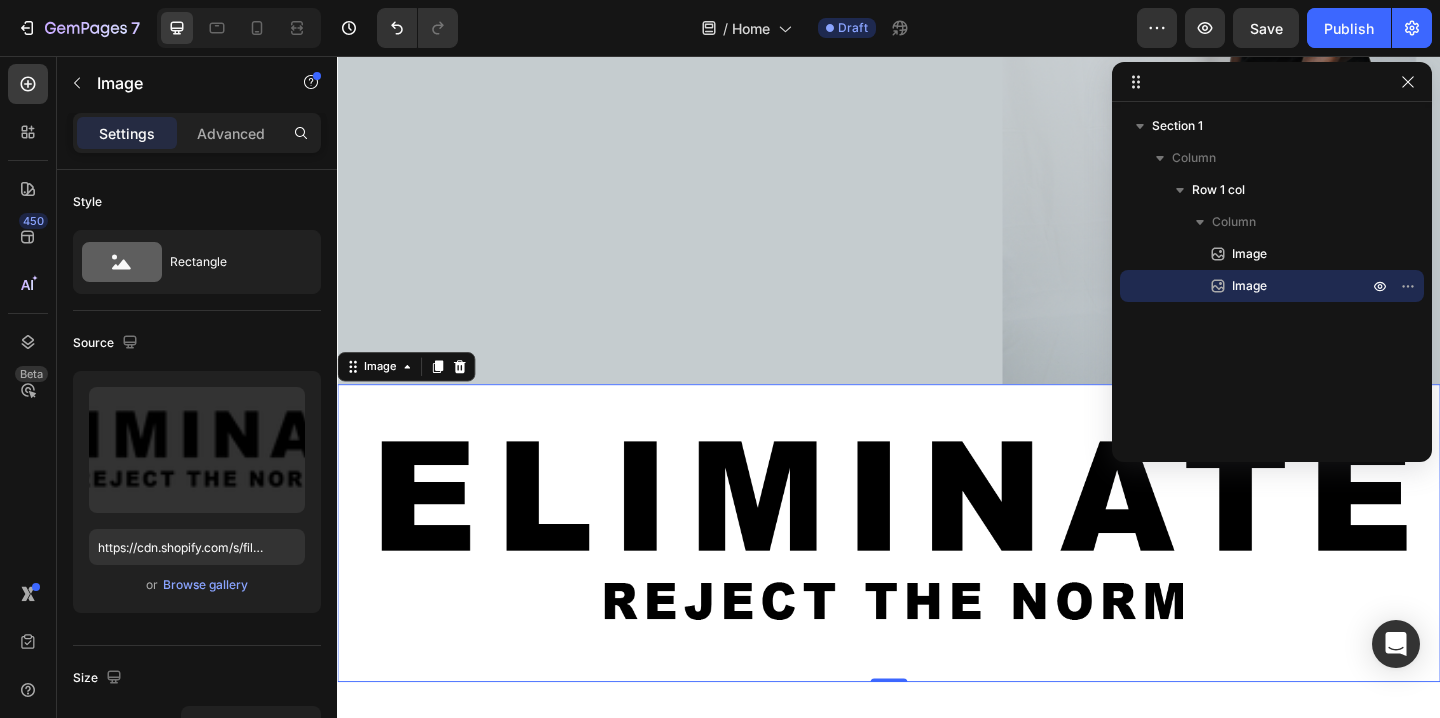 click at bounding box center (937, 575) 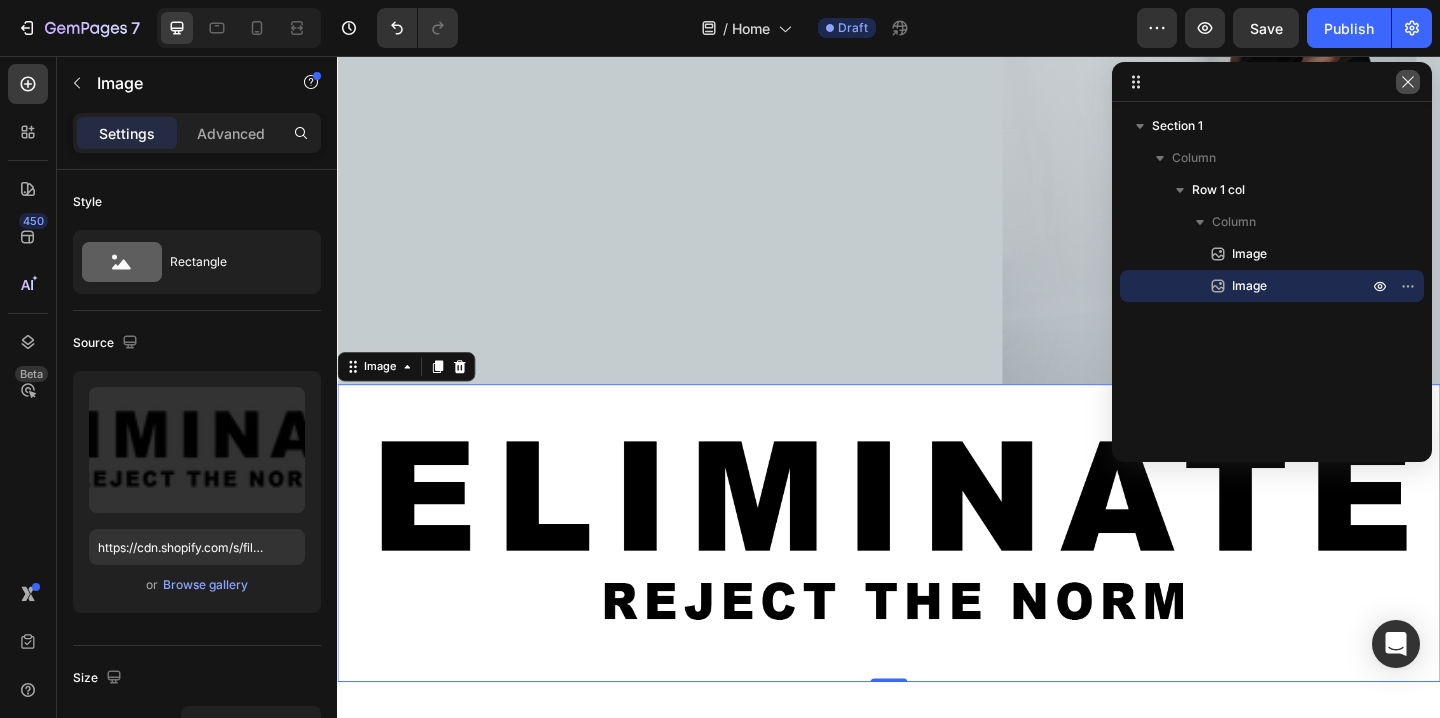 click 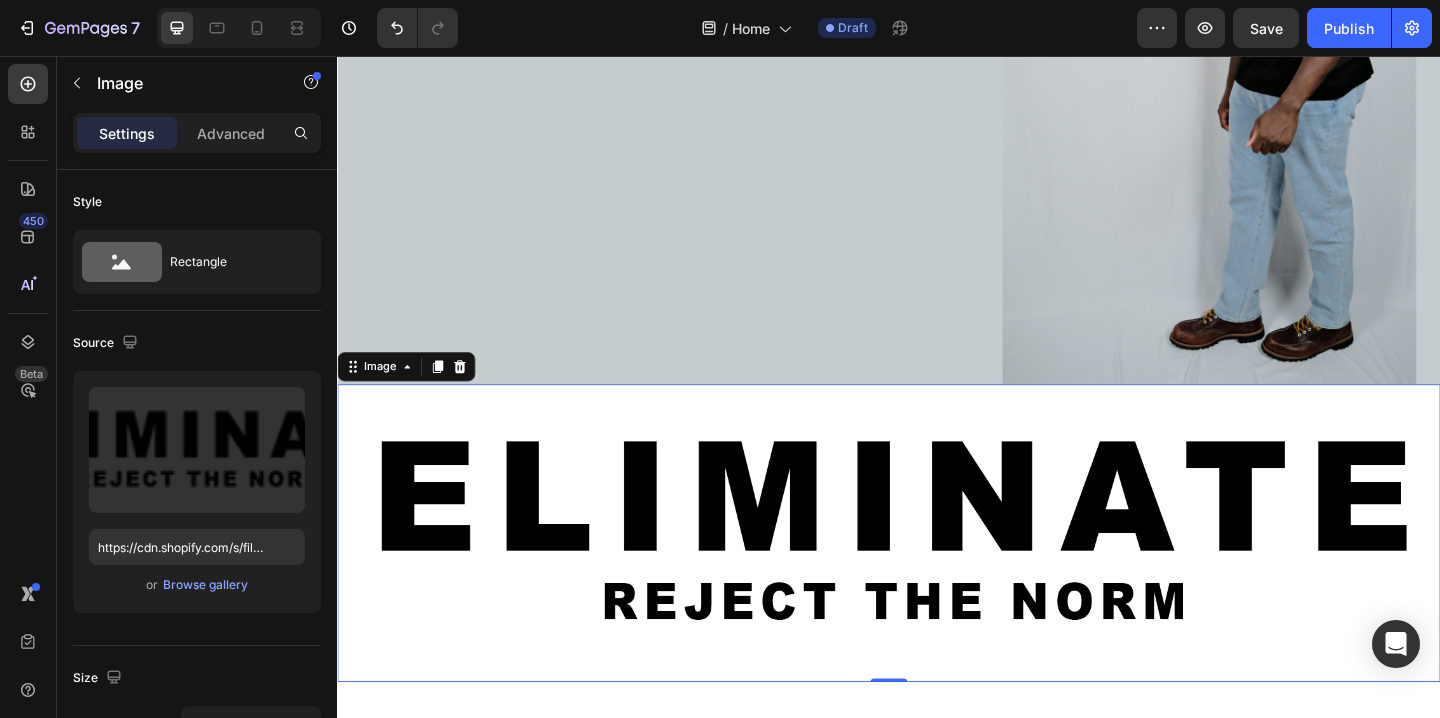 click at bounding box center (937, 575) 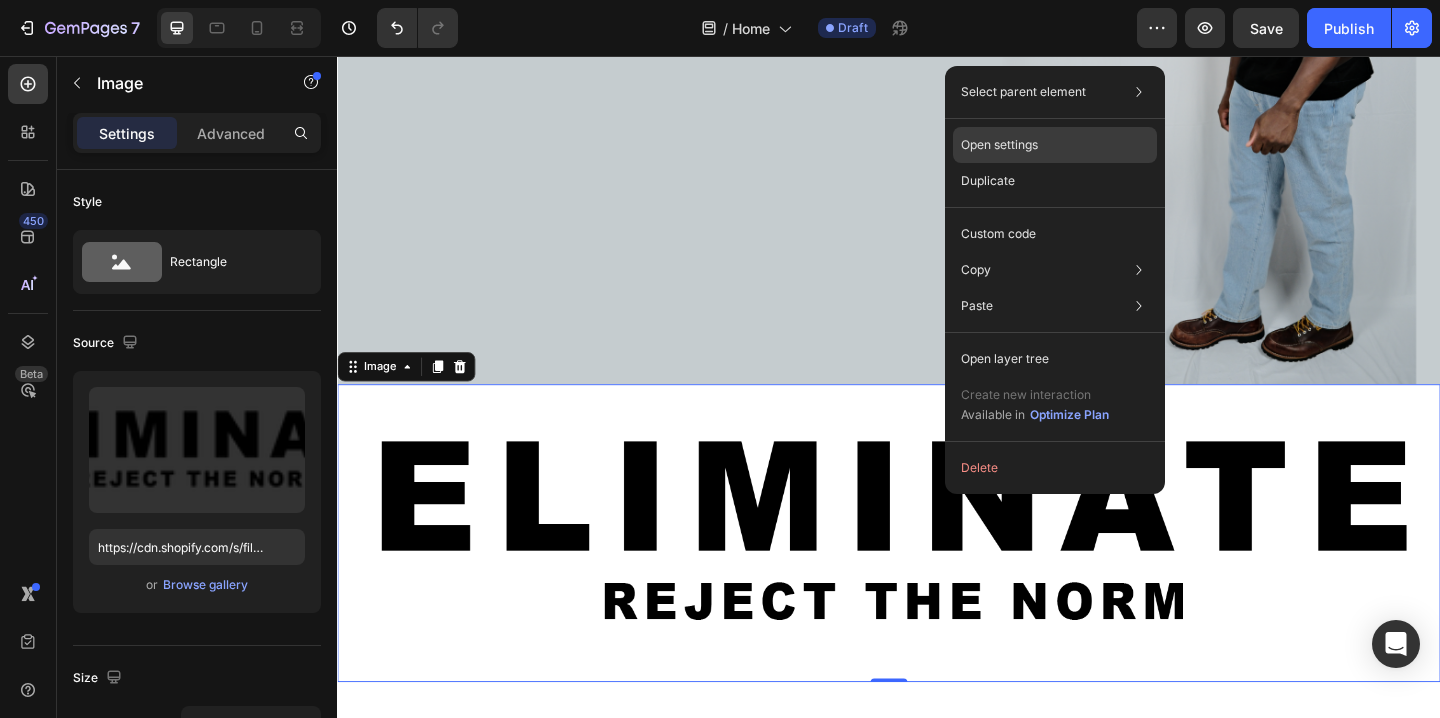click on "Open settings" 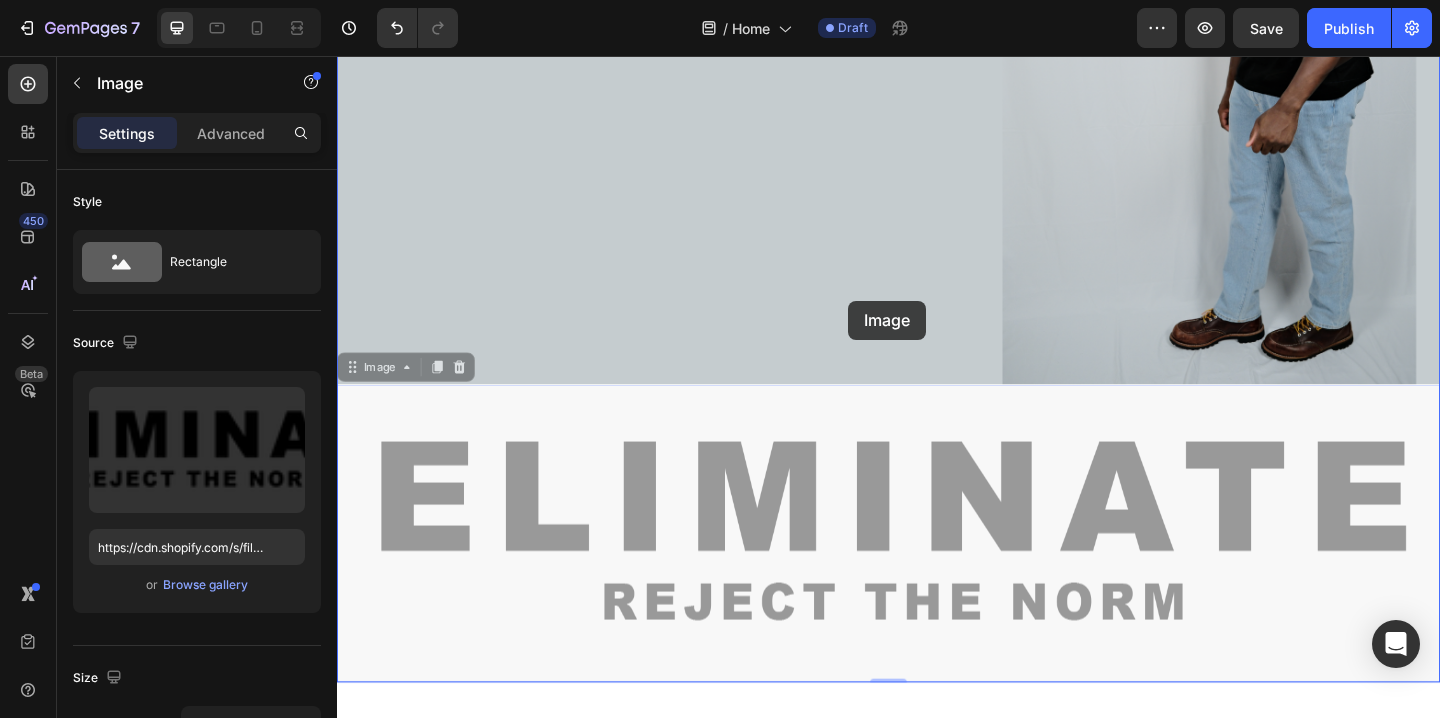 drag, startPoint x: 889, startPoint y: 473, endPoint x: 892, endPoint y: 322, distance: 151.0298 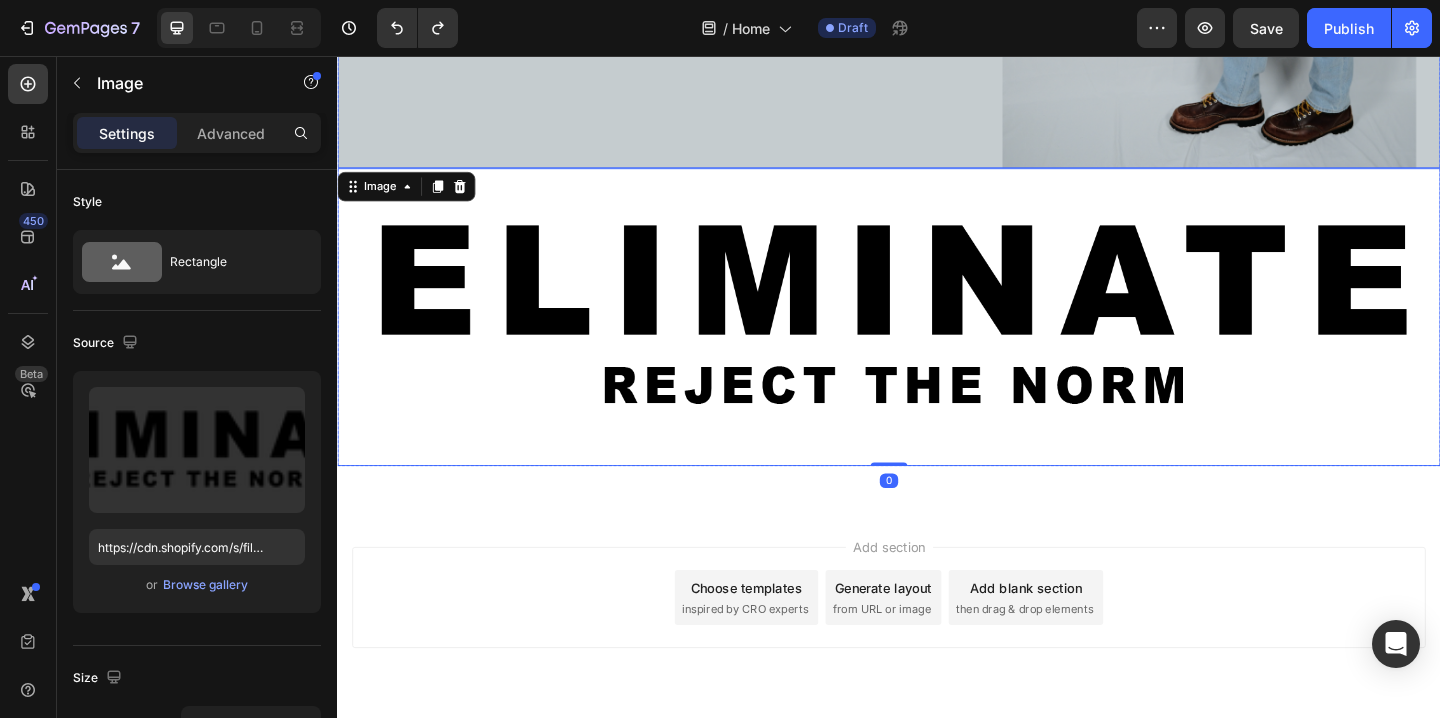 scroll, scrollTop: 627, scrollLeft: 0, axis: vertical 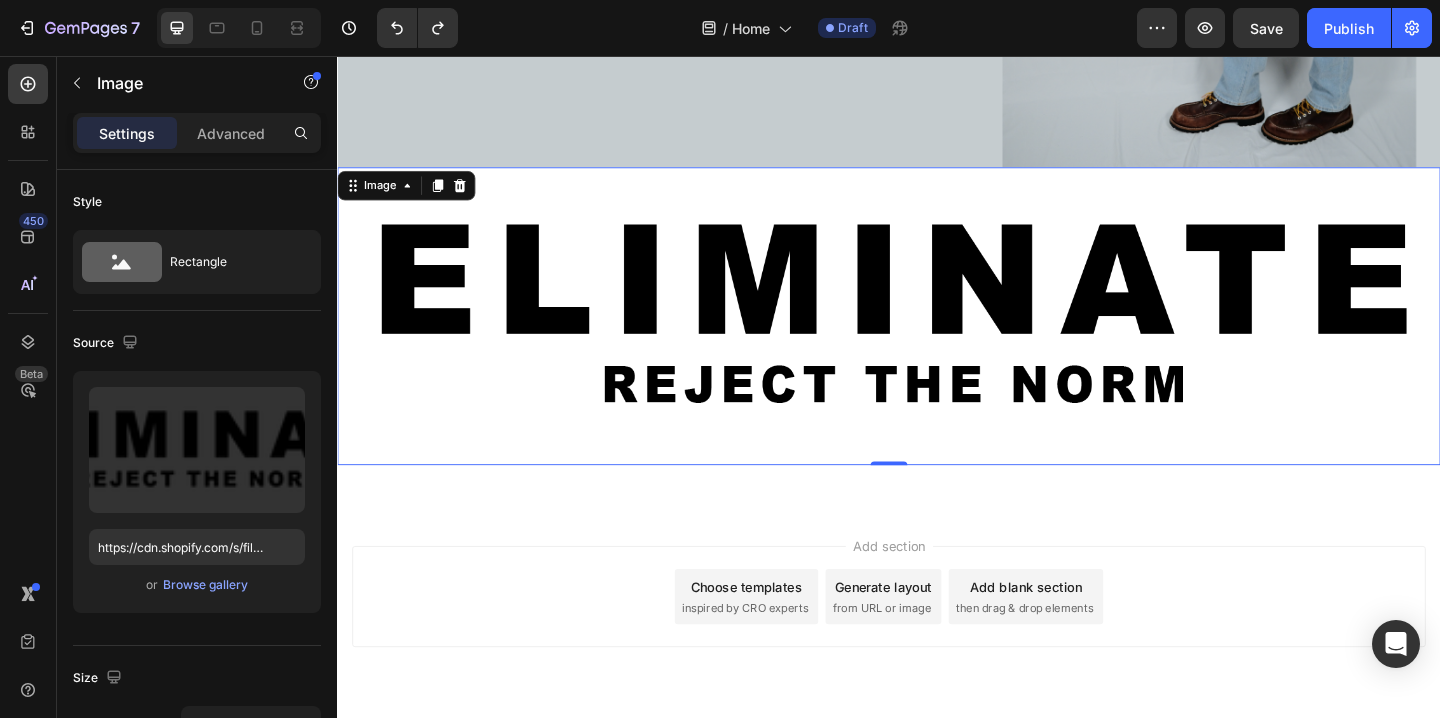 click at bounding box center [937, 339] 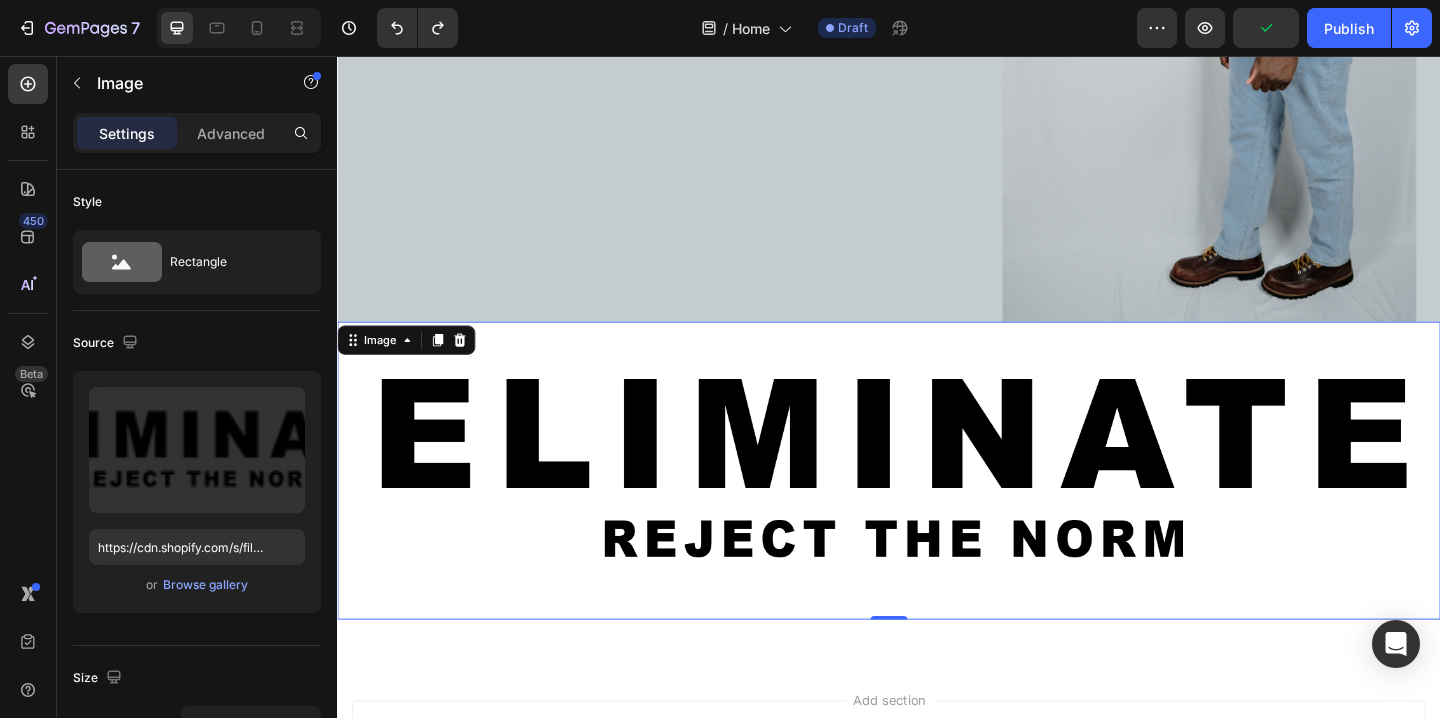 scroll, scrollTop: 385, scrollLeft: 0, axis: vertical 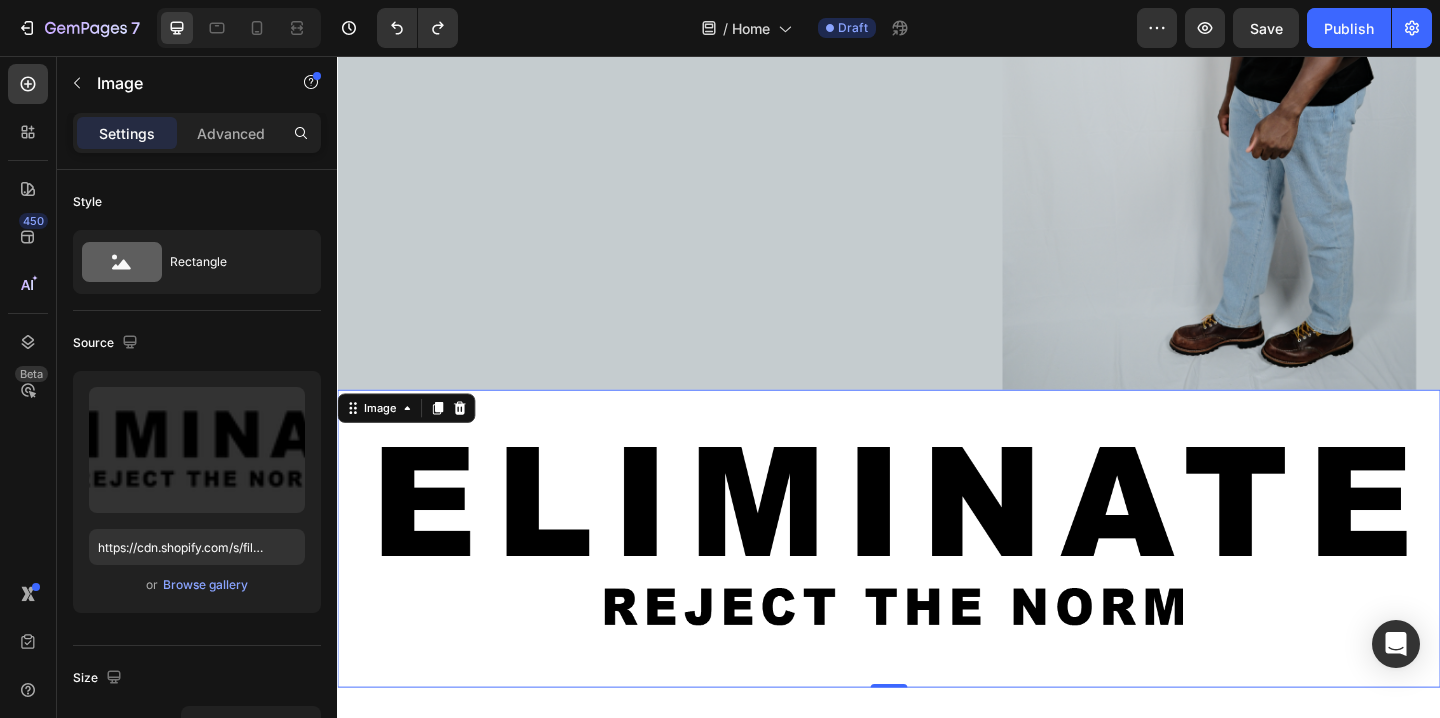 click 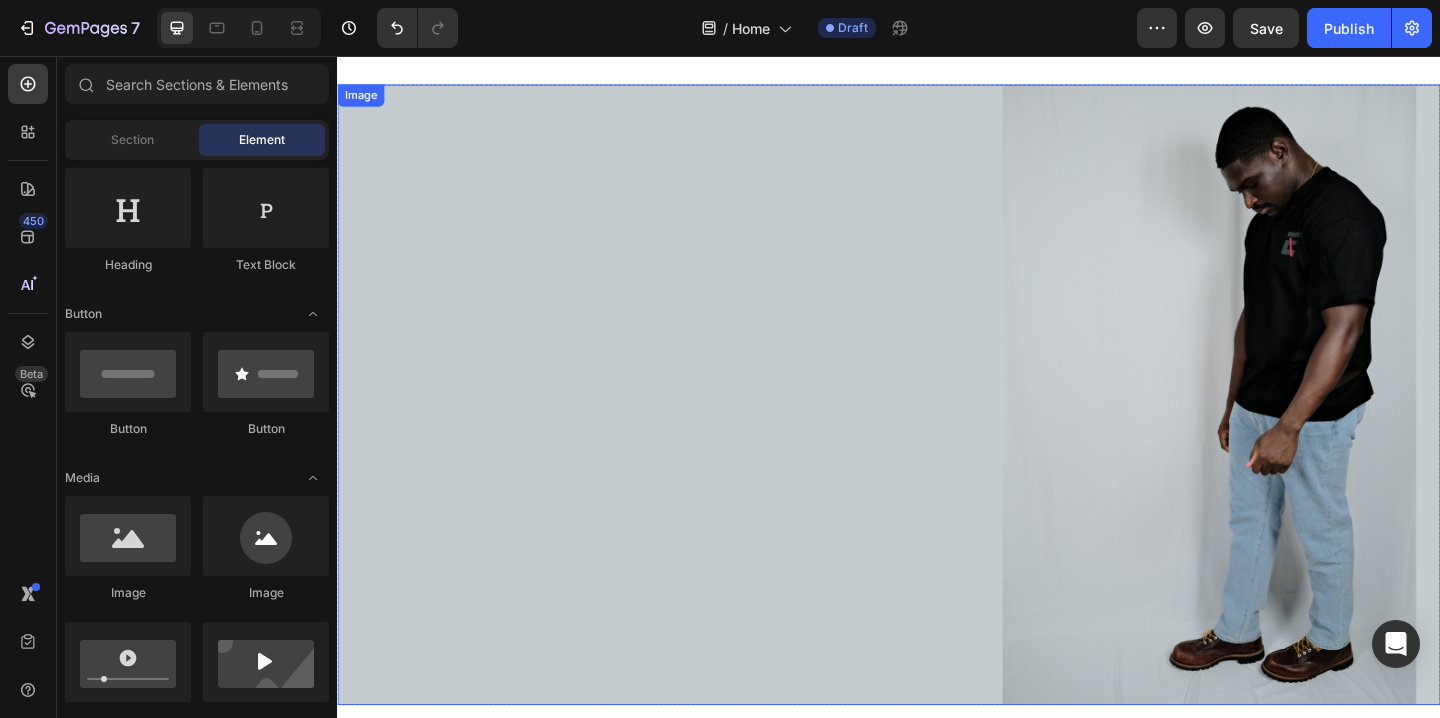 scroll, scrollTop: 0, scrollLeft: 0, axis: both 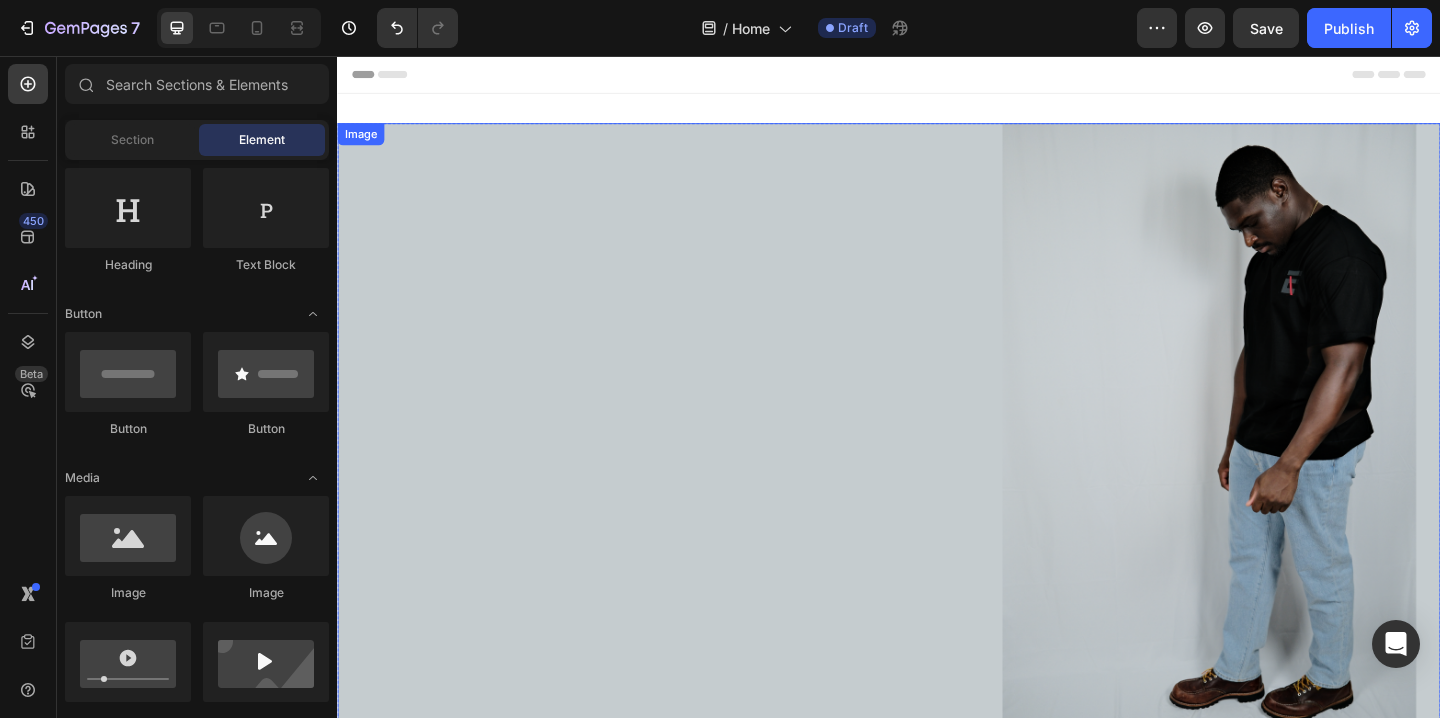 click at bounding box center (937, 466) 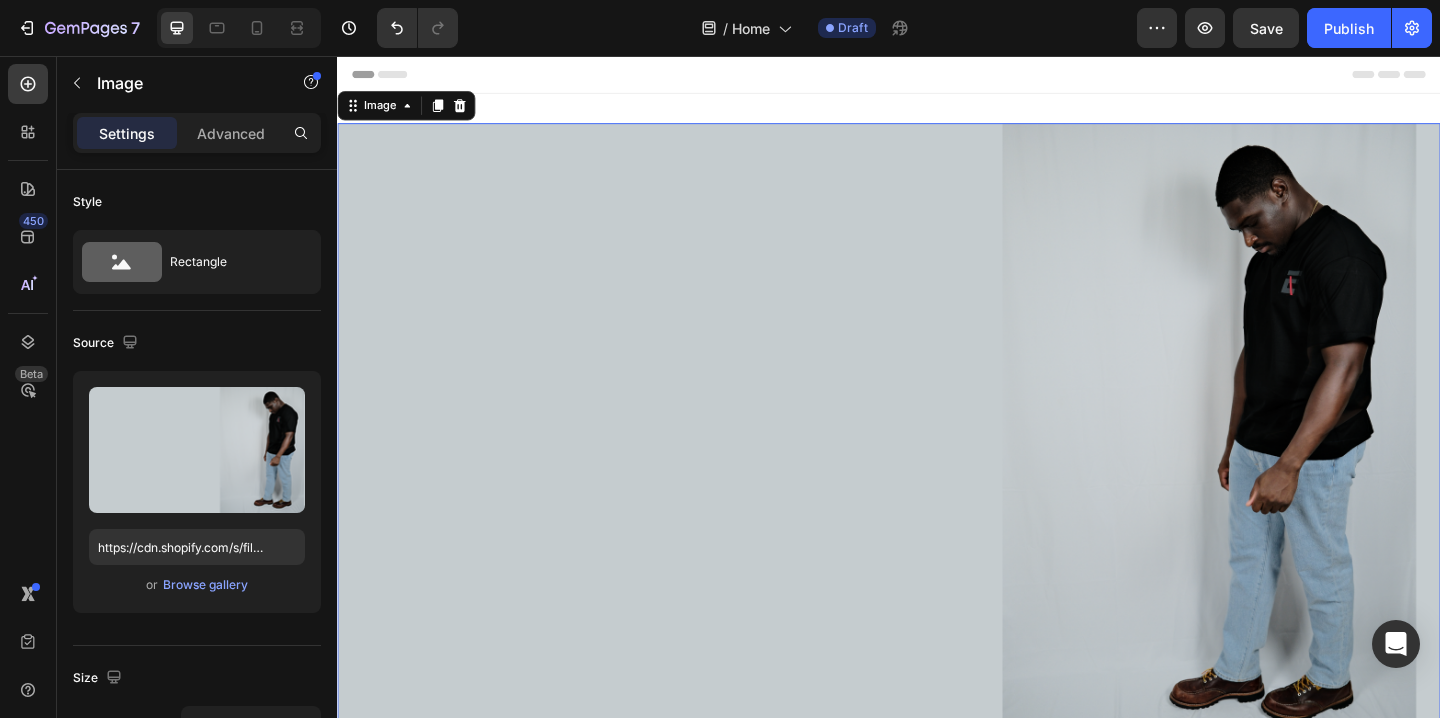 click at bounding box center [937, 466] 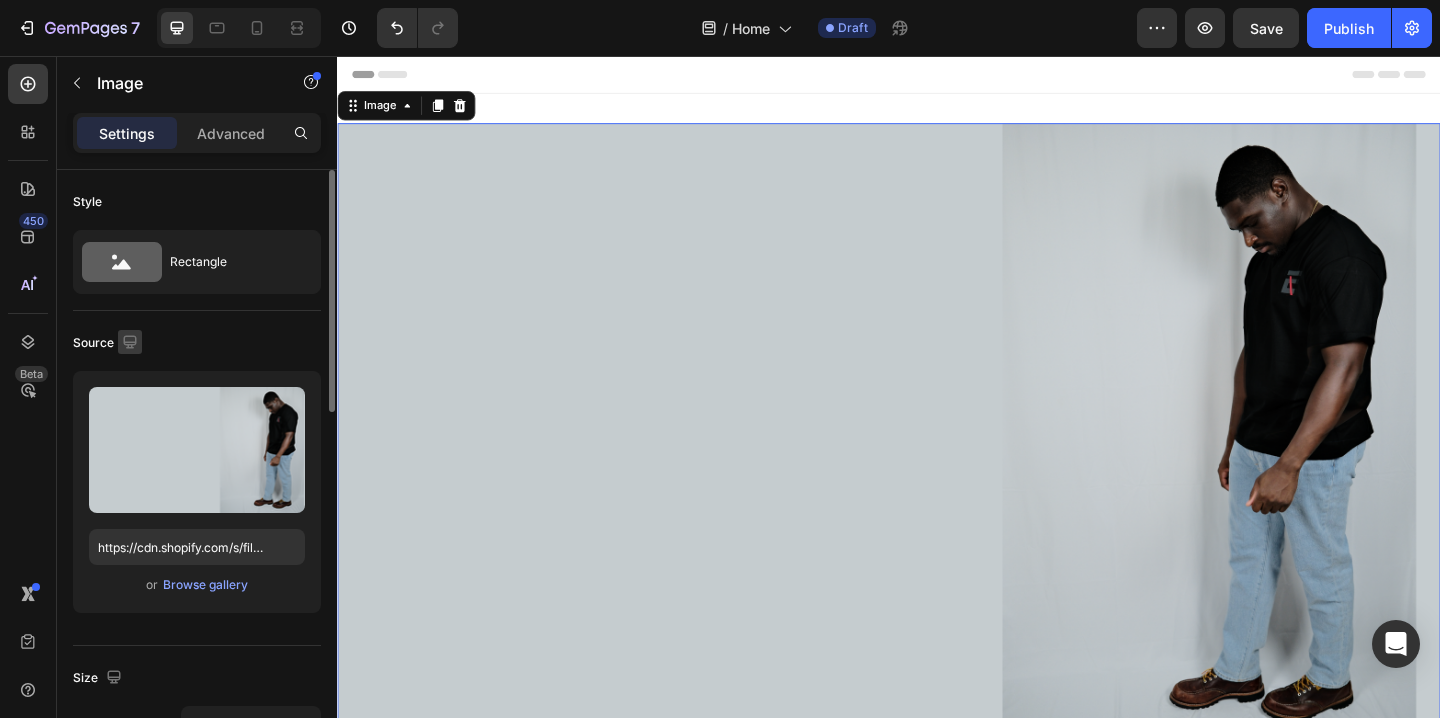 click 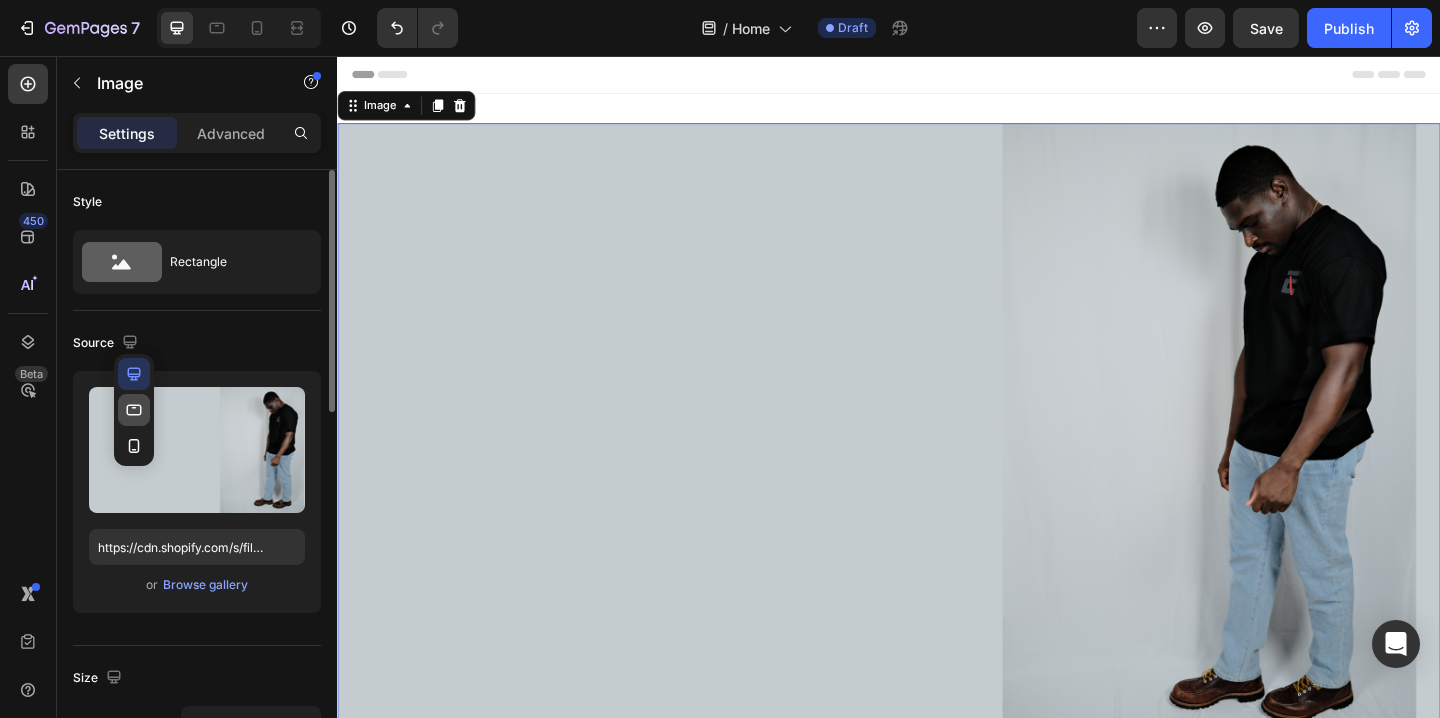 click 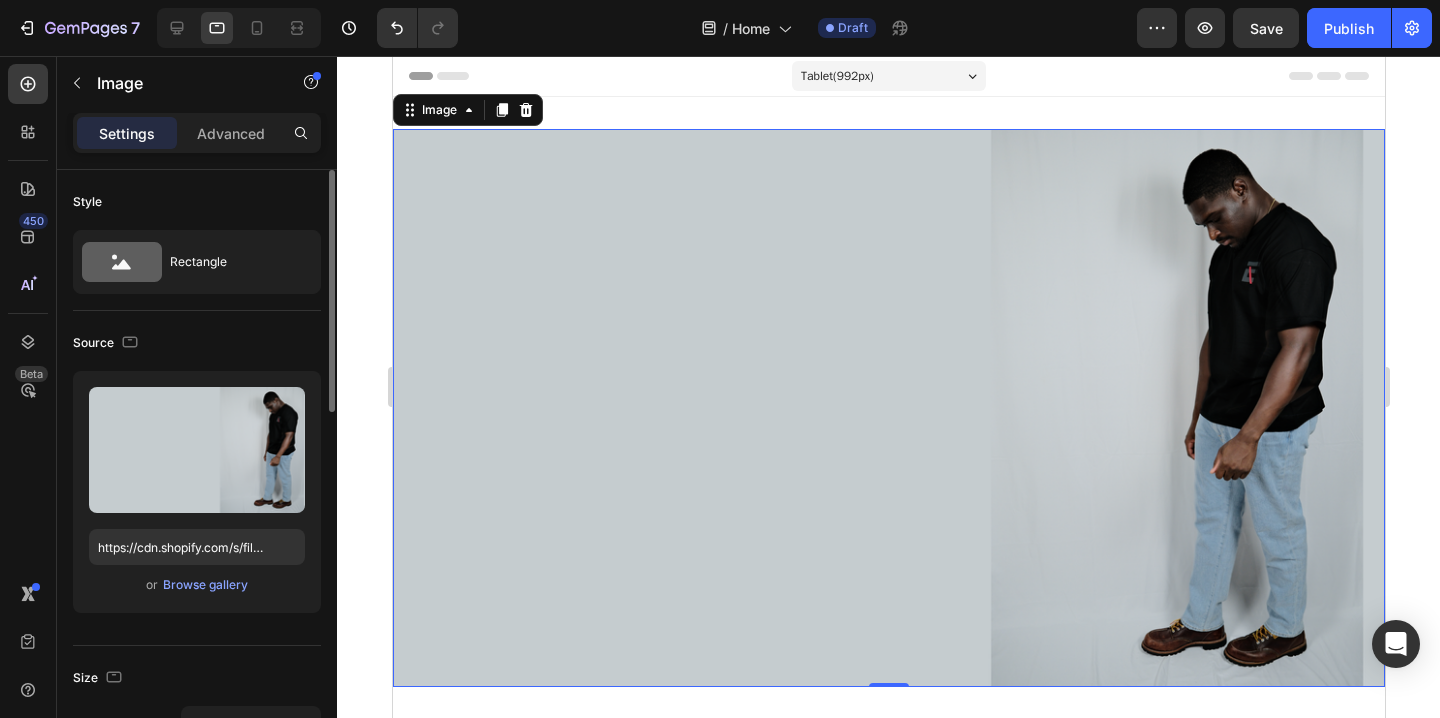 scroll, scrollTop: 3, scrollLeft: 0, axis: vertical 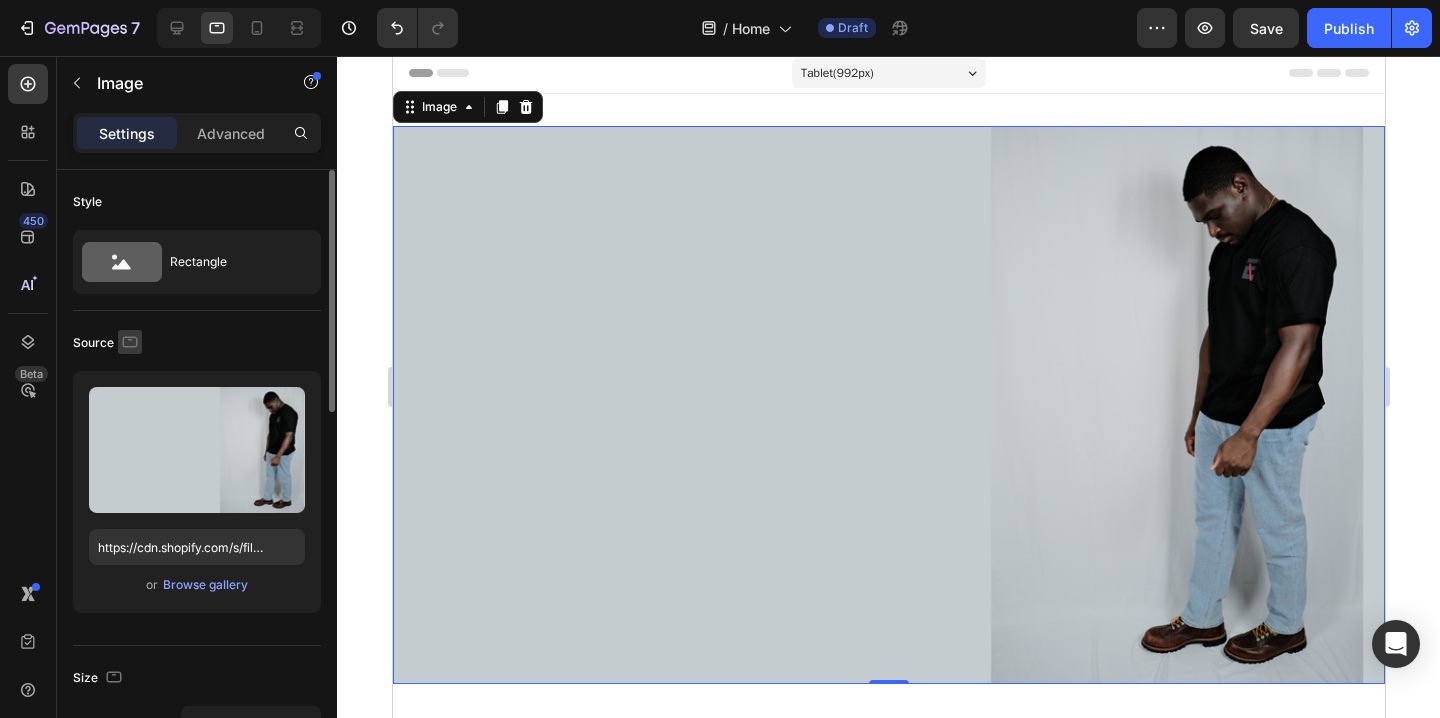 click 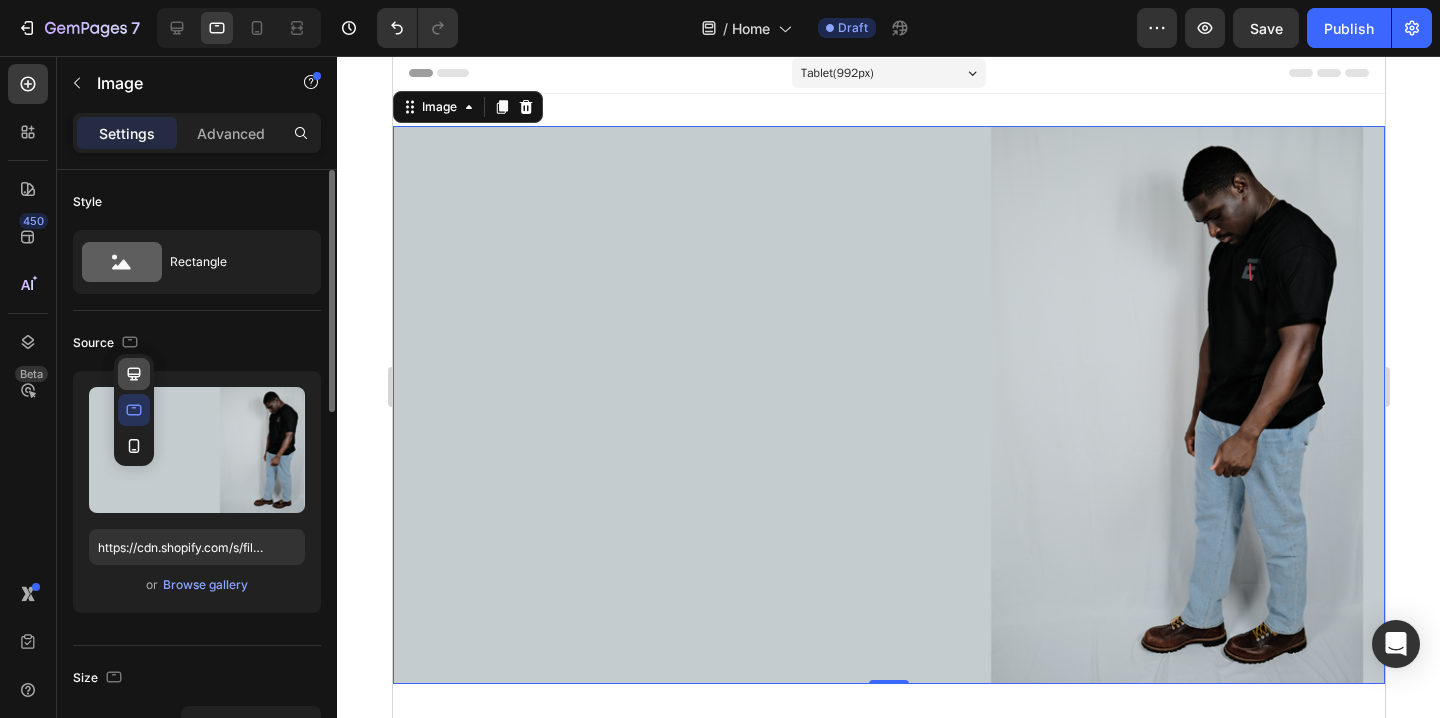 click 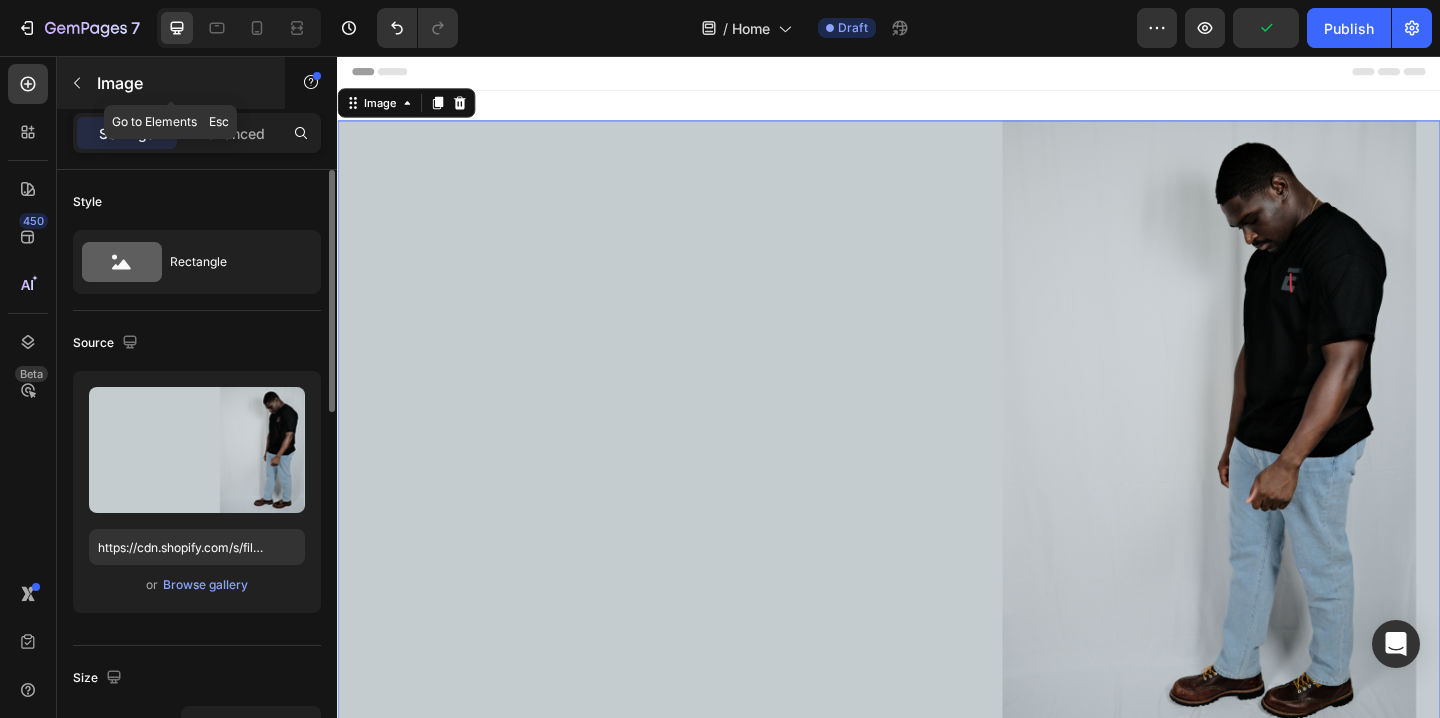 click 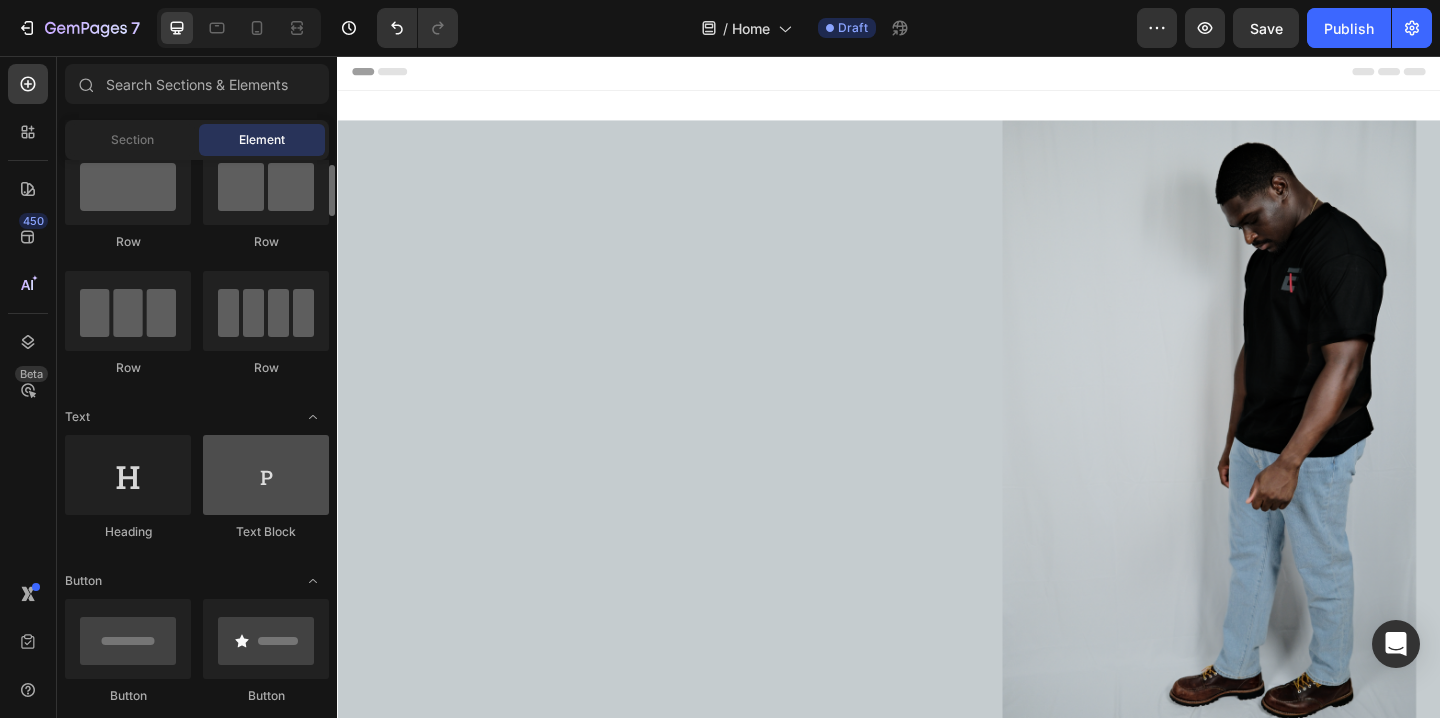 scroll, scrollTop: 0, scrollLeft: 0, axis: both 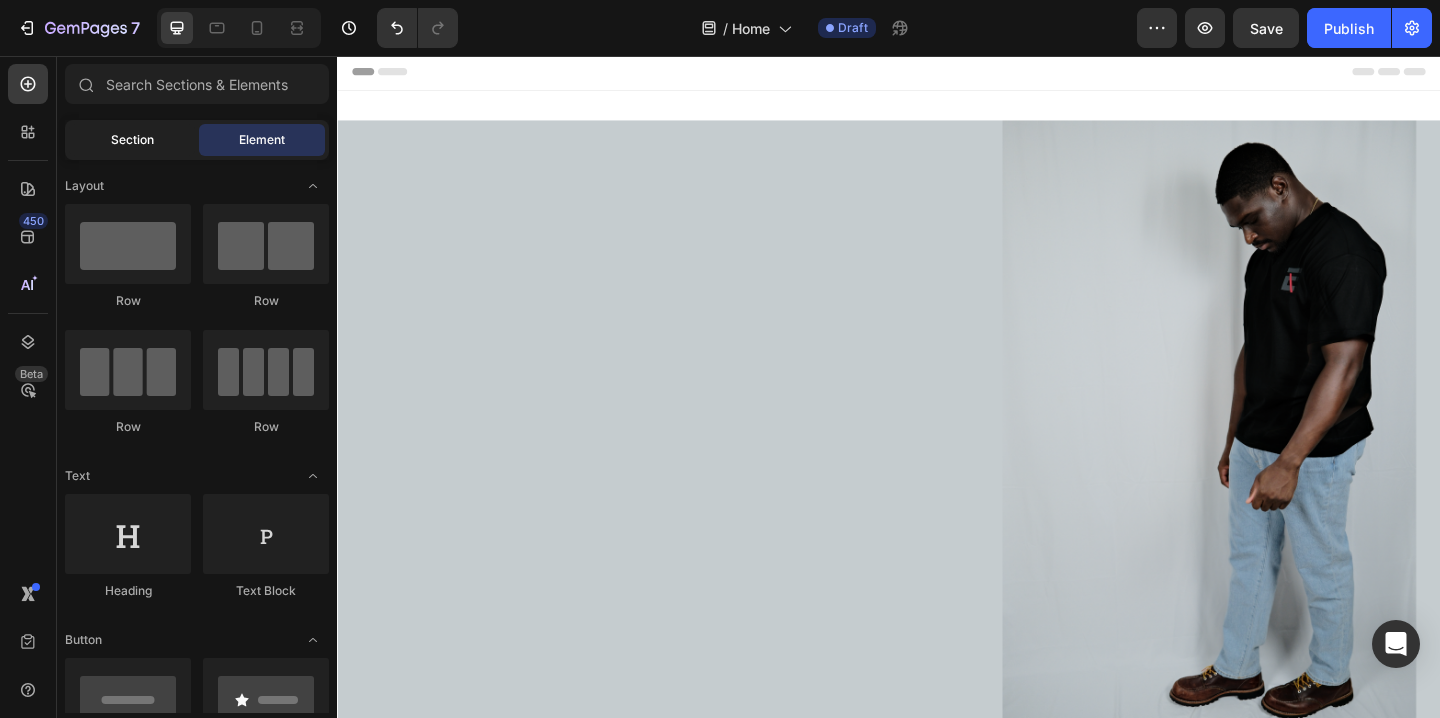 click on "Section" at bounding box center (132, 140) 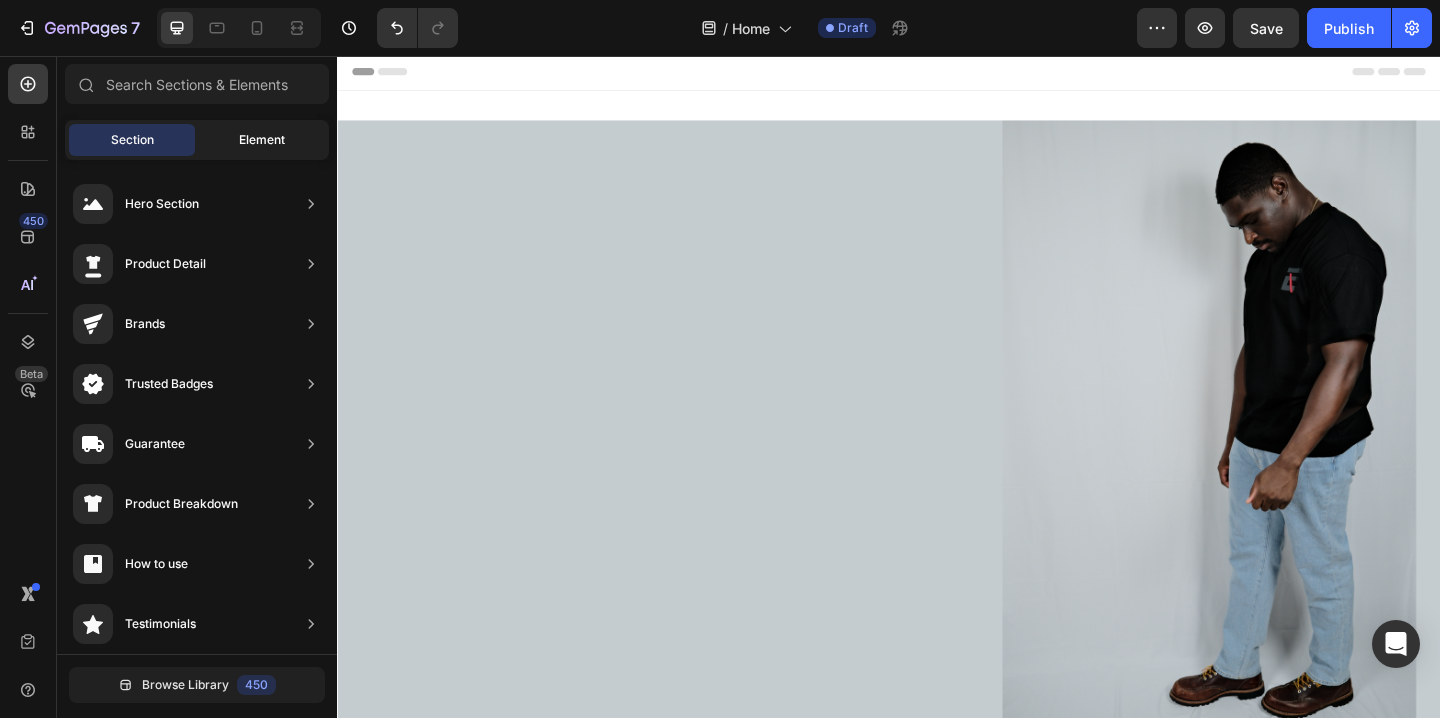 click on "Element" 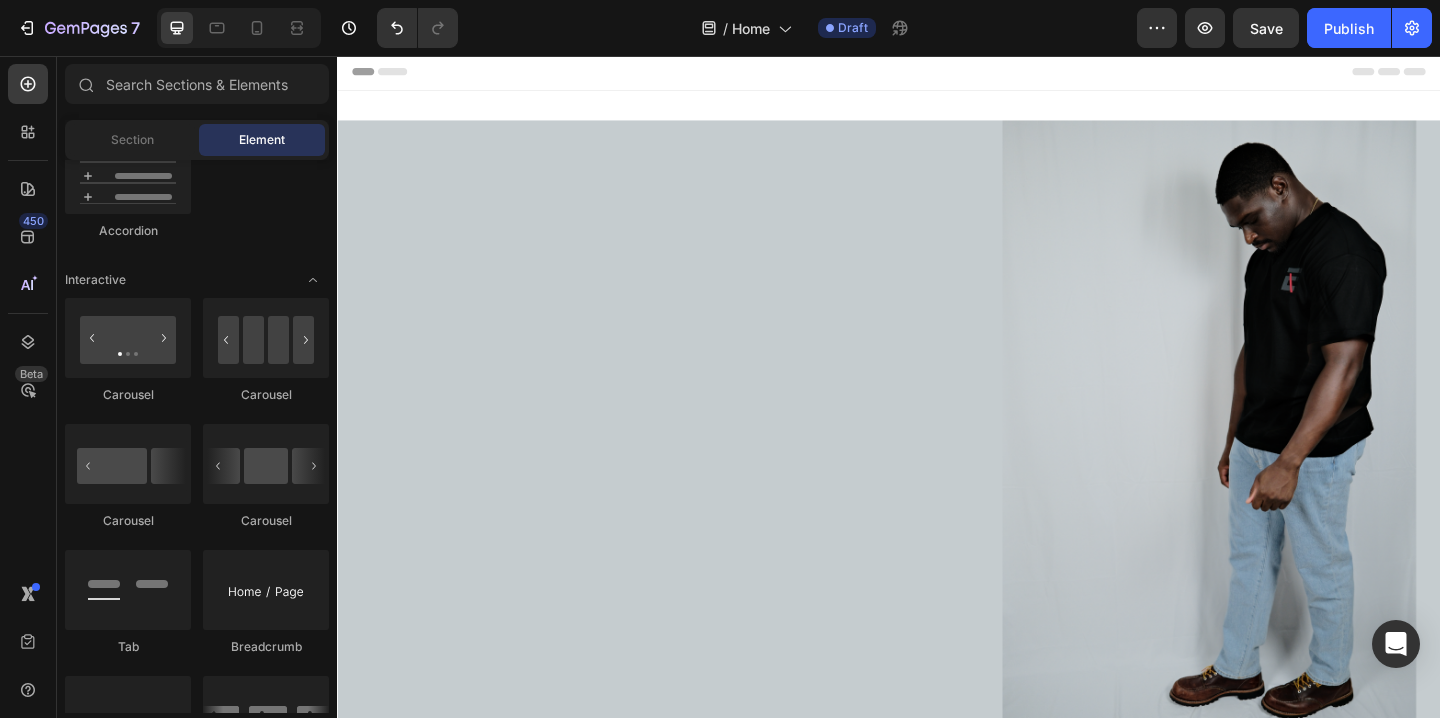 scroll, scrollTop: 0, scrollLeft: 0, axis: both 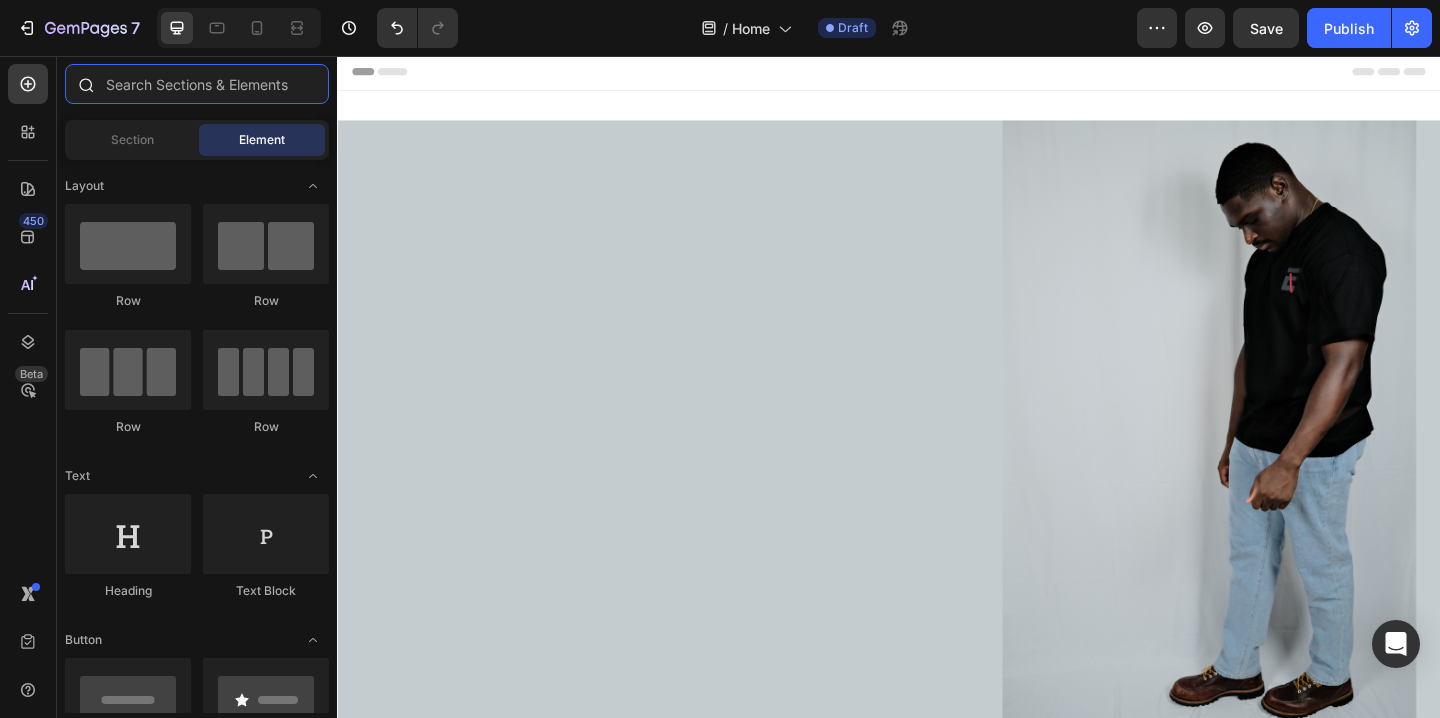 click at bounding box center [197, 84] 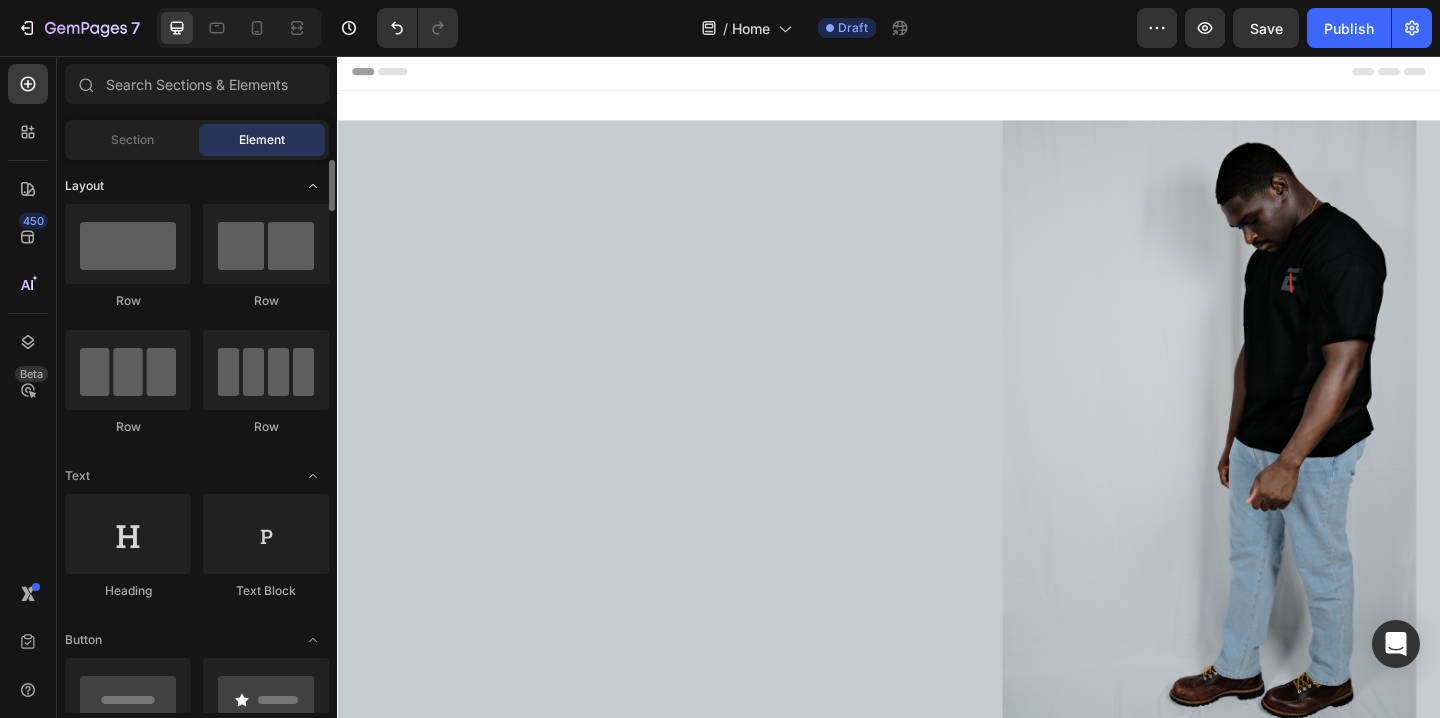 click on "Layout" 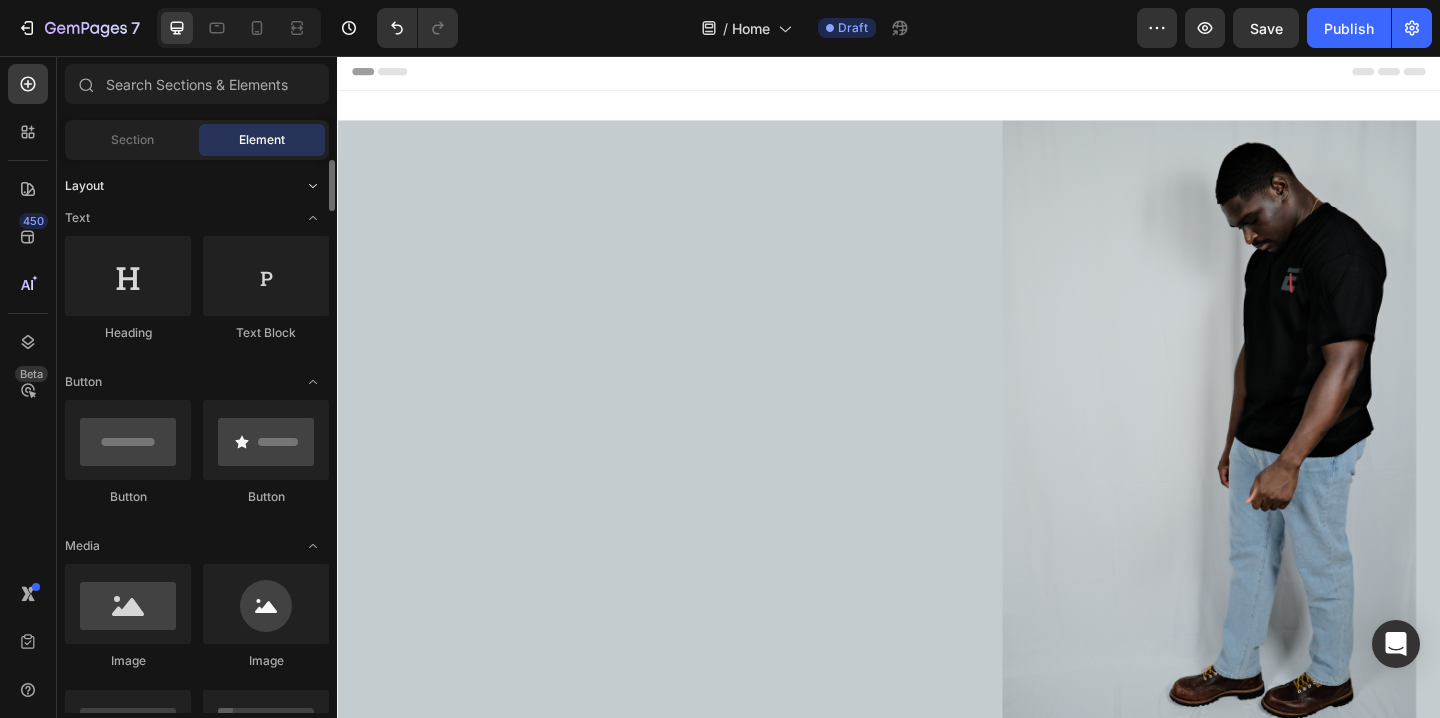 click on "Layout" 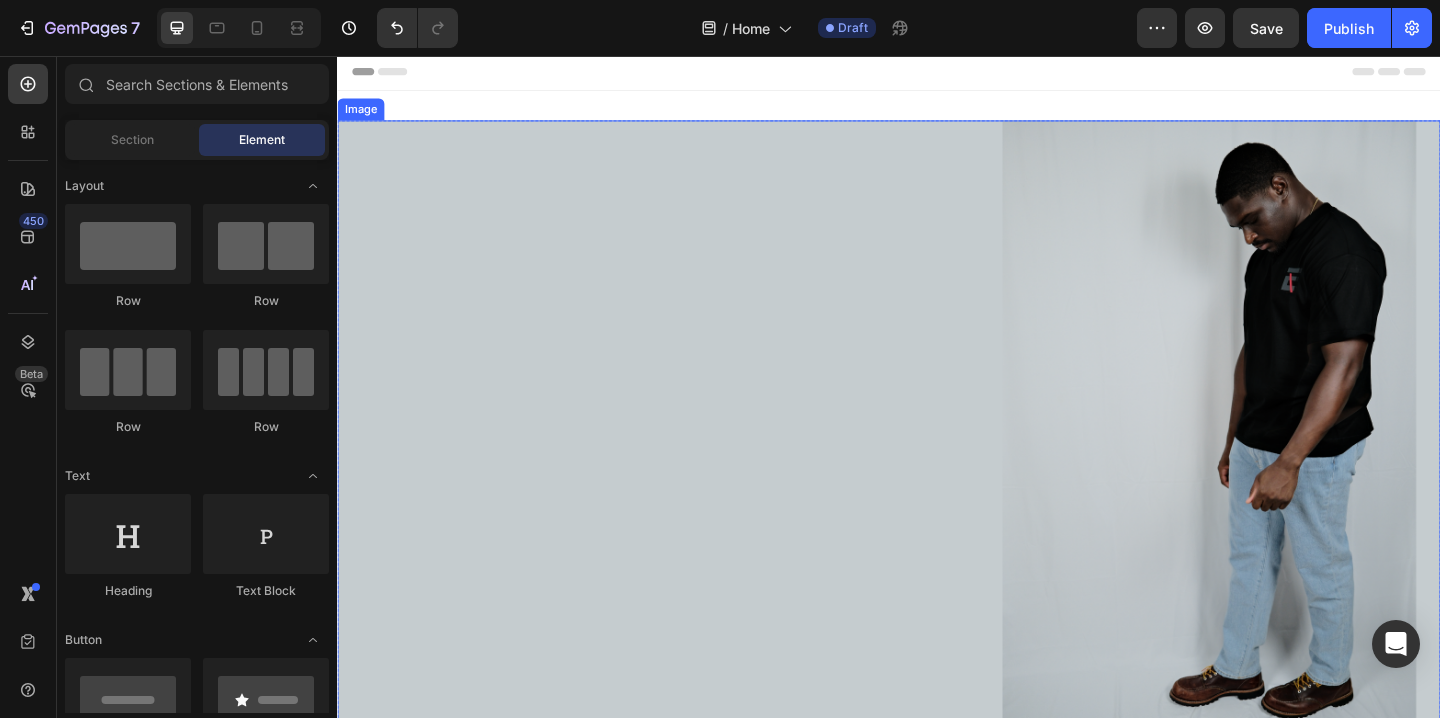 click at bounding box center (937, 463) 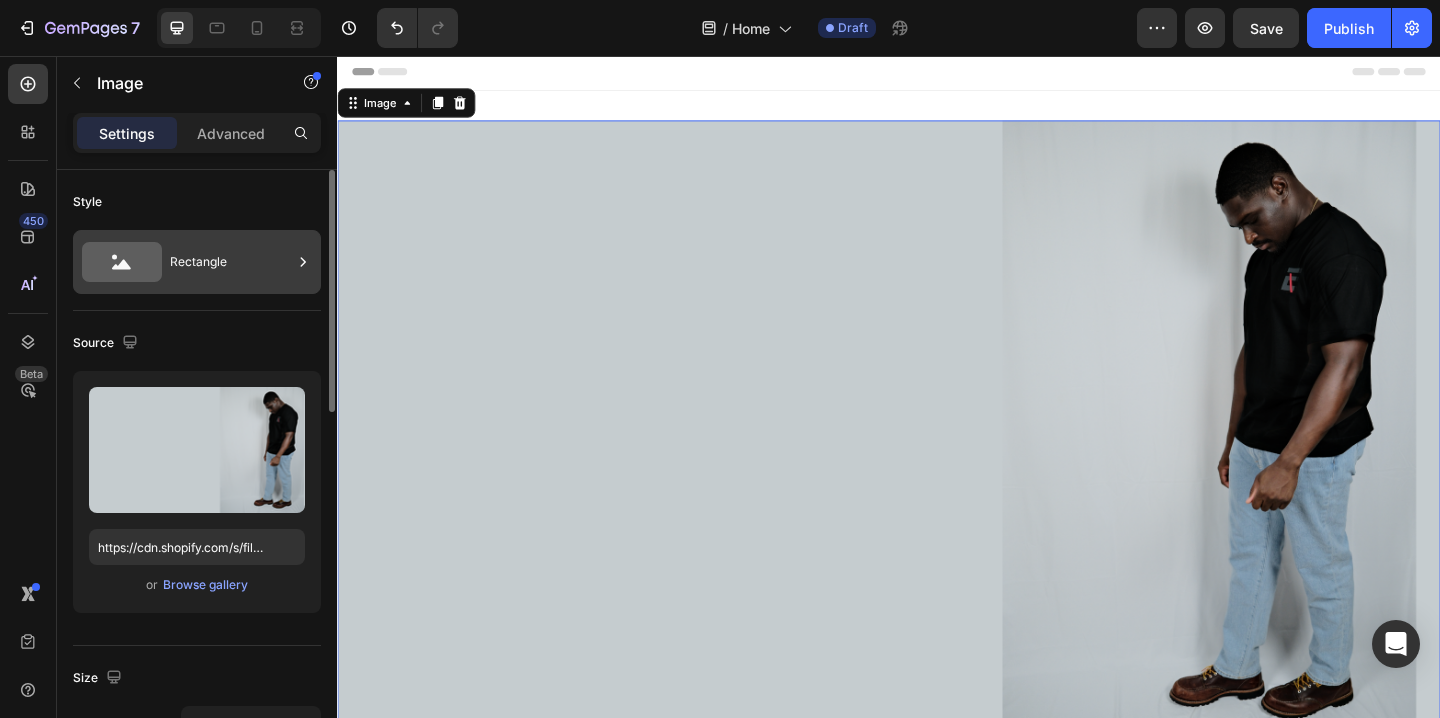 click on "Rectangle" at bounding box center (197, 262) 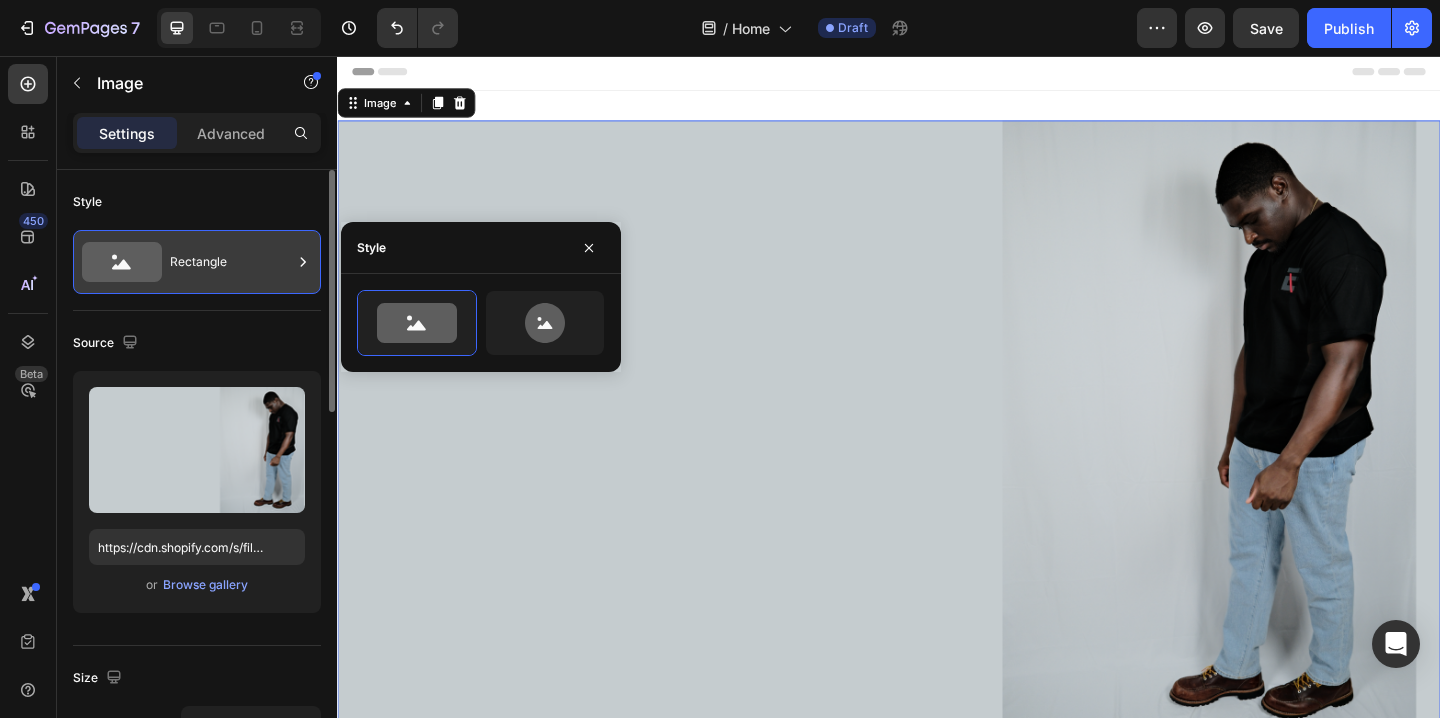 click on "Rectangle" at bounding box center (197, 262) 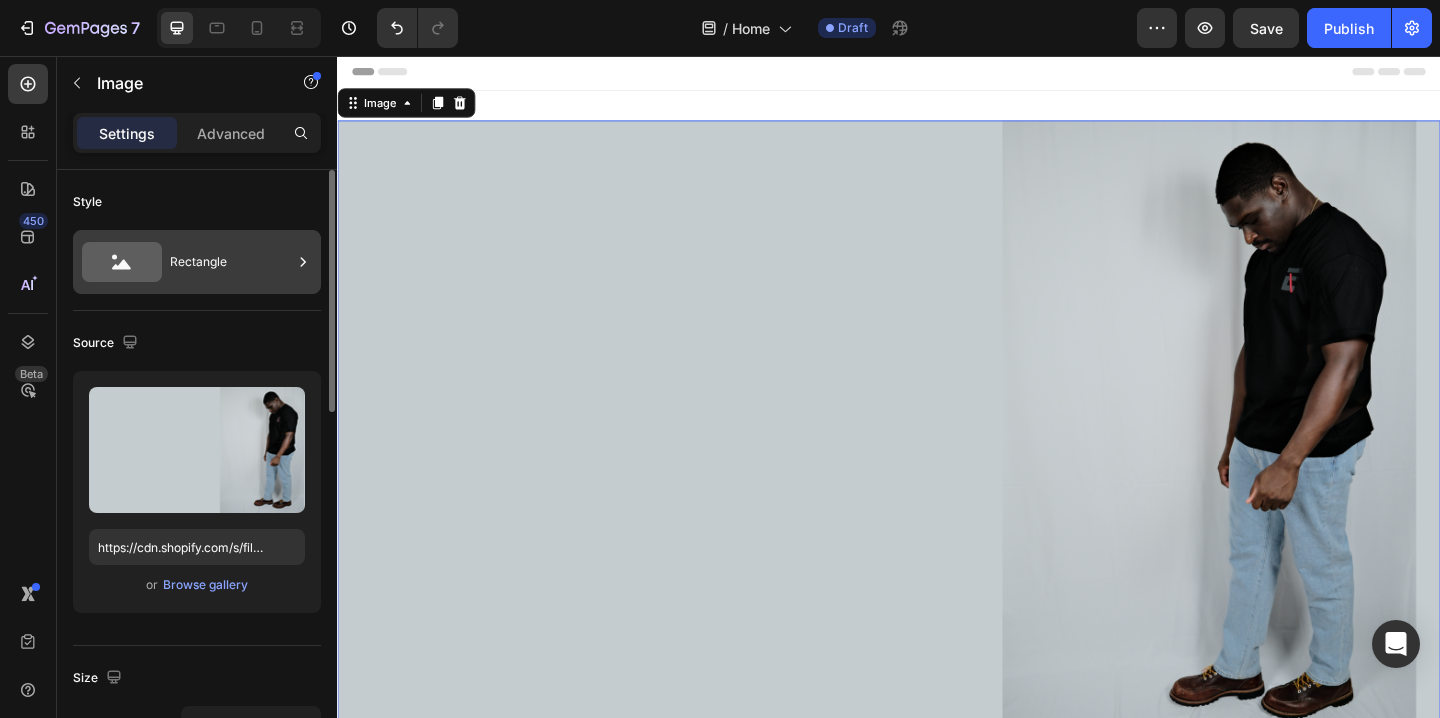 click on "Rectangle" at bounding box center [197, 262] 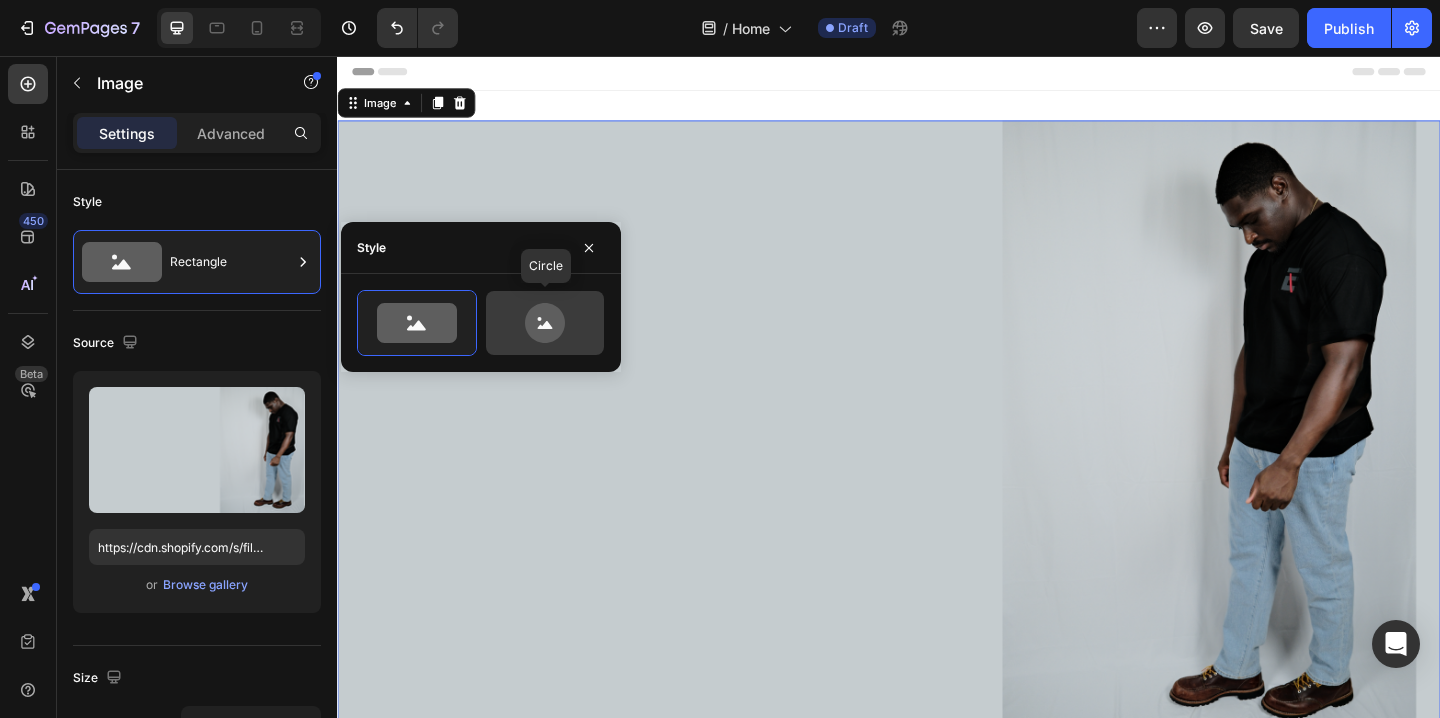 click 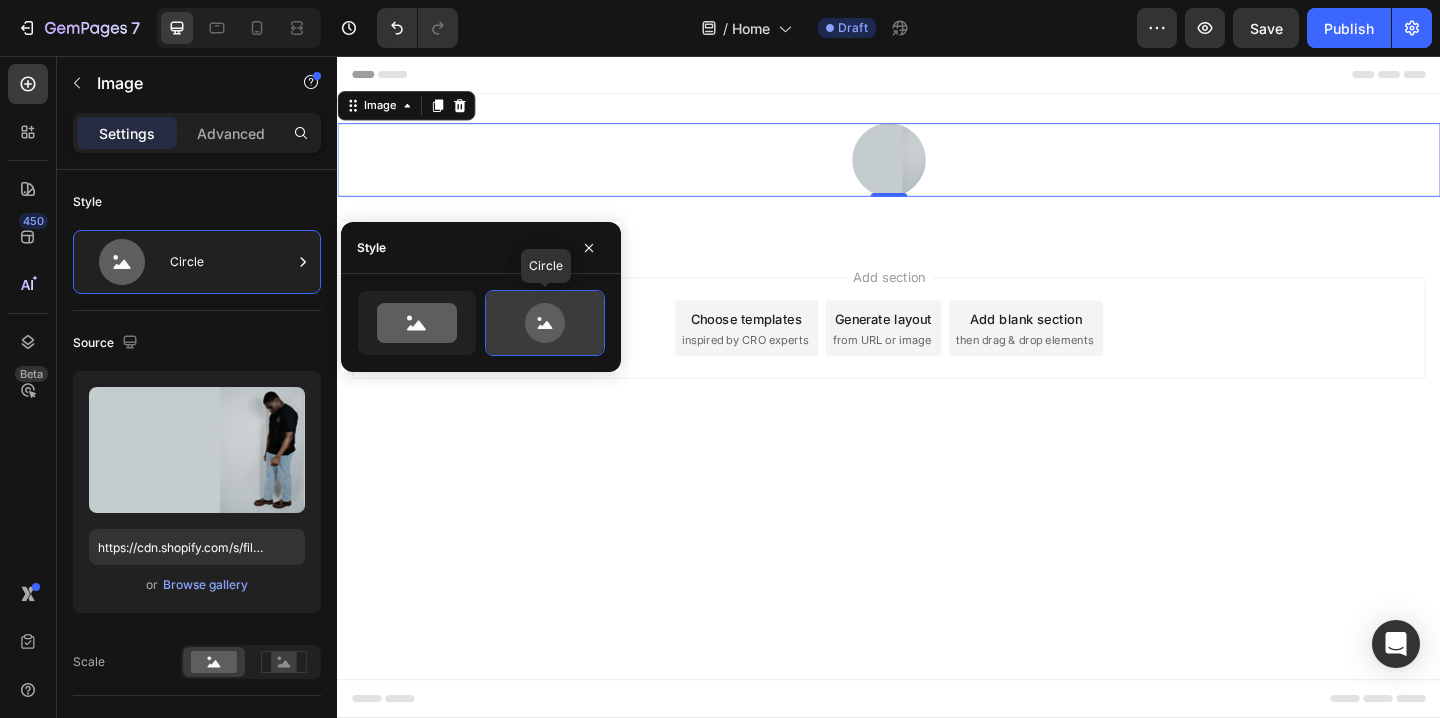 scroll, scrollTop: 0, scrollLeft: 0, axis: both 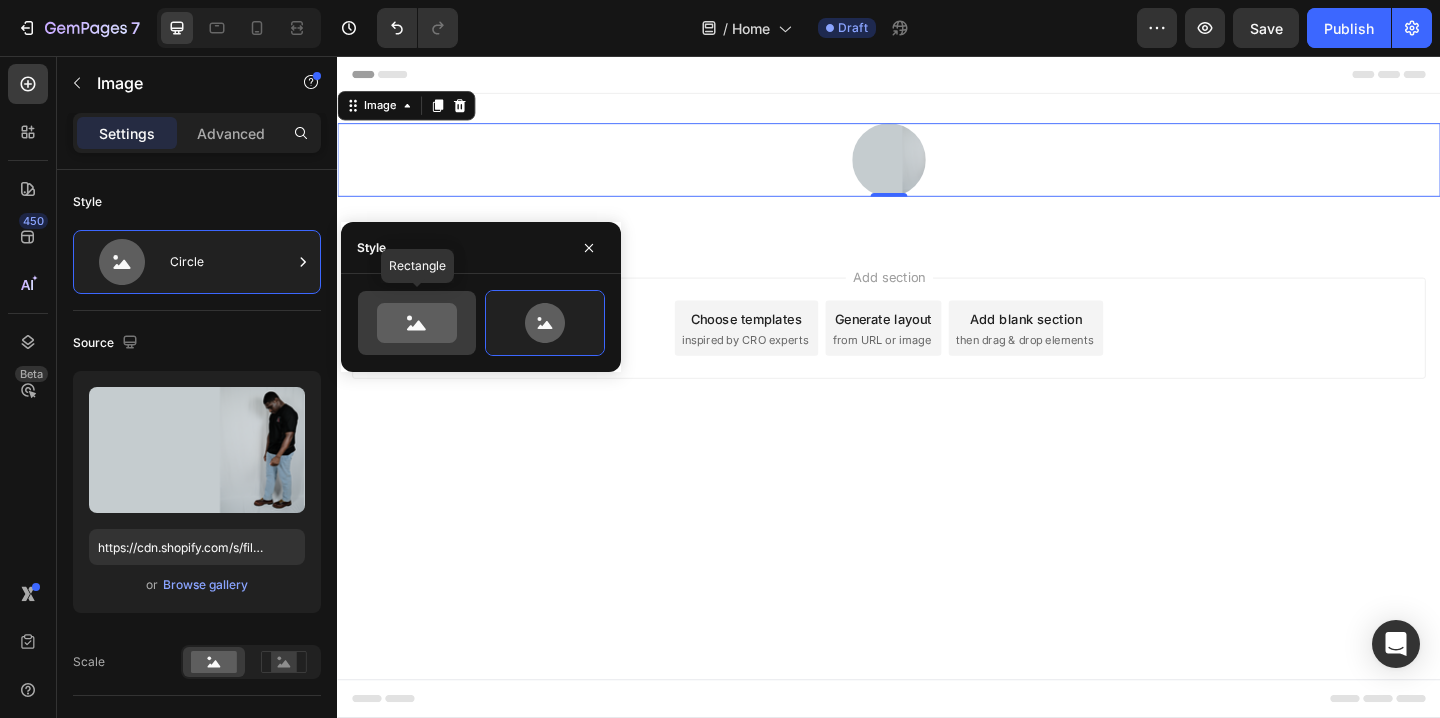 click 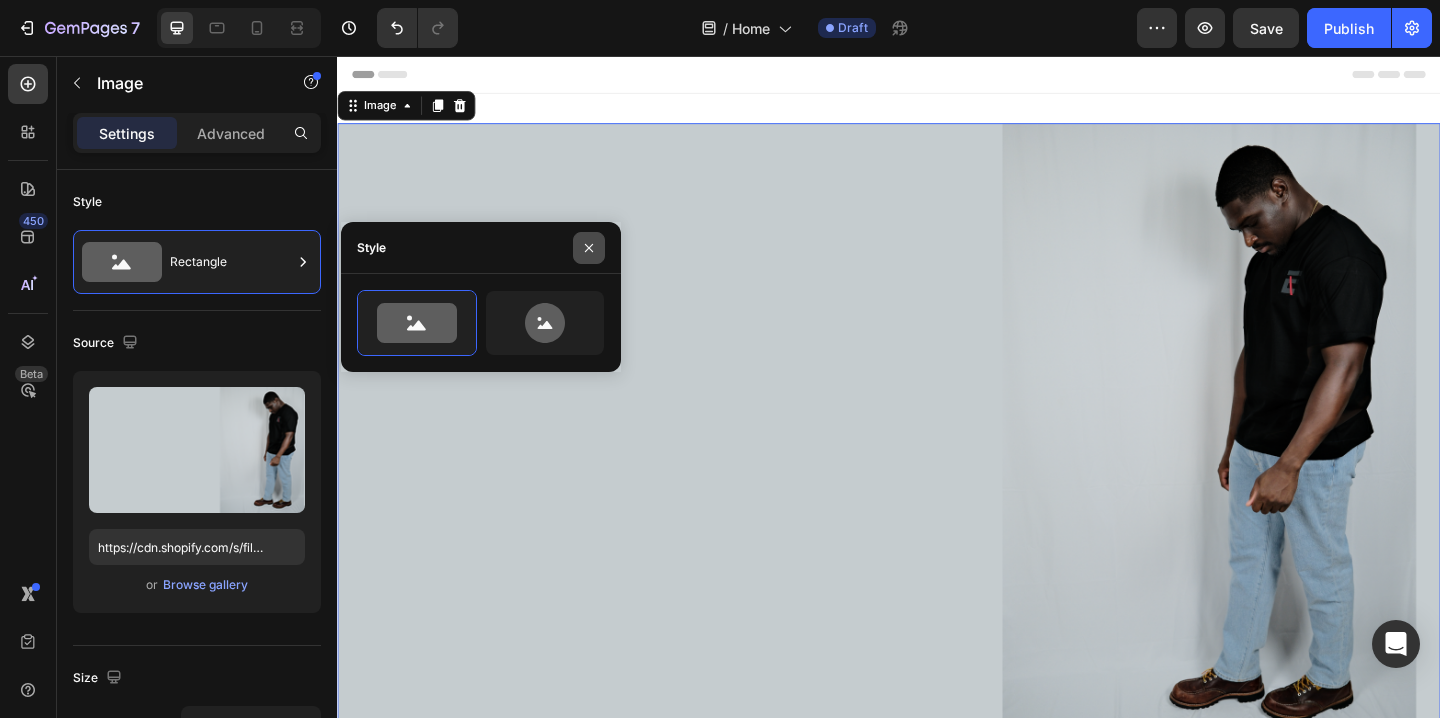 click 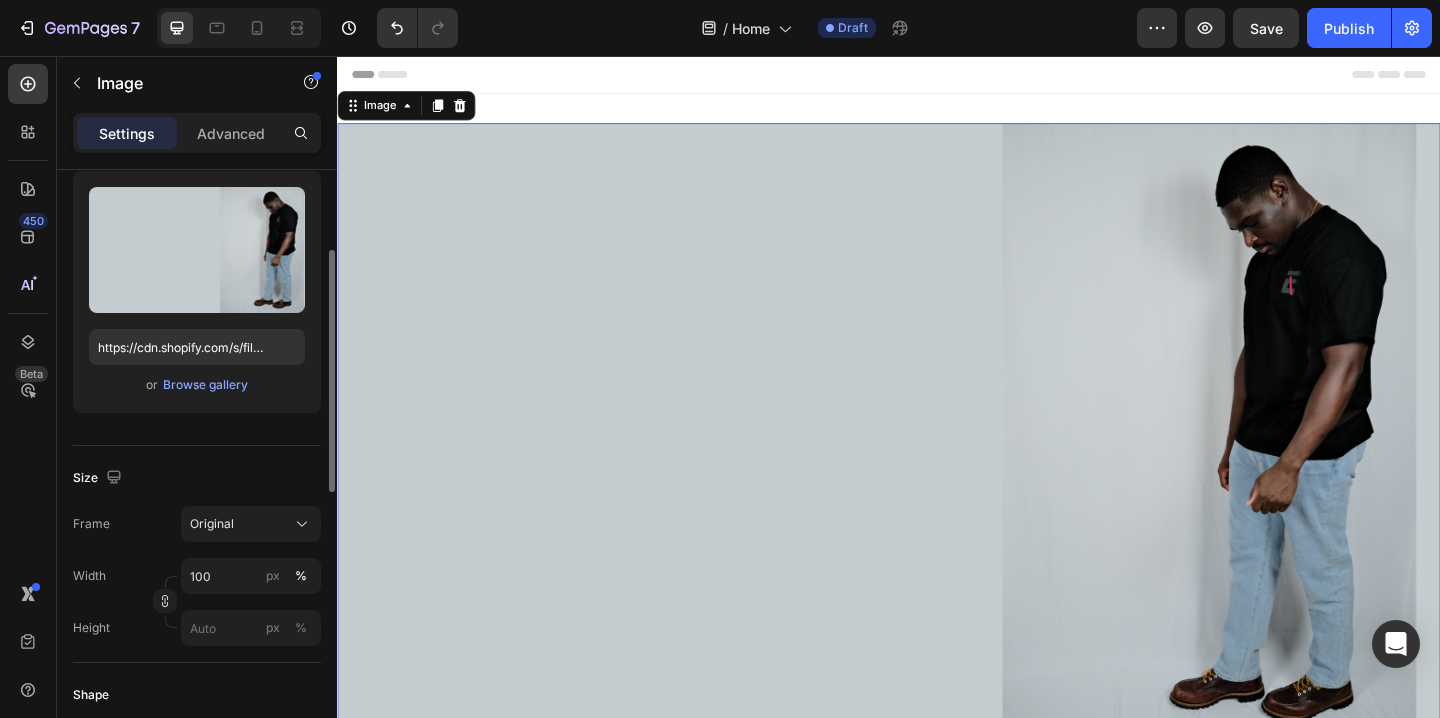 scroll, scrollTop: 0, scrollLeft: 0, axis: both 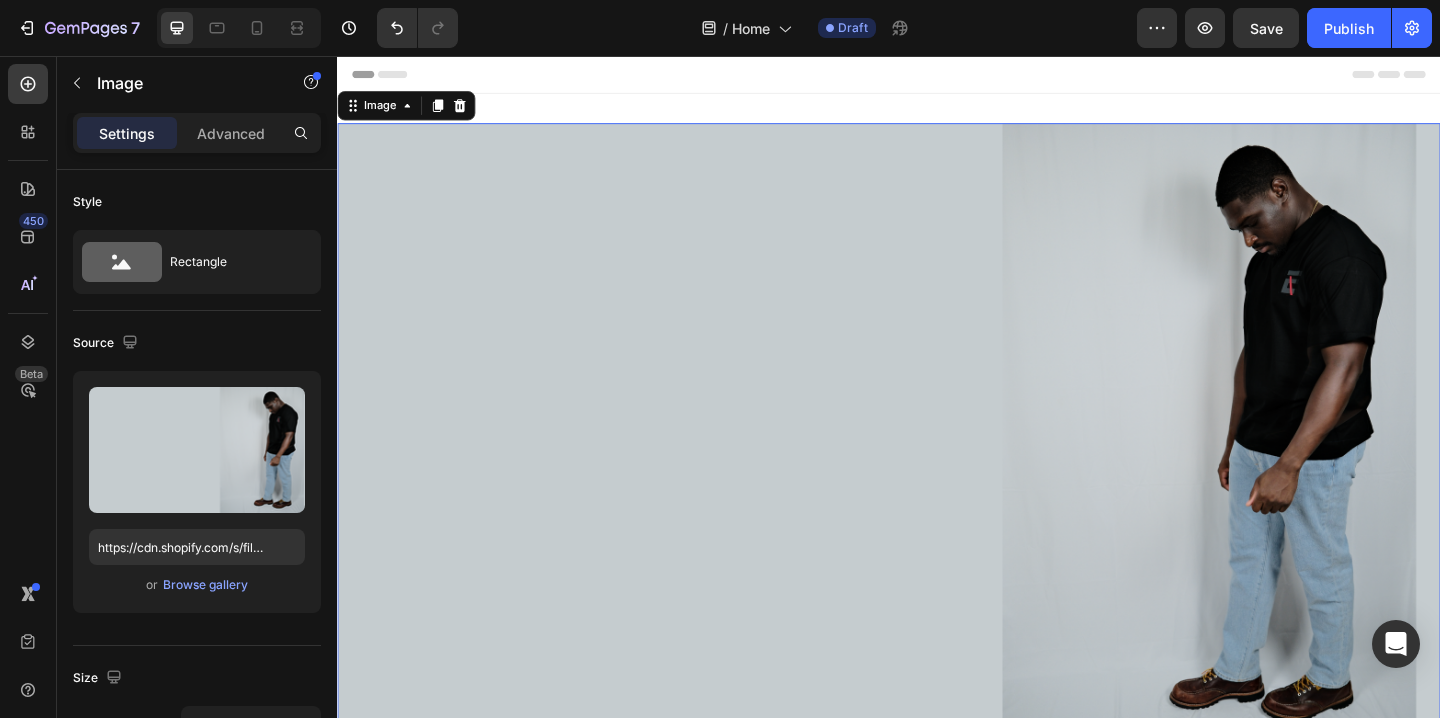 click at bounding box center [937, 466] 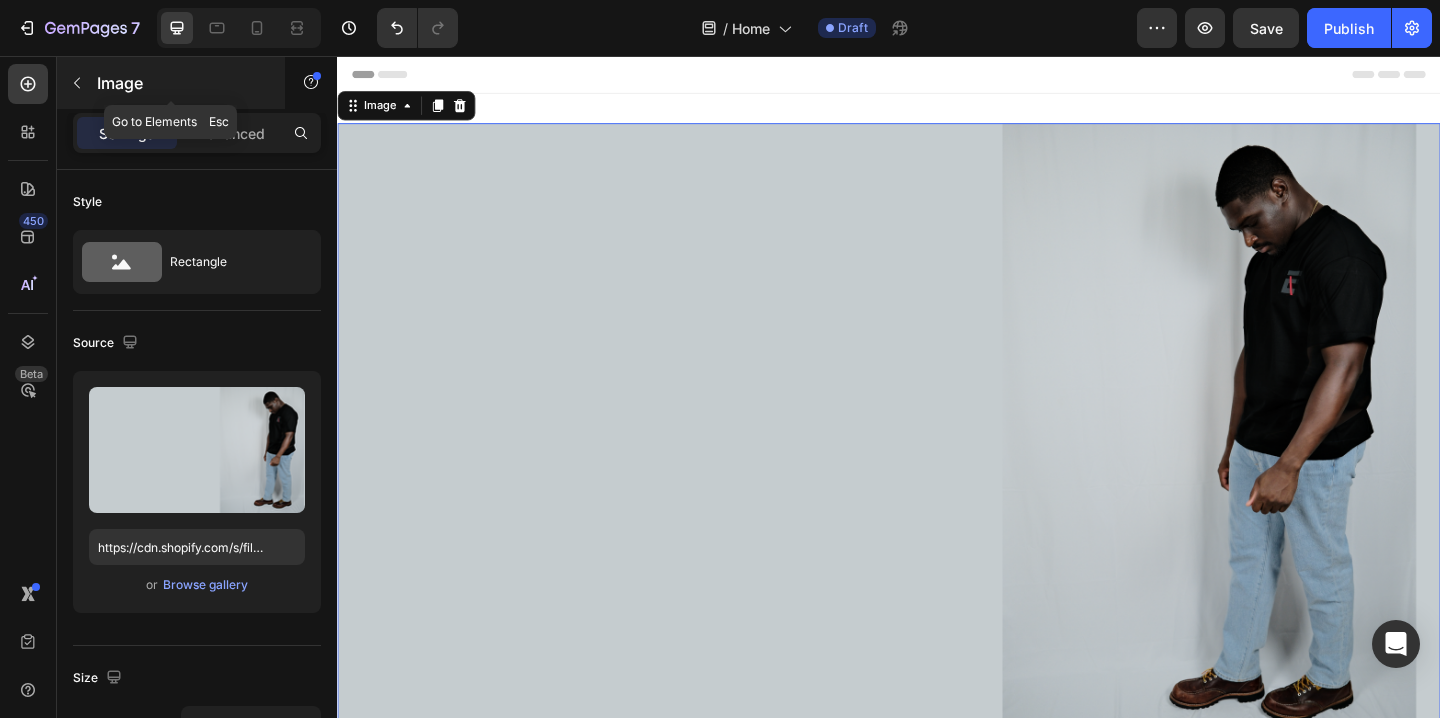 click at bounding box center [77, 83] 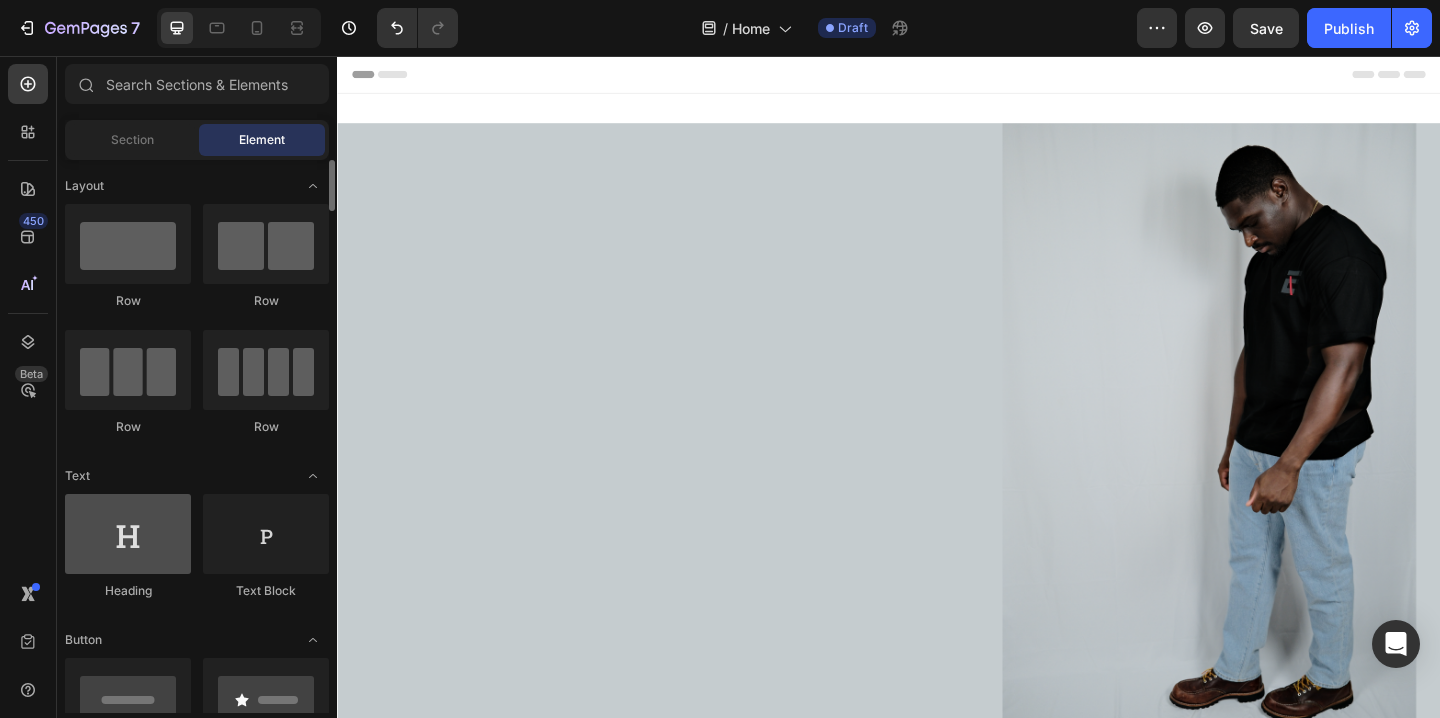 click at bounding box center (128, 534) 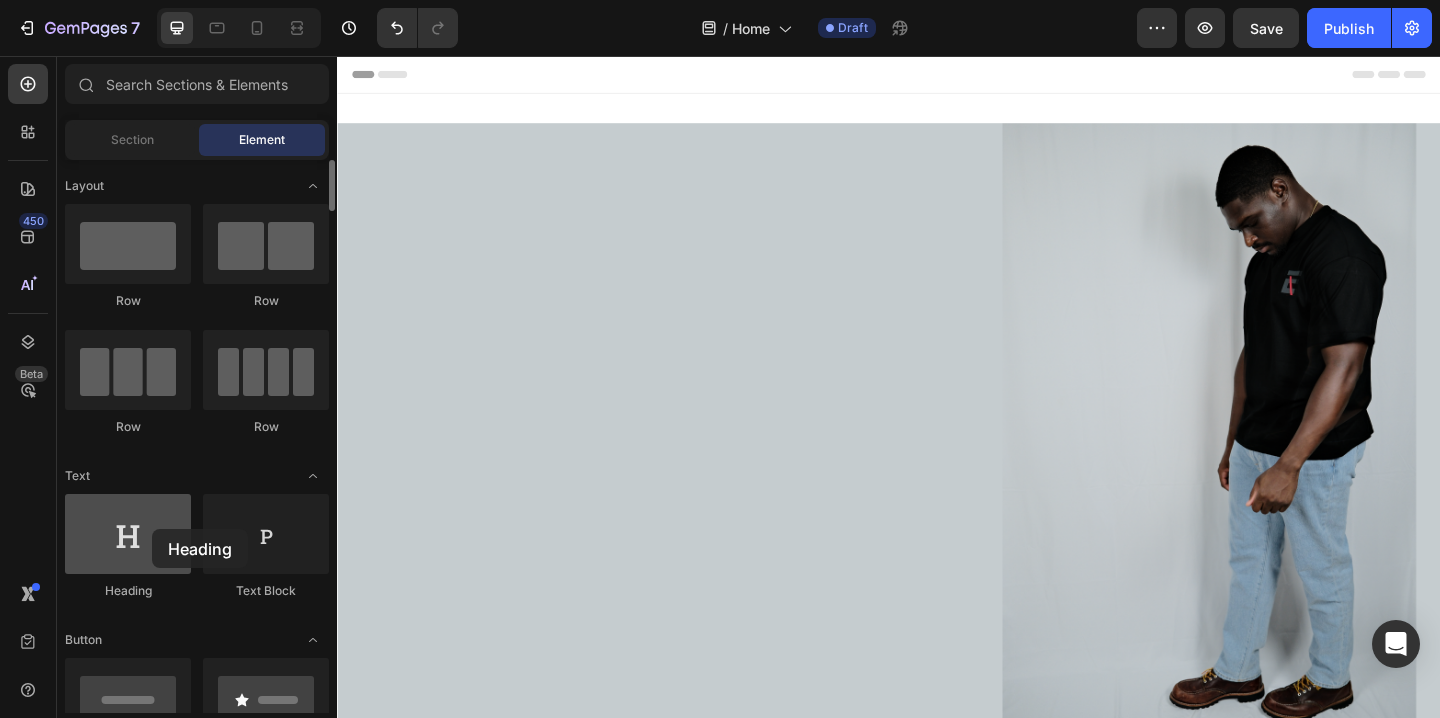 click at bounding box center (128, 534) 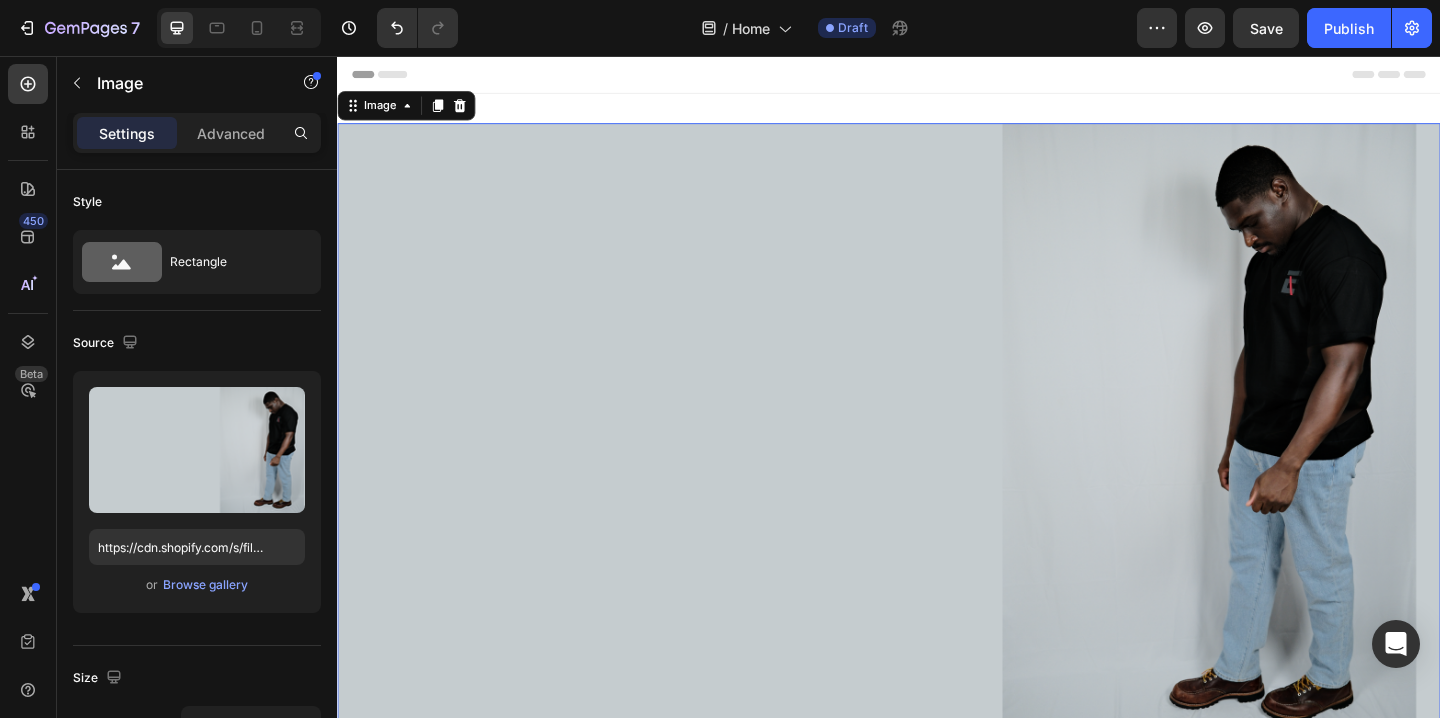 click at bounding box center (937, 466) 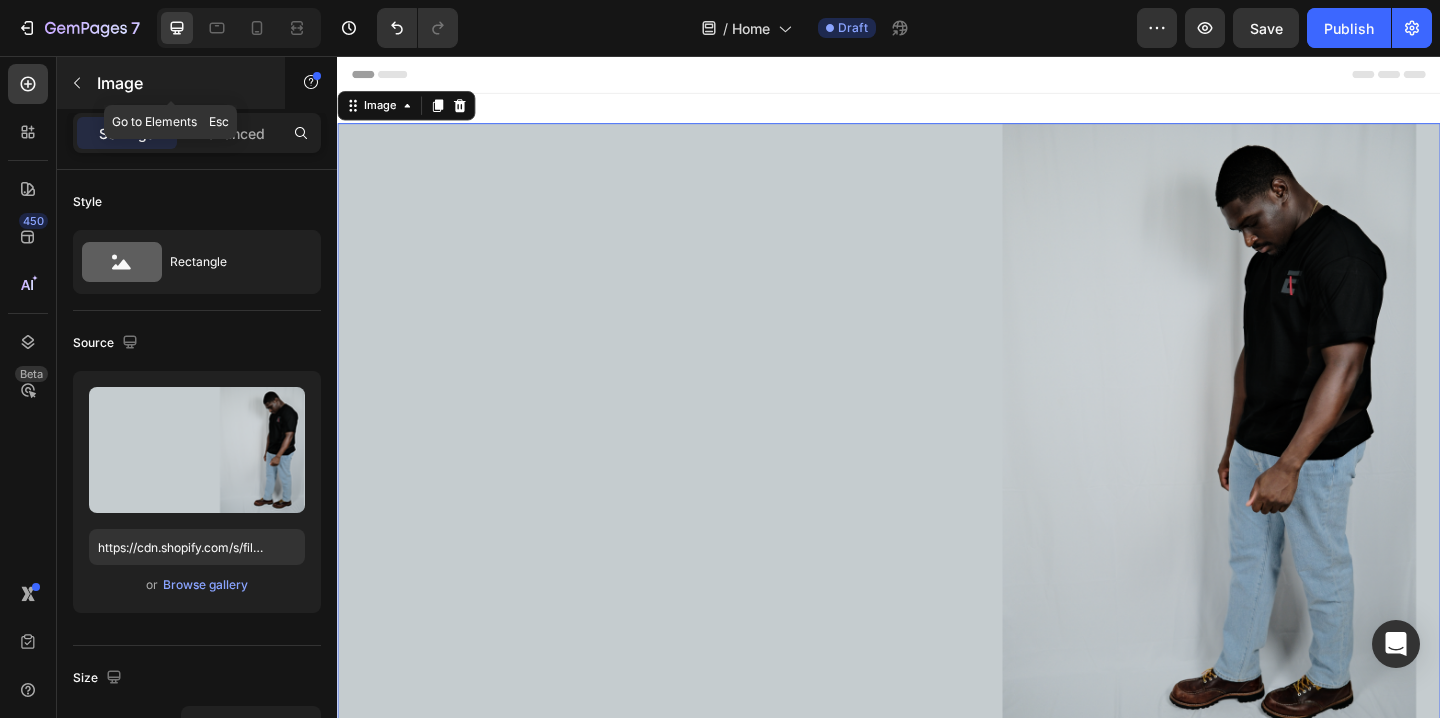 click at bounding box center (77, 83) 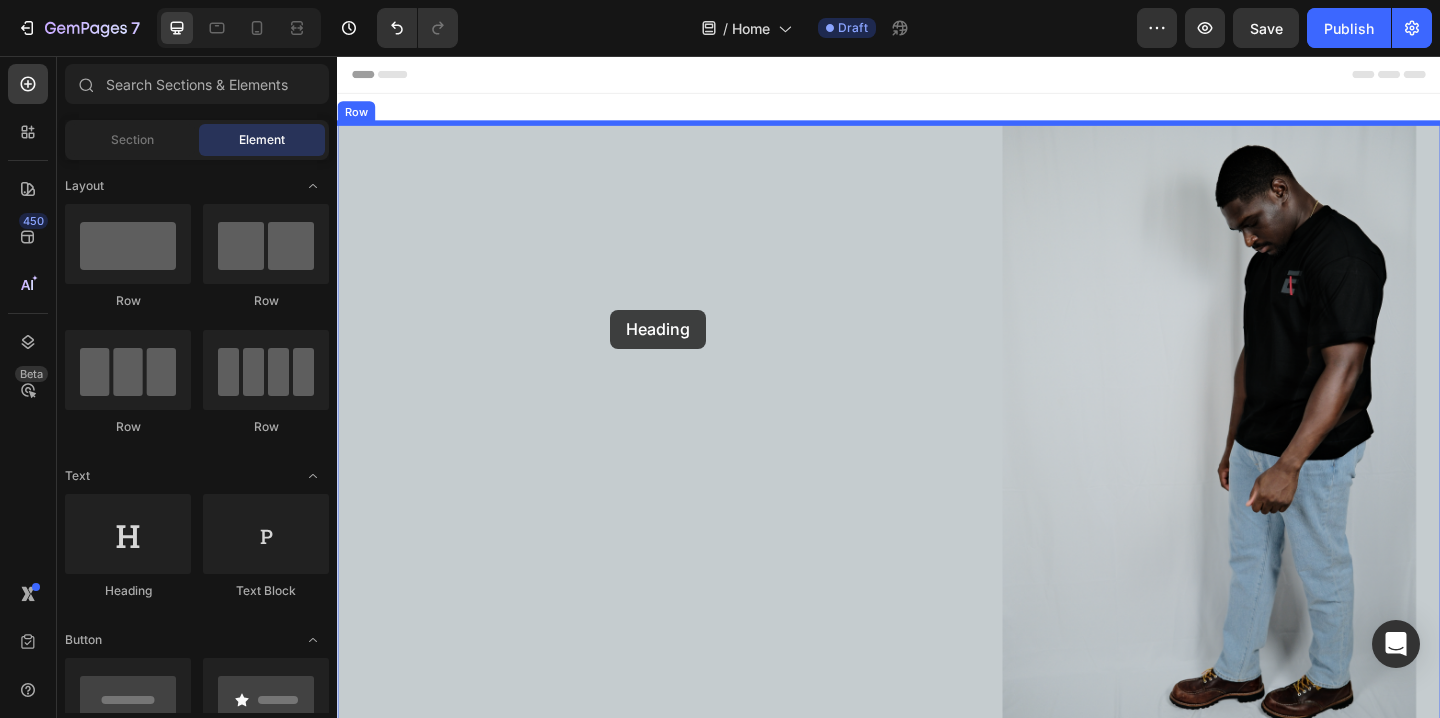drag, startPoint x: 470, startPoint y: 594, endPoint x: 636, endPoint y: 332, distance: 310.16125 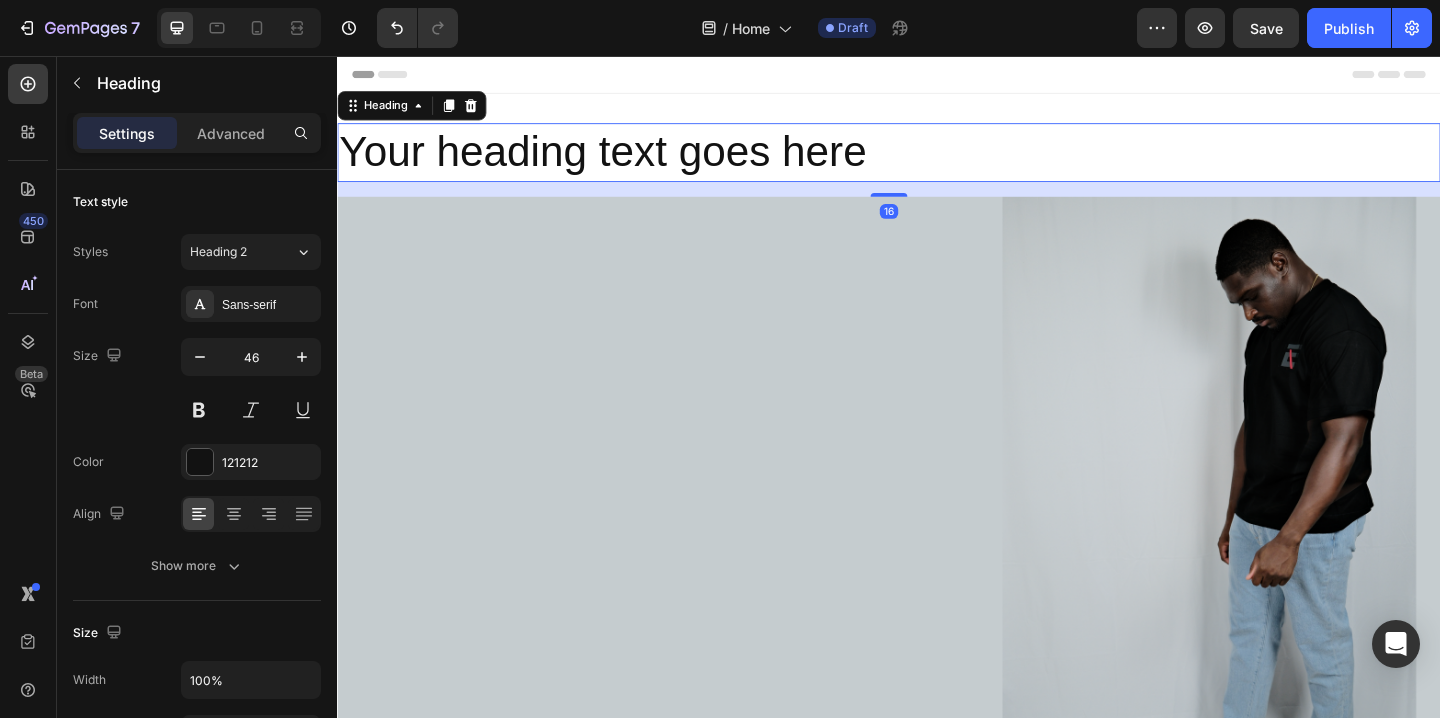 click on "Your heading text goes here" at bounding box center [937, 161] 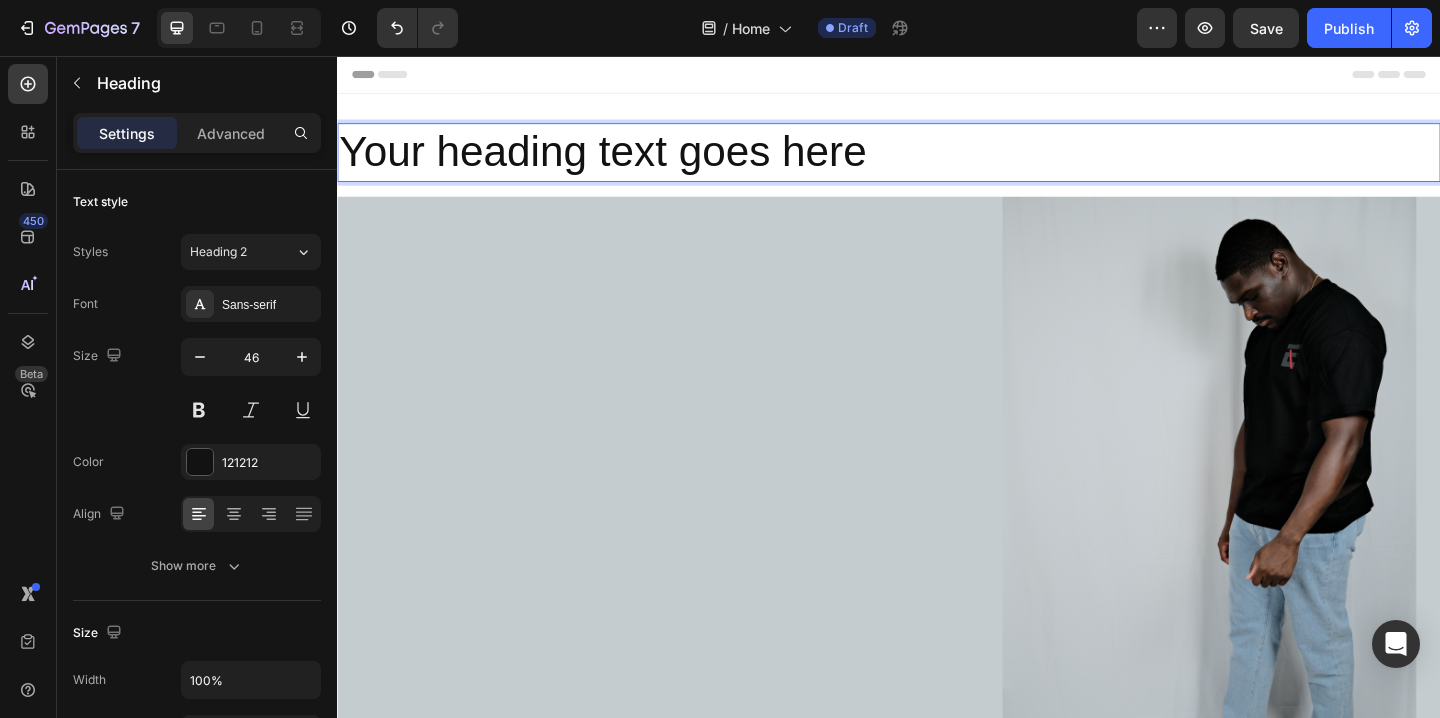 click on "Your heading text goes here" at bounding box center [937, 161] 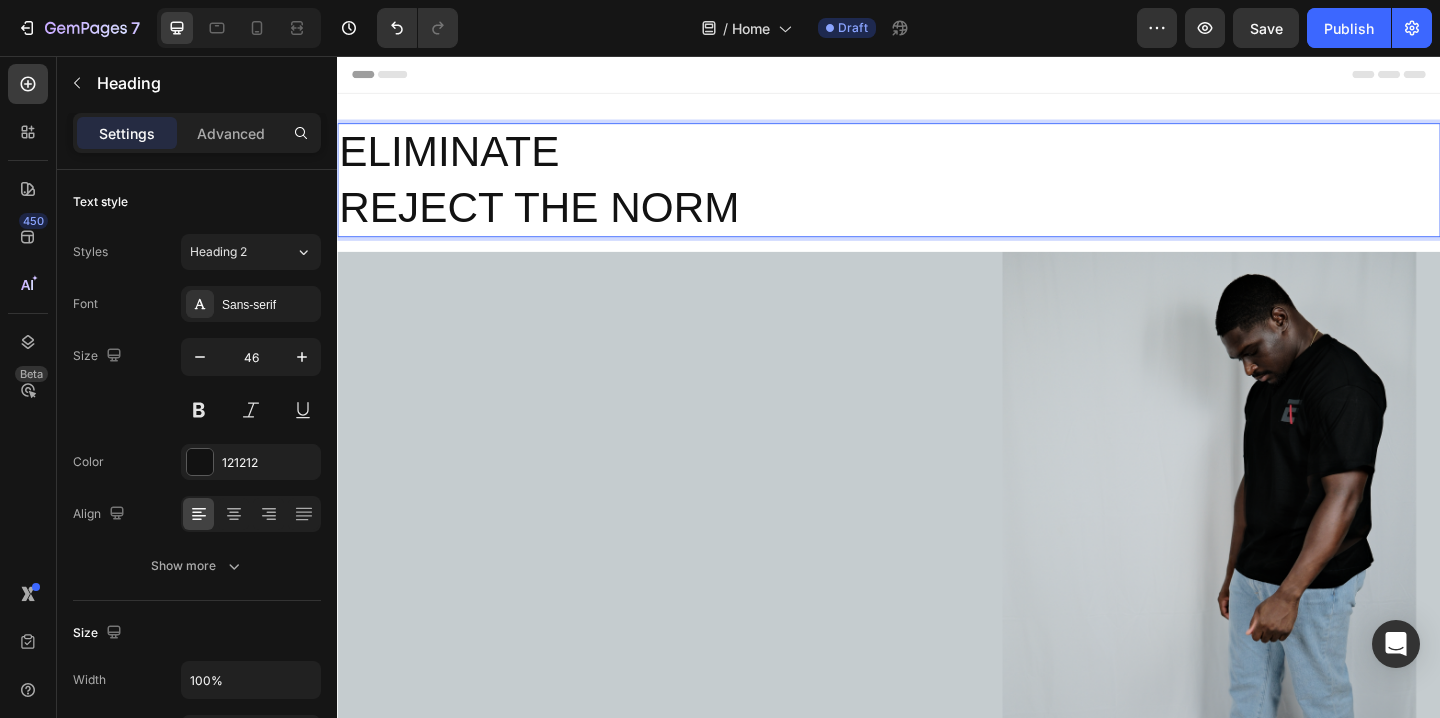 click on "ELIMINATE REJECT THE NORM" at bounding box center (937, 191) 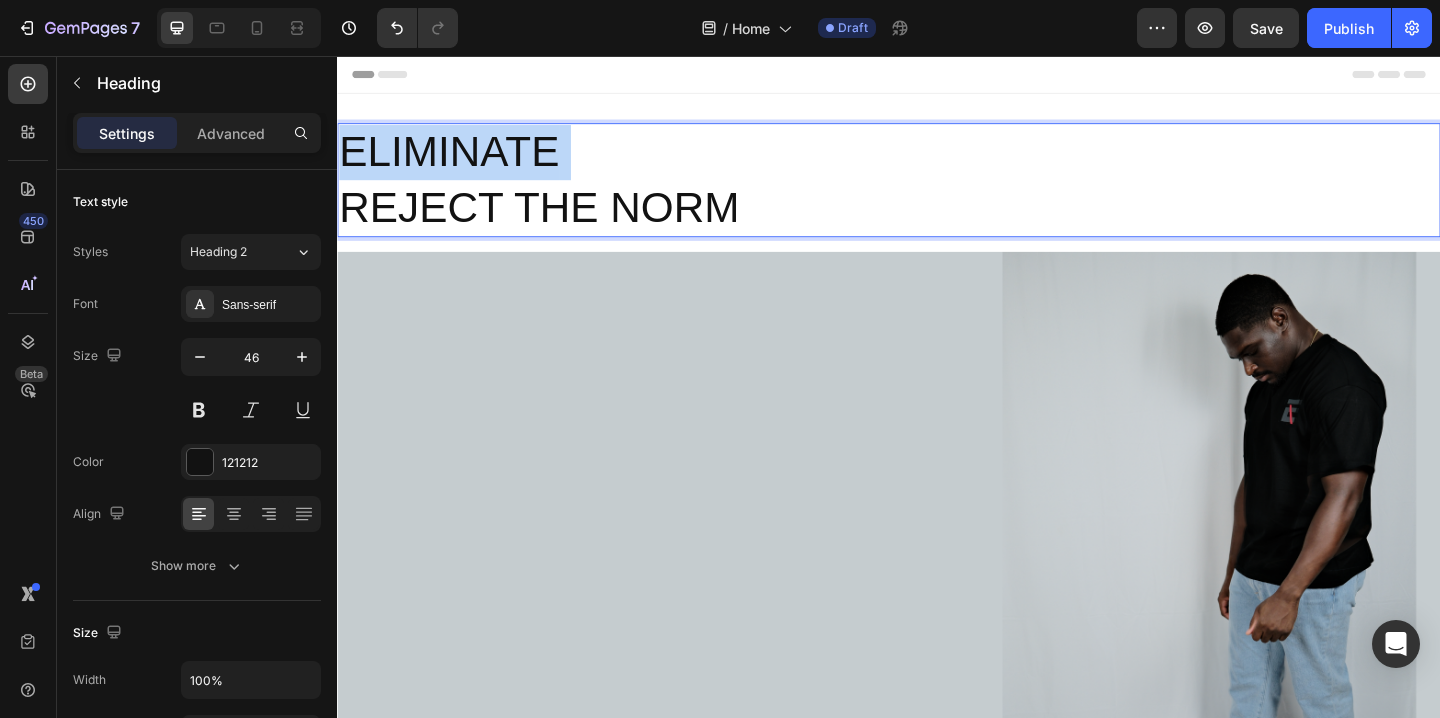 click on "ELIMINATE REJECT THE NORM" at bounding box center (937, 191) 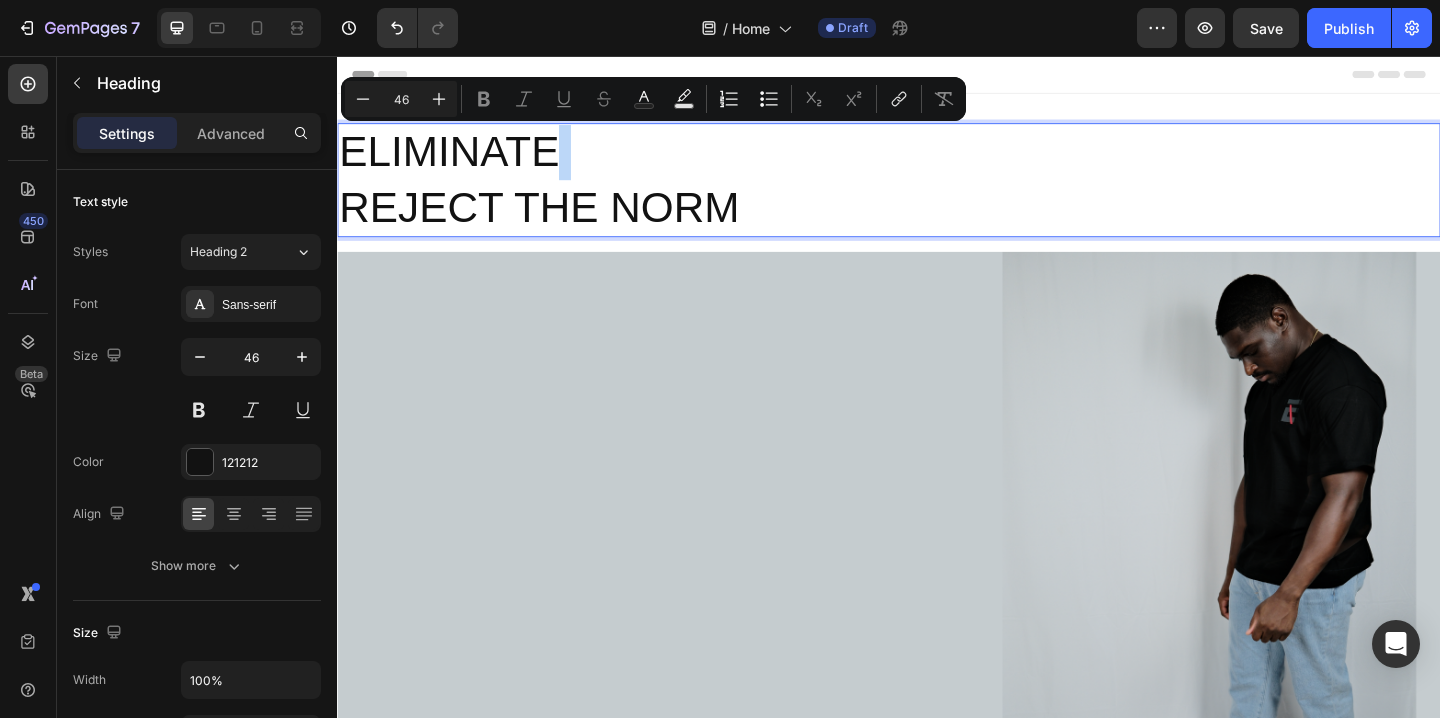 click on "ELIMINATE REJECT THE NORM" at bounding box center (937, 191) 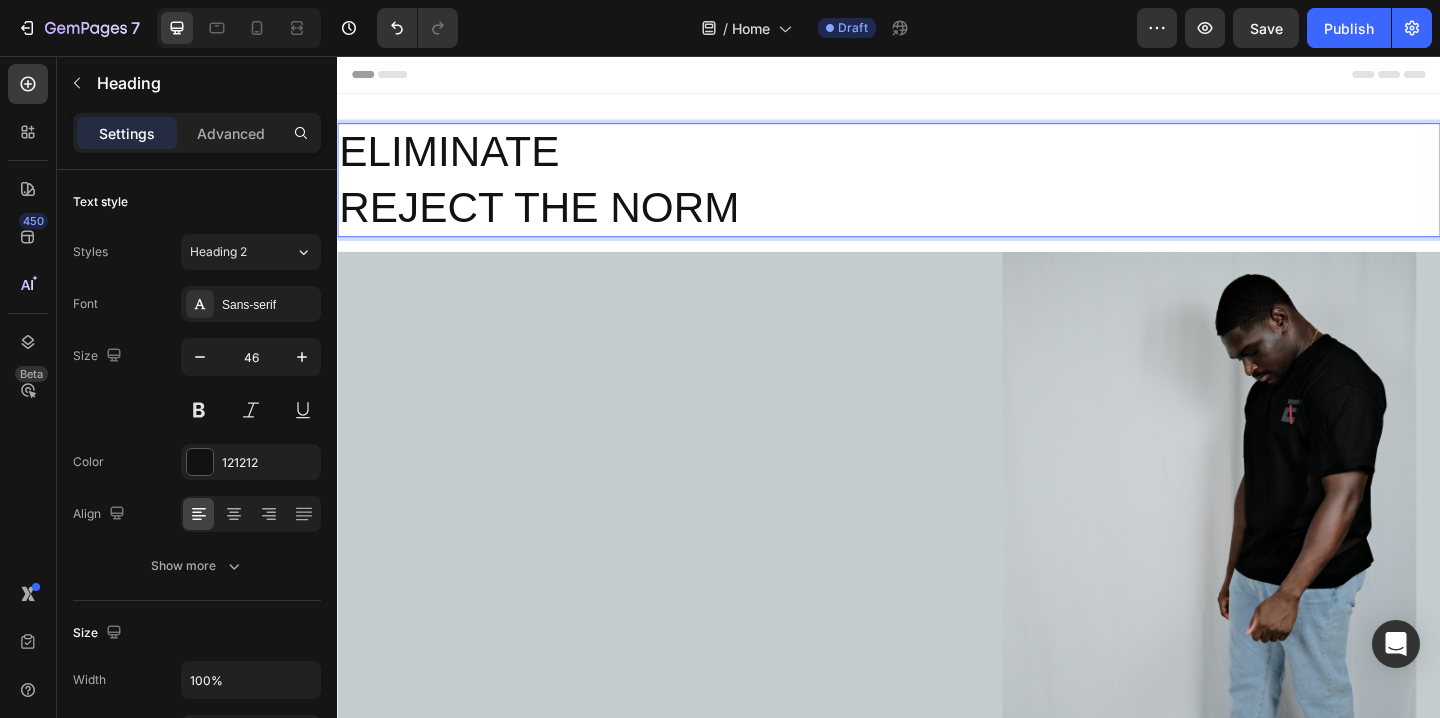 click on "ELIMINATE REJECT THE NORM" at bounding box center (937, 191) 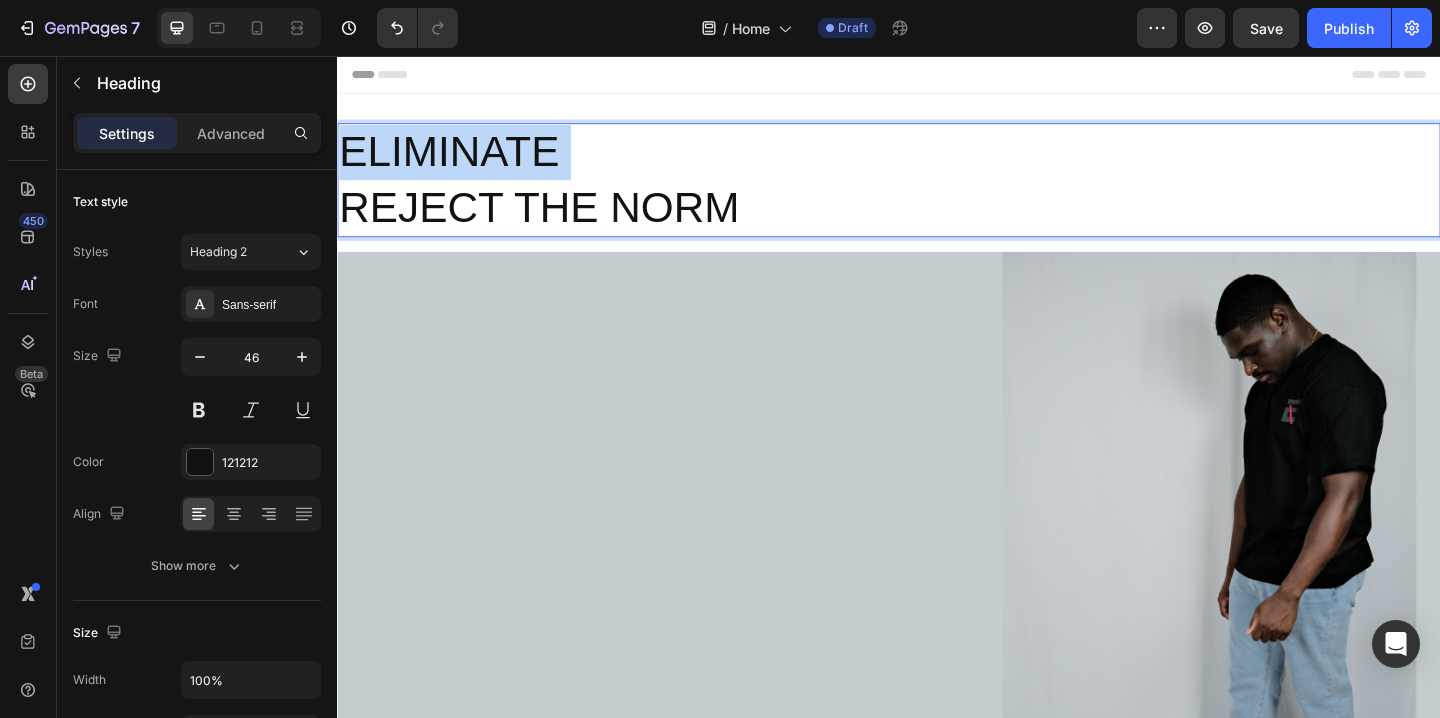 click on "ELIMINATE REJECT THE NORM" at bounding box center [937, 191] 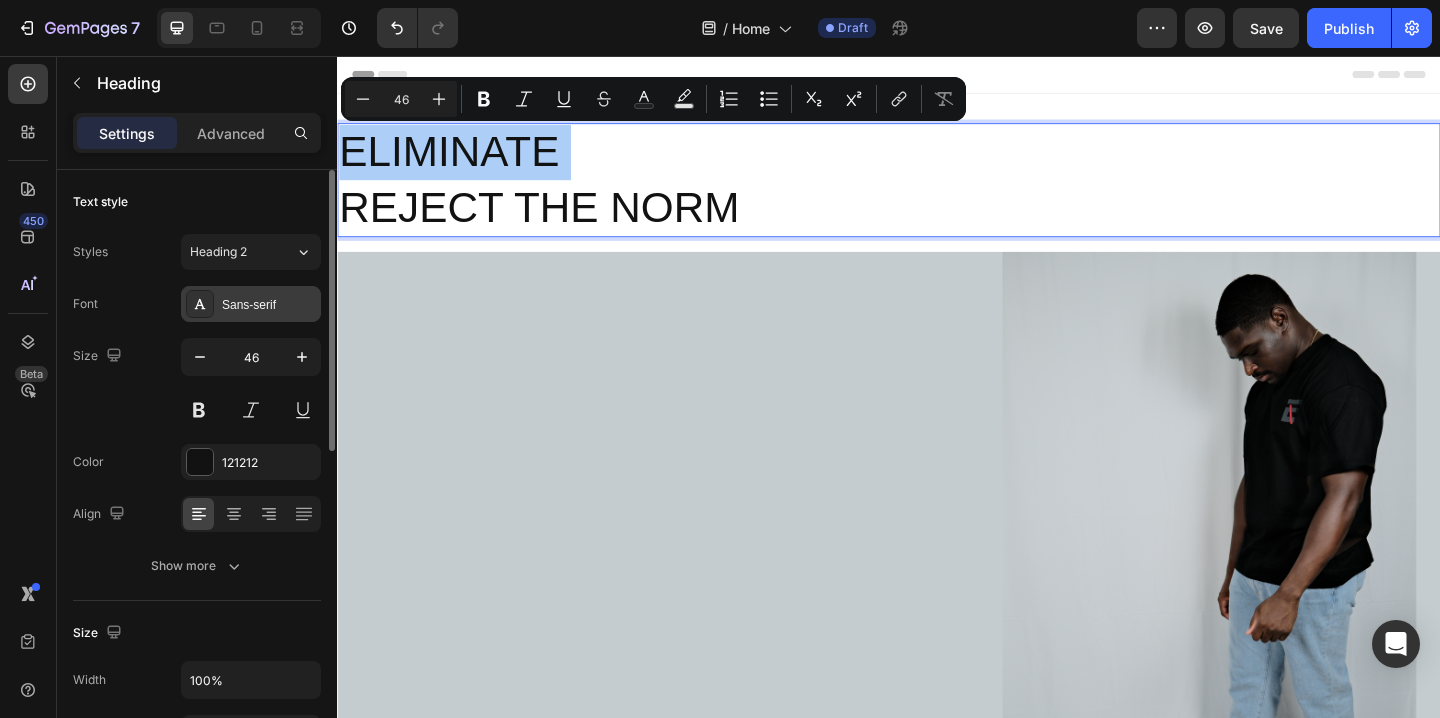 click on "Sans-serif" at bounding box center [251, 304] 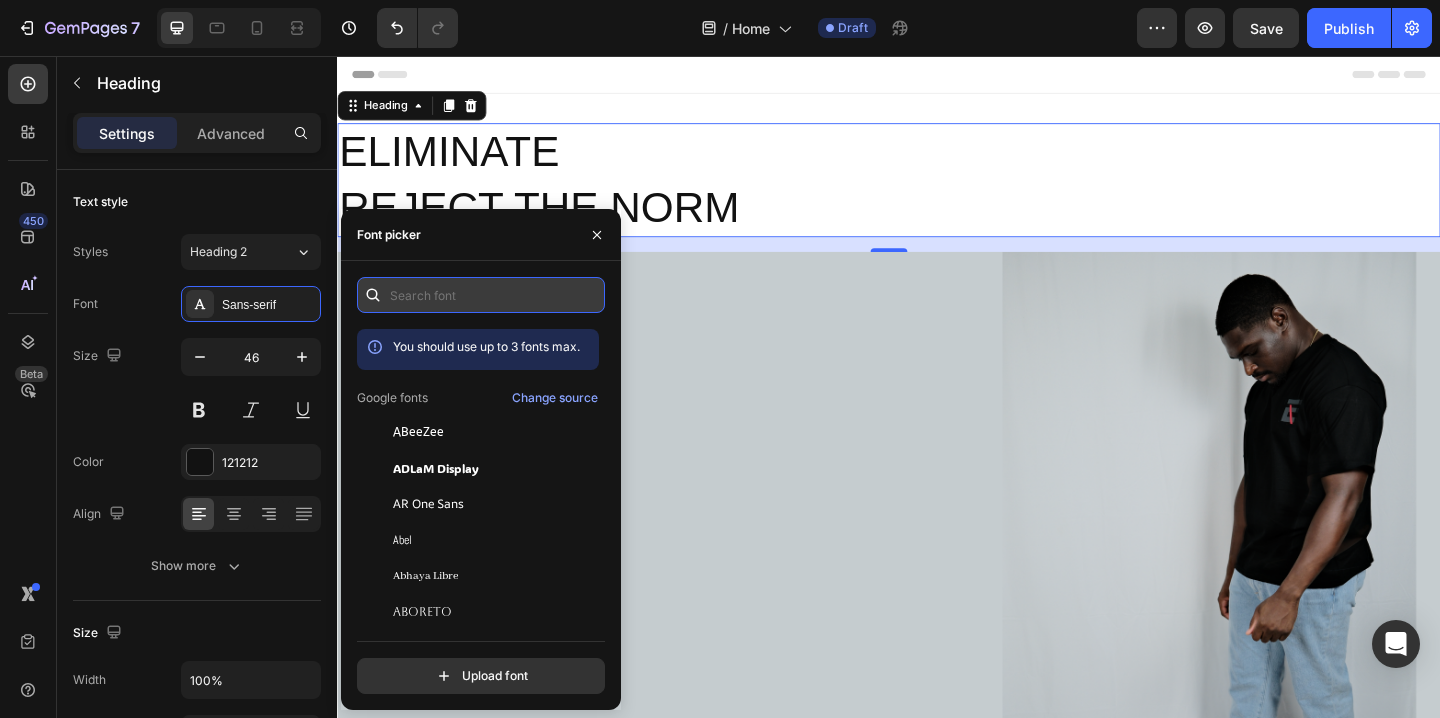 click at bounding box center (481, 295) 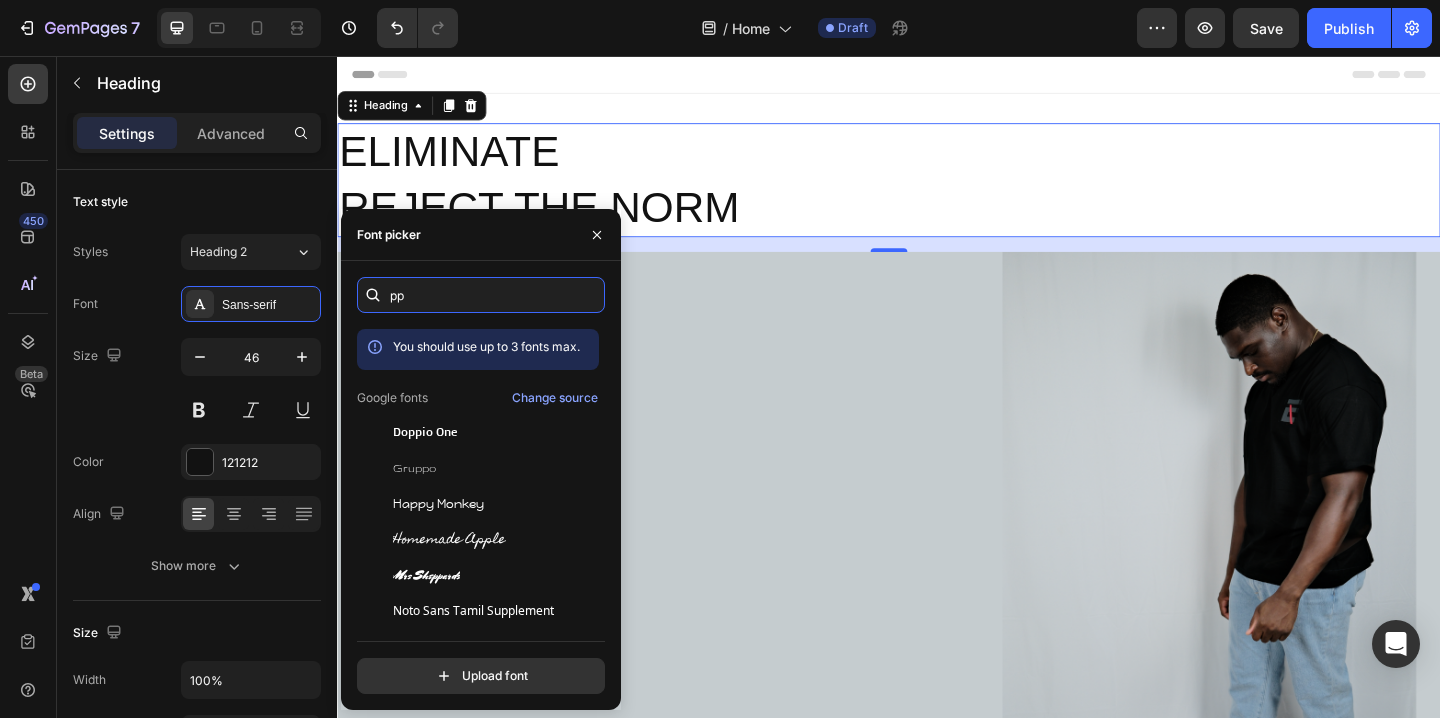 type on "p" 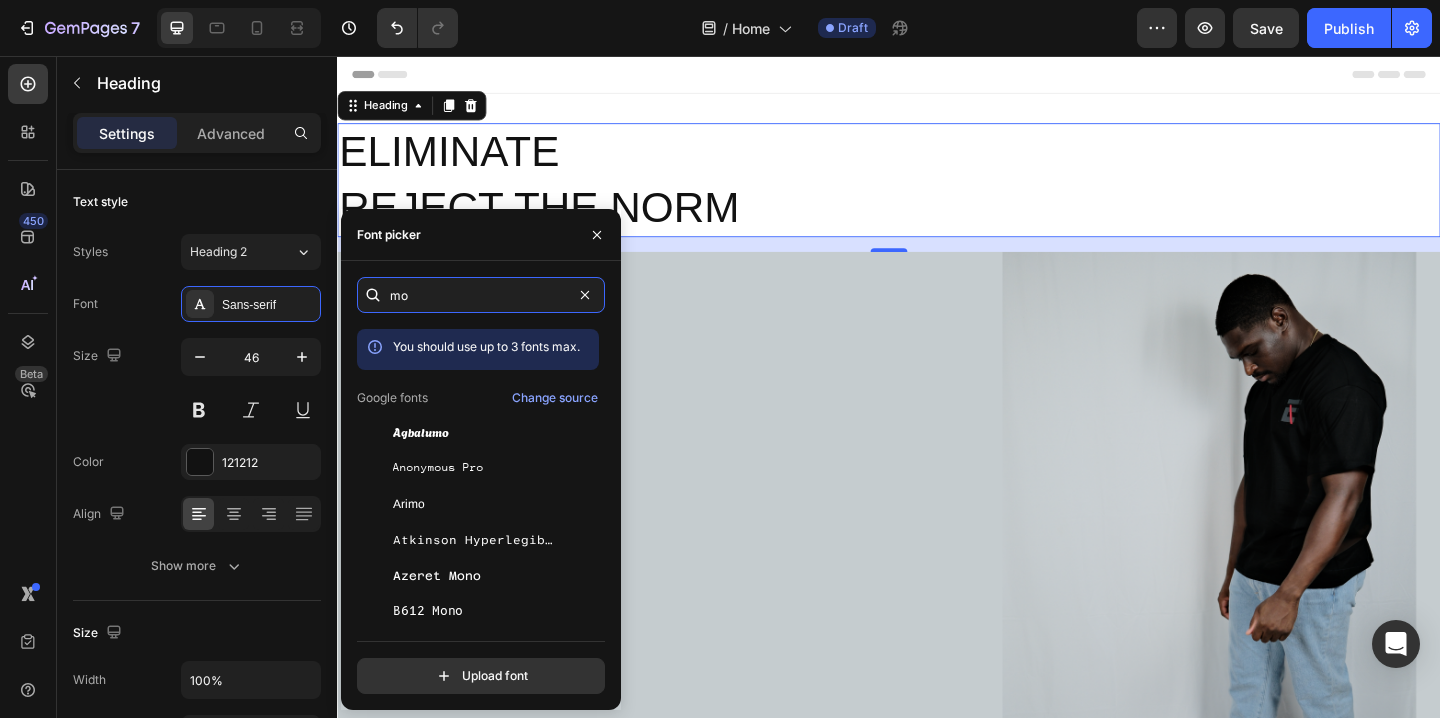type on "m" 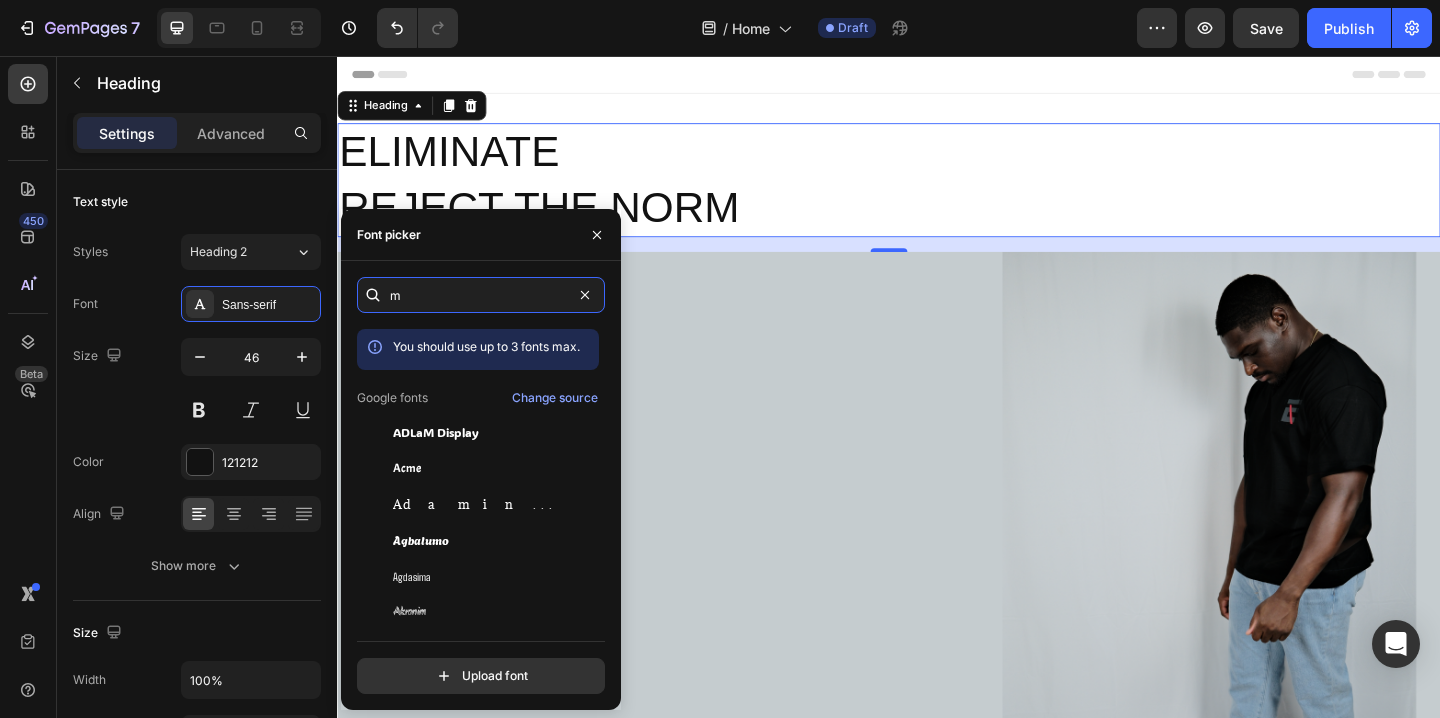 type 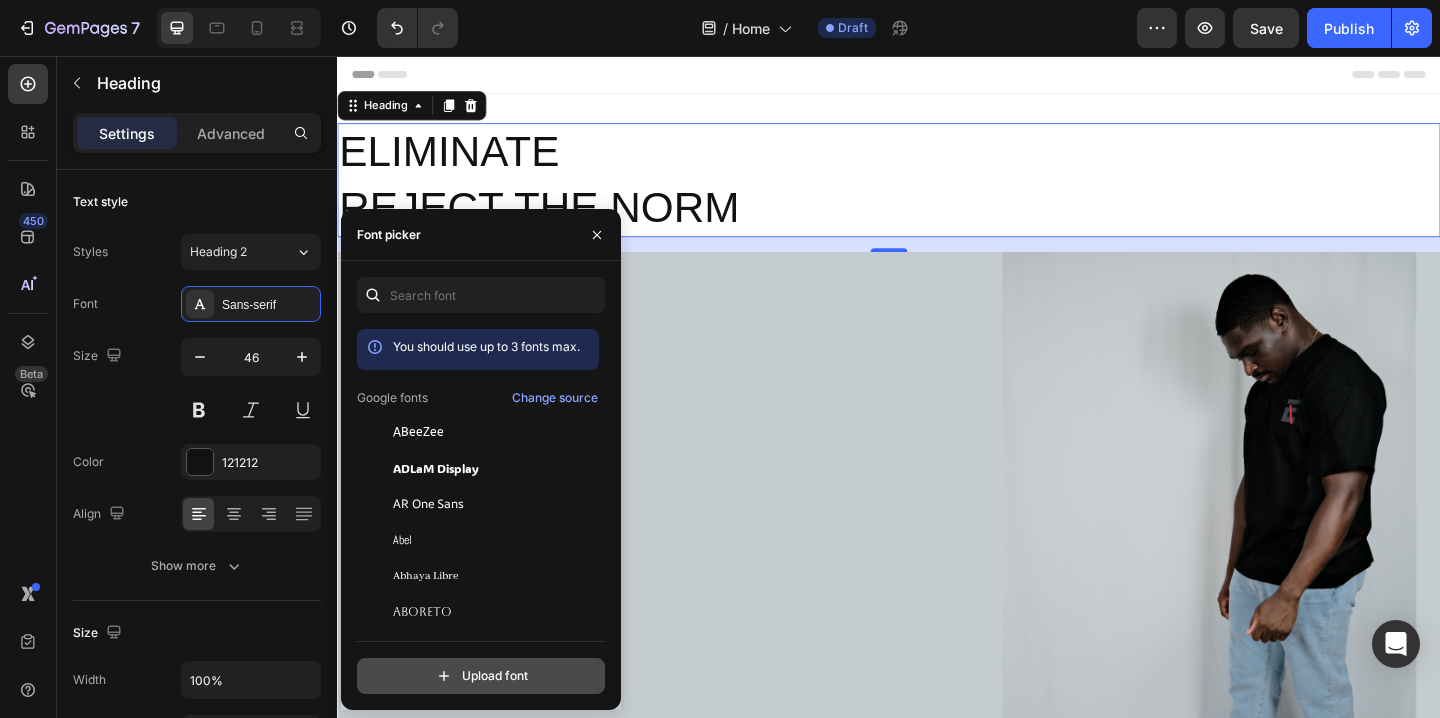 click 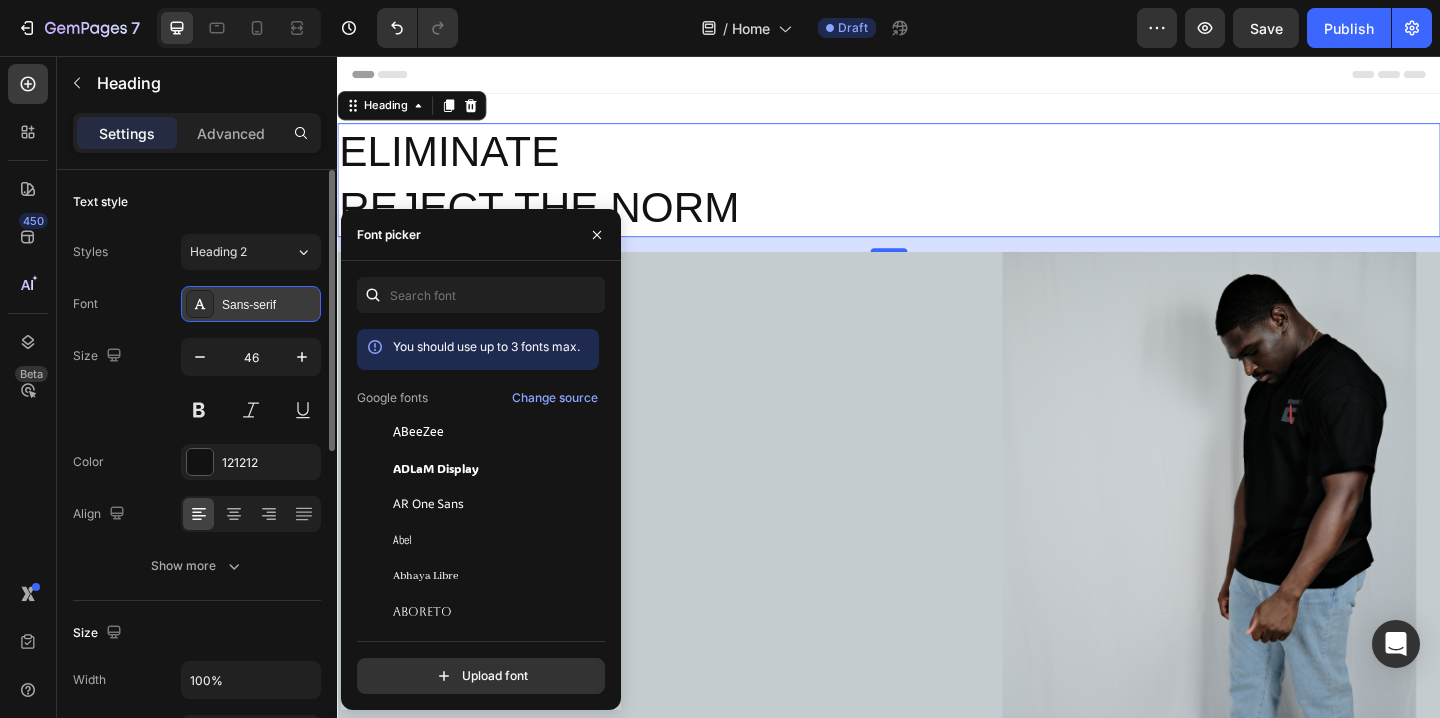 click on "Sans-serif" at bounding box center [269, 305] 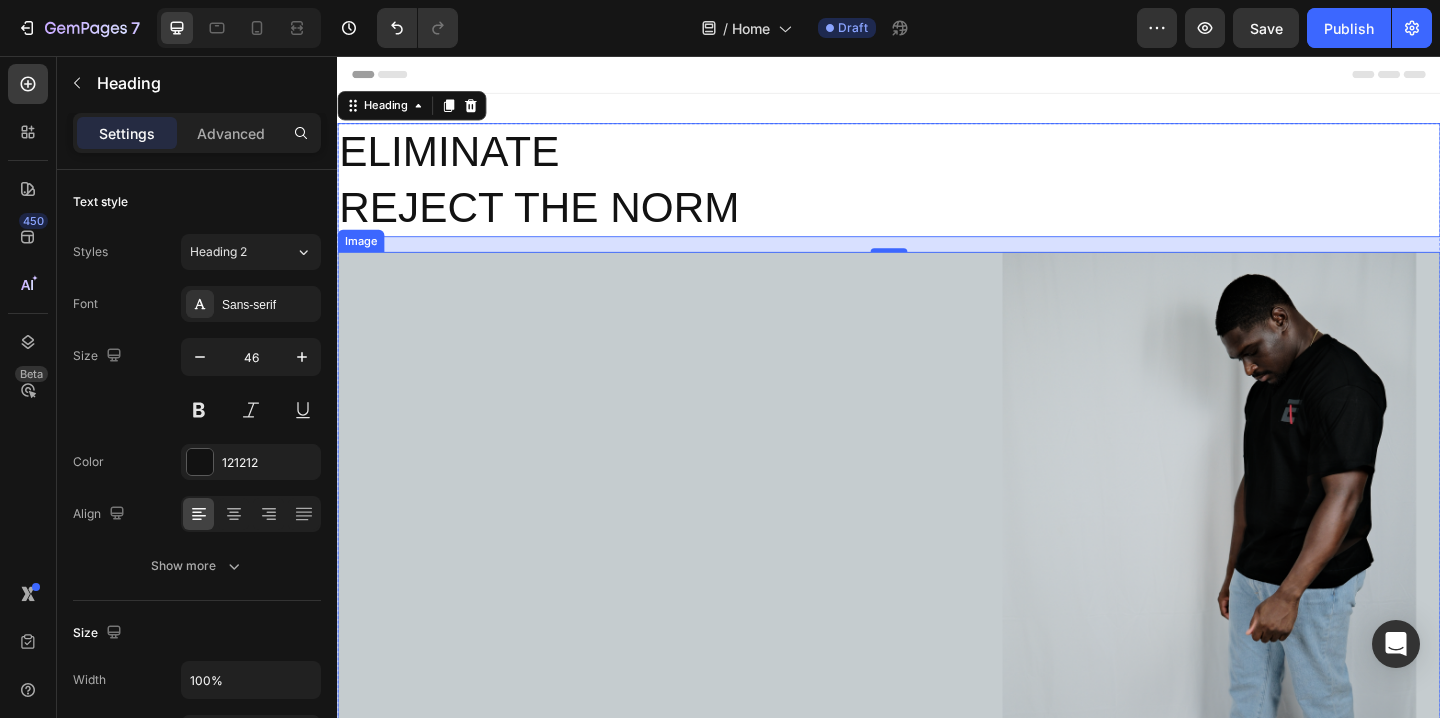 click at bounding box center [937, 606] 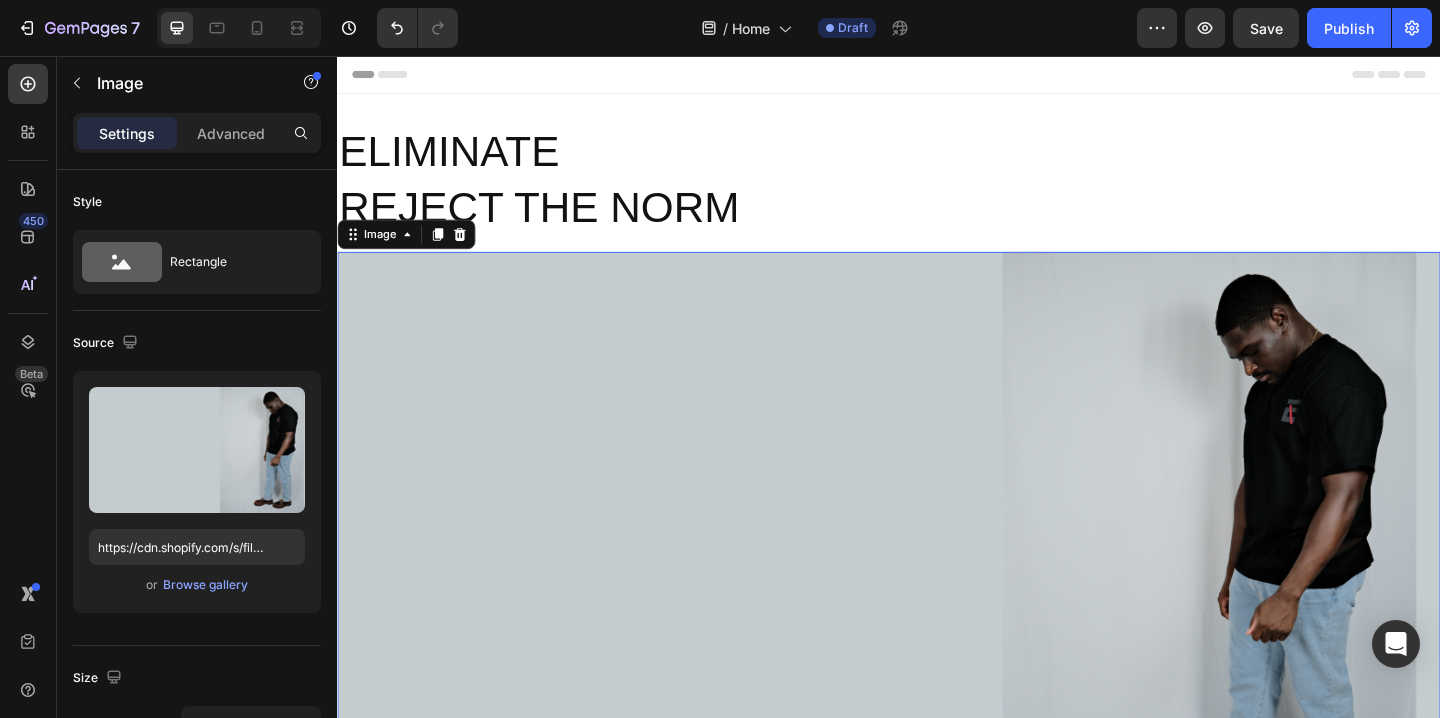 click on "ELIMINATE REJECT THE NORM" at bounding box center [937, 191] 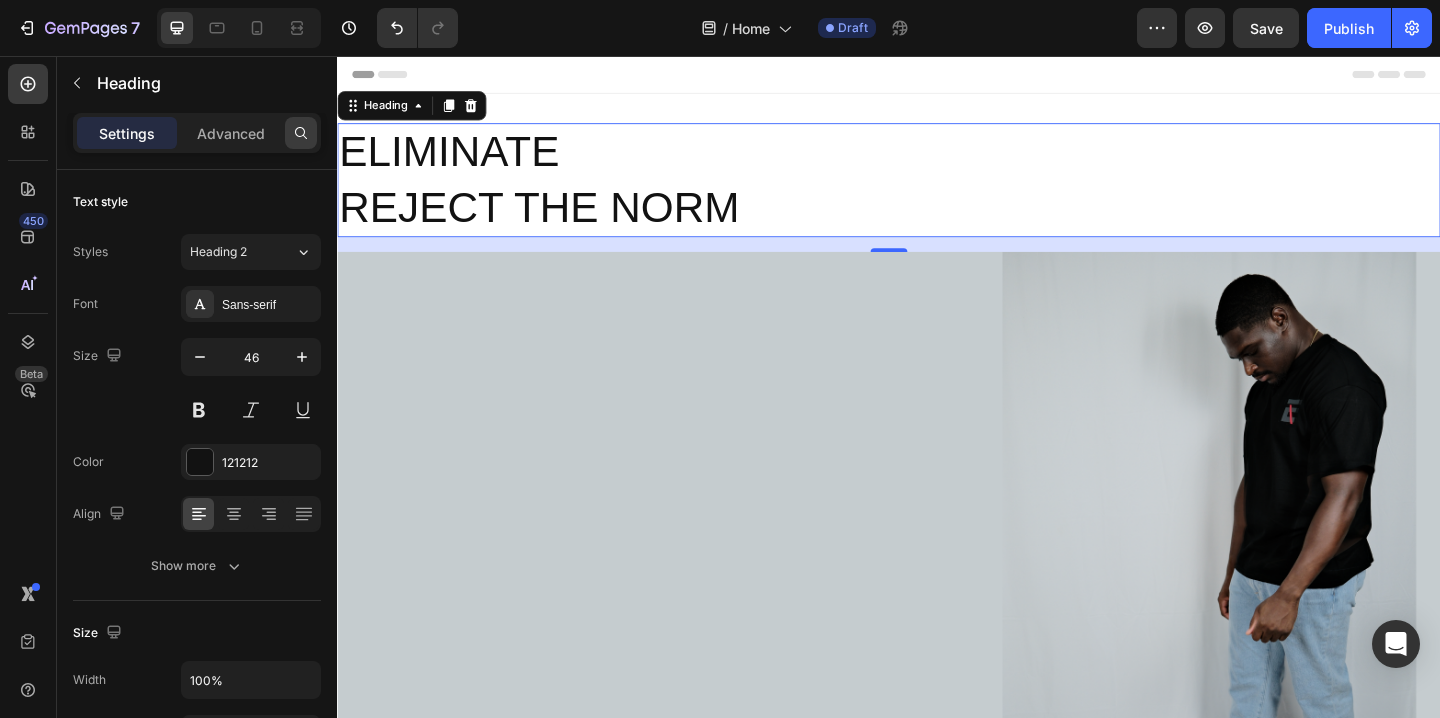 click 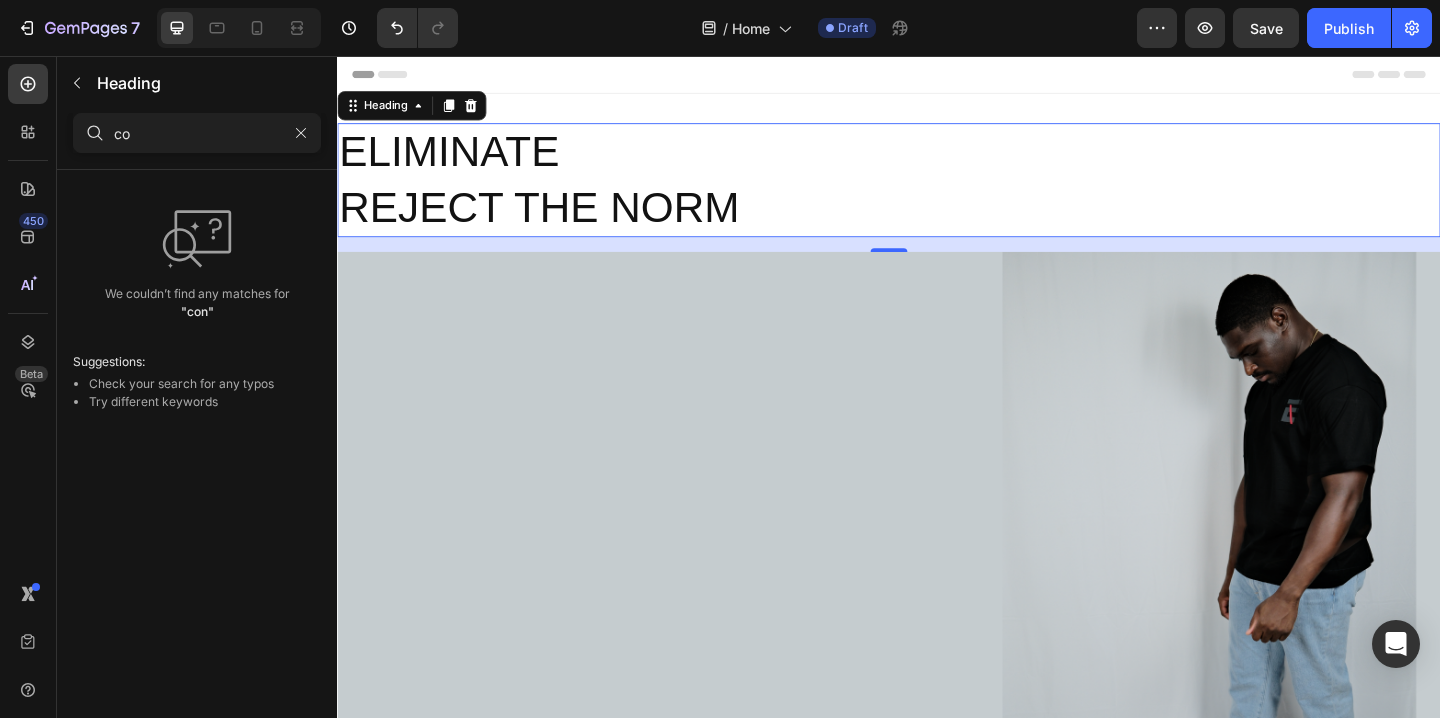 type on "c" 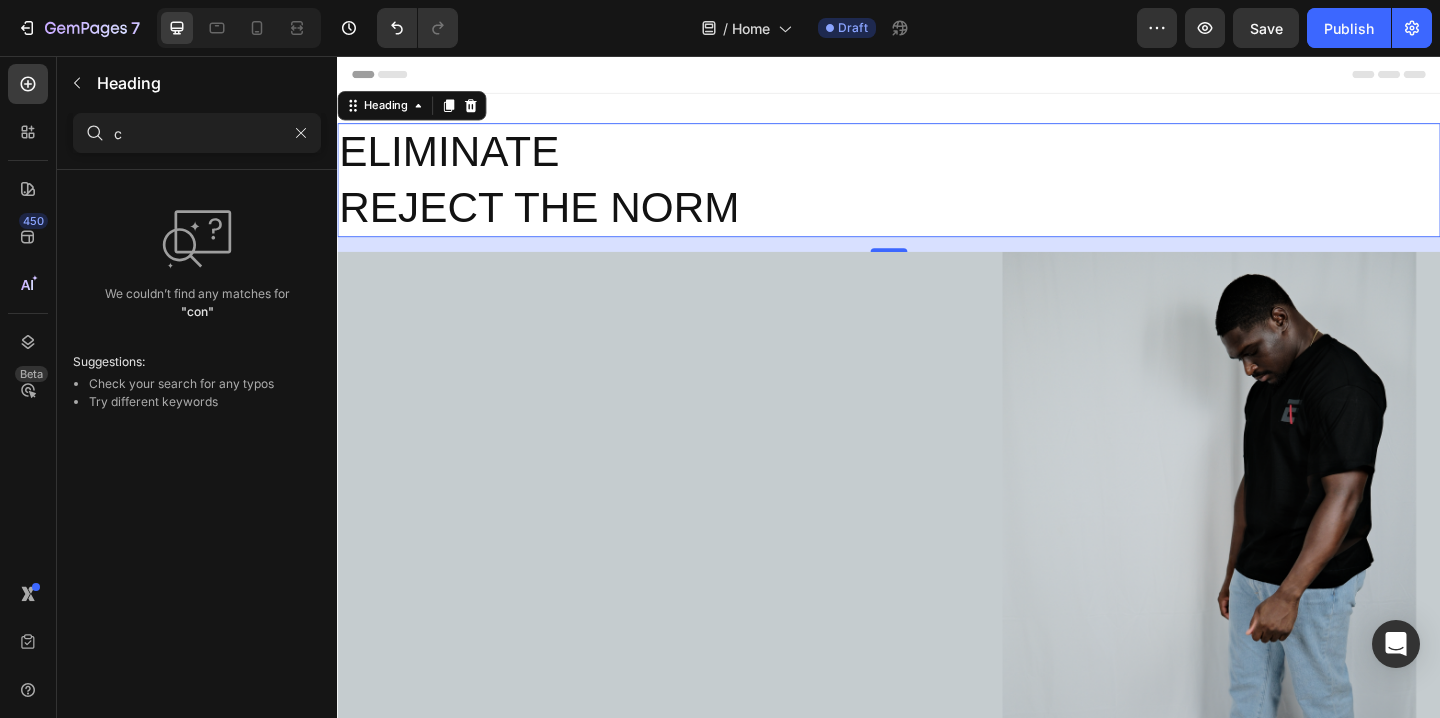 type 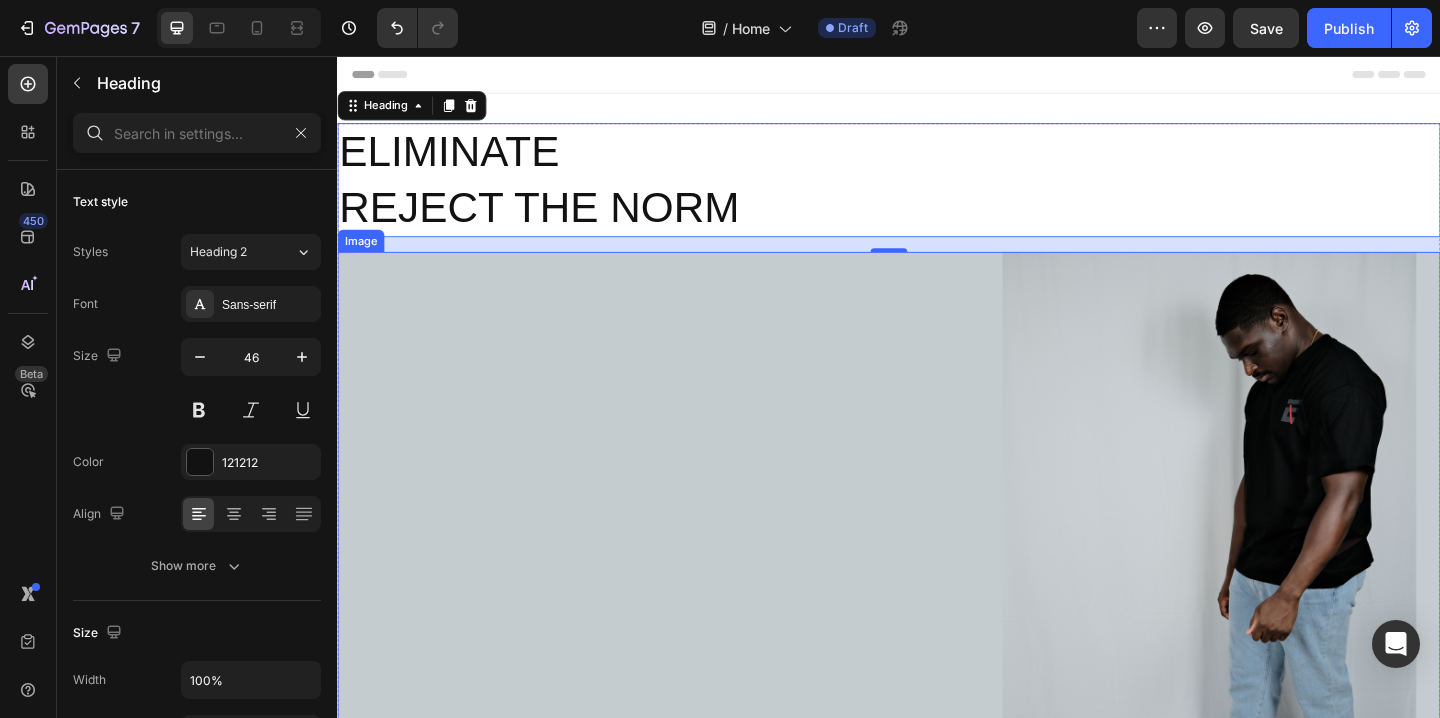 click at bounding box center [937, 606] 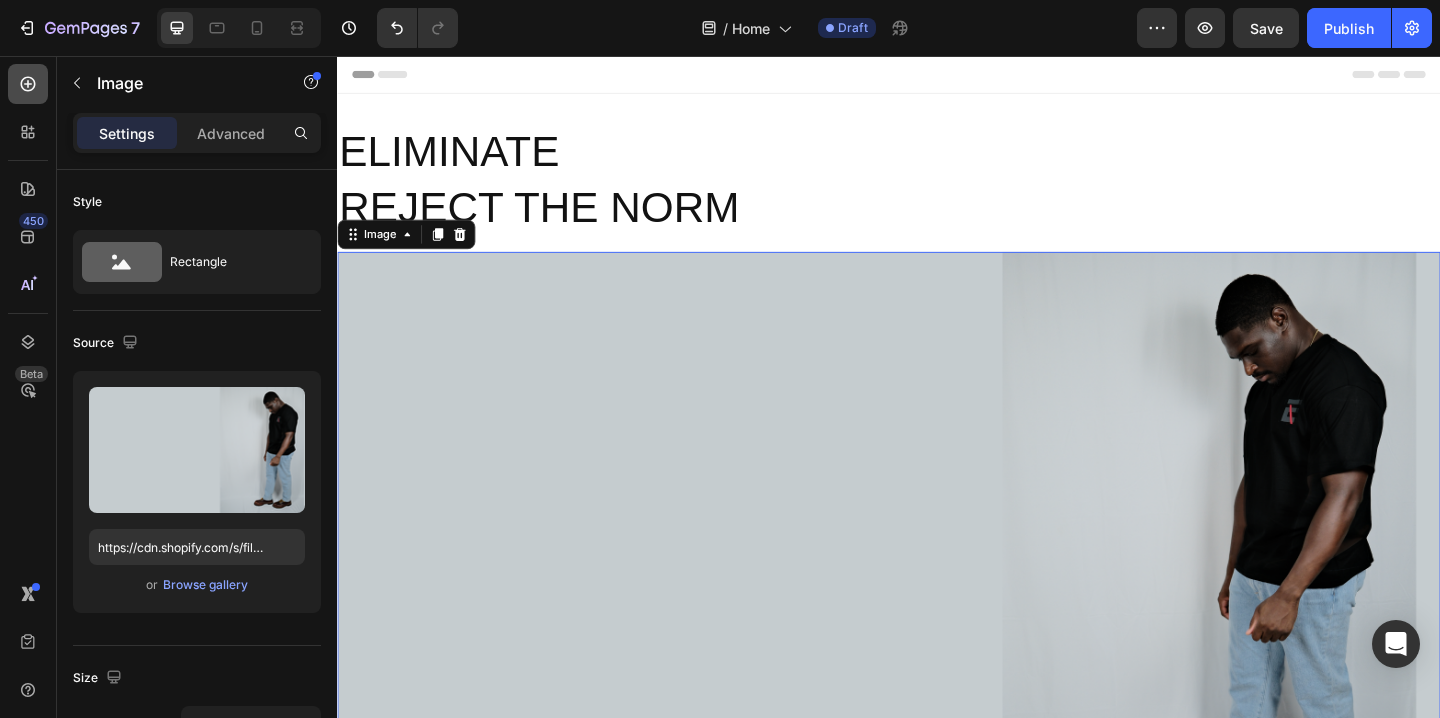click 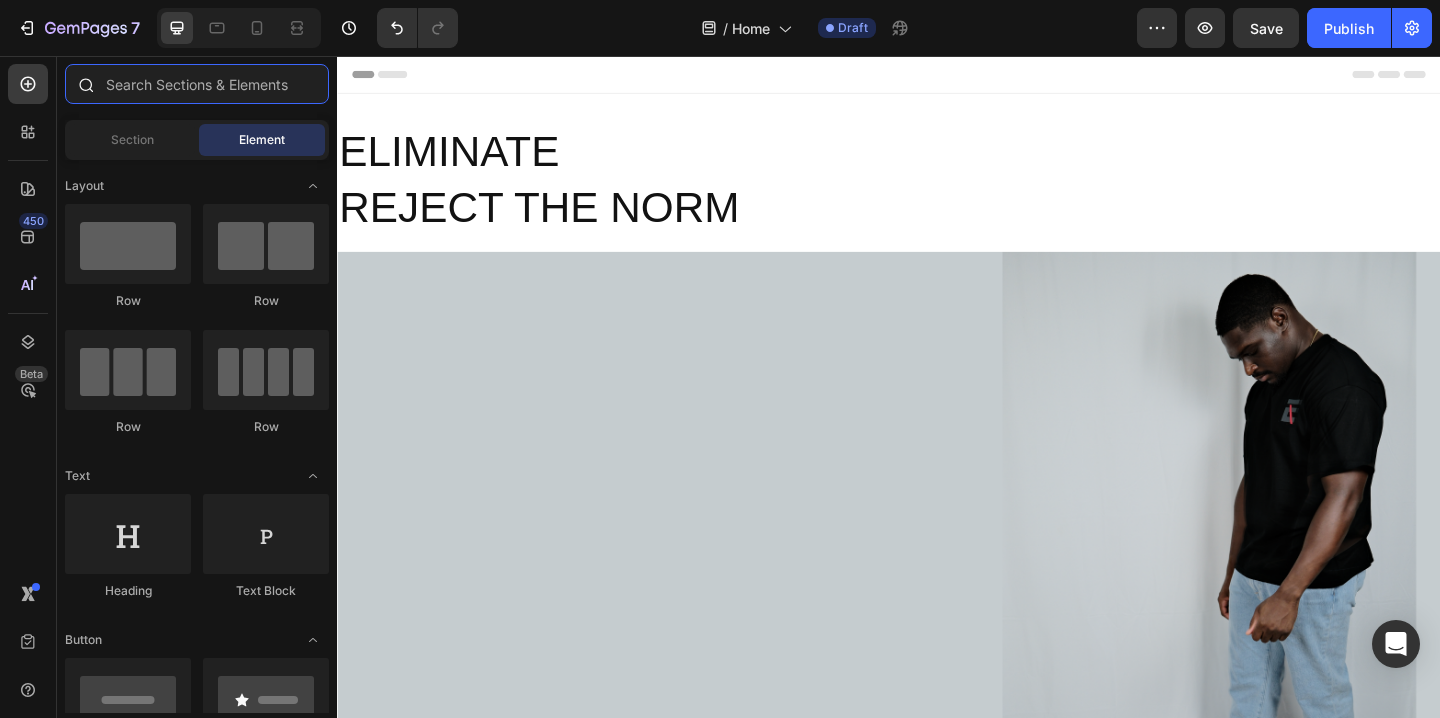 click at bounding box center [197, 84] 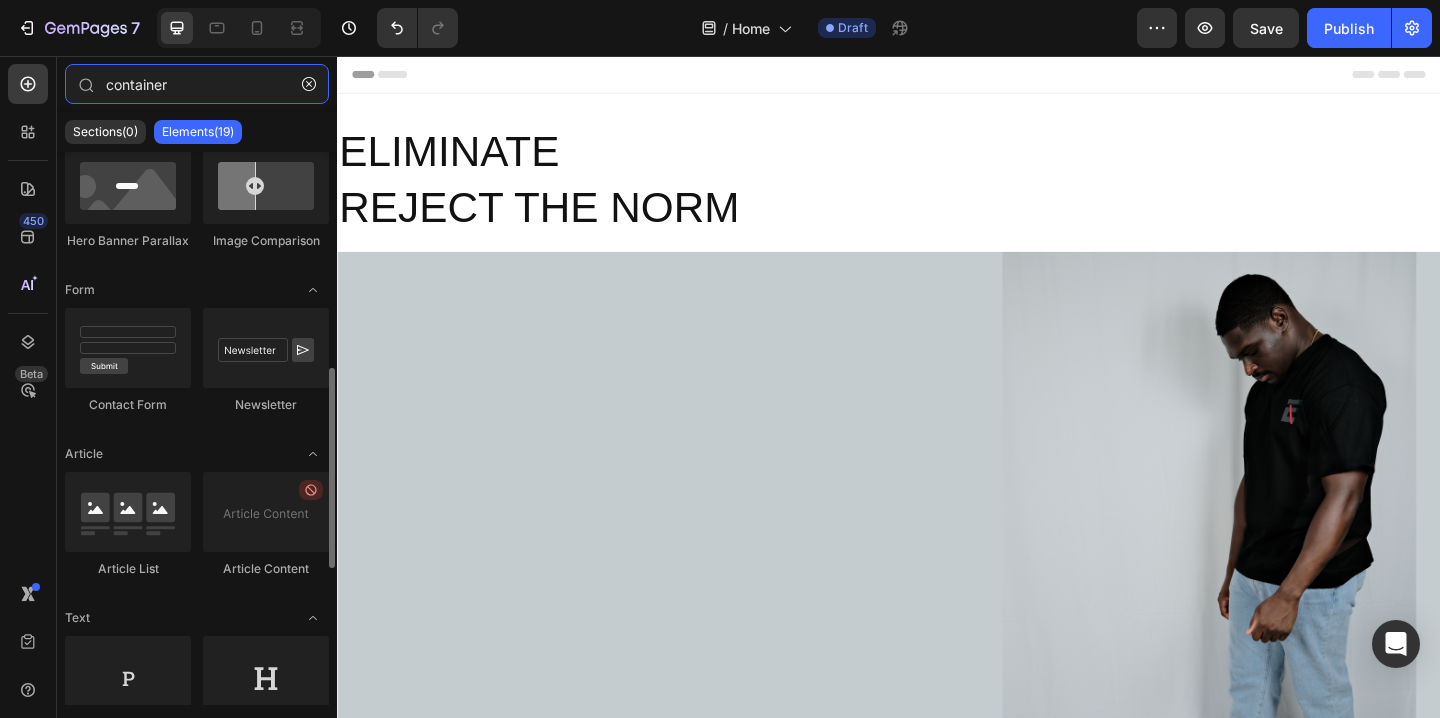 scroll, scrollTop: 0, scrollLeft: 0, axis: both 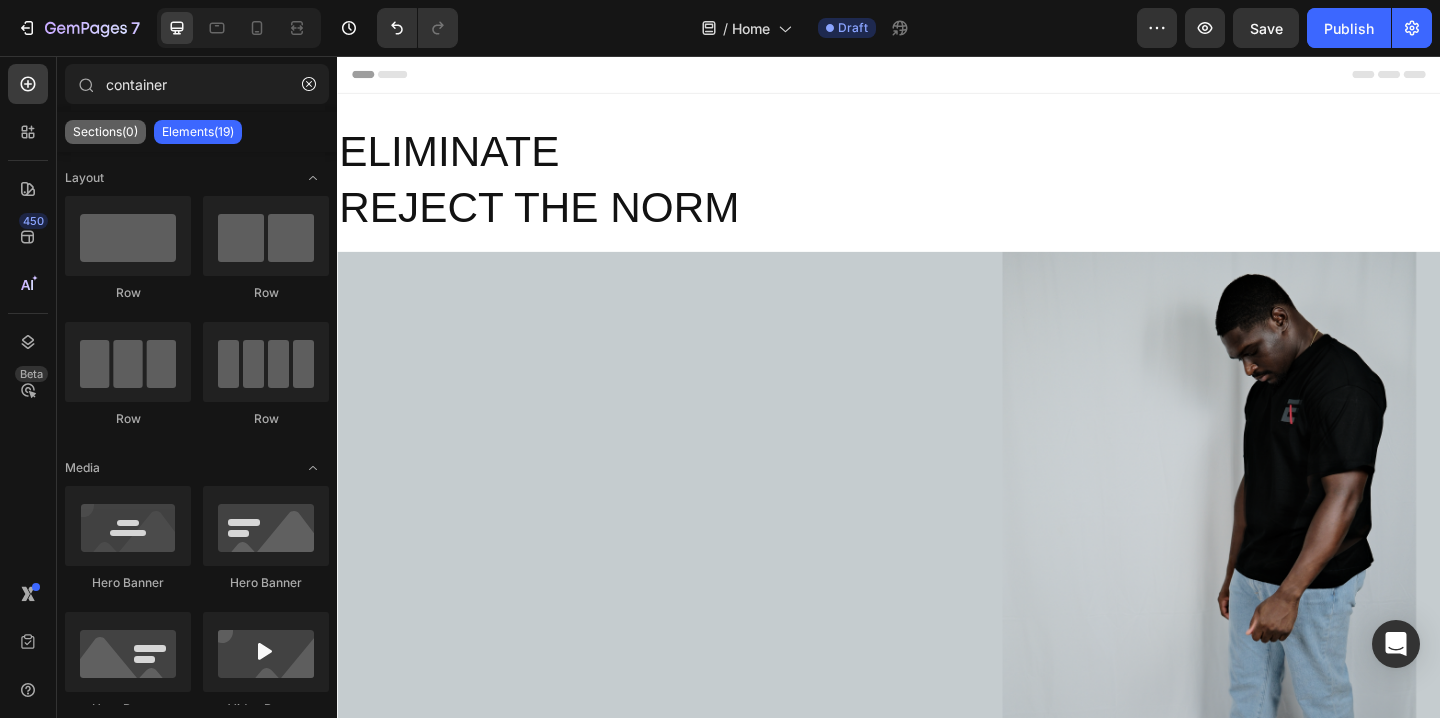 click on "Sections(0)" at bounding box center (105, 132) 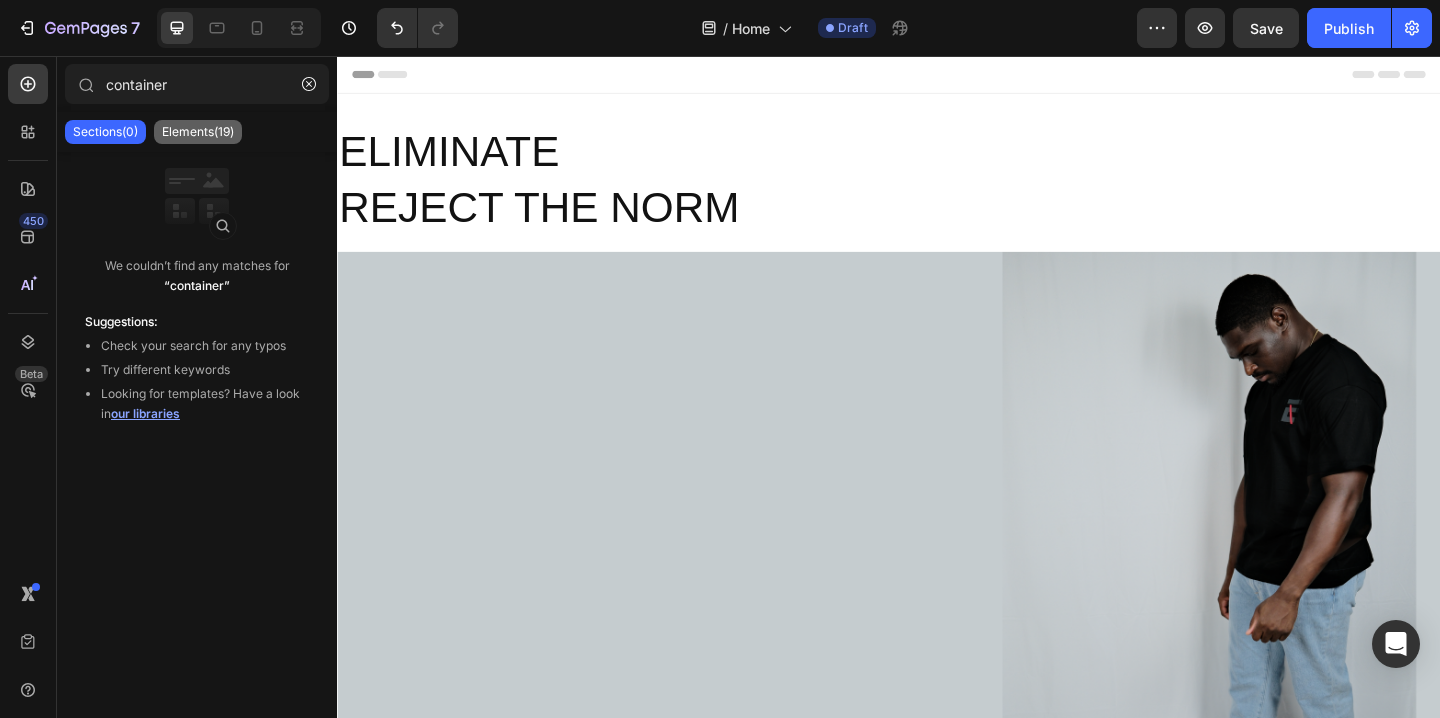 click on "Elements(19)" at bounding box center [198, 132] 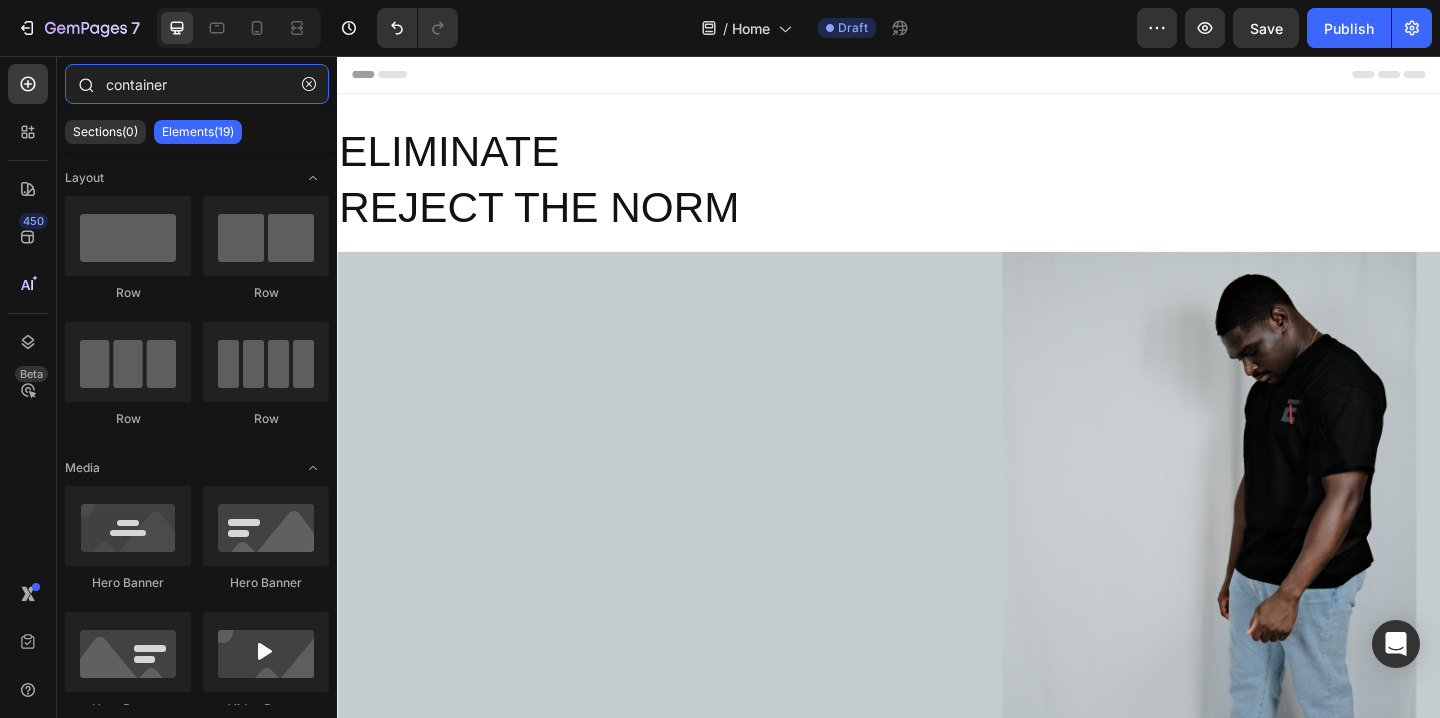 click on "container" at bounding box center (197, 84) 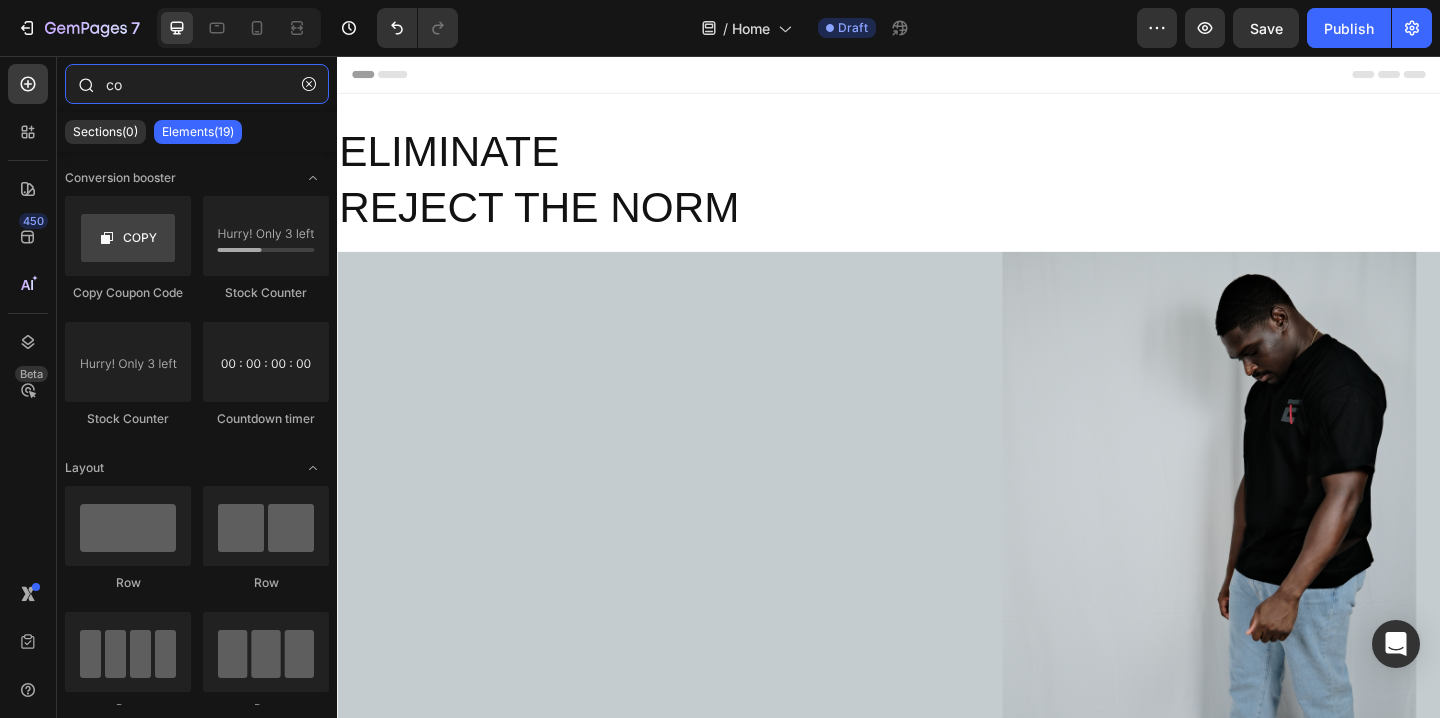 type on "c" 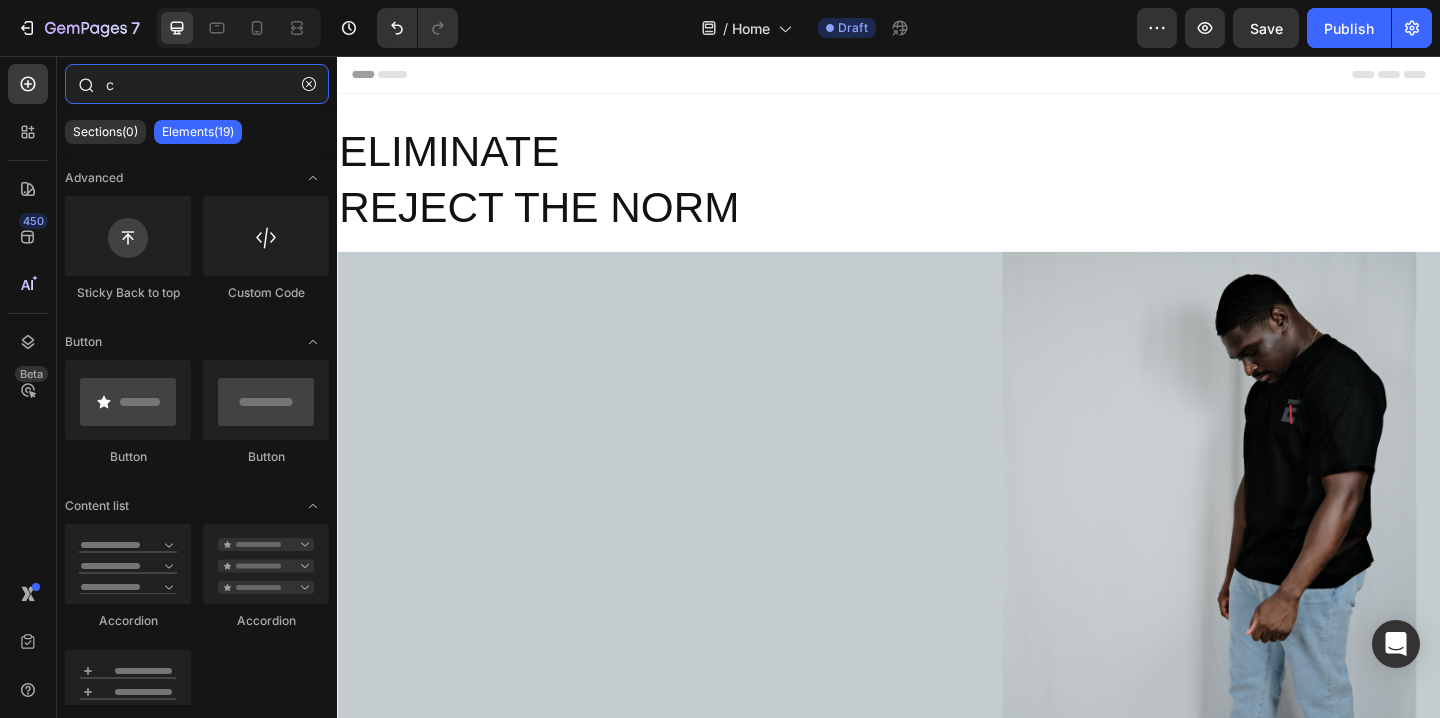 type 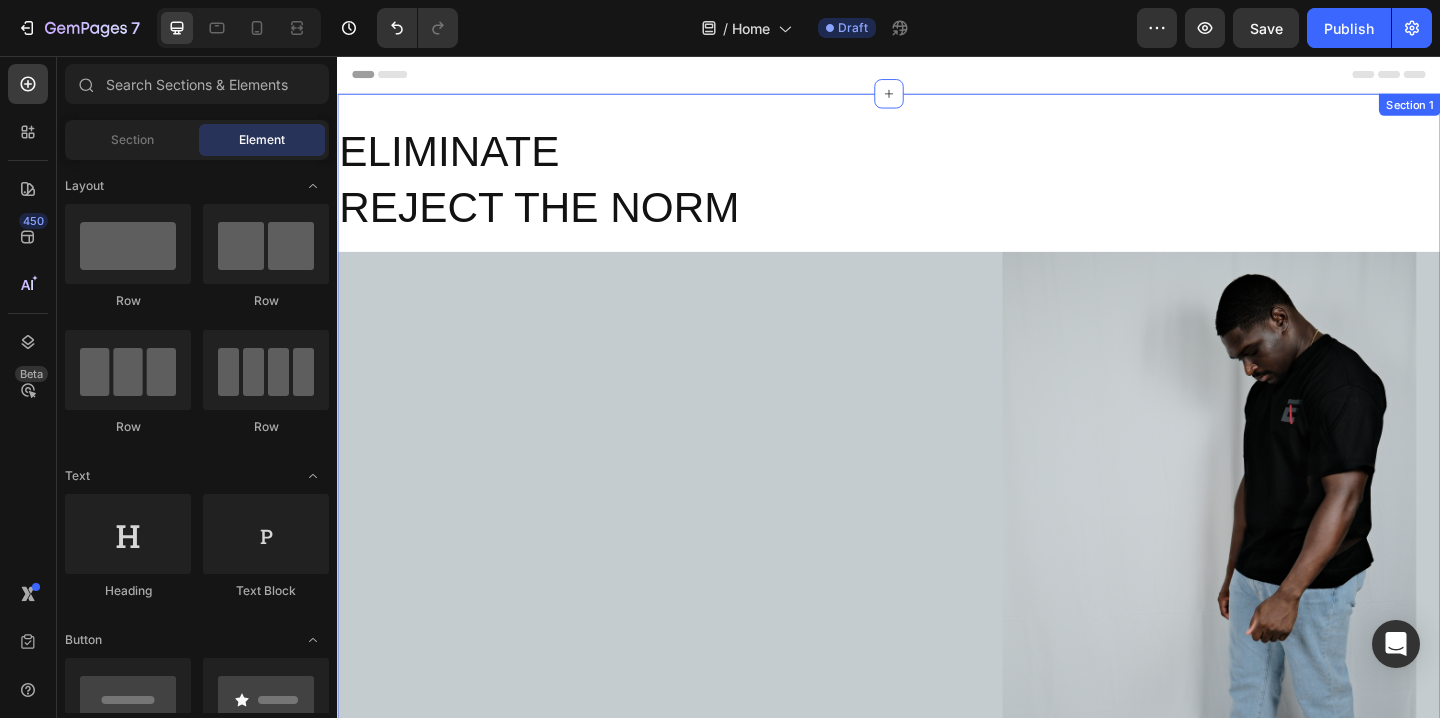 click on "ELIMINATE REJECT THE NORM Heading Image Row Section 1" at bounding box center (937, 544) 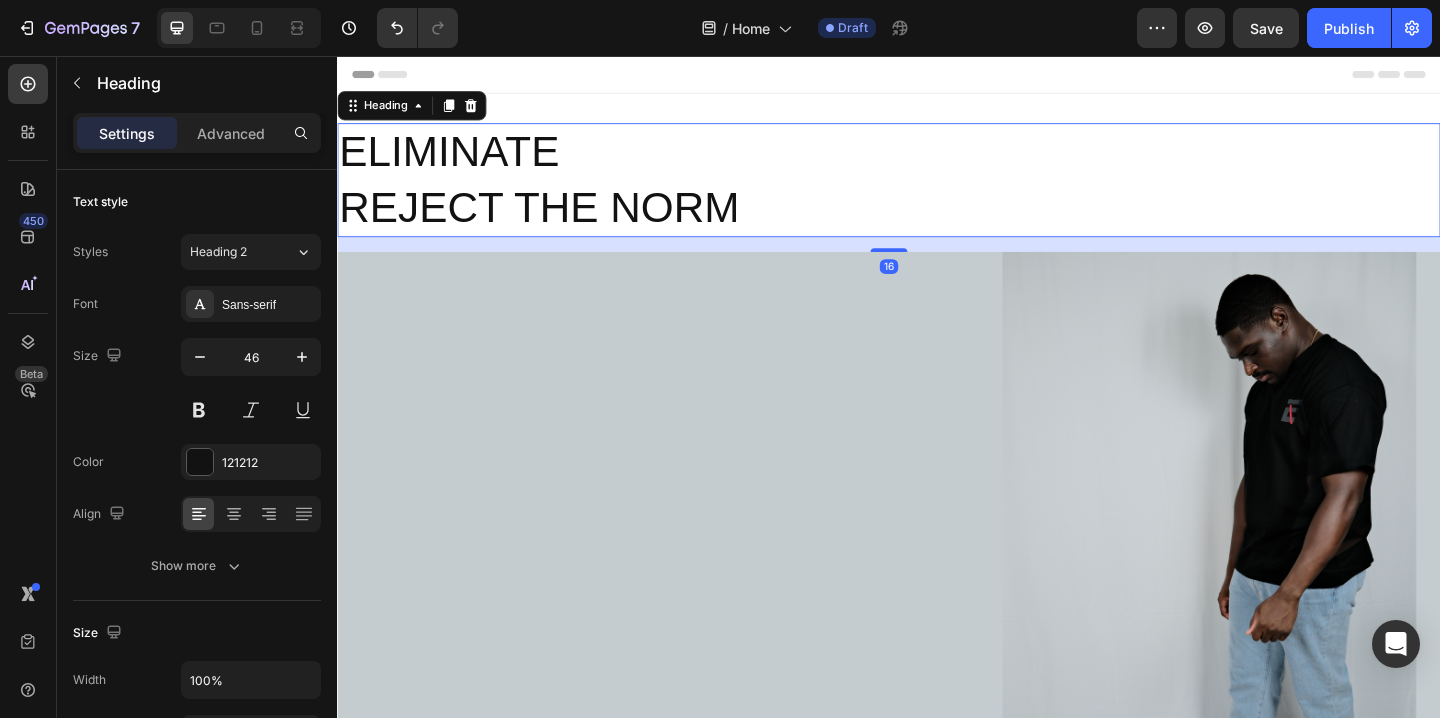 click on "ELIMINATE REJECT THE NORM" at bounding box center (937, 191) 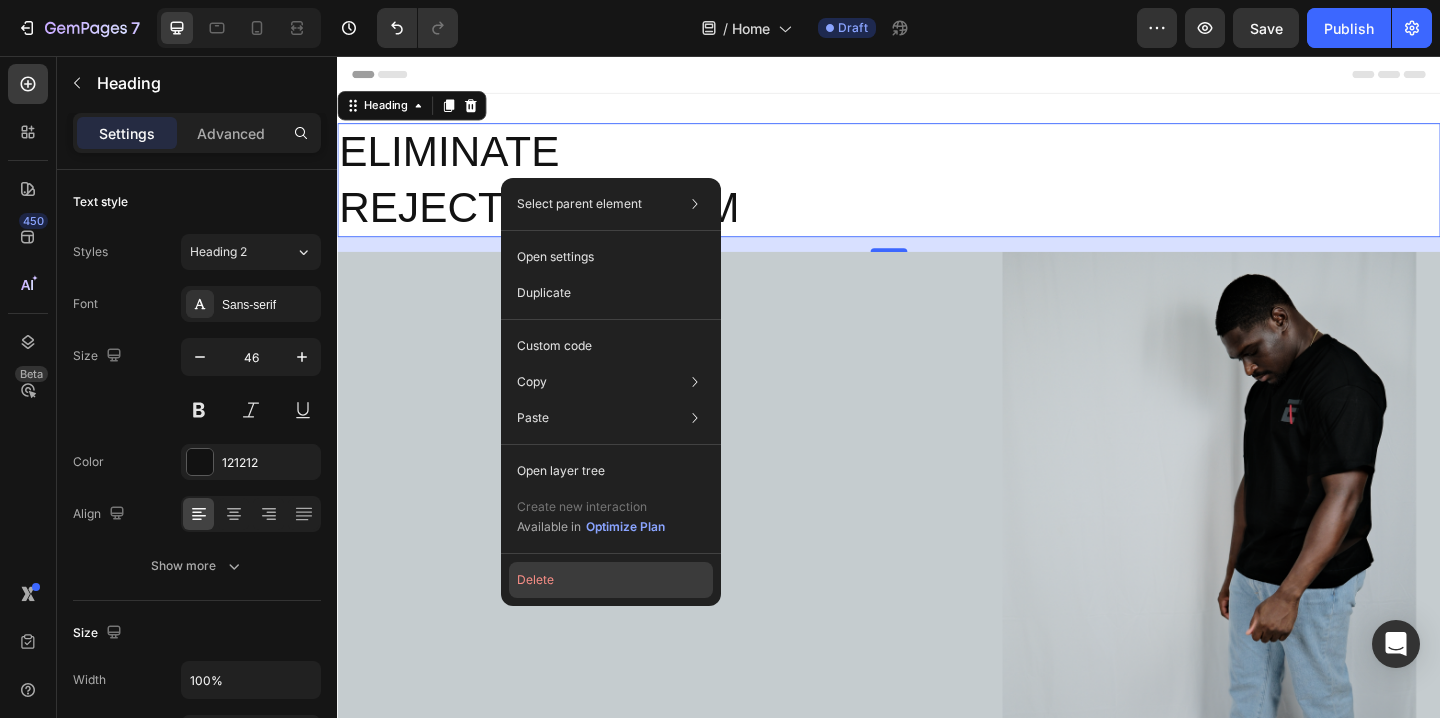 click on "Delete" 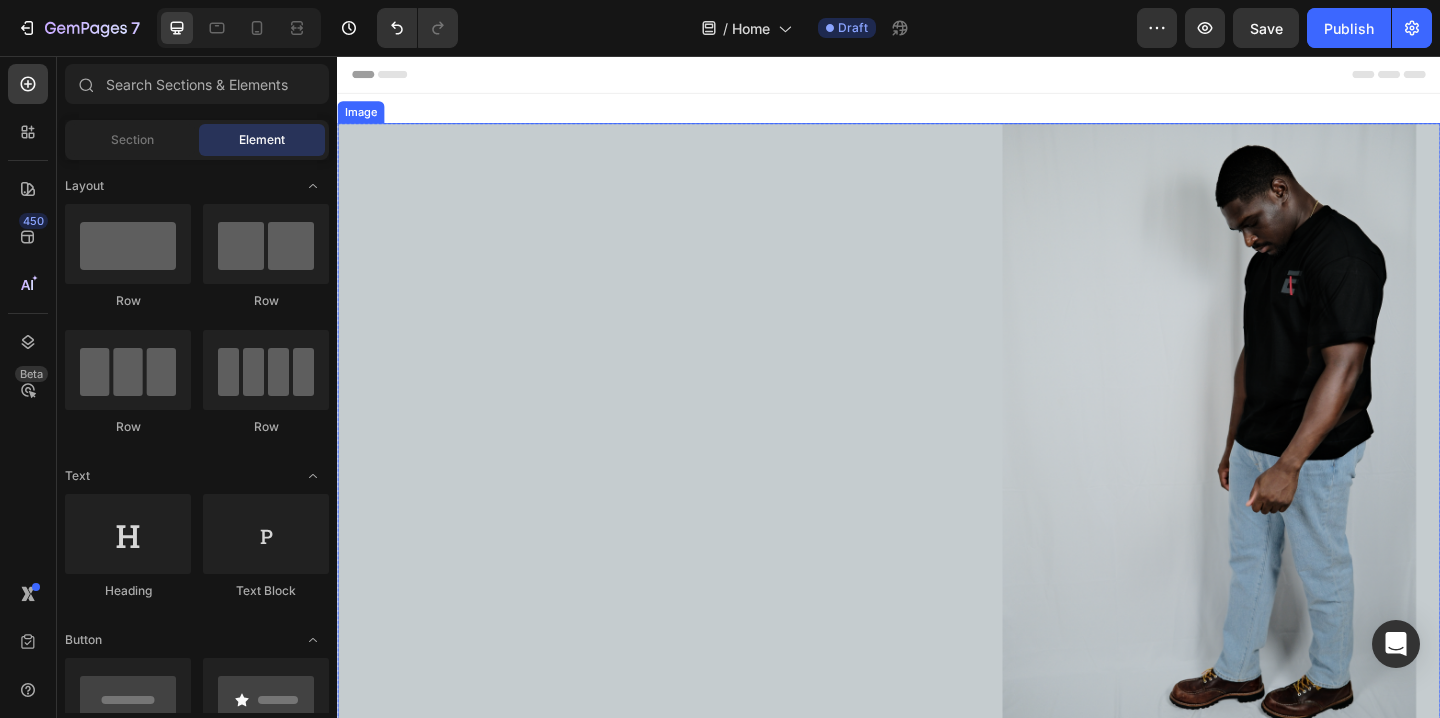 click at bounding box center [937, 466] 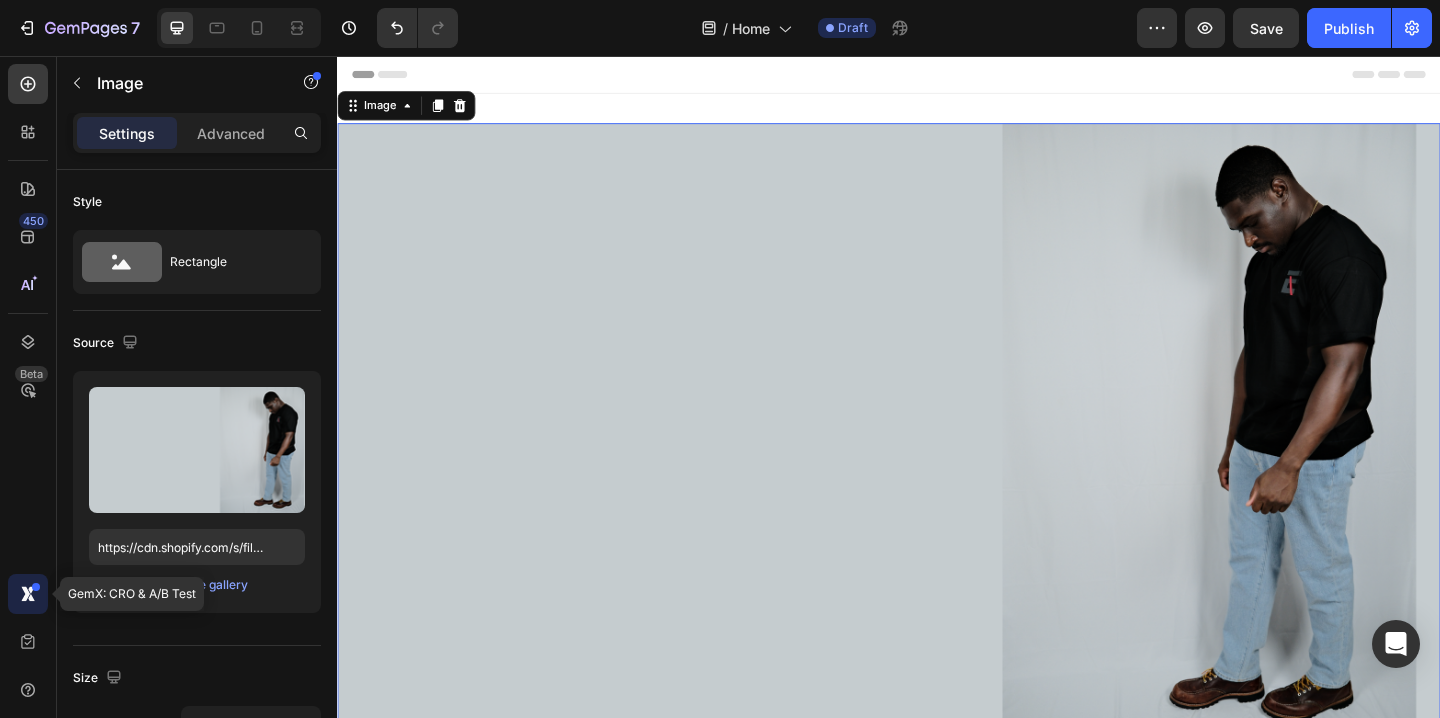 click 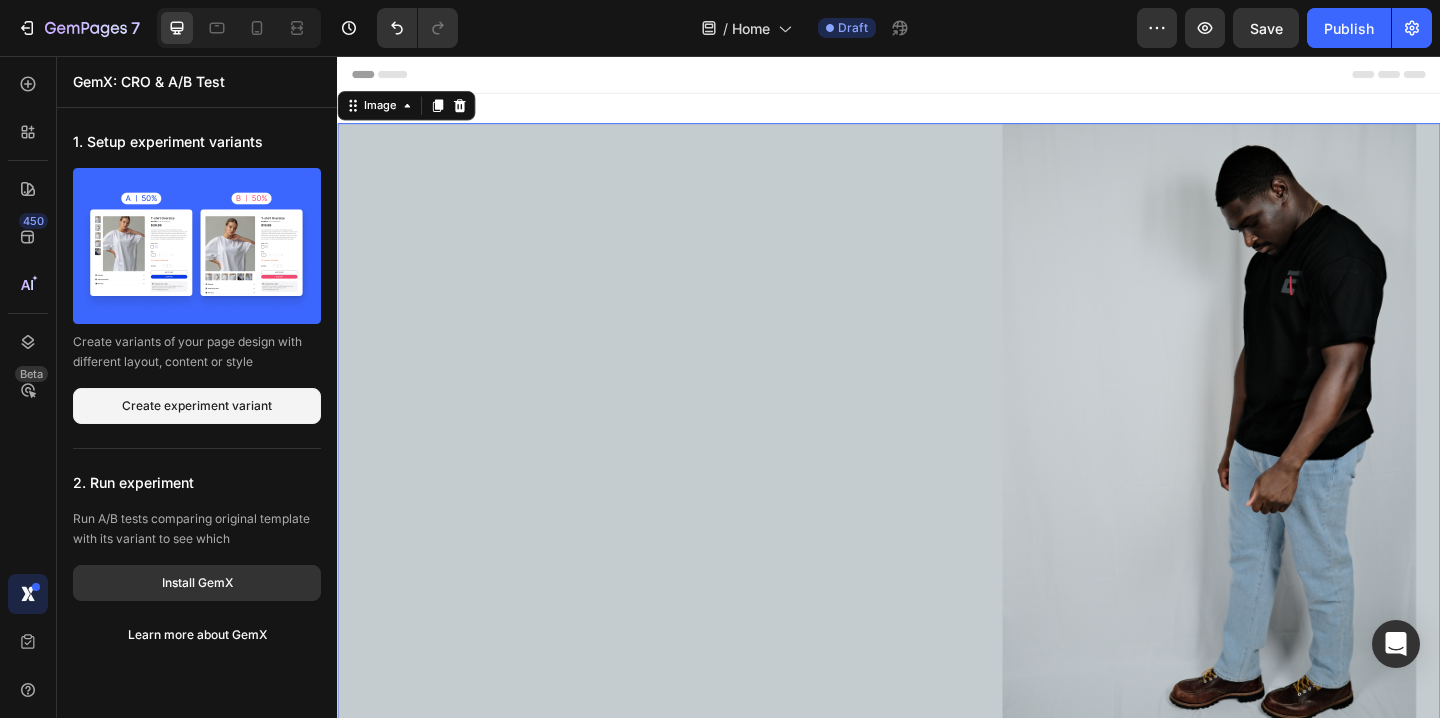 click 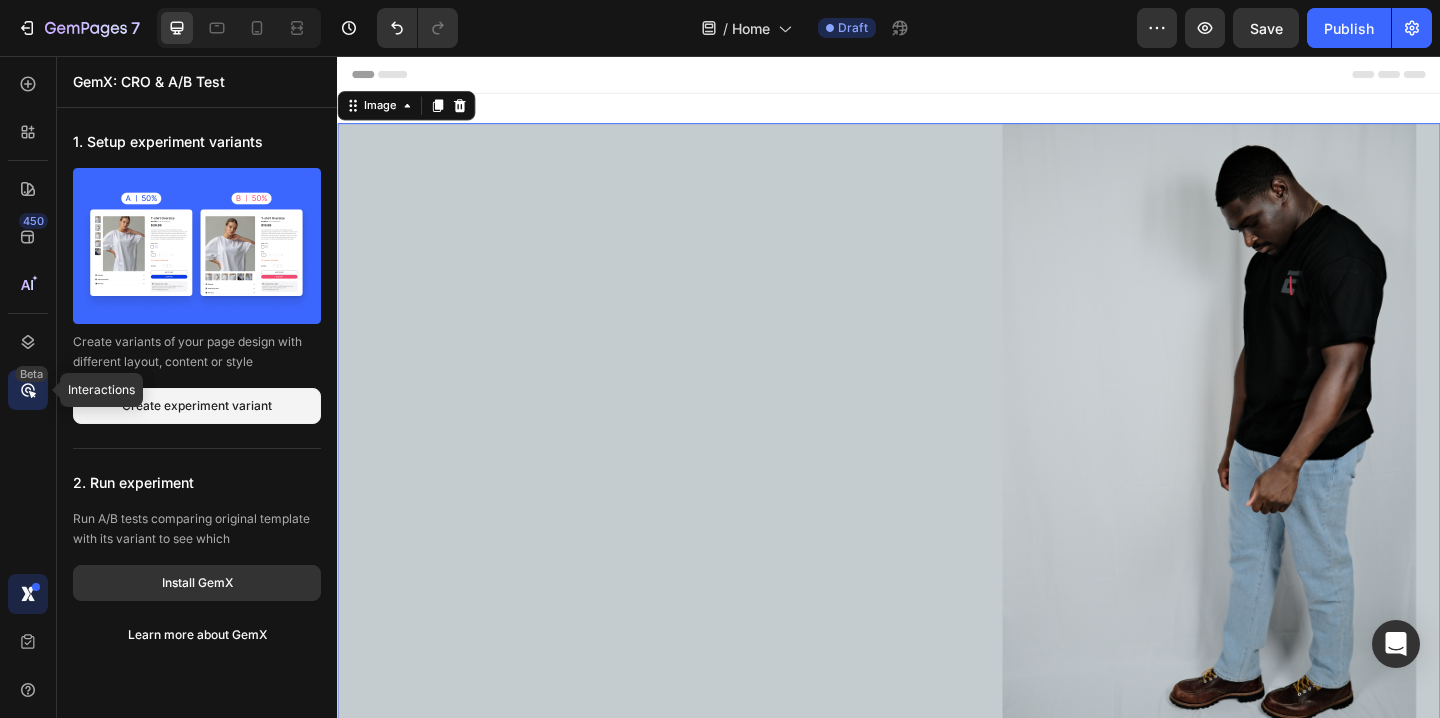 click 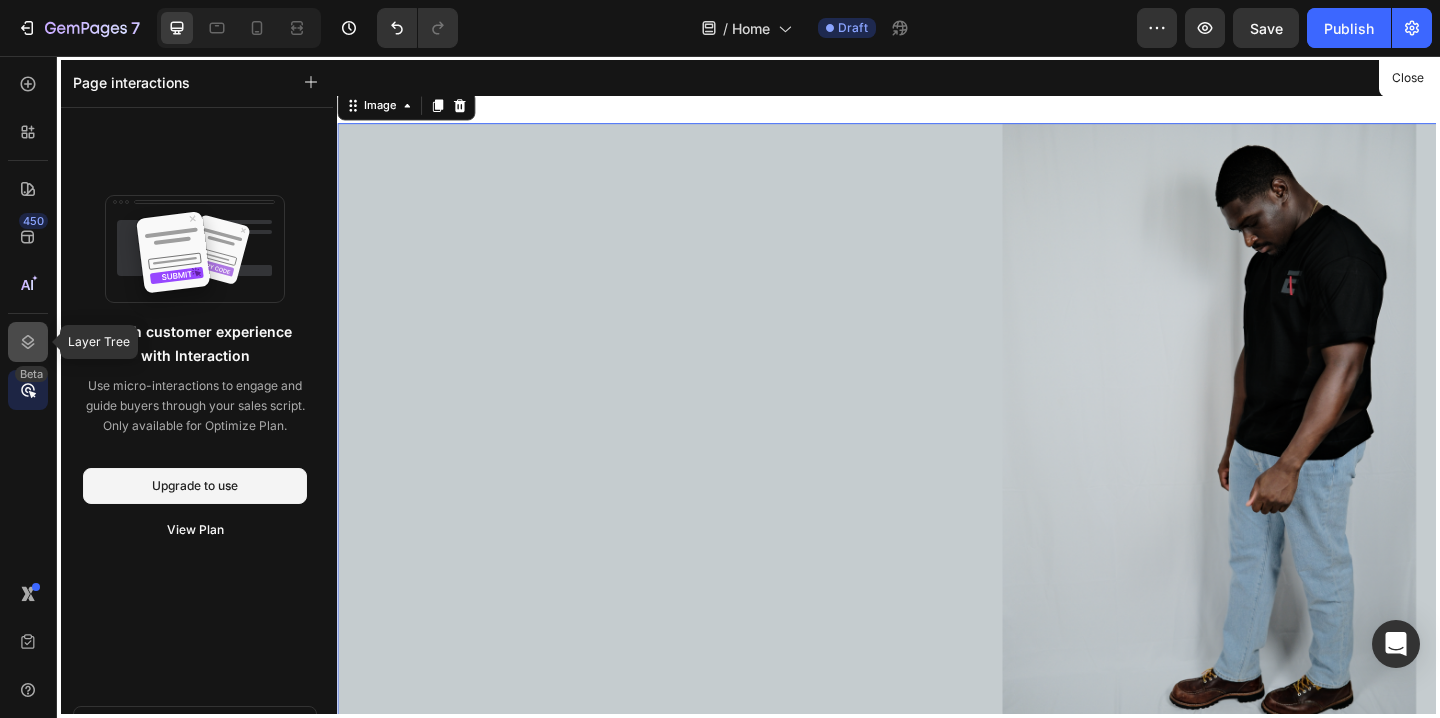 click 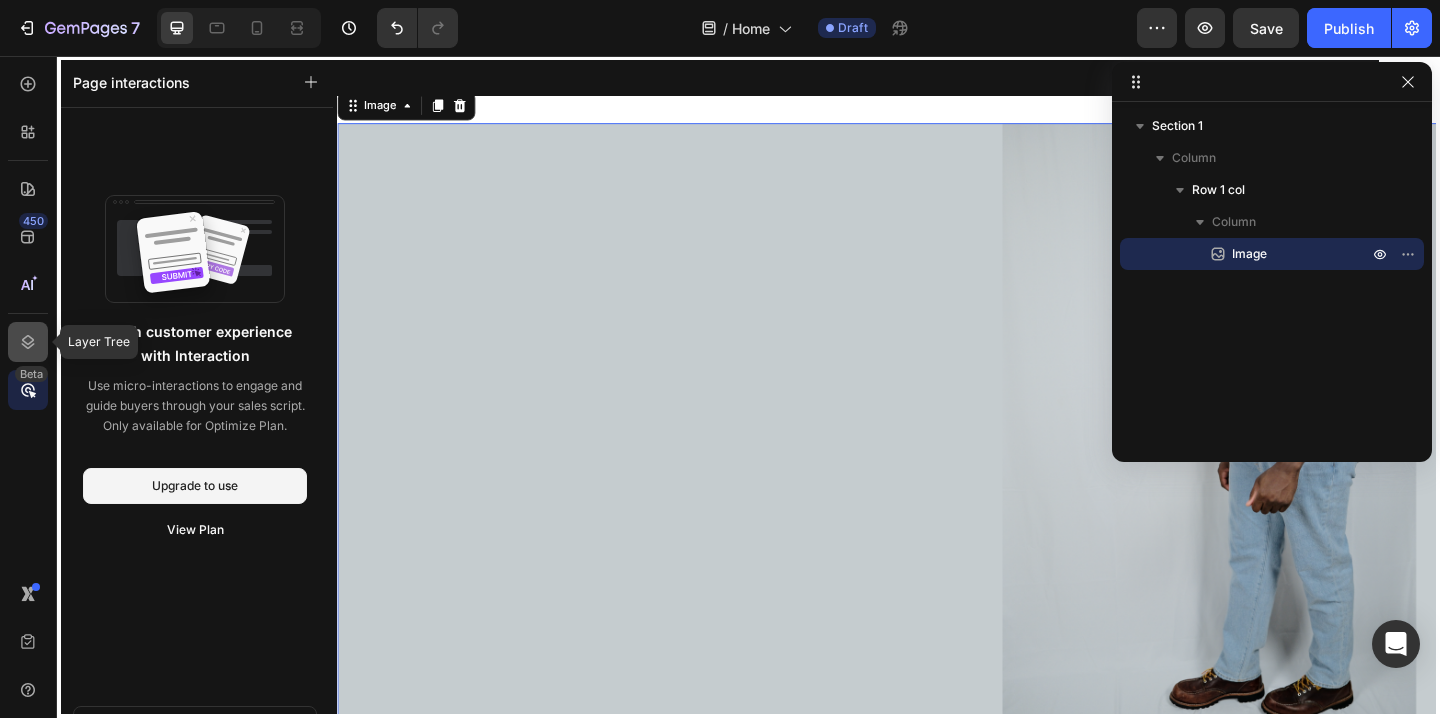 click 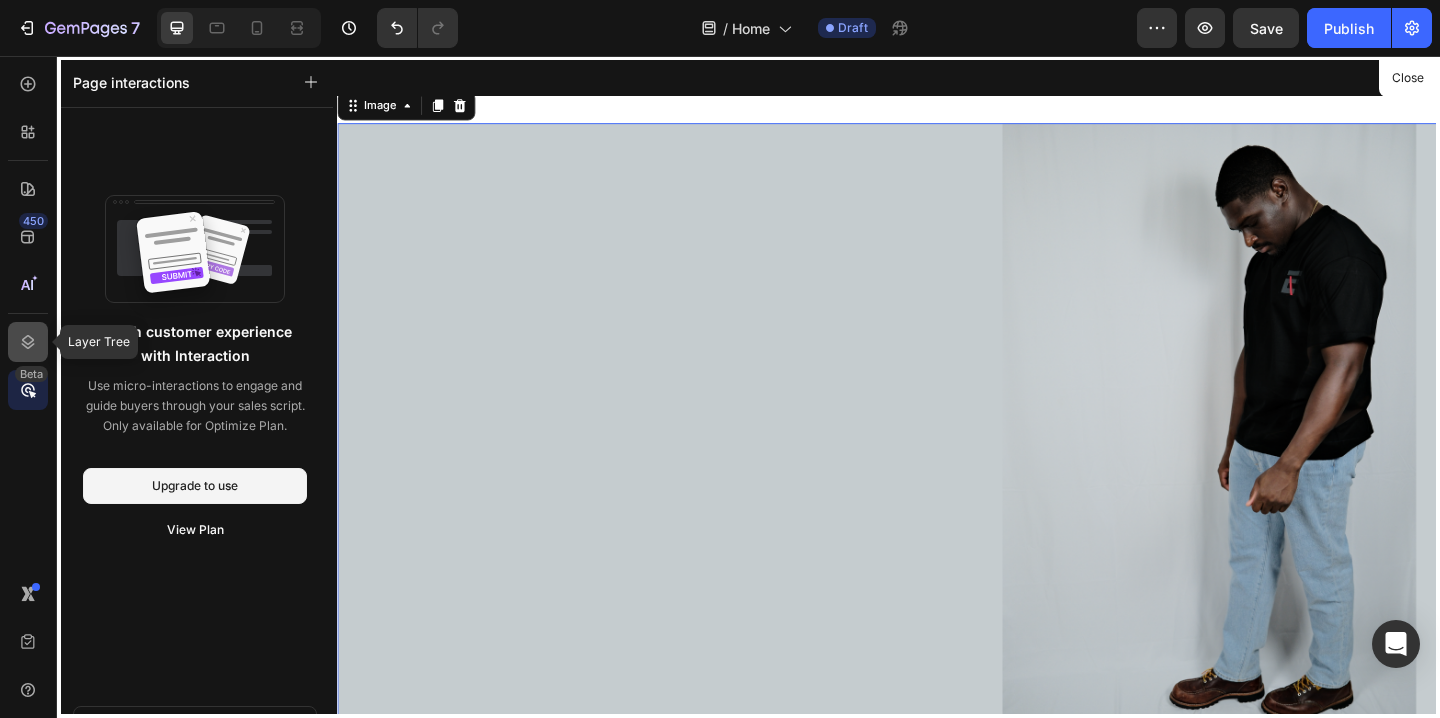 click 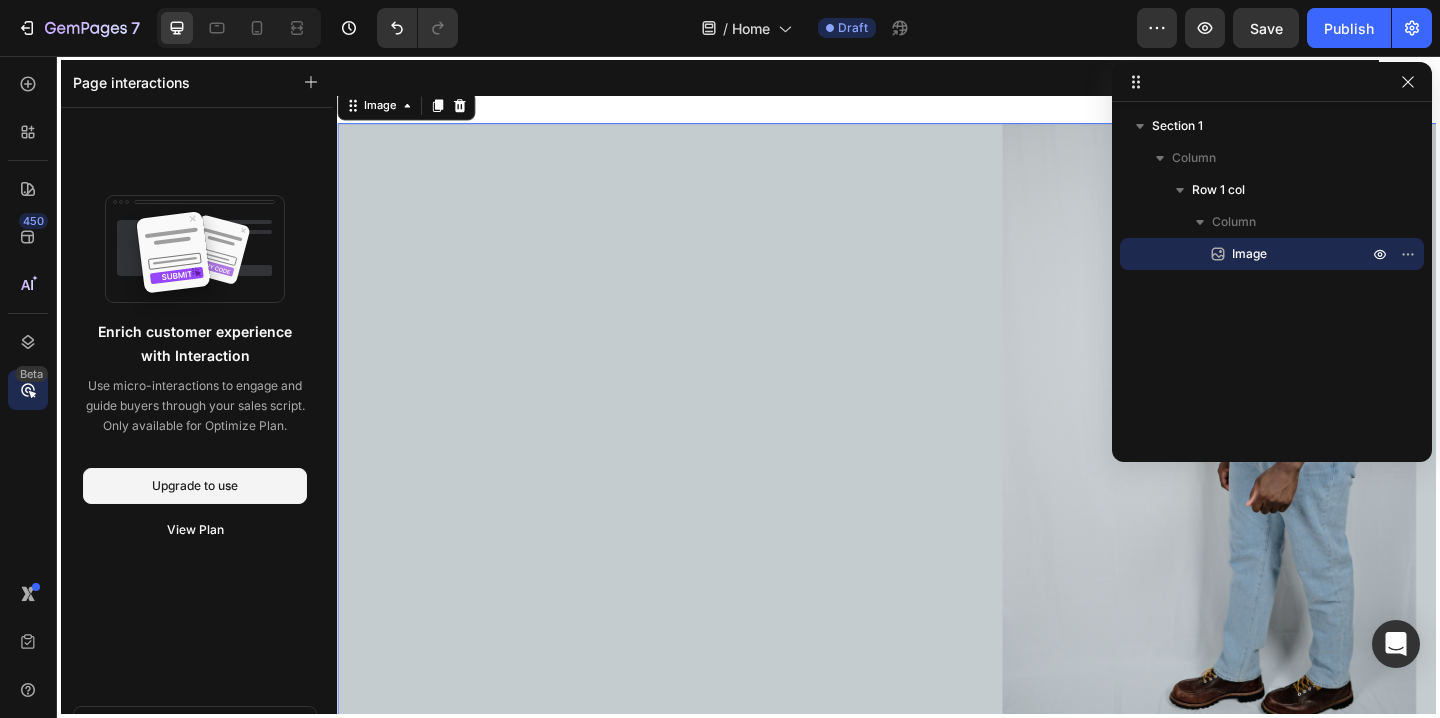 click 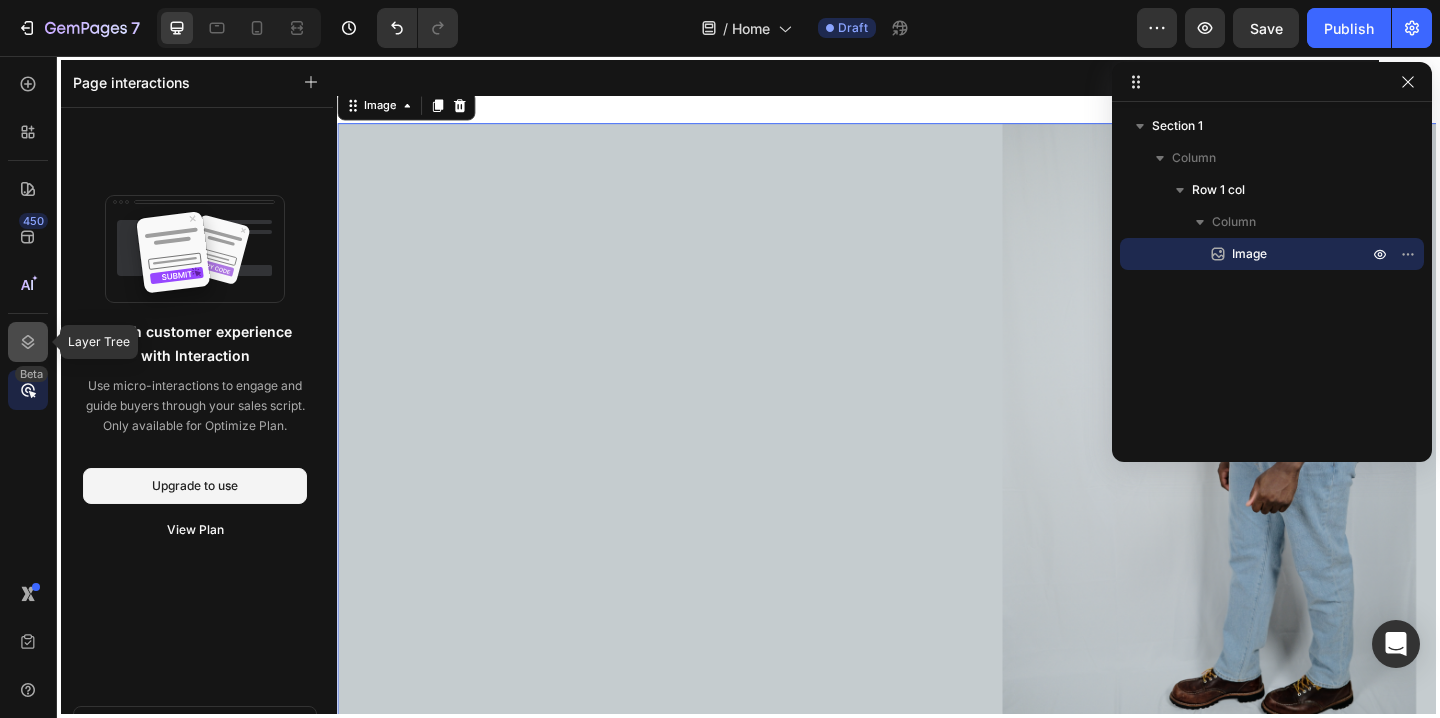 click 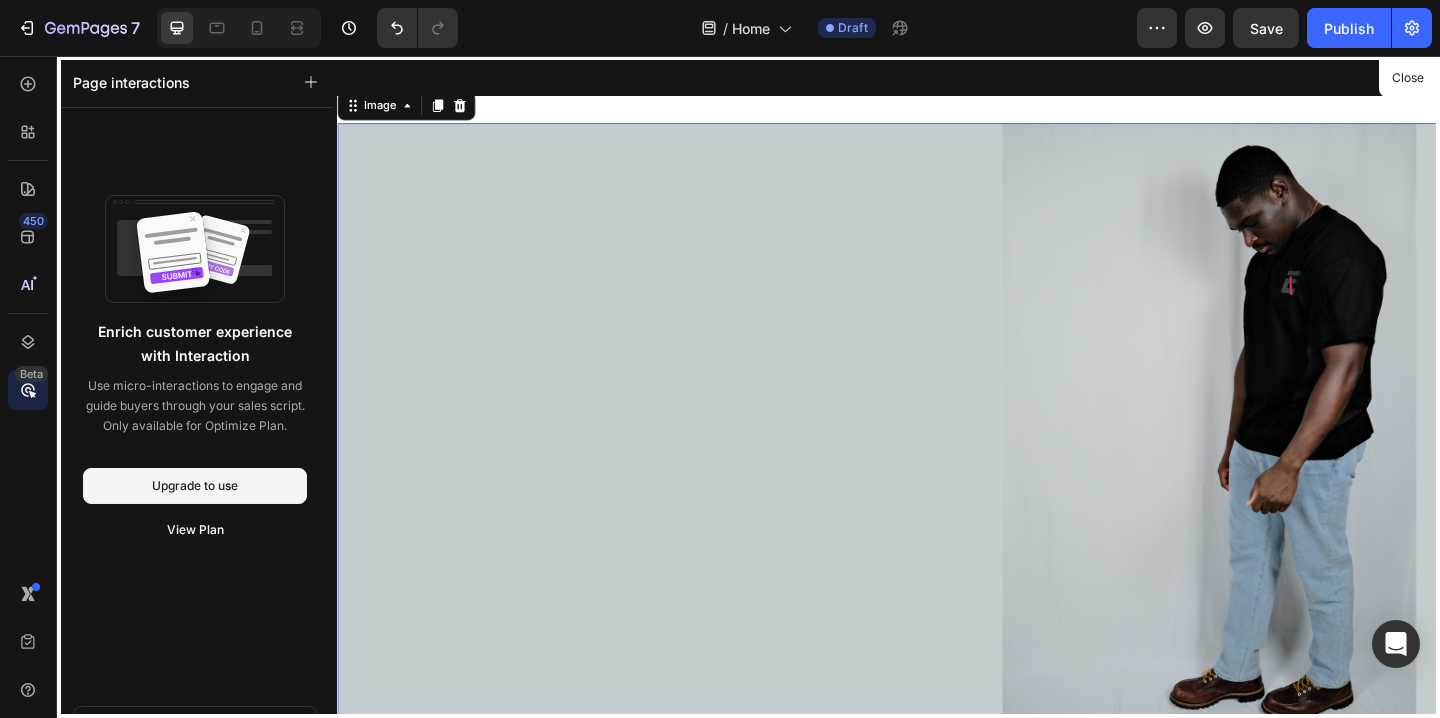click on "450 Beta" at bounding box center (28, 387) 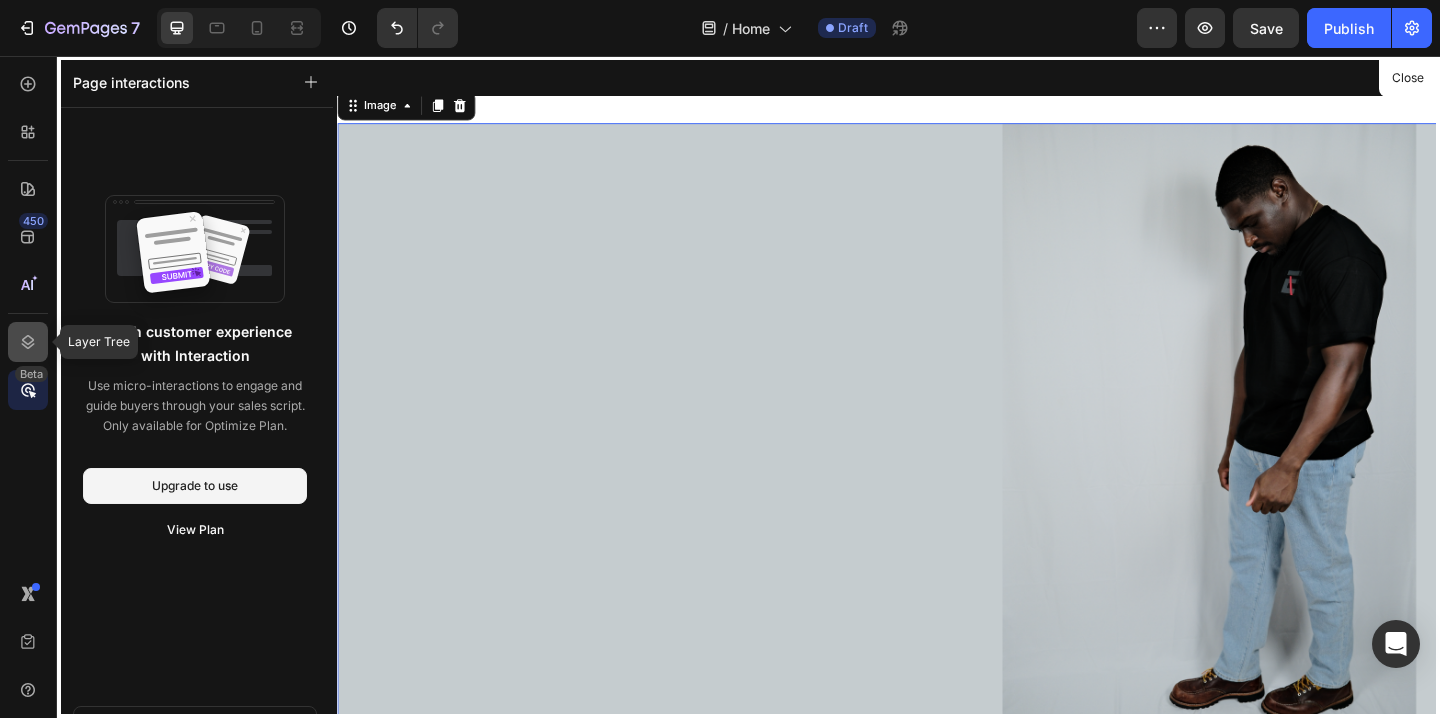 click 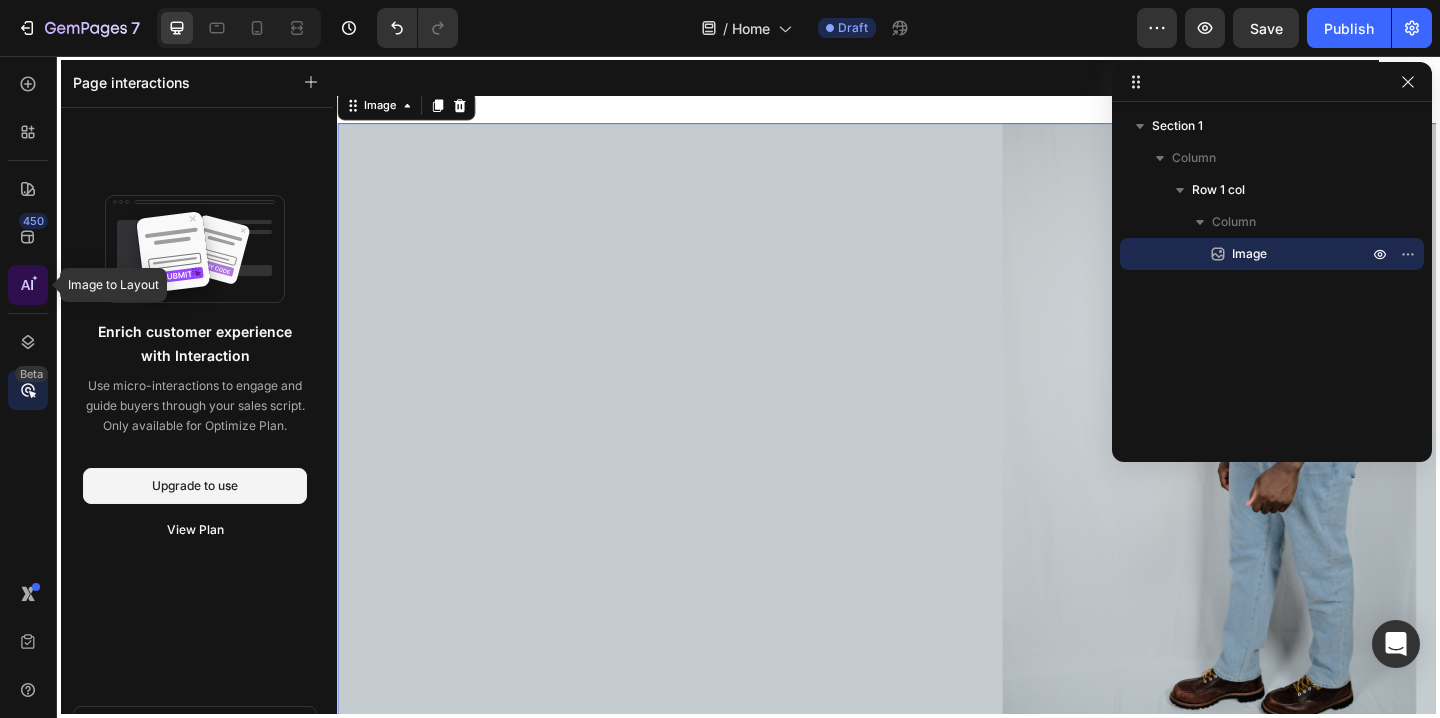 click 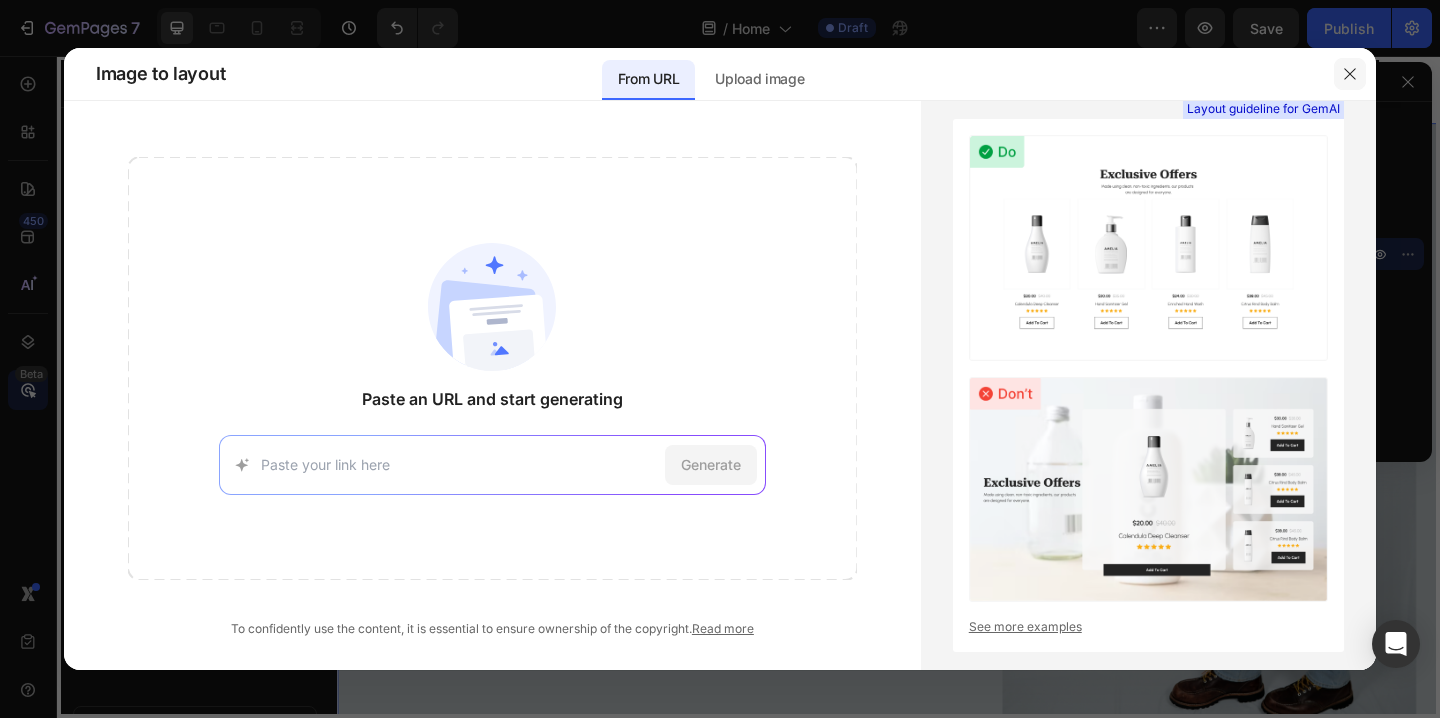 click at bounding box center (1350, 74) 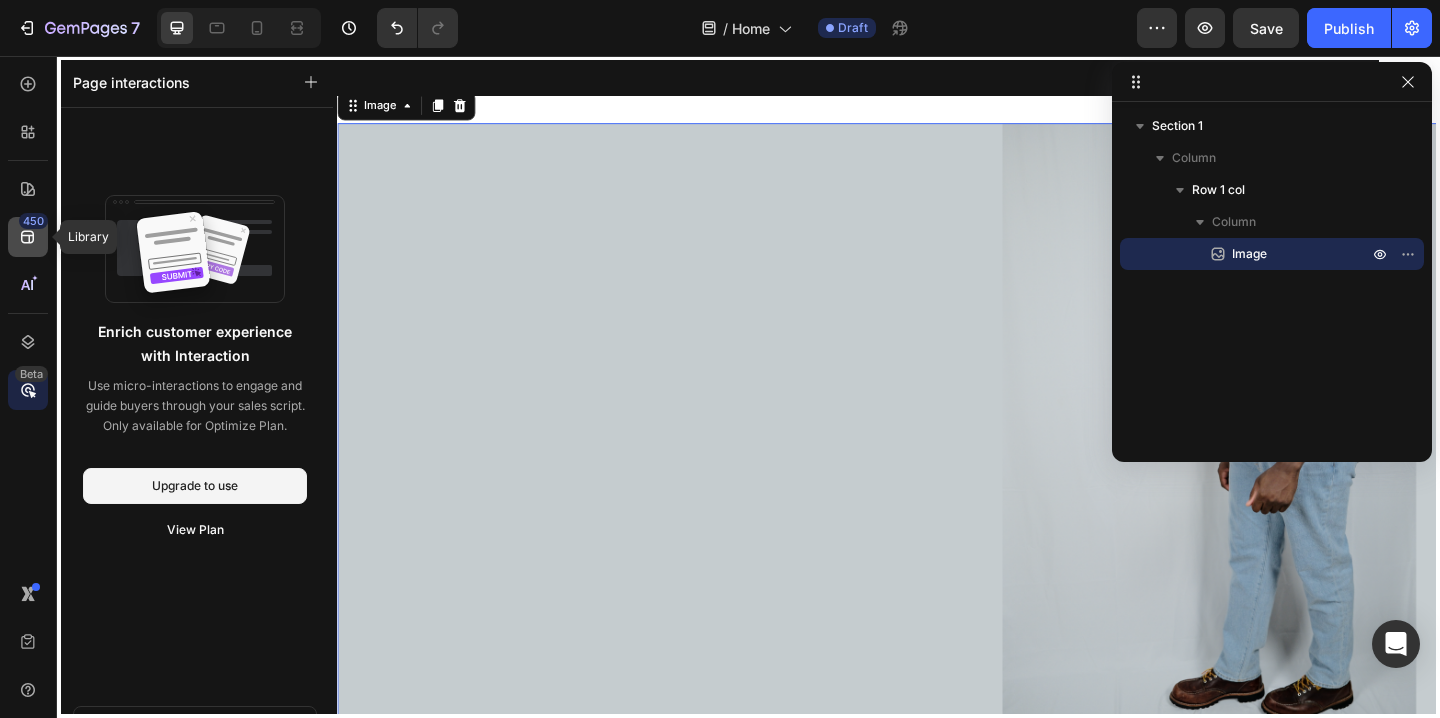 click 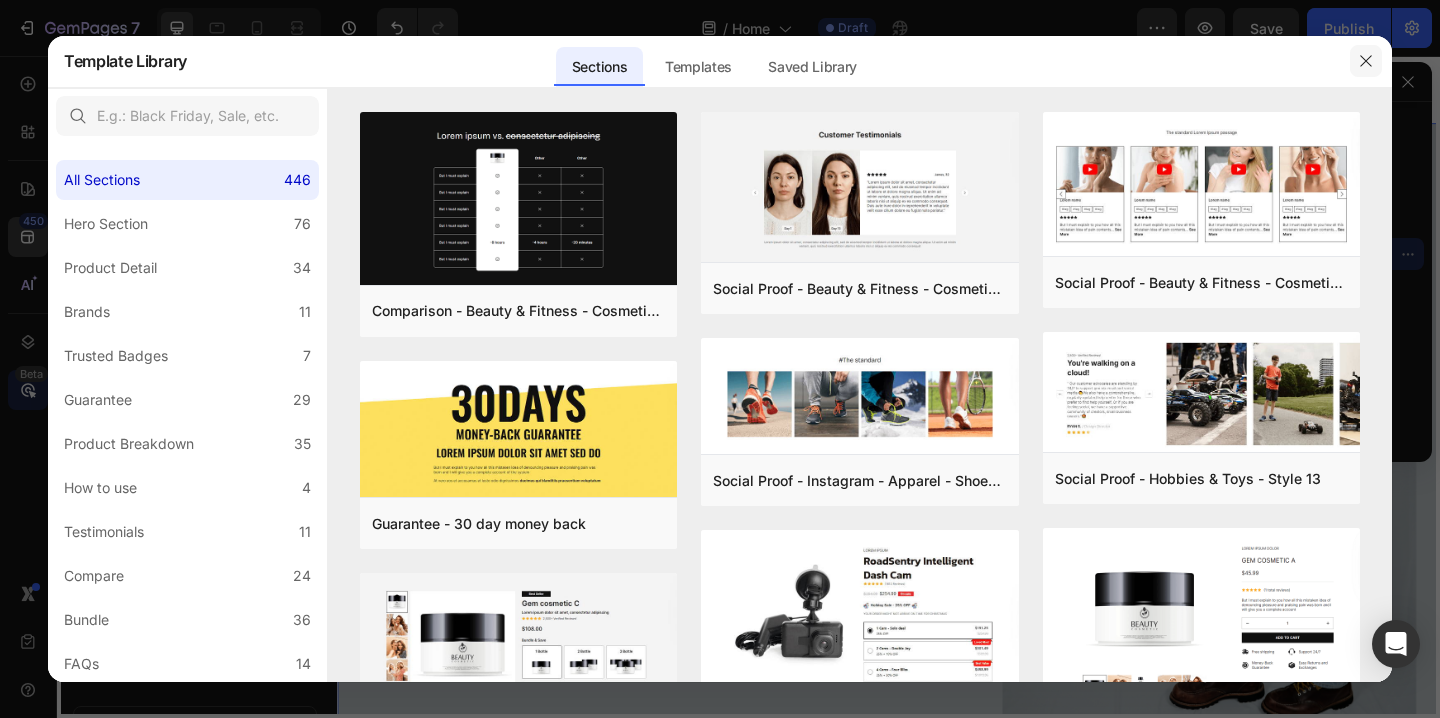 click 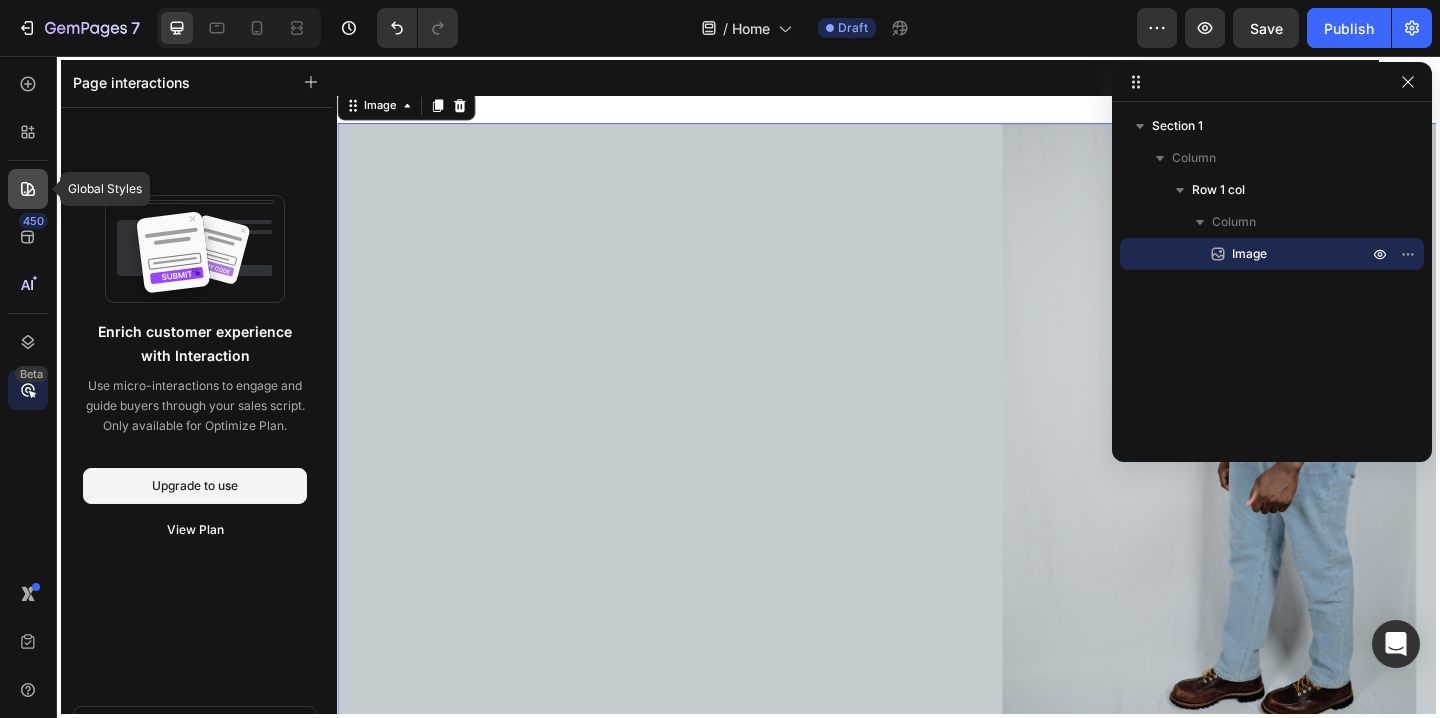 click 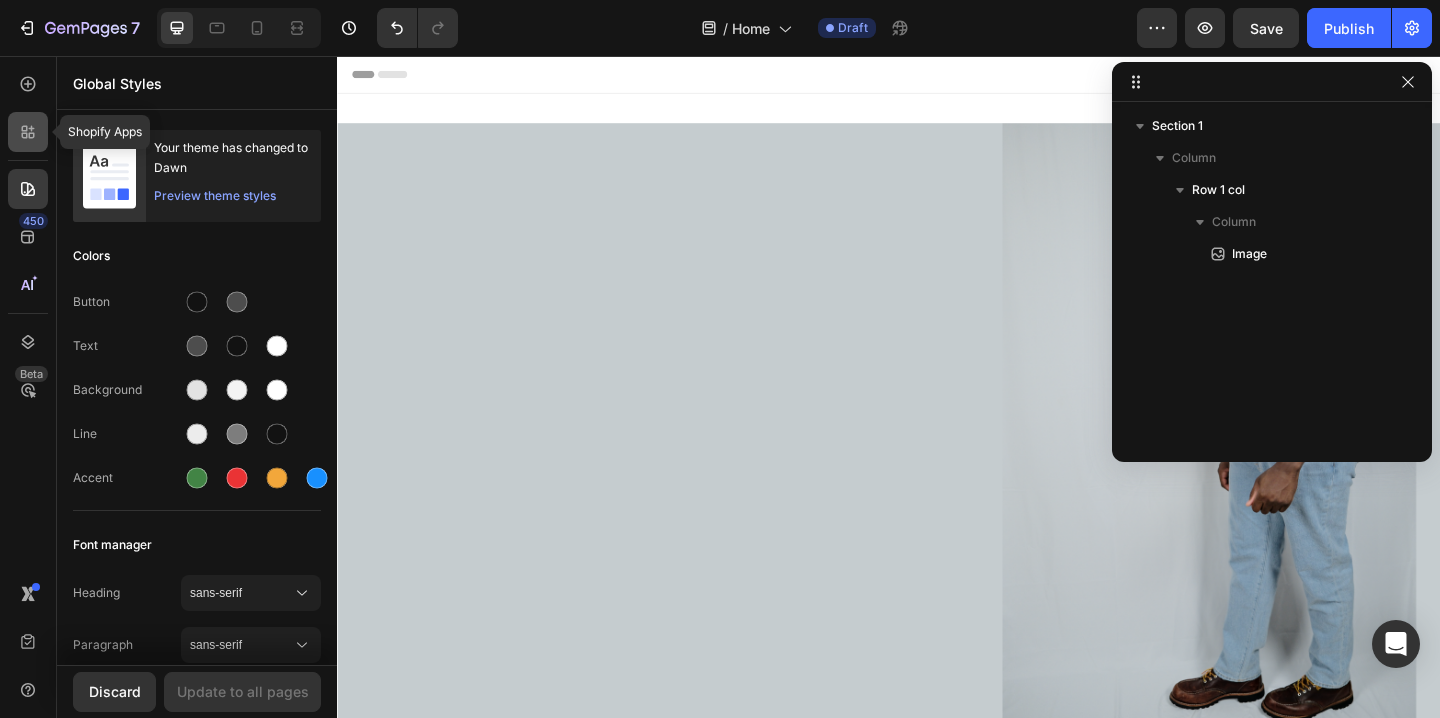 click 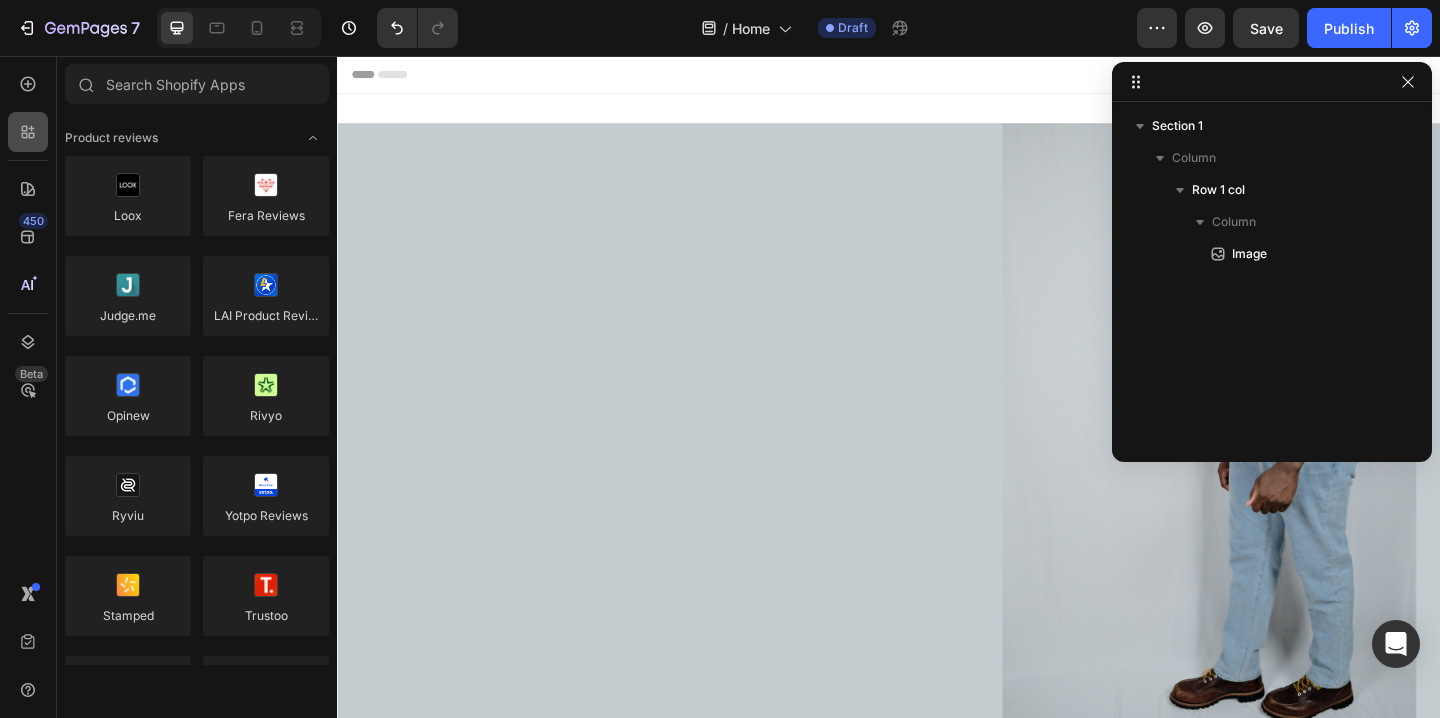 click 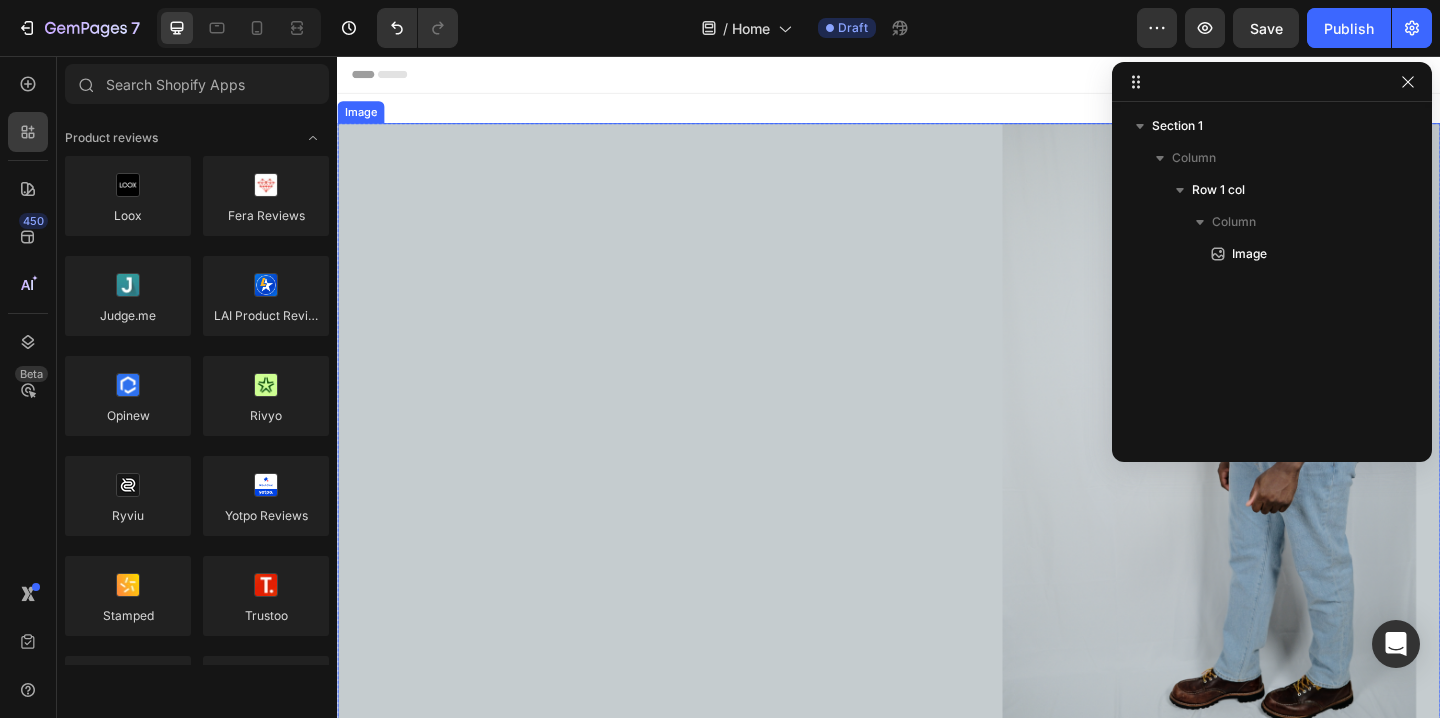 click at bounding box center (937, 466) 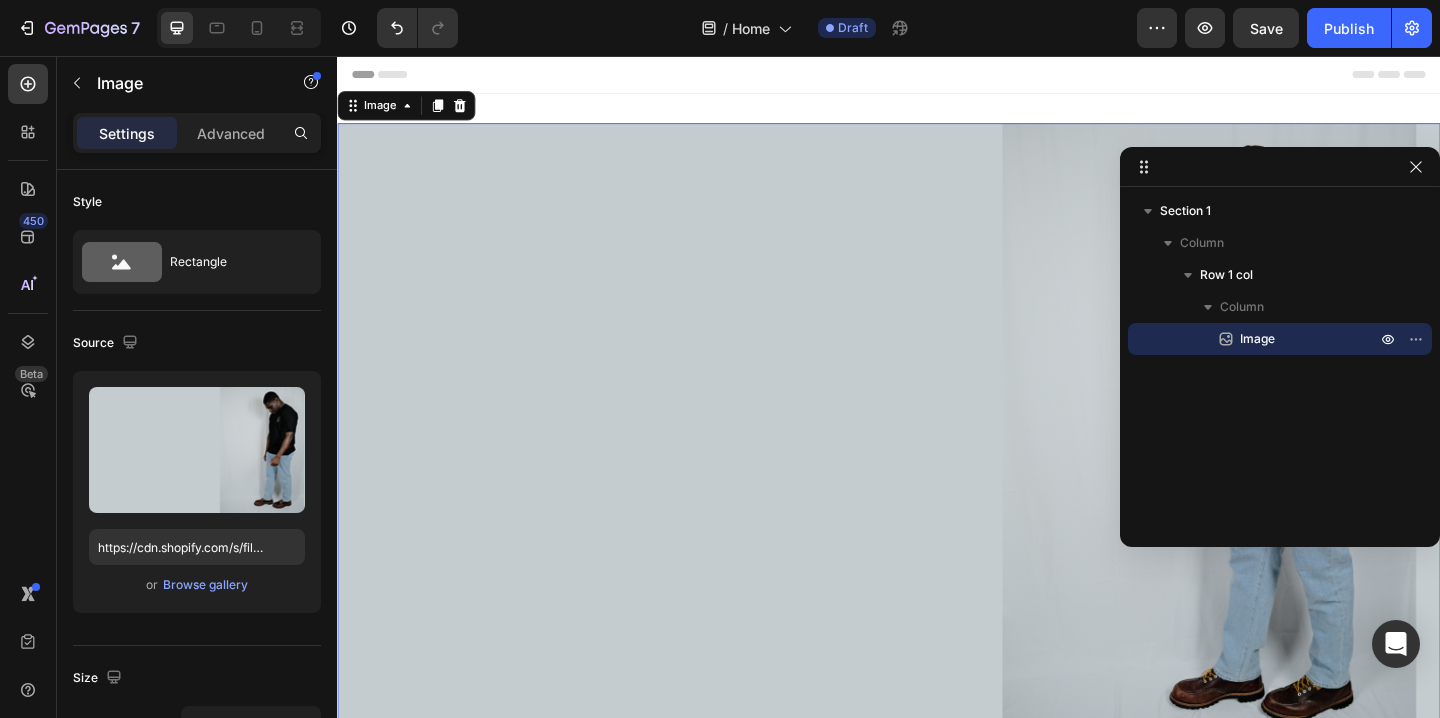 click 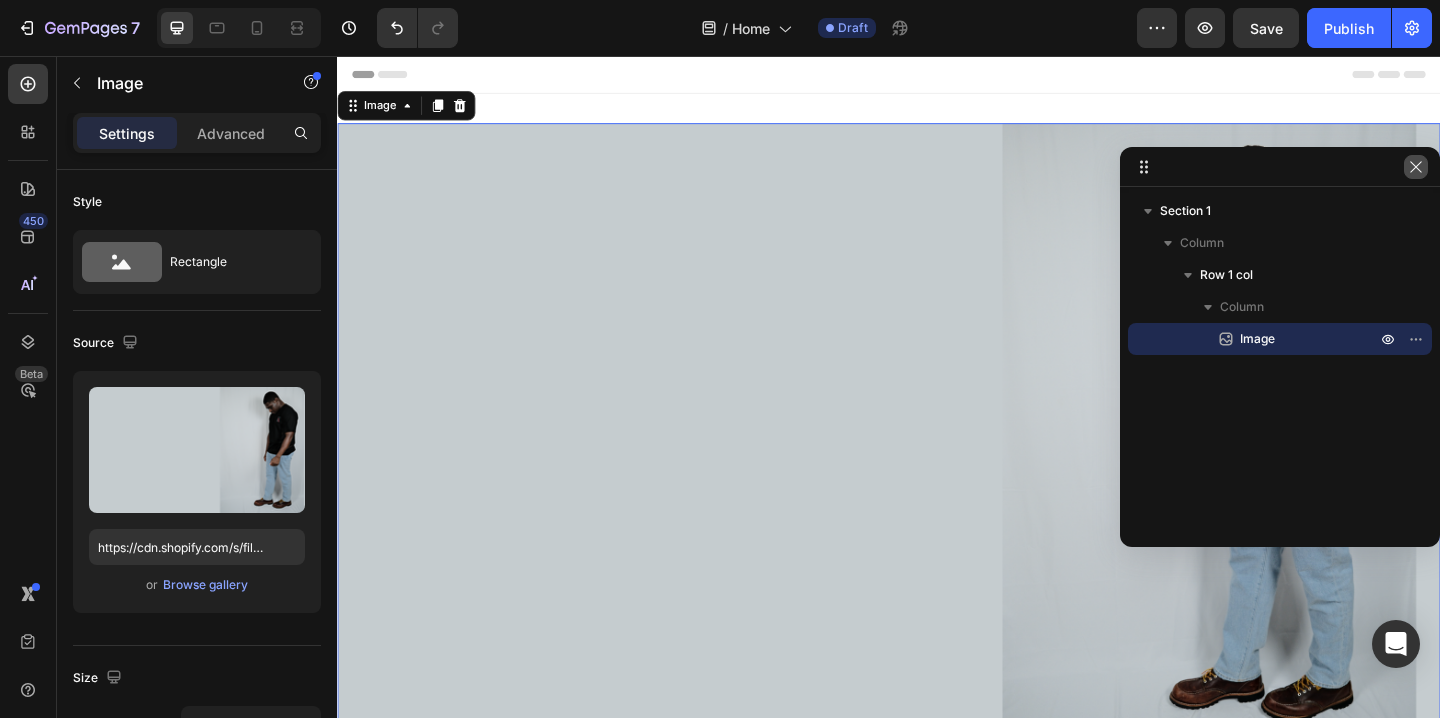 click 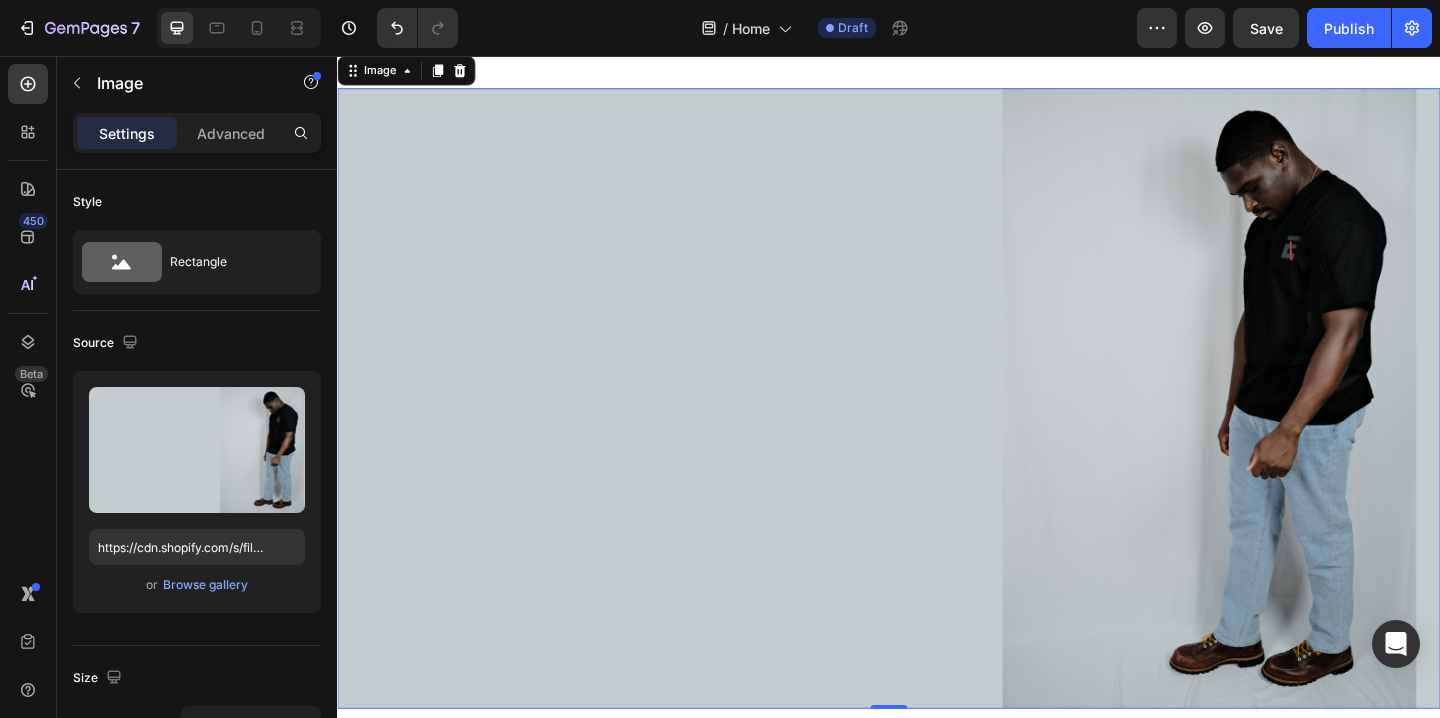 scroll, scrollTop: 0, scrollLeft: 0, axis: both 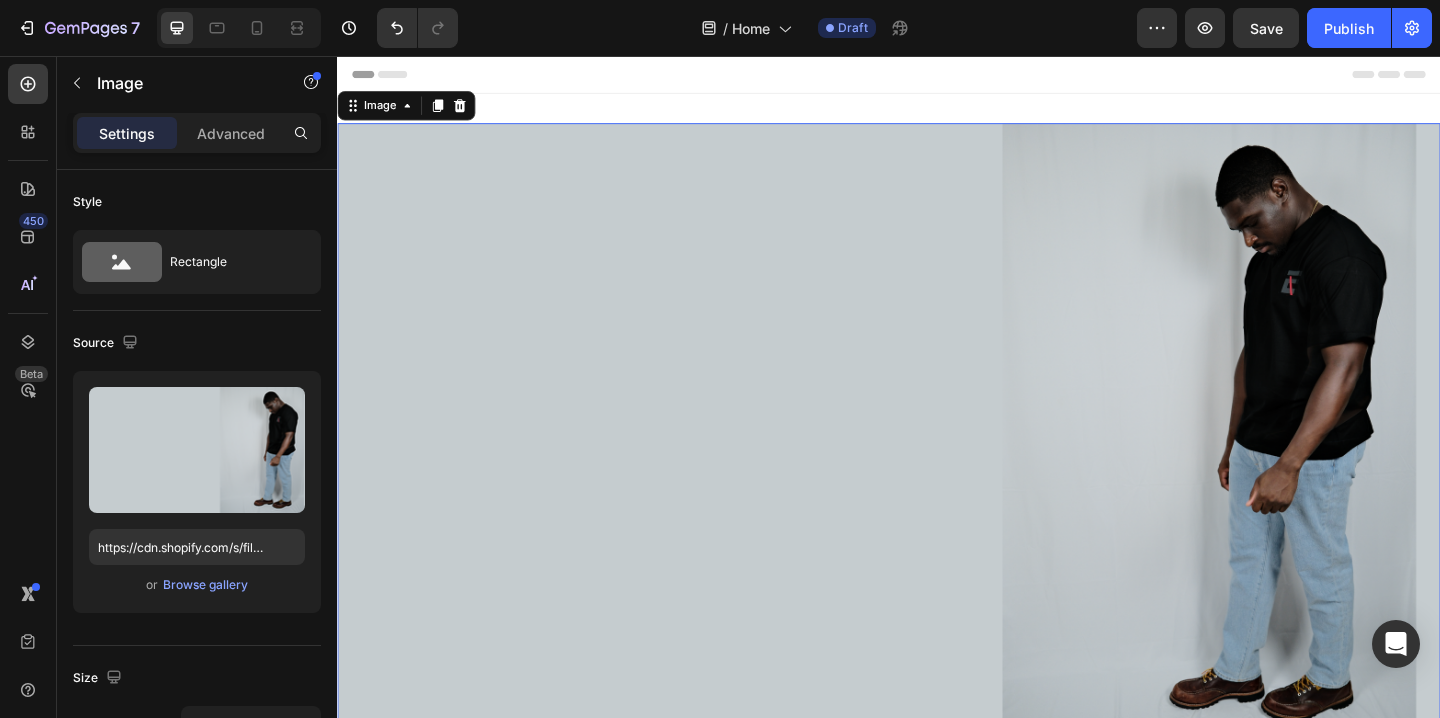 click at bounding box center [937, 466] 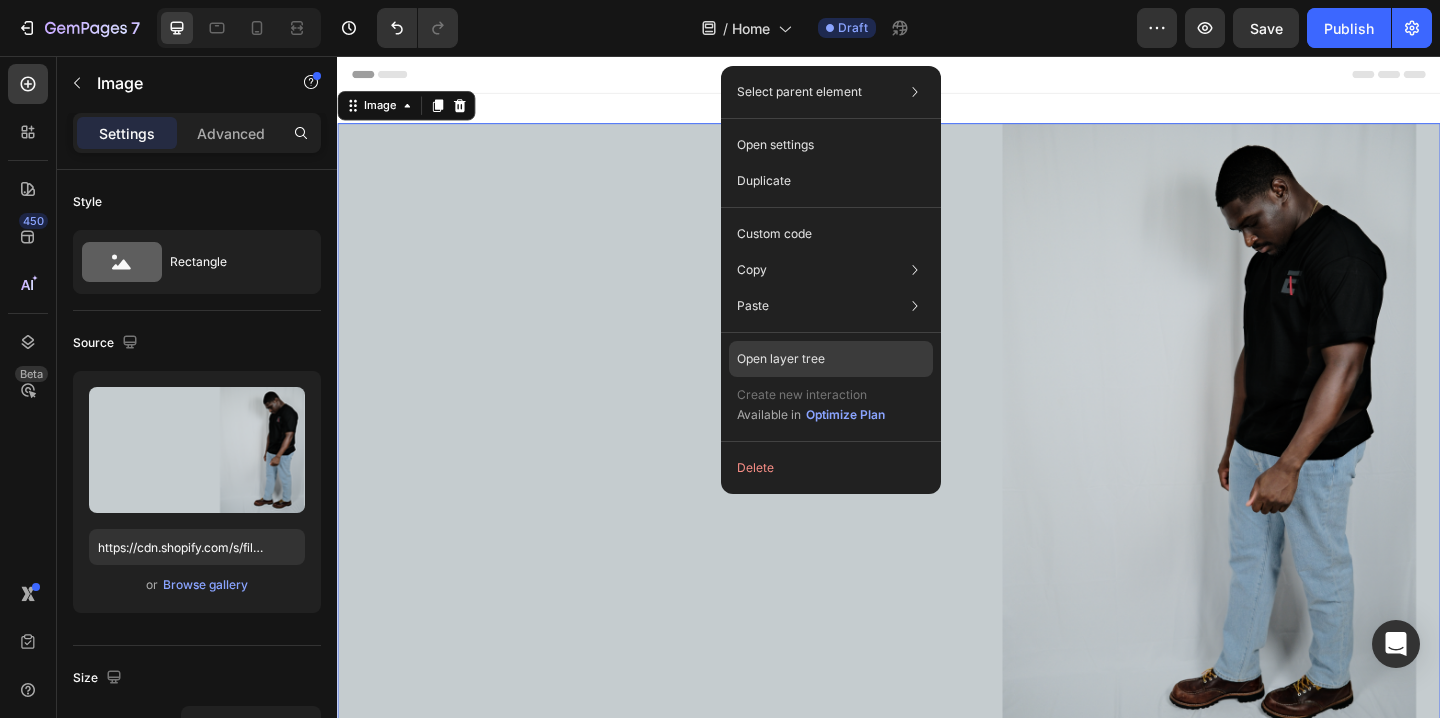 click on "Open layer tree" at bounding box center (781, 359) 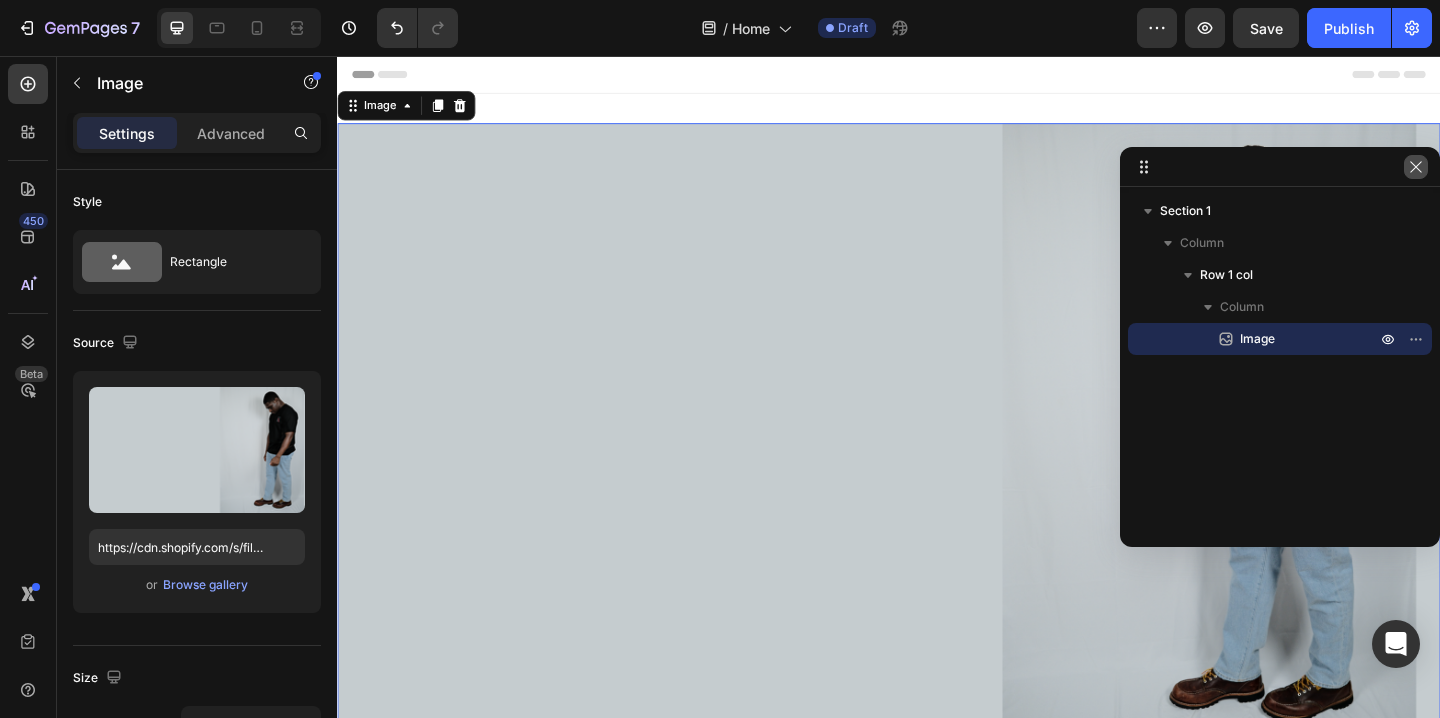 click 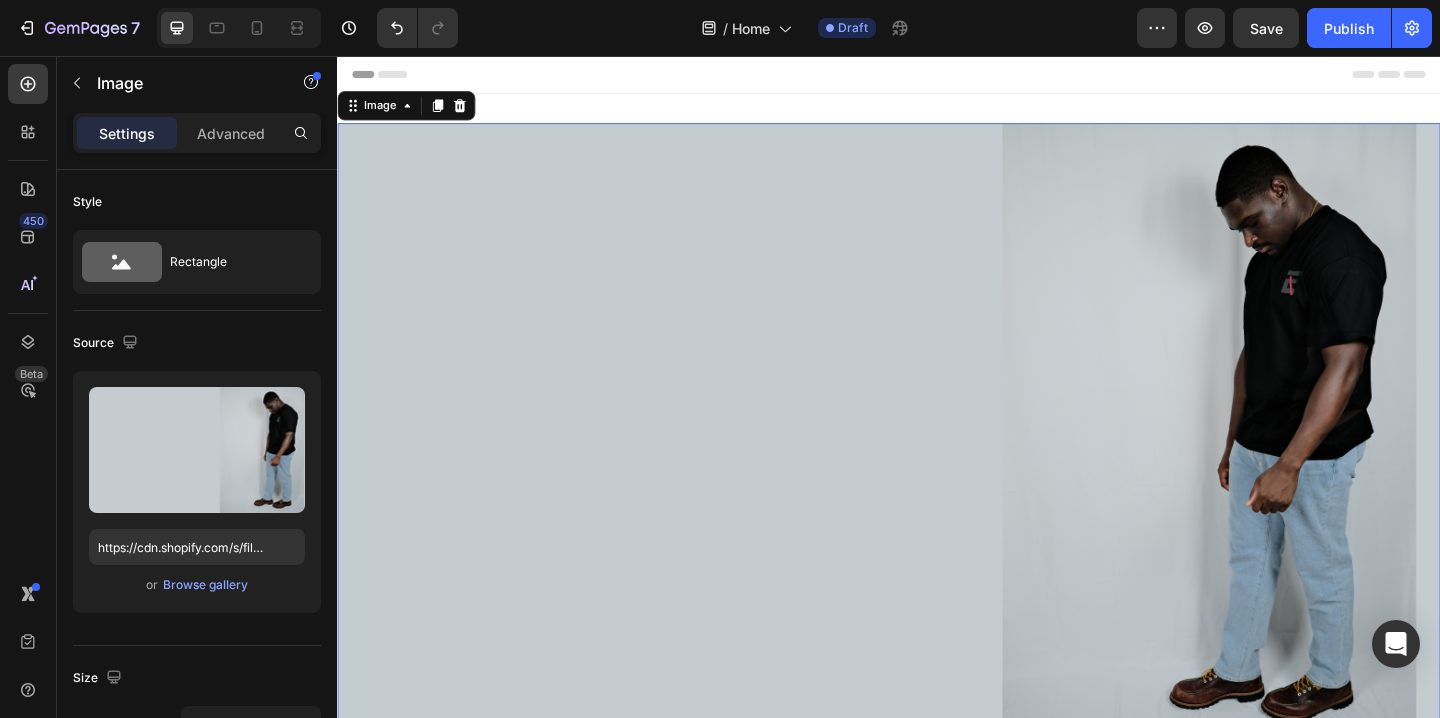 click at bounding box center [937, 466] 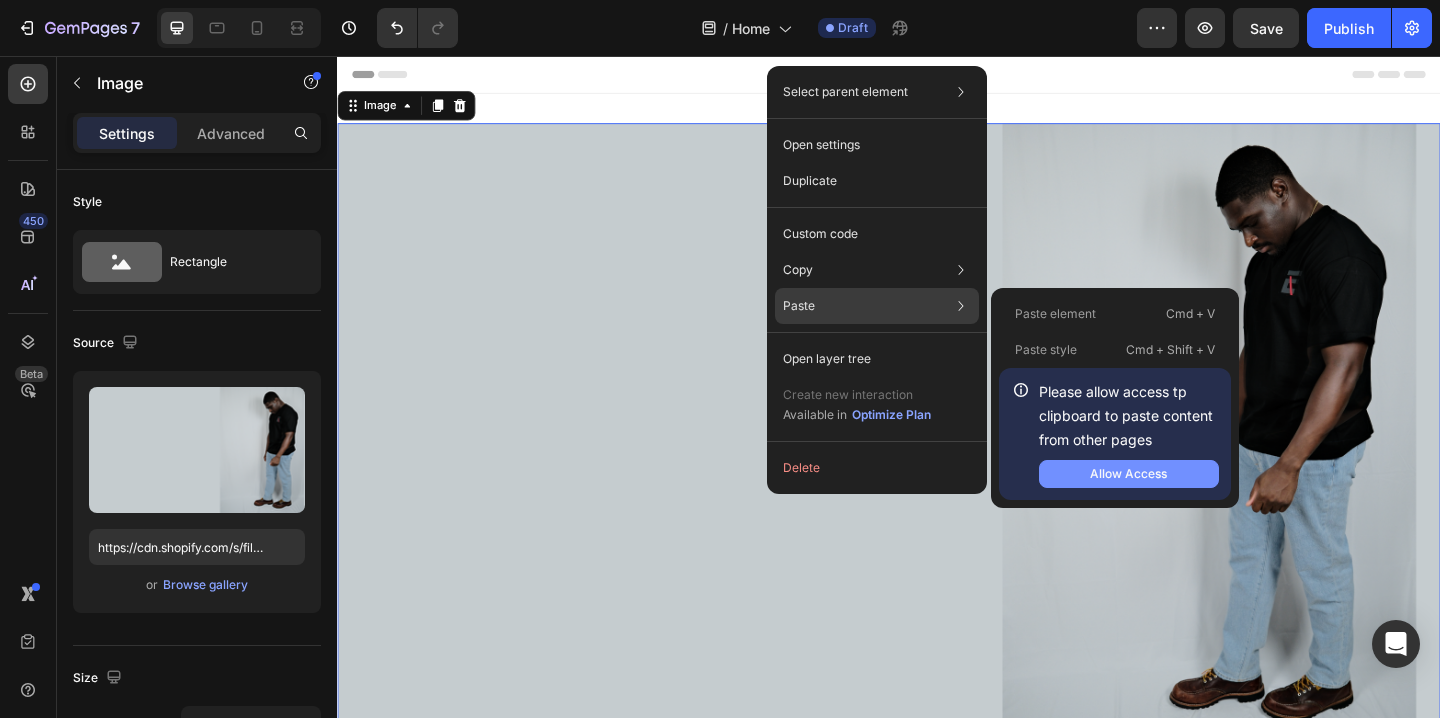 click on "Allow Access" at bounding box center [1129, 474] 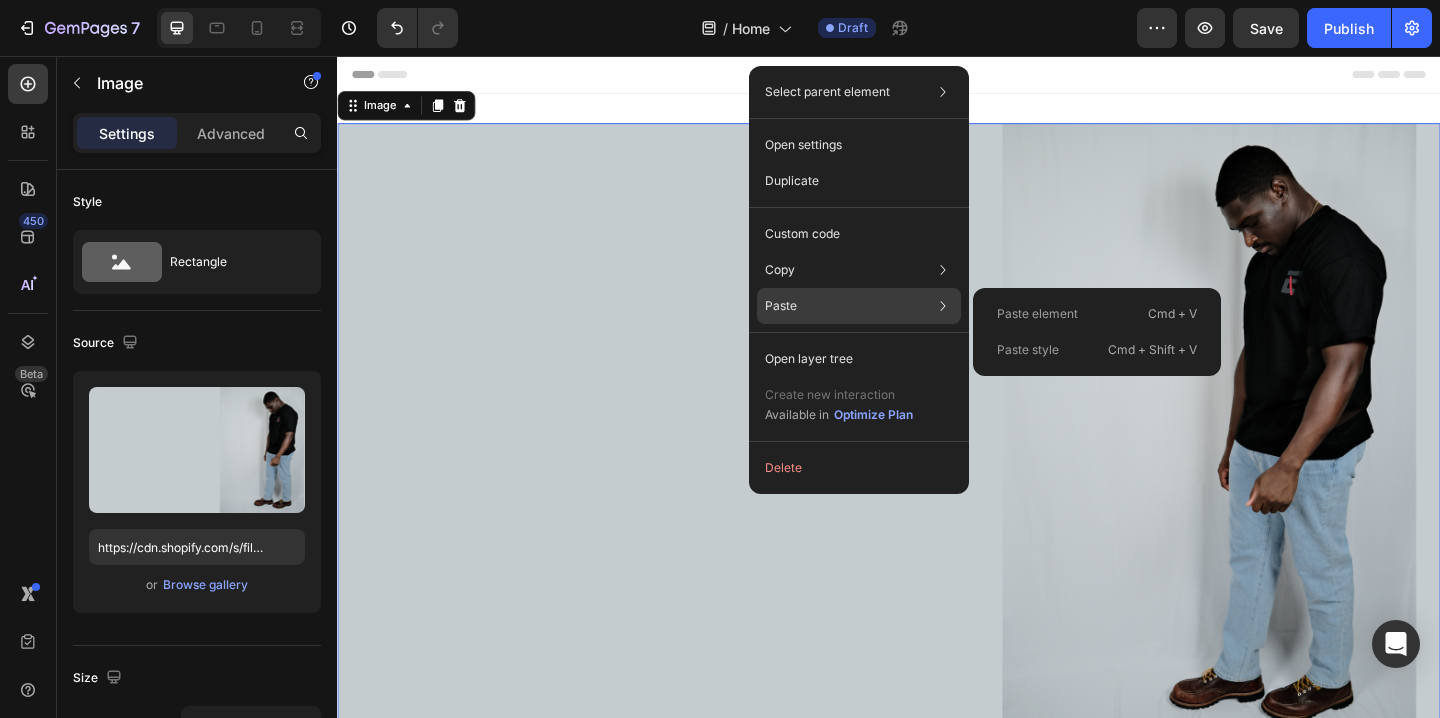 click on "Paste Paste element  Cmd + V Paste style  Cmd + Shift + V" 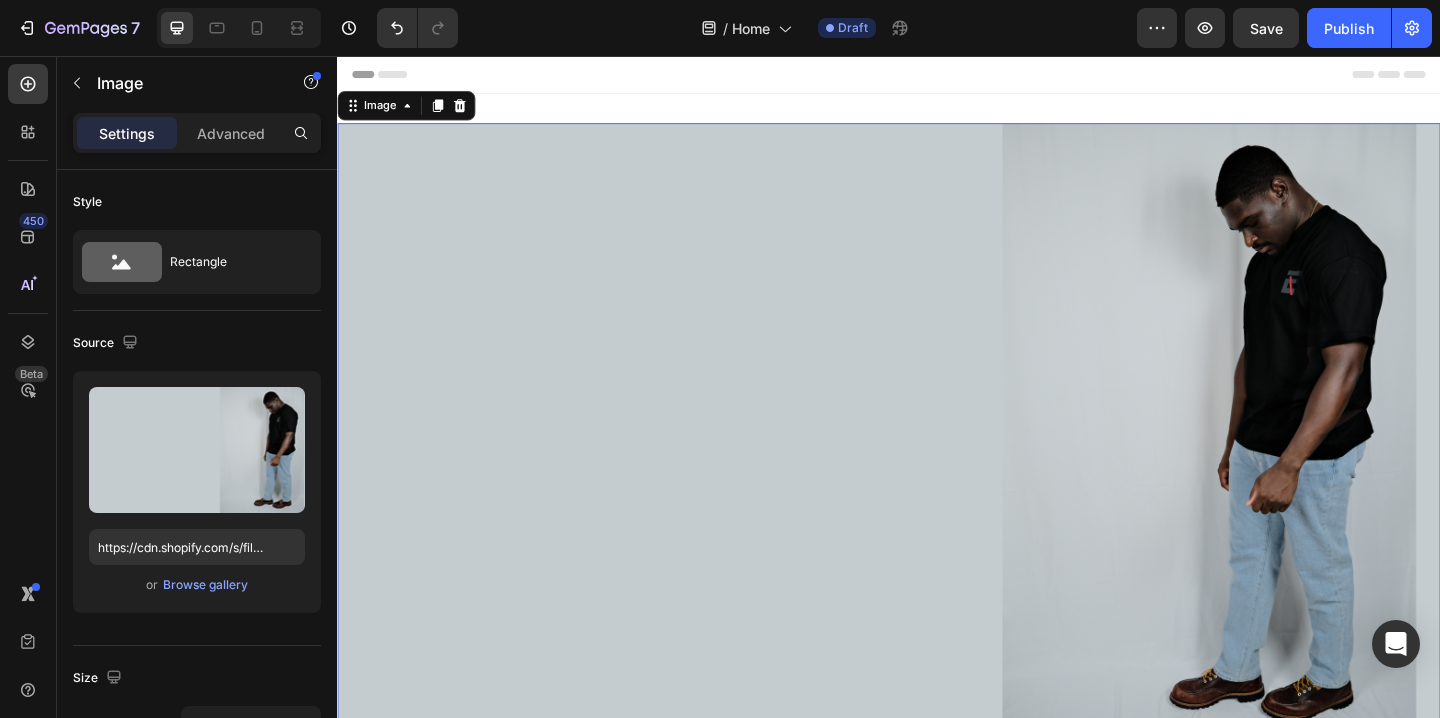 click at bounding box center (937, 466) 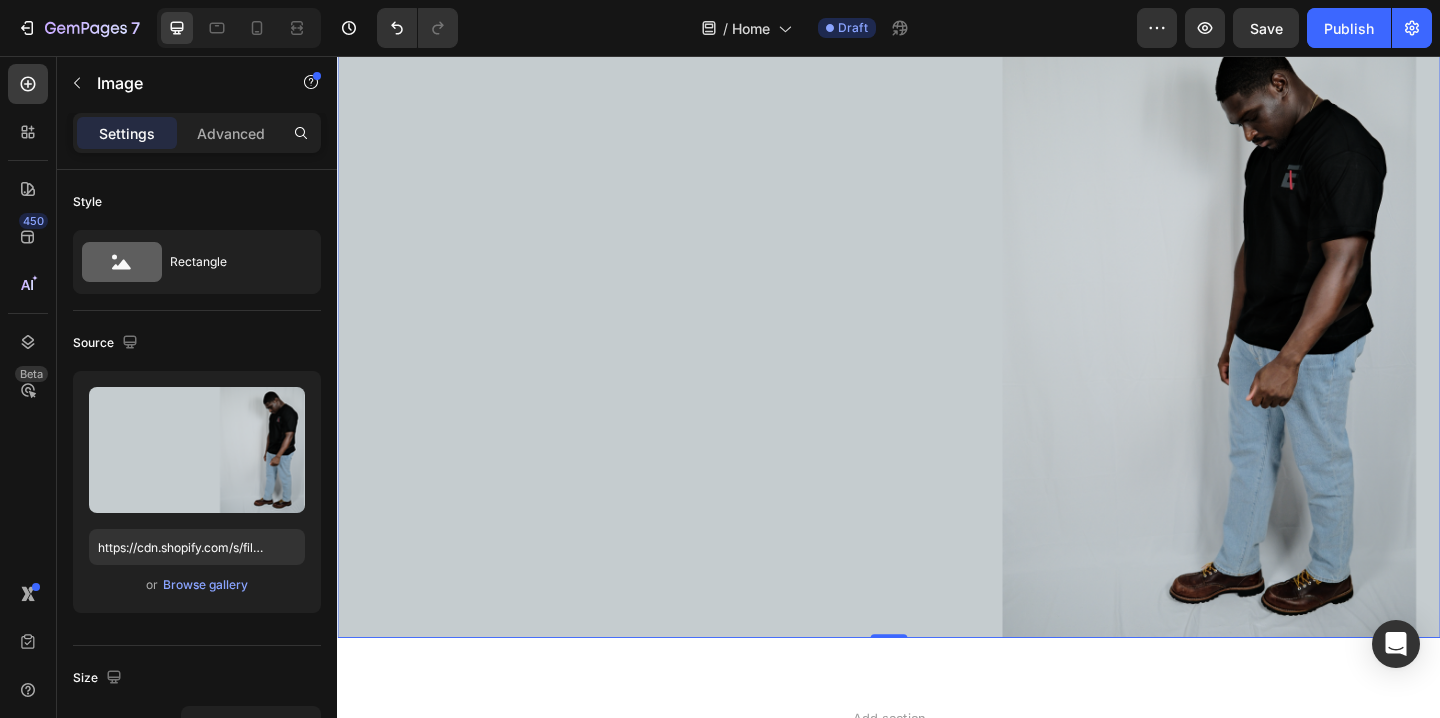 scroll, scrollTop: 32, scrollLeft: 0, axis: vertical 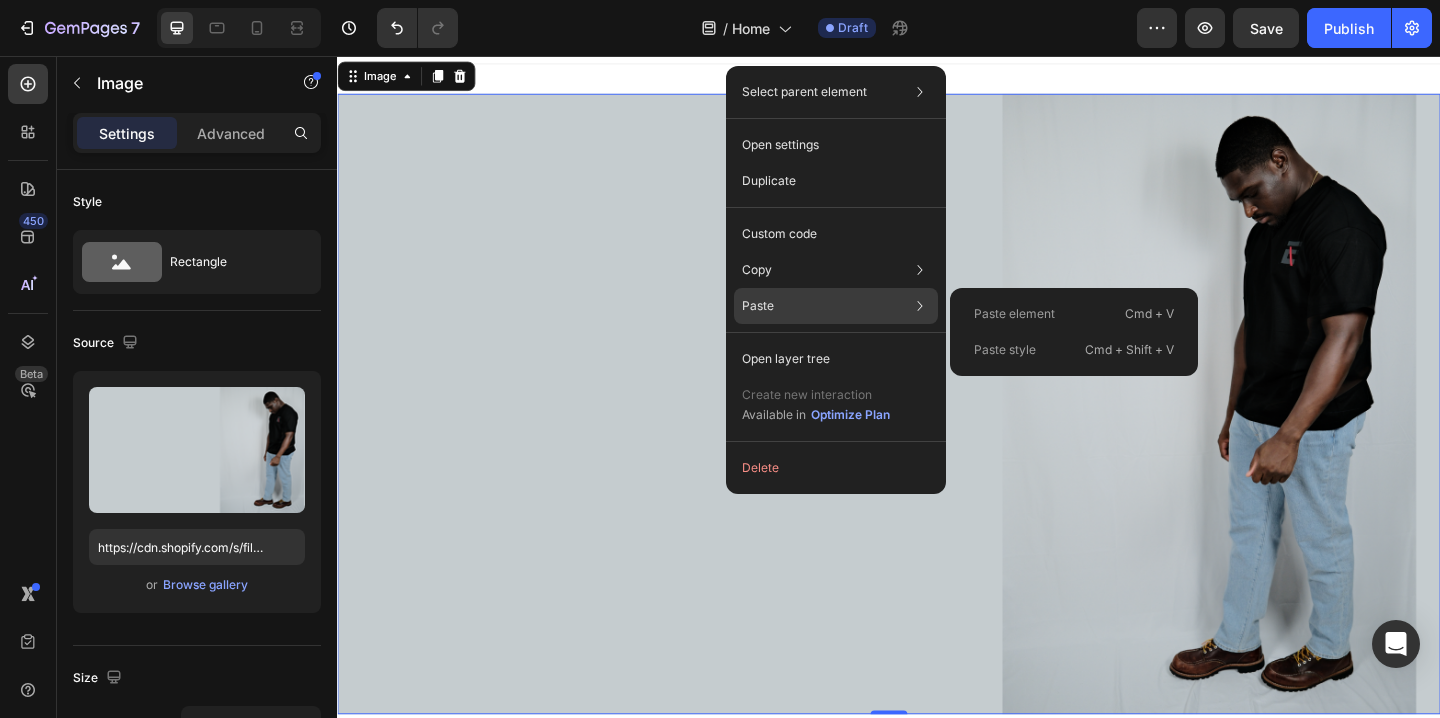 click on "Paste style  Cmd + Shift + V" 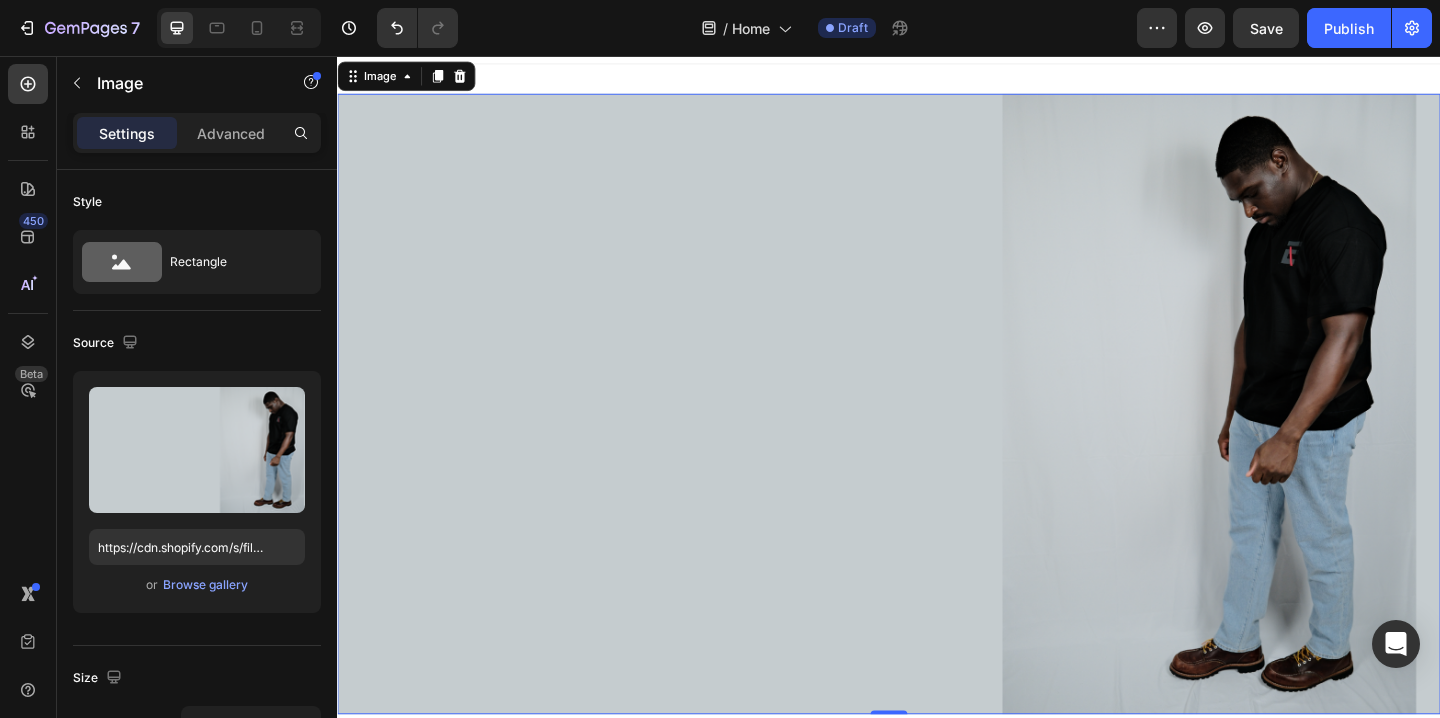 click at bounding box center (937, 434) 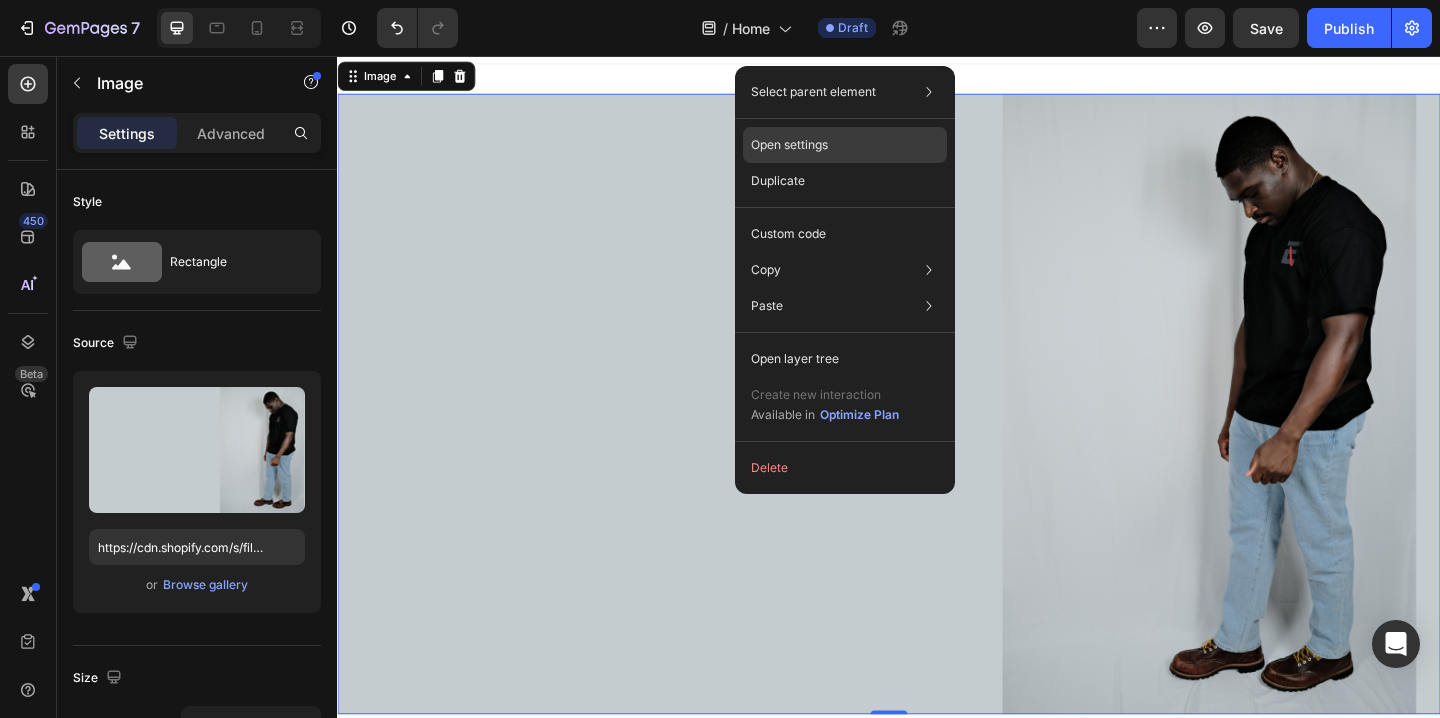 click on "Open settings" at bounding box center [789, 145] 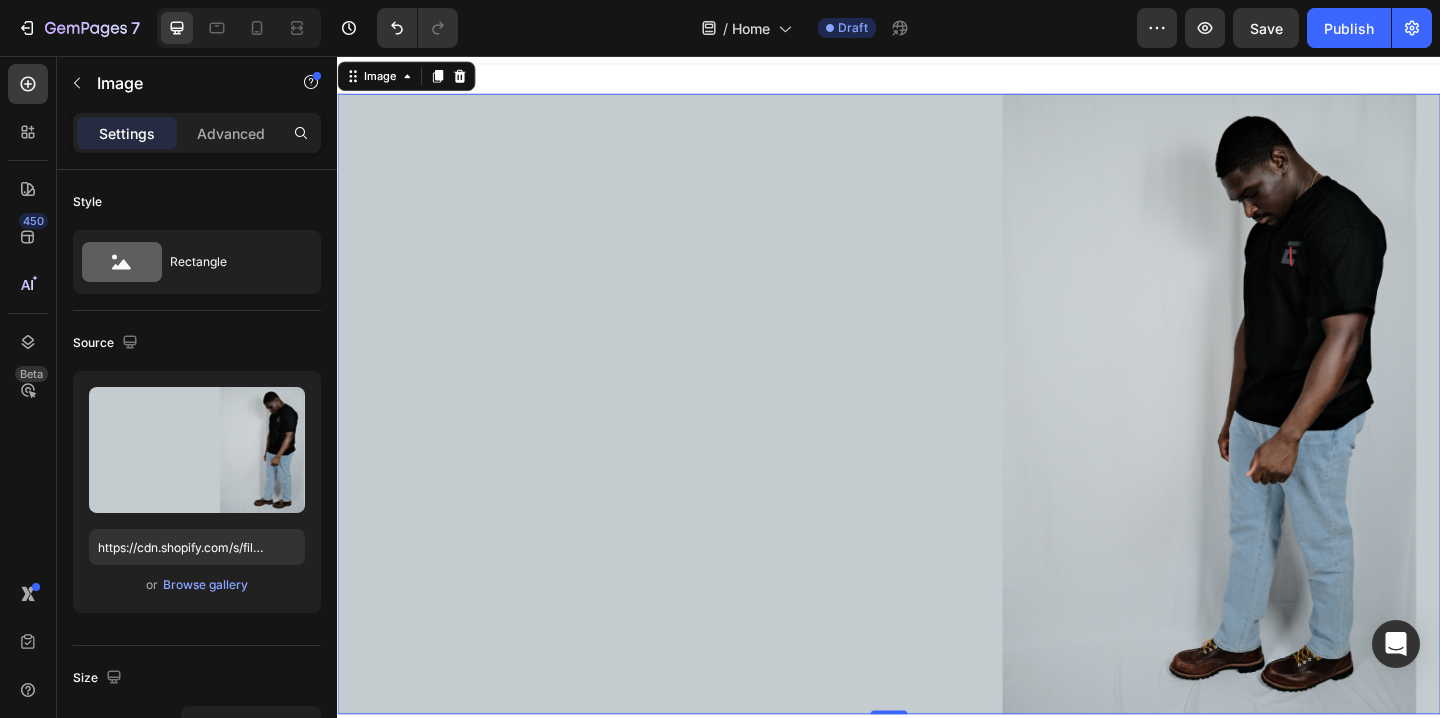click at bounding box center [937, 434] 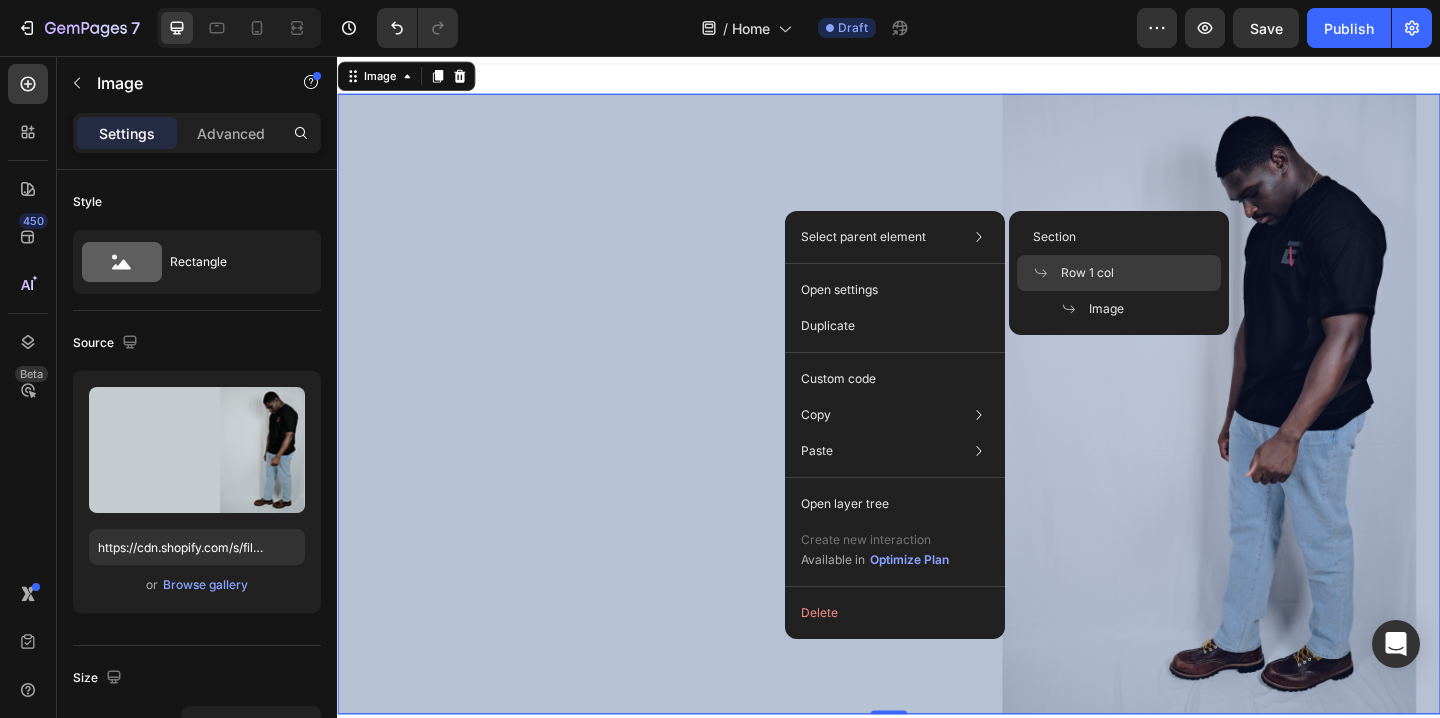 click on "Row 1 col" at bounding box center [1087, 273] 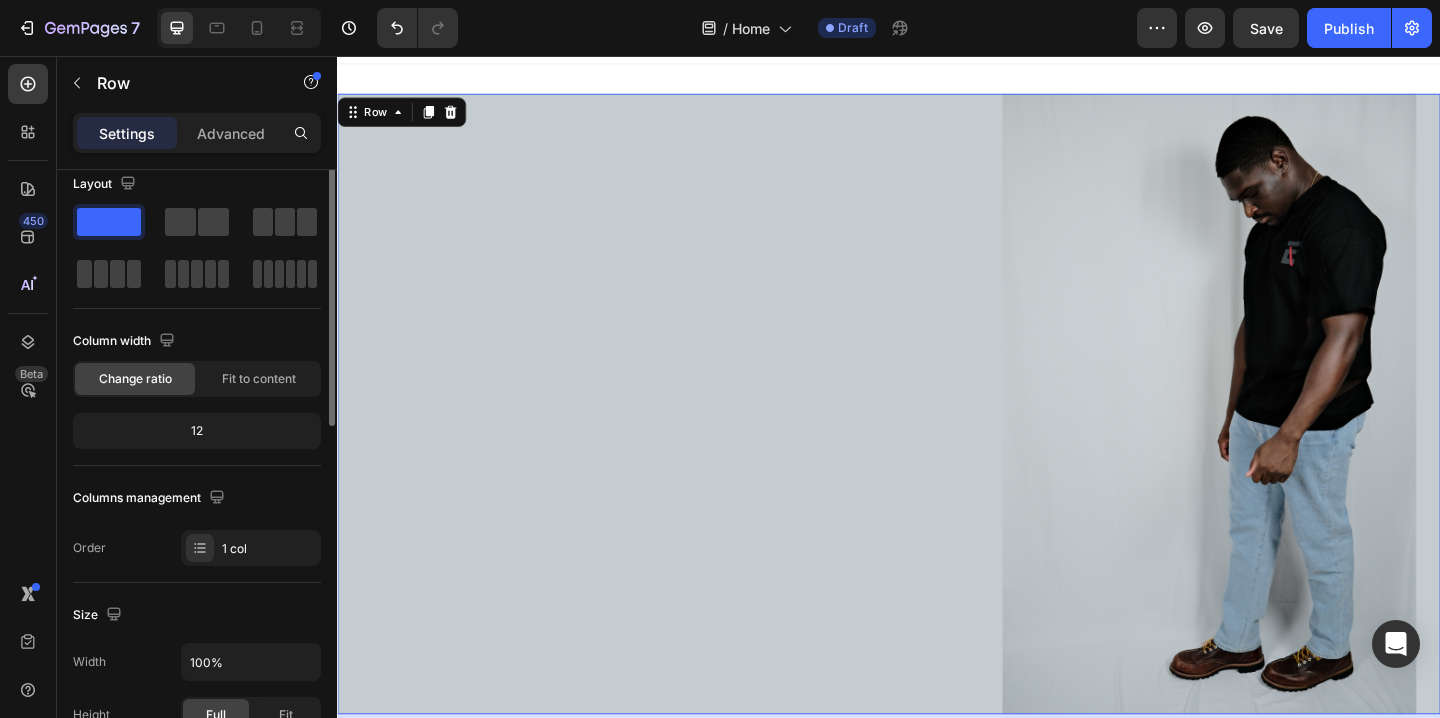 scroll, scrollTop: 0, scrollLeft: 0, axis: both 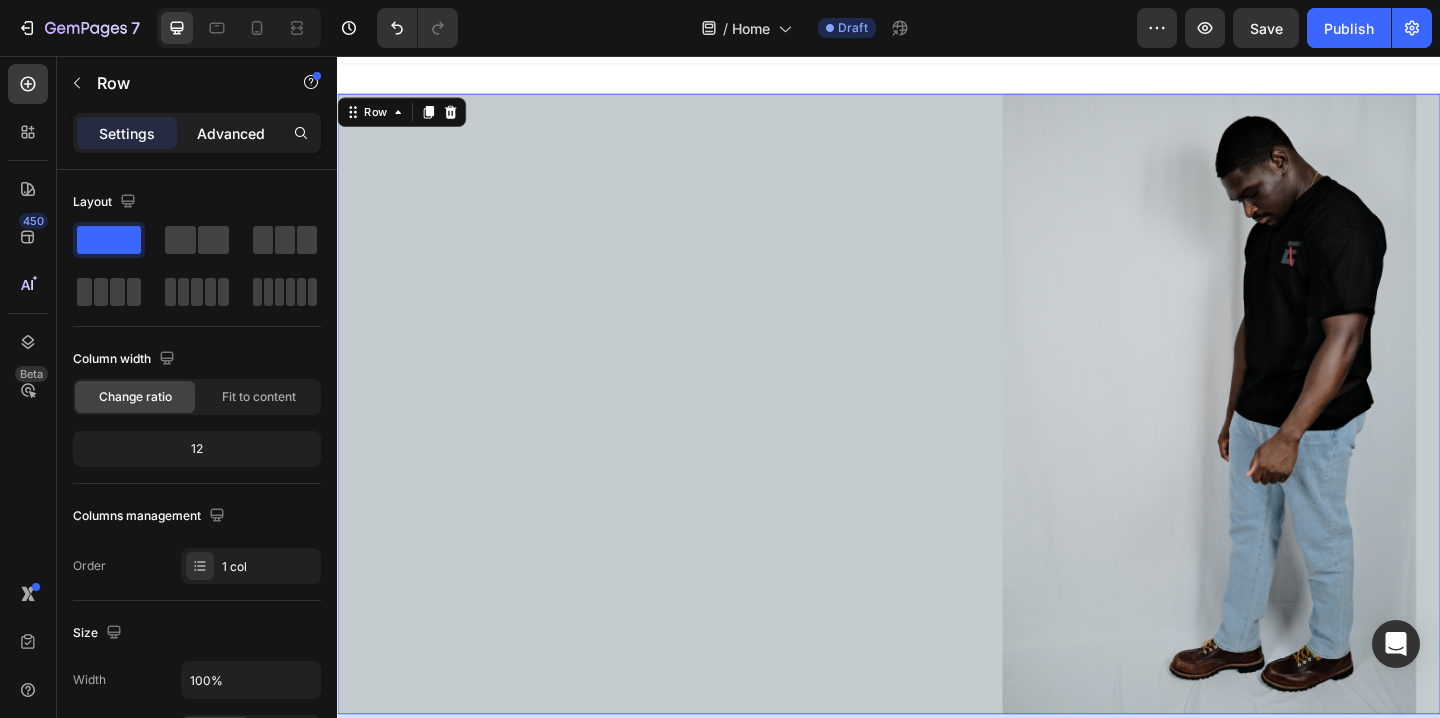 click on "Advanced" 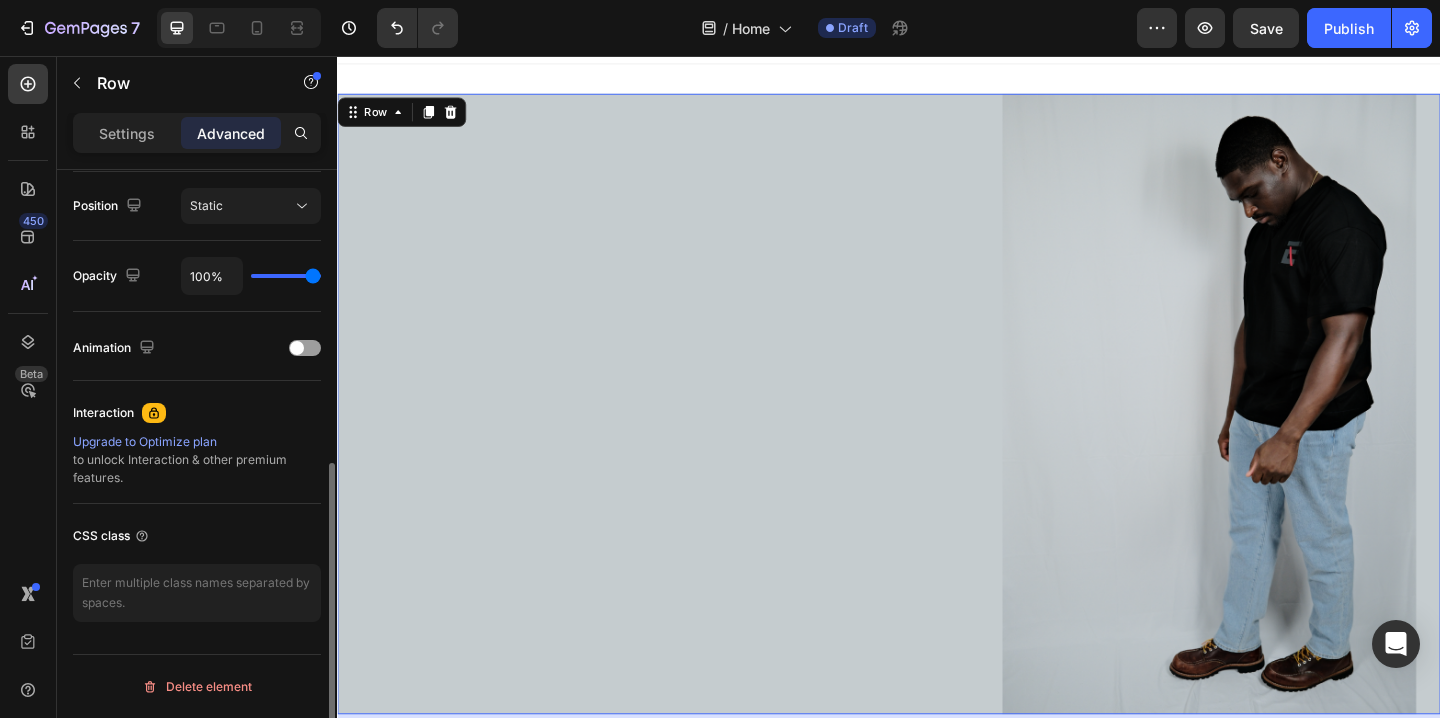 scroll, scrollTop: 0, scrollLeft: 0, axis: both 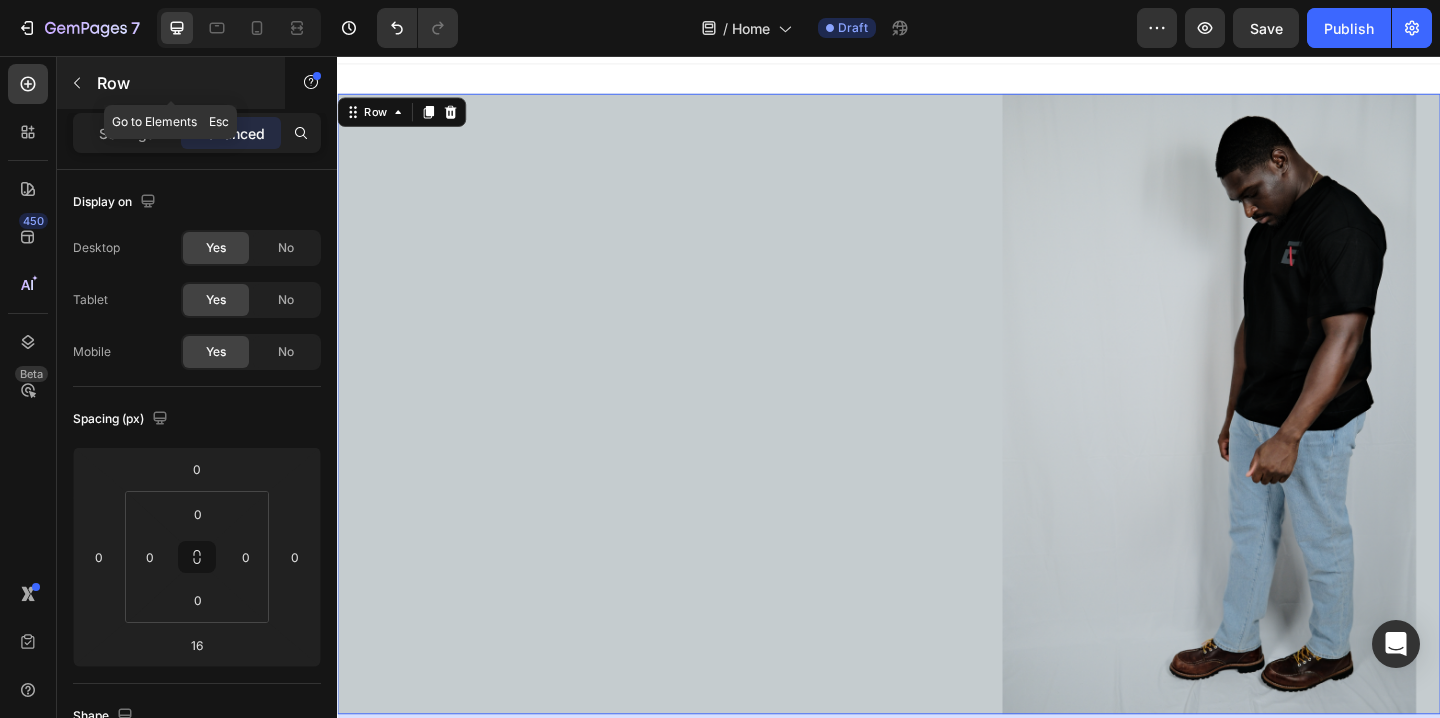 click 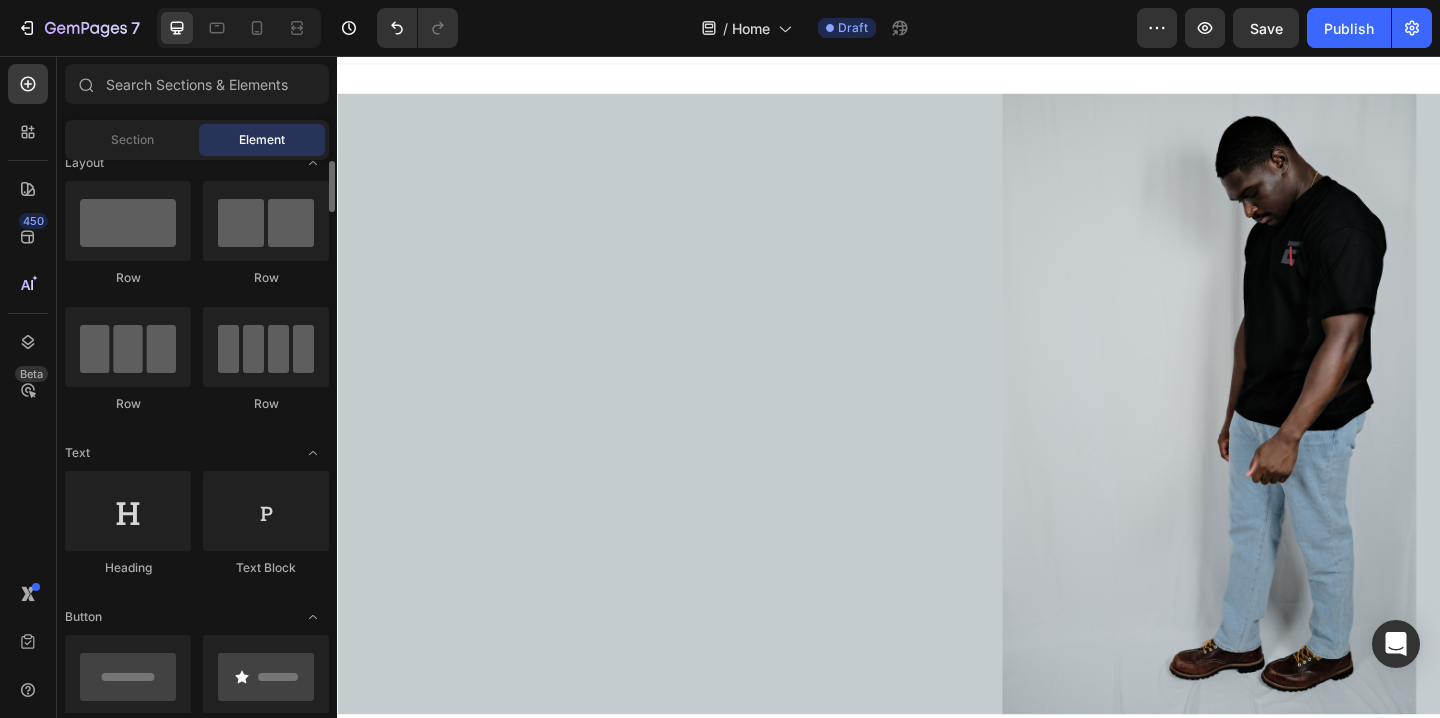 scroll, scrollTop: 0, scrollLeft: 0, axis: both 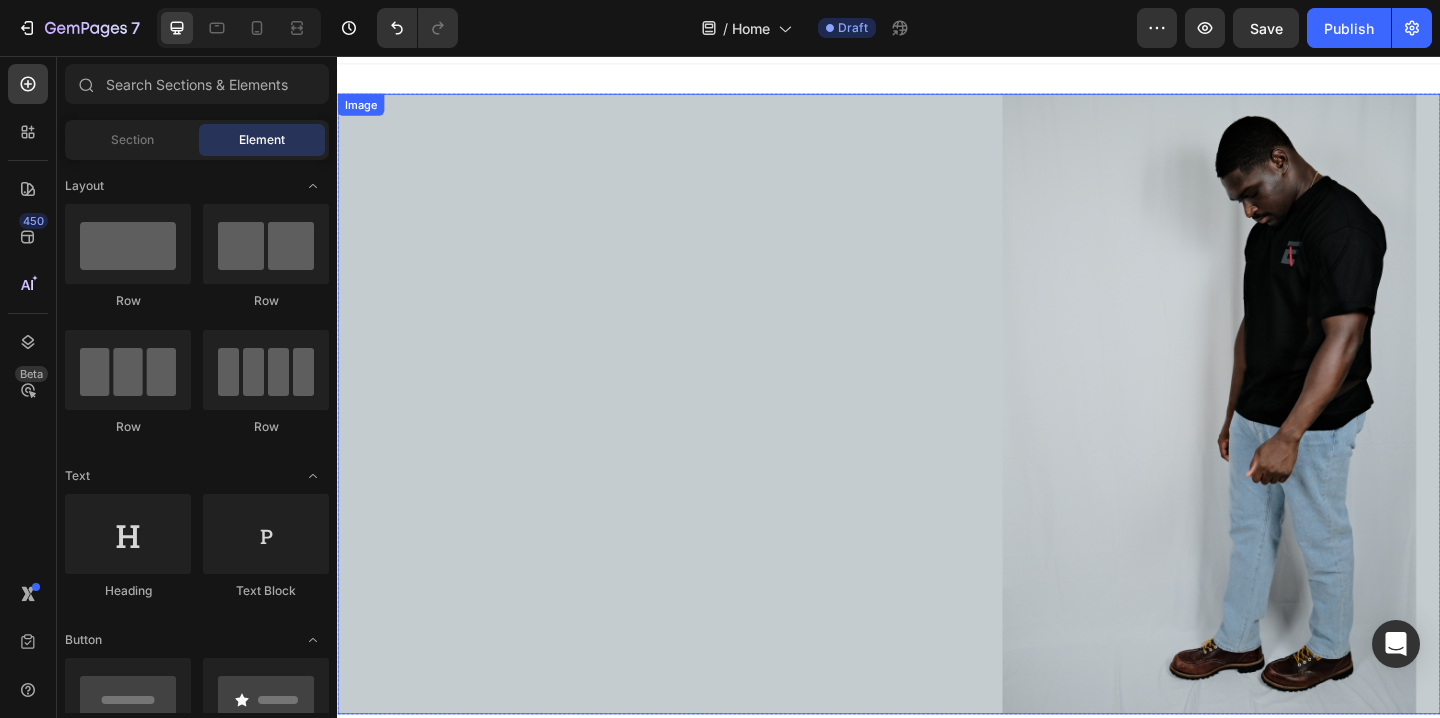 click at bounding box center [937, 434] 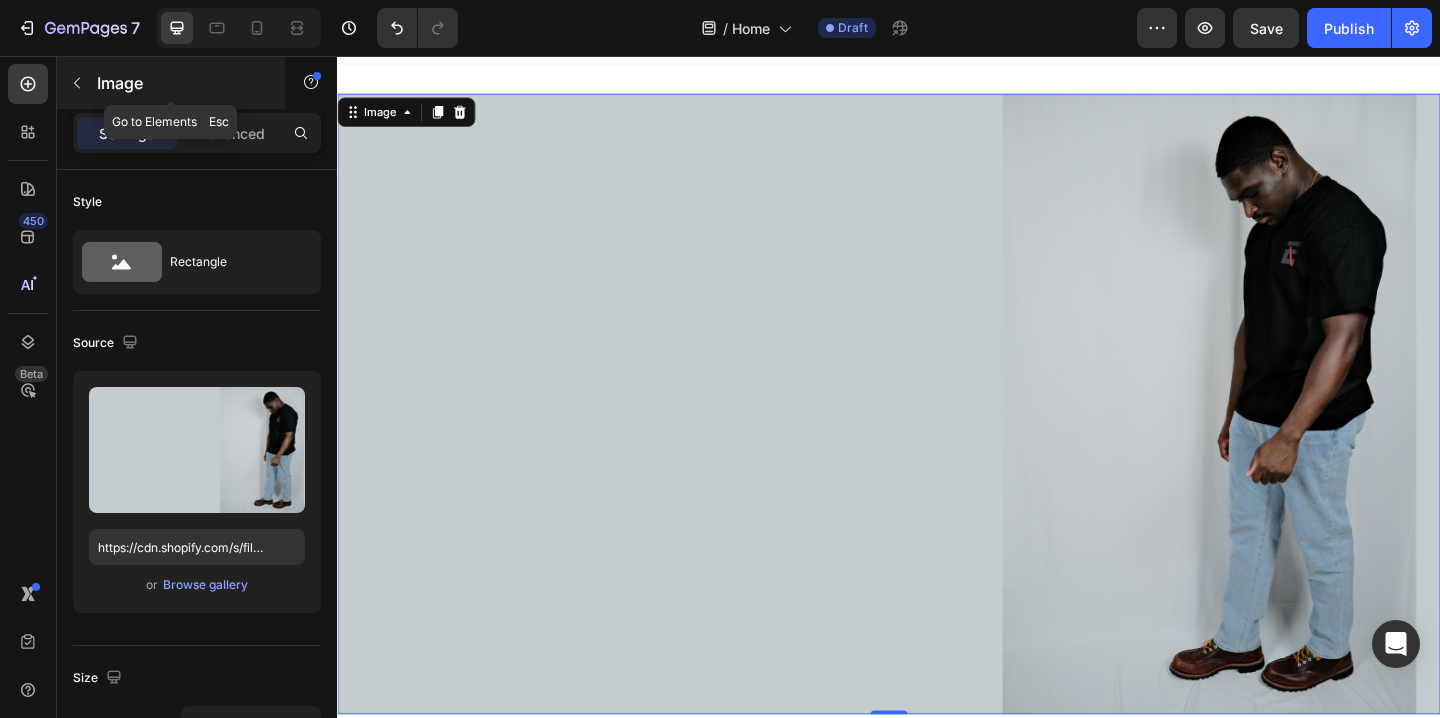 click at bounding box center [77, 83] 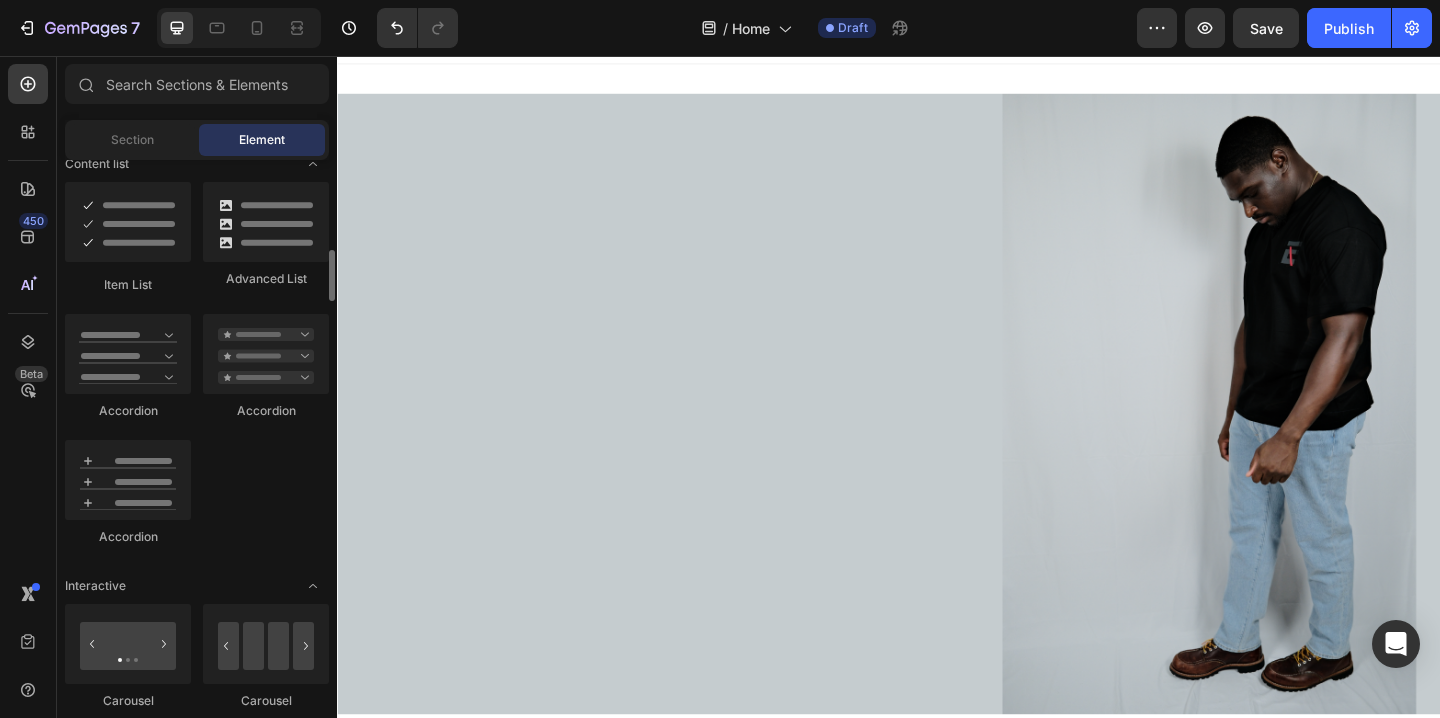 scroll, scrollTop: 1544, scrollLeft: 0, axis: vertical 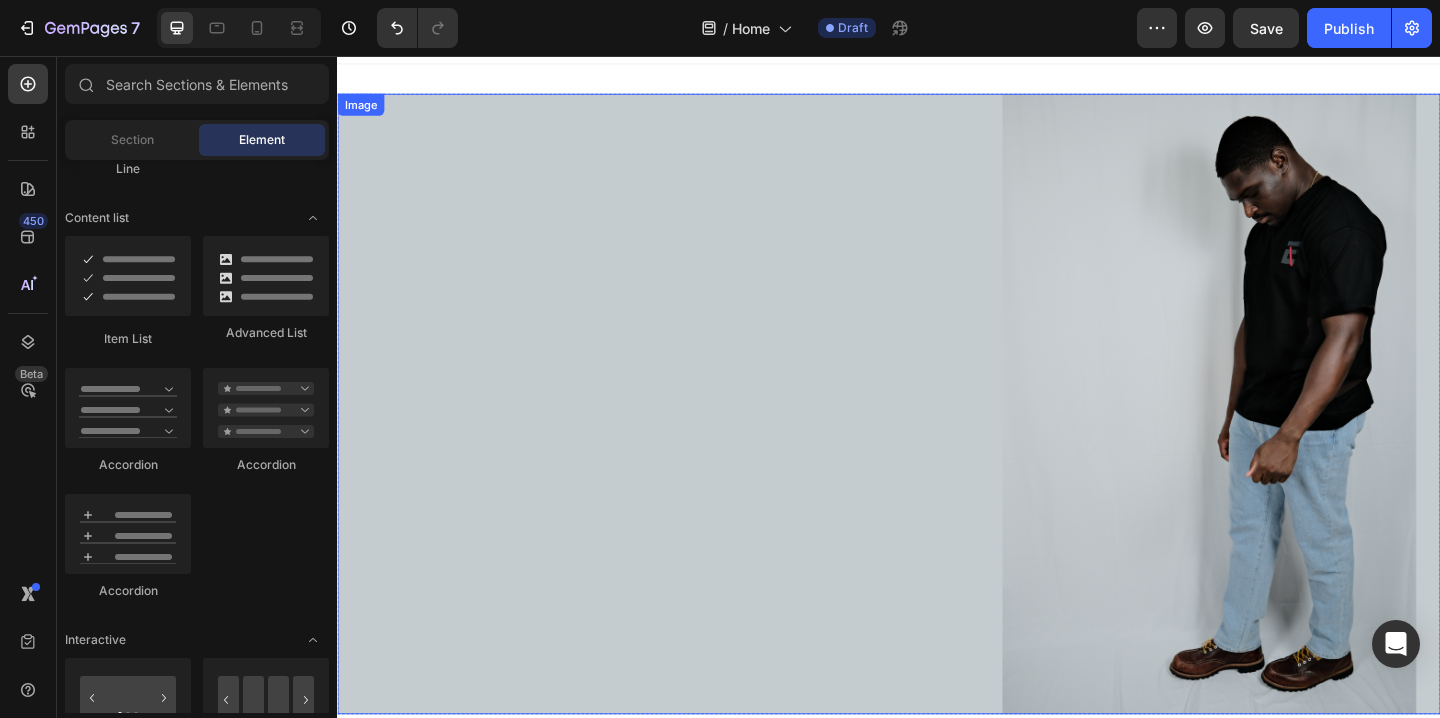 click at bounding box center [937, 434] 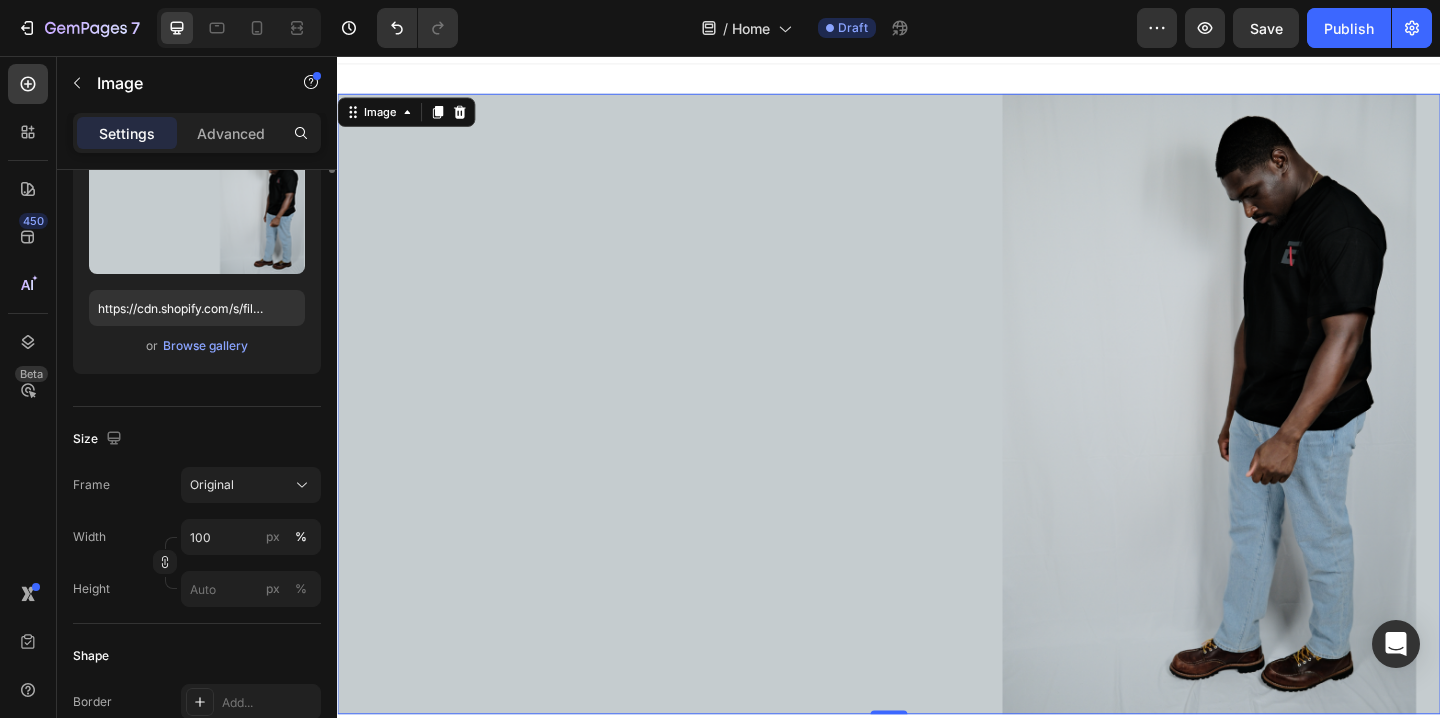 scroll, scrollTop: 0, scrollLeft: 0, axis: both 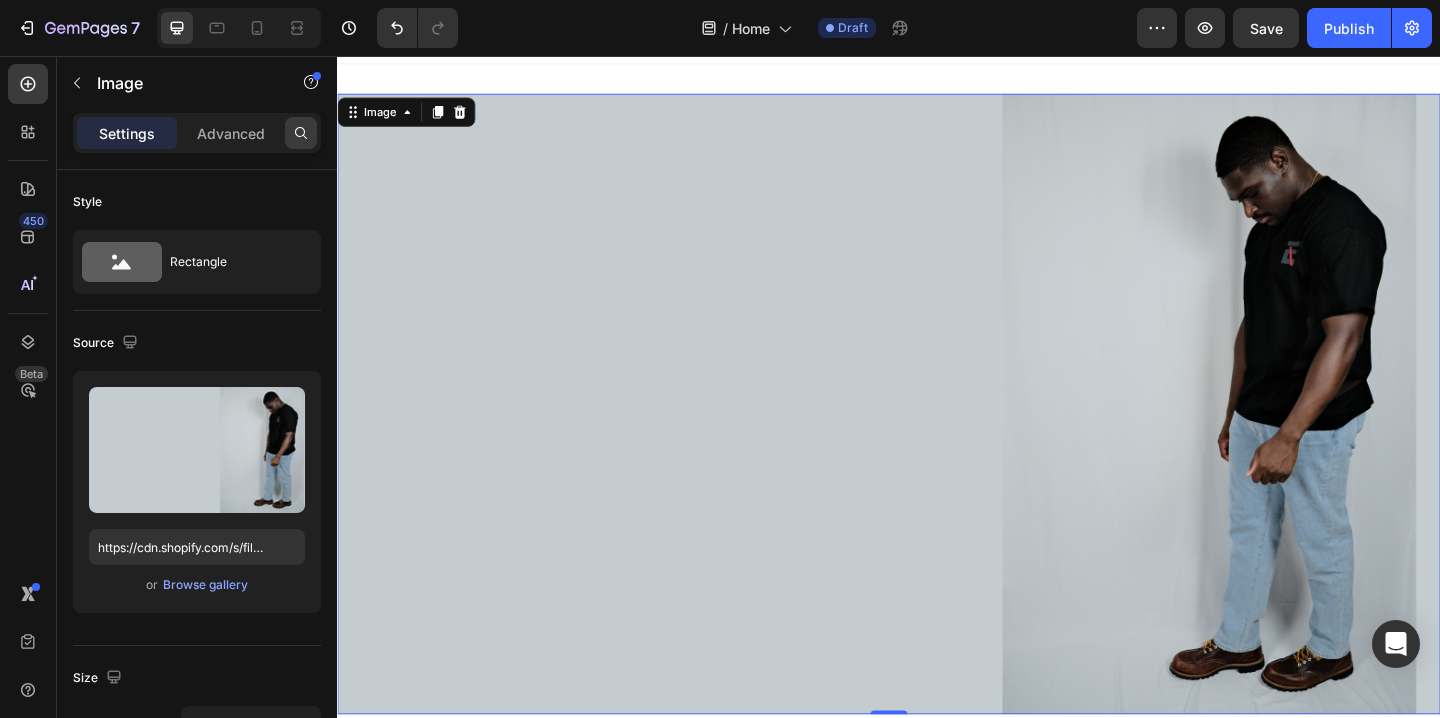 click at bounding box center [301, 133] 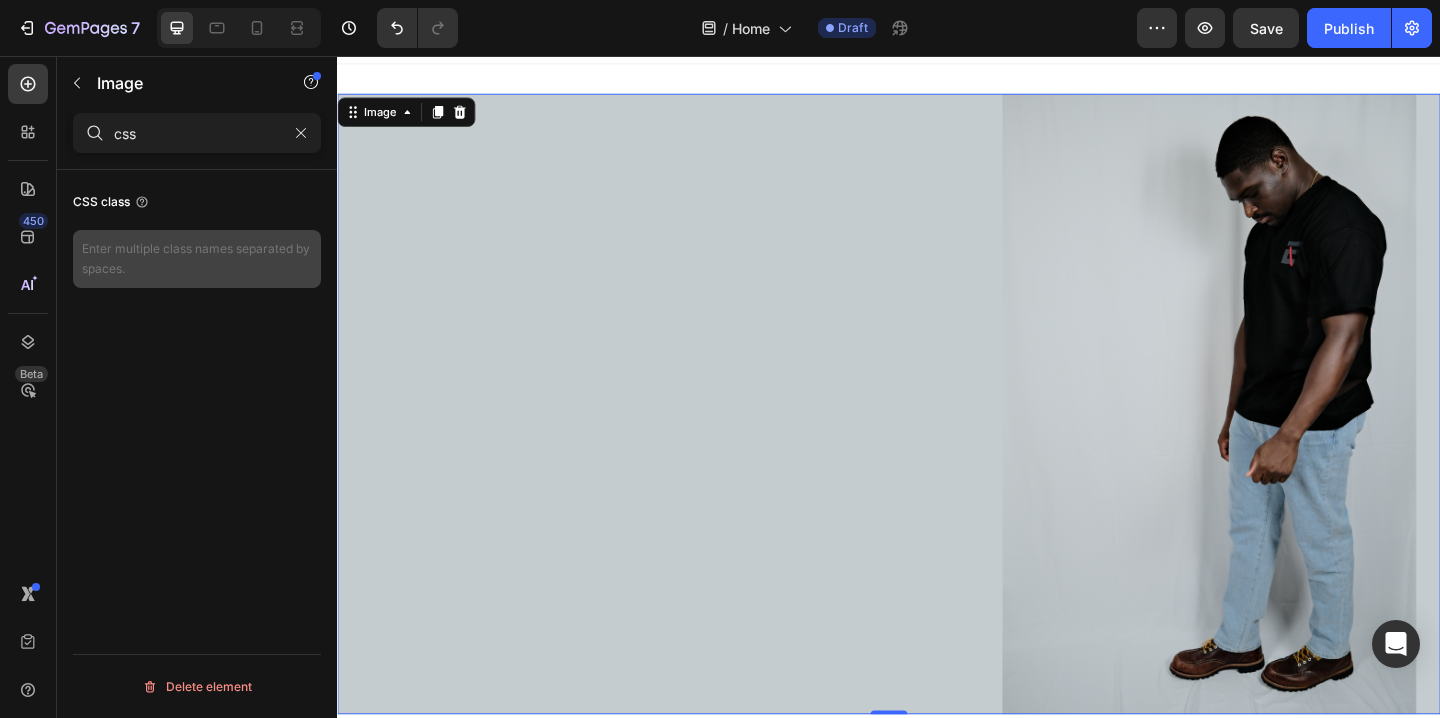 type on "css" 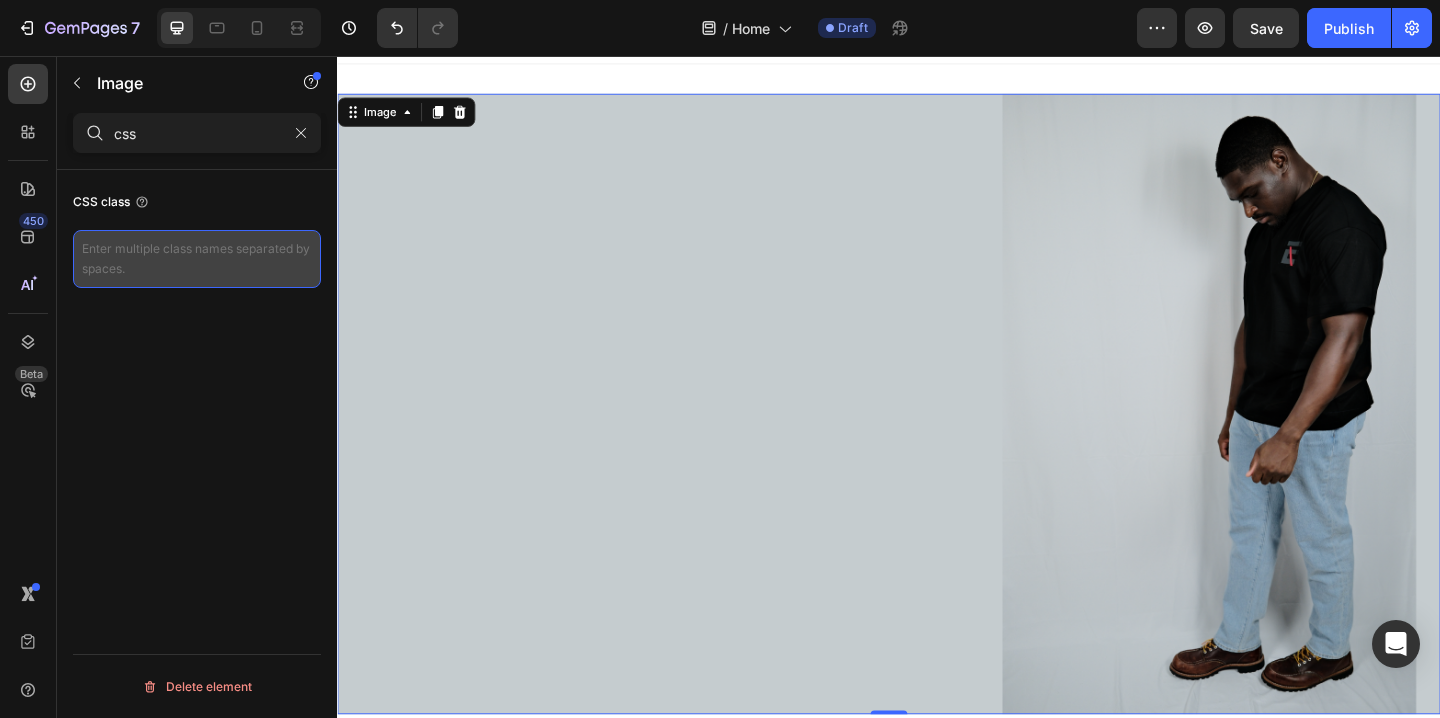 click at bounding box center (197, 259) 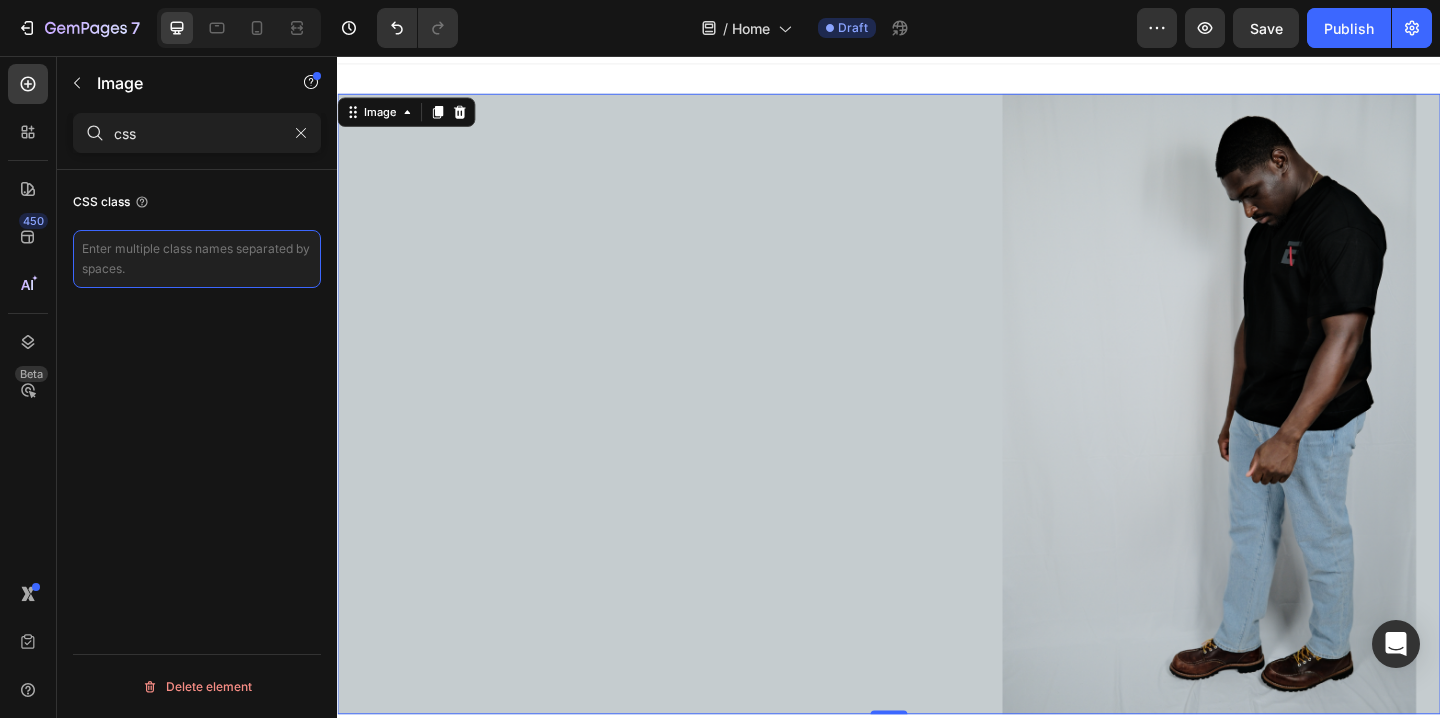 click at bounding box center (197, 259) 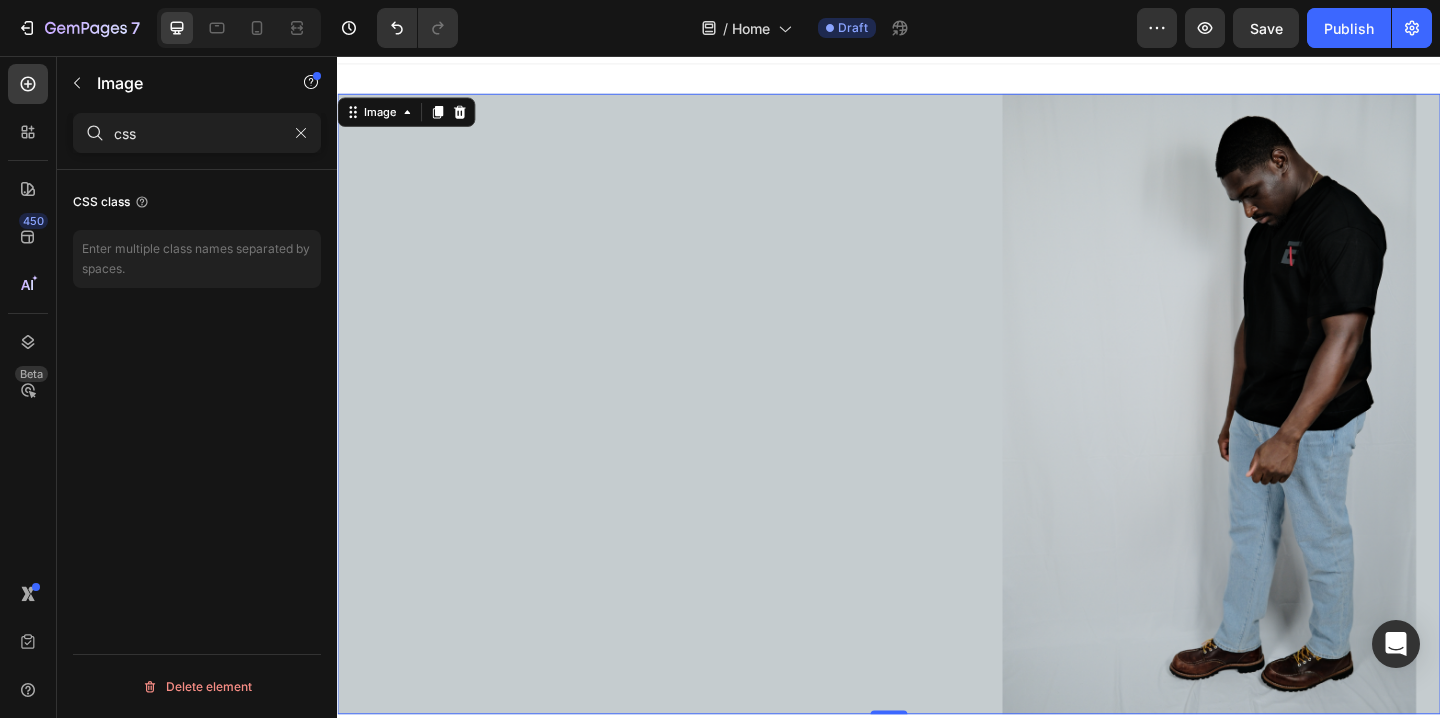 click on "CSS class Delete element" at bounding box center (197, 472) 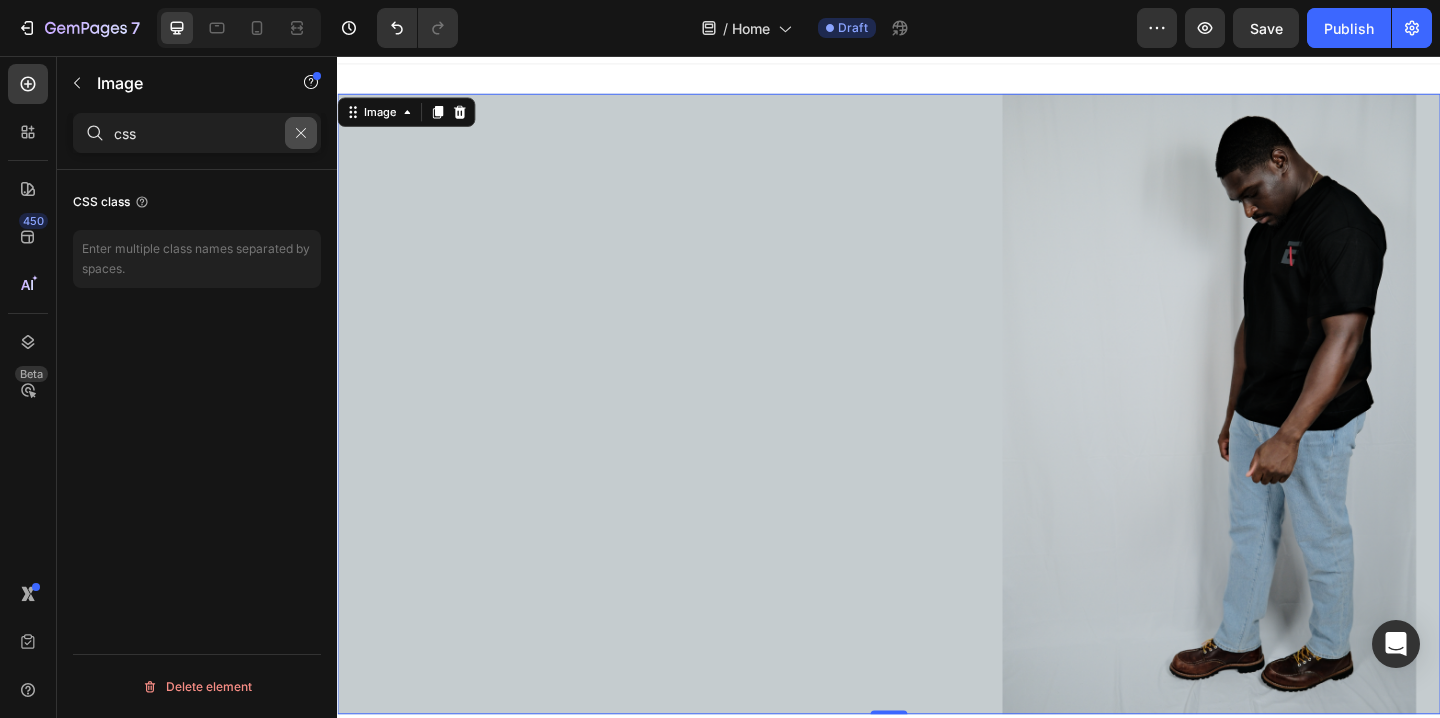 click 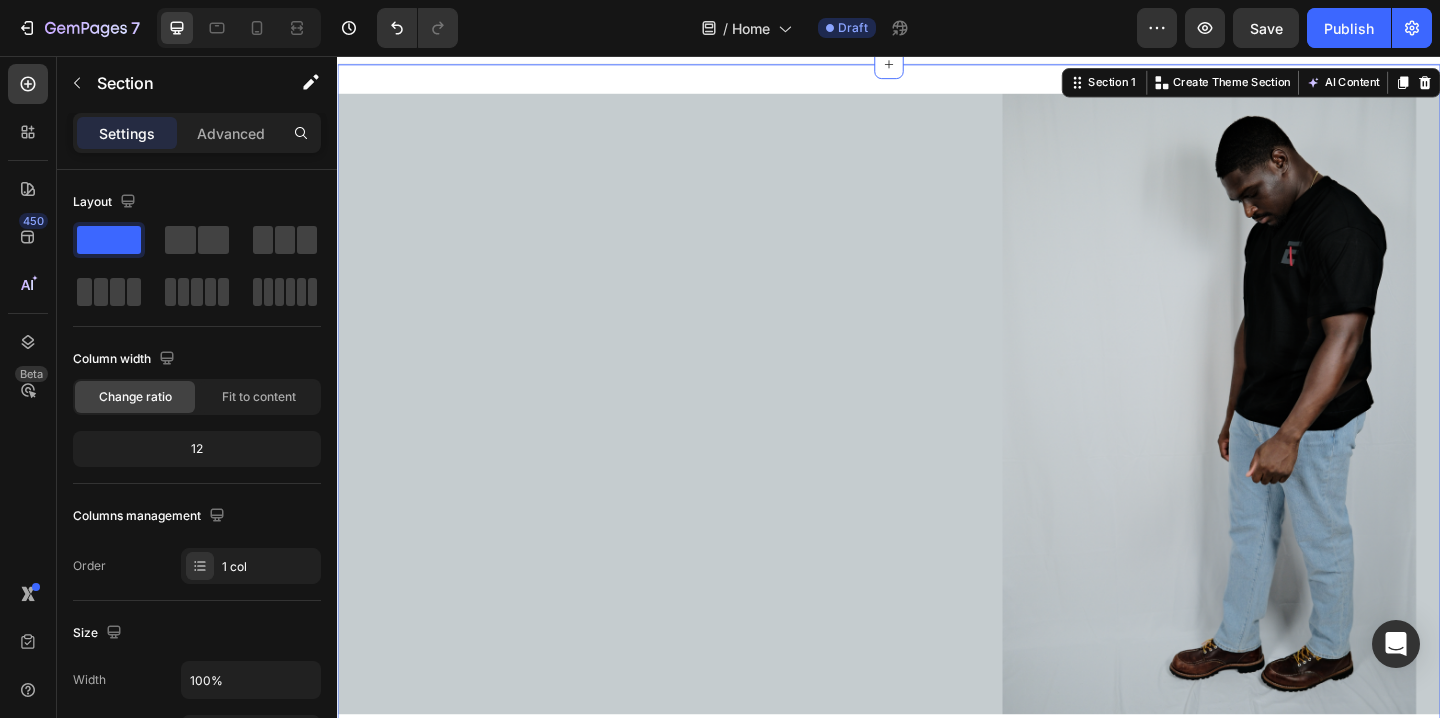click on "Image Row Section 1   You can create reusable sections Create Theme Section AI Content Write with GemAI What would you like to describe here? Tone and Voice Persuasive Product Black T shirt Show more Generate" at bounding box center [937, 442] 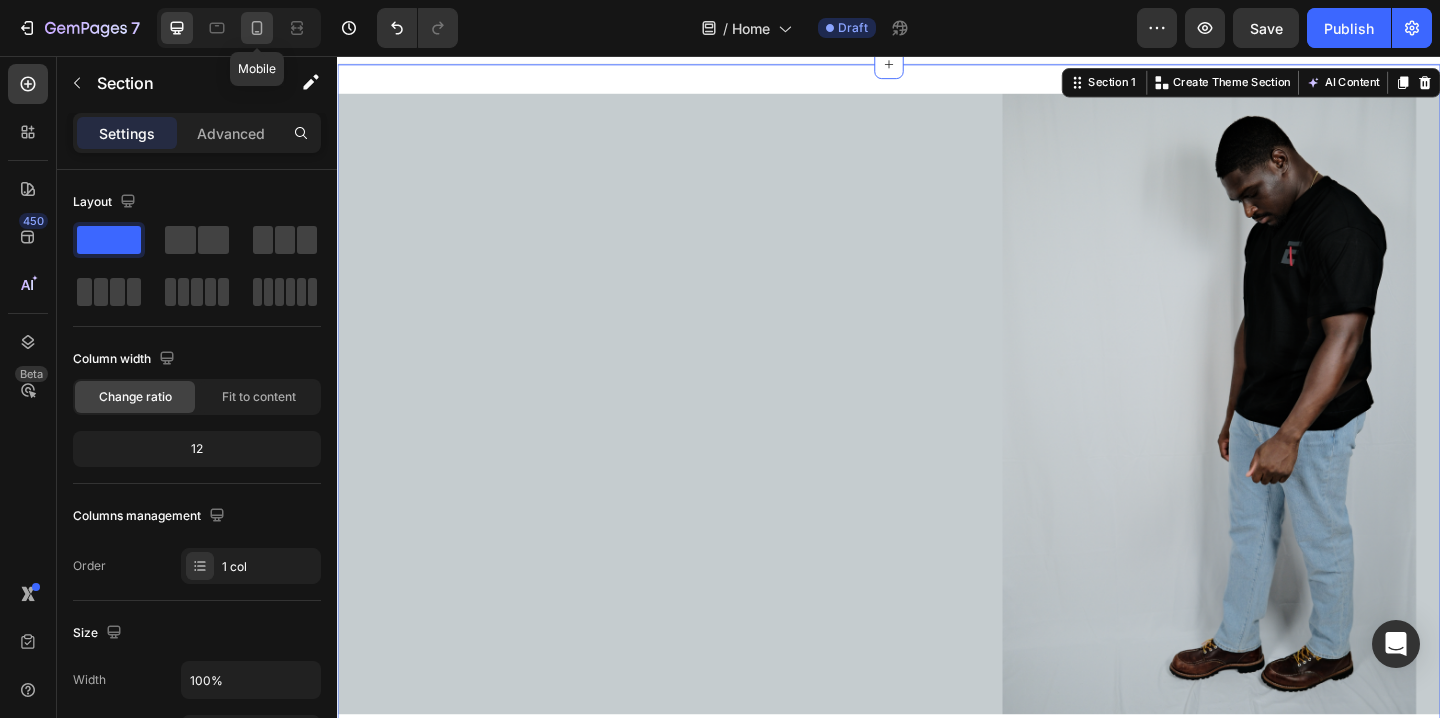 click 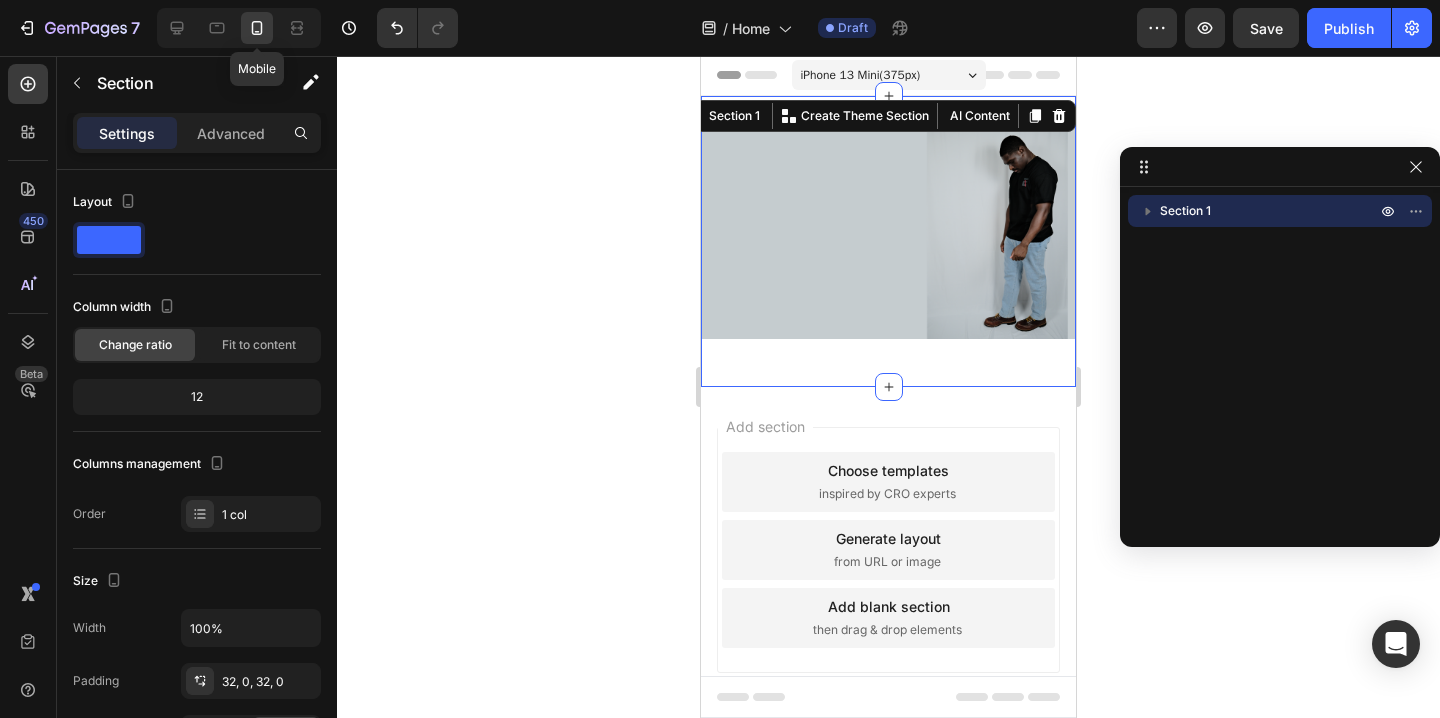 scroll, scrollTop: 0, scrollLeft: 0, axis: both 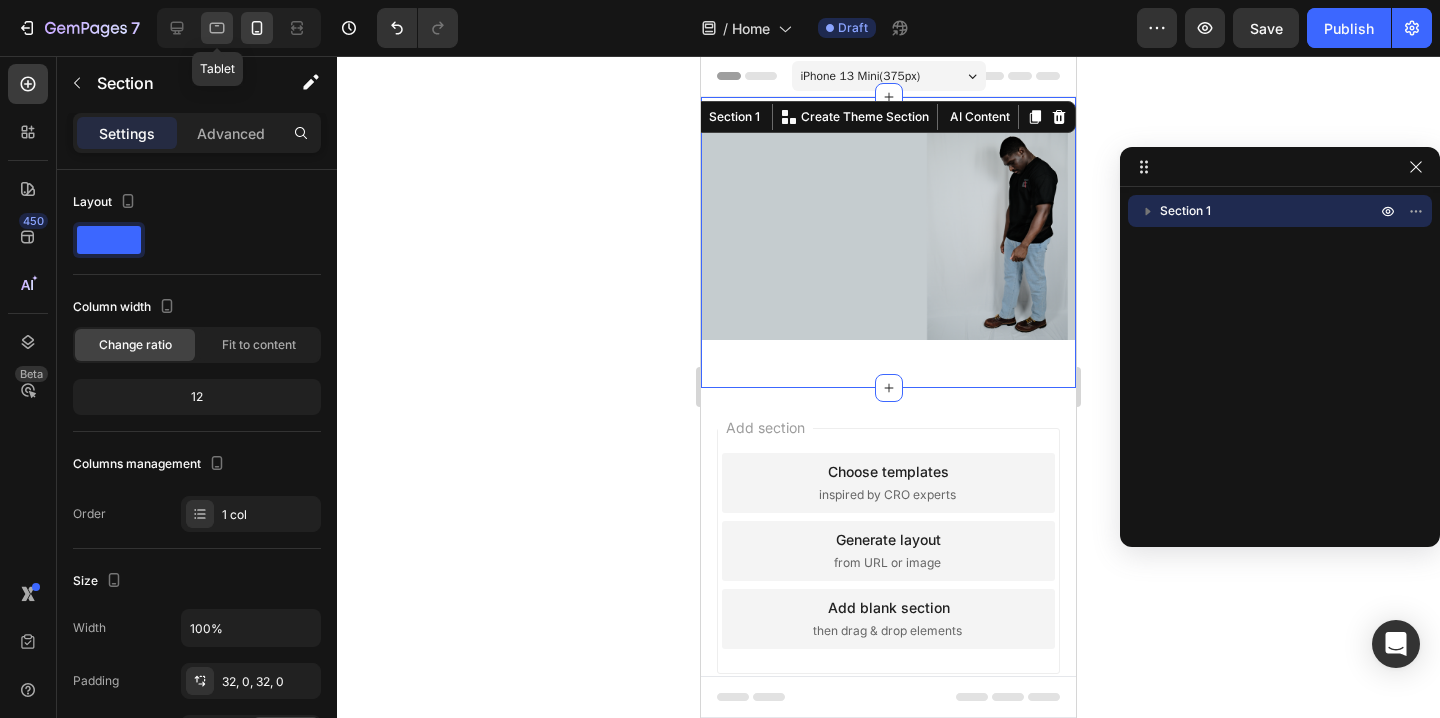 click 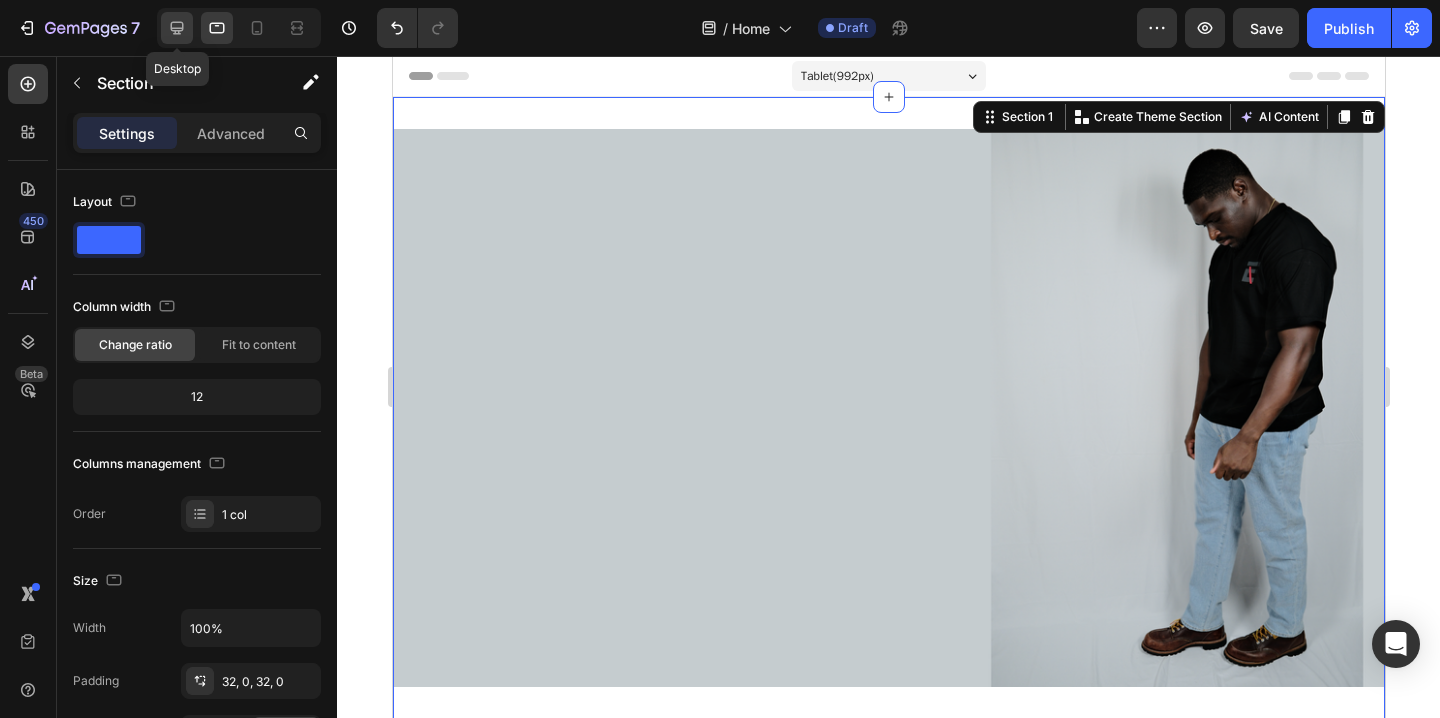 click 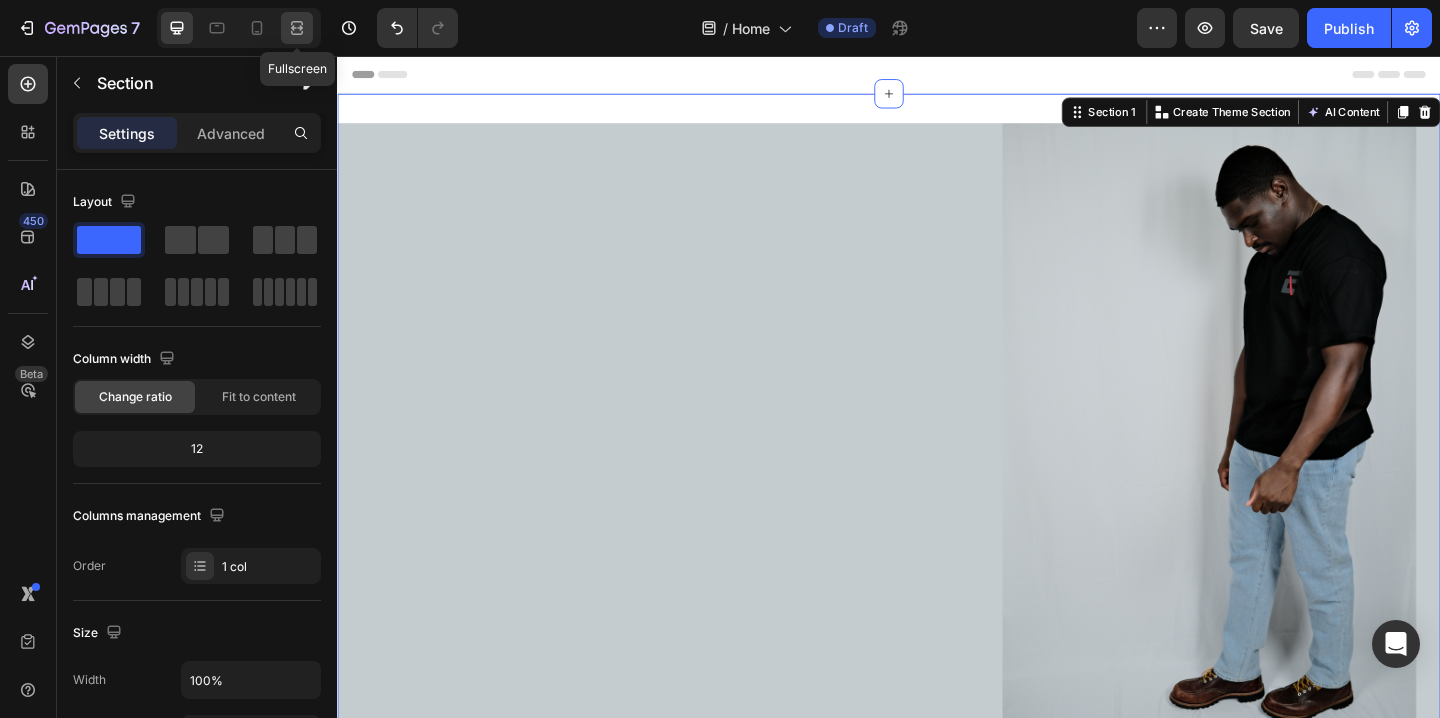 click 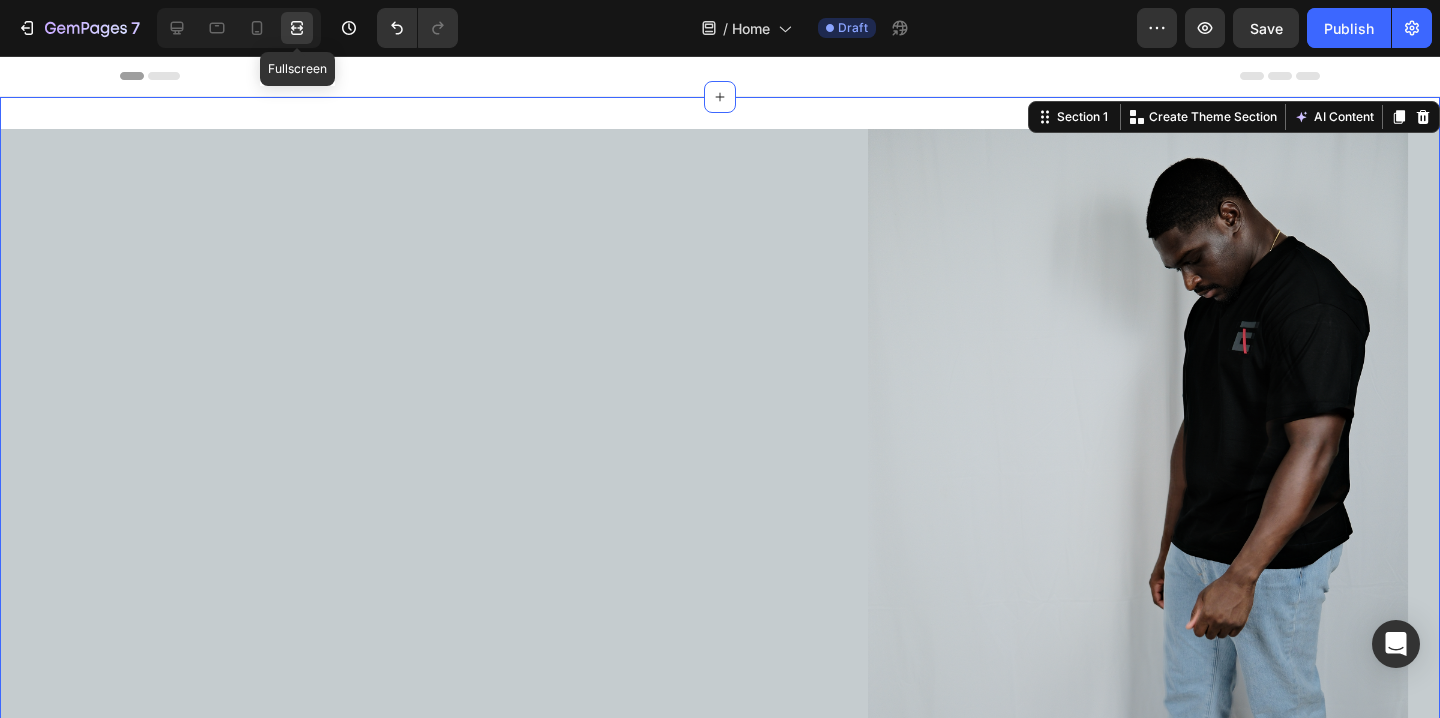 click 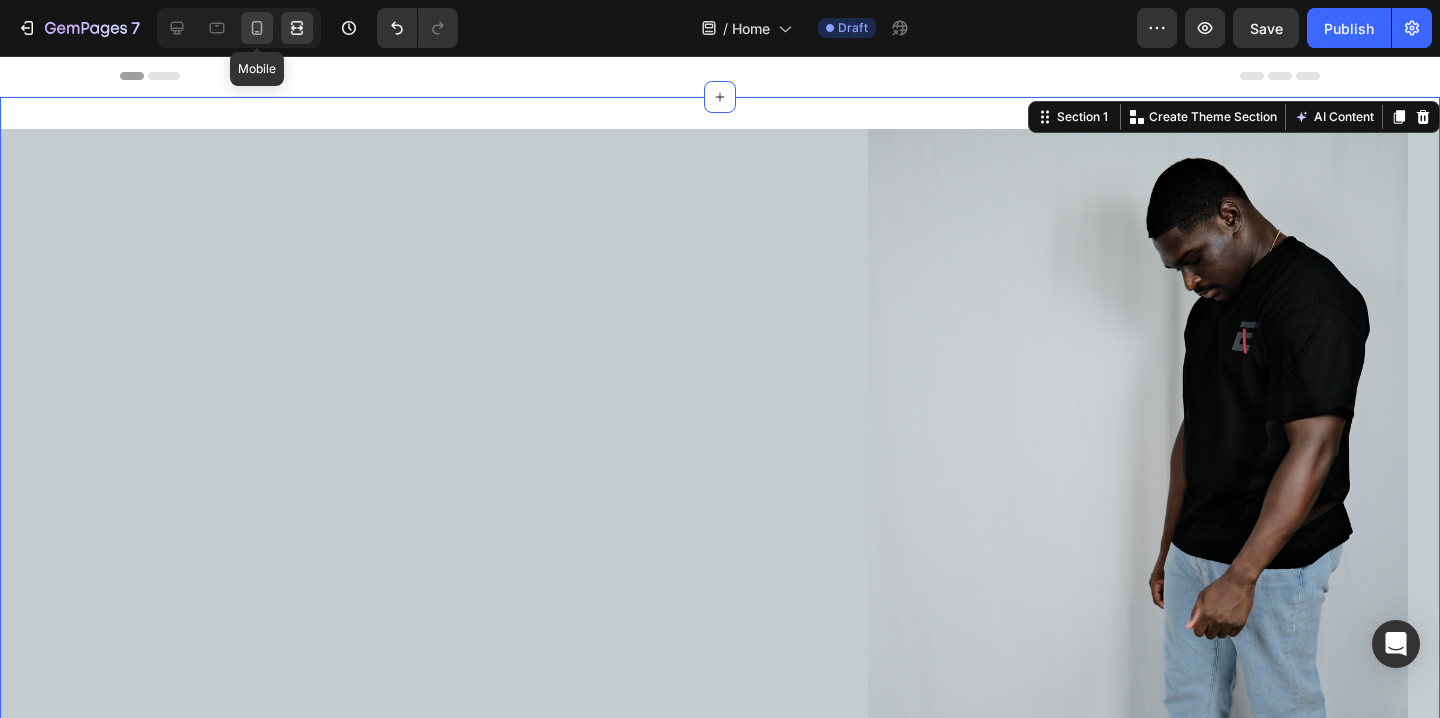 click 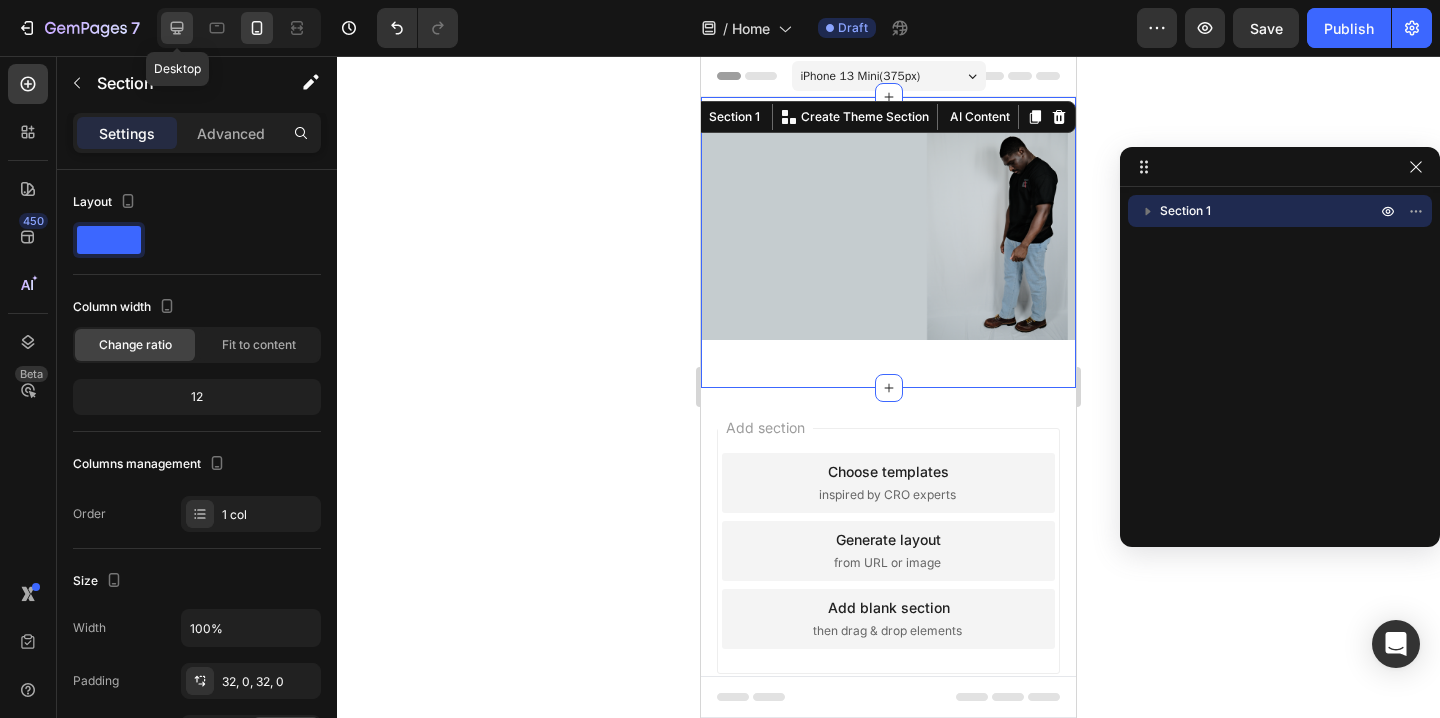 click 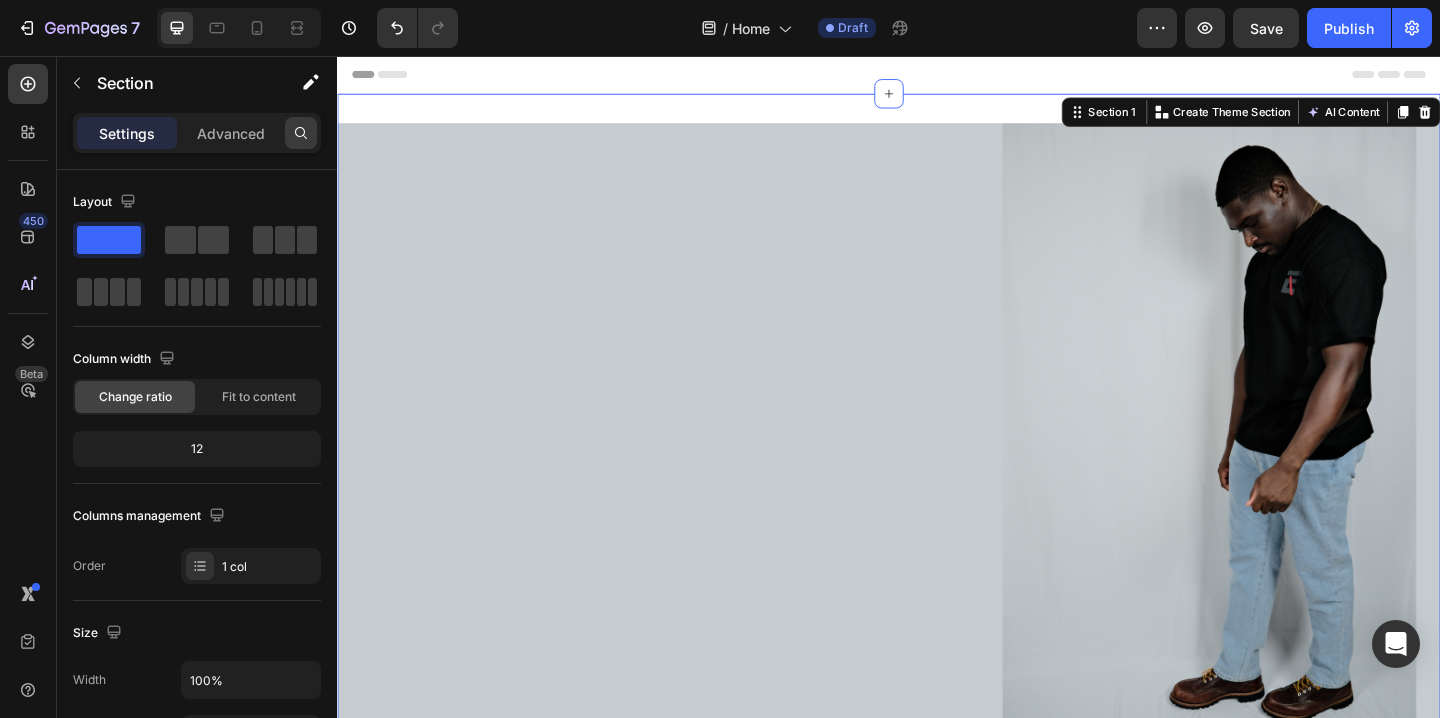 click 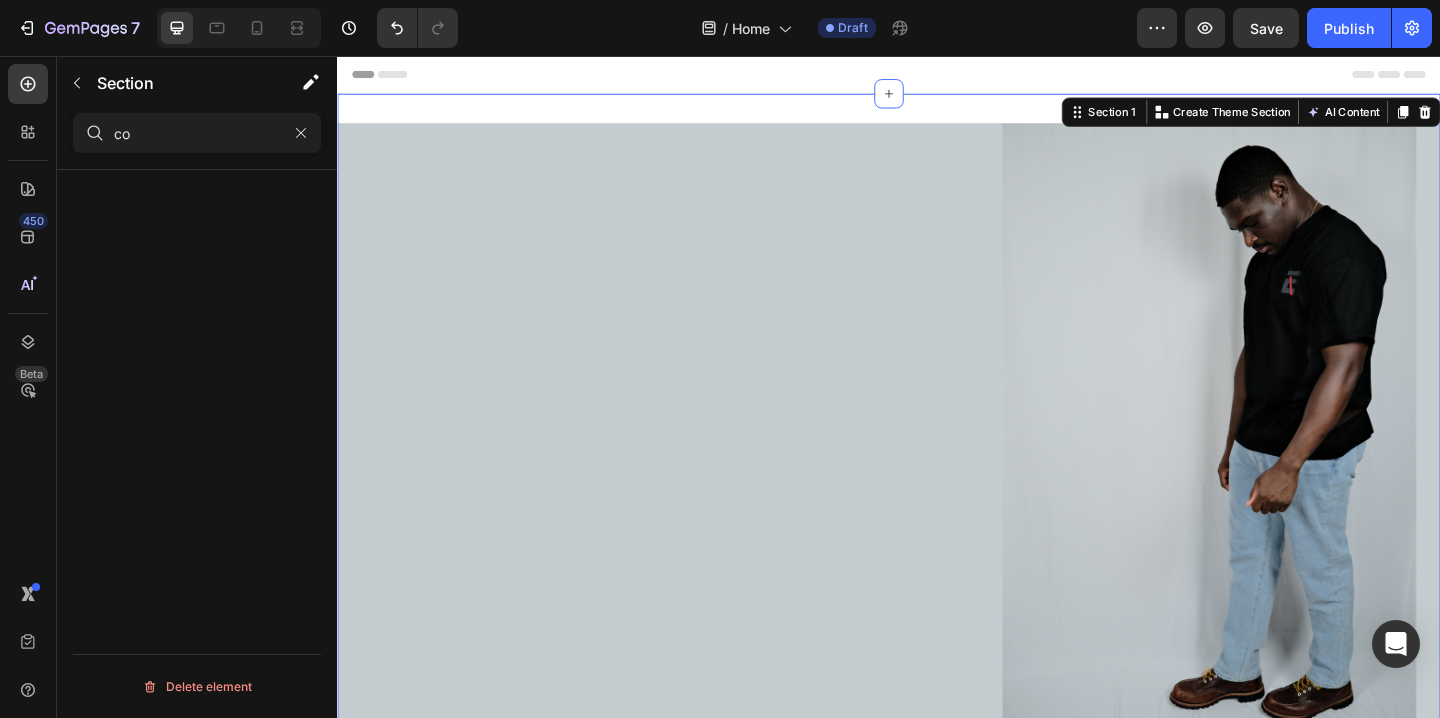 type on "c" 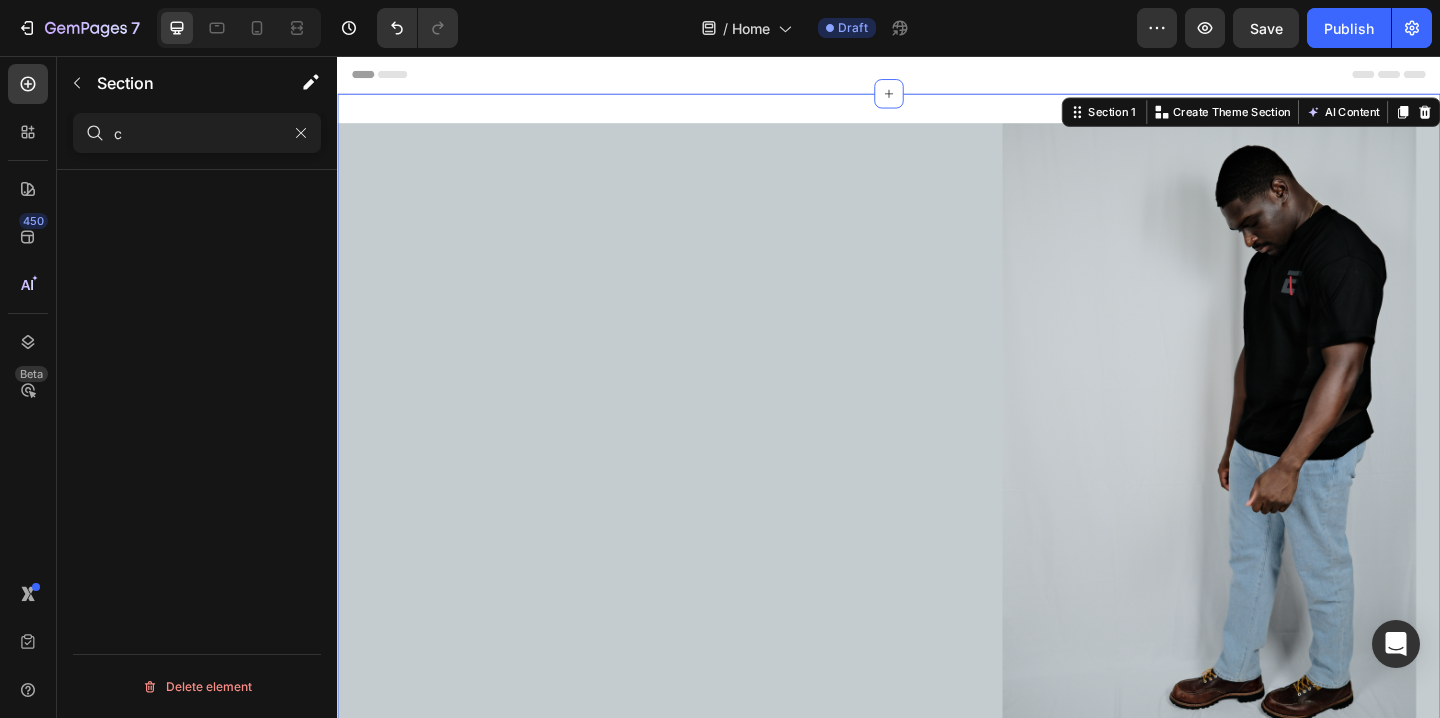 type 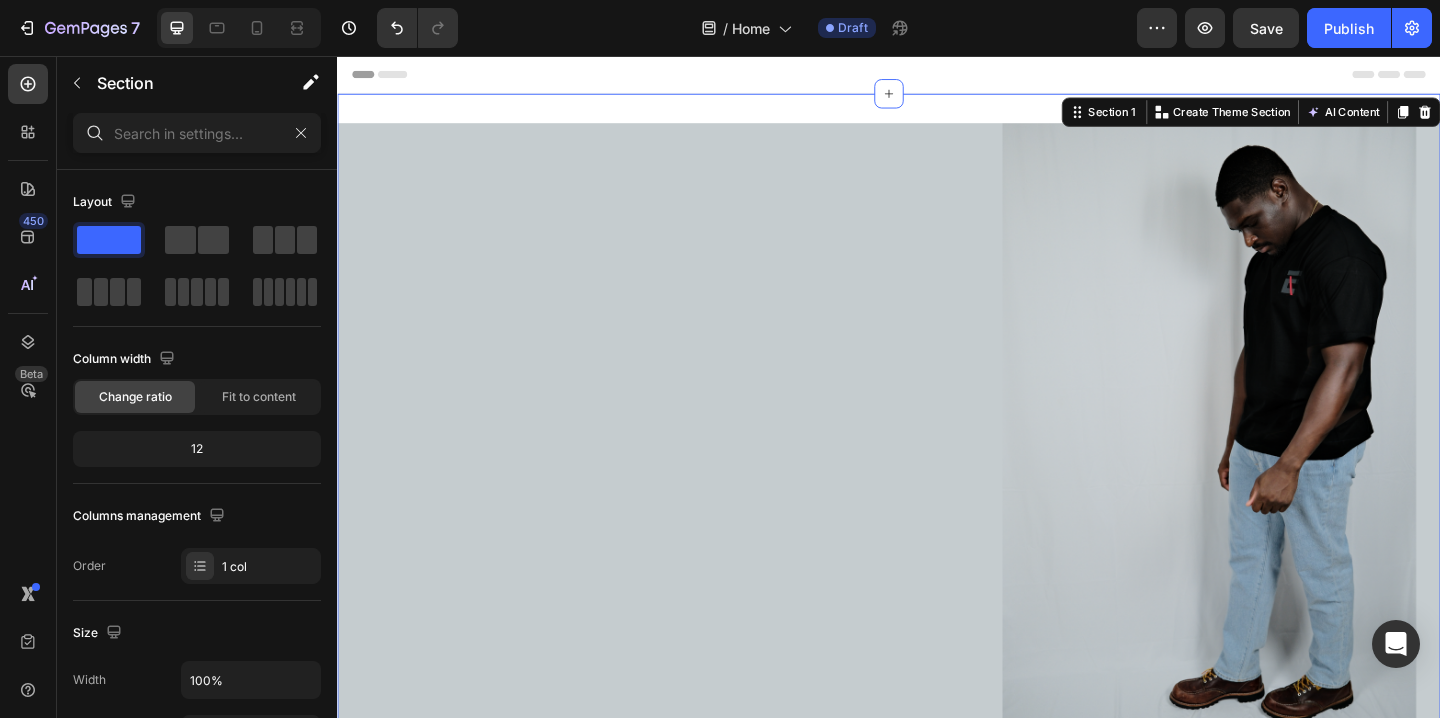 click on "Image Row Section 1   You can create reusable sections Create Theme Section AI Content Write with GemAI What would you like to describe here? Tone and Voice Persuasive Product Black T shirt Show more Generate" at bounding box center (937, 474) 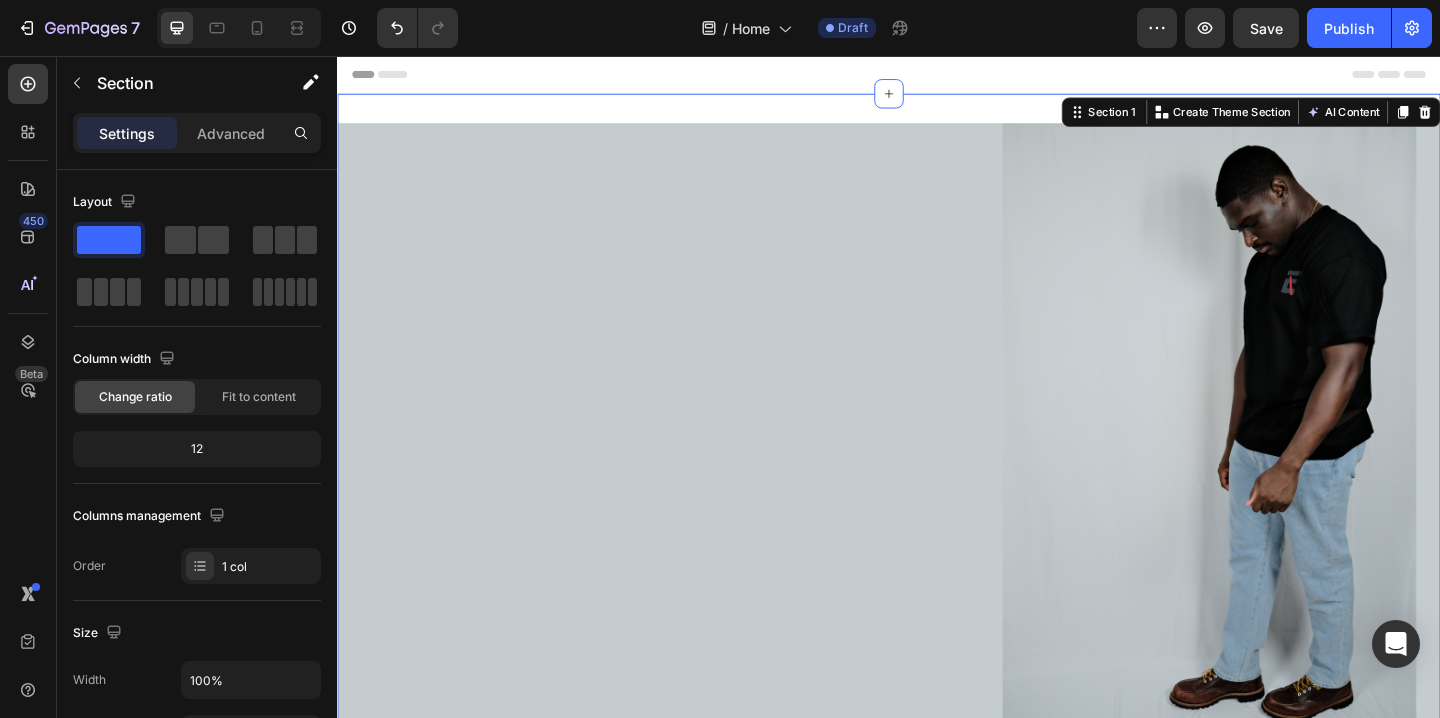 click on "Header" at bounding box center [937, 76] 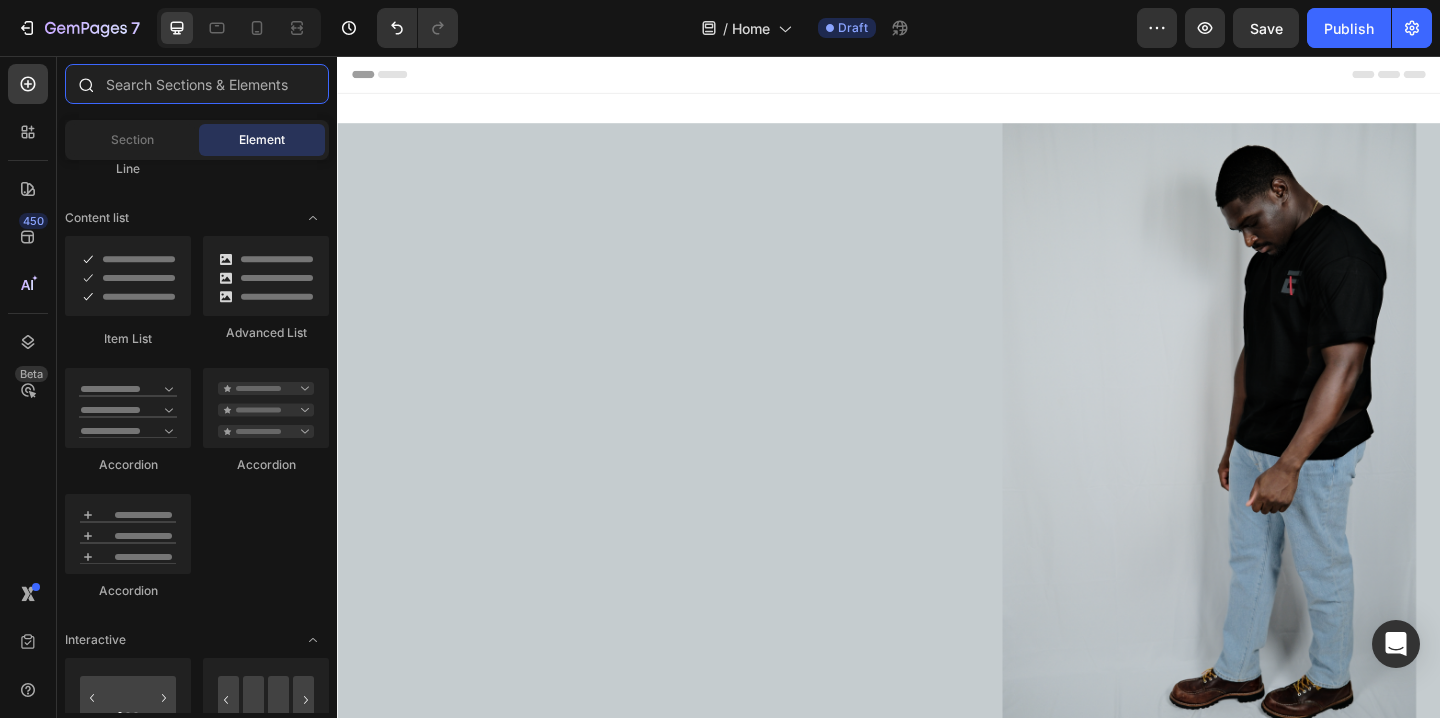 click at bounding box center (197, 84) 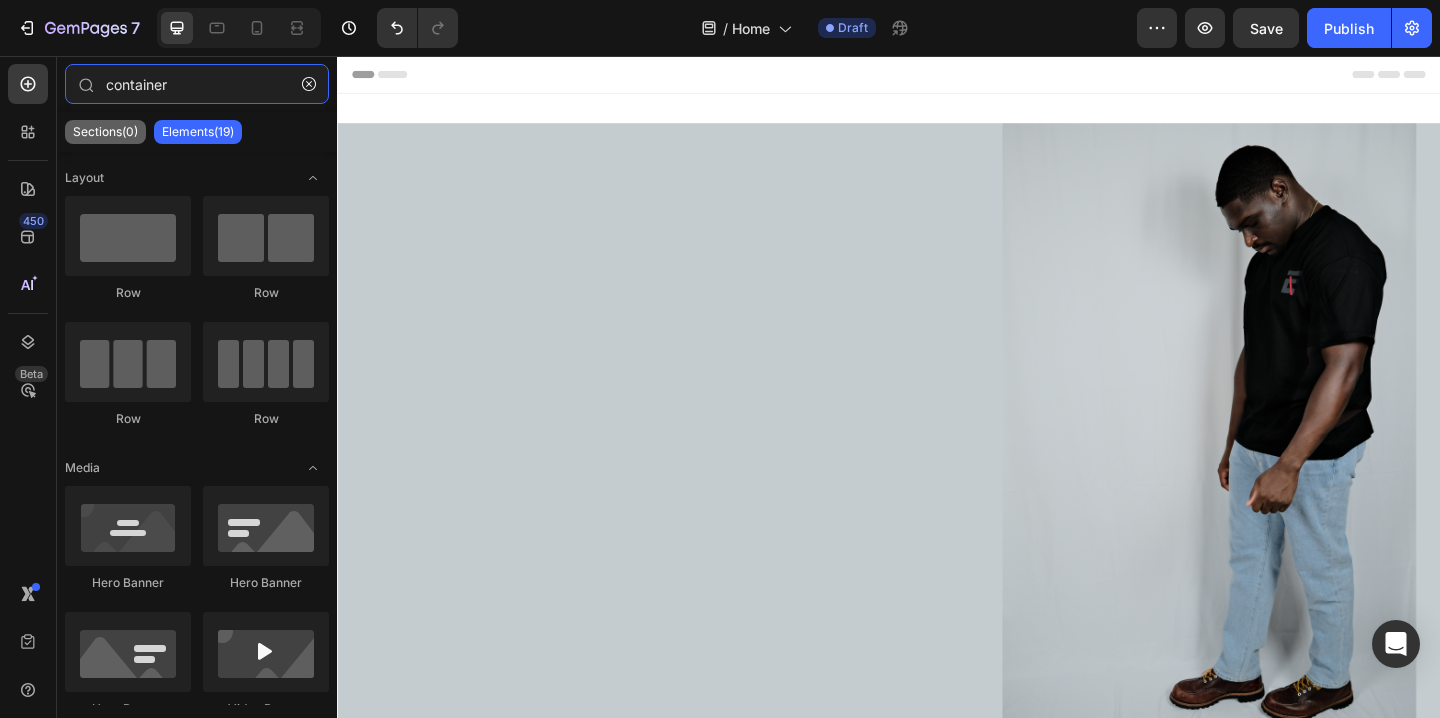 type on "container" 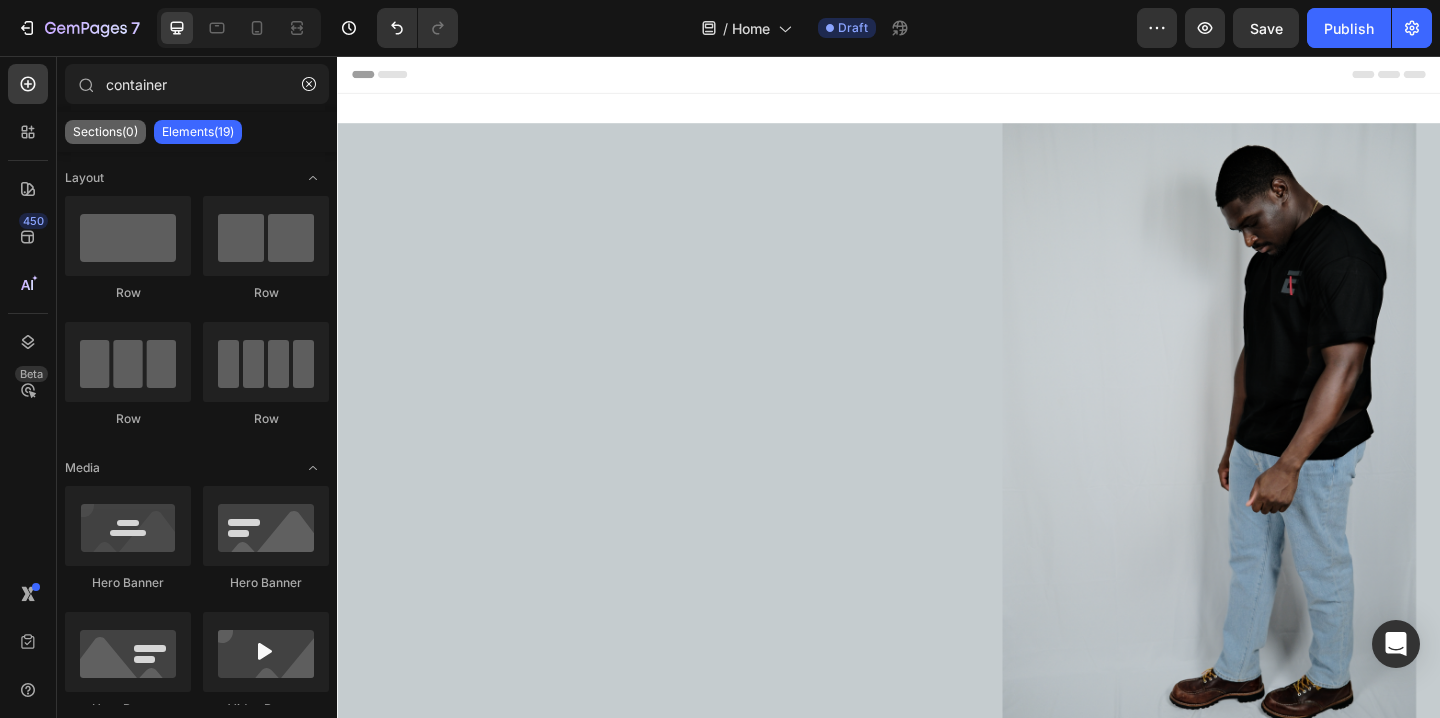 click on "Sections(0)" at bounding box center [105, 132] 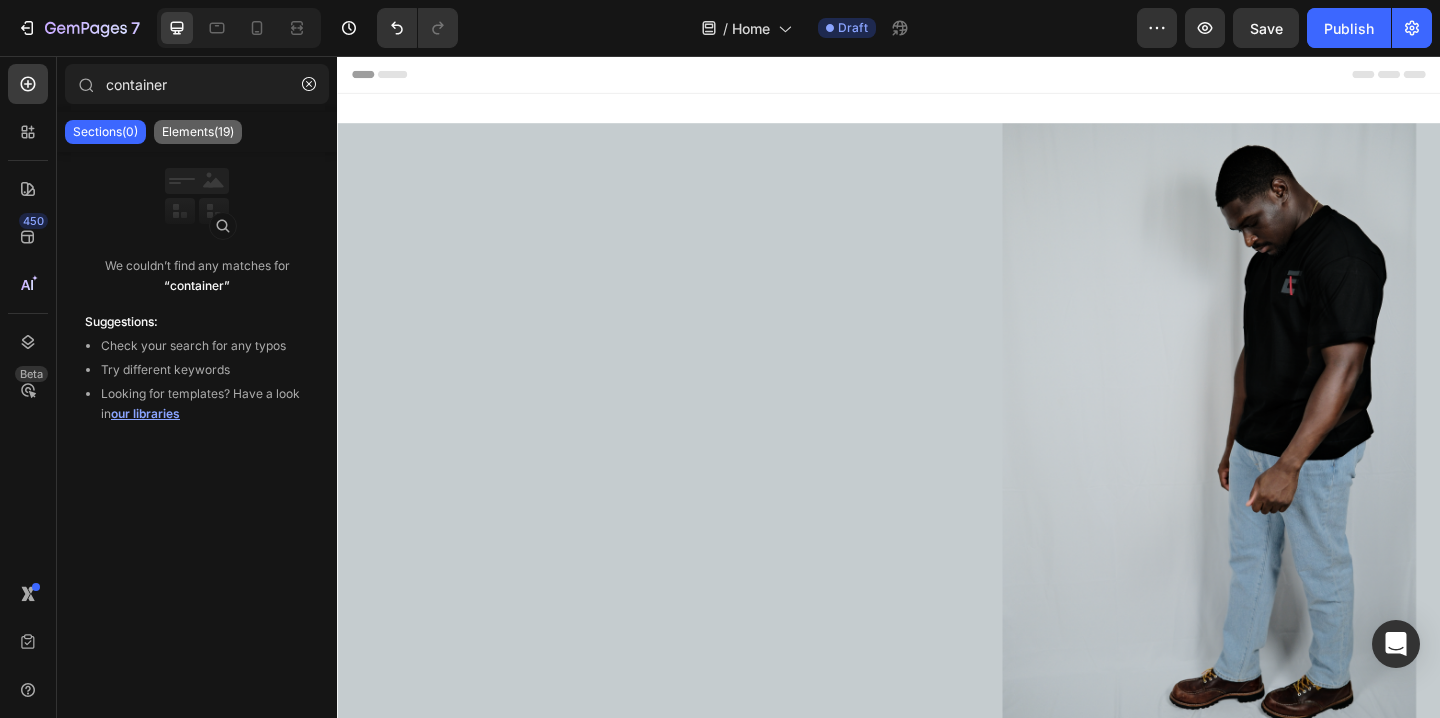 click on "Elements(19)" at bounding box center (198, 132) 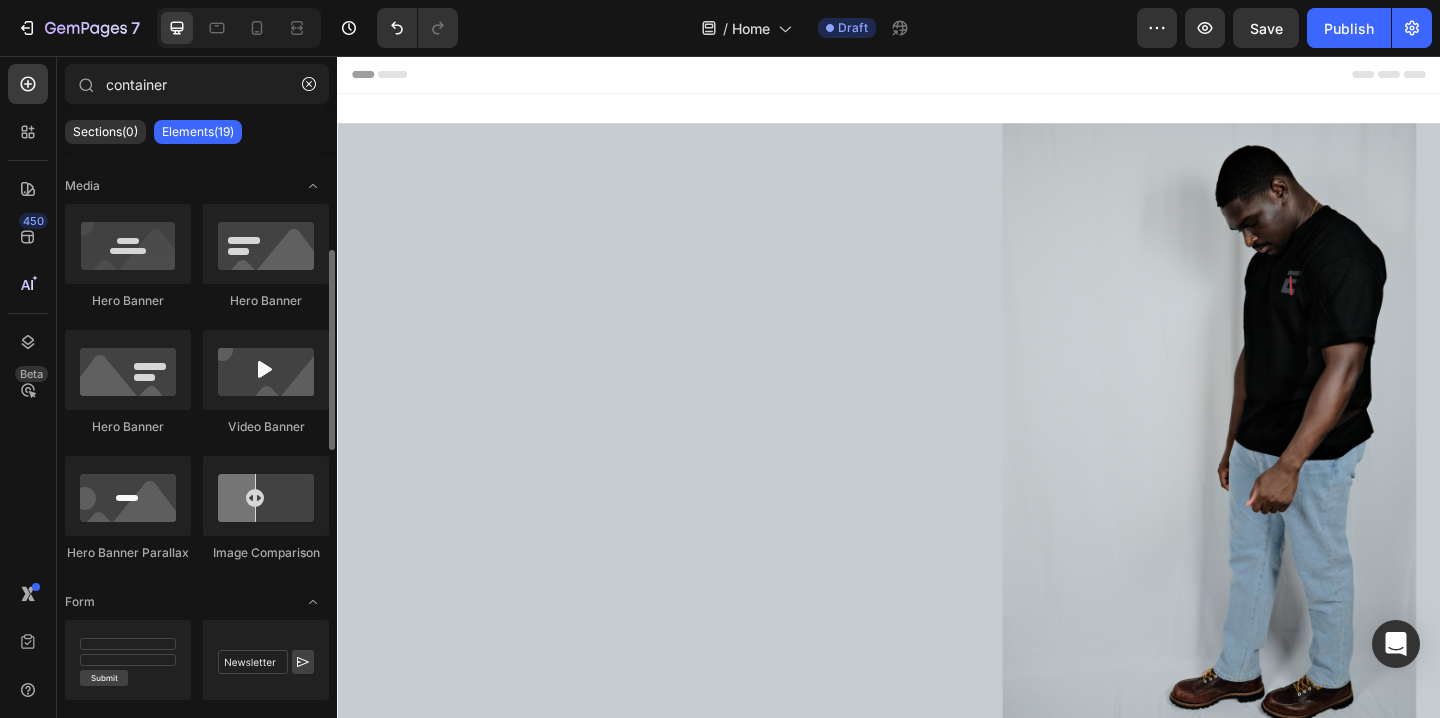 scroll, scrollTop: 286, scrollLeft: 0, axis: vertical 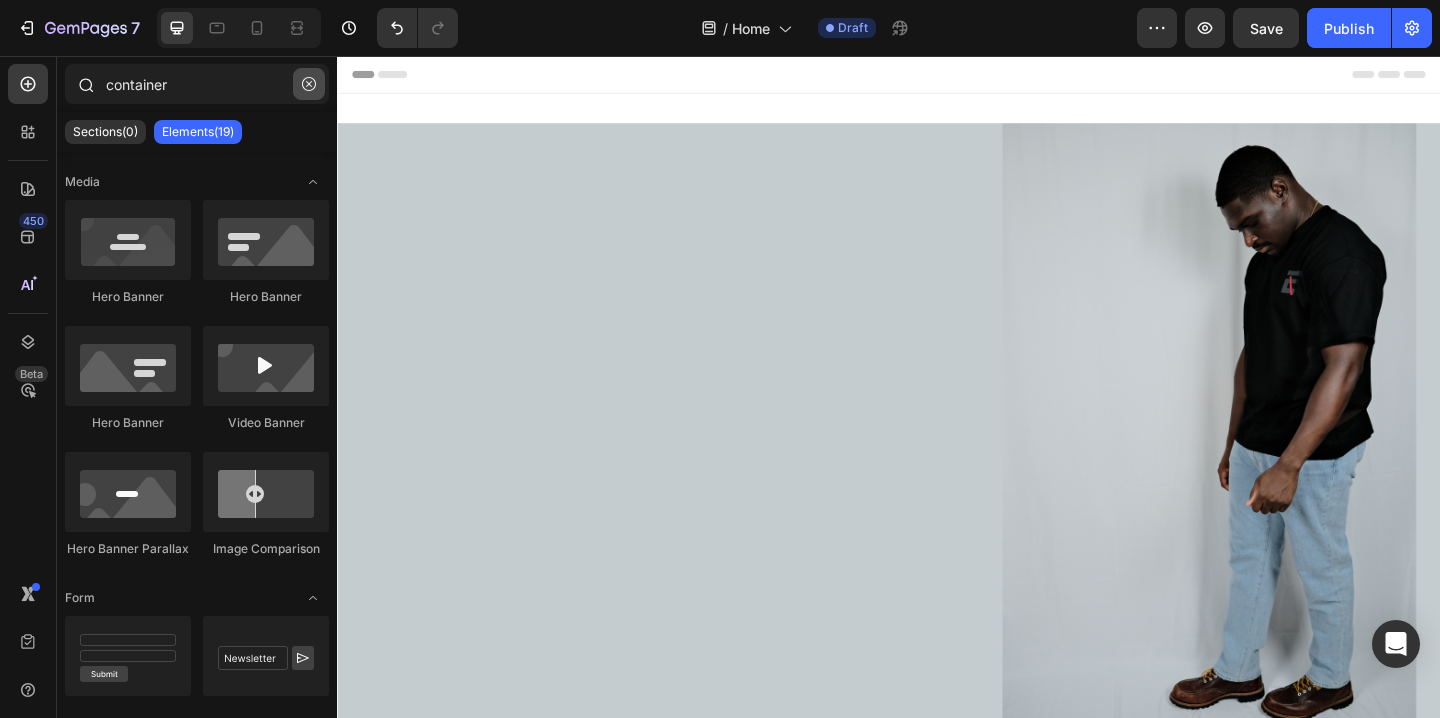 click at bounding box center [309, 84] 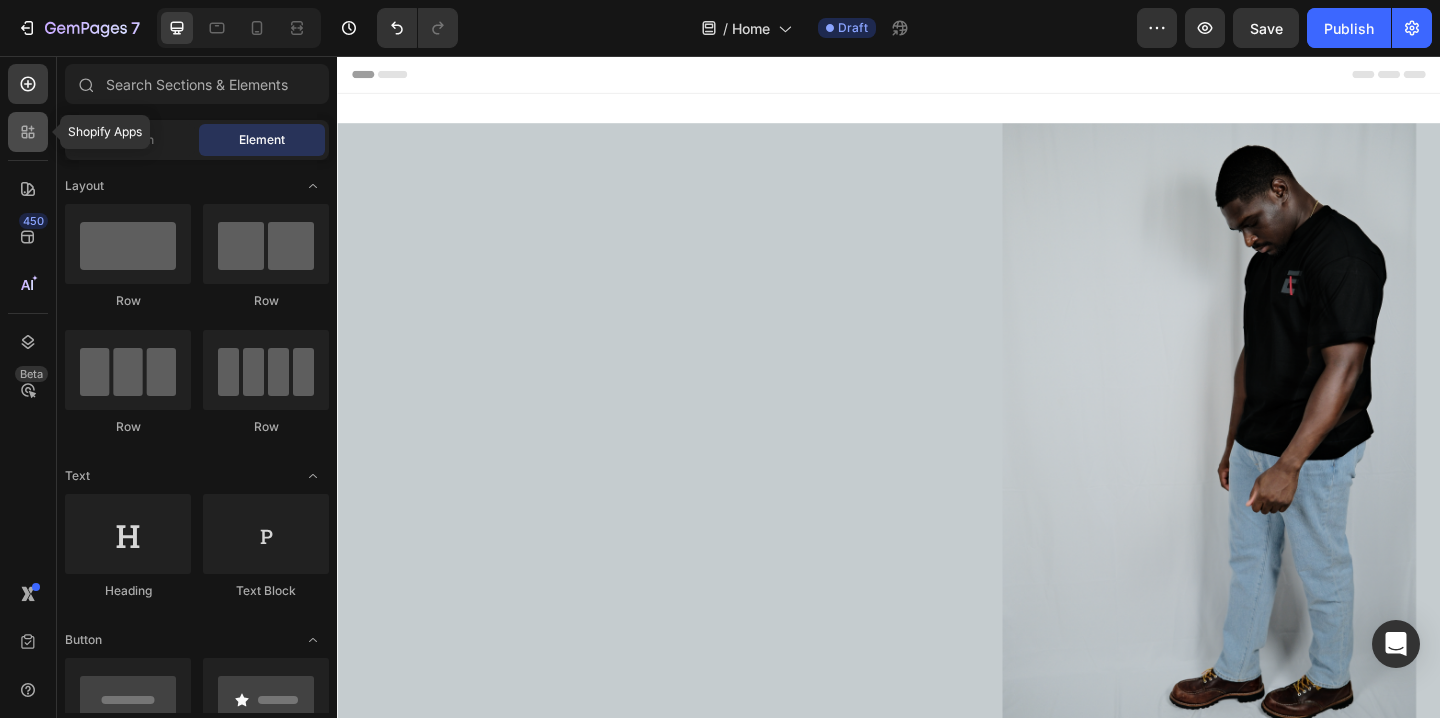 click 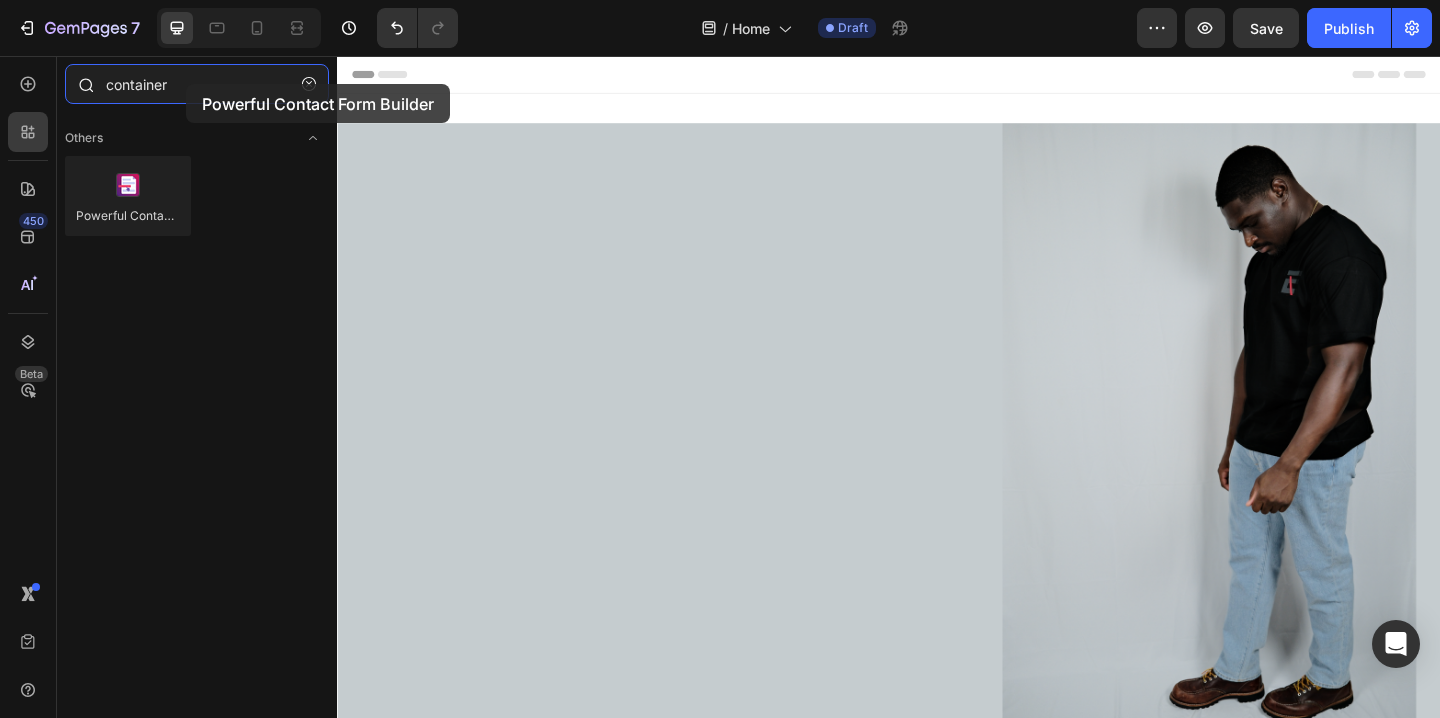 click on "container" at bounding box center [197, 84] 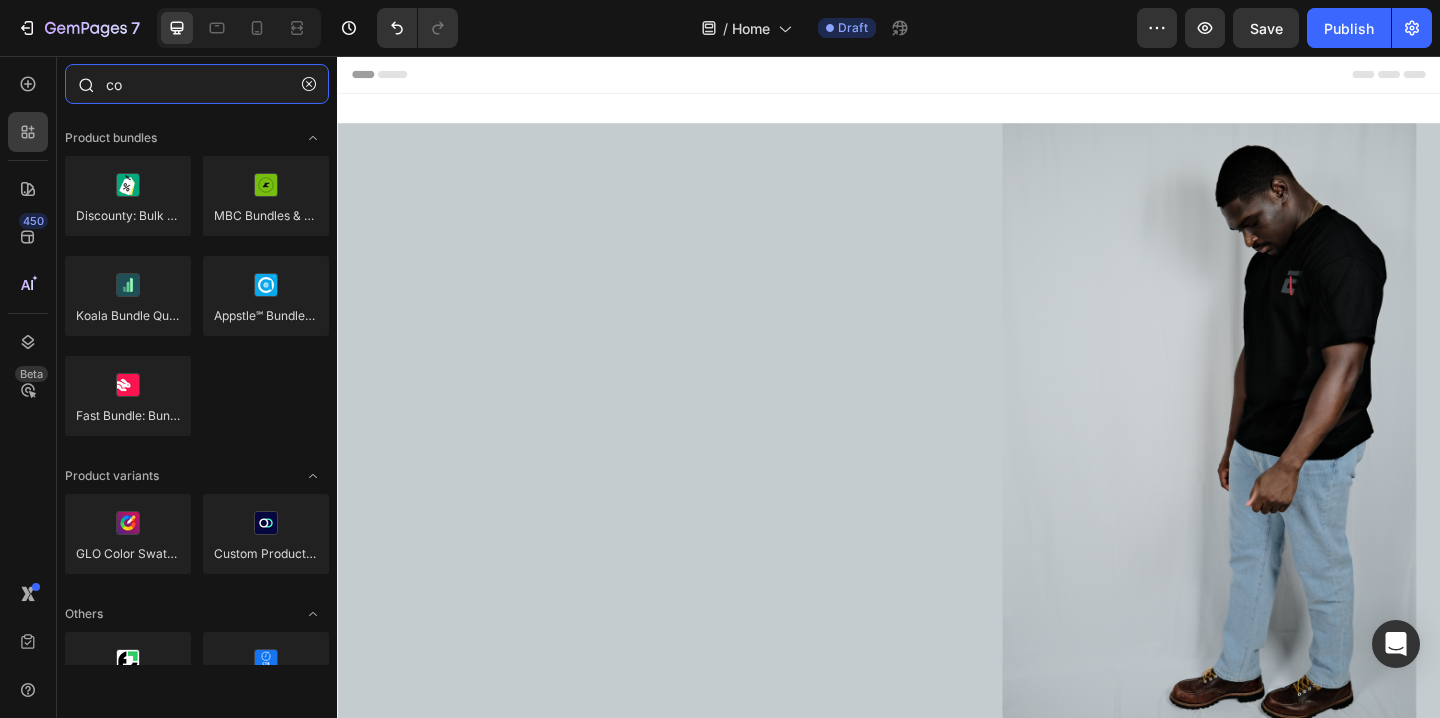 type on "c" 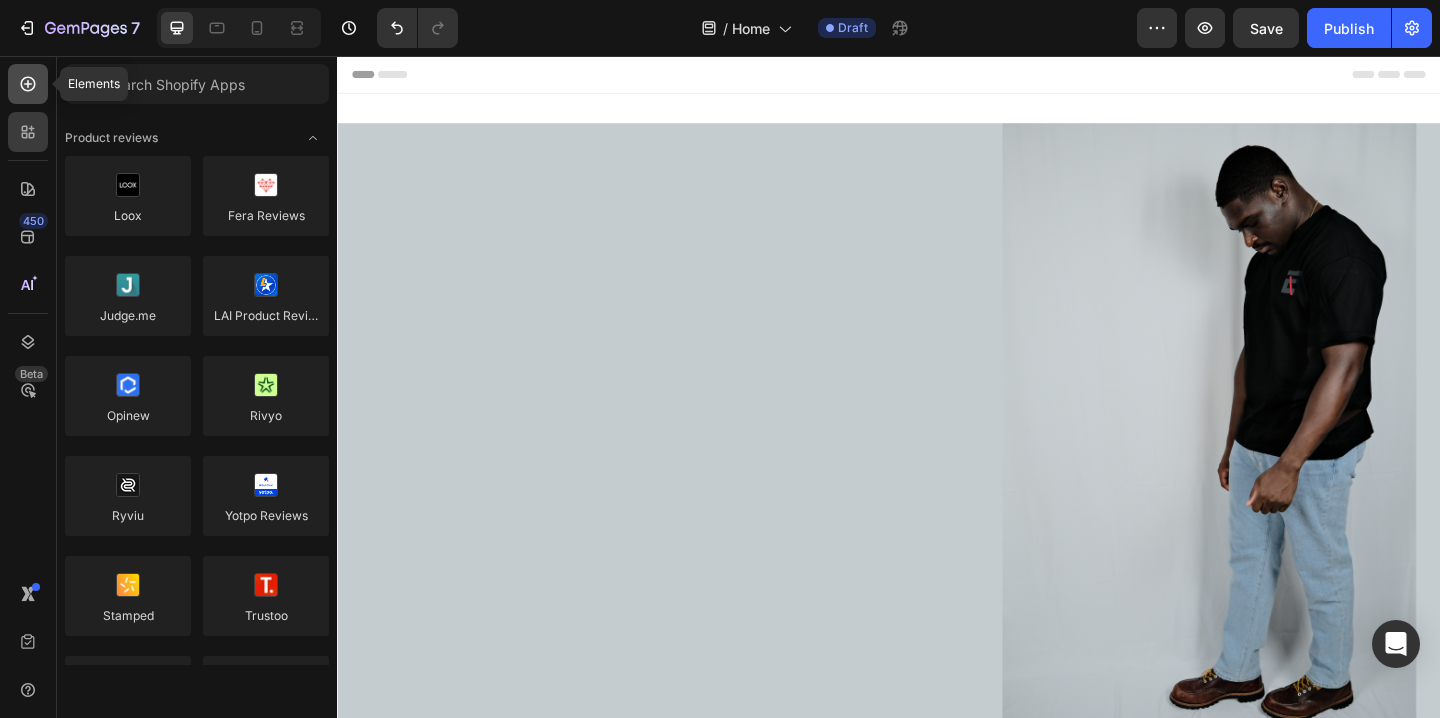 click 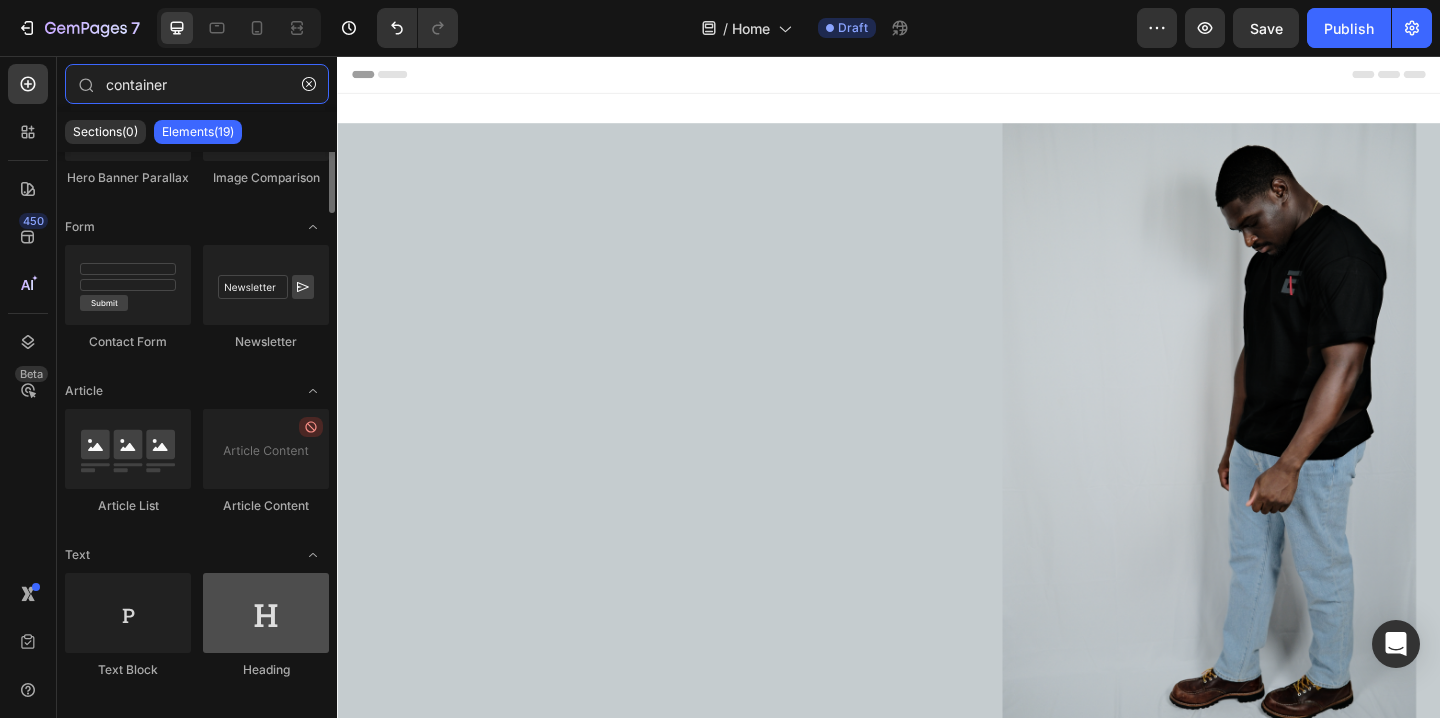 scroll, scrollTop: 0, scrollLeft: 0, axis: both 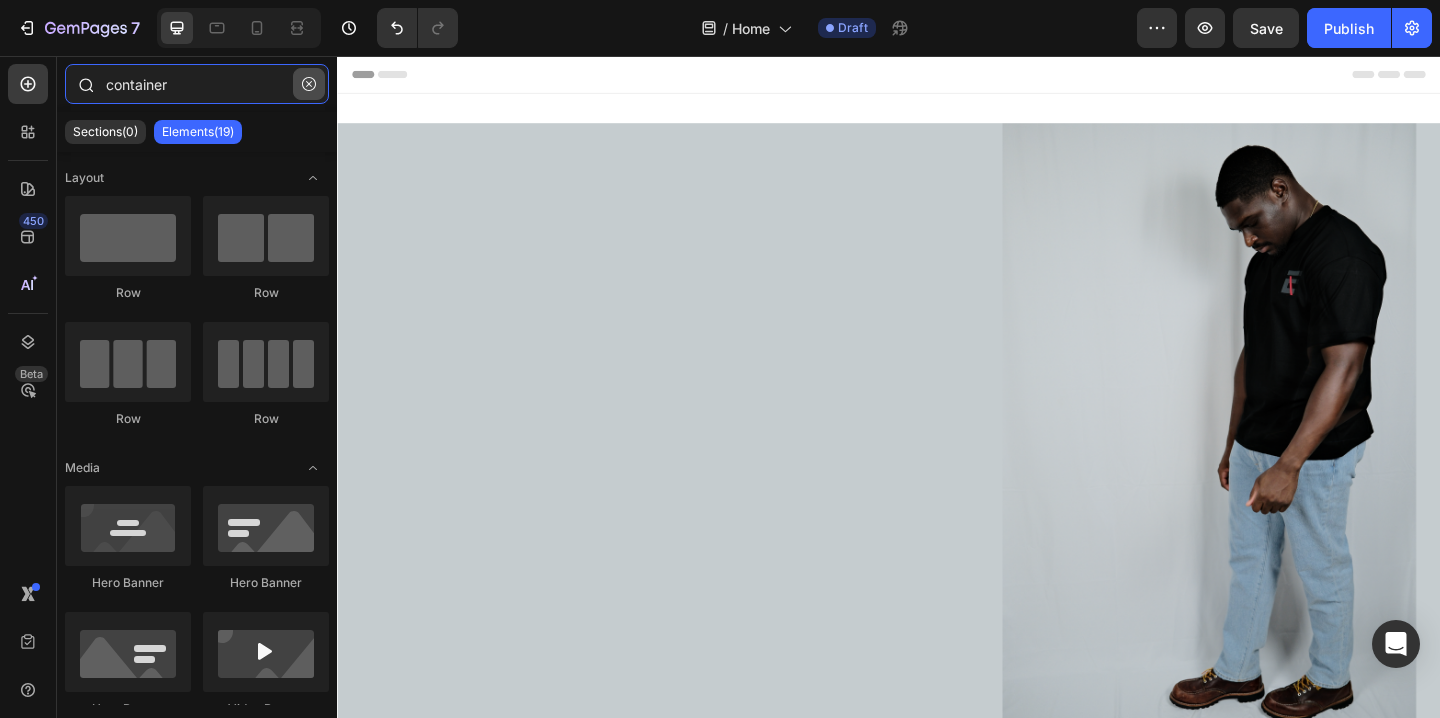 type on "container" 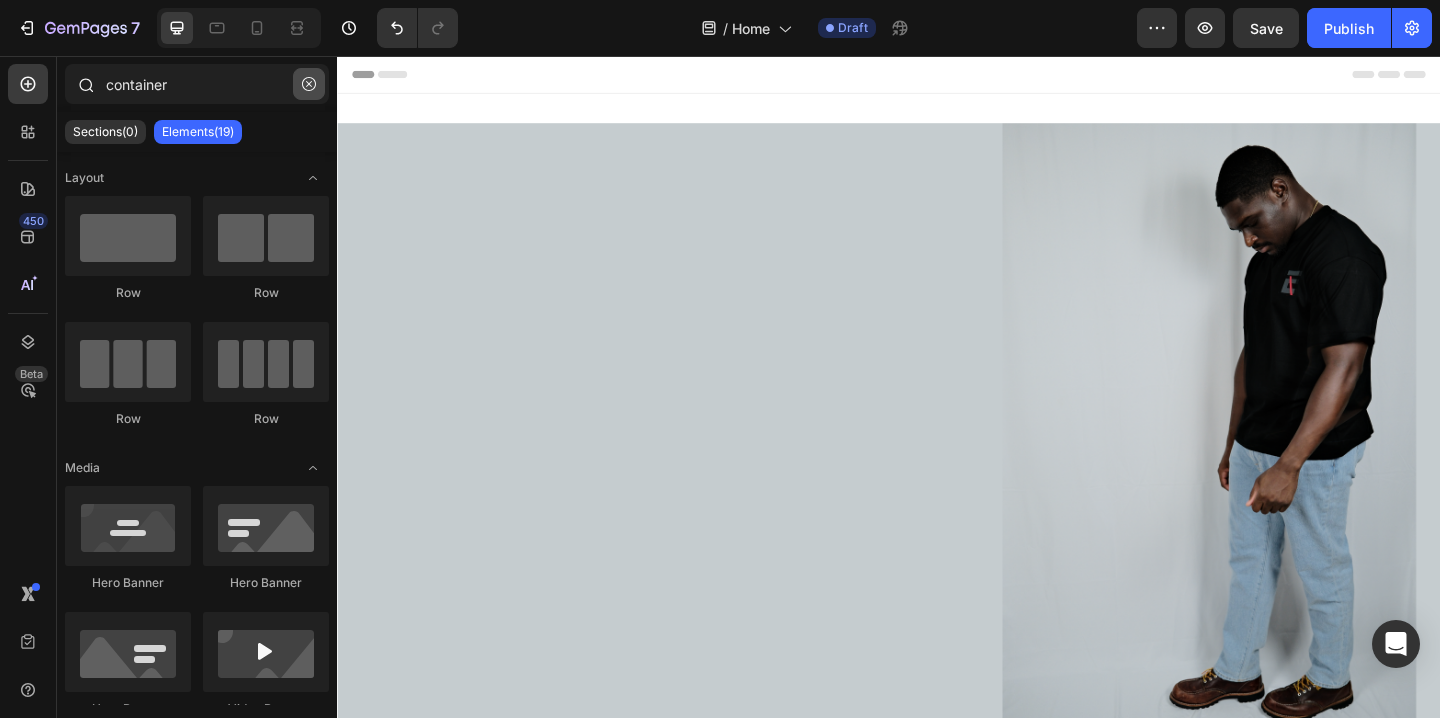 click 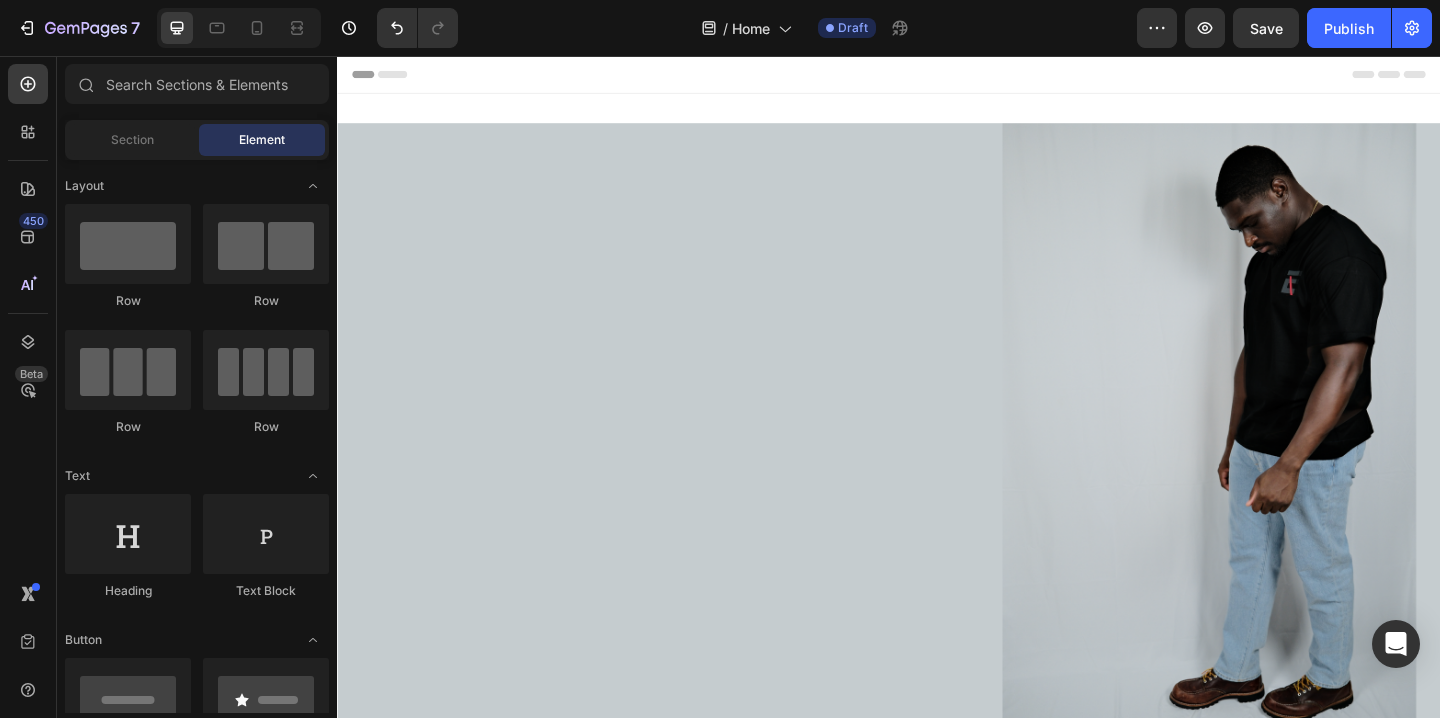 click on "Element" 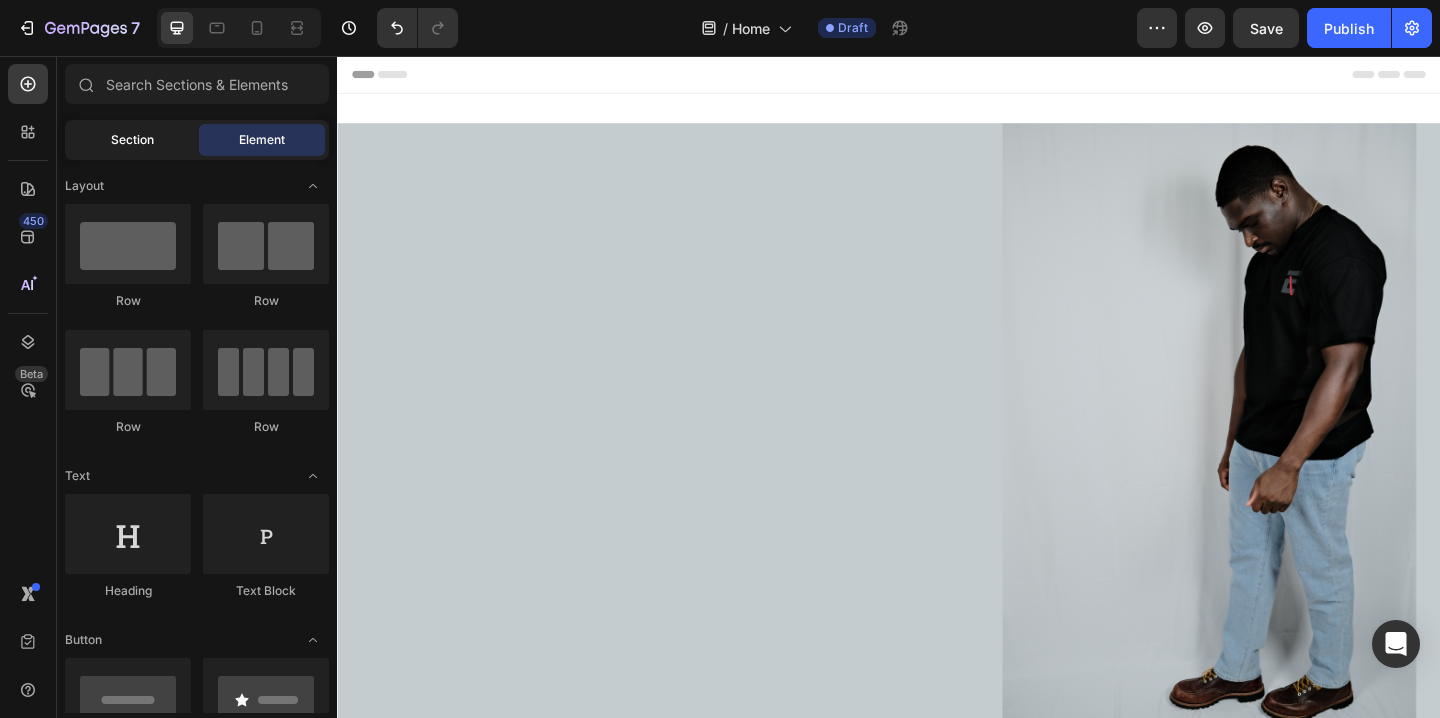 click on "Section" 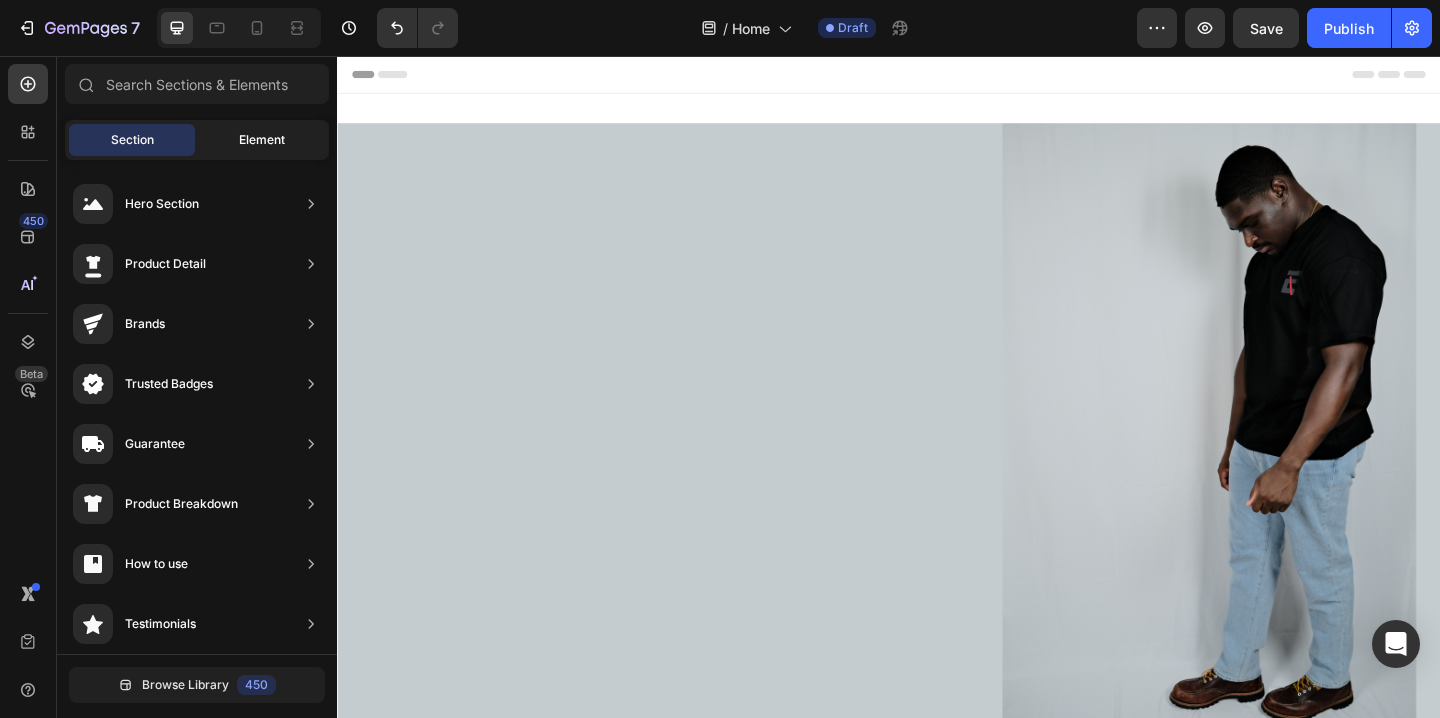 click on "Element" 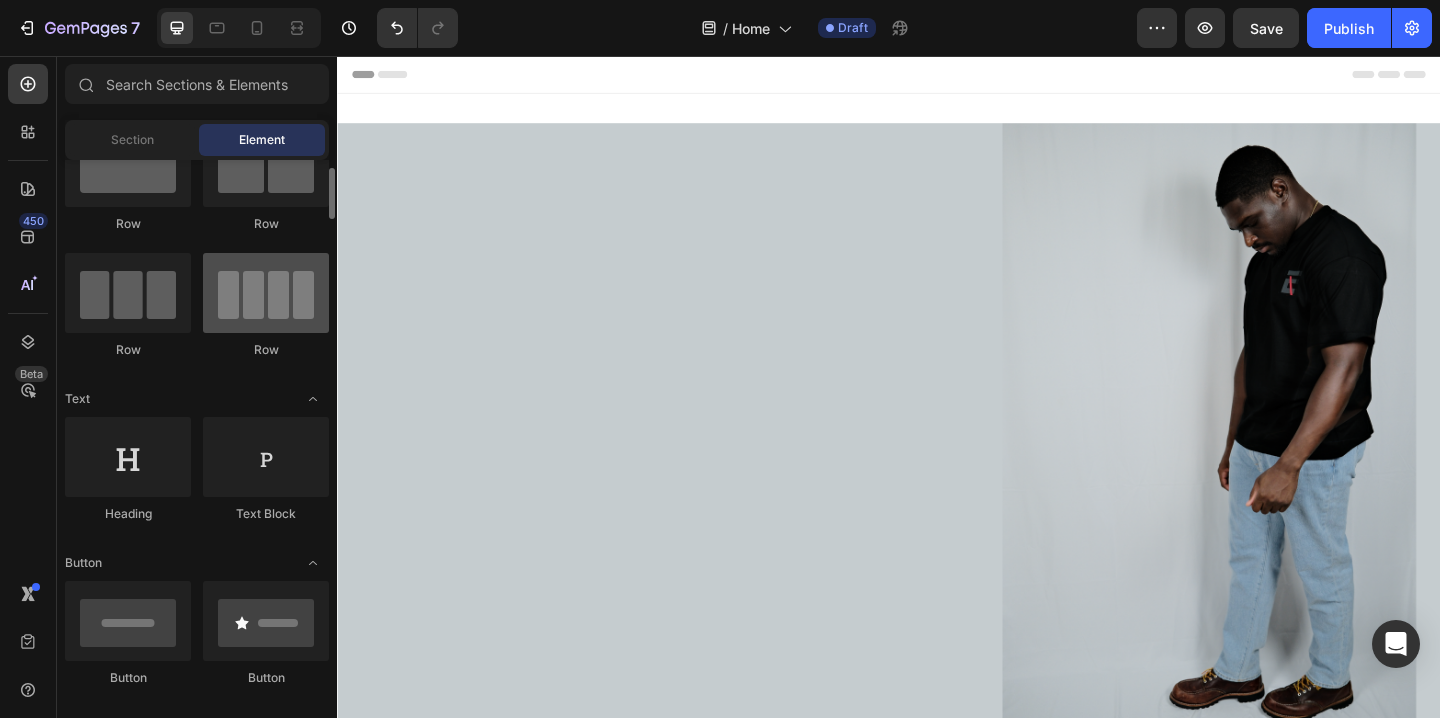 scroll, scrollTop: 78, scrollLeft: 0, axis: vertical 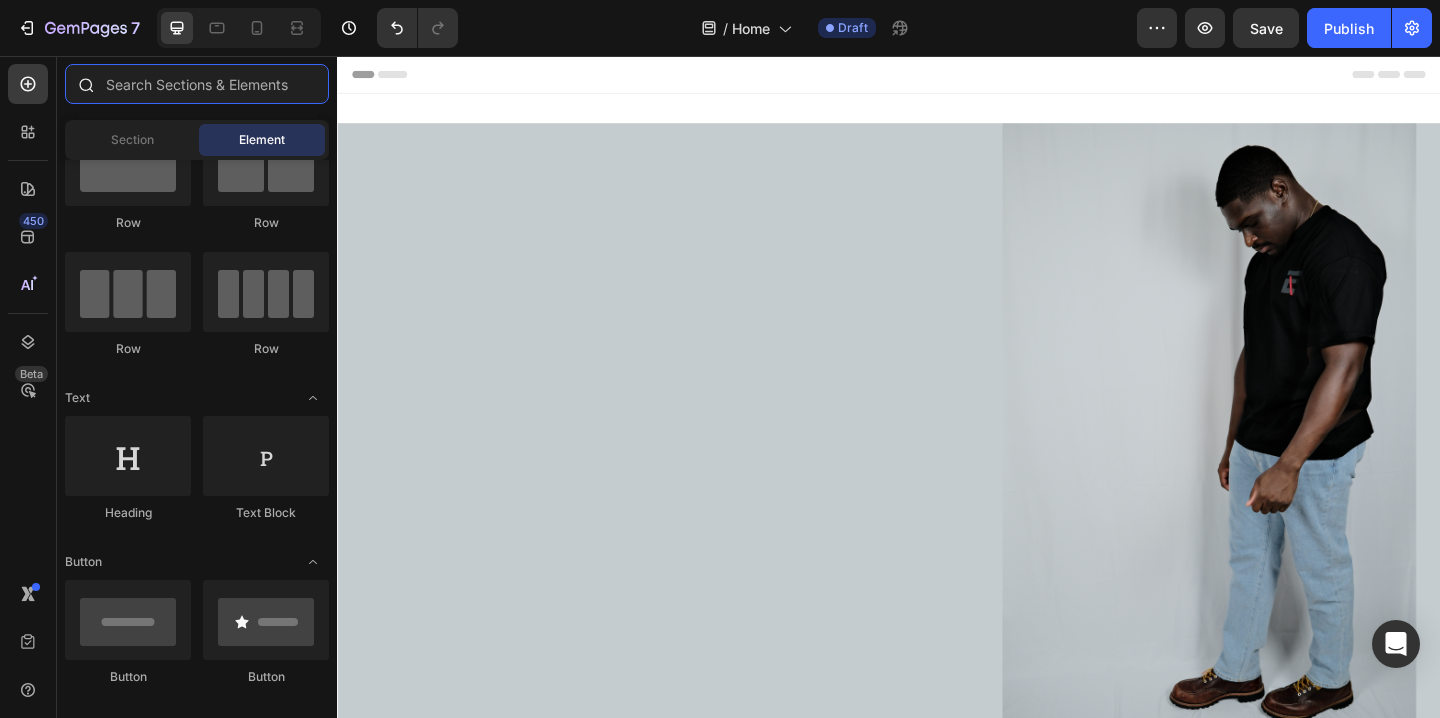 click at bounding box center (197, 84) 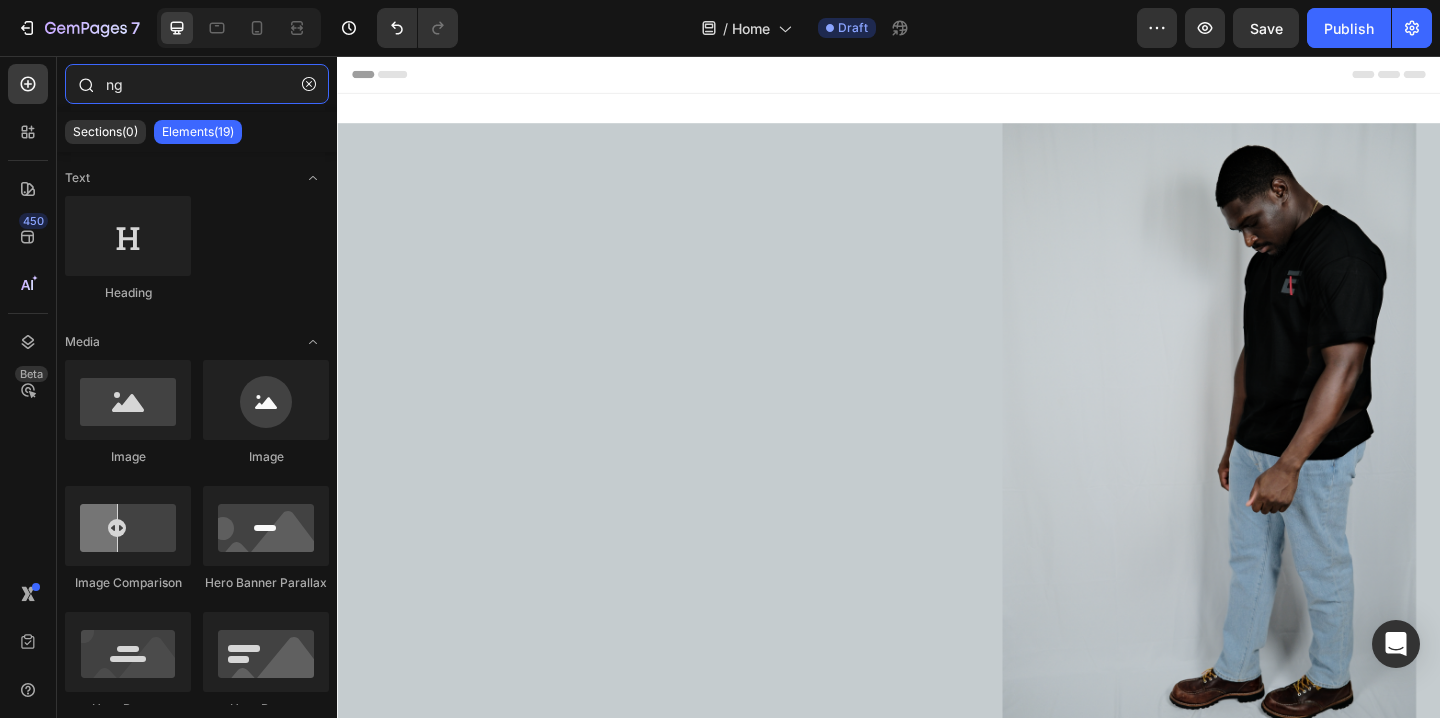 type on "n" 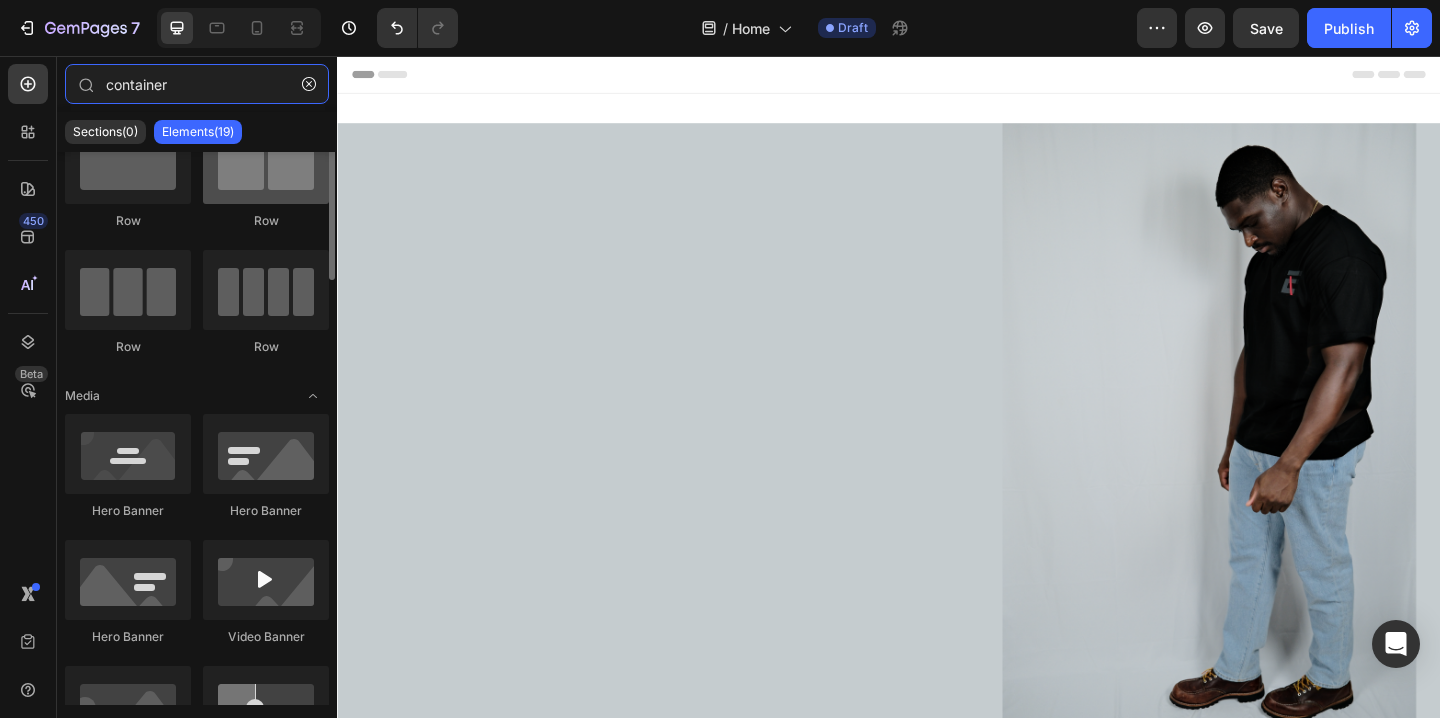 scroll, scrollTop: 0, scrollLeft: 0, axis: both 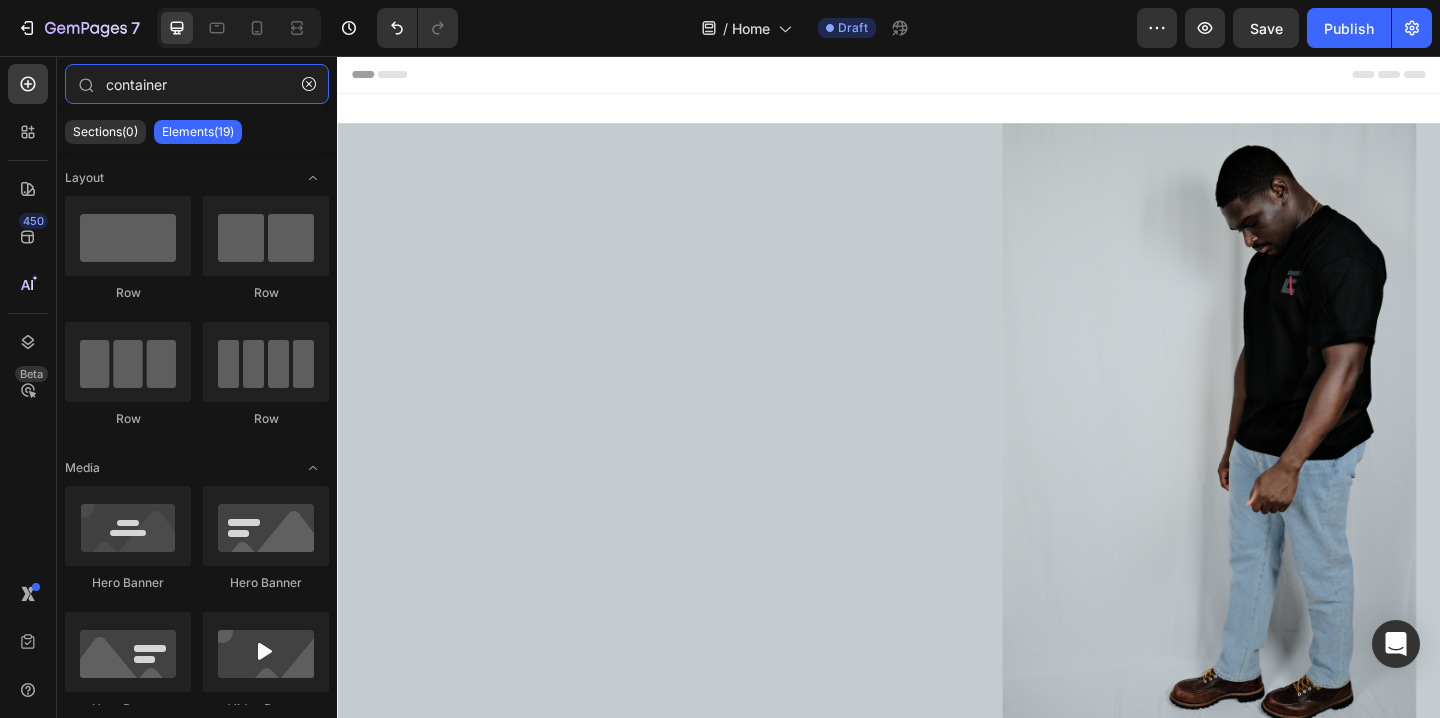 type on "container" 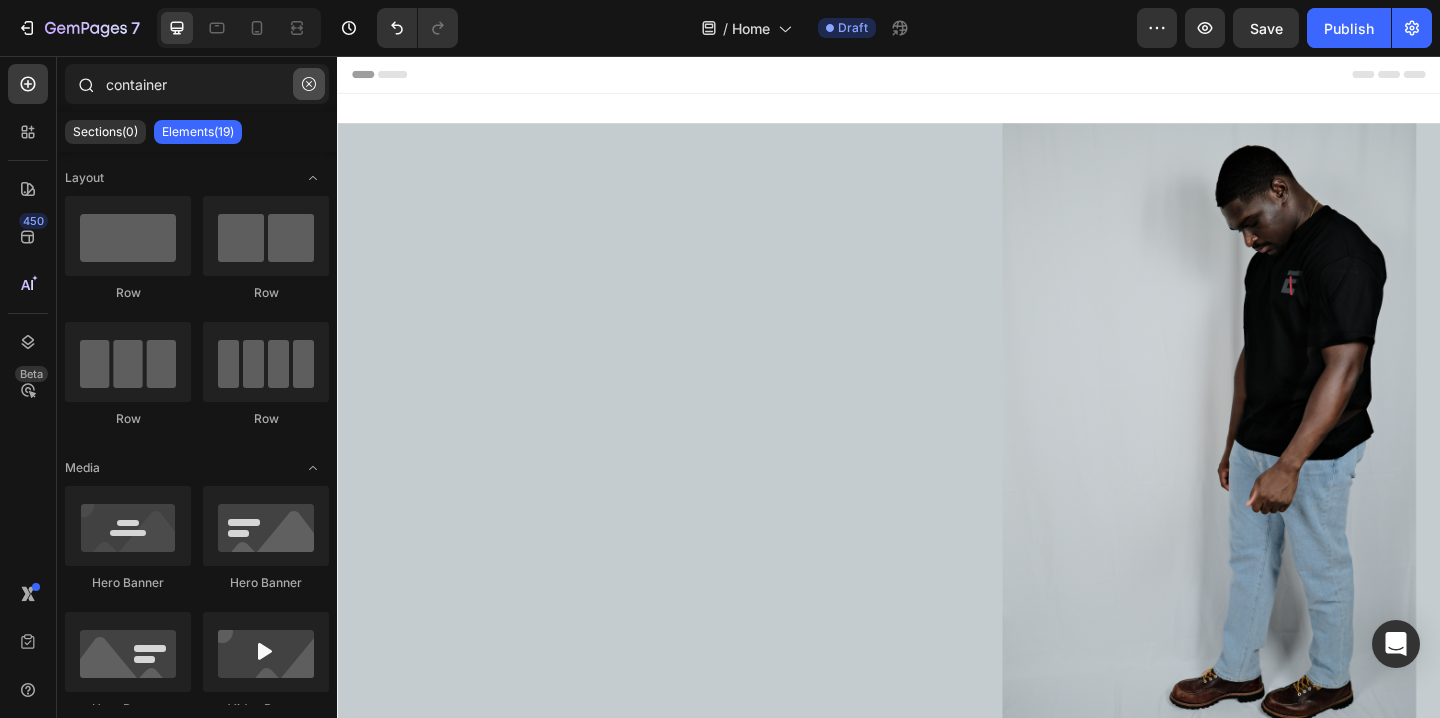 click 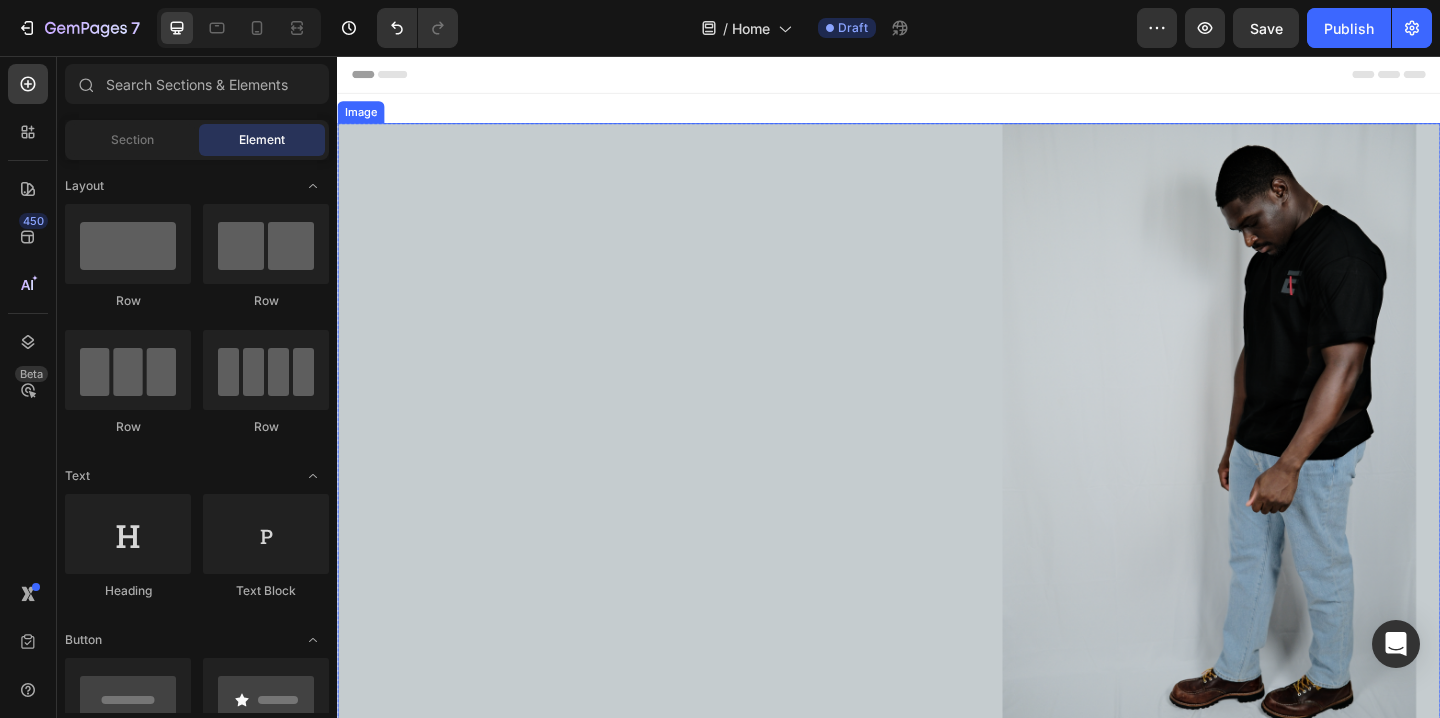 click at bounding box center [937, 466] 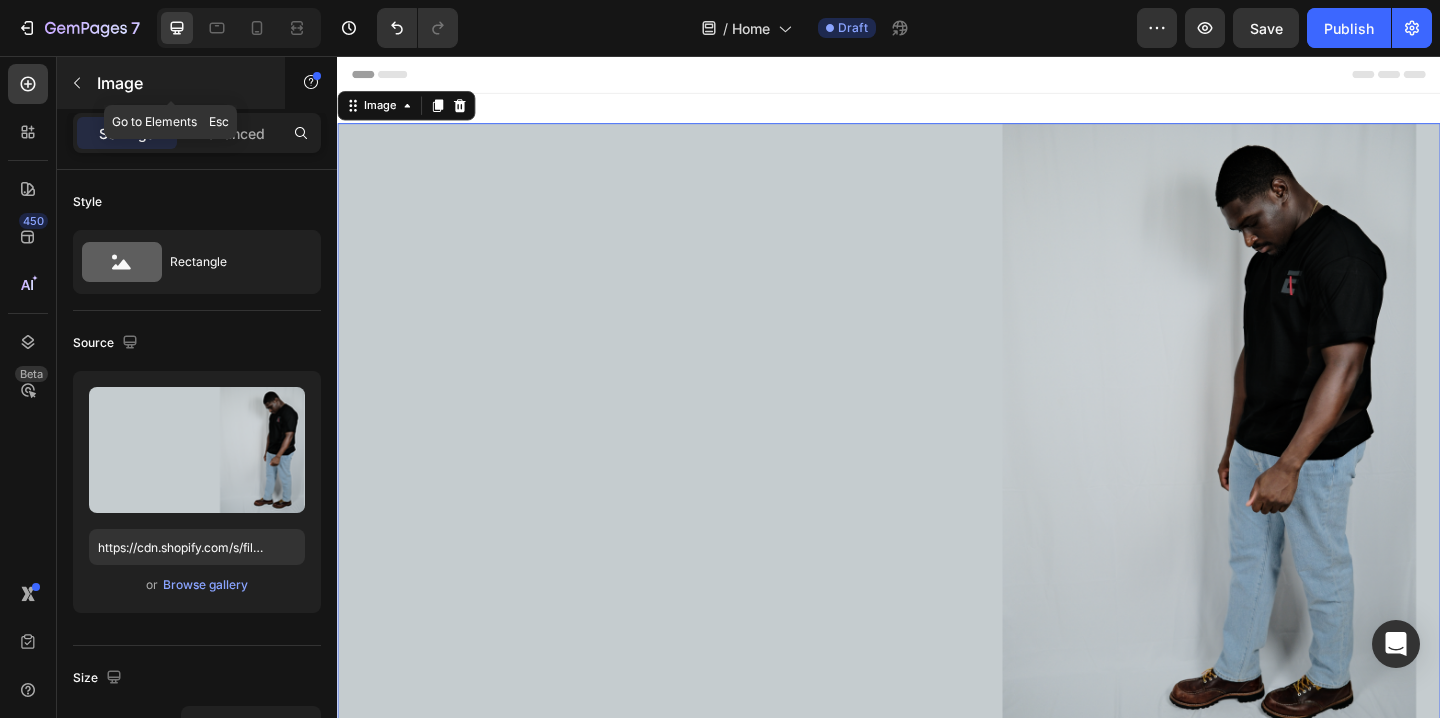 click on "Image" at bounding box center (182, 83) 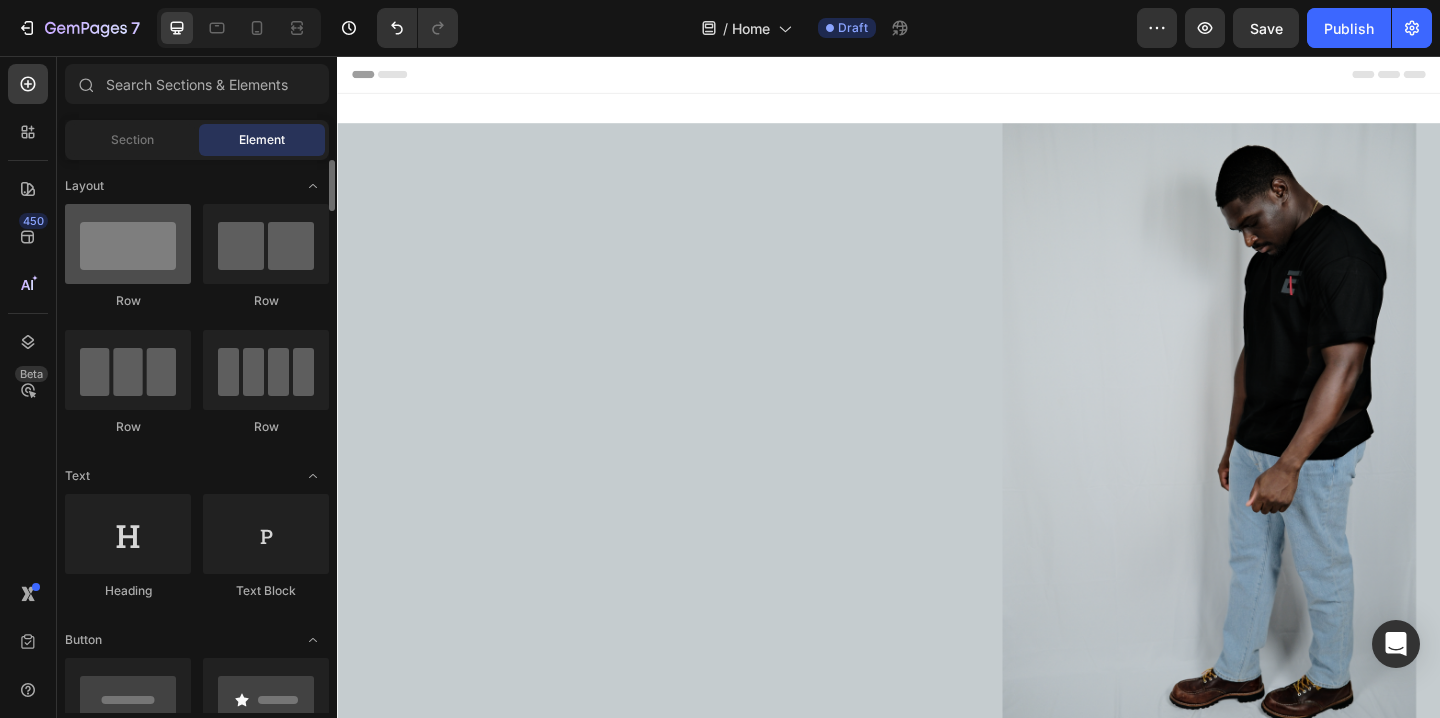 click at bounding box center (128, 244) 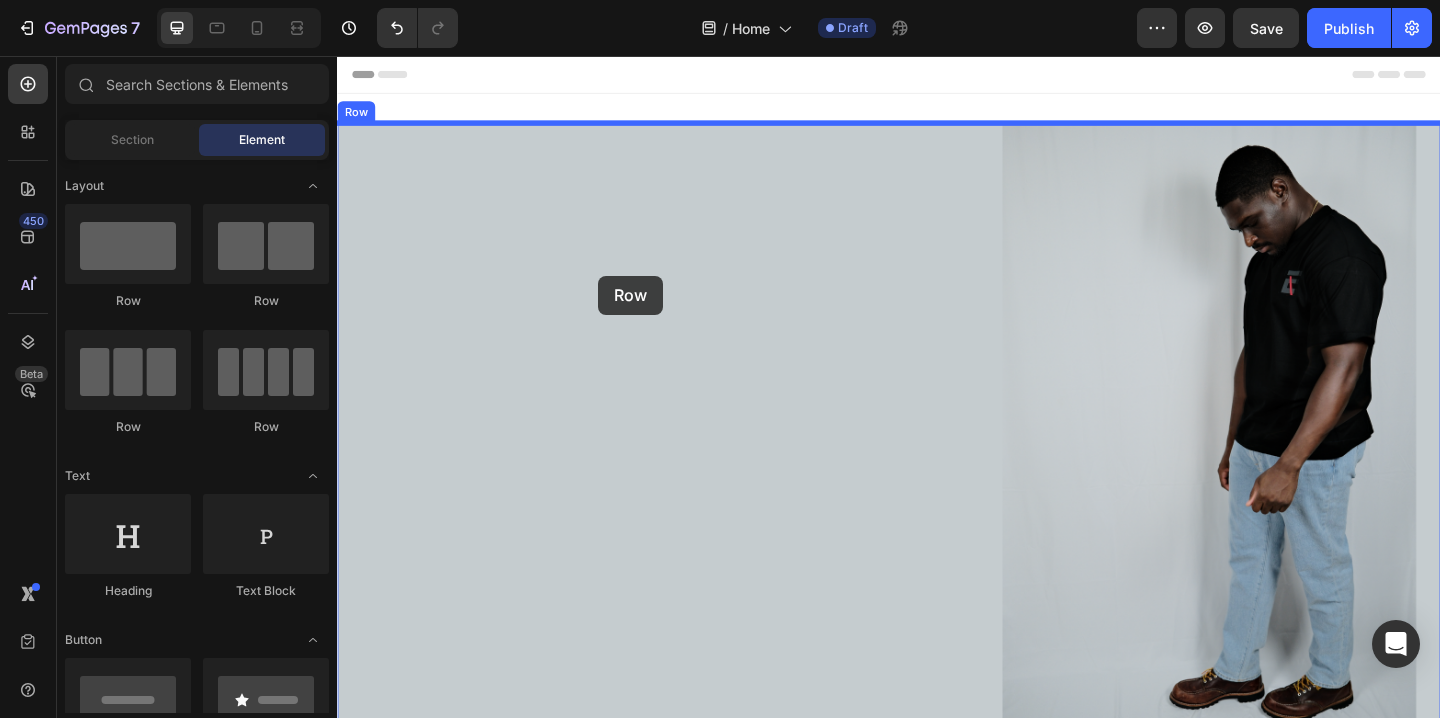 drag, startPoint x: 469, startPoint y: 317, endPoint x: 621, endPoint y: 295, distance: 153.58385 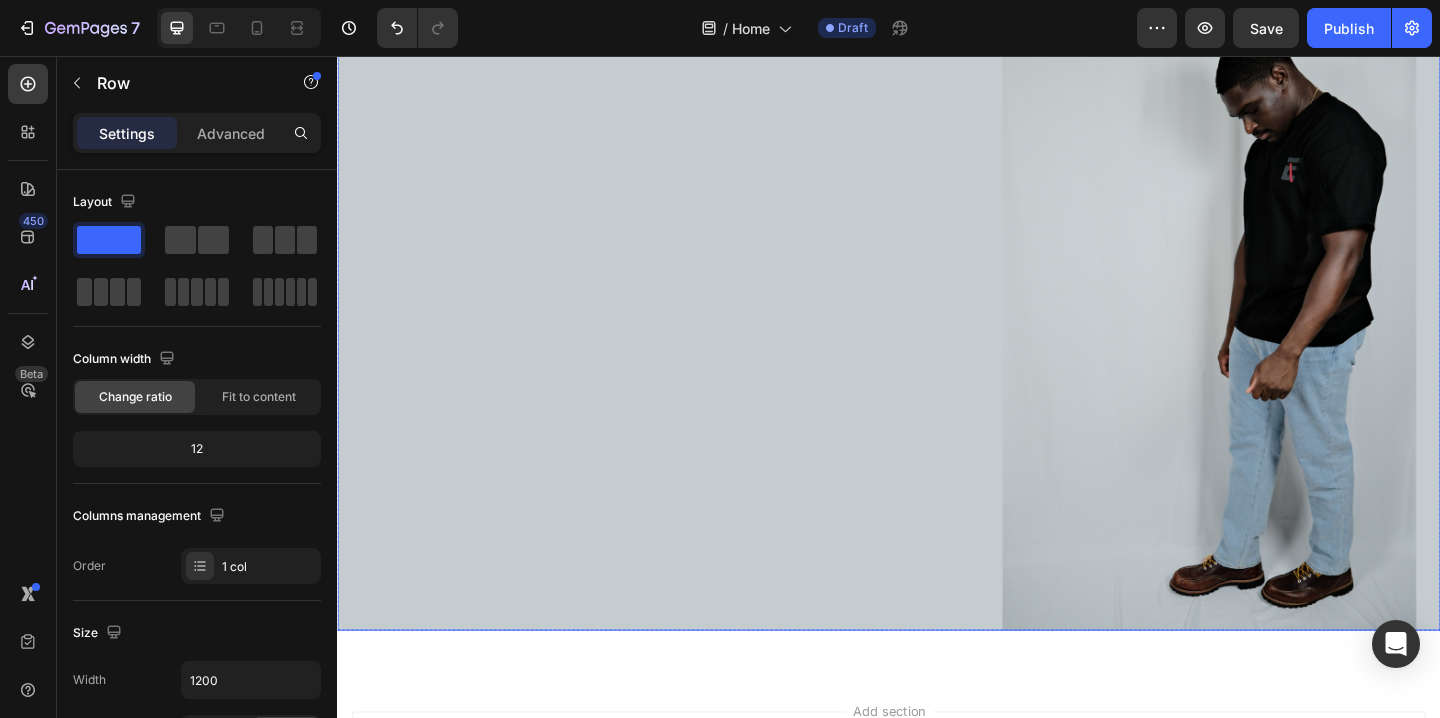 scroll, scrollTop: 90, scrollLeft: 0, axis: vertical 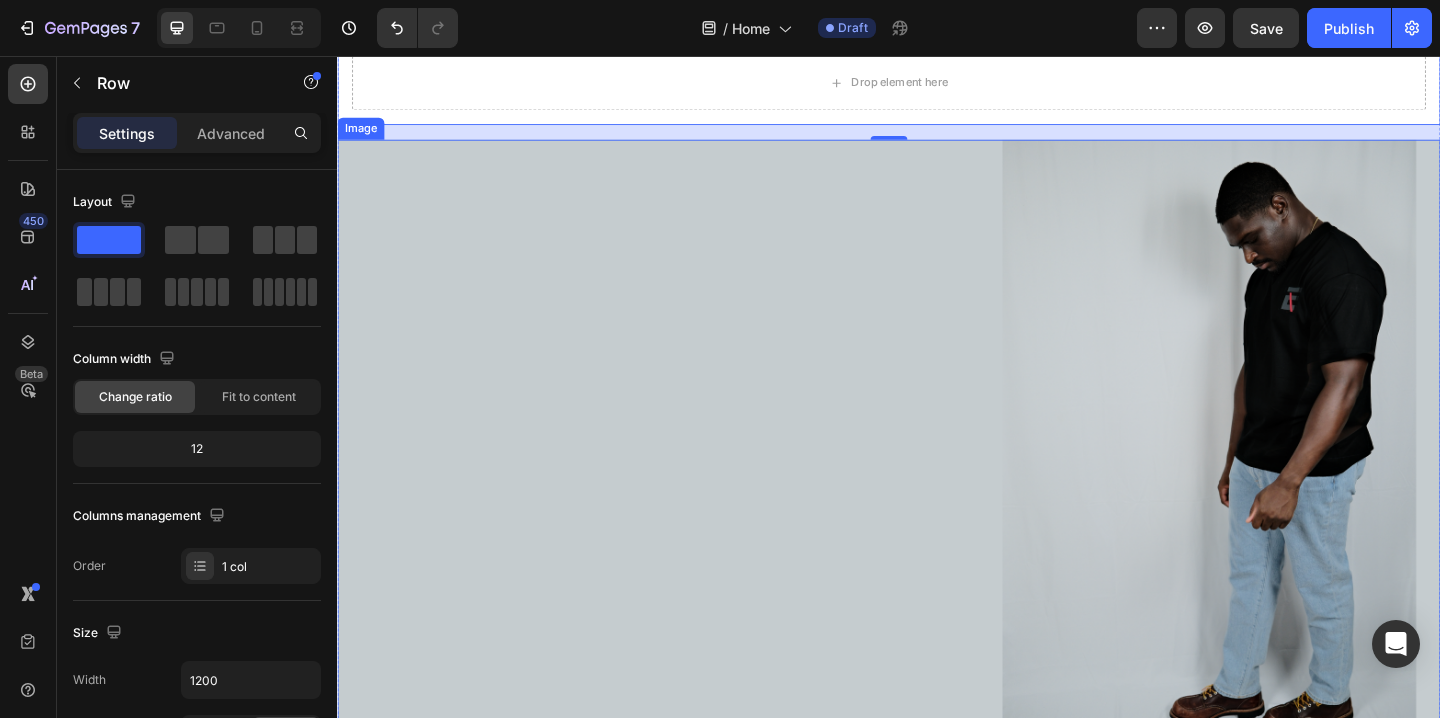 click at bounding box center [937, 484] 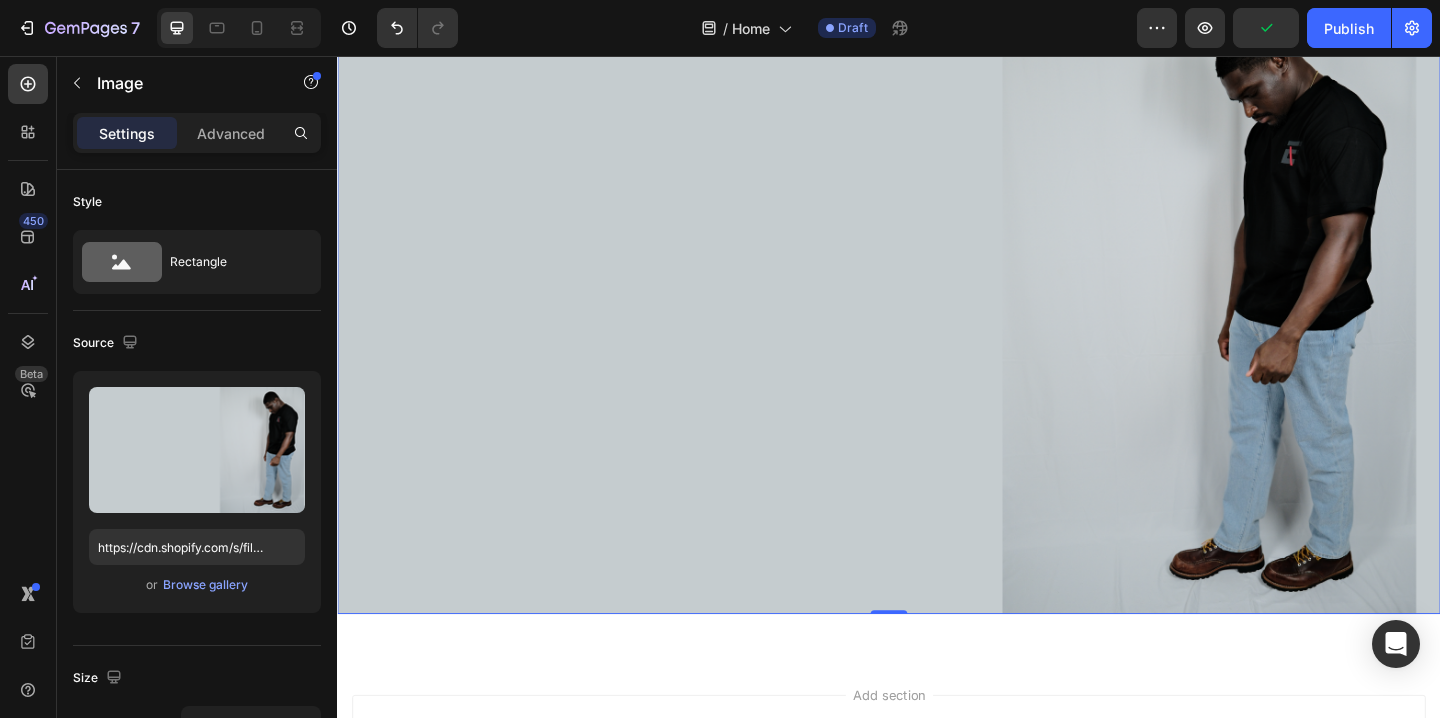 scroll, scrollTop: 0, scrollLeft: 0, axis: both 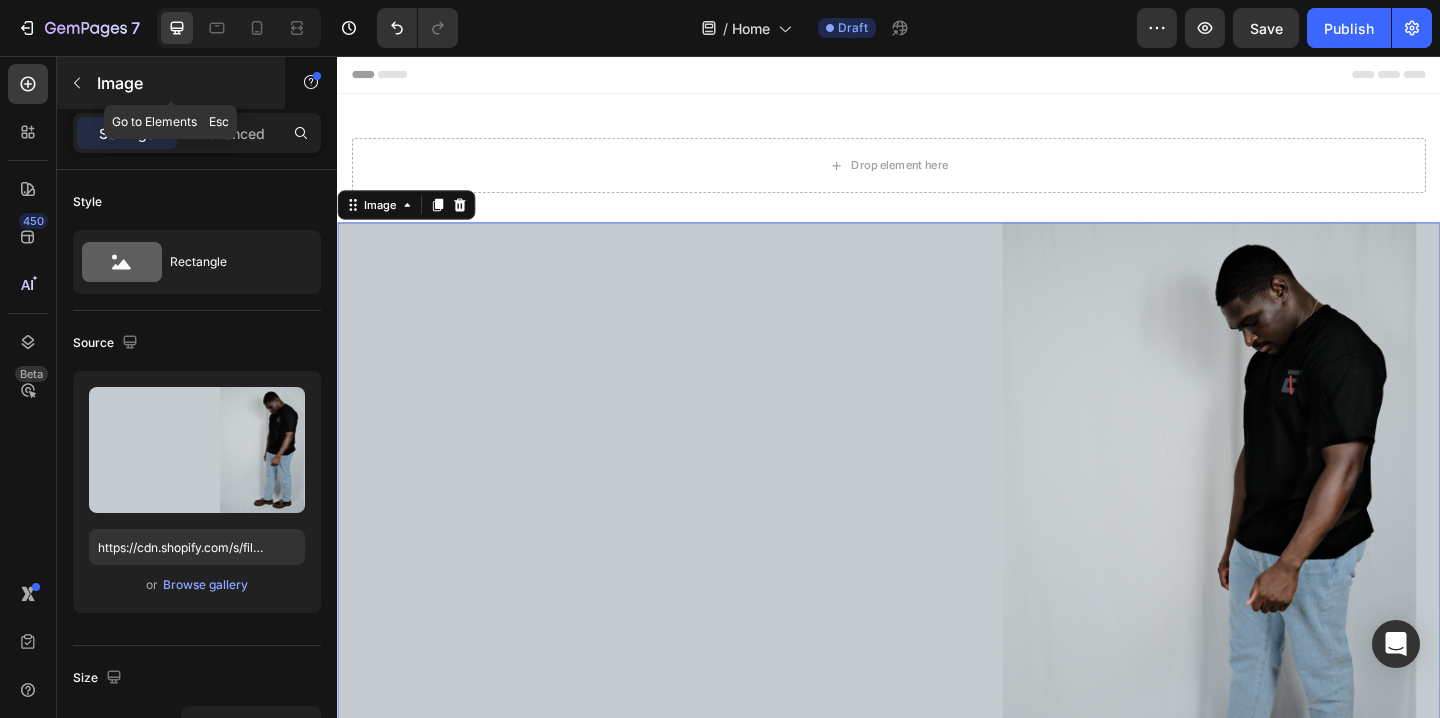 click at bounding box center [77, 83] 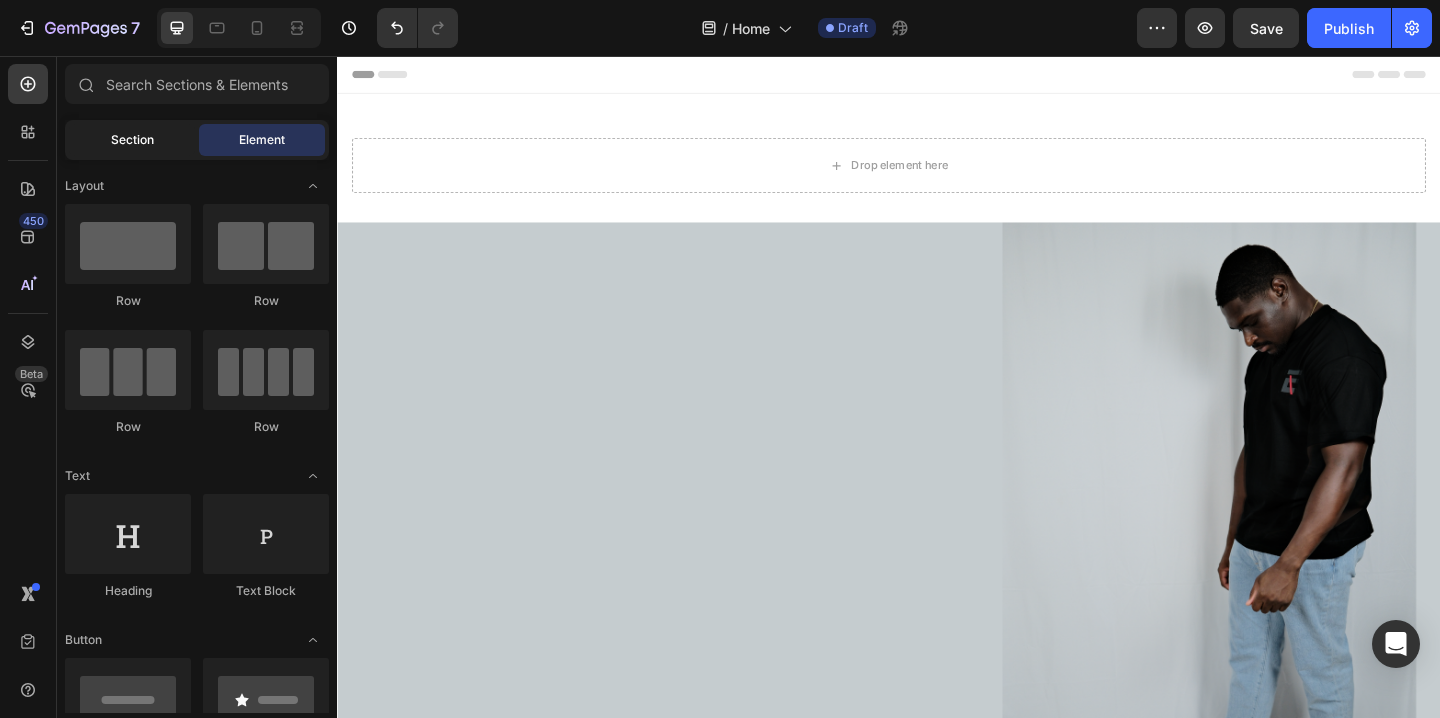 click on "Section" 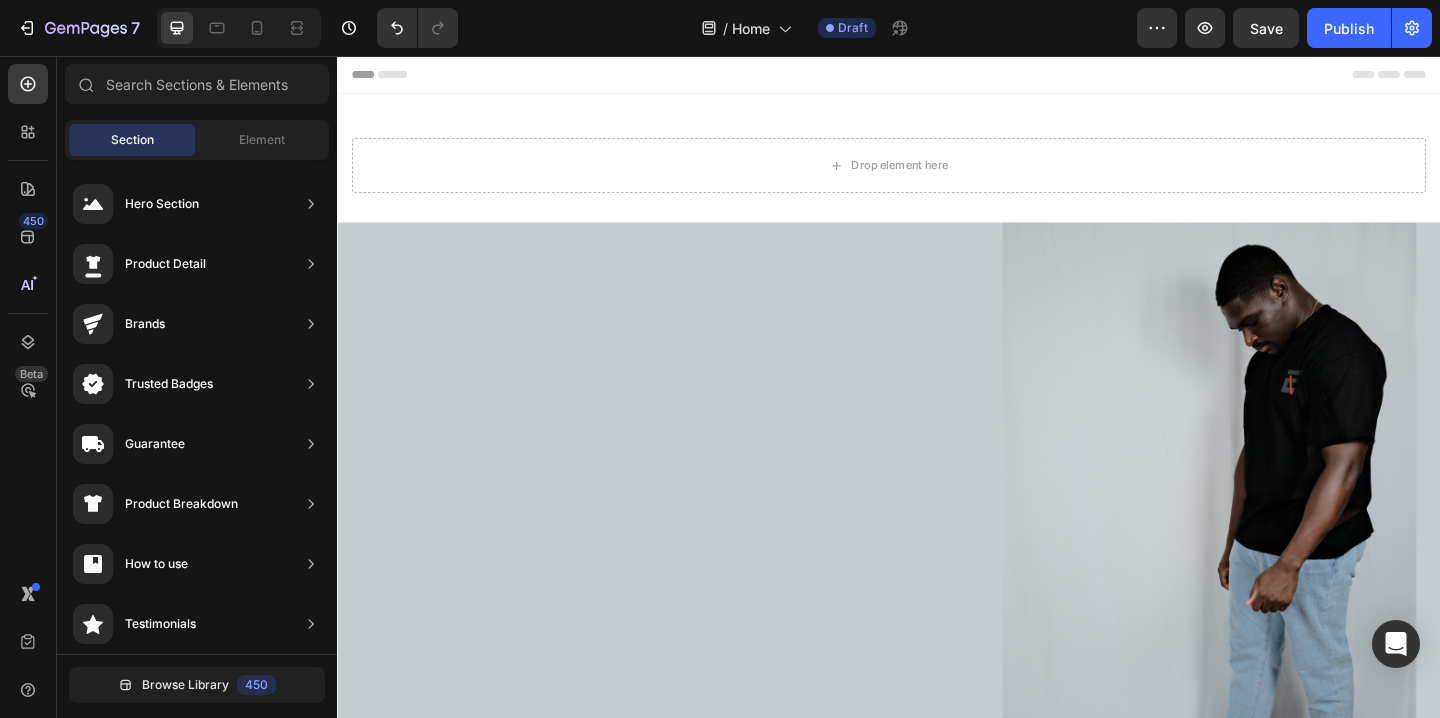 click on "Hero Section Product Detail Brands Trusted Badges Guarantee Product Breakdown How to use Testimonials Compare Bundle FAQs Social Proof Brand Story Product List Collection Blog List Contact Sticky Add to Cart Custom Footer" at bounding box center [197, 740] 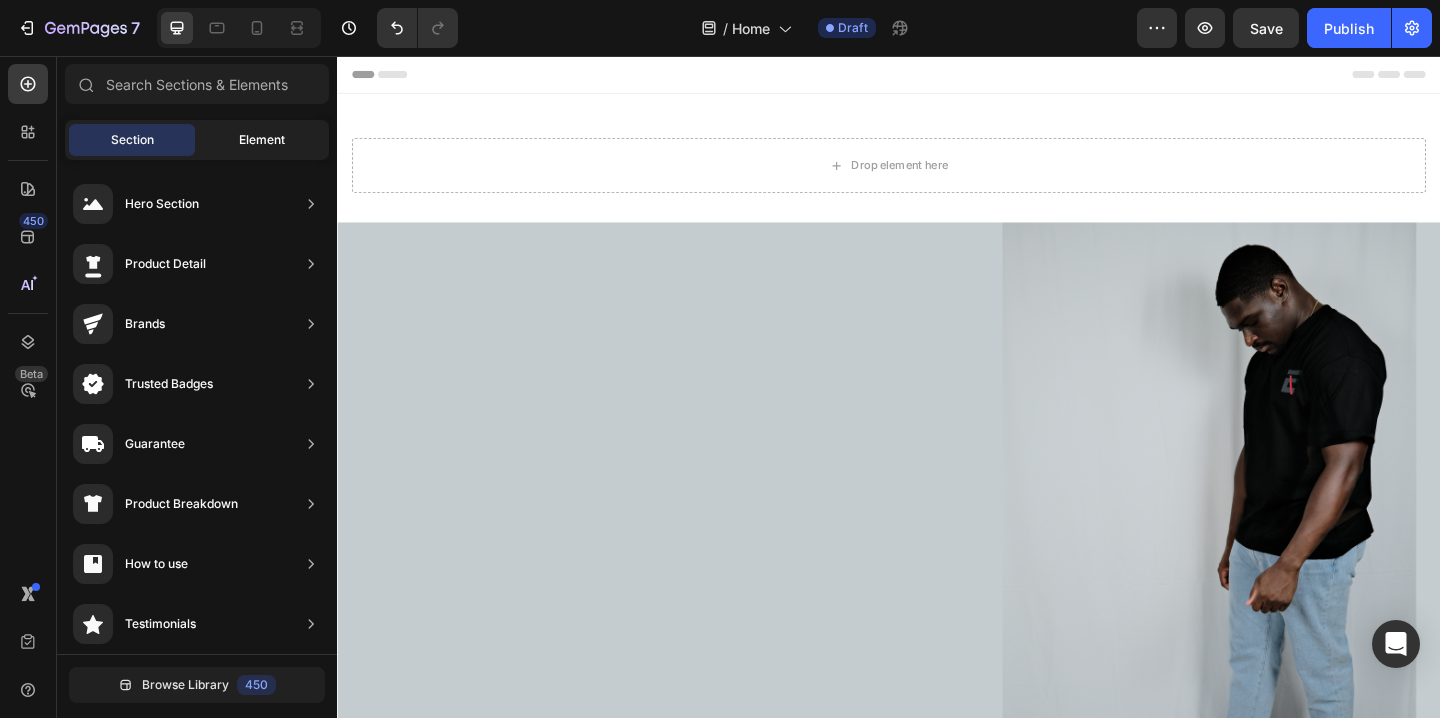 click on "Element" at bounding box center [262, 140] 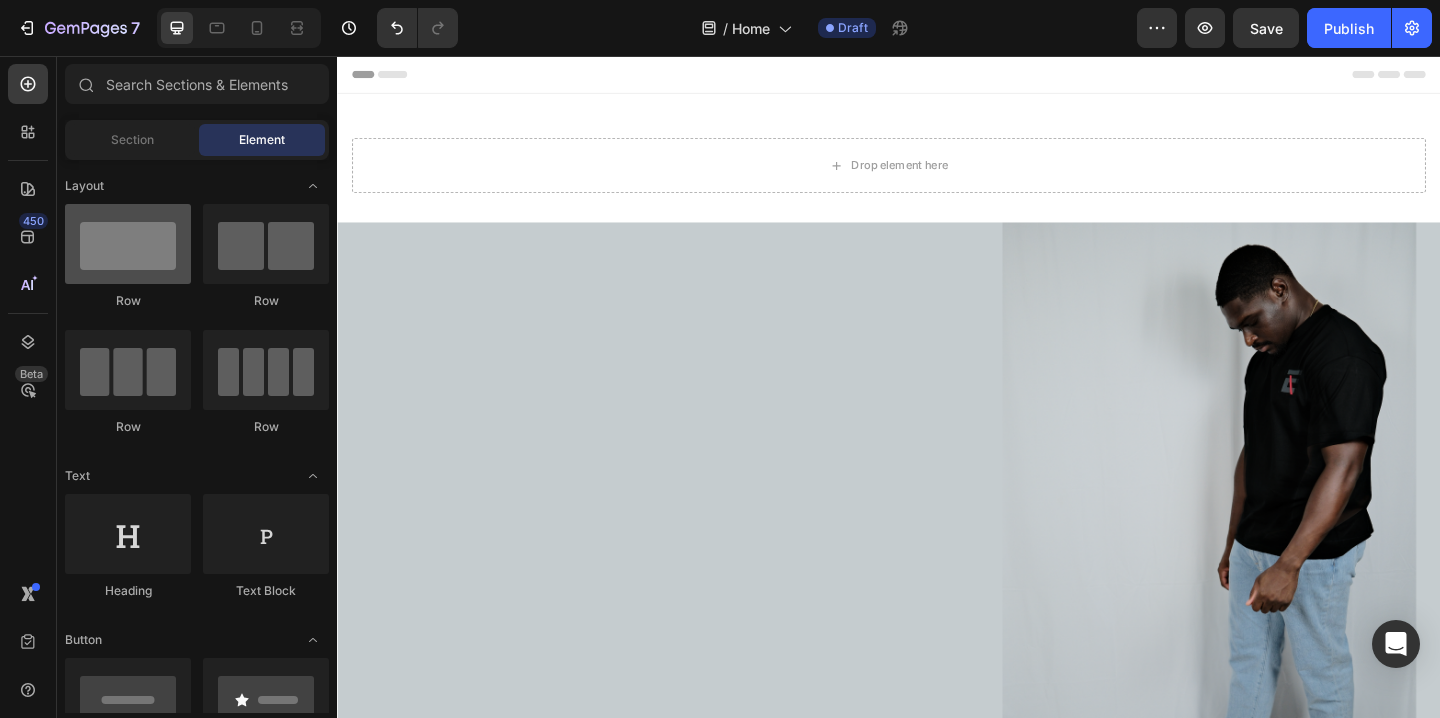 click at bounding box center (128, 244) 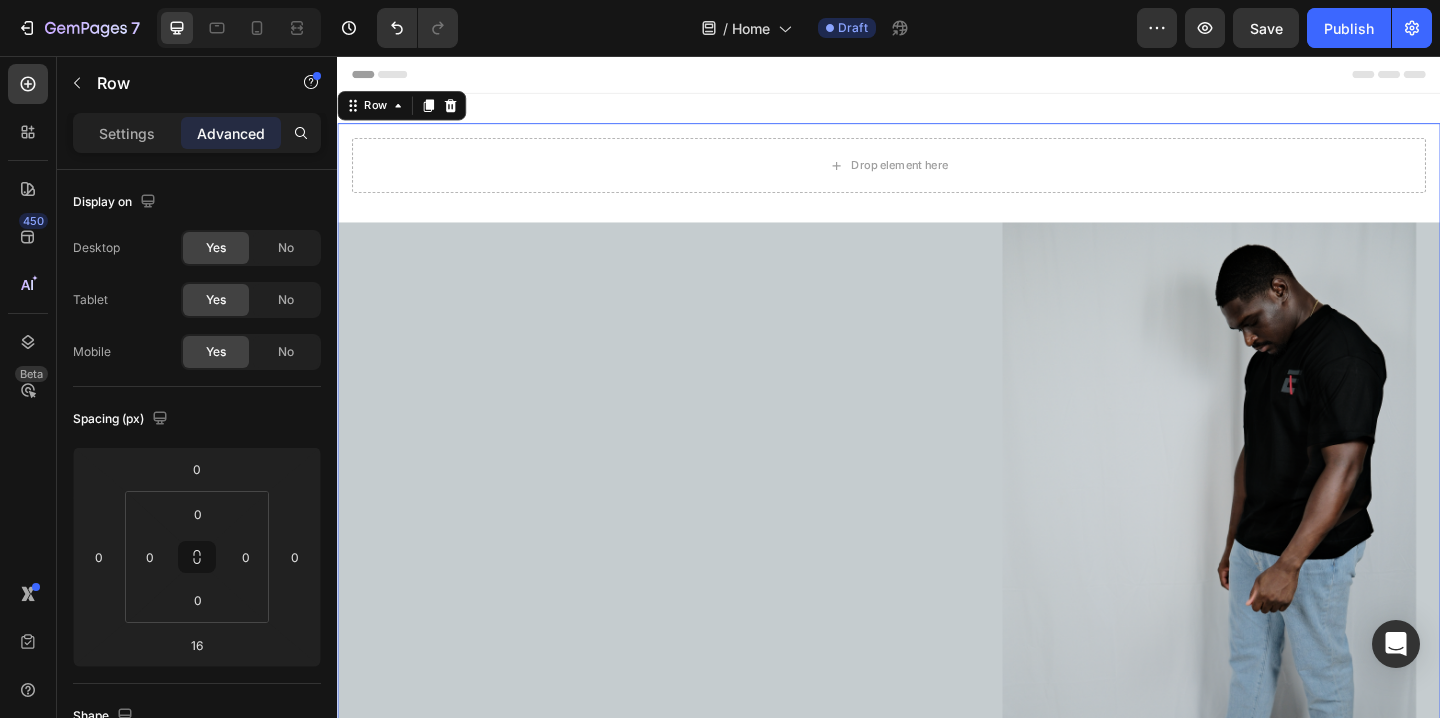 click on "Drop element here Row Image" at bounding box center [937, 520] 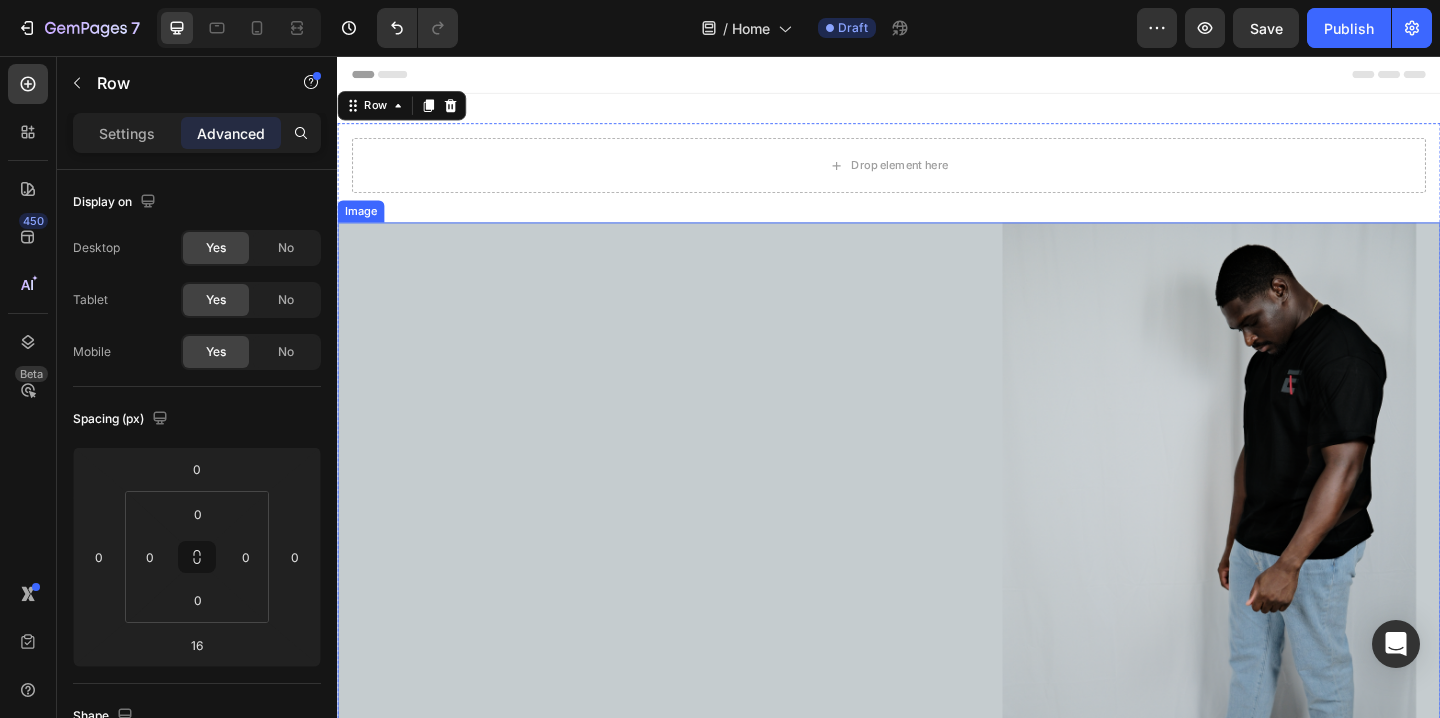 click at bounding box center [937, 574] 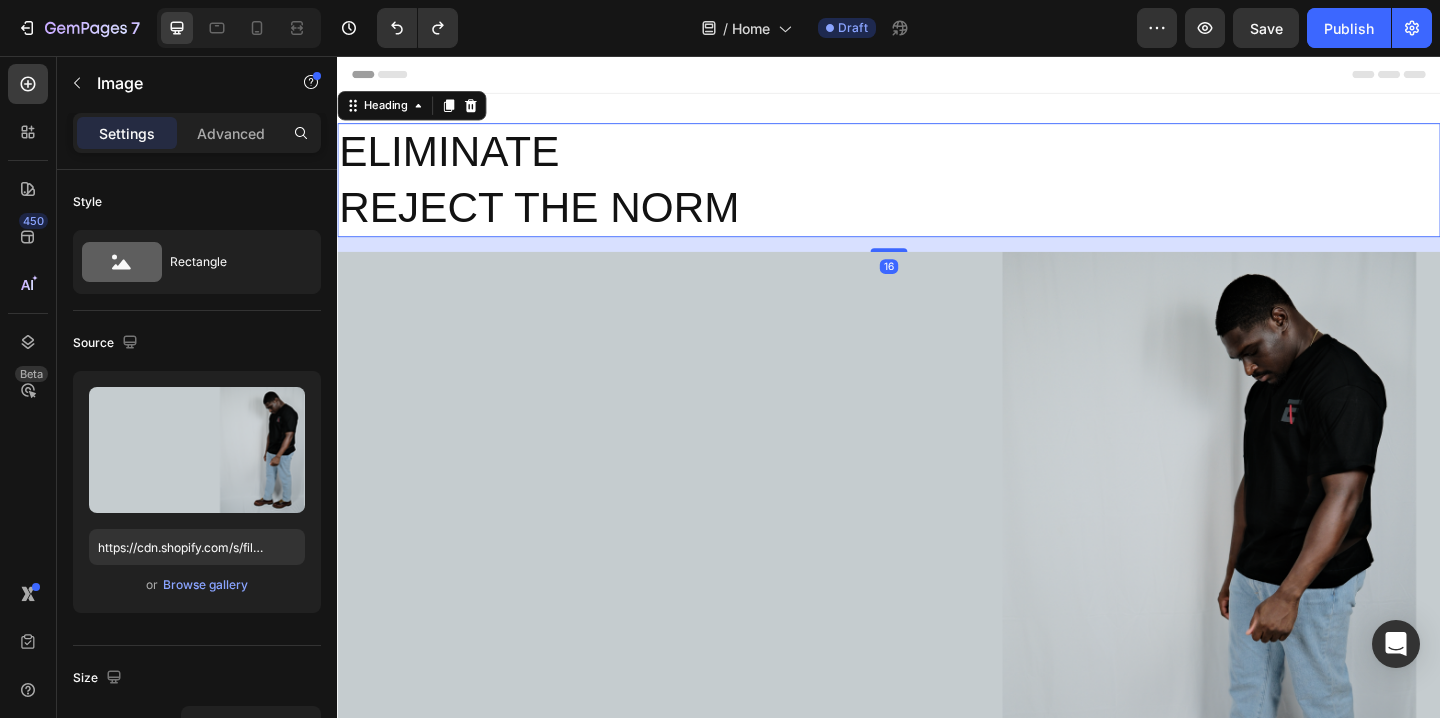 click on "ELIMINATE REJECT THE NORM" at bounding box center [937, 191] 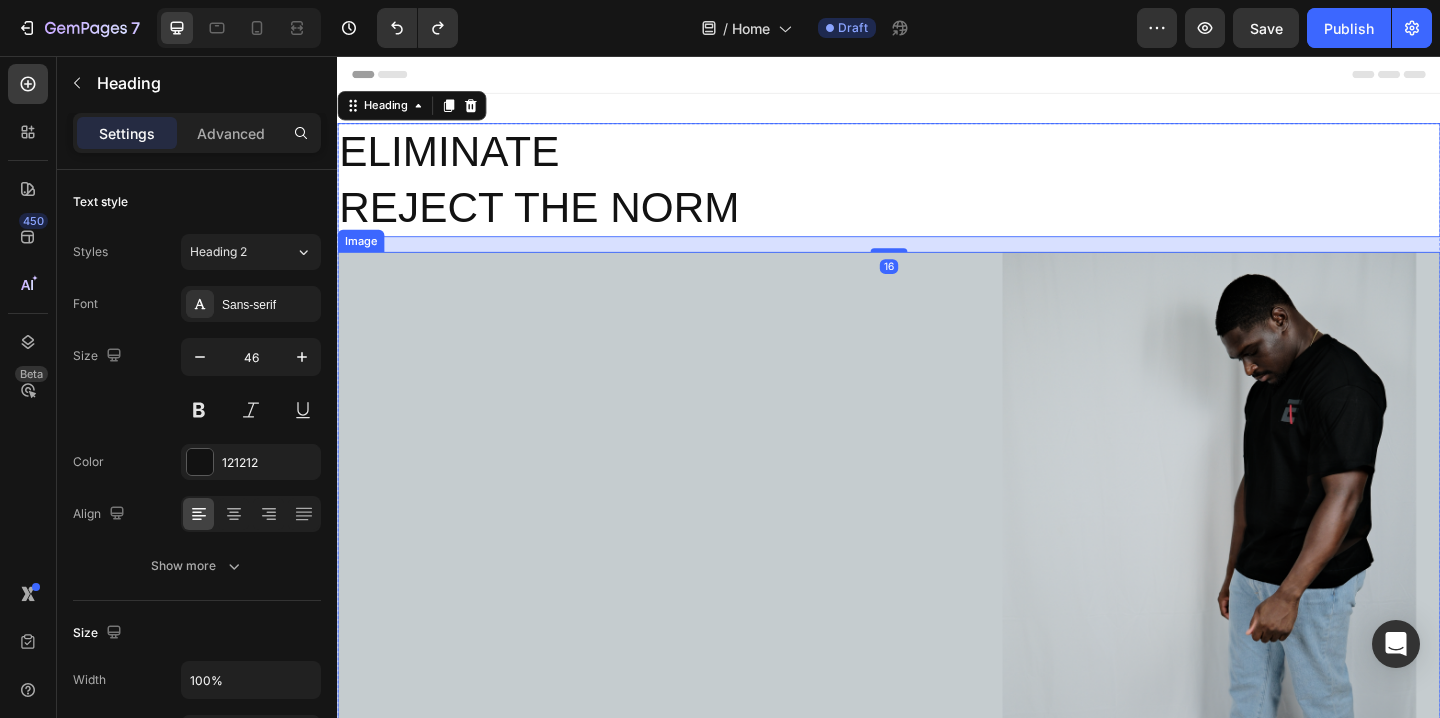 click at bounding box center [937, 606] 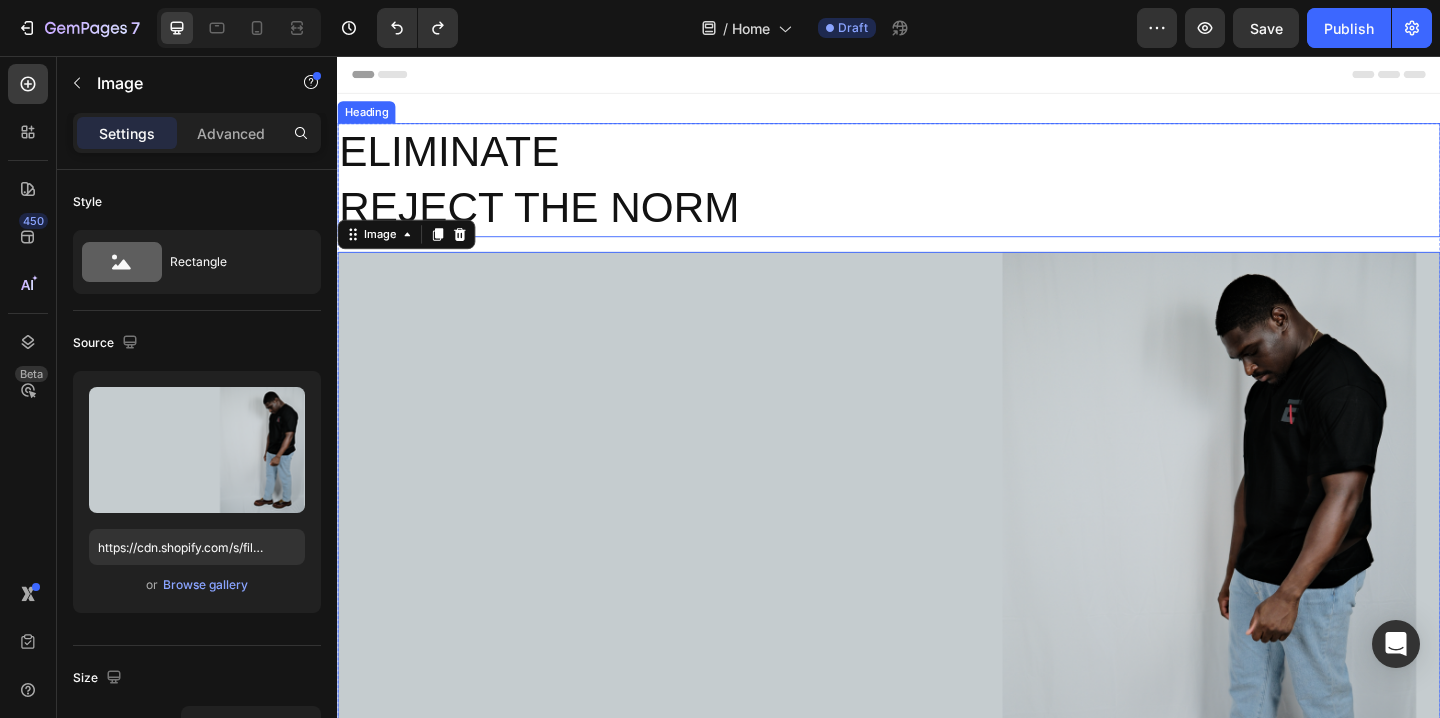 click on "ELIMINATE REJECT THE NORM" at bounding box center [937, 191] 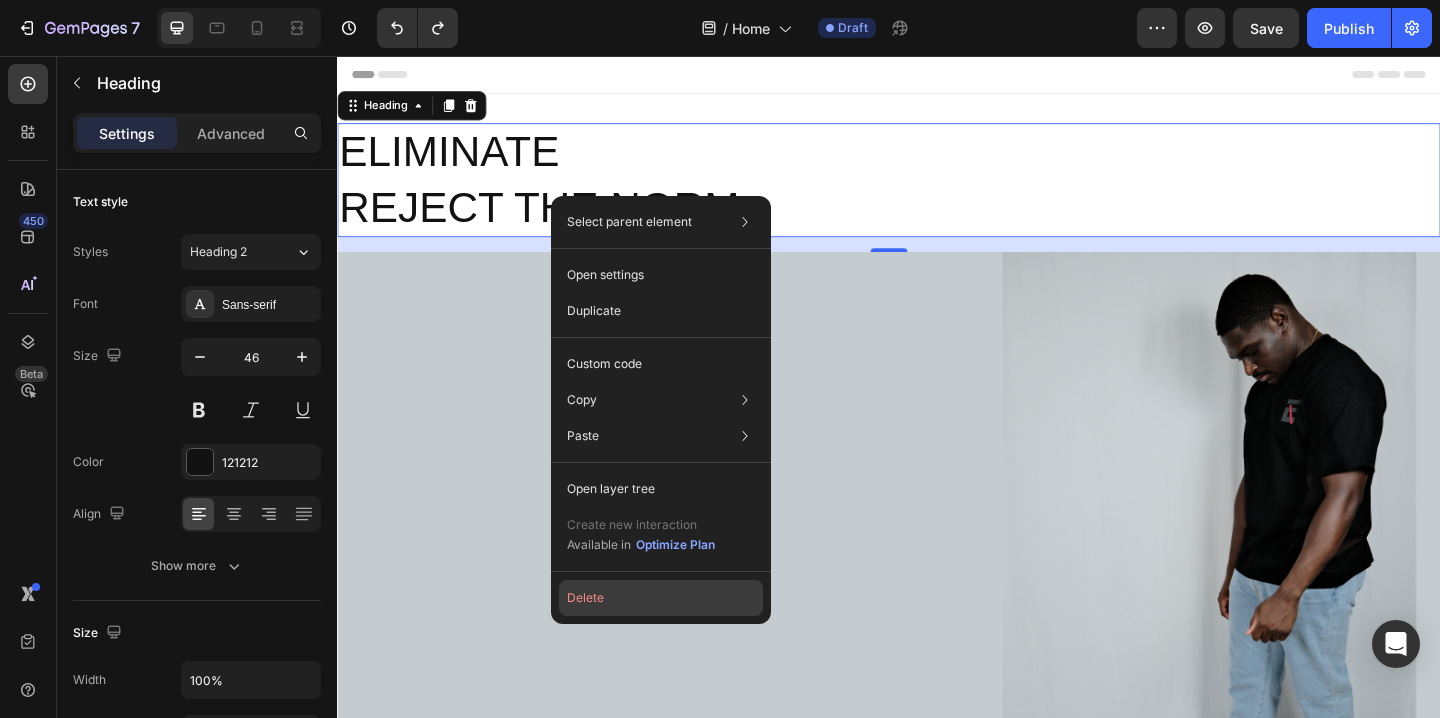 drag, startPoint x: 581, startPoint y: 597, endPoint x: 265, endPoint y: 590, distance: 316.0775 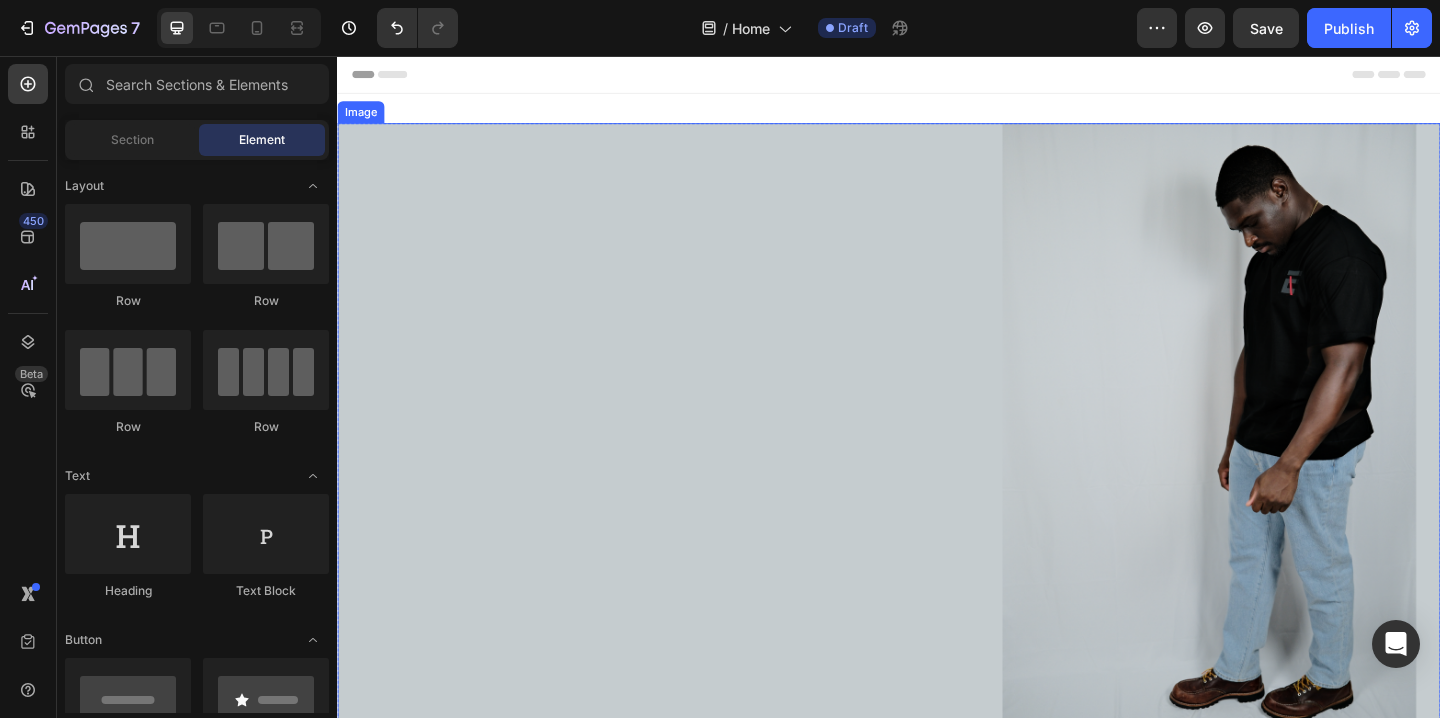 click at bounding box center [937, 466] 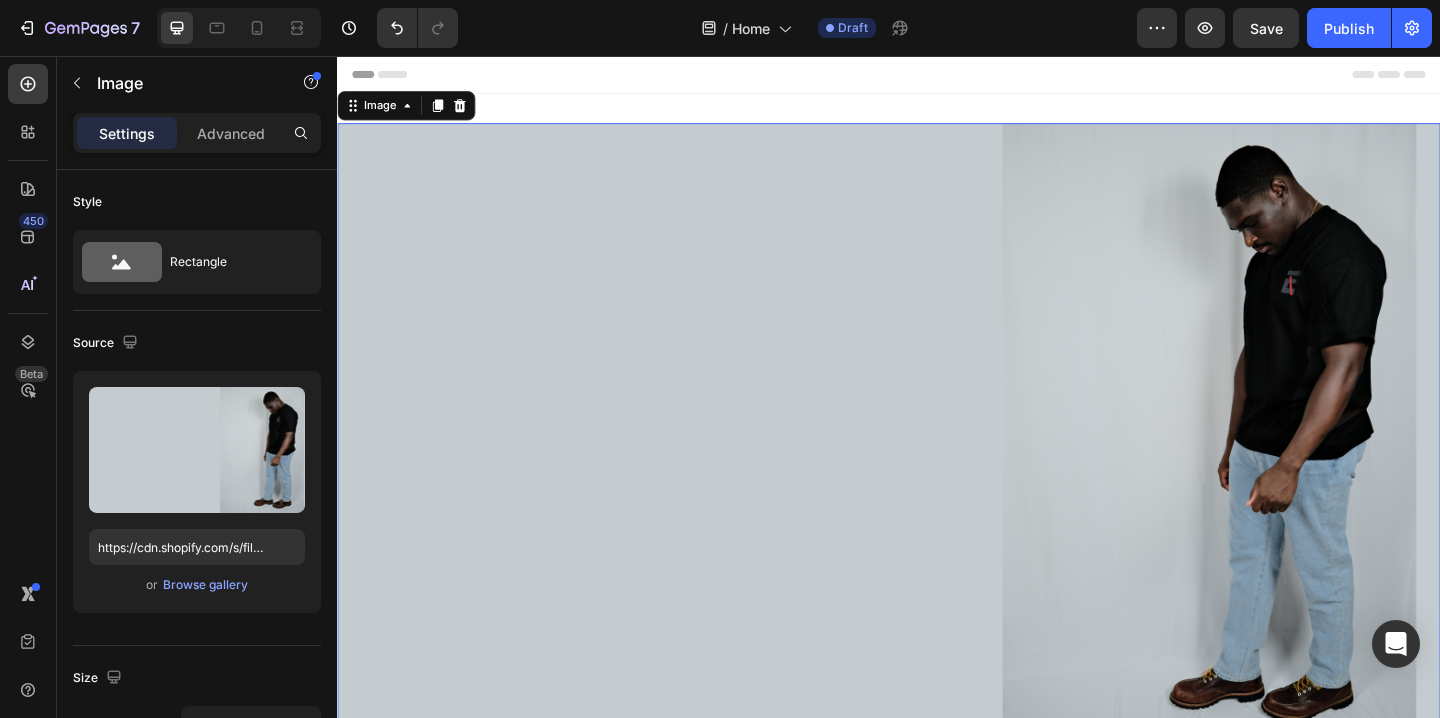 click at bounding box center (937, 466) 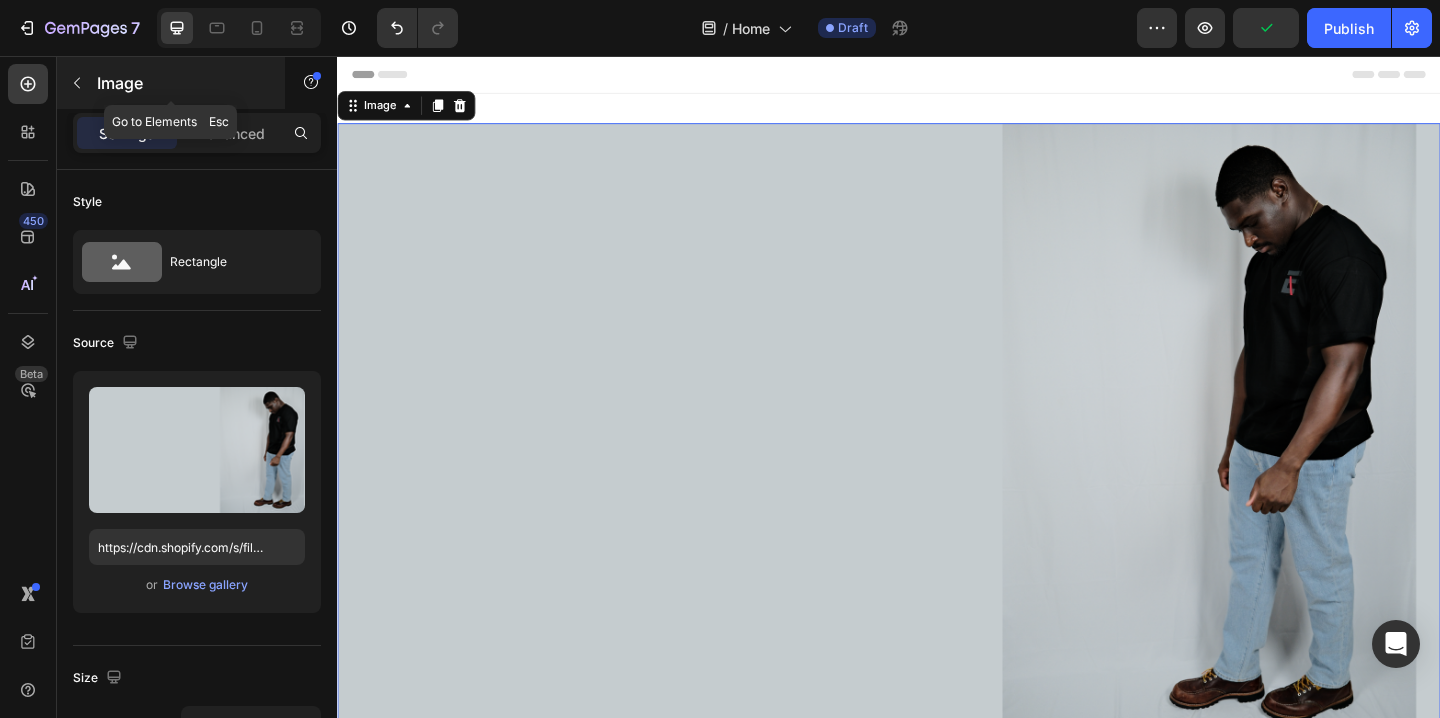 click 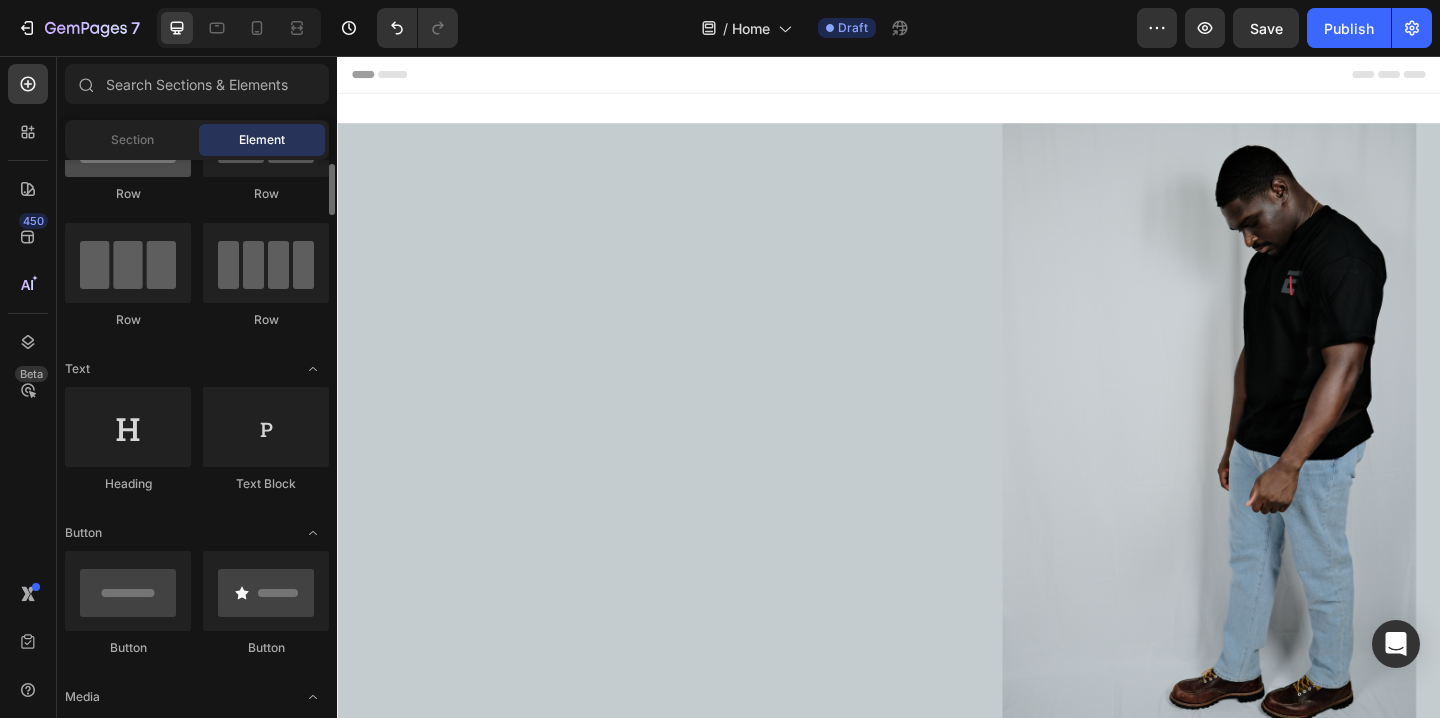 scroll, scrollTop: 0, scrollLeft: 0, axis: both 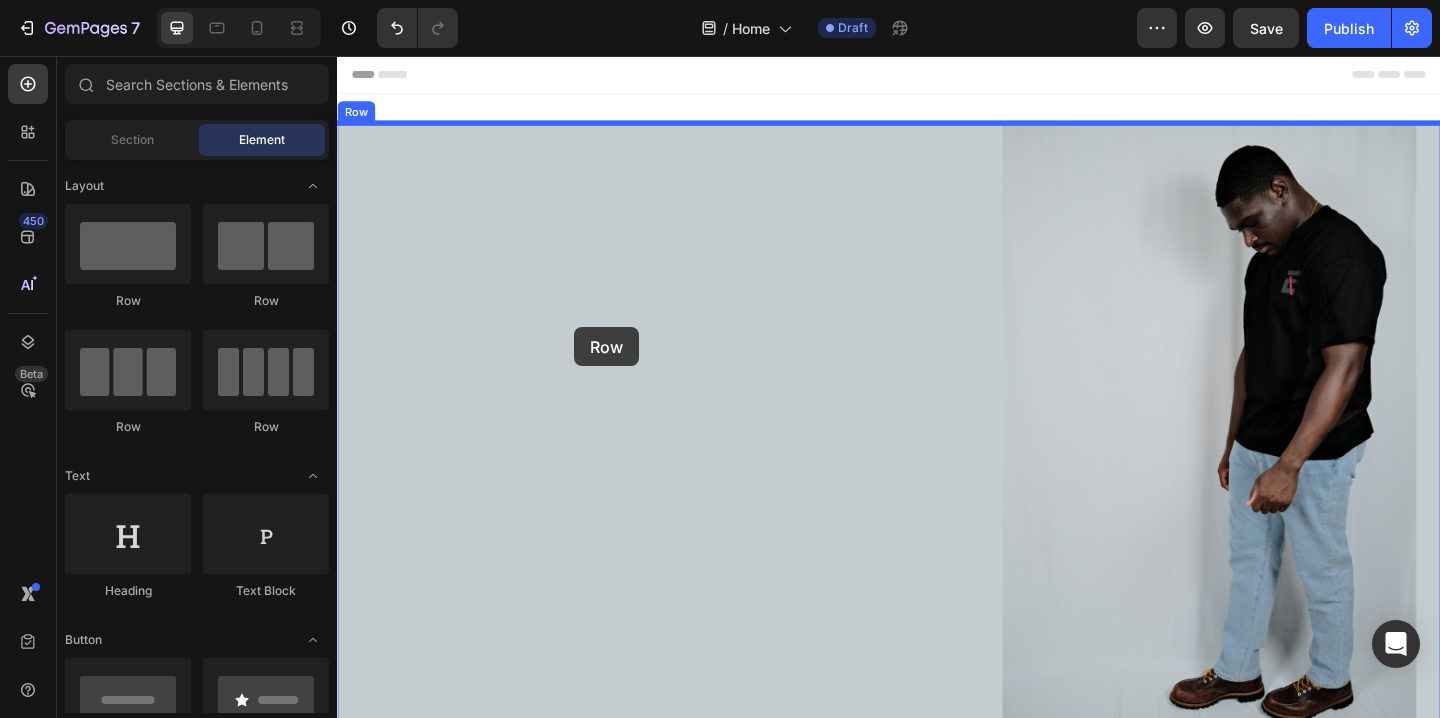 drag, startPoint x: 463, startPoint y: 311, endPoint x: 595, endPoint y: 351, distance: 137.92752 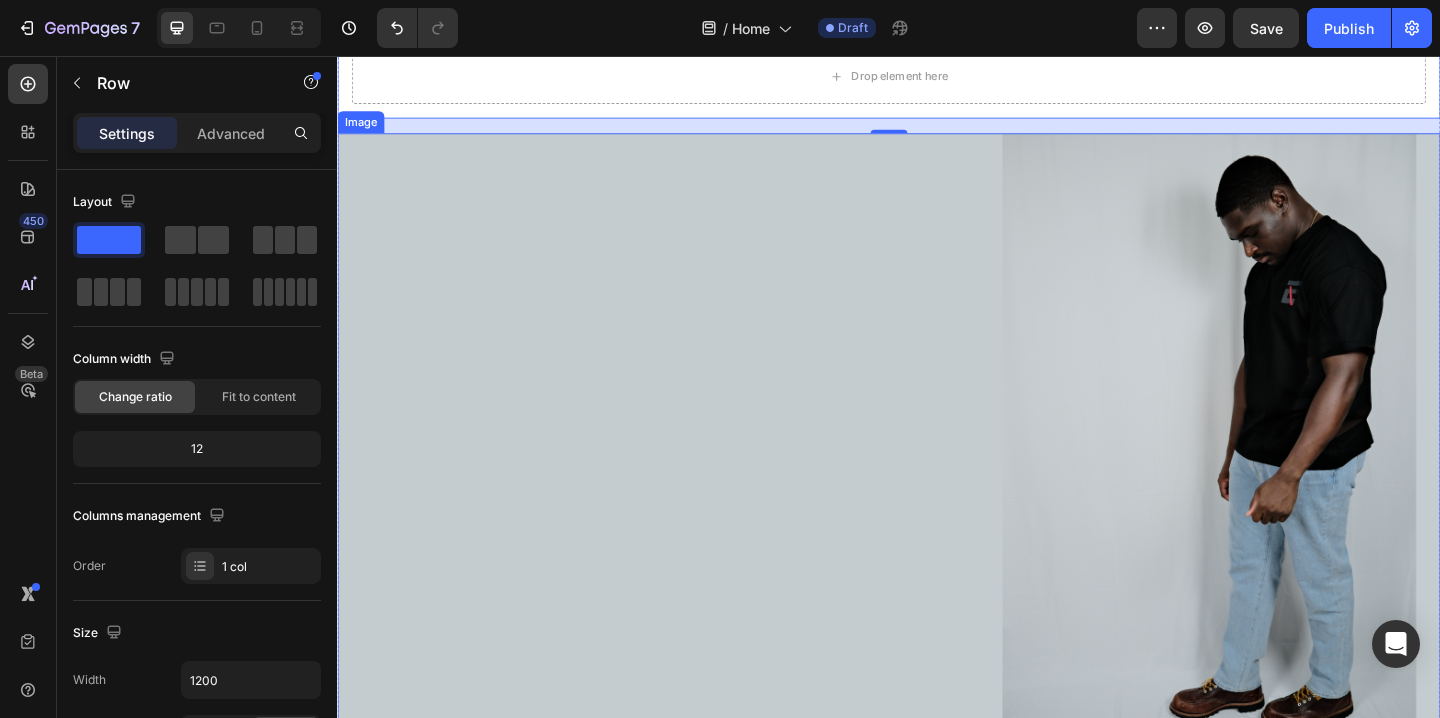 scroll, scrollTop: 78, scrollLeft: 0, axis: vertical 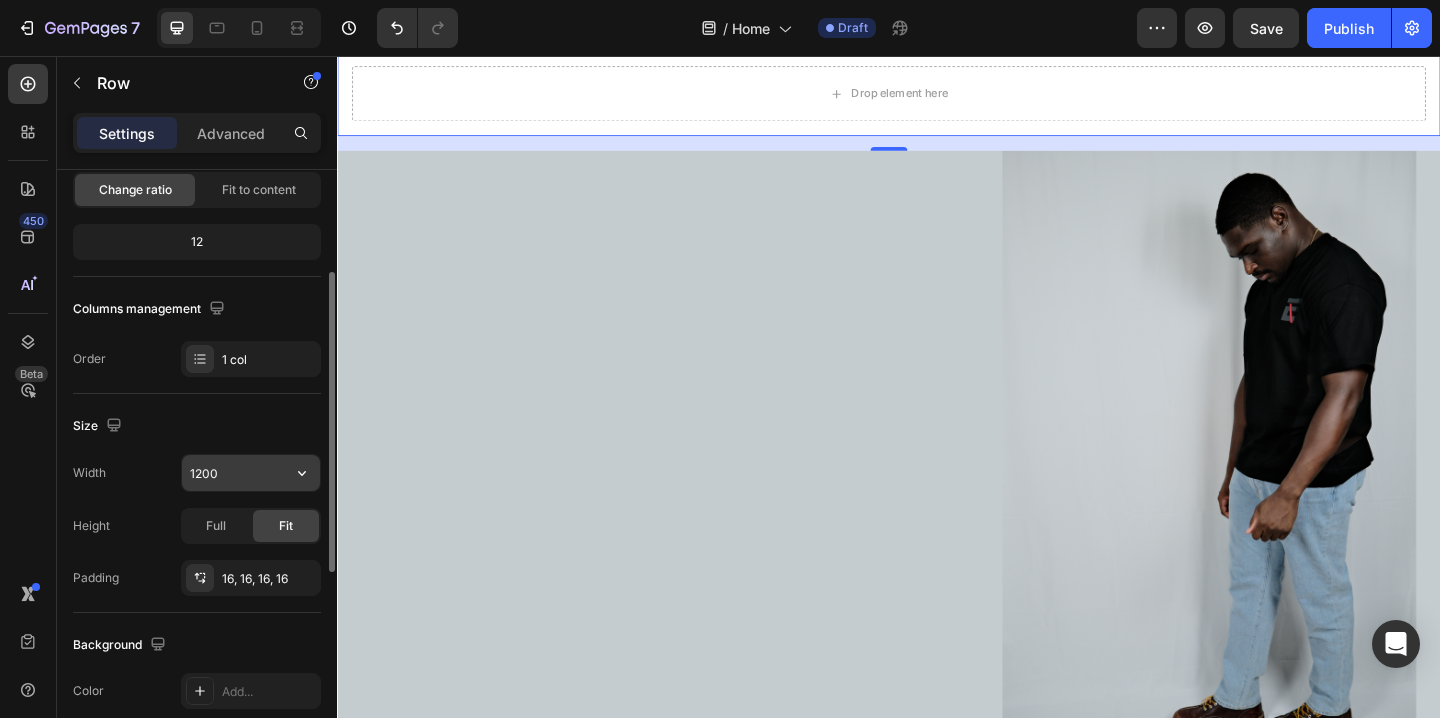 click on "1200" at bounding box center (251, 473) 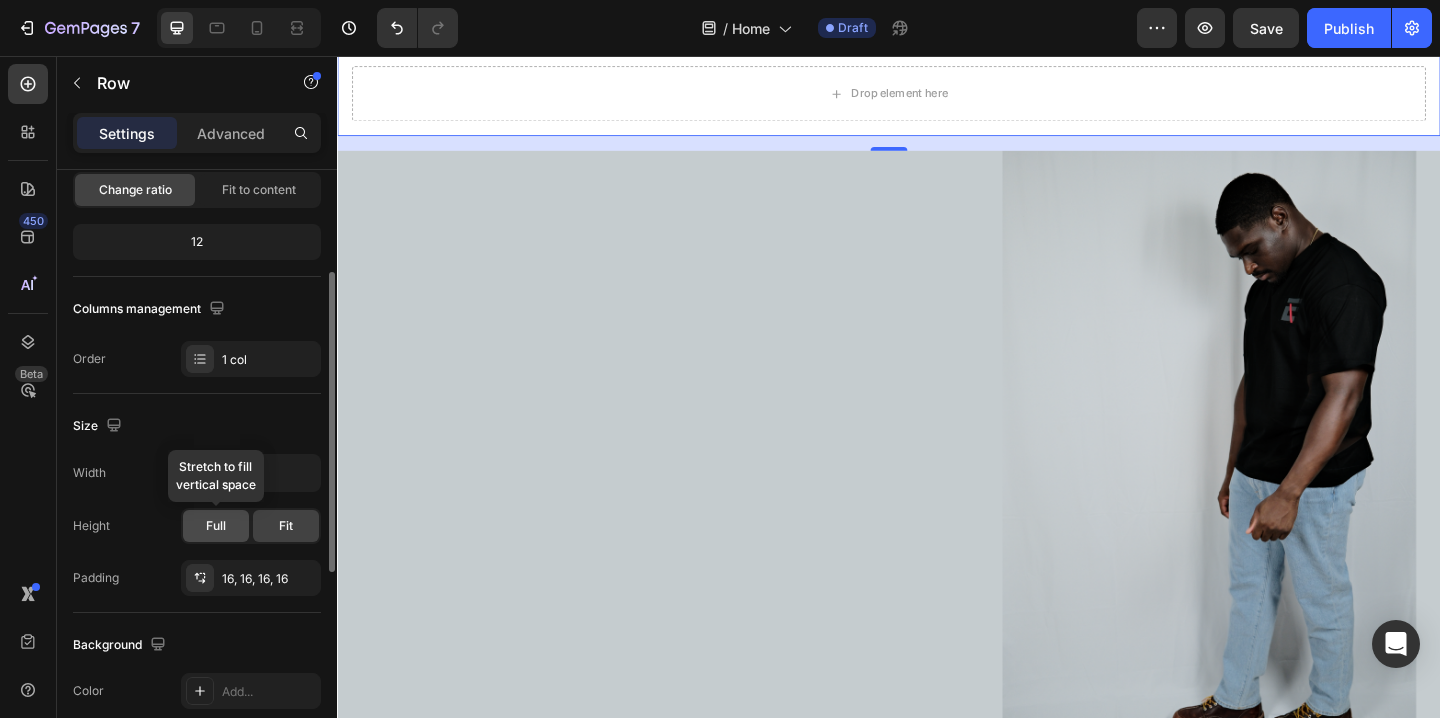 click on "Full" 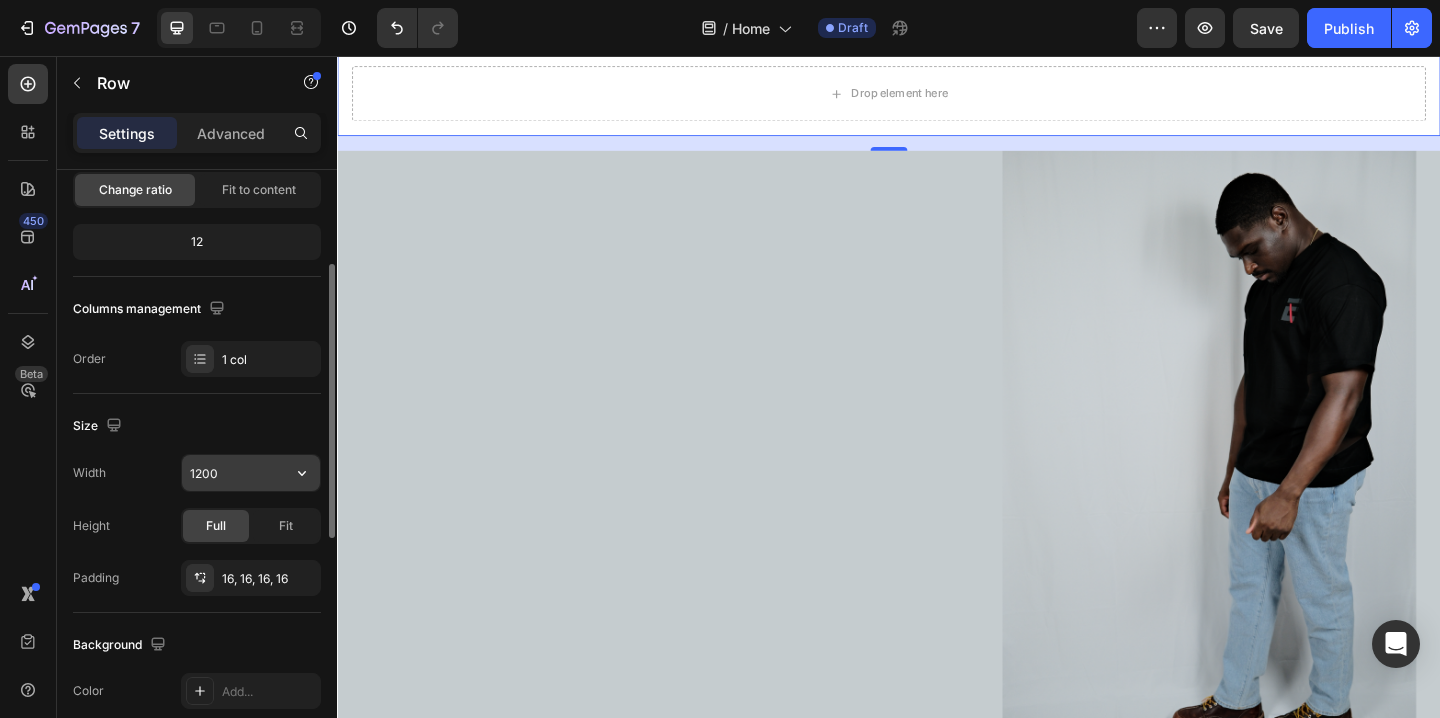 click on "1200" at bounding box center (251, 473) 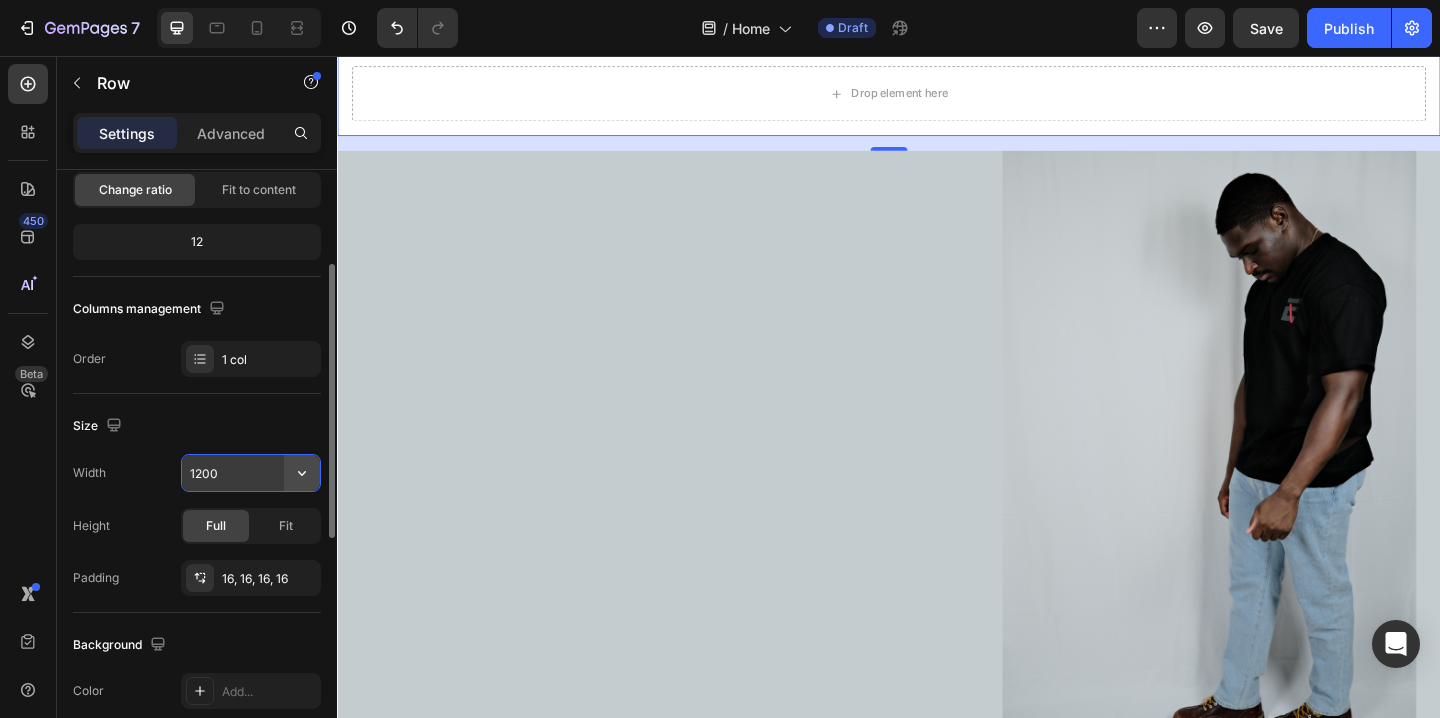 click 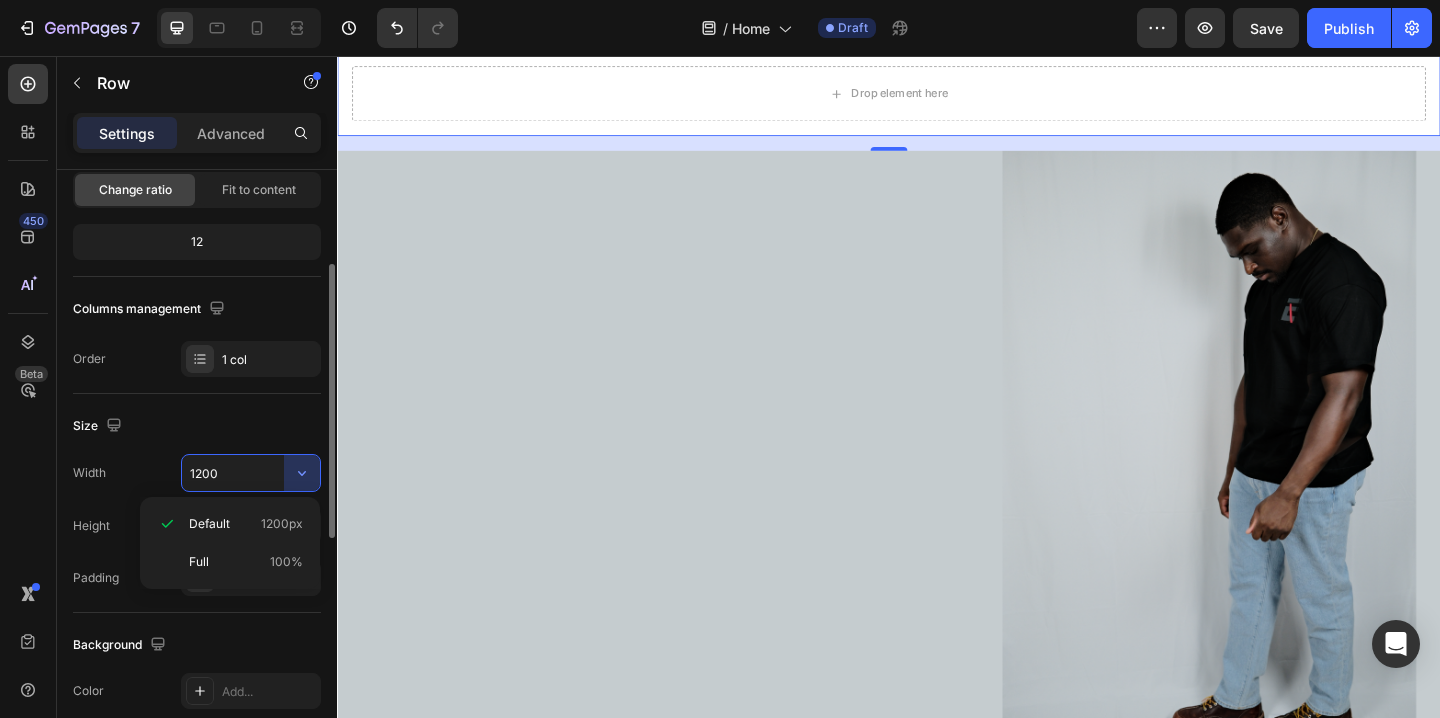 click on "Full 100%" at bounding box center (246, 562) 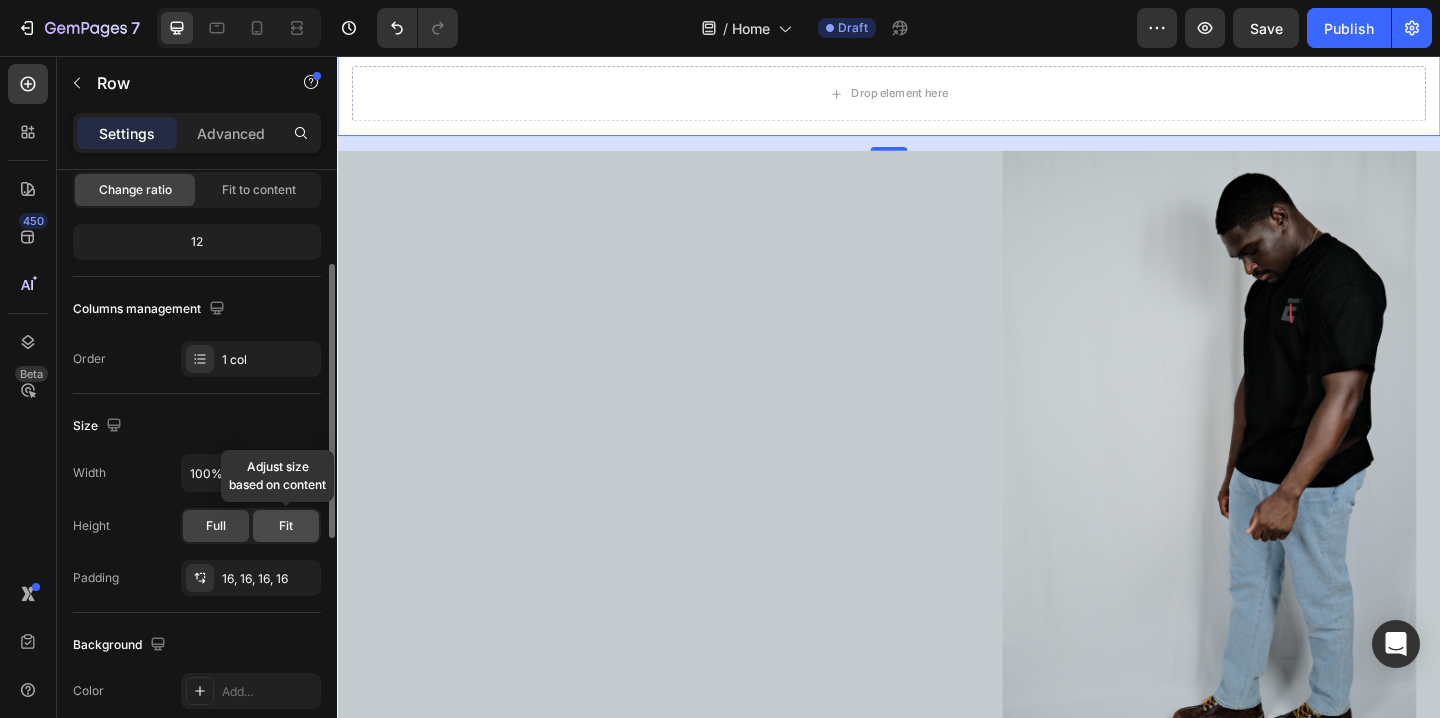 click on "Fit" 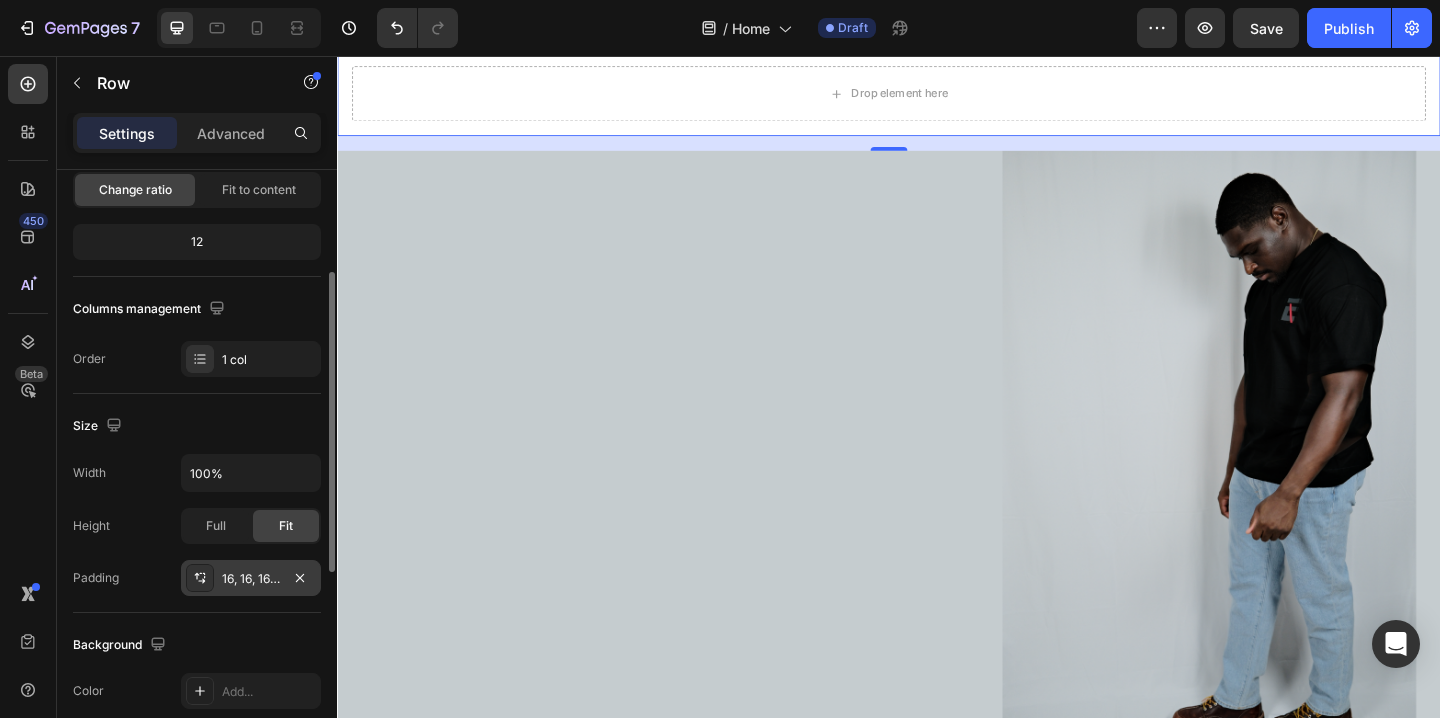 click on "16, 16, 16, 16" at bounding box center [251, 579] 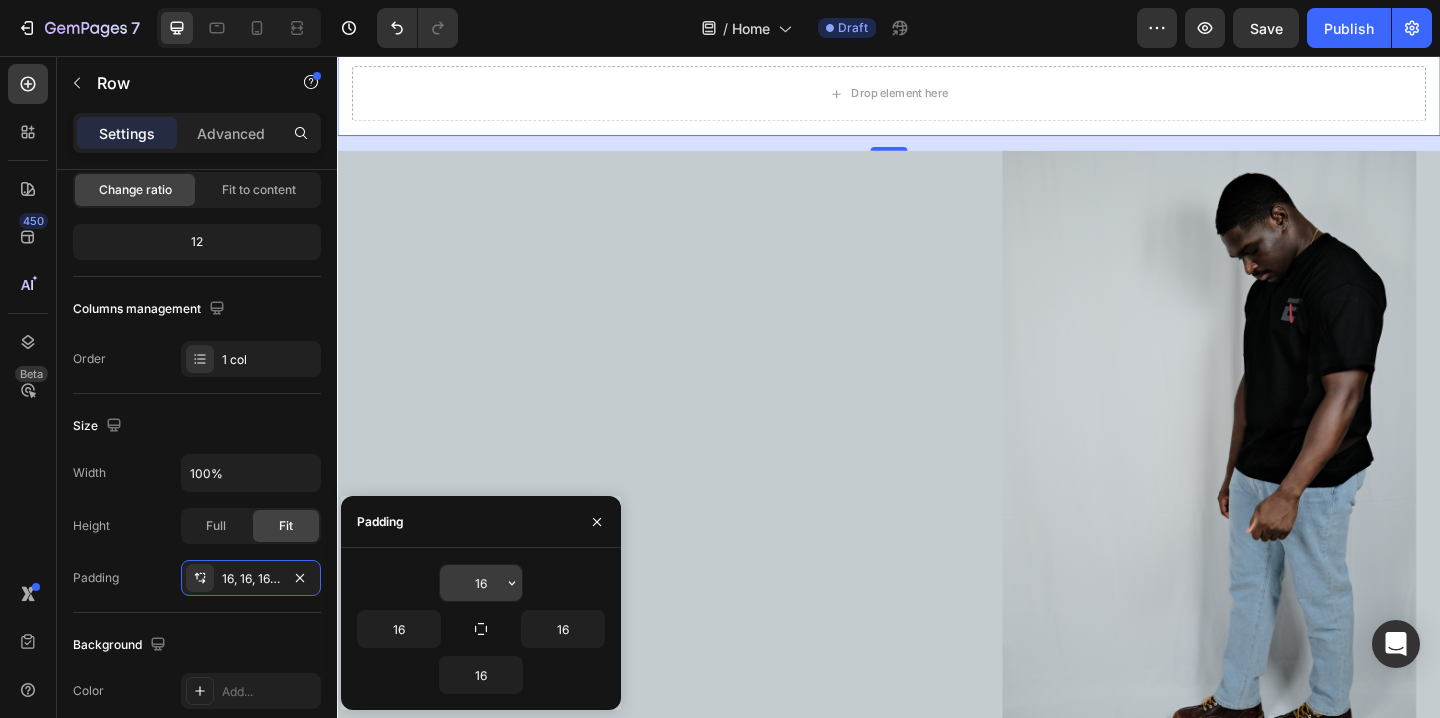 click on "16" at bounding box center (481, 583) 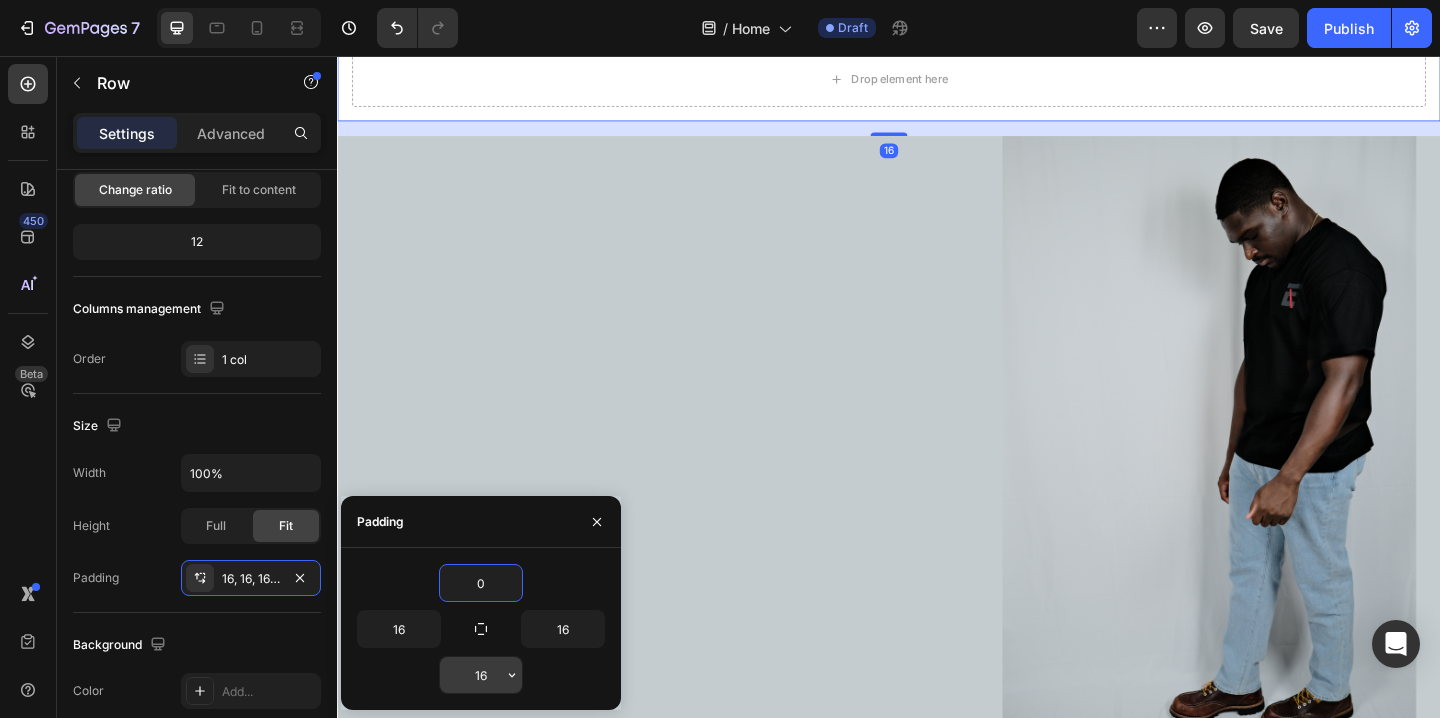 type on "0" 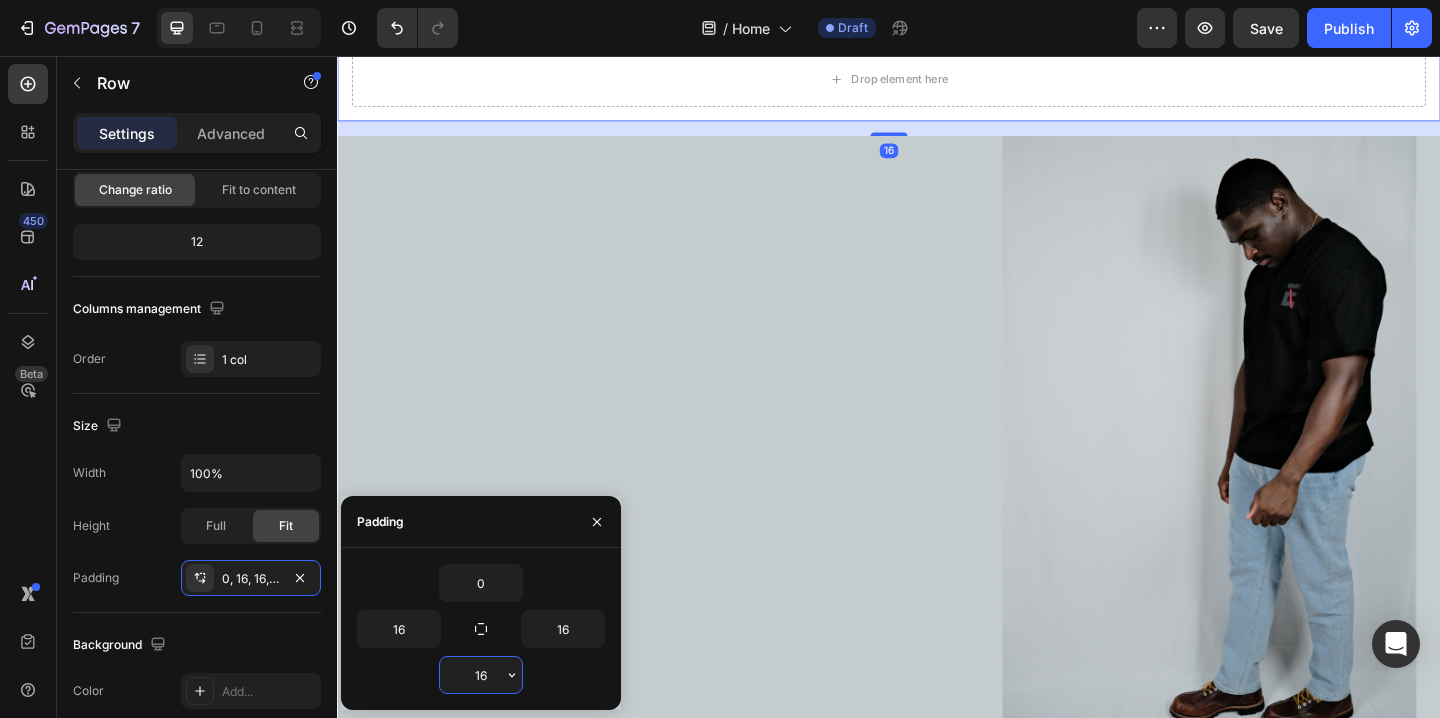 click on "16" at bounding box center (481, 675) 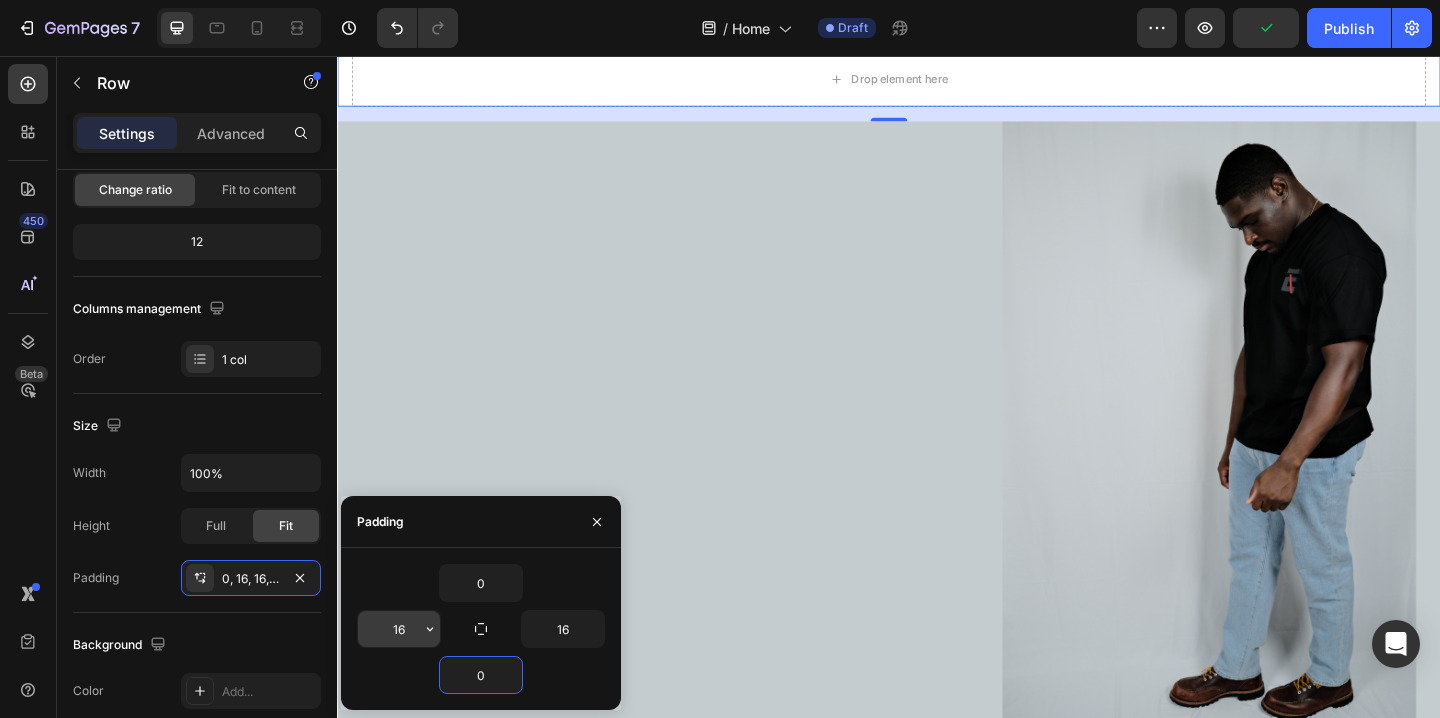 type on "0" 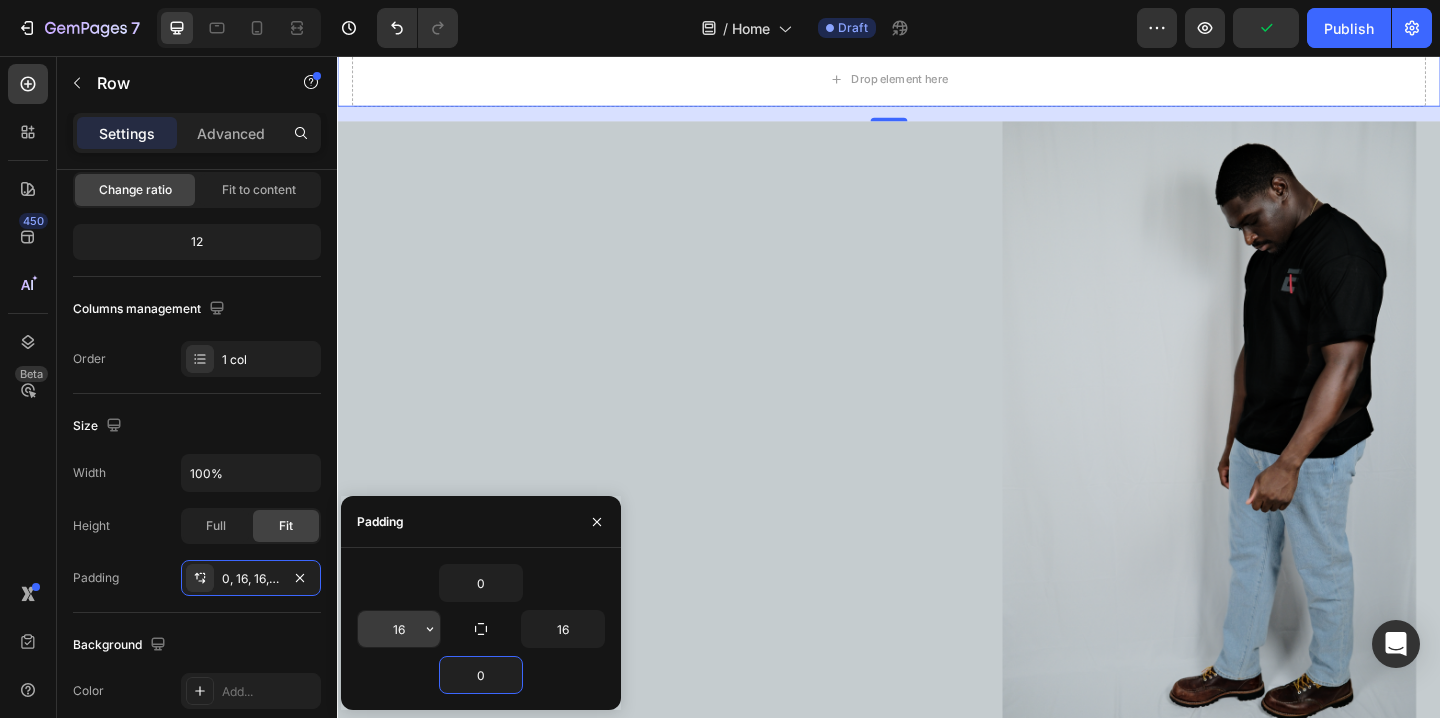 click on "16" at bounding box center [399, 629] 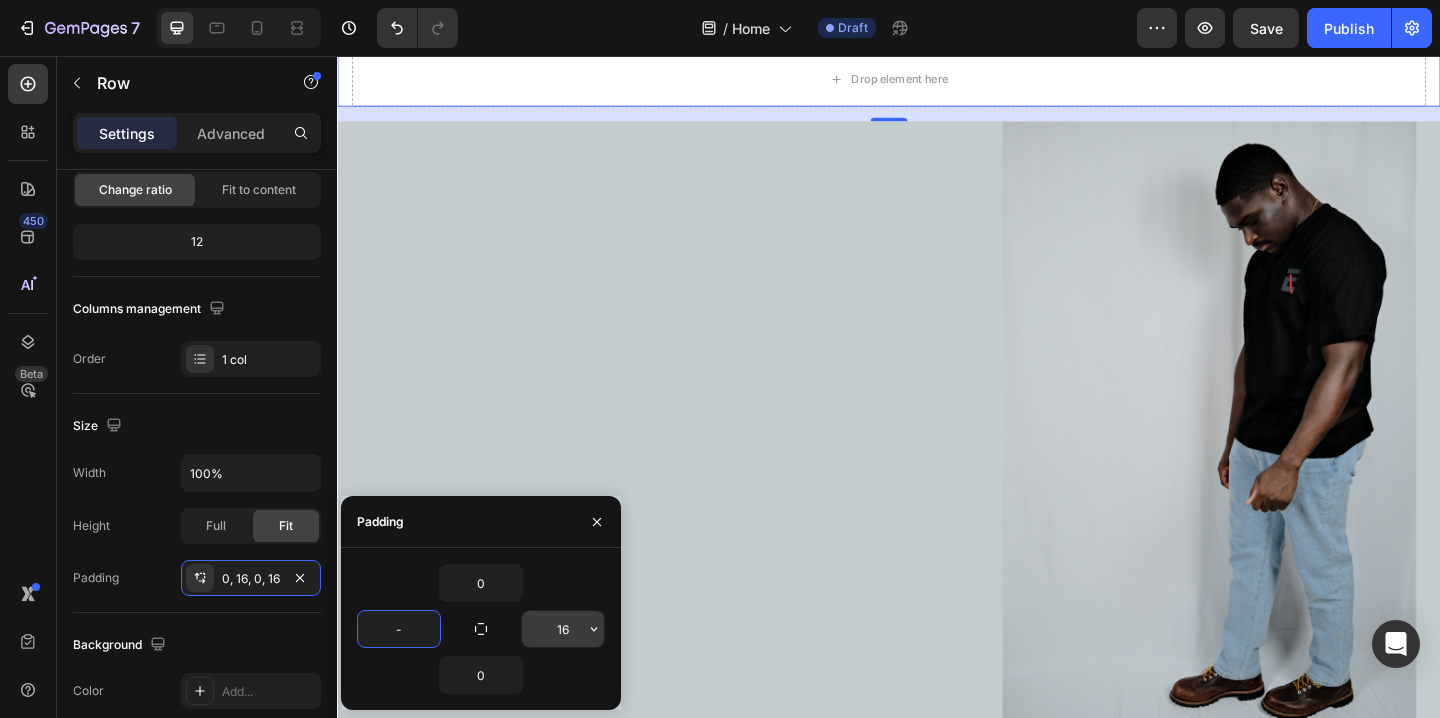 type on "16" 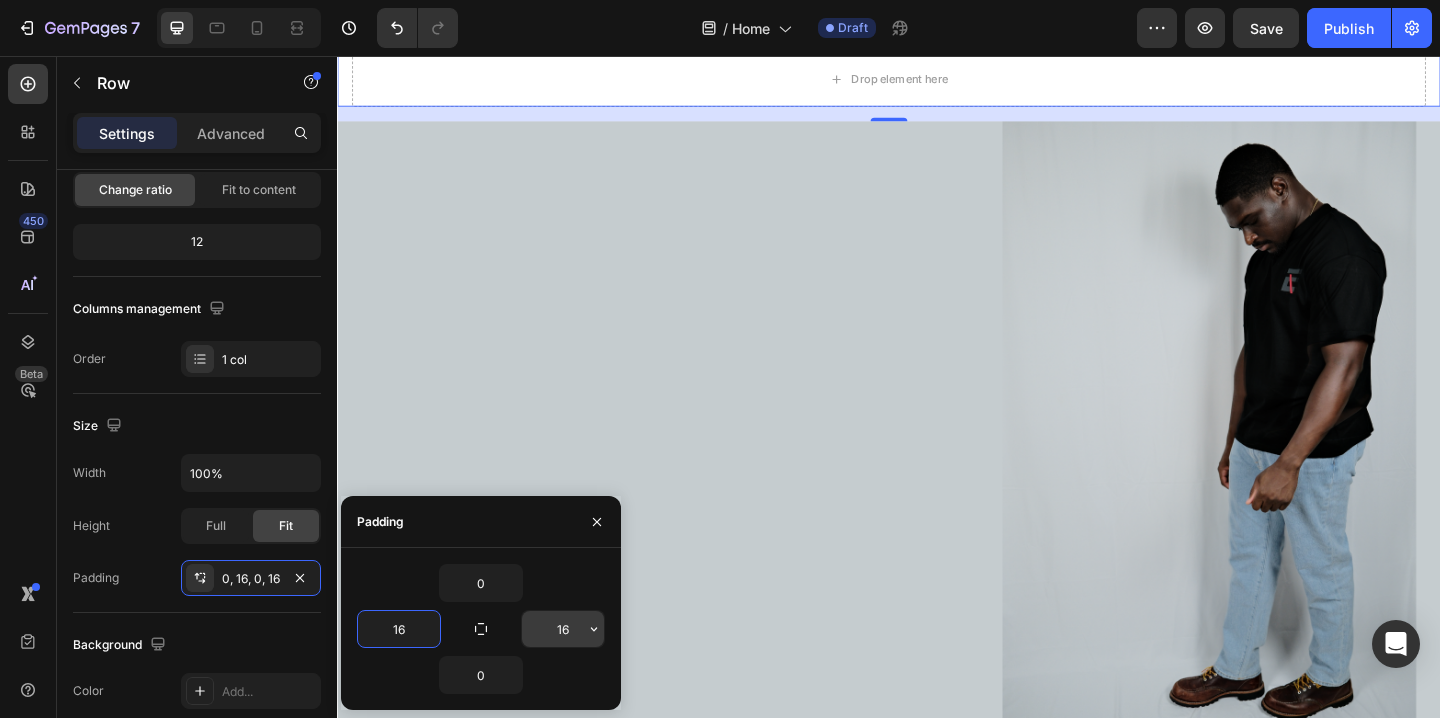 click on "16" at bounding box center [563, 629] 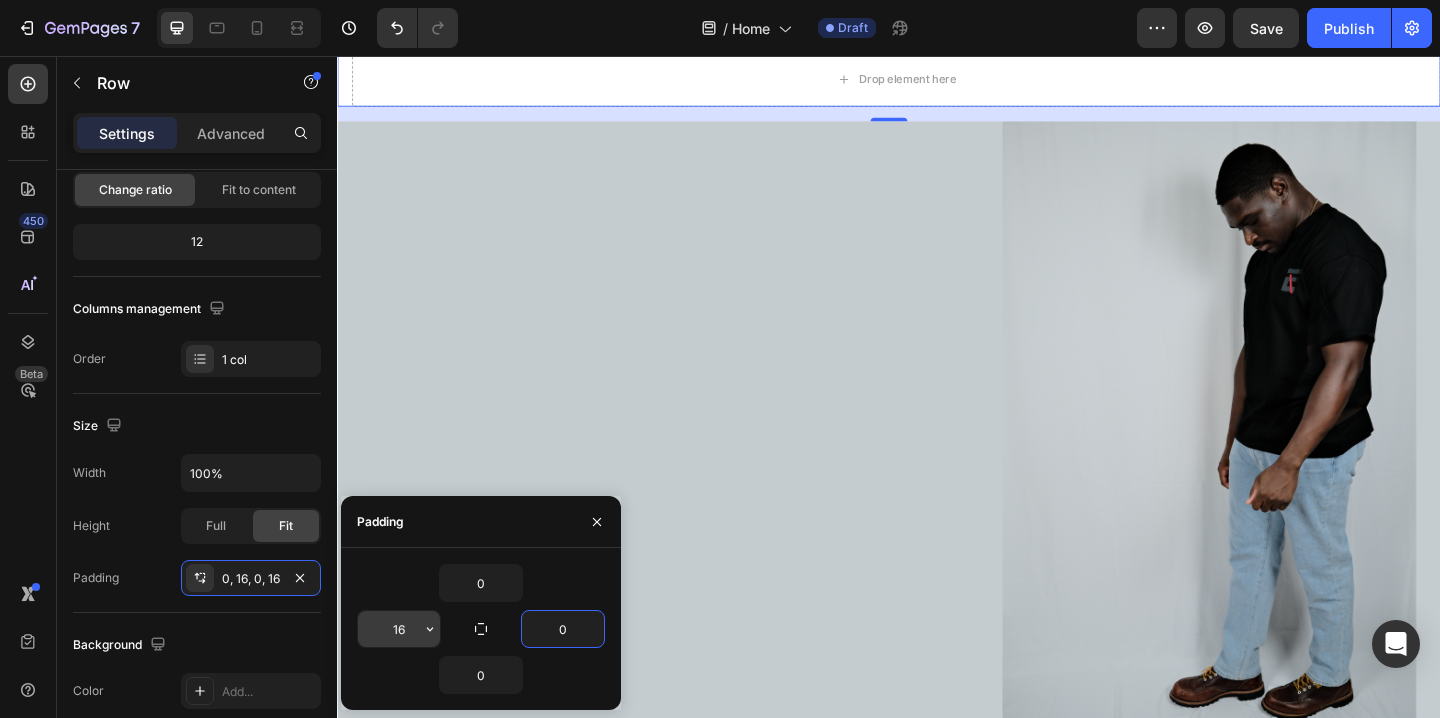 type on "0" 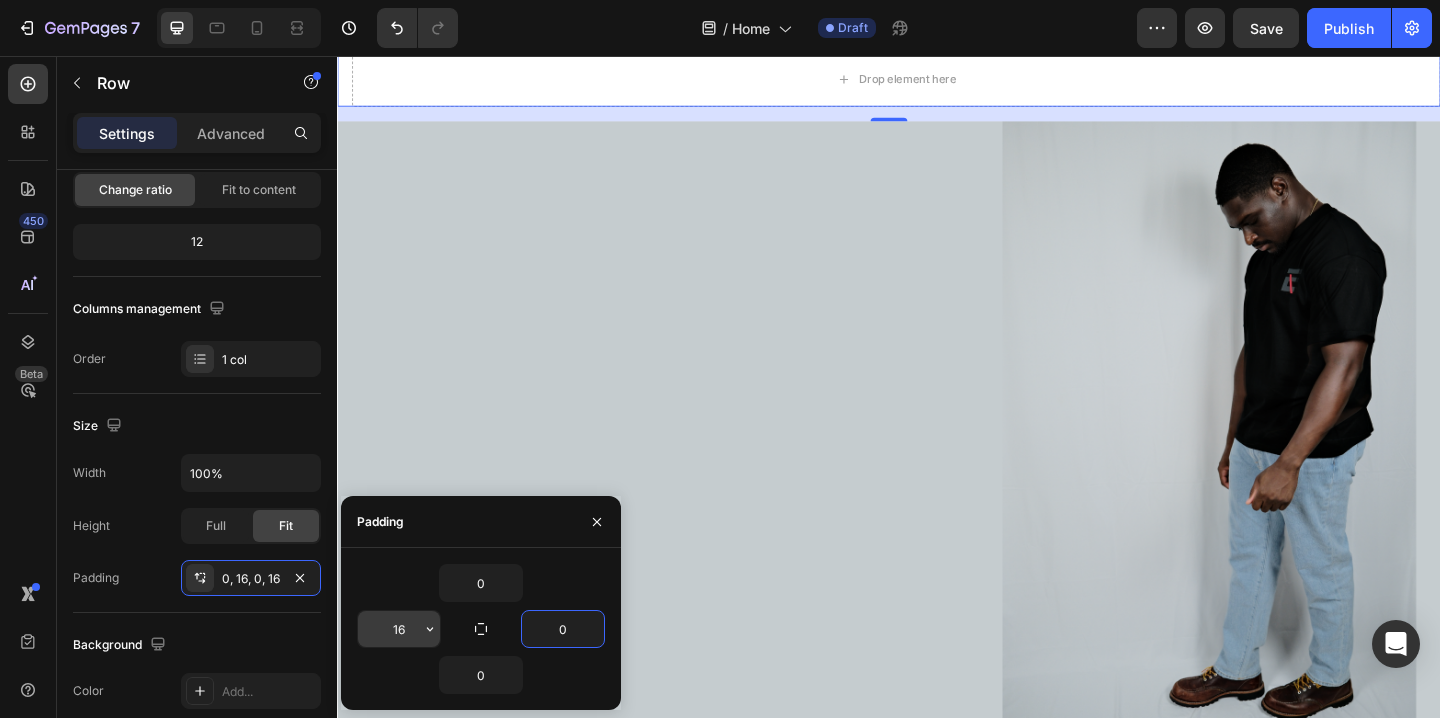 click on "16" at bounding box center [399, 629] 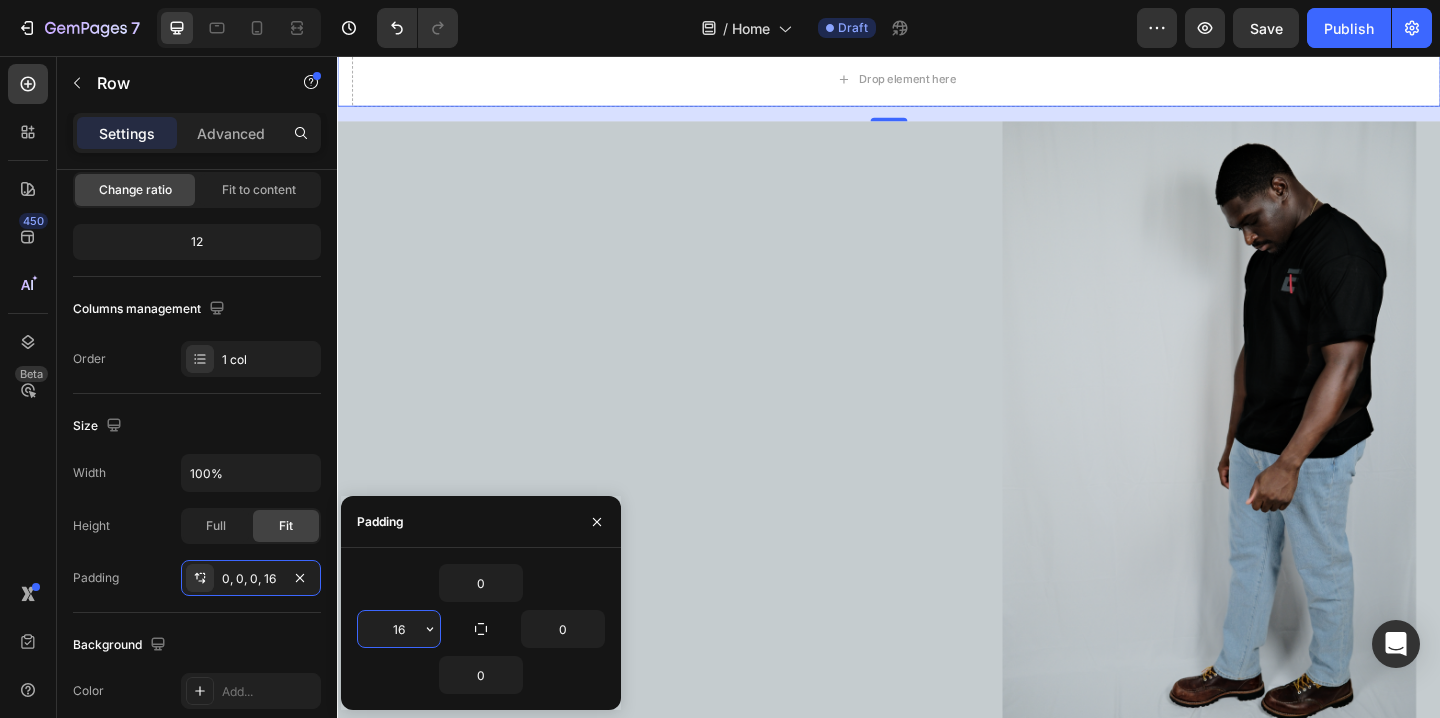 type on "-" 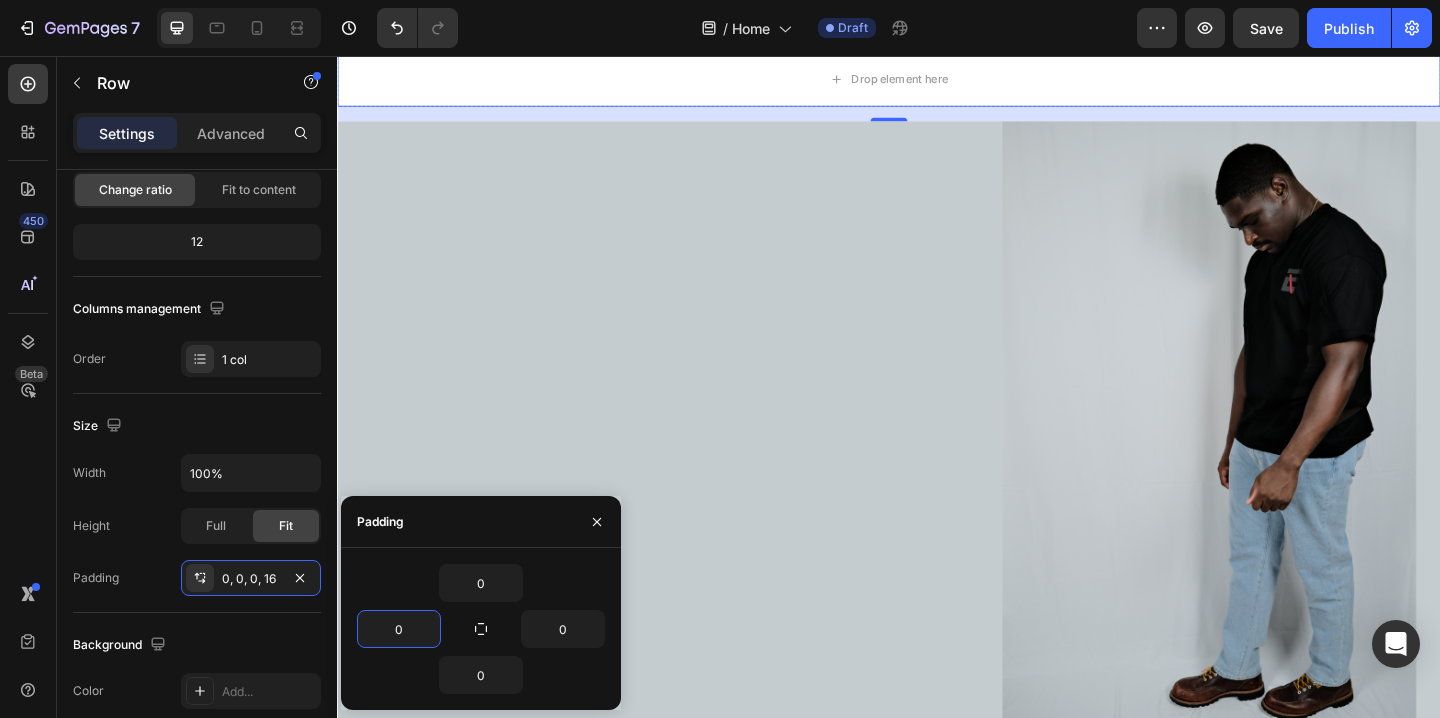 type on "0" 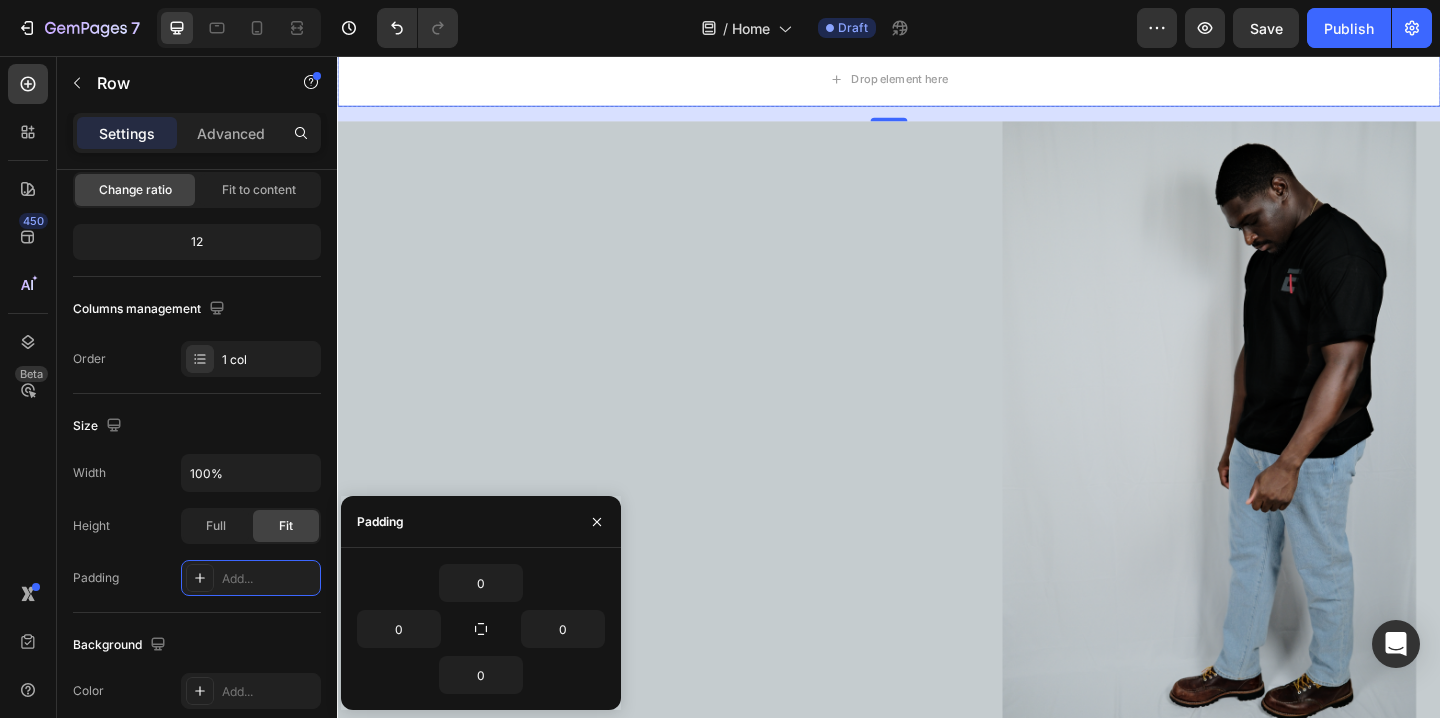 click on "0 0 0 0" at bounding box center (481, 629) 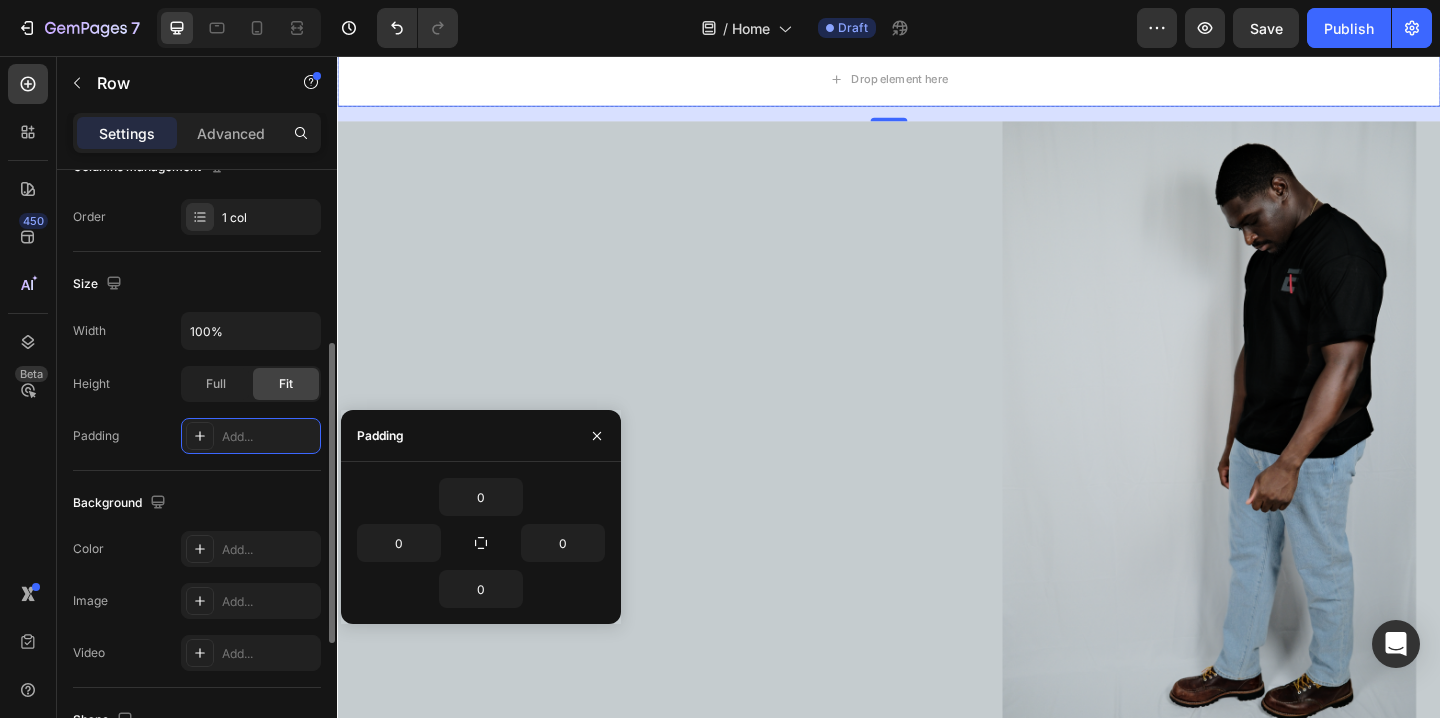 scroll, scrollTop: 411, scrollLeft: 0, axis: vertical 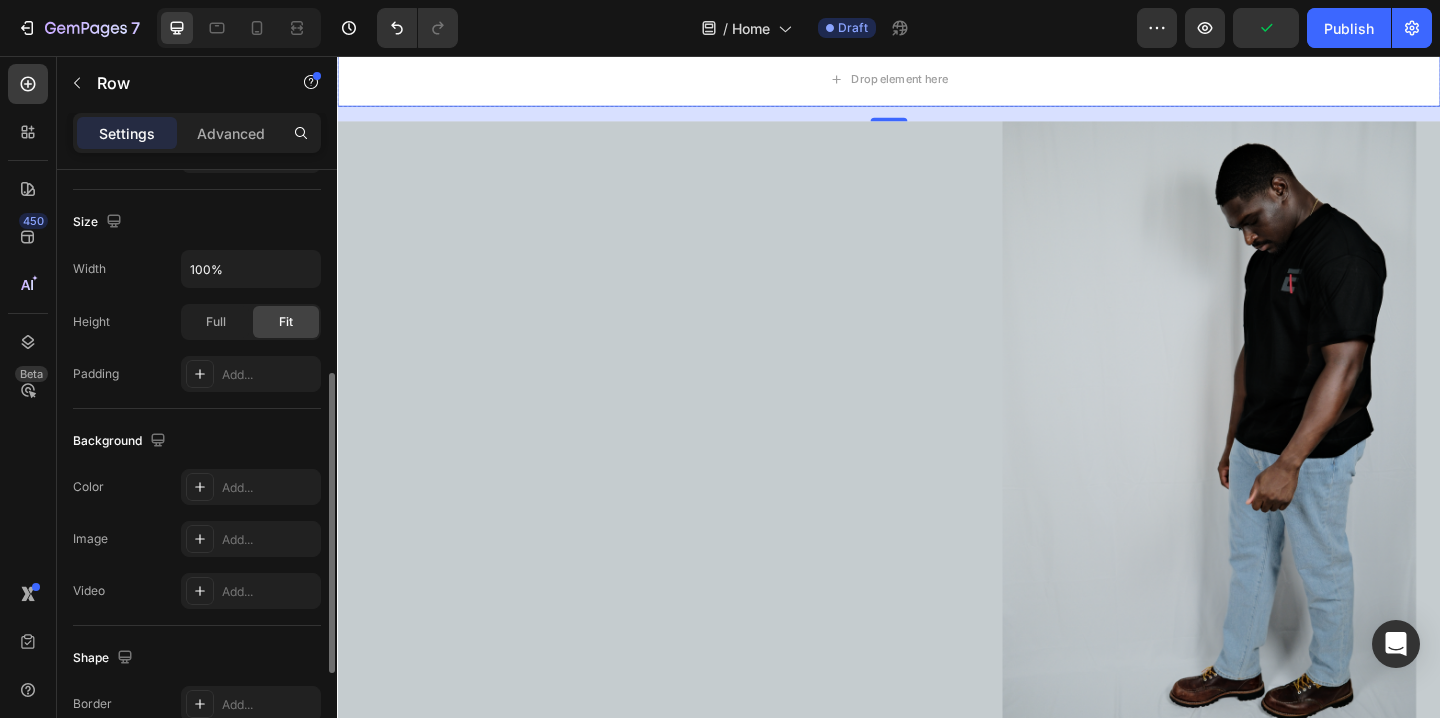 click on "The changes might be hidden by  the video. Color Add... Image Add... Video Add..." 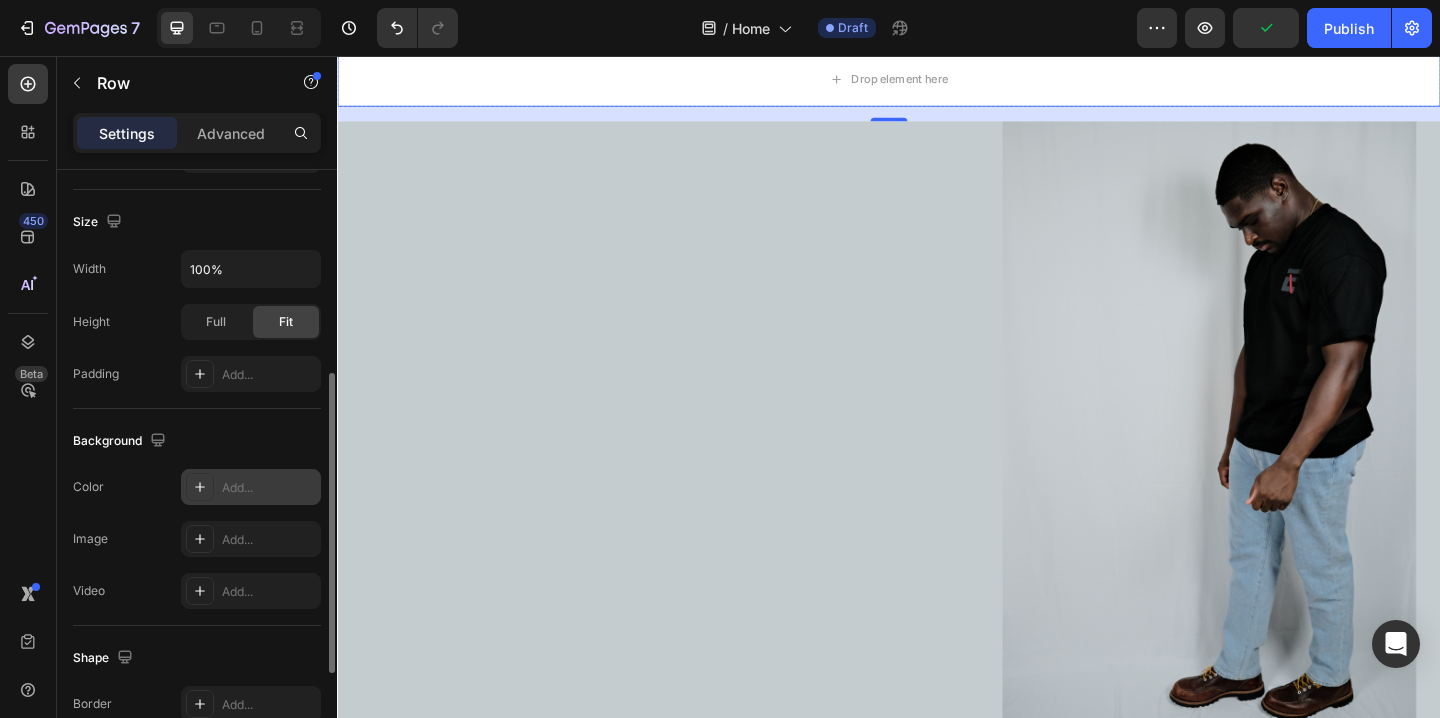click on "Add..." at bounding box center (251, 487) 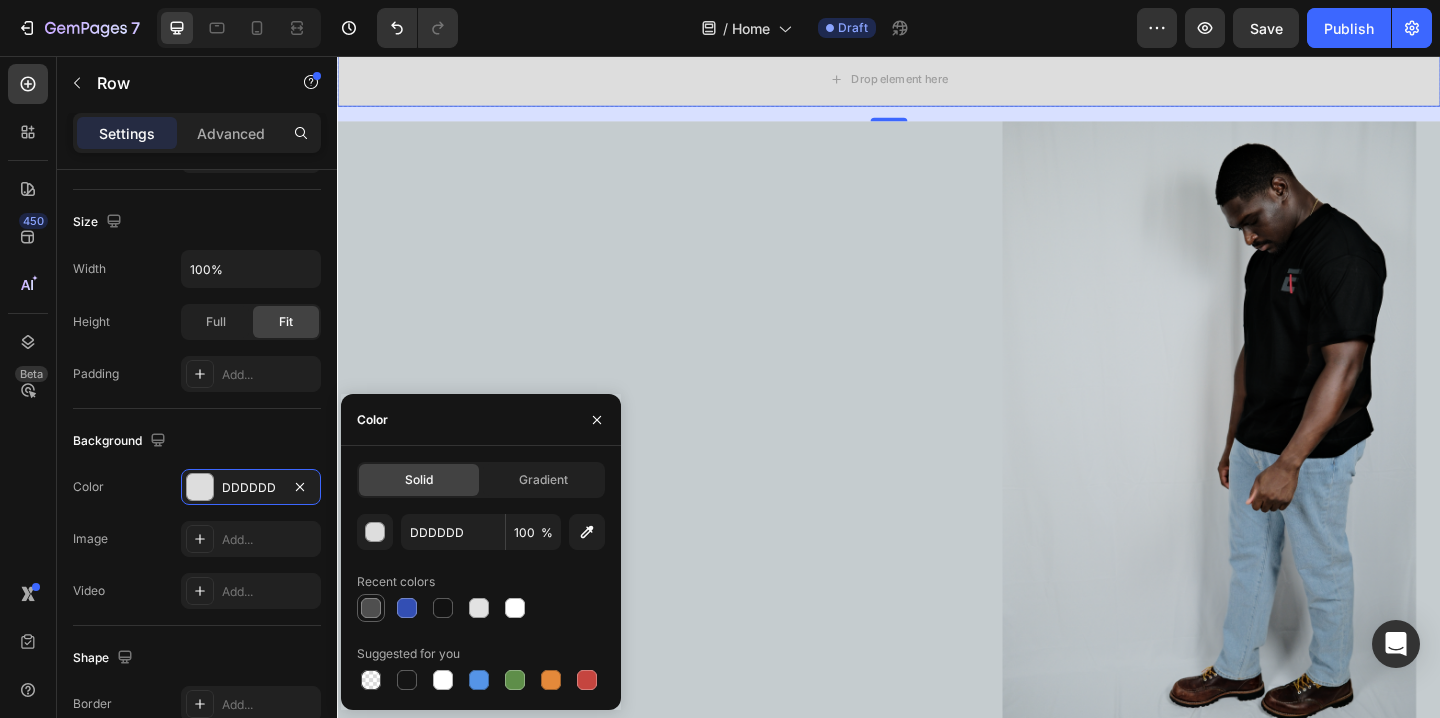 click at bounding box center [371, 608] 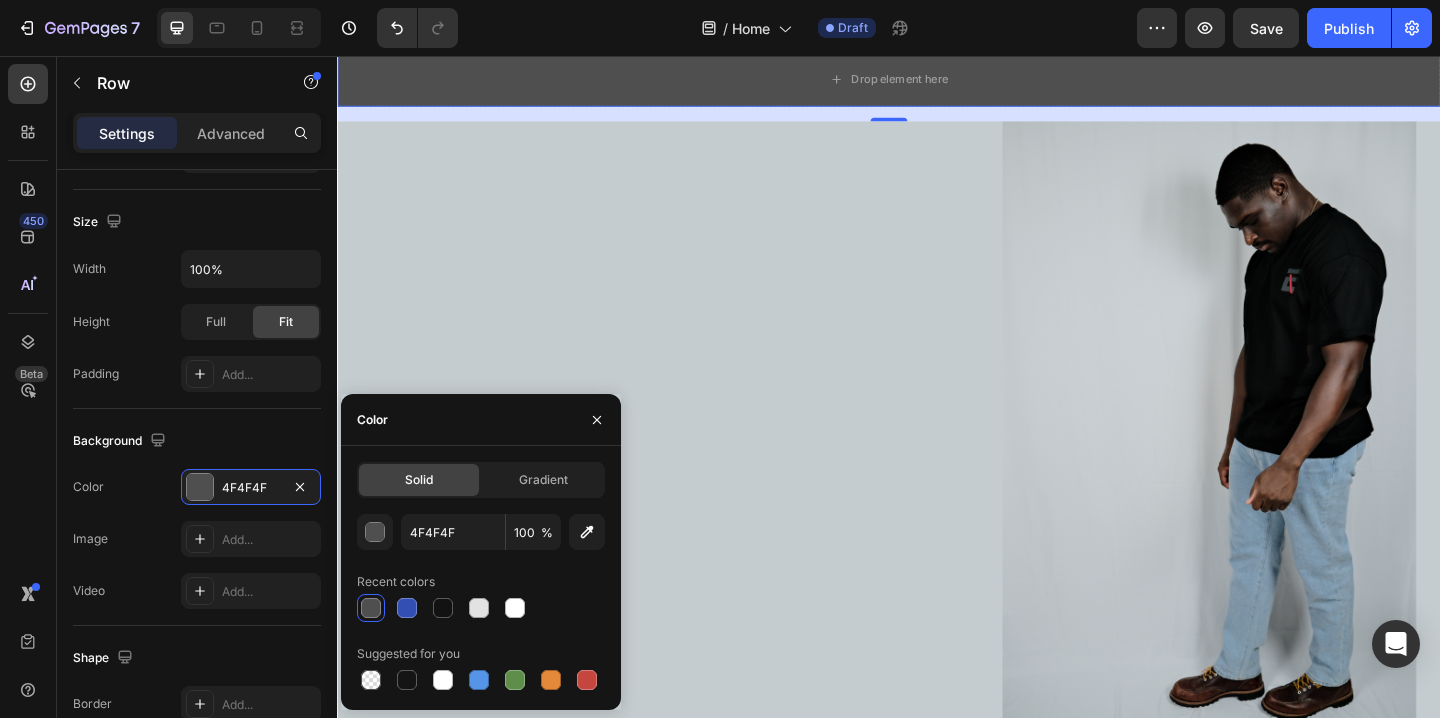 click at bounding box center [371, 608] 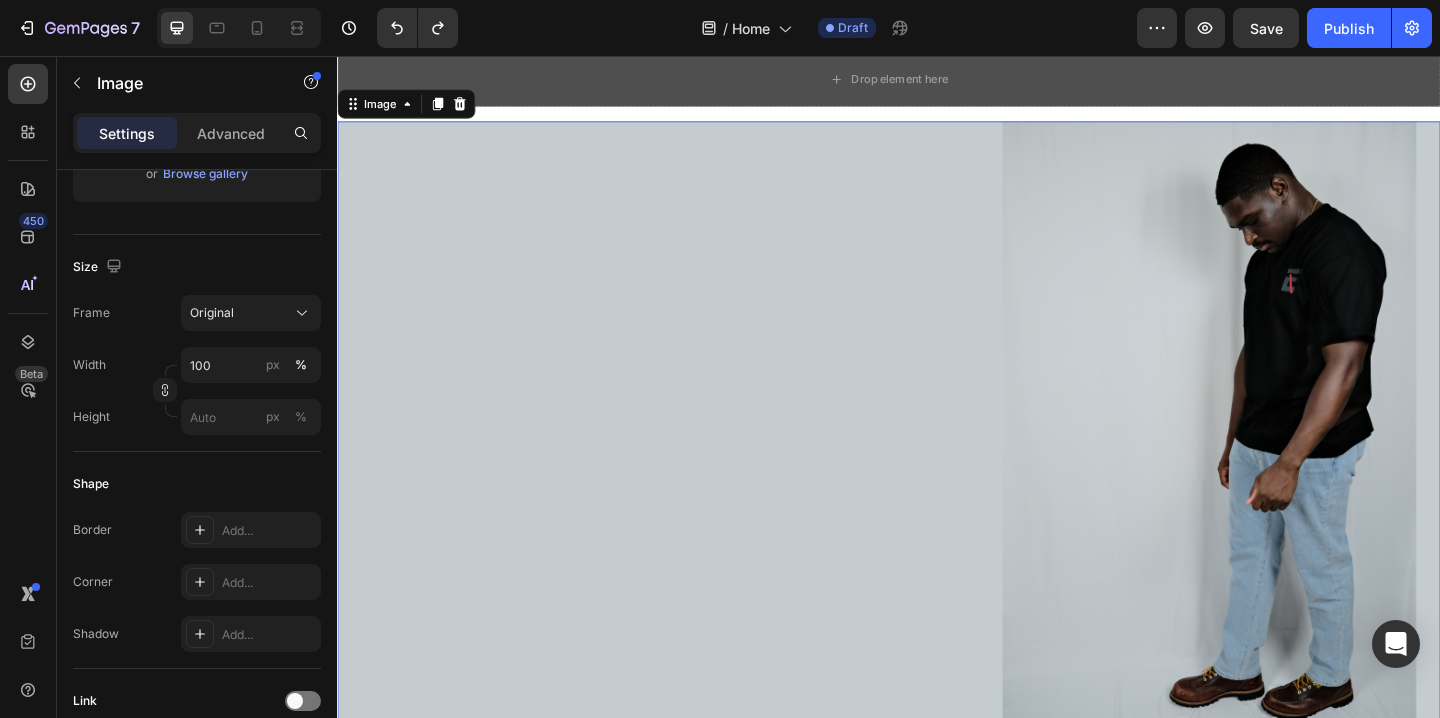 click at bounding box center [937, 464] 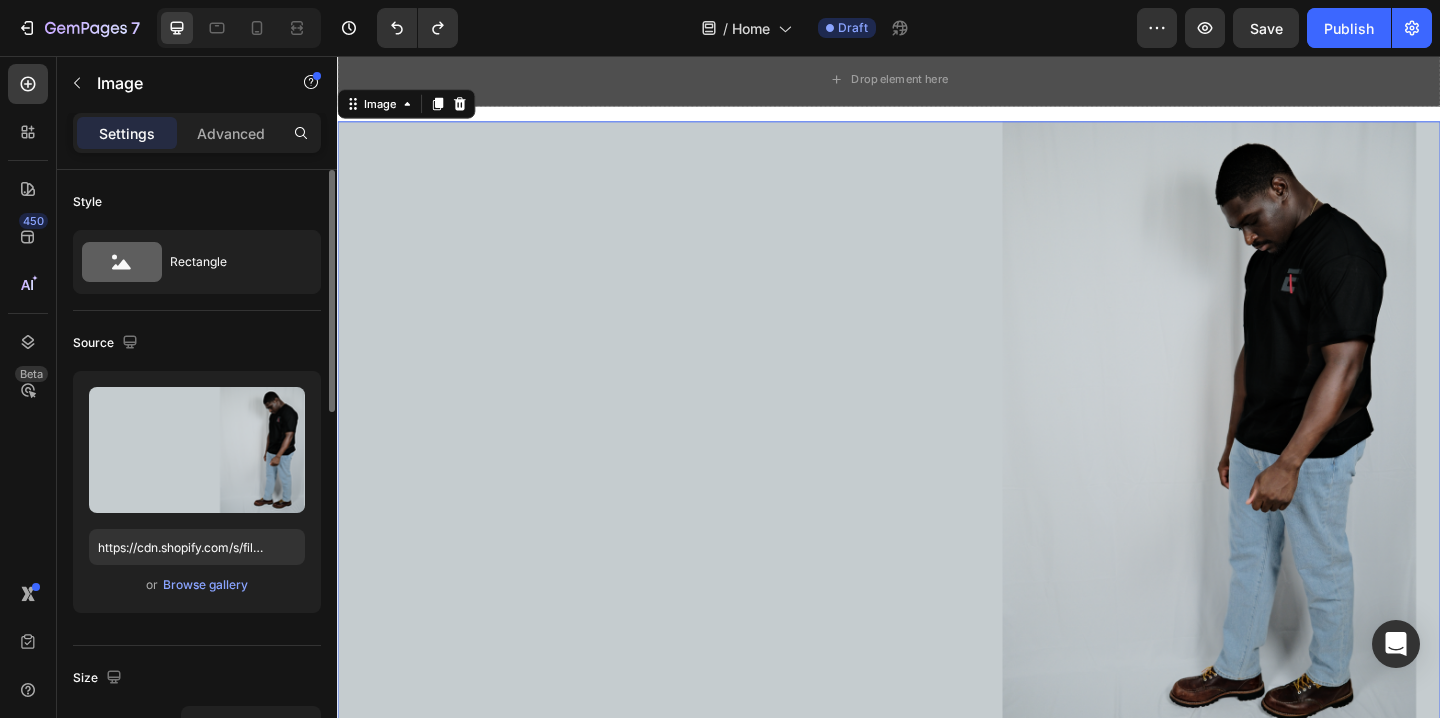 scroll, scrollTop: 0, scrollLeft: 0, axis: both 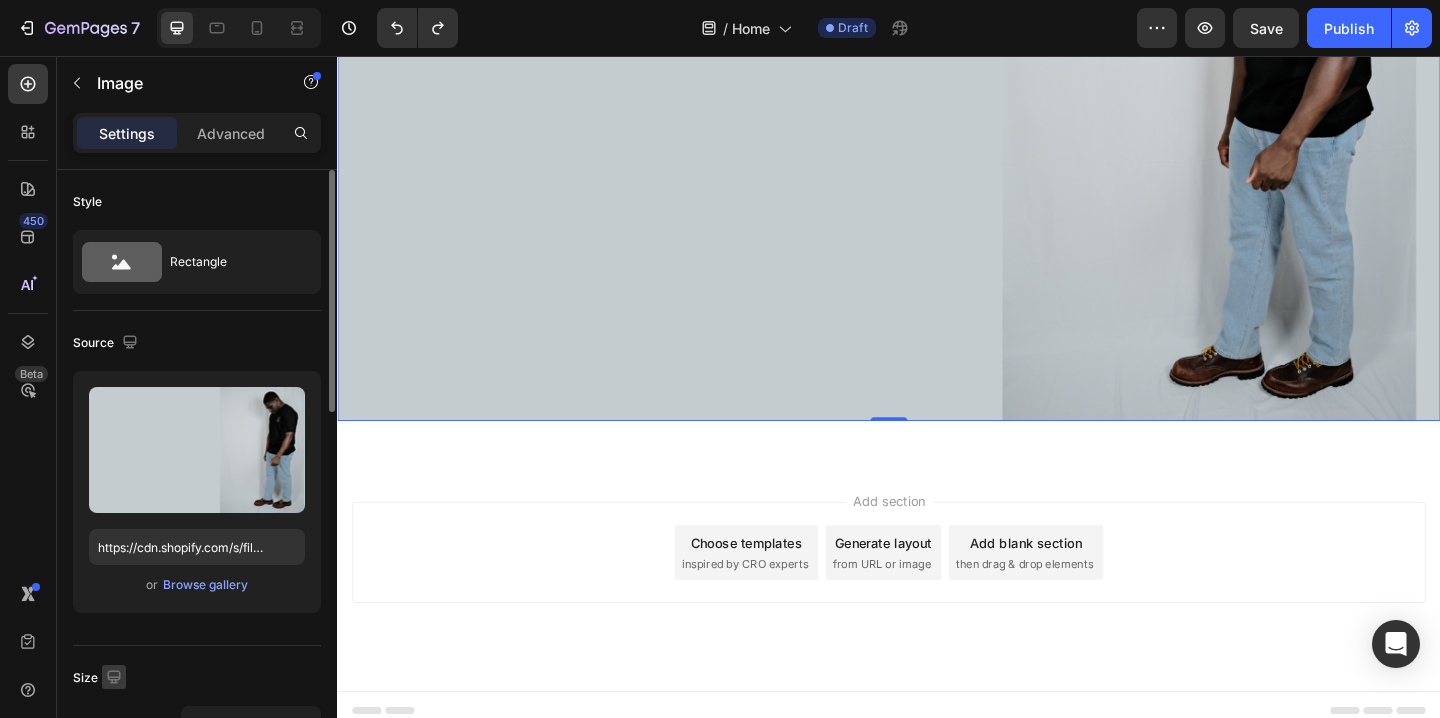 click 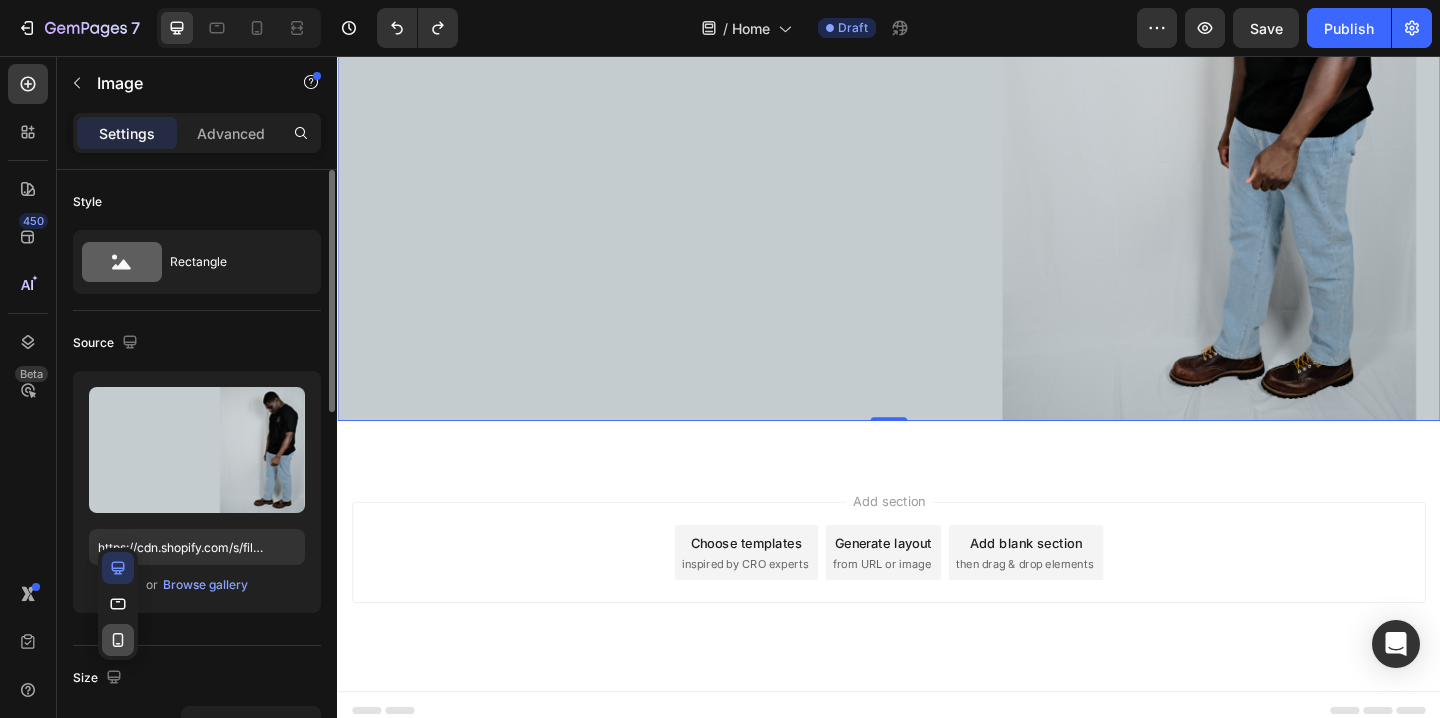 click 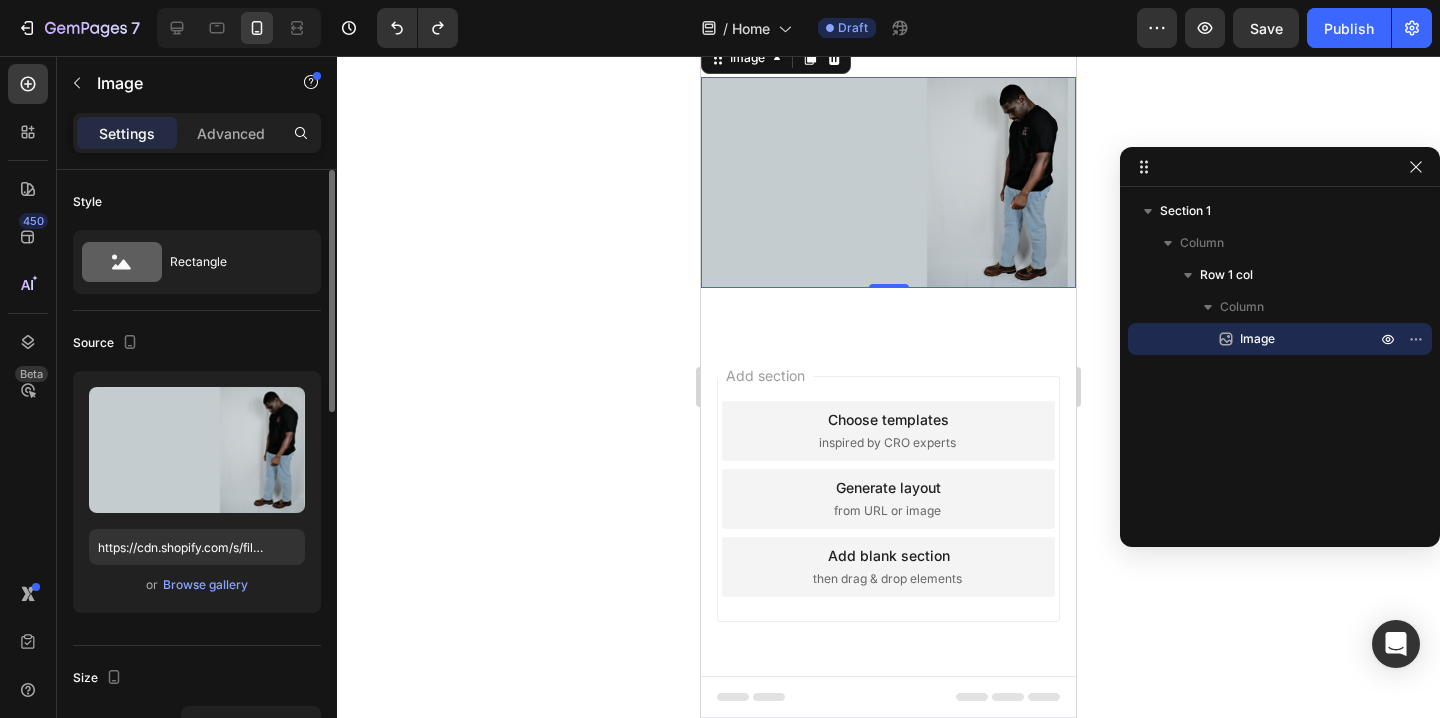 scroll, scrollTop: 3, scrollLeft: 0, axis: vertical 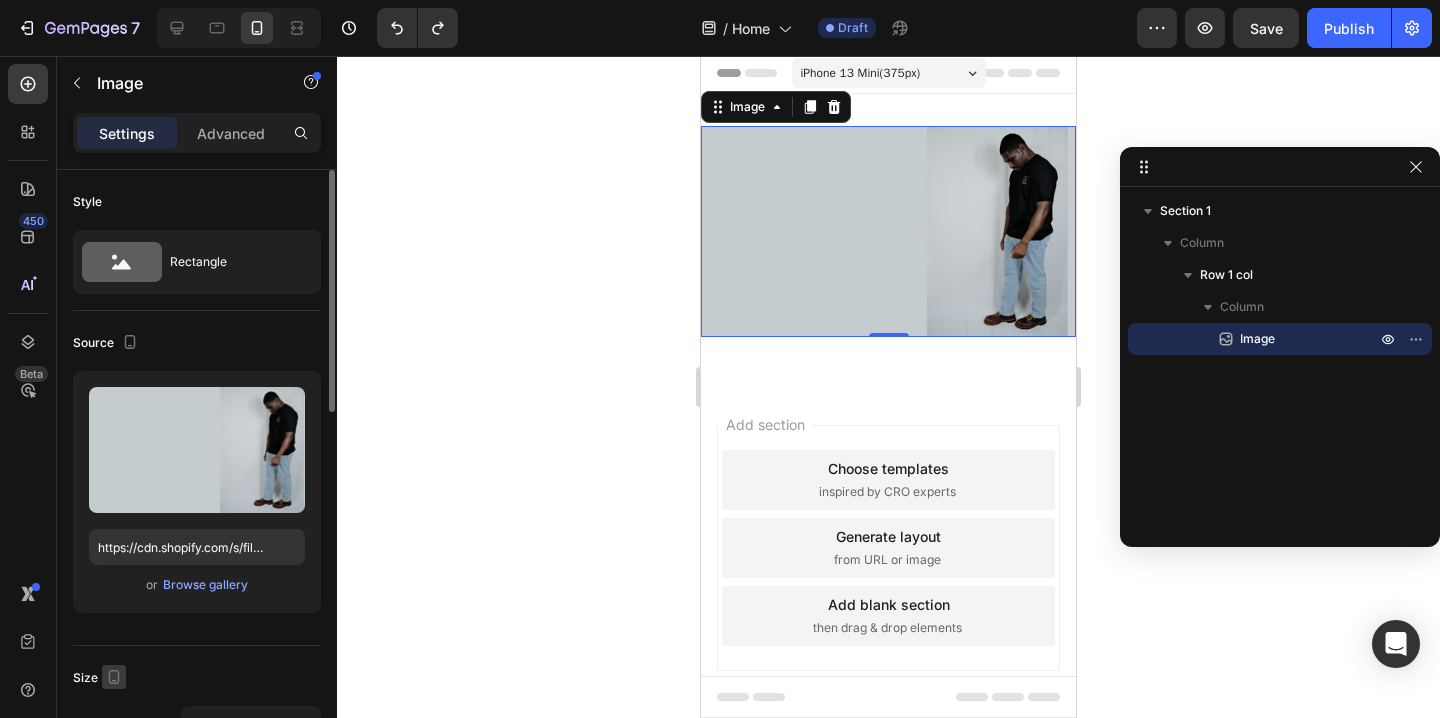 click 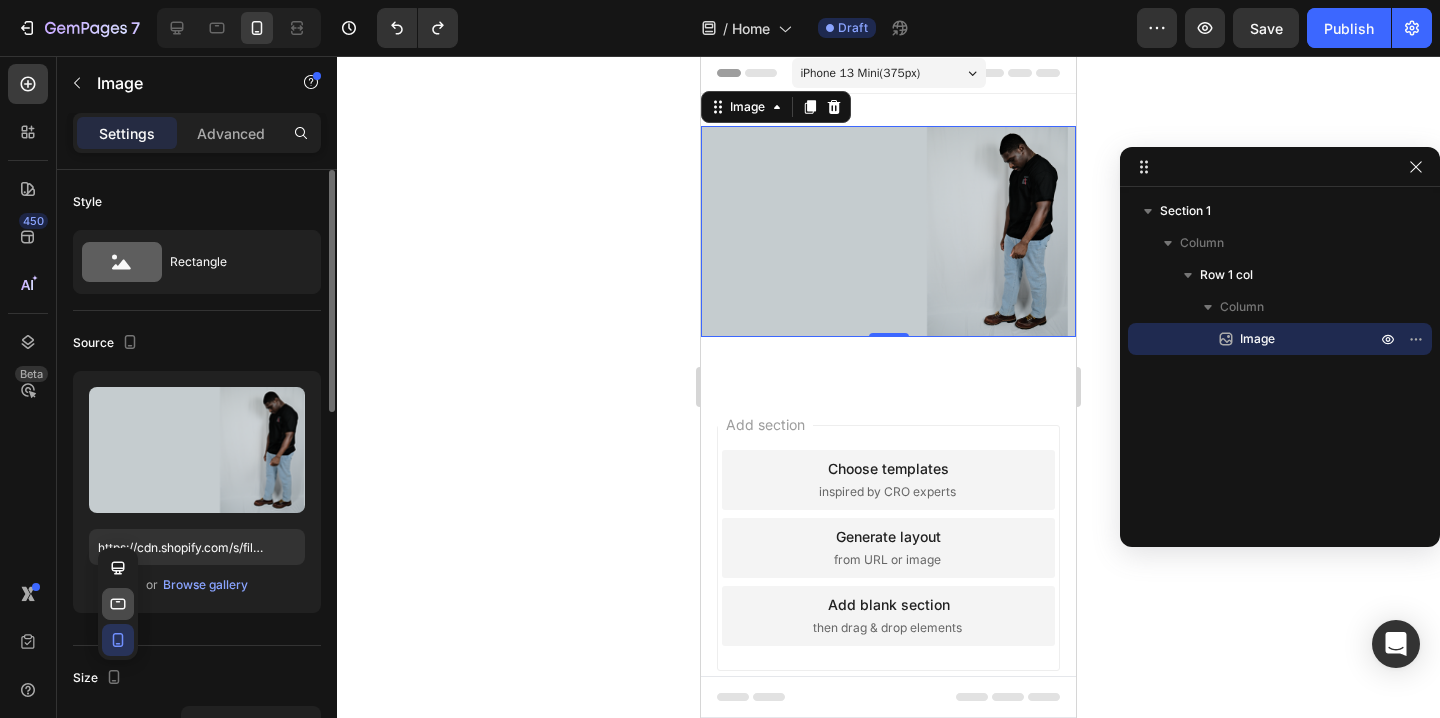 click 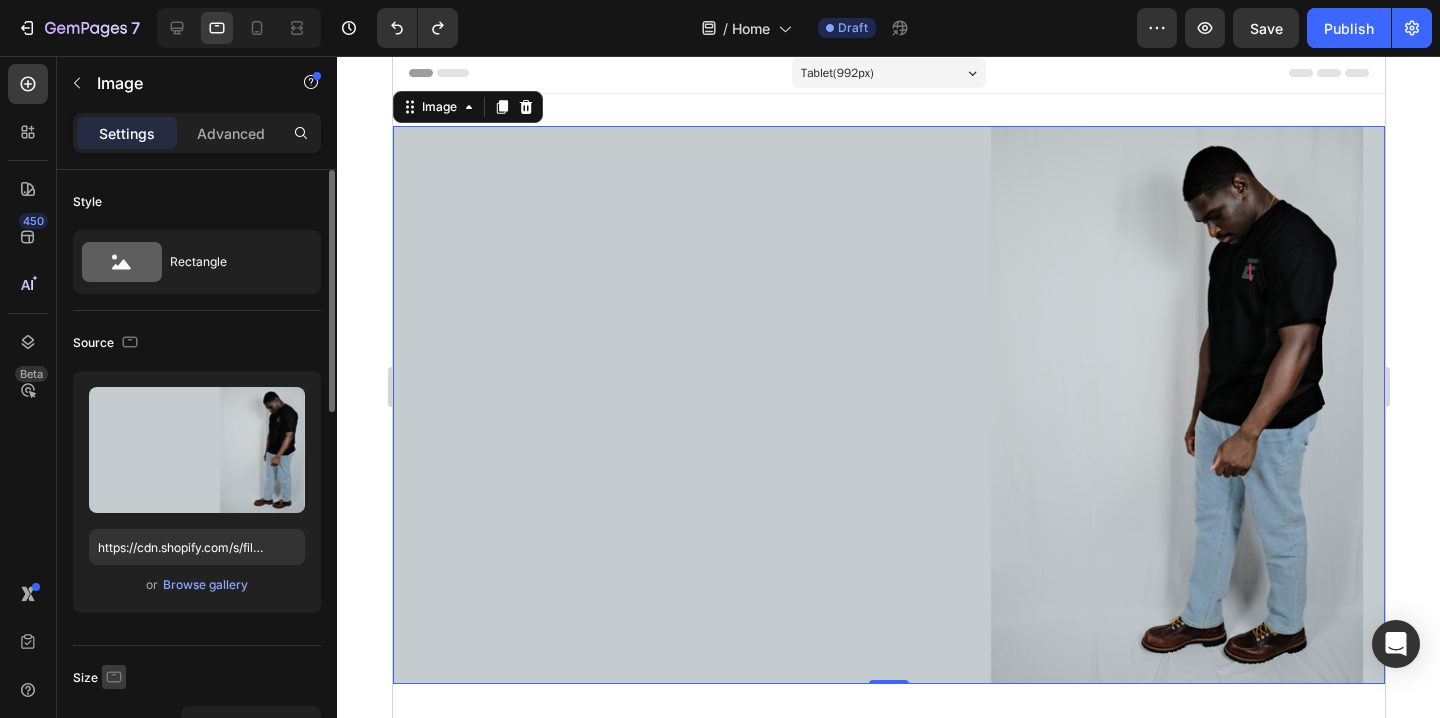 click 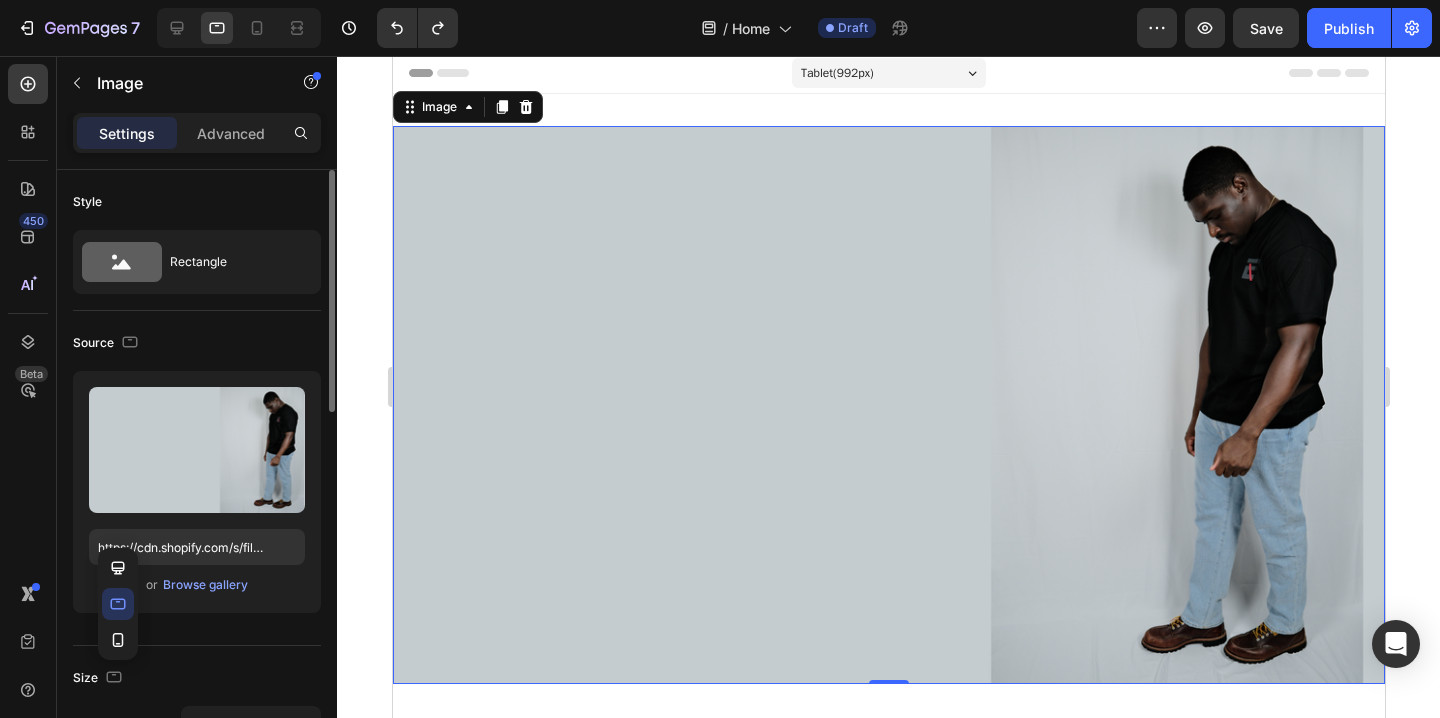 click 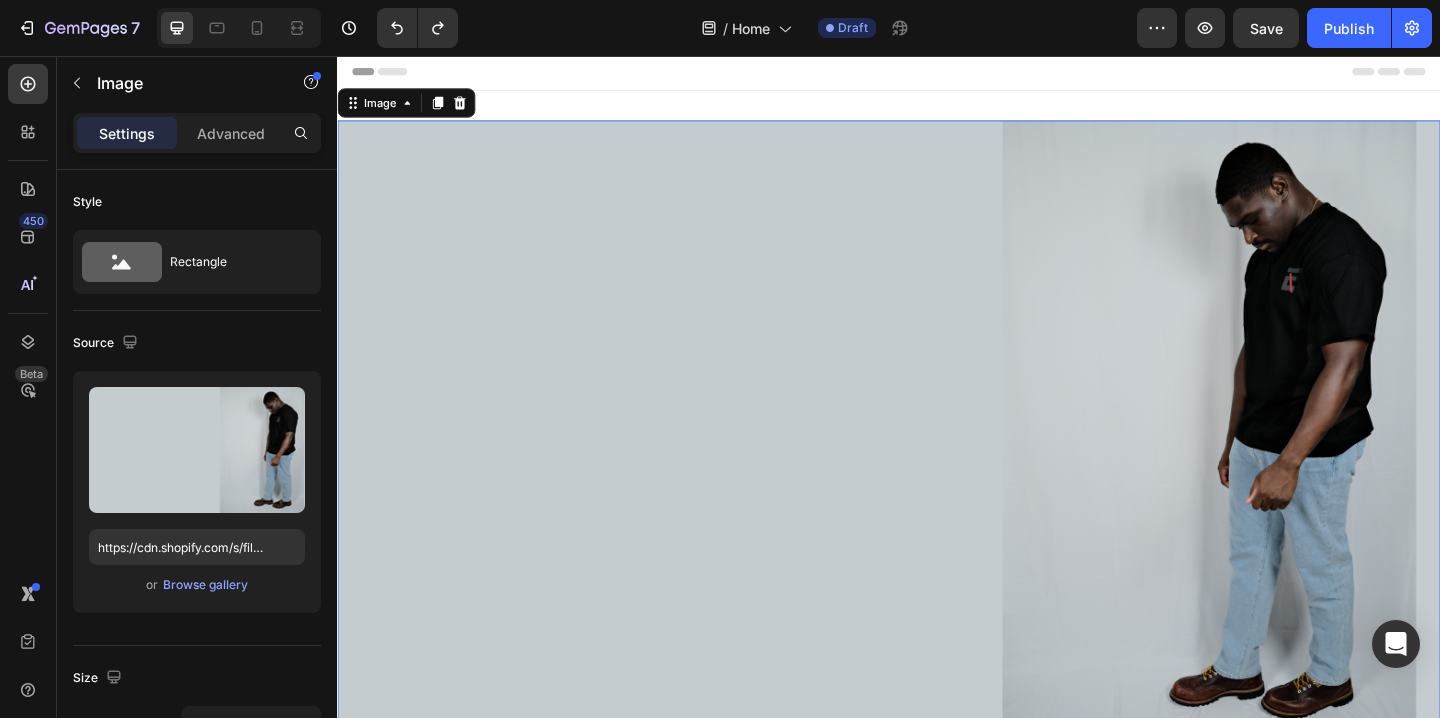 click at bounding box center (937, 463) 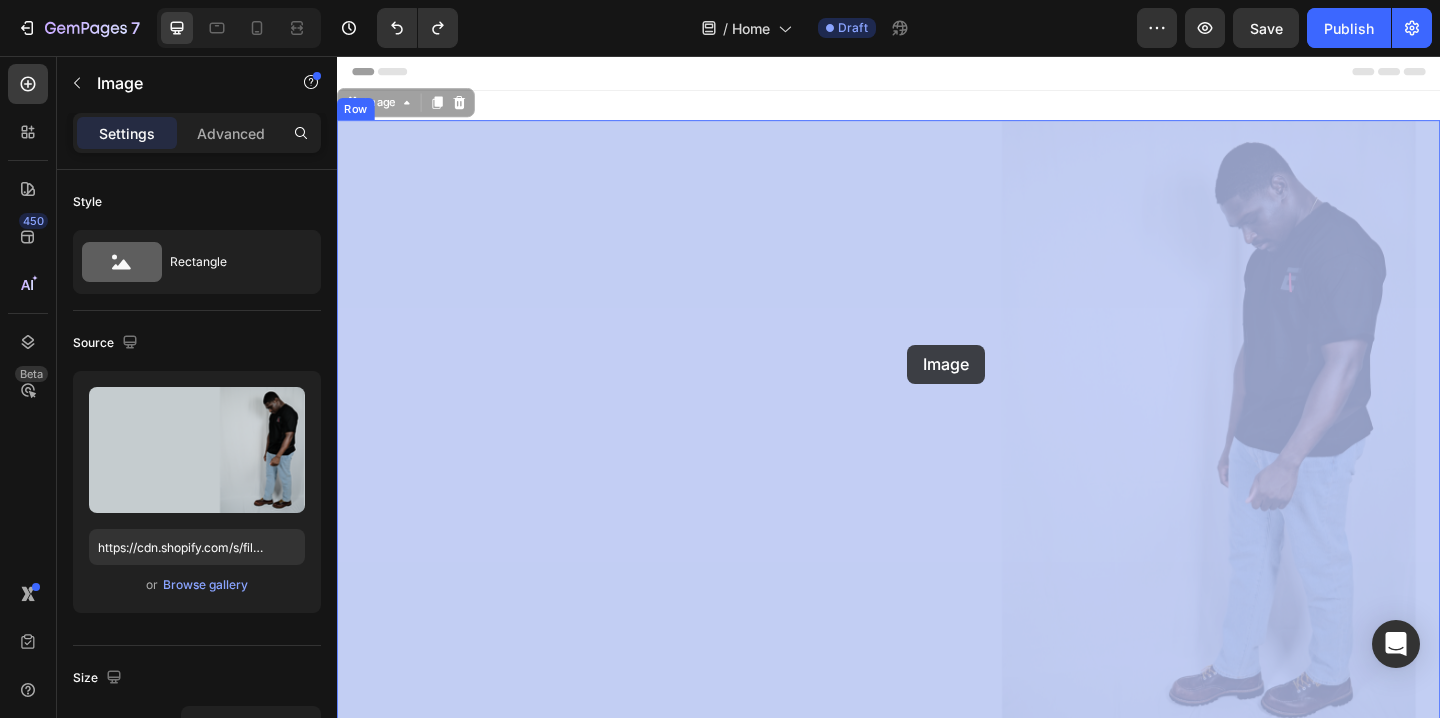 drag, startPoint x: 597, startPoint y: 313, endPoint x: 953, endPoint y: 372, distance: 360.85593 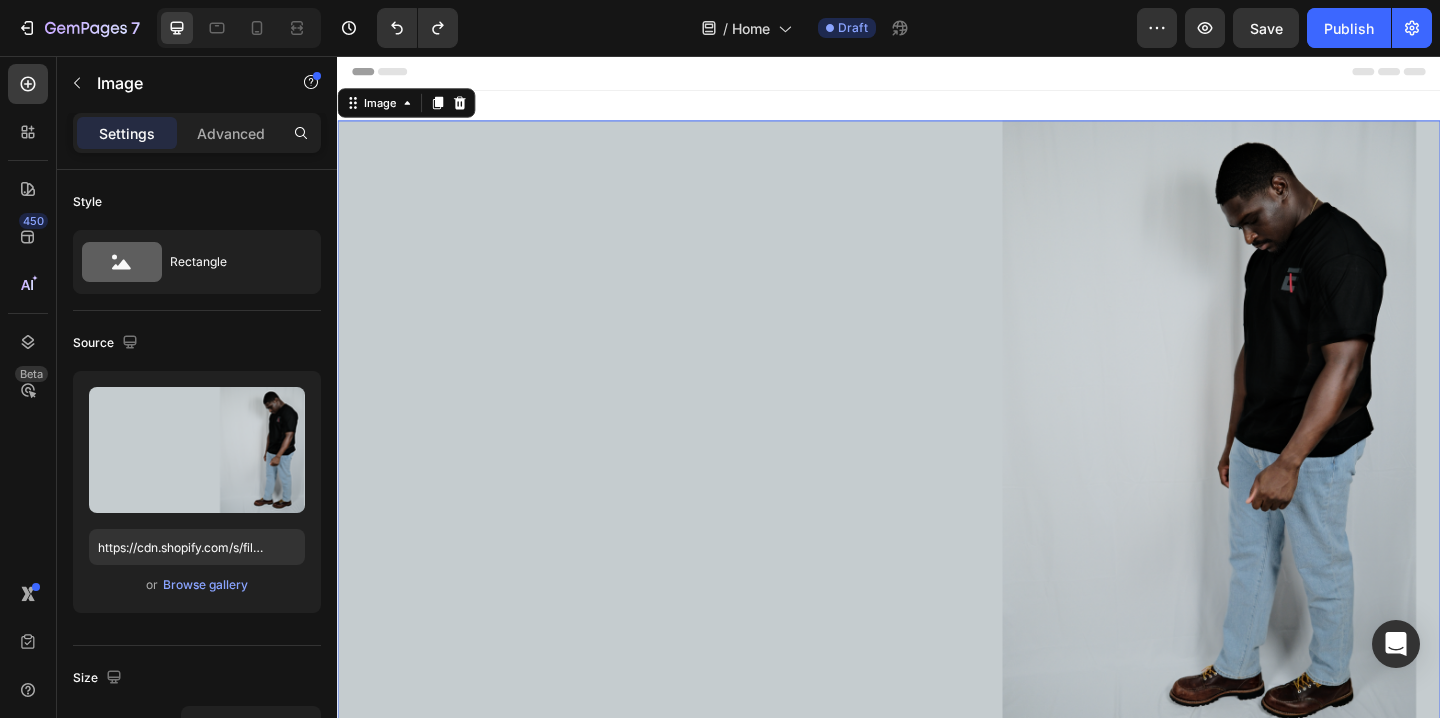 click at bounding box center [937, 463] 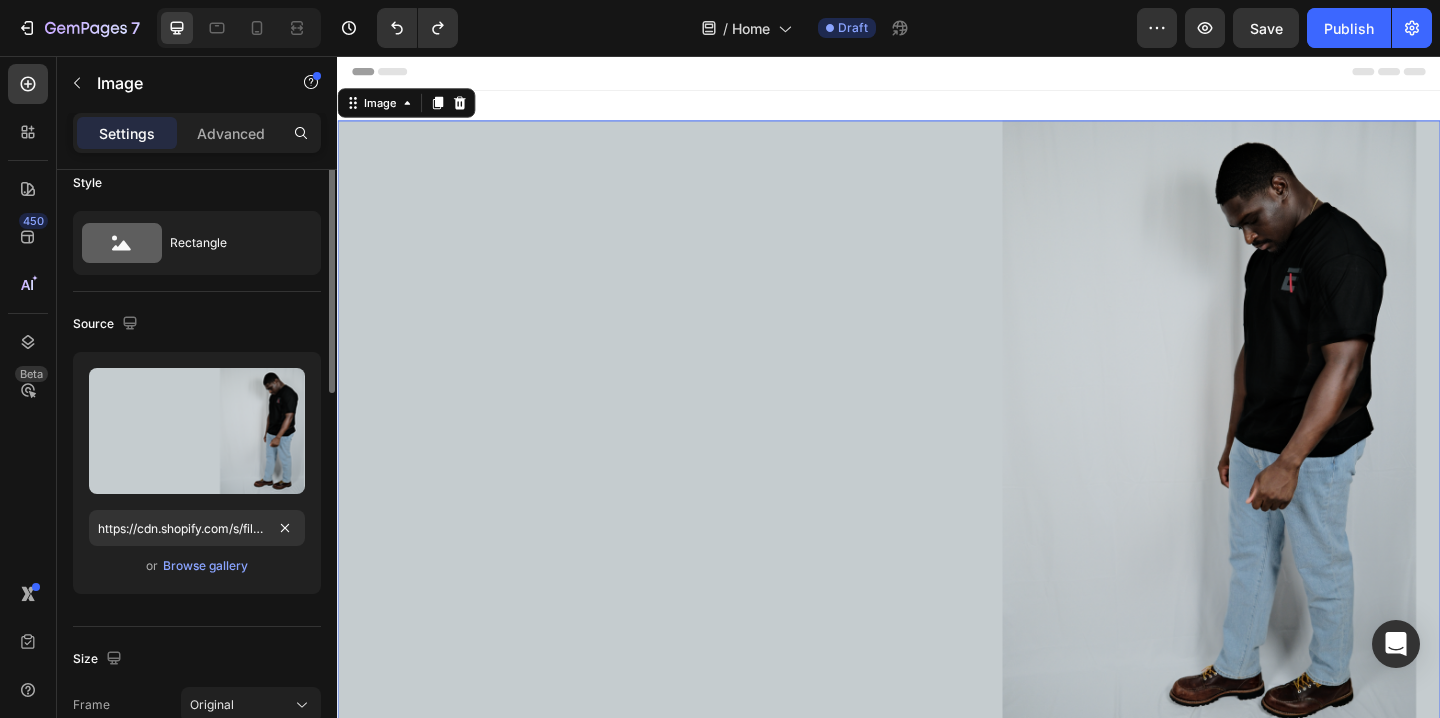 scroll, scrollTop: 0, scrollLeft: 0, axis: both 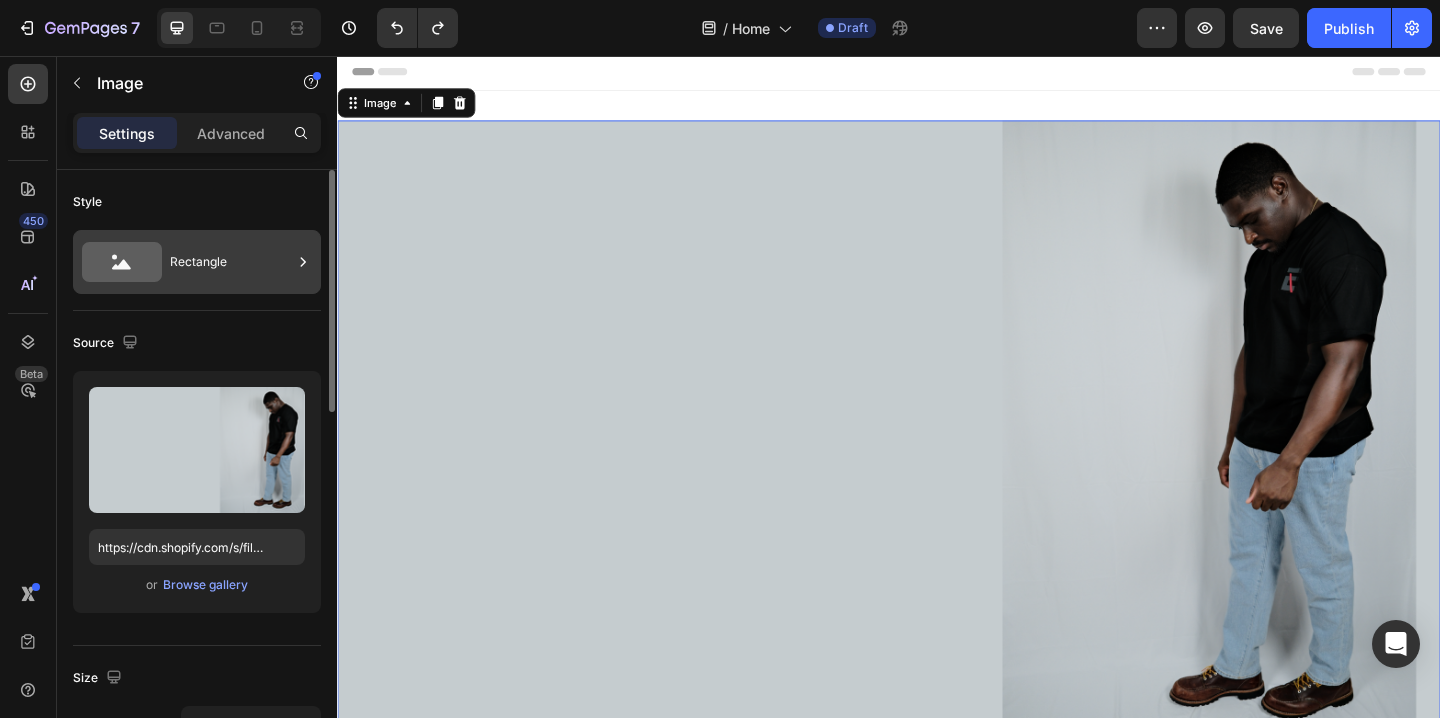 click on "Rectangle" at bounding box center (231, 262) 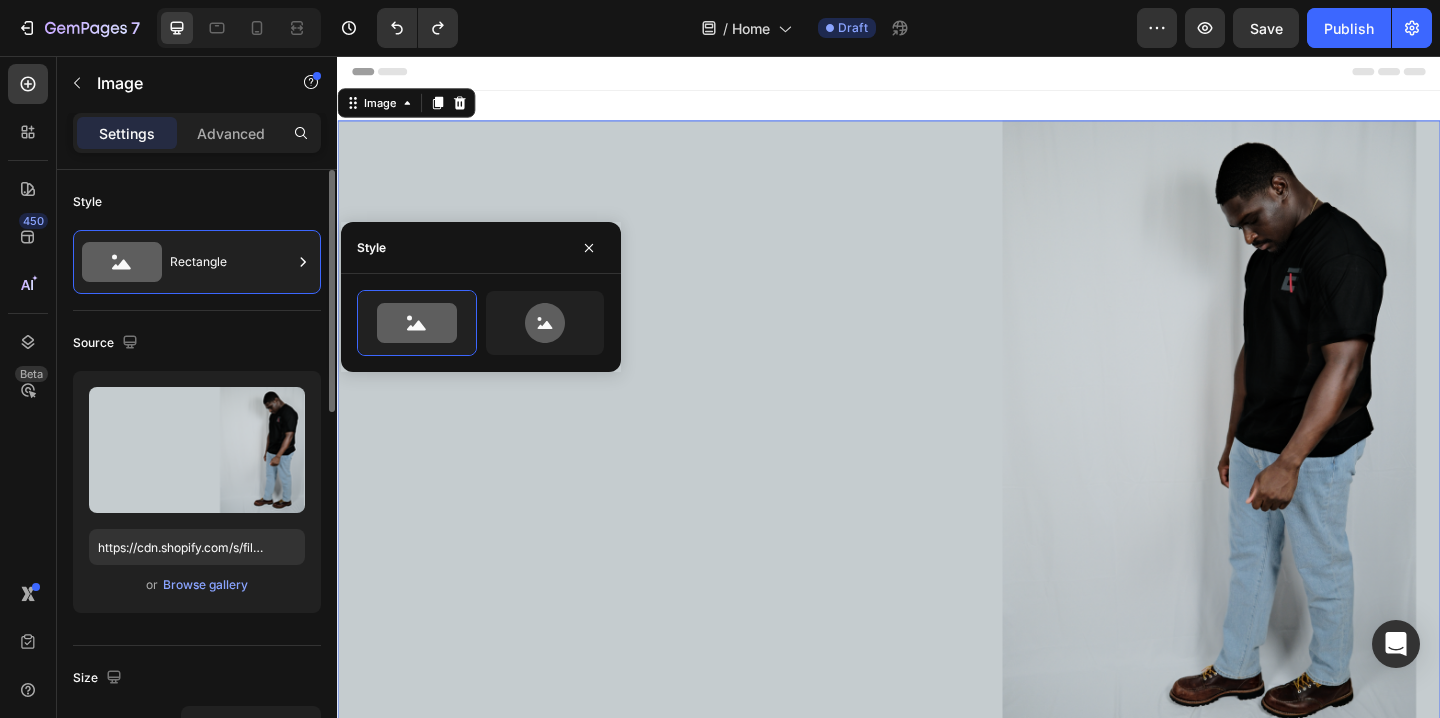 click on "Style" at bounding box center [197, 202] 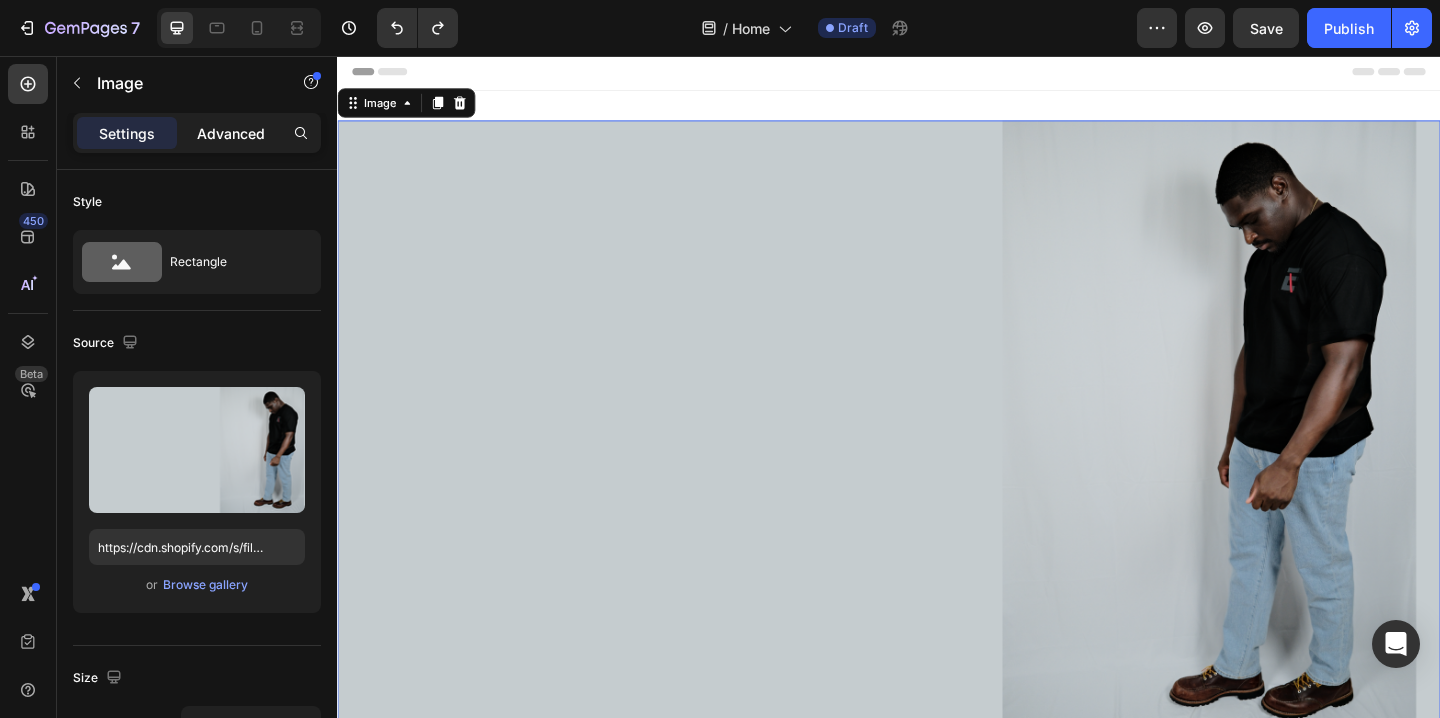 click on "Advanced" at bounding box center (231, 133) 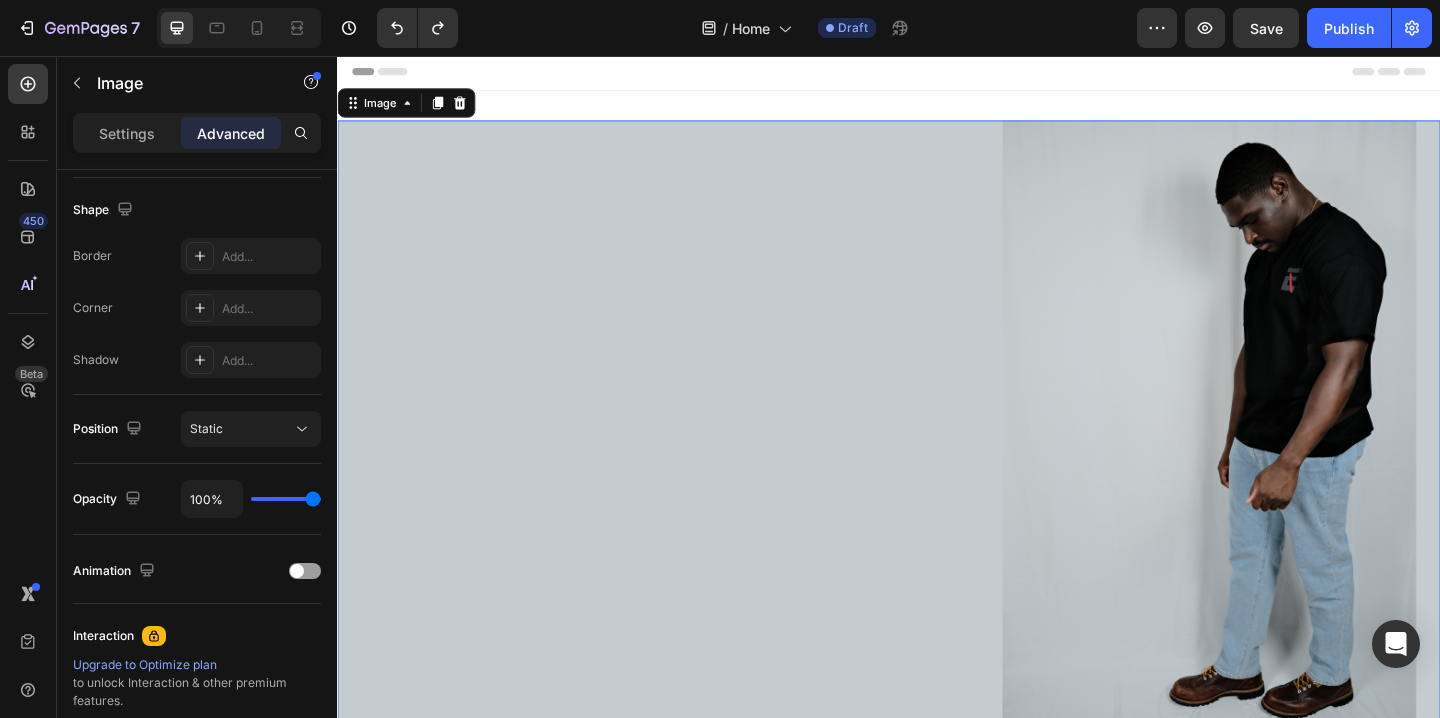 scroll, scrollTop: 0, scrollLeft: 0, axis: both 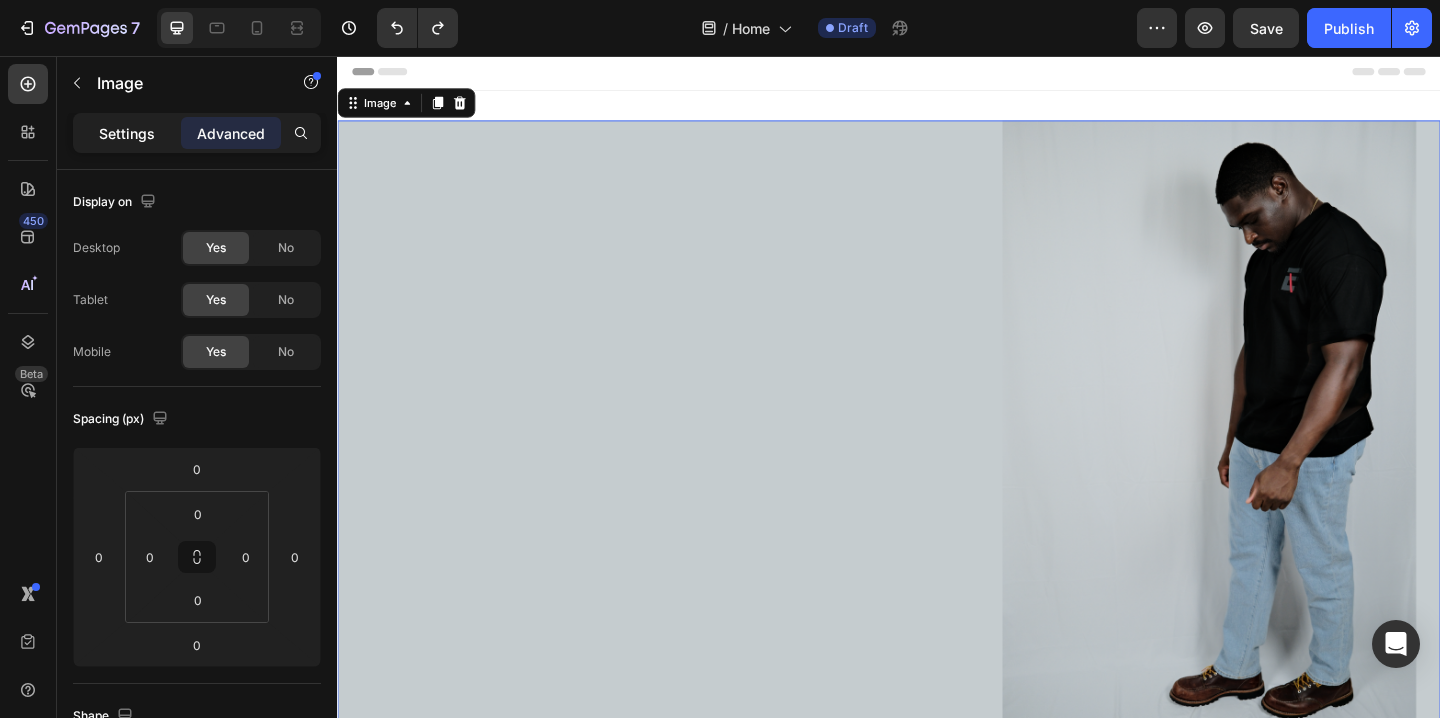 click on "Settings" 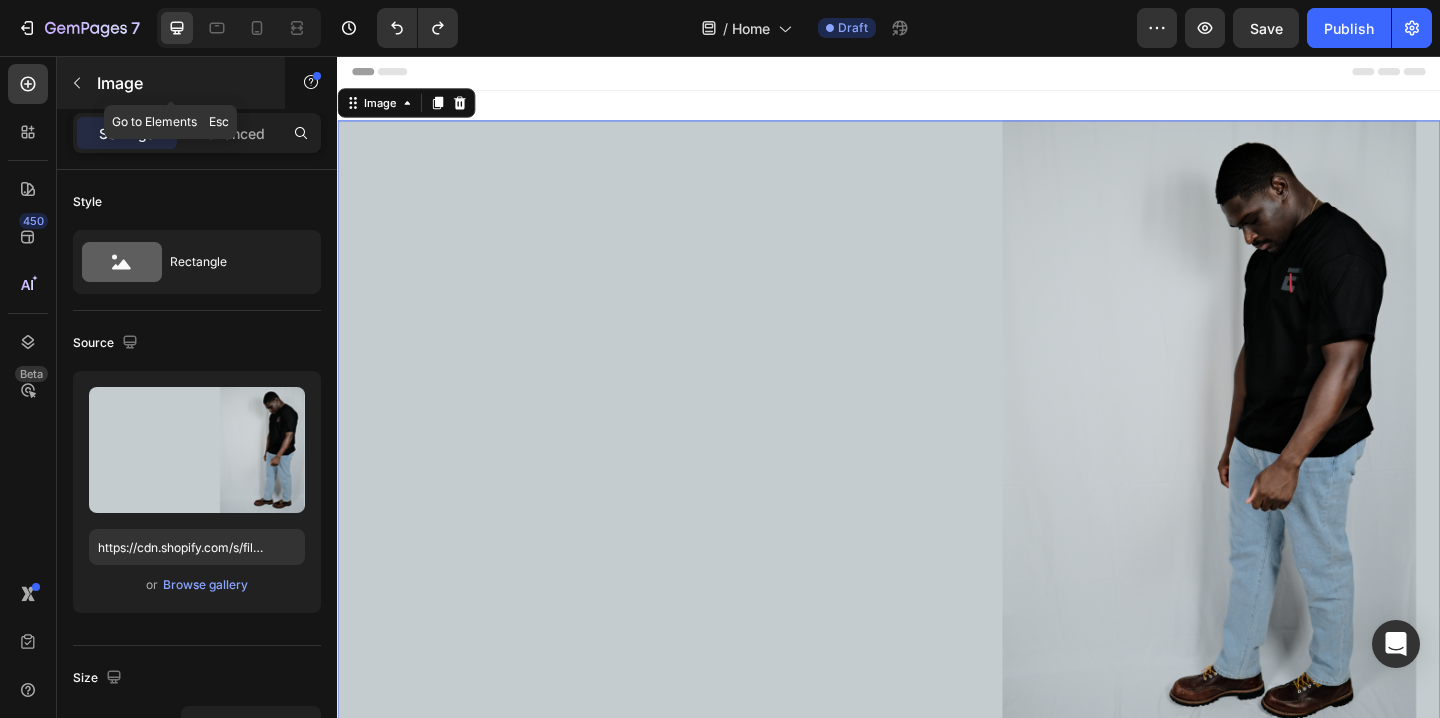 click 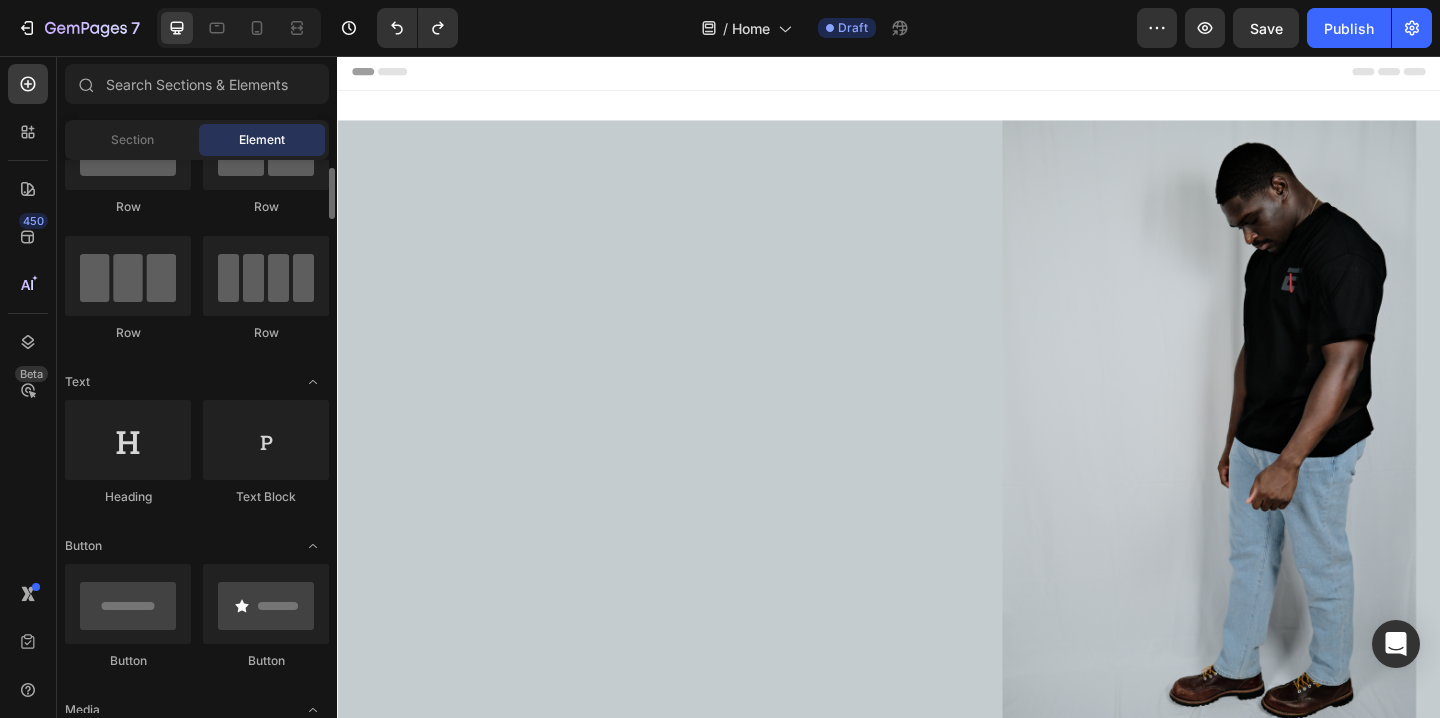 scroll, scrollTop: 0, scrollLeft: 0, axis: both 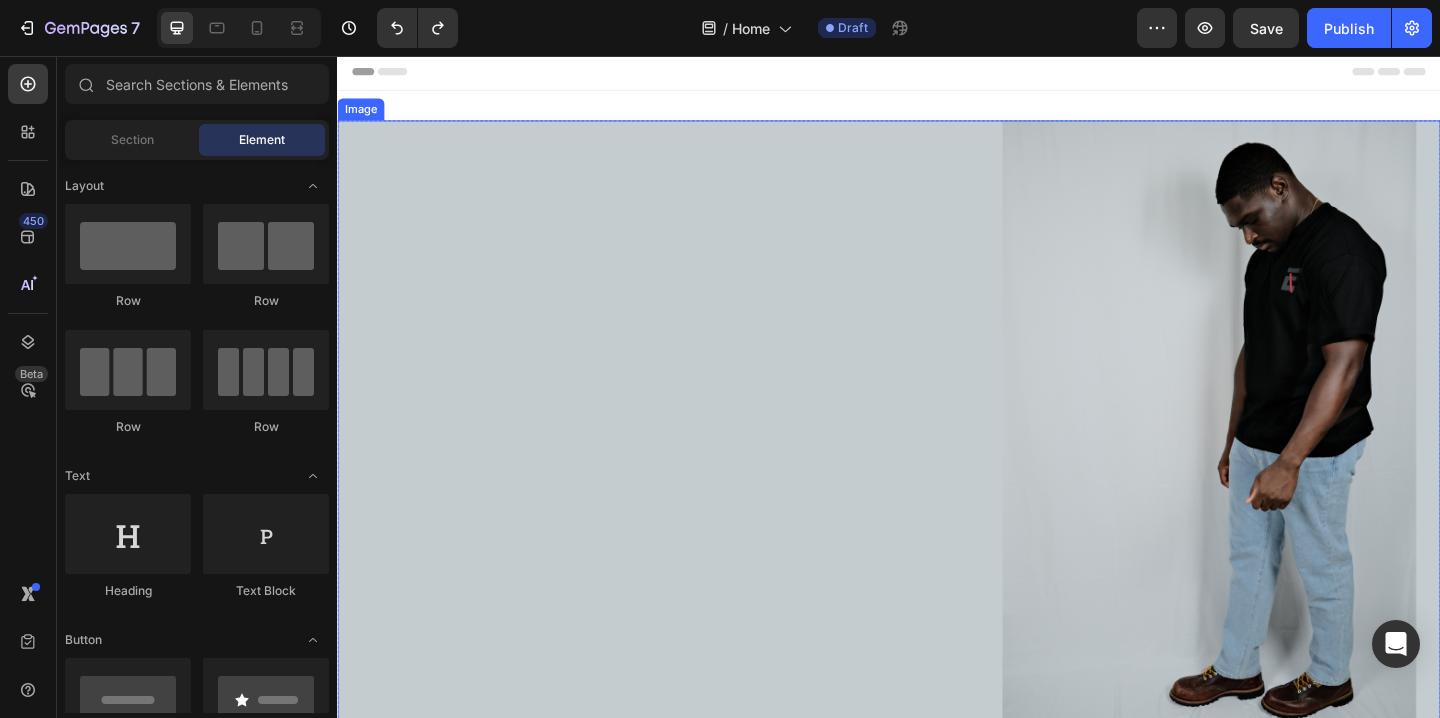 click at bounding box center (937, 463) 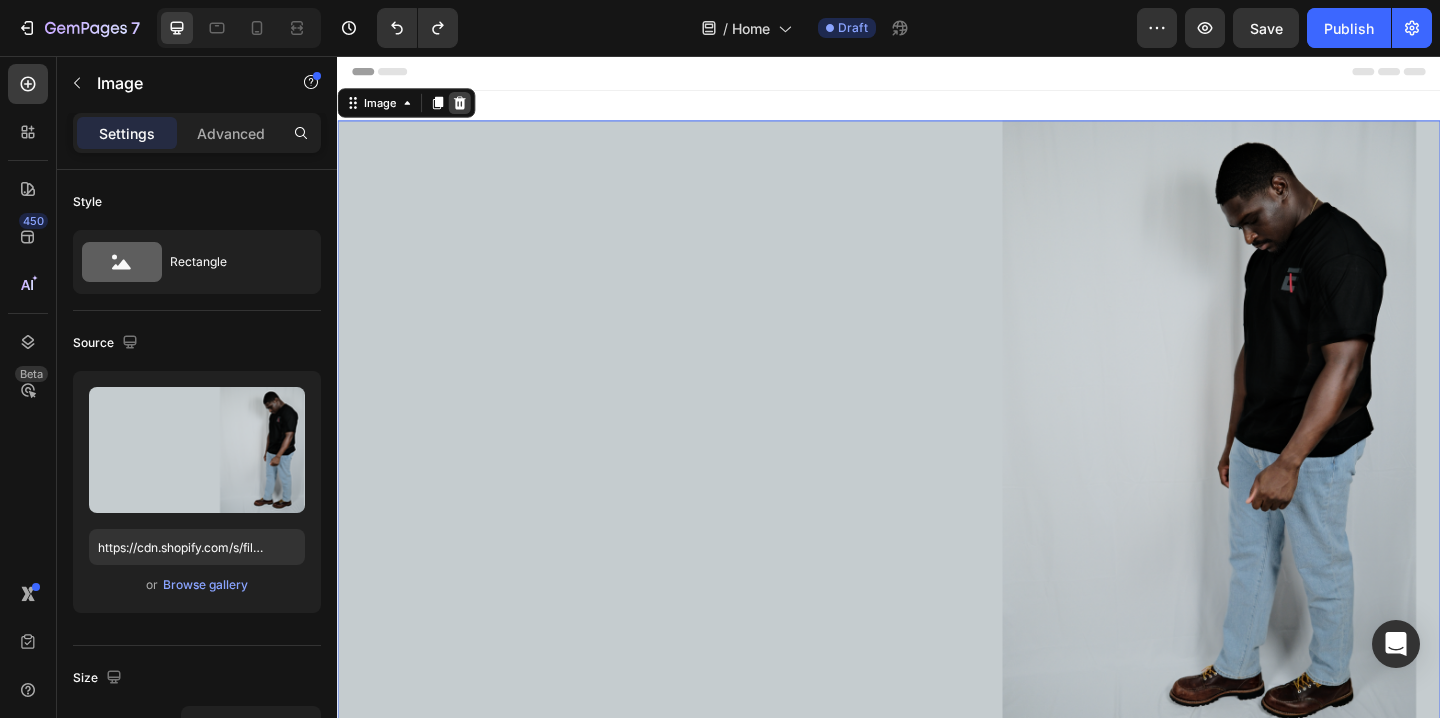 click 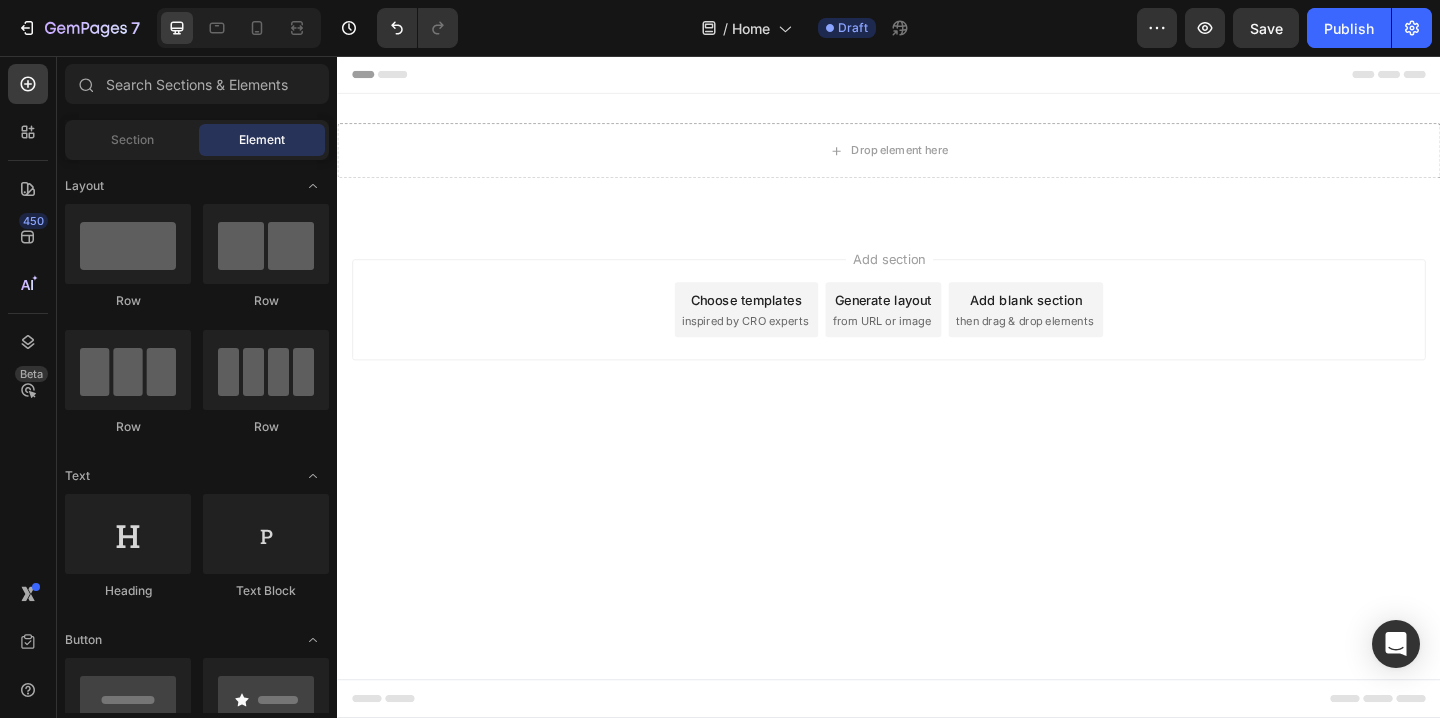 scroll, scrollTop: 0, scrollLeft: 0, axis: both 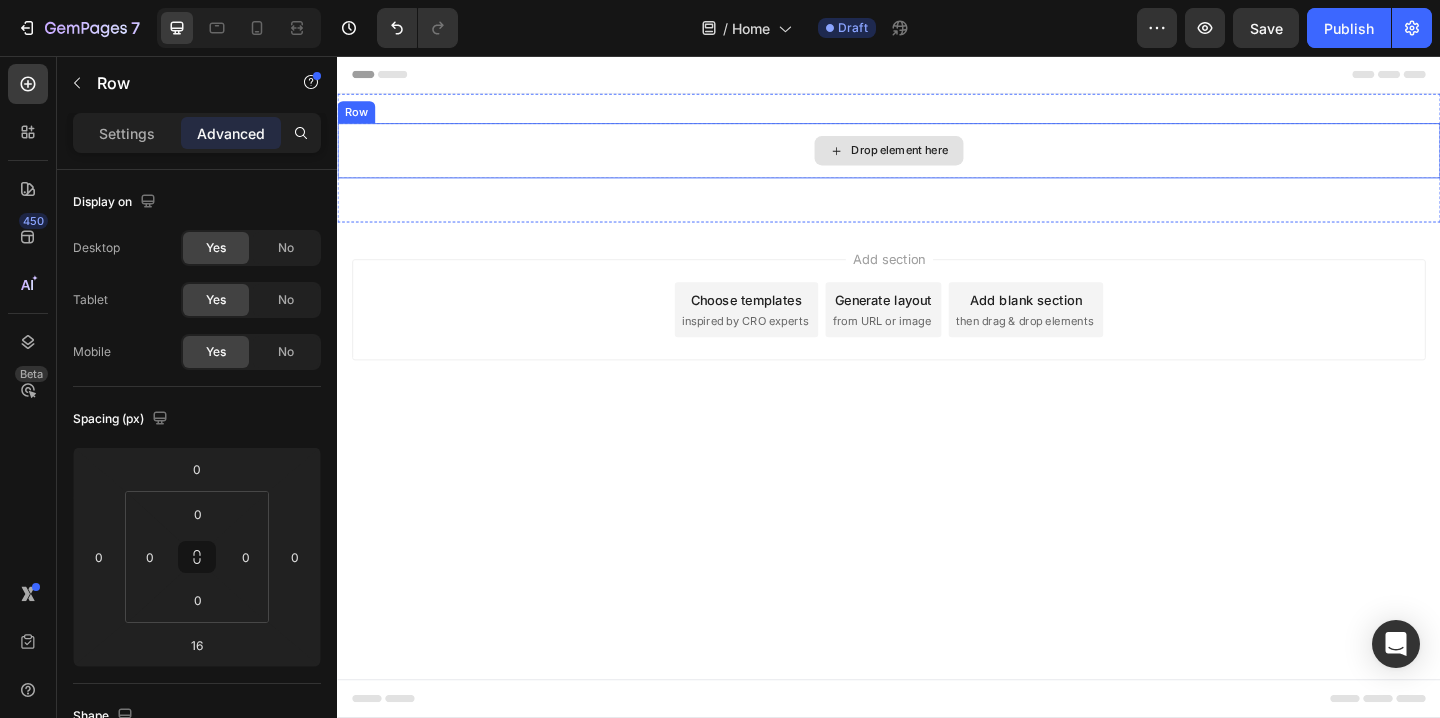 click on "Drop element here" at bounding box center (937, 159) 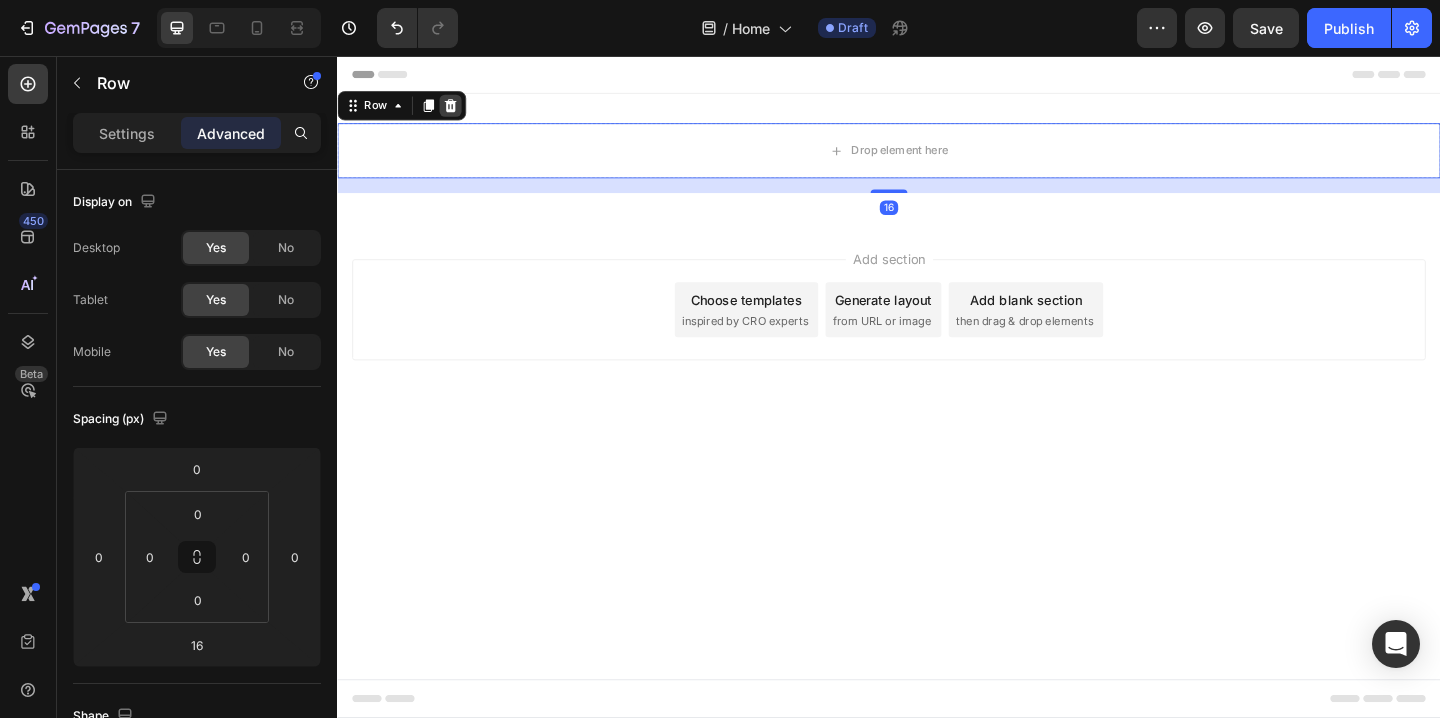 click 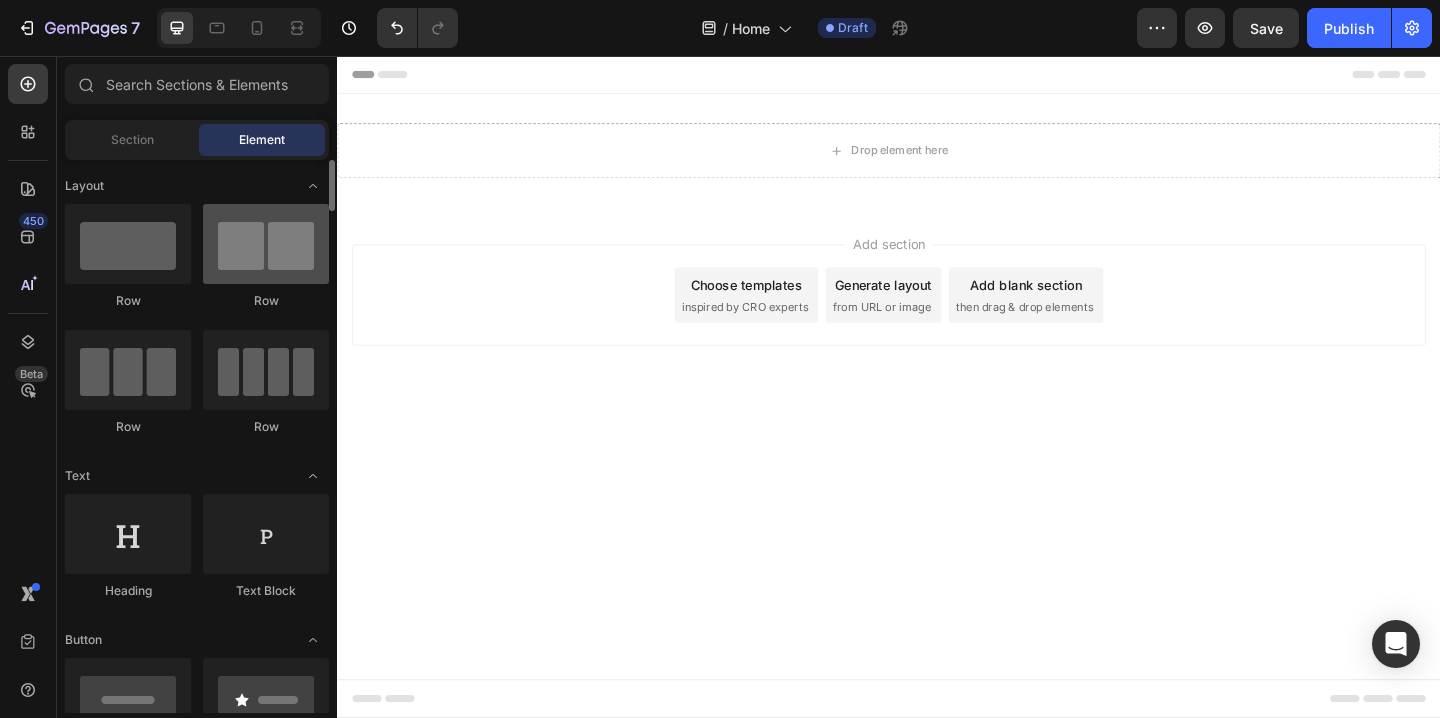 click at bounding box center (266, 244) 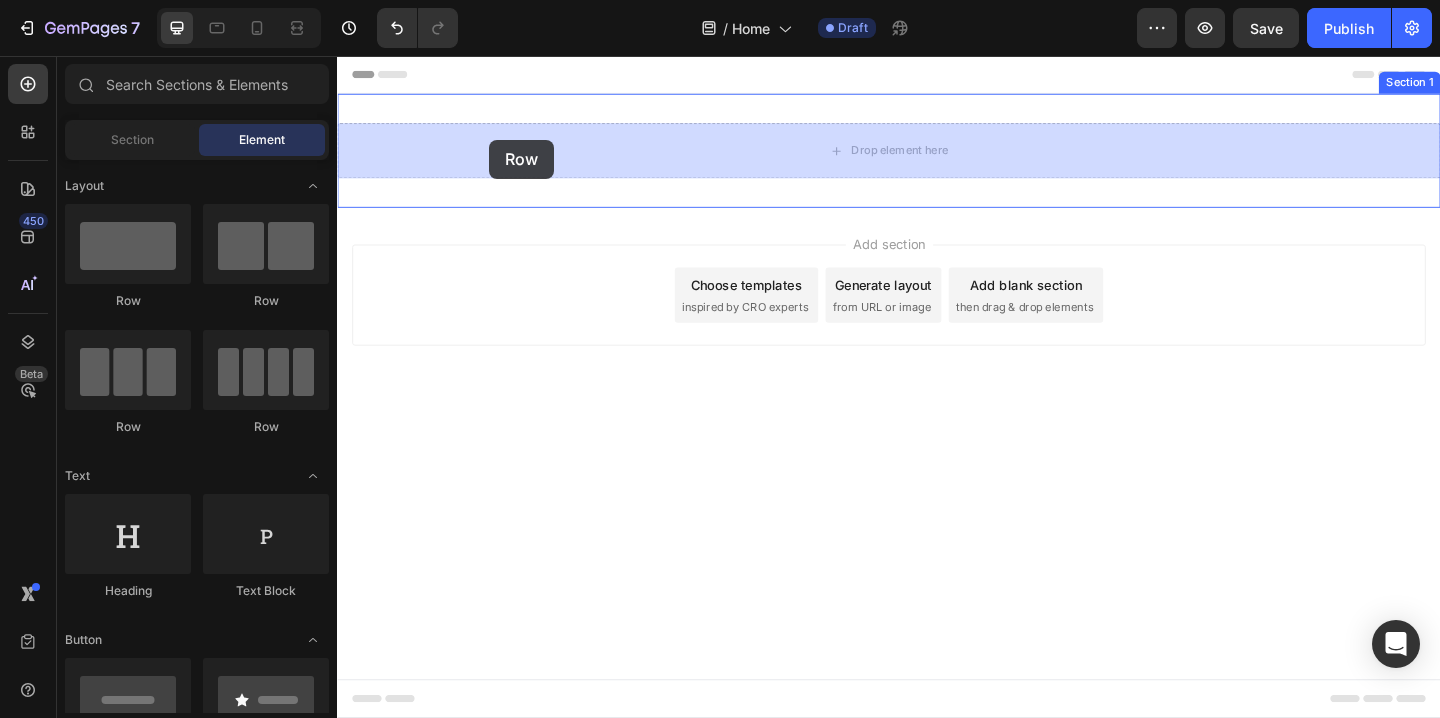 drag, startPoint x: 596, startPoint y: 310, endPoint x: 502, endPoint y: 147, distance: 188.16217 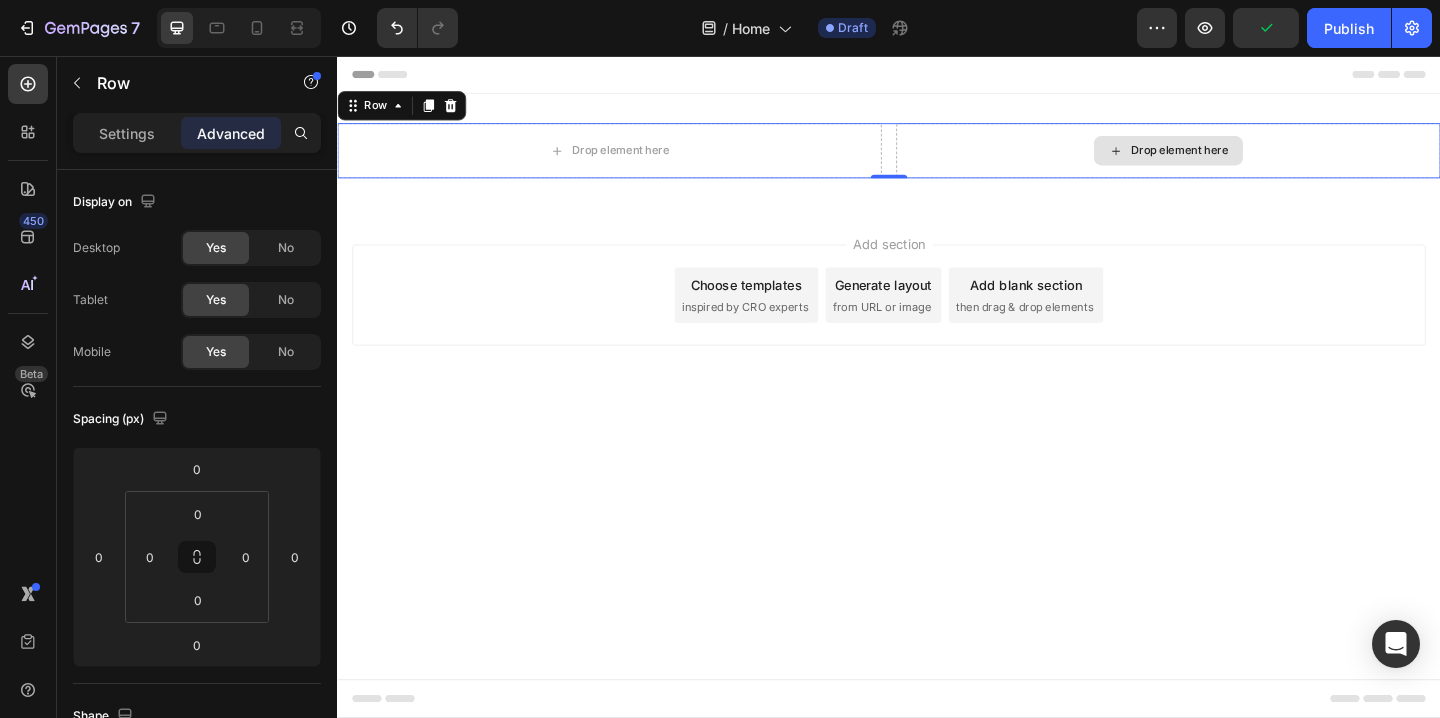 click on "Drop element here" at bounding box center (1241, 159) 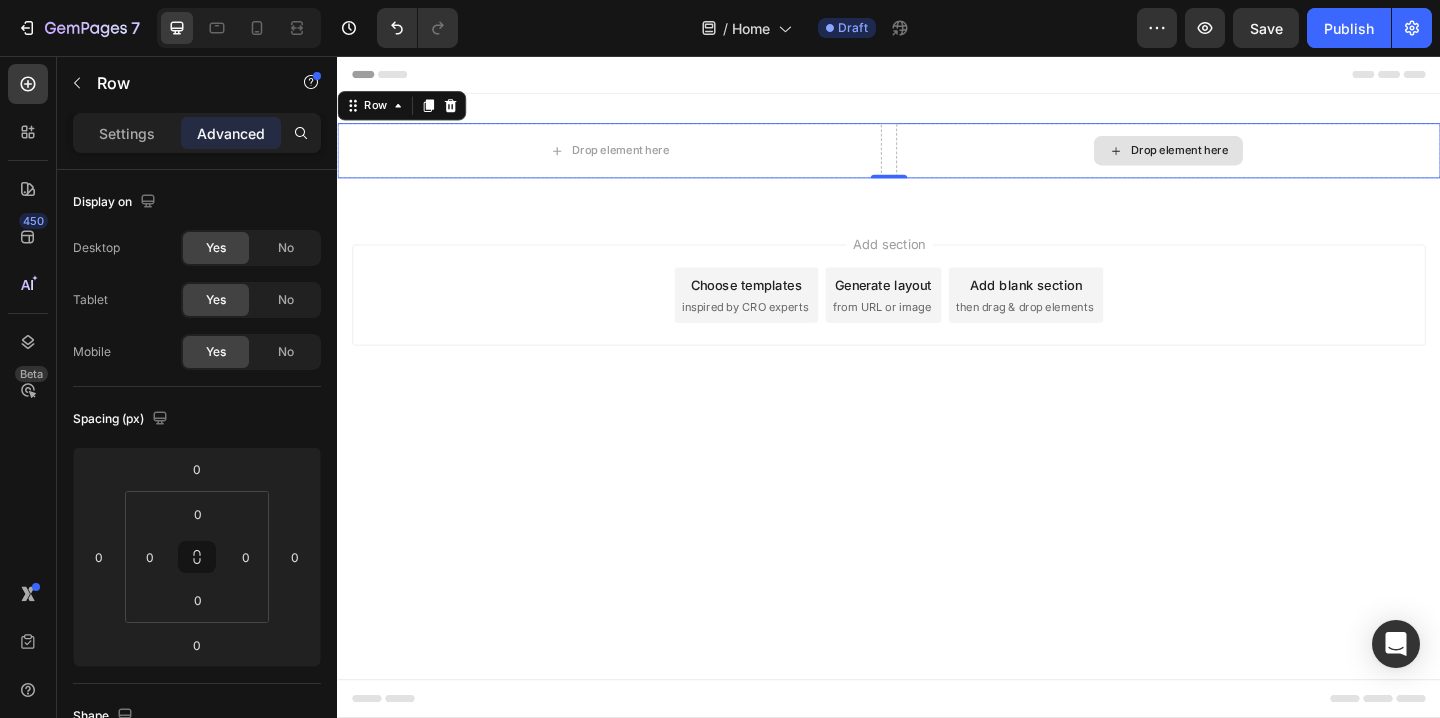 click on "Drop element here" at bounding box center (1241, 159) 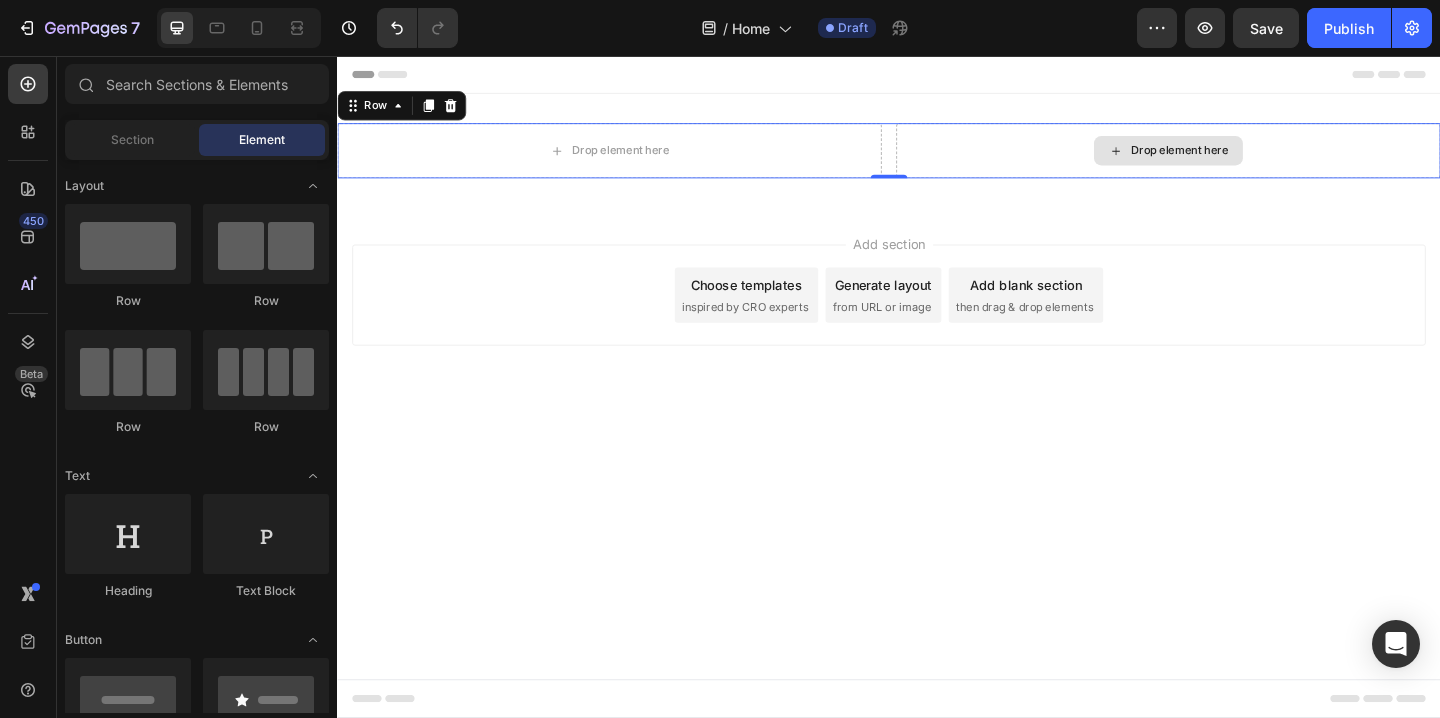 click on "Drop element here" at bounding box center (1253, 159) 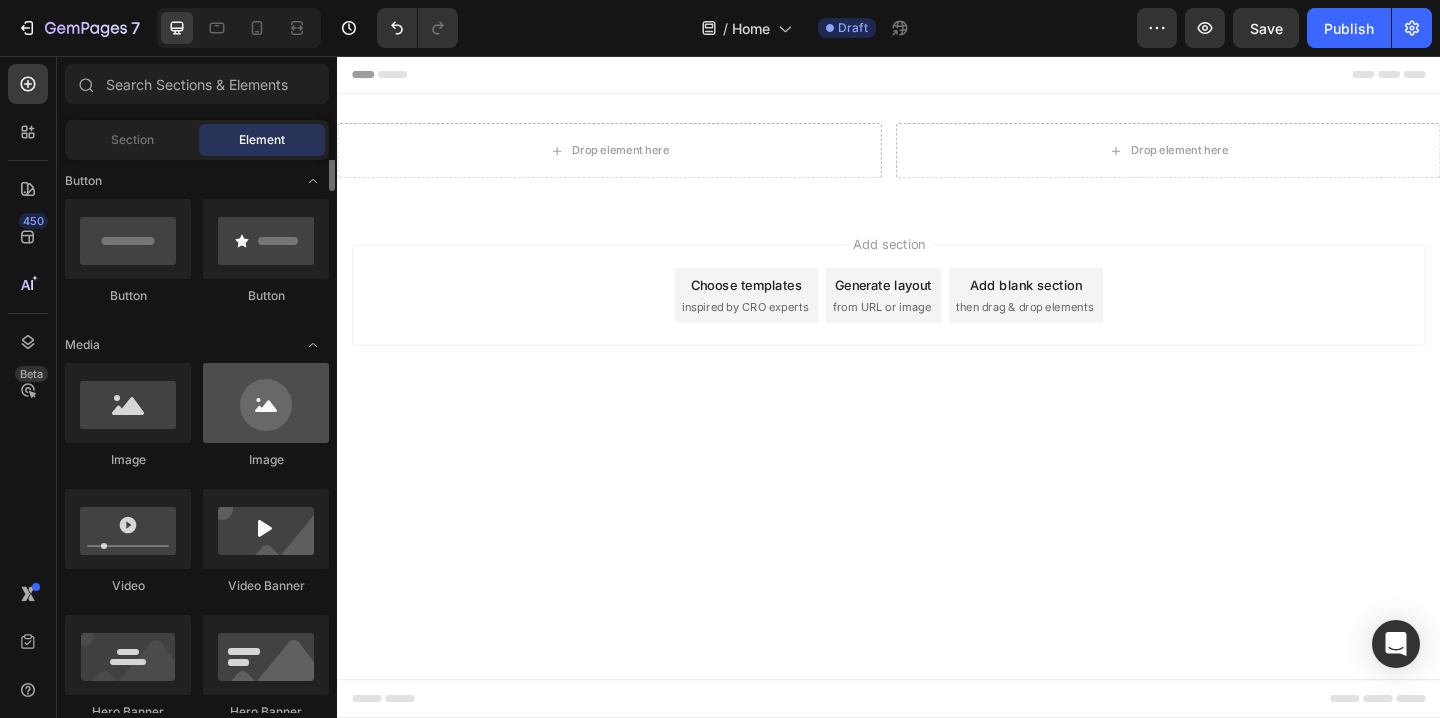 scroll, scrollTop: 469, scrollLeft: 0, axis: vertical 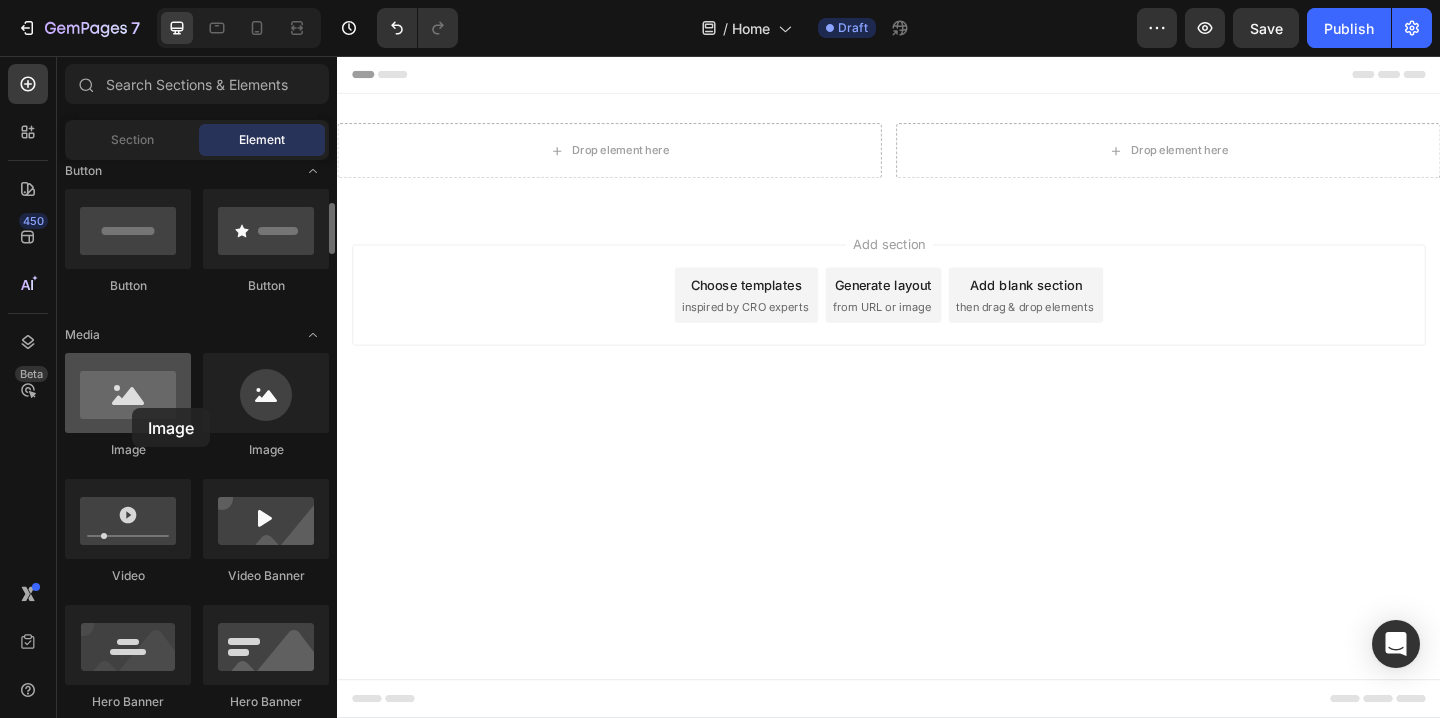click at bounding box center (128, 393) 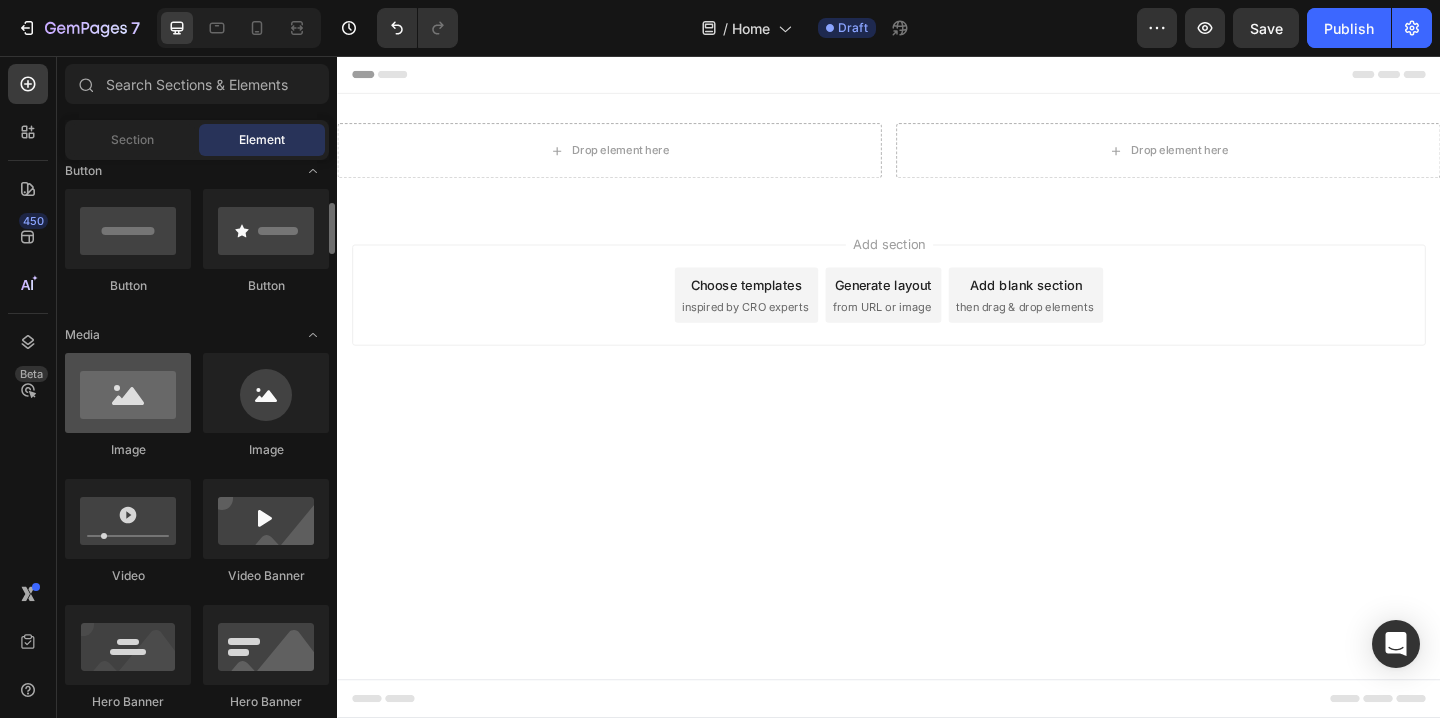 click at bounding box center [128, 393] 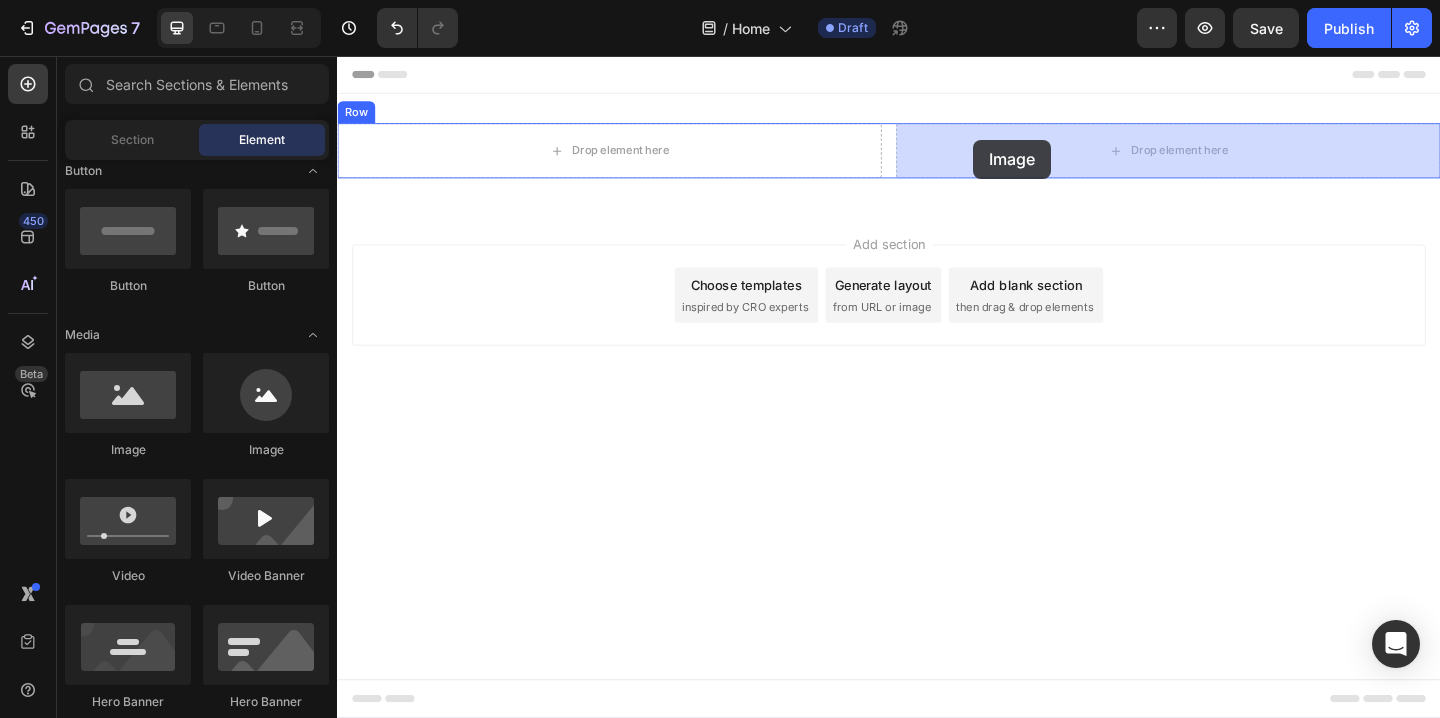 drag, startPoint x: 458, startPoint y: 466, endPoint x: 1029, endPoint y: 147, distance: 654.06573 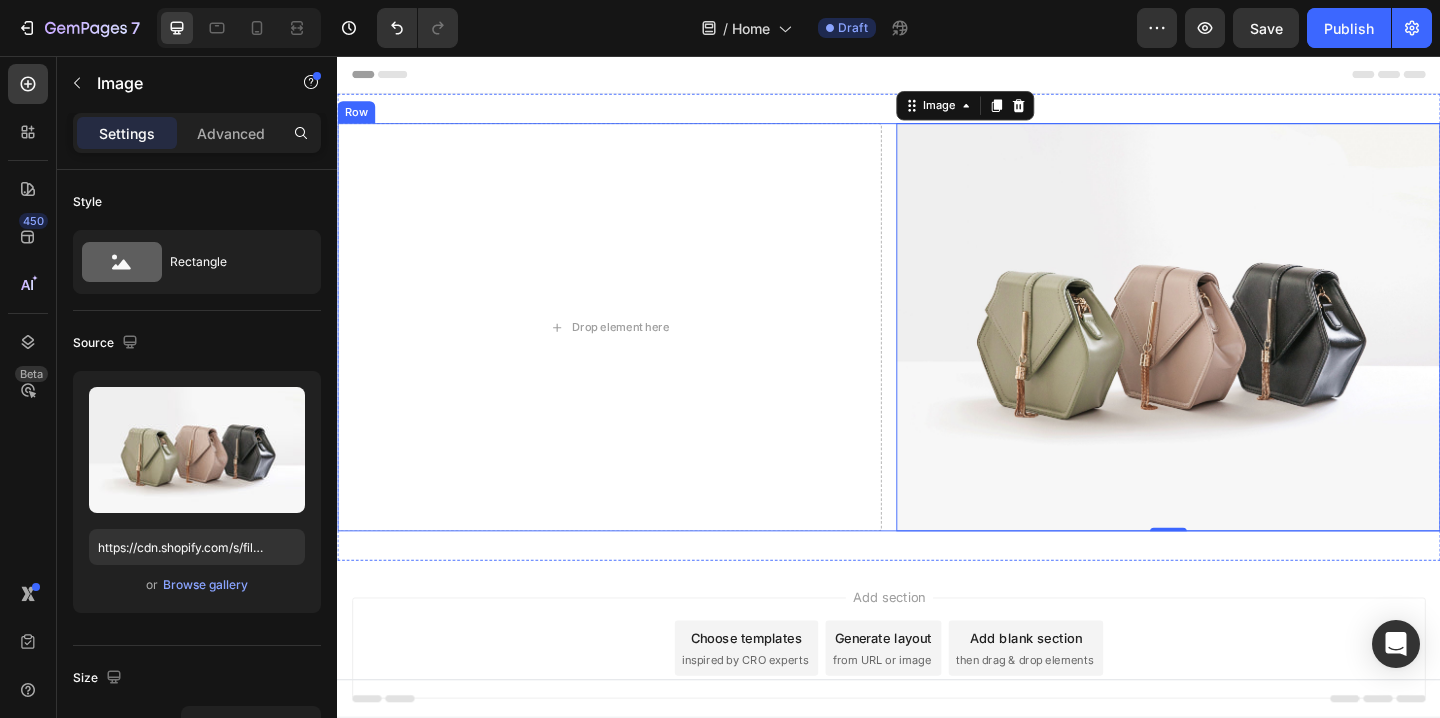 click on "Drop element here Image   0 Row" at bounding box center [937, 351] 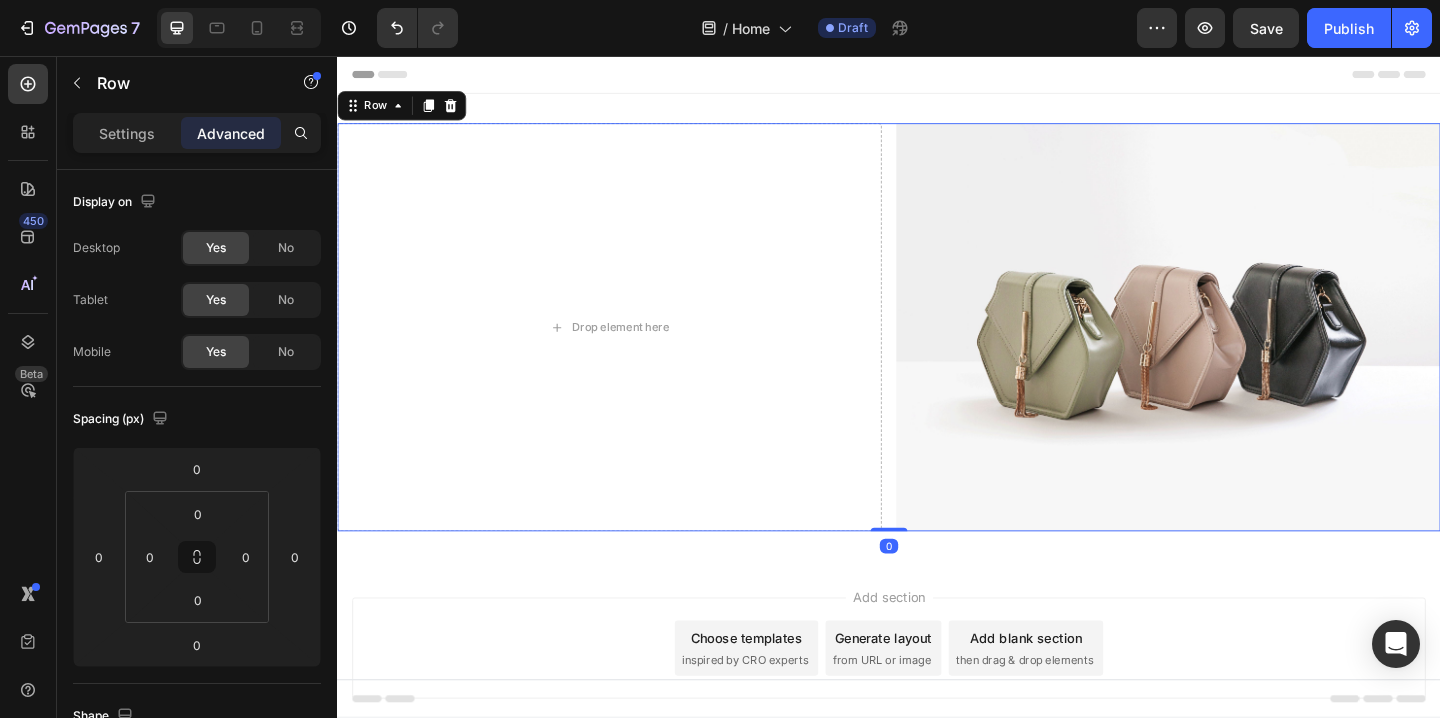 click on "Drop element here Image Row   0" at bounding box center [937, 351] 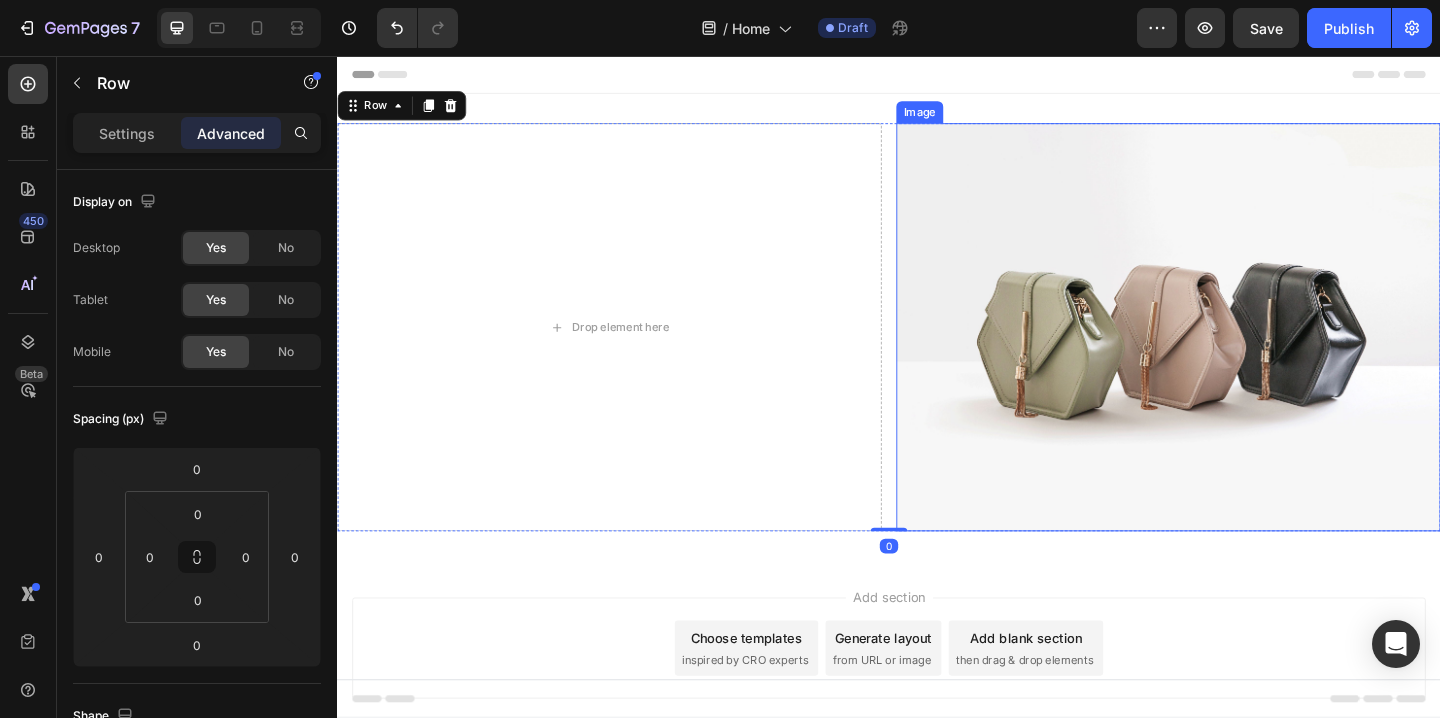 click at bounding box center [1241, 351] 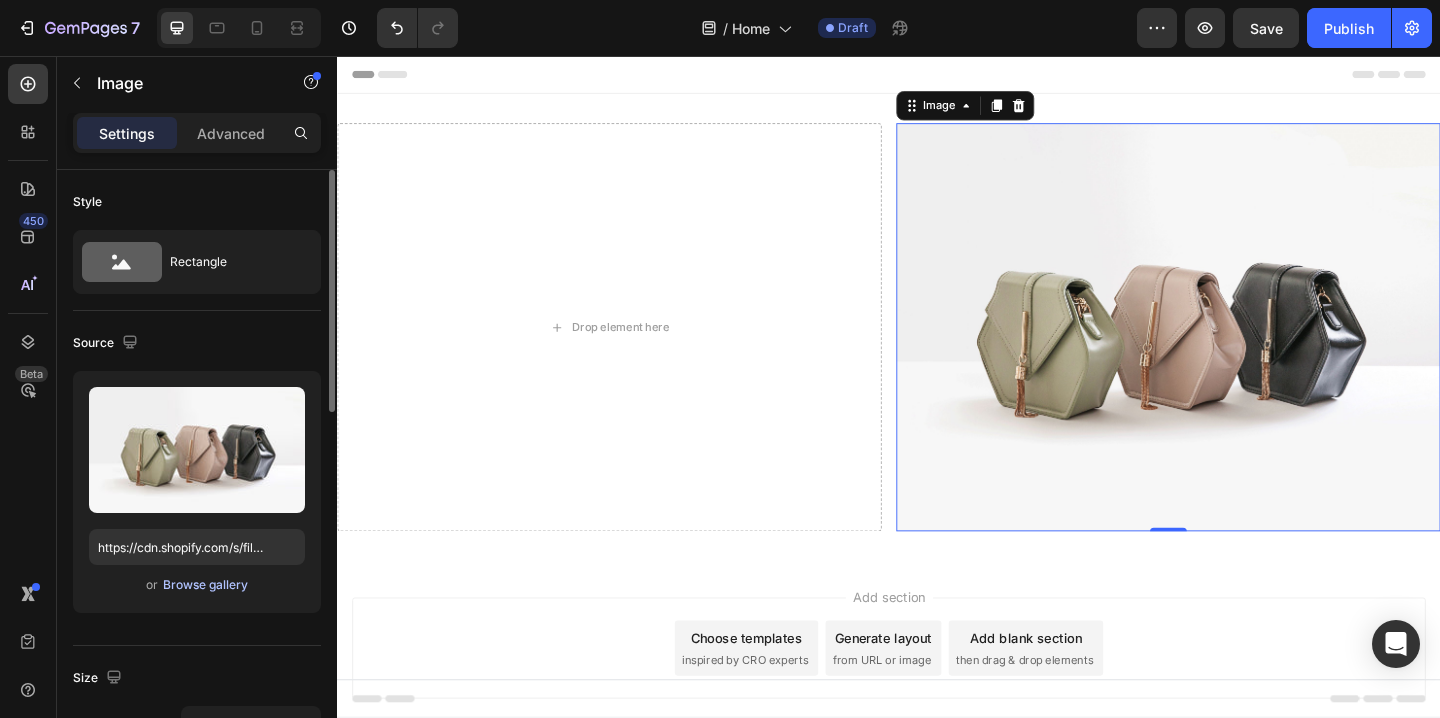 click on "Browse gallery" at bounding box center (205, 585) 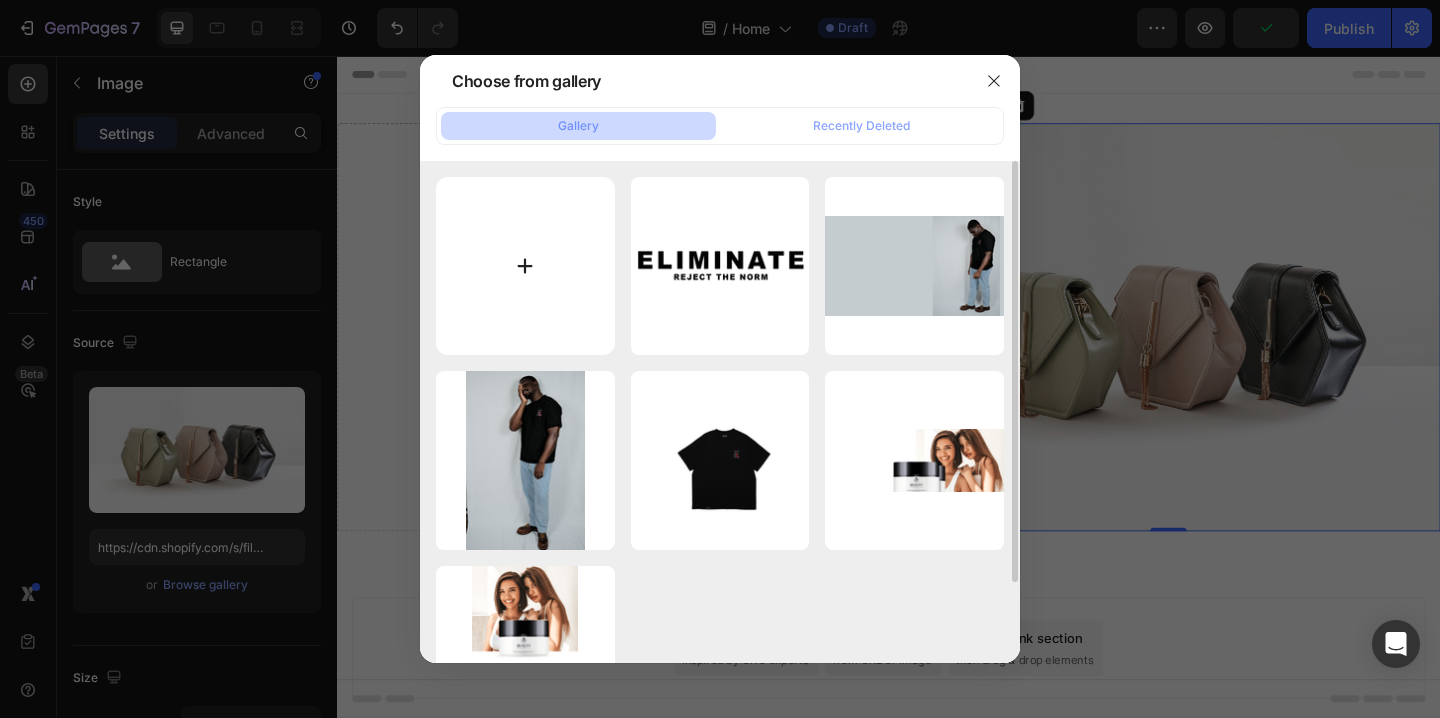 click at bounding box center [525, 266] 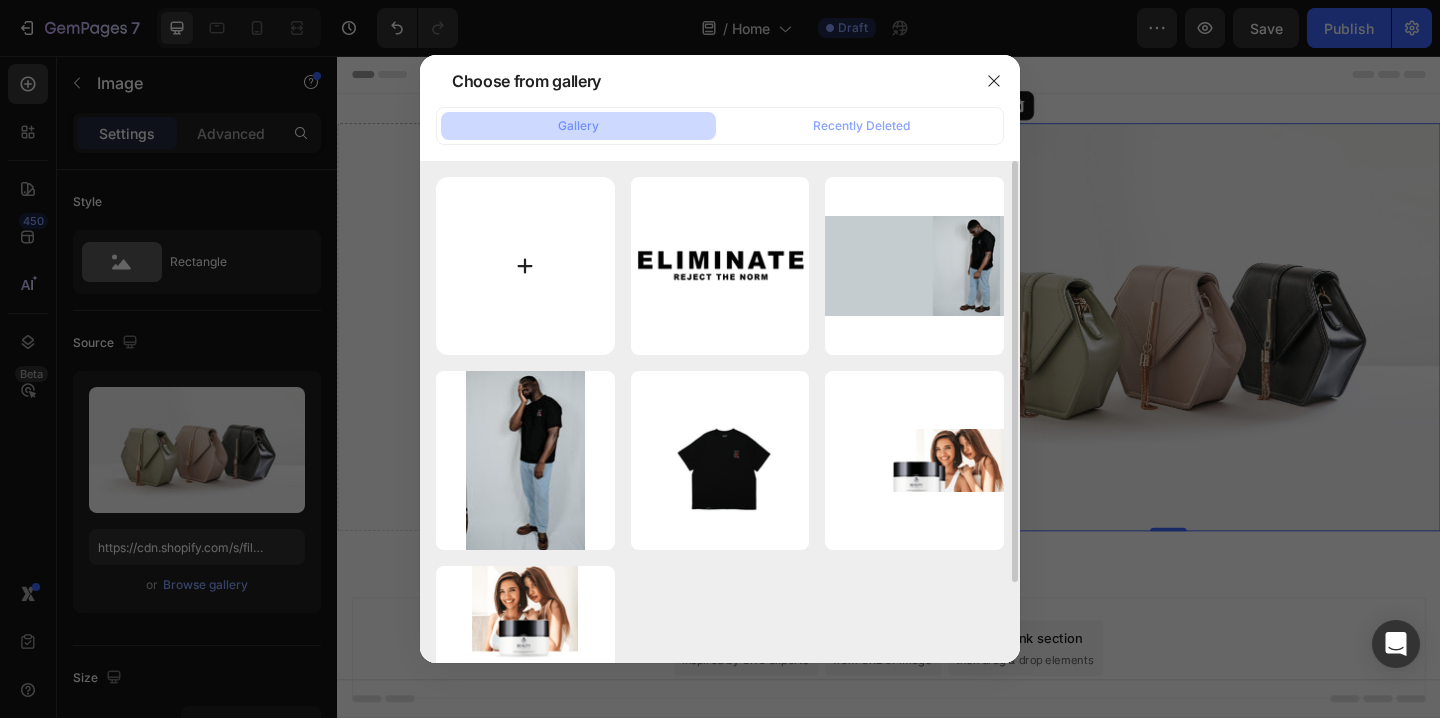 type on "C:\fakepath\DSCF0614.JPG" 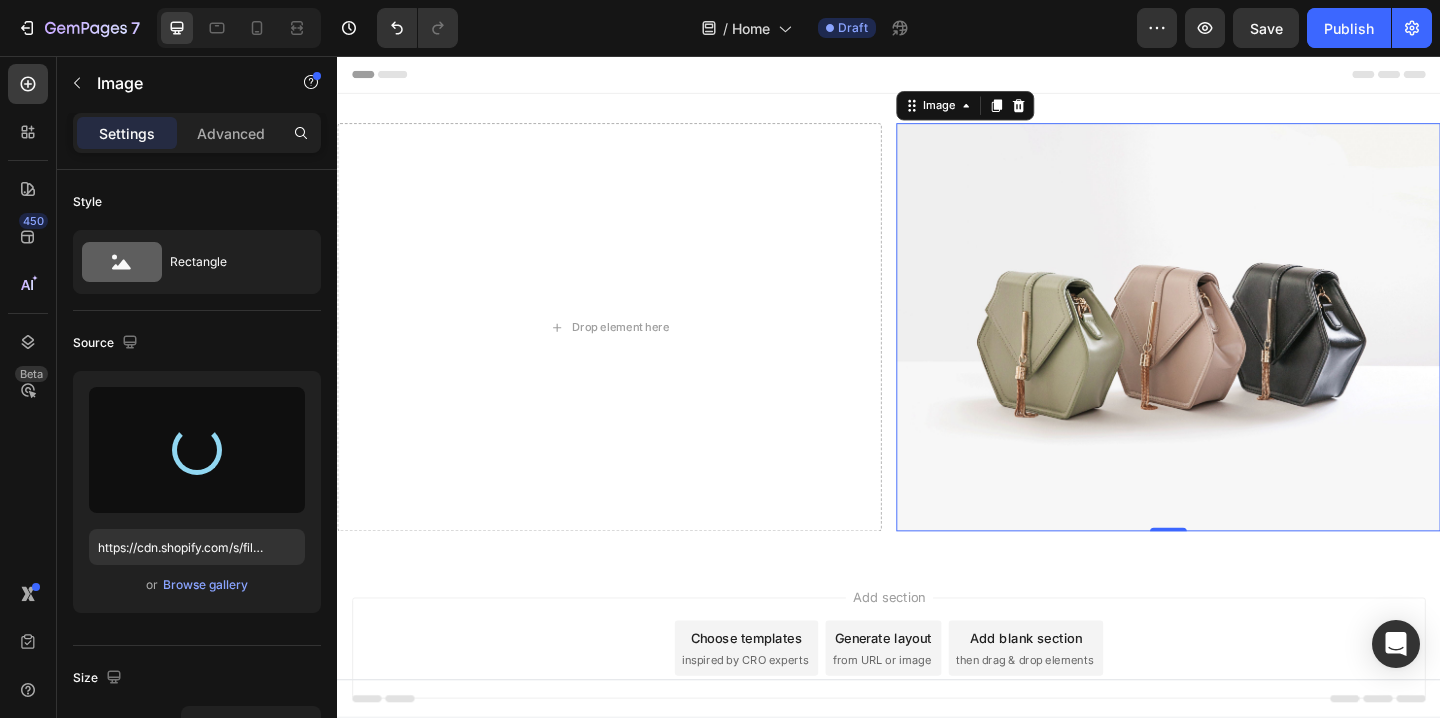 type on "https://cdn.shopify.com/s/files/1/0776/1916/7488/files/gempages_576807973280547579-8f2897ec-1629-47d3-832d-fe8f2a0aaf40.jpg" 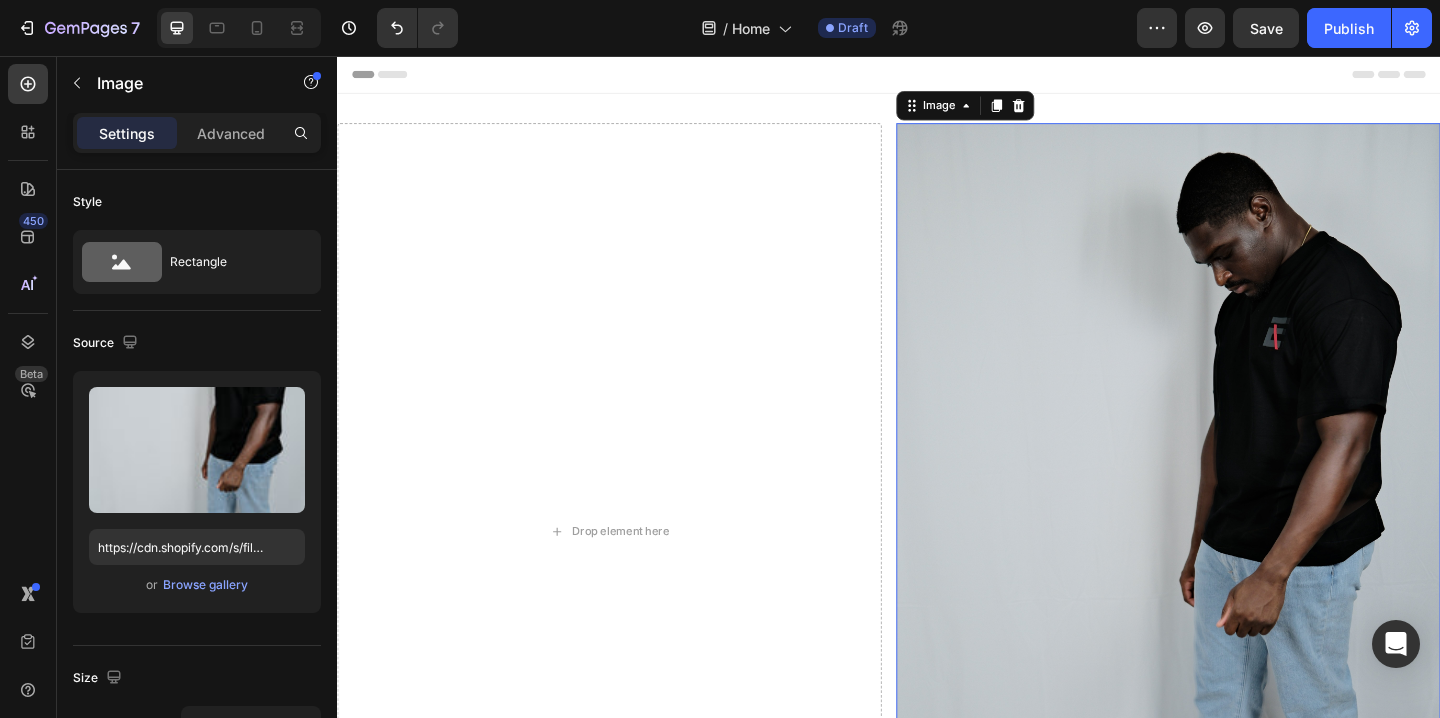 click at bounding box center (1241, 573) 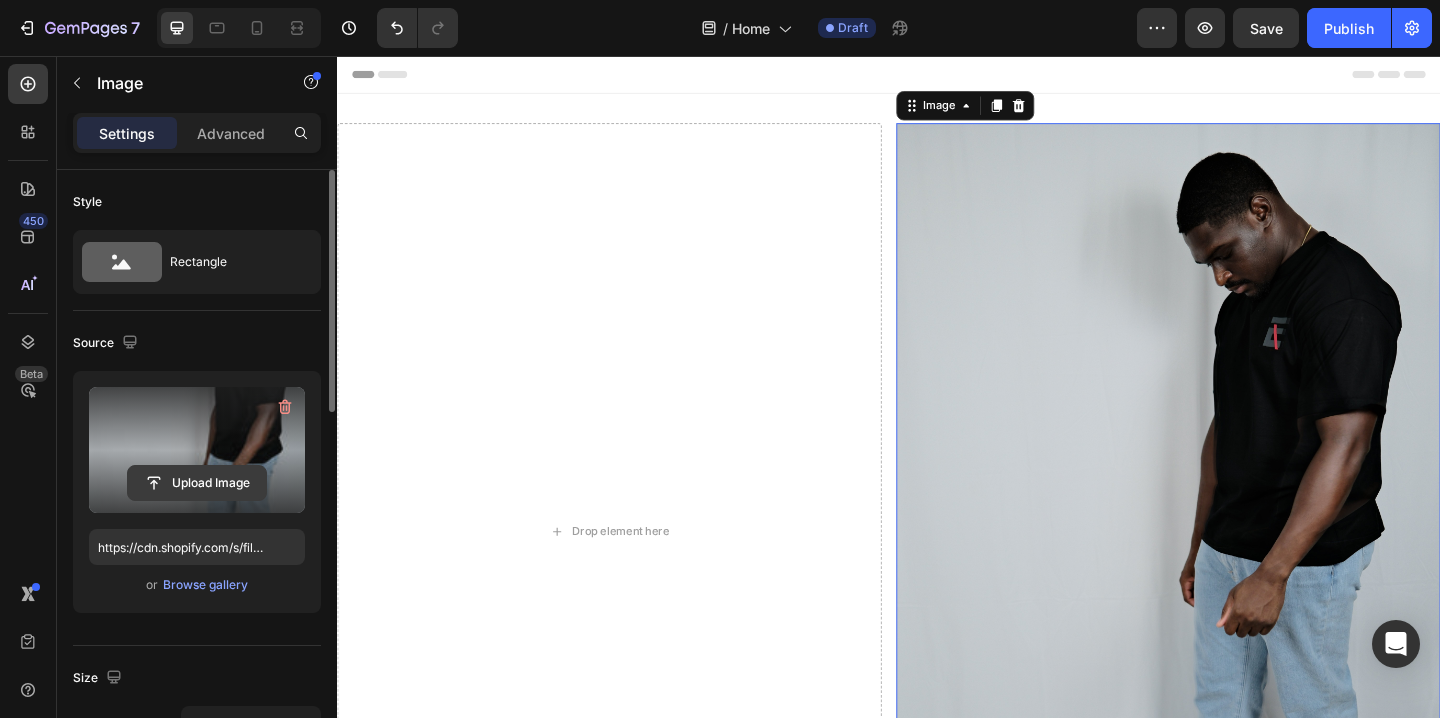 click 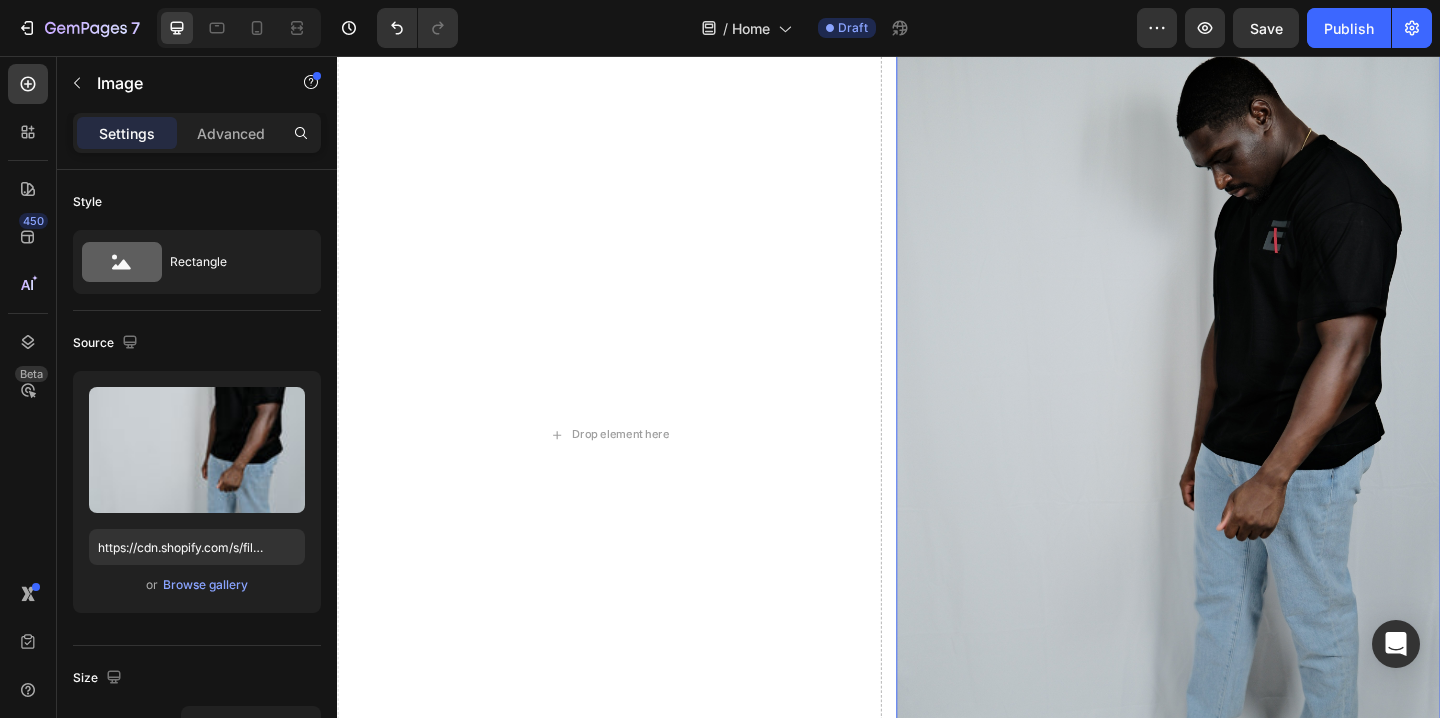 scroll, scrollTop: 95, scrollLeft: 0, axis: vertical 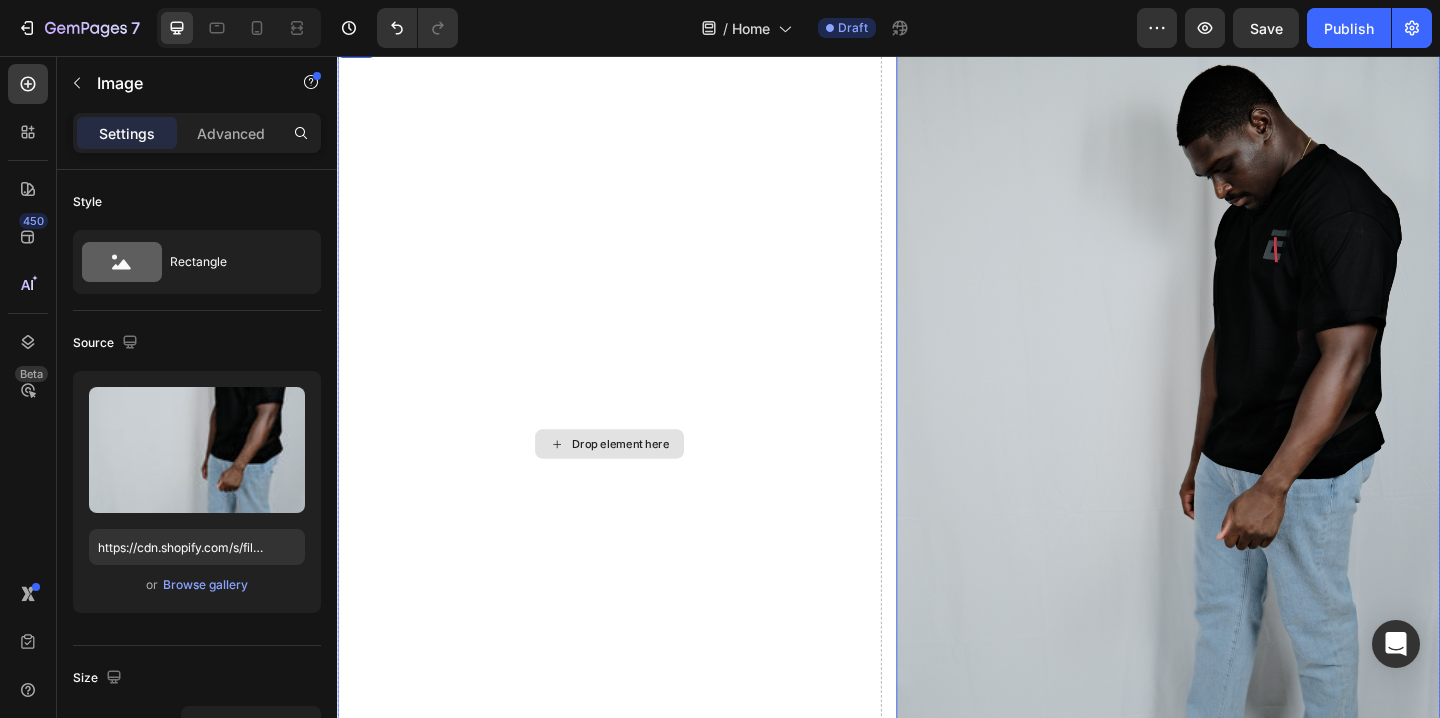 click on "Drop element here" at bounding box center [633, 478] 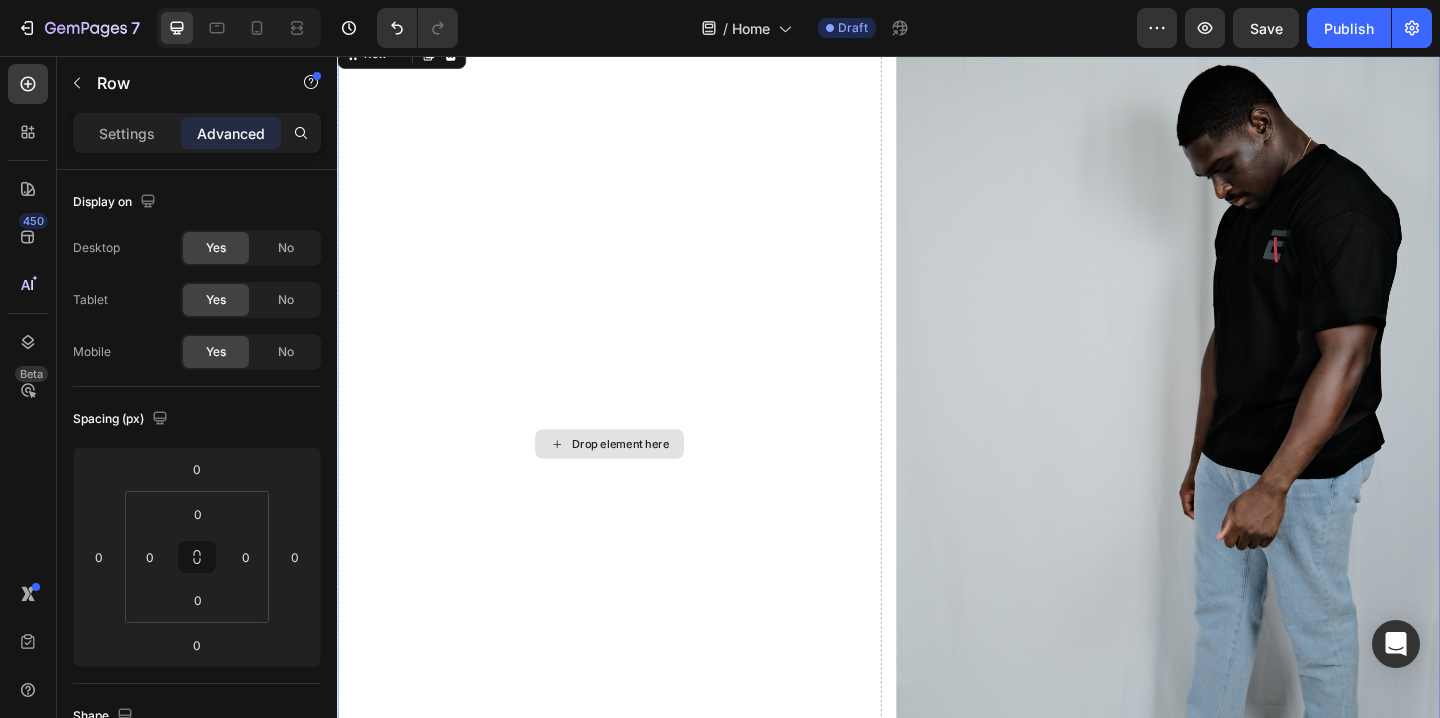 click on "Drop element here" at bounding box center (633, 478) 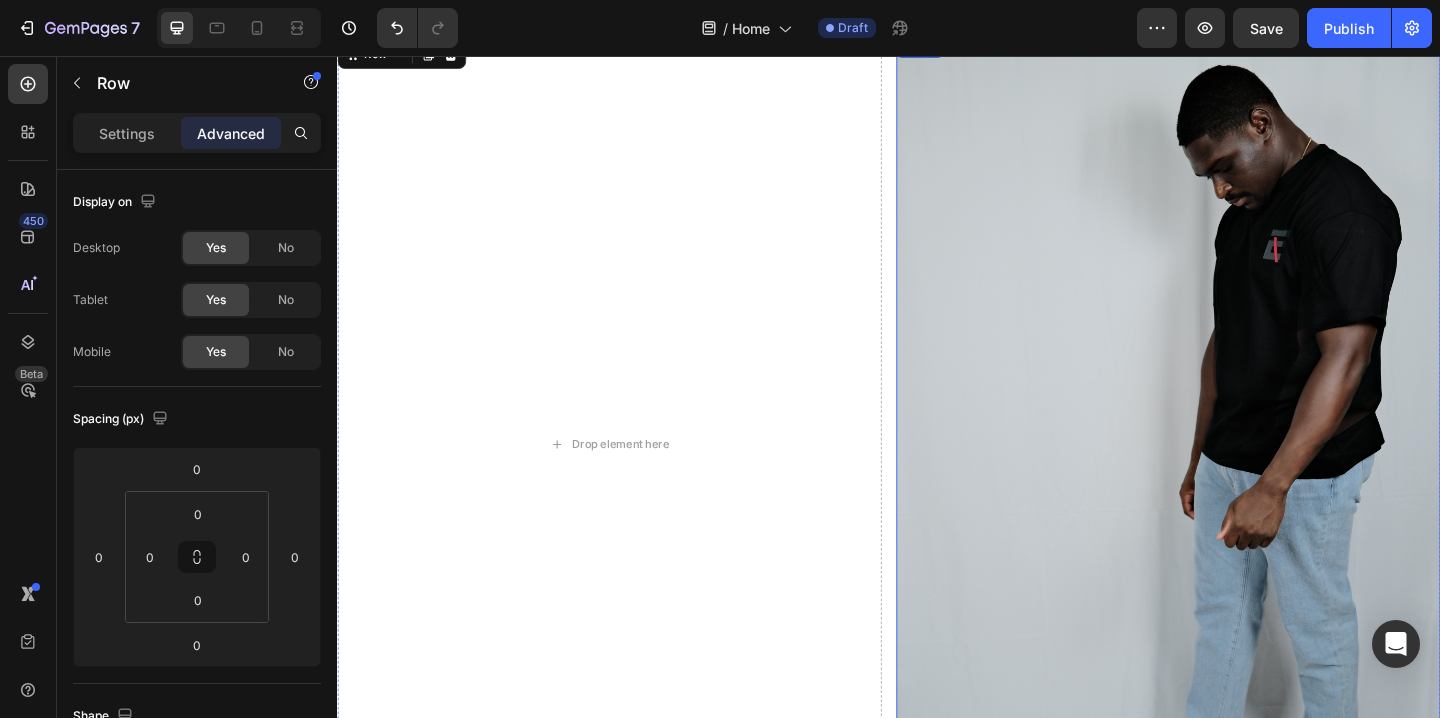 click at bounding box center (1241, 478) 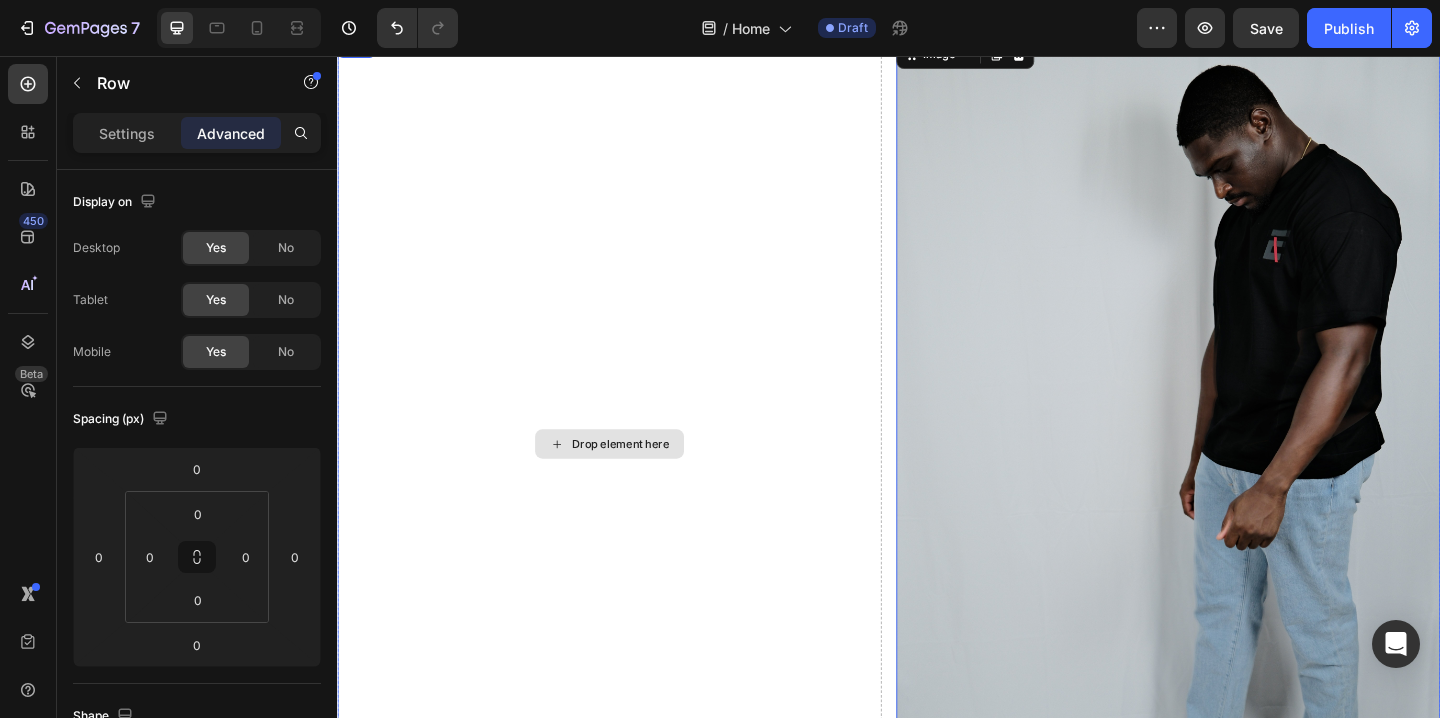click on "Drop element here" at bounding box center [633, 478] 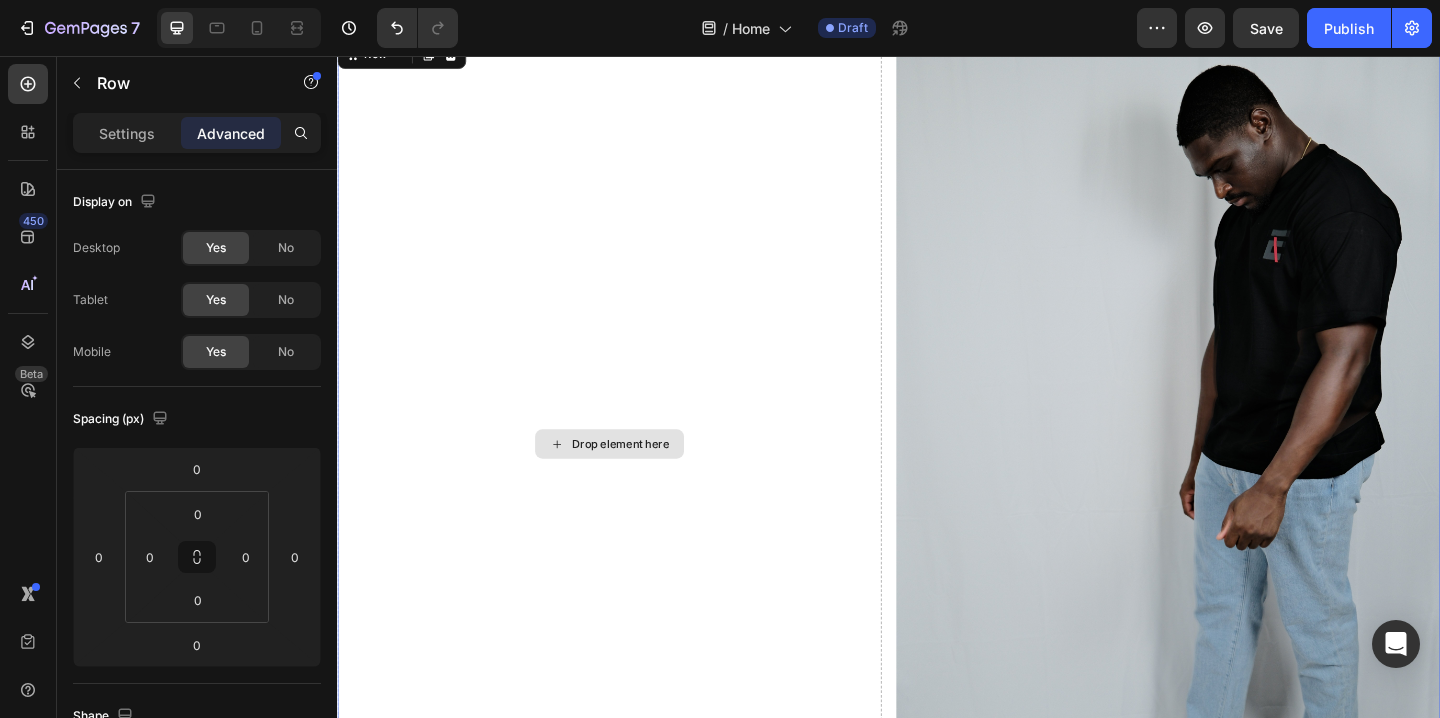 click on "Drop element here" at bounding box center (645, 478) 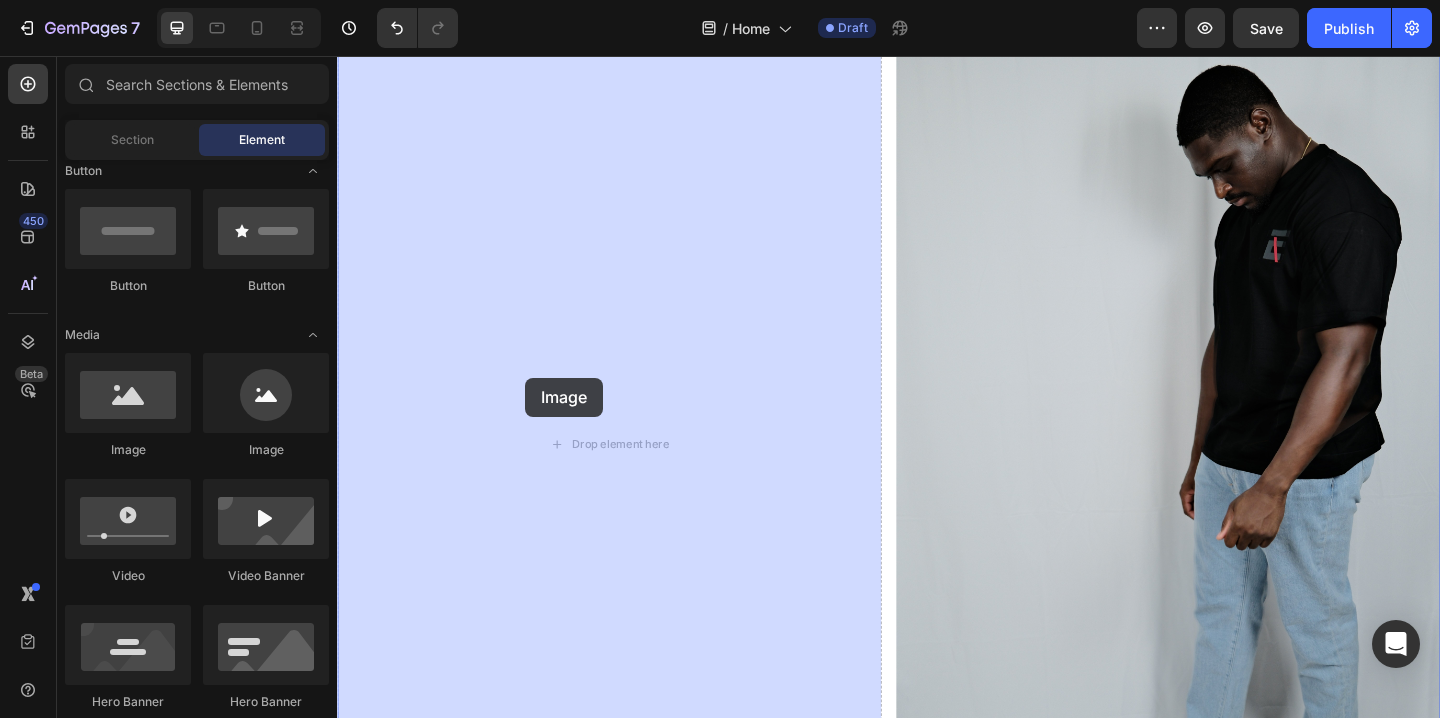 drag, startPoint x: 459, startPoint y: 463, endPoint x: 545, endPoint y: 404, distance: 104.292854 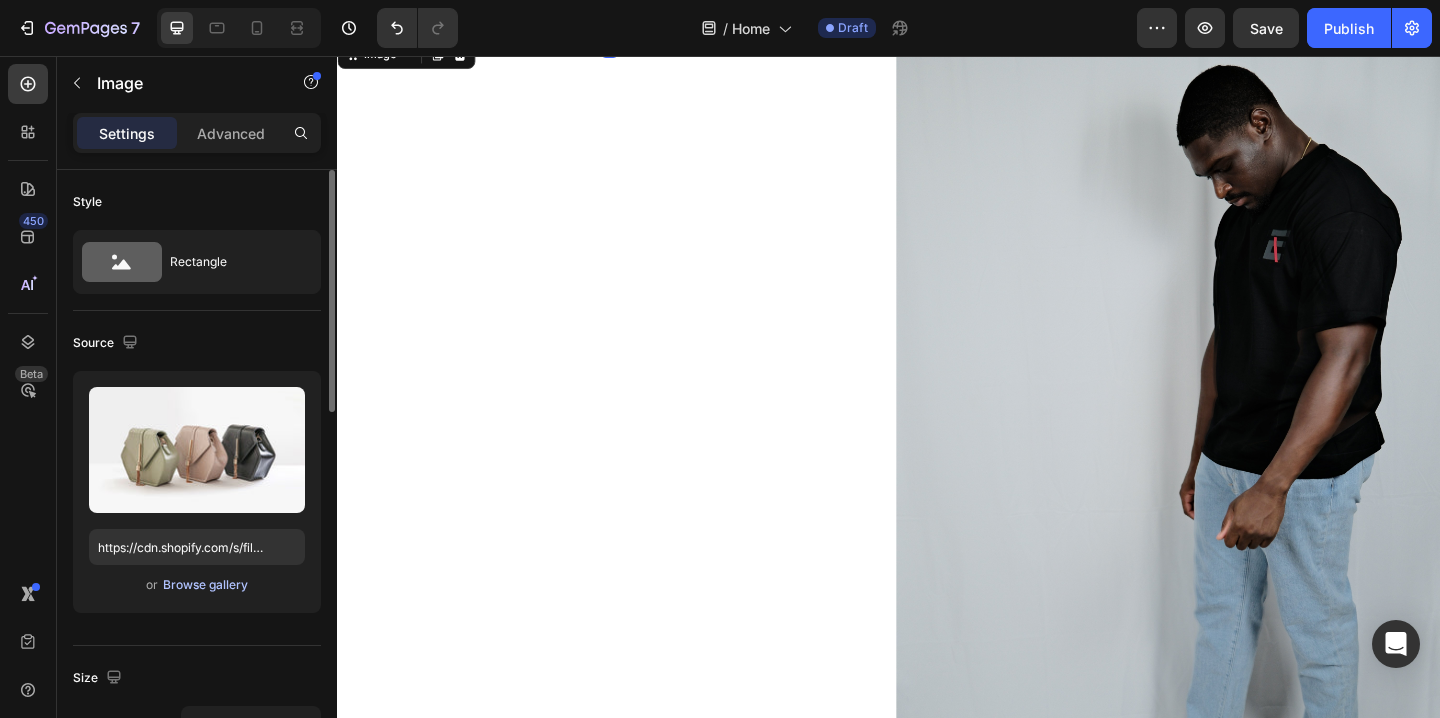 click on "Browse gallery" at bounding box center [205, 585] 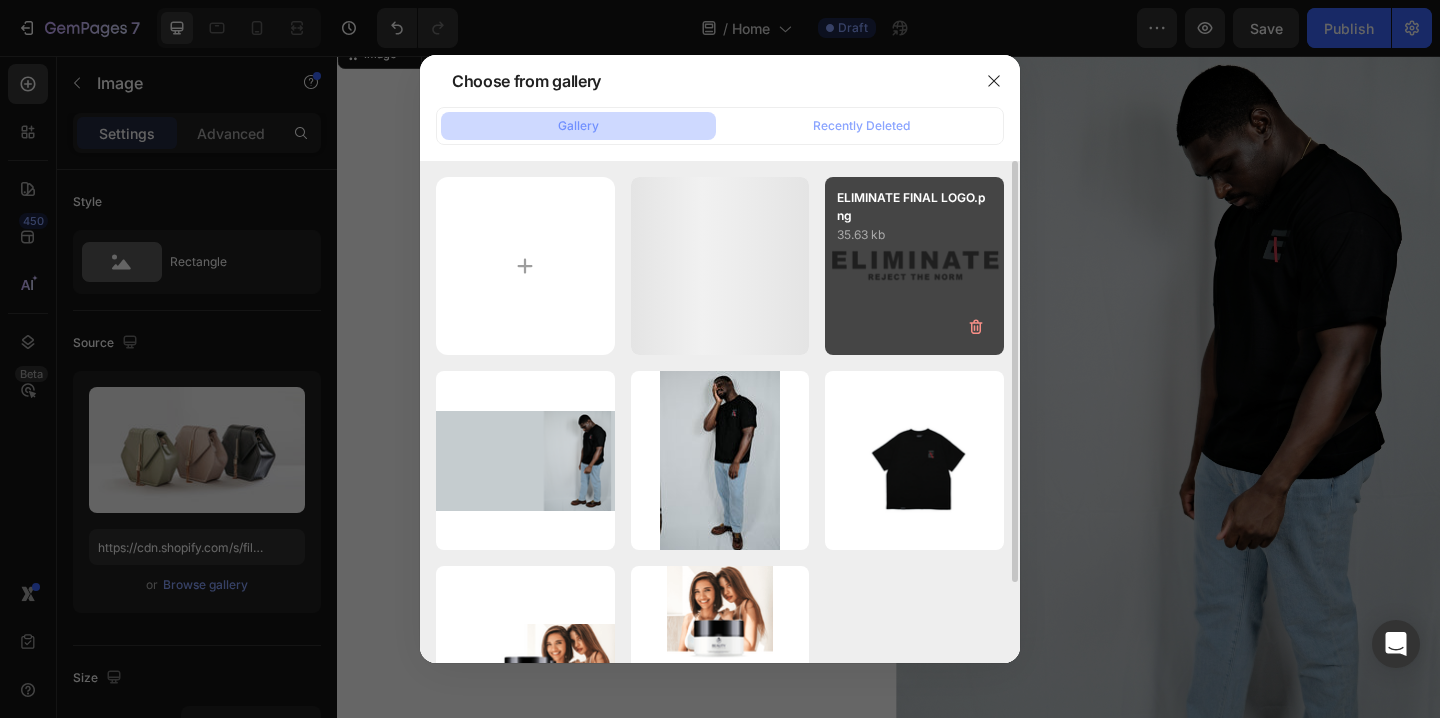 drag, startPoint x: 872, startPoint y: 244, endPoint x: 949, endPoint y: 285, distance: 87.23531 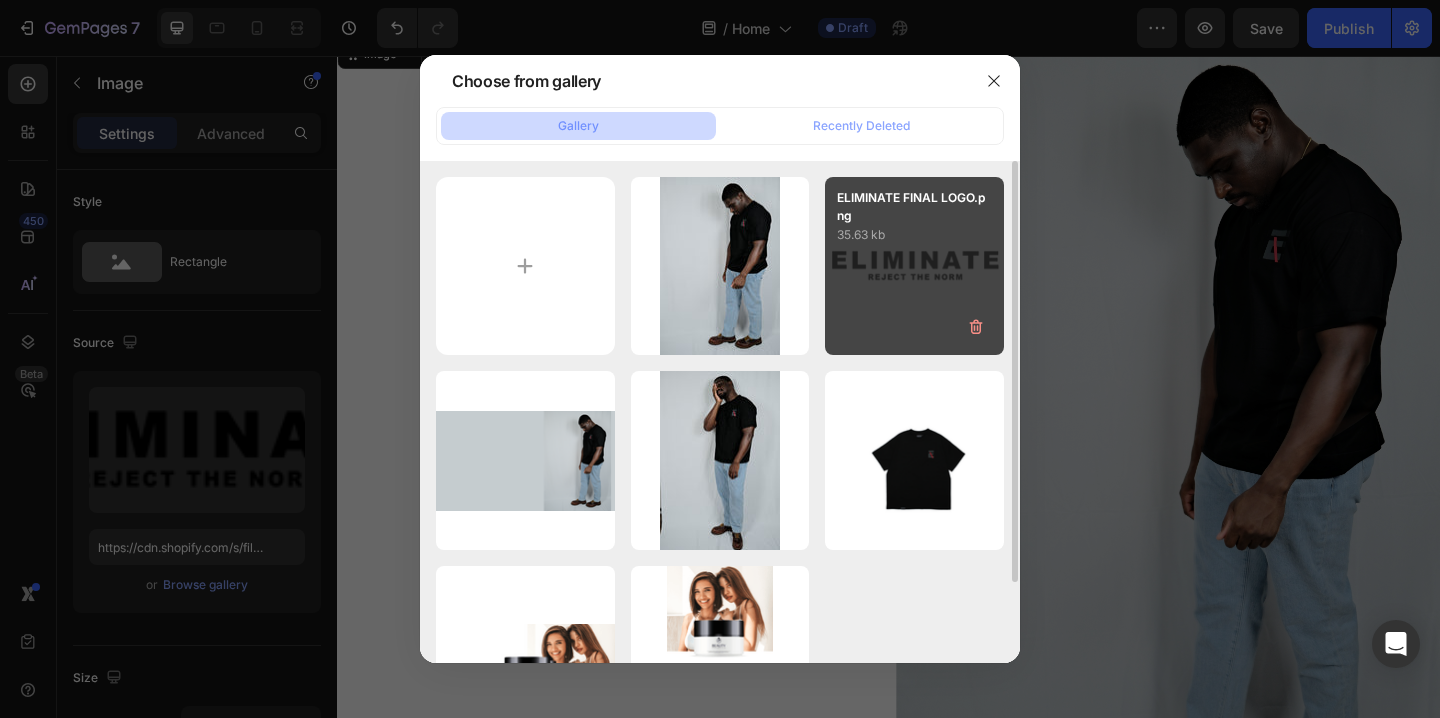 type on "https://cdn.shopify.com/s/files/1/0776/1916/7488/files/gempages_576807973280547579-ef1bc56f-c3a9-469c-8a78-3533c8bf62e6.png" 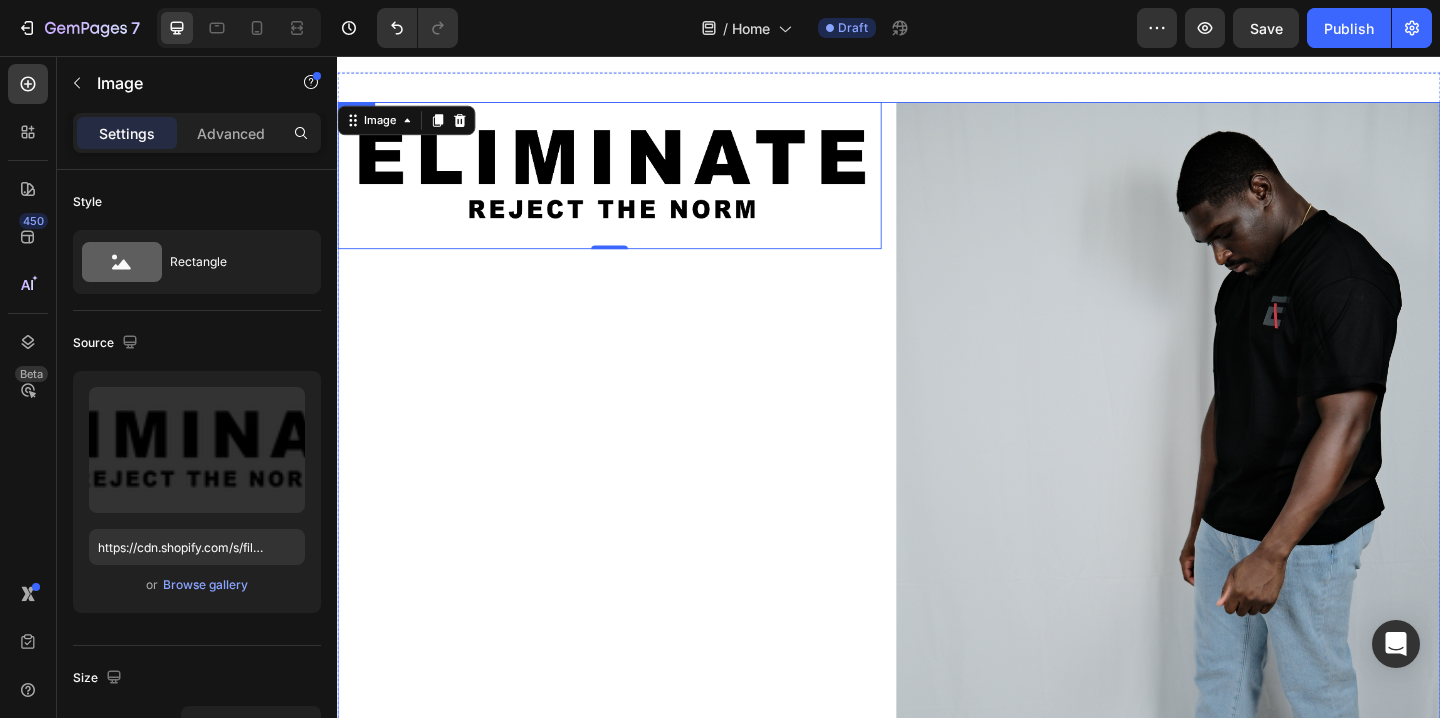 scroll, scrollTop: 0, scrollLeft: 0, axis: both 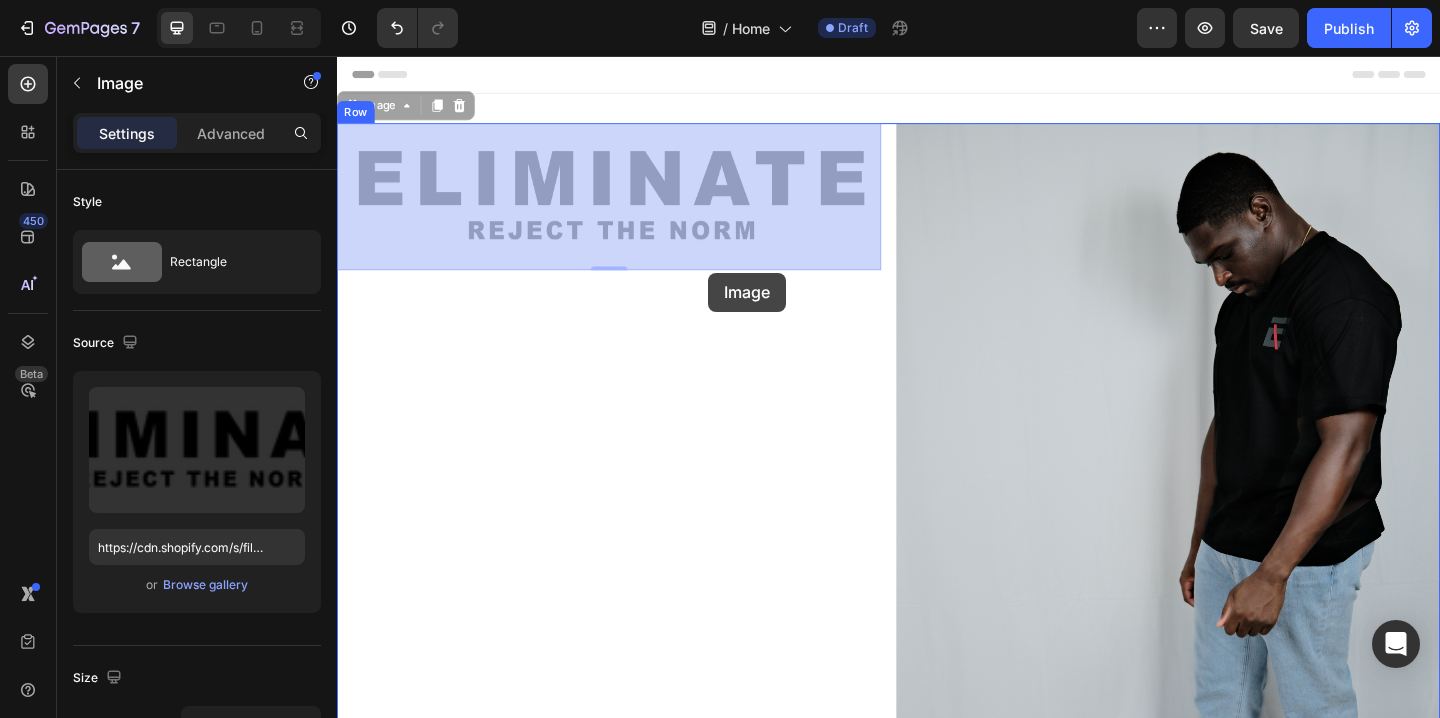 drag, startPoint x: 732, startPoint y: 226, endPoint x: 743, endPoint y: 305, distance: 79.762146 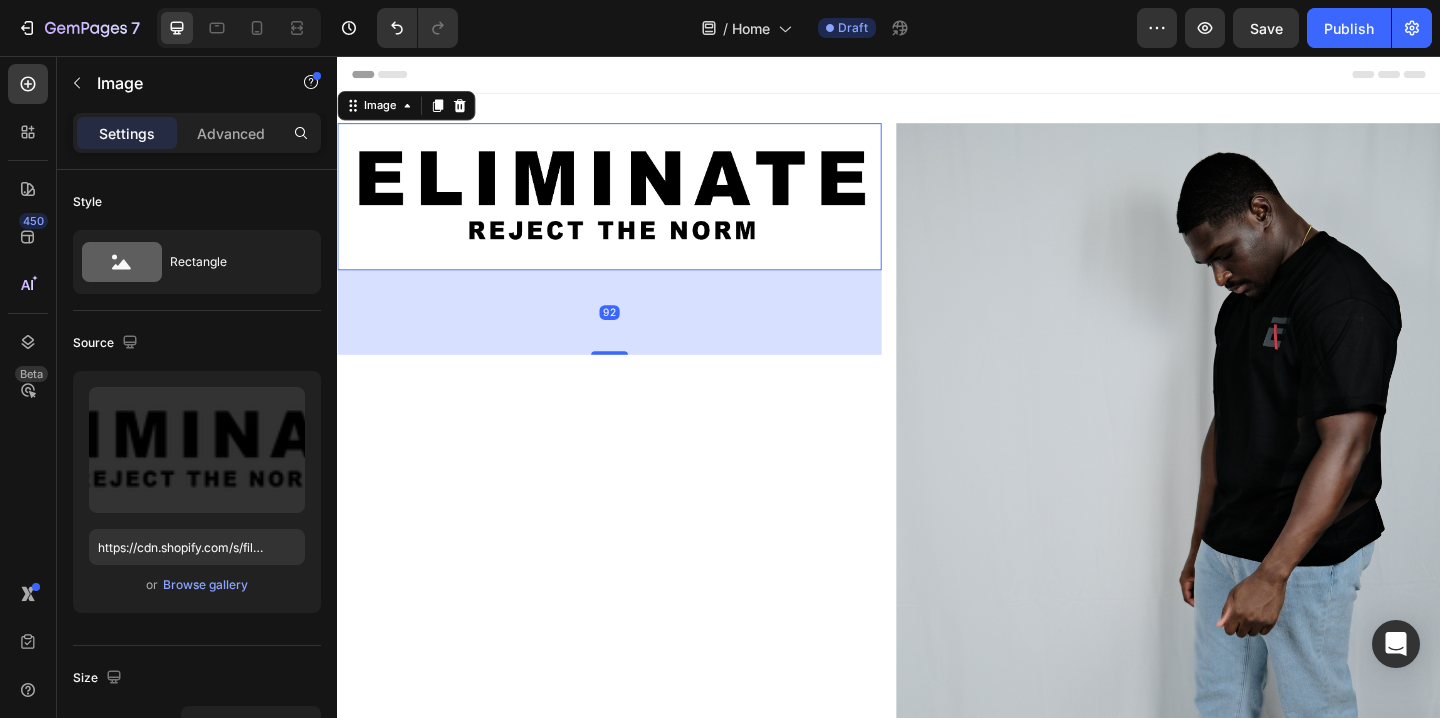 drag, startPoint x: 641, startPoint y: 286, endPoint x: 674, endPoint y: 438, distance: 155.54099 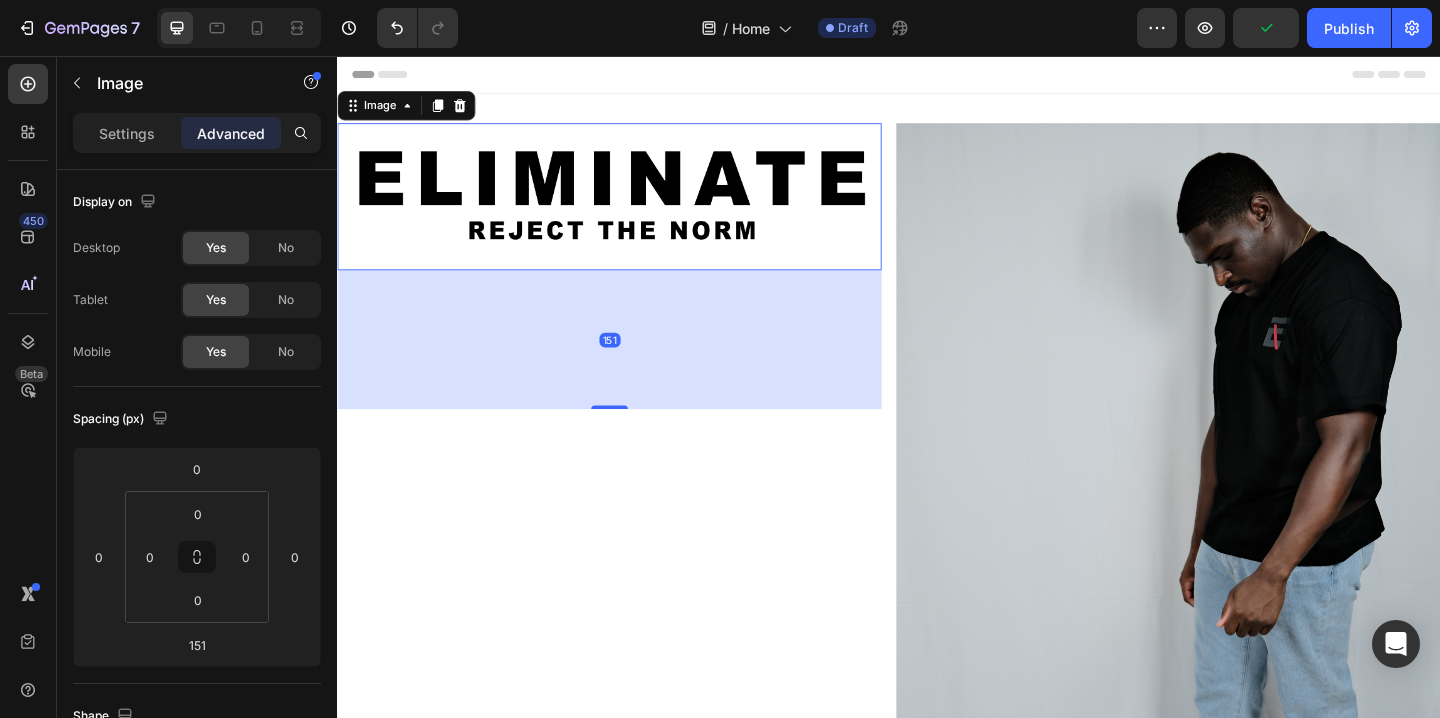 type on "0" 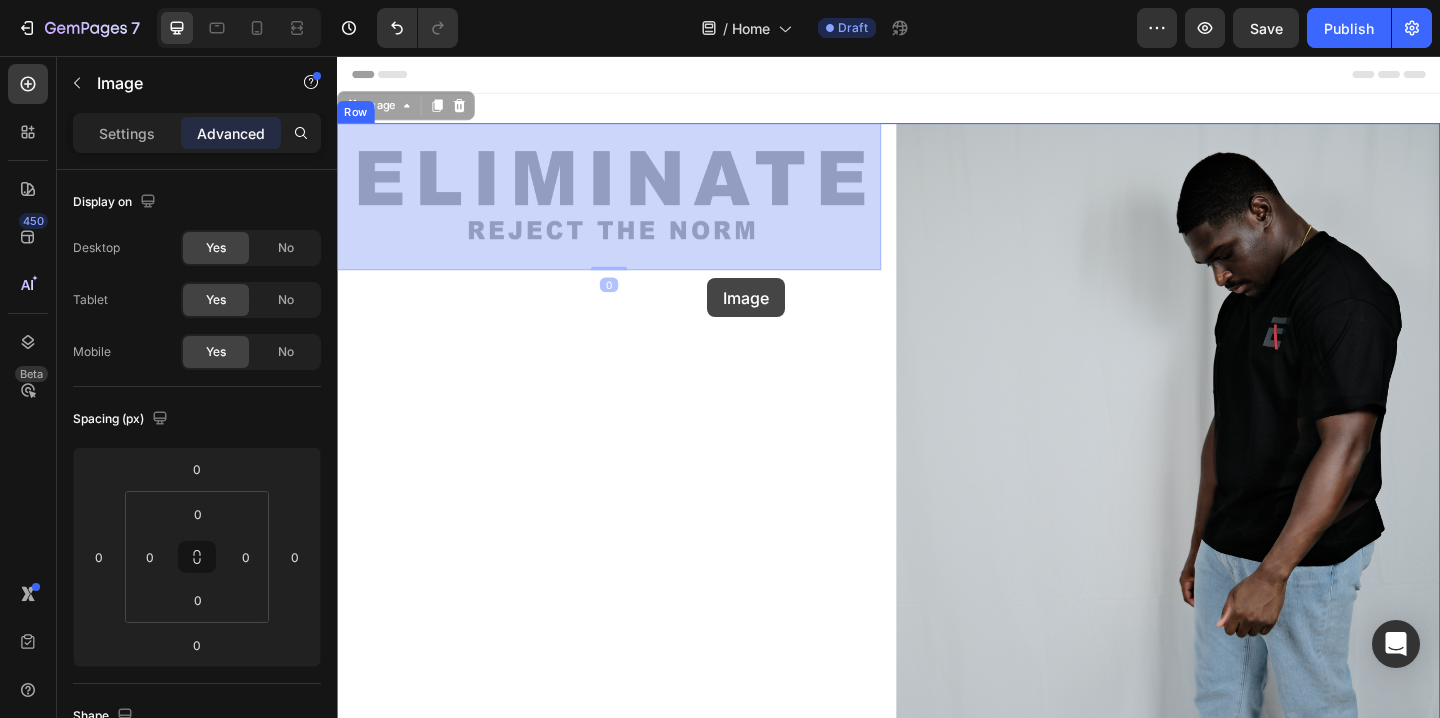 drag, startPoint x: 737, startPoint y: 206, endPoint x: 743, endPoint y: 365, distance: 159.11317 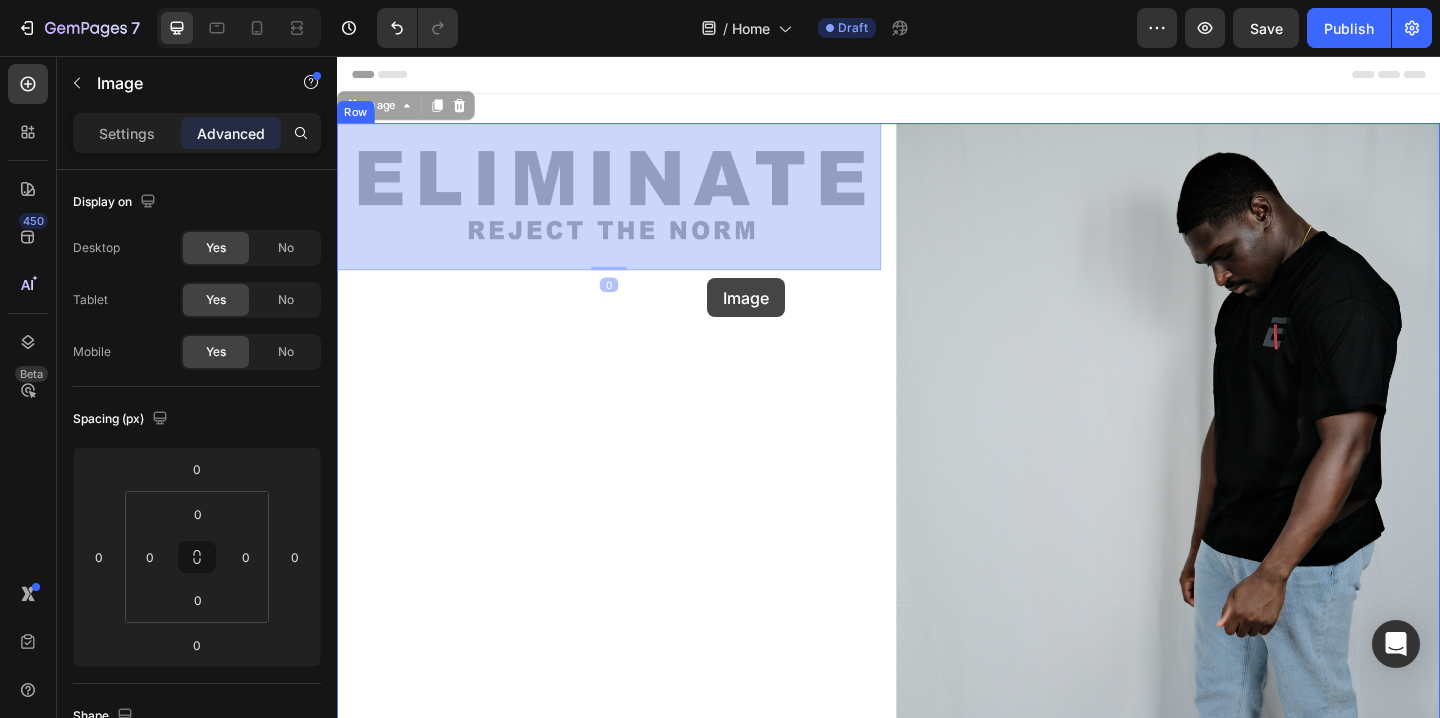 click on "Header Image   0 Image   0 Image Row Section 1 Root Start with Sections from sidebar Add sections Add elements Start with Generating from URL or image Add section Choose templates inspired by CRO experts Generate layout from URL or image Add blank section then drag & drop elements Footer" at bounding box center [937, 696] 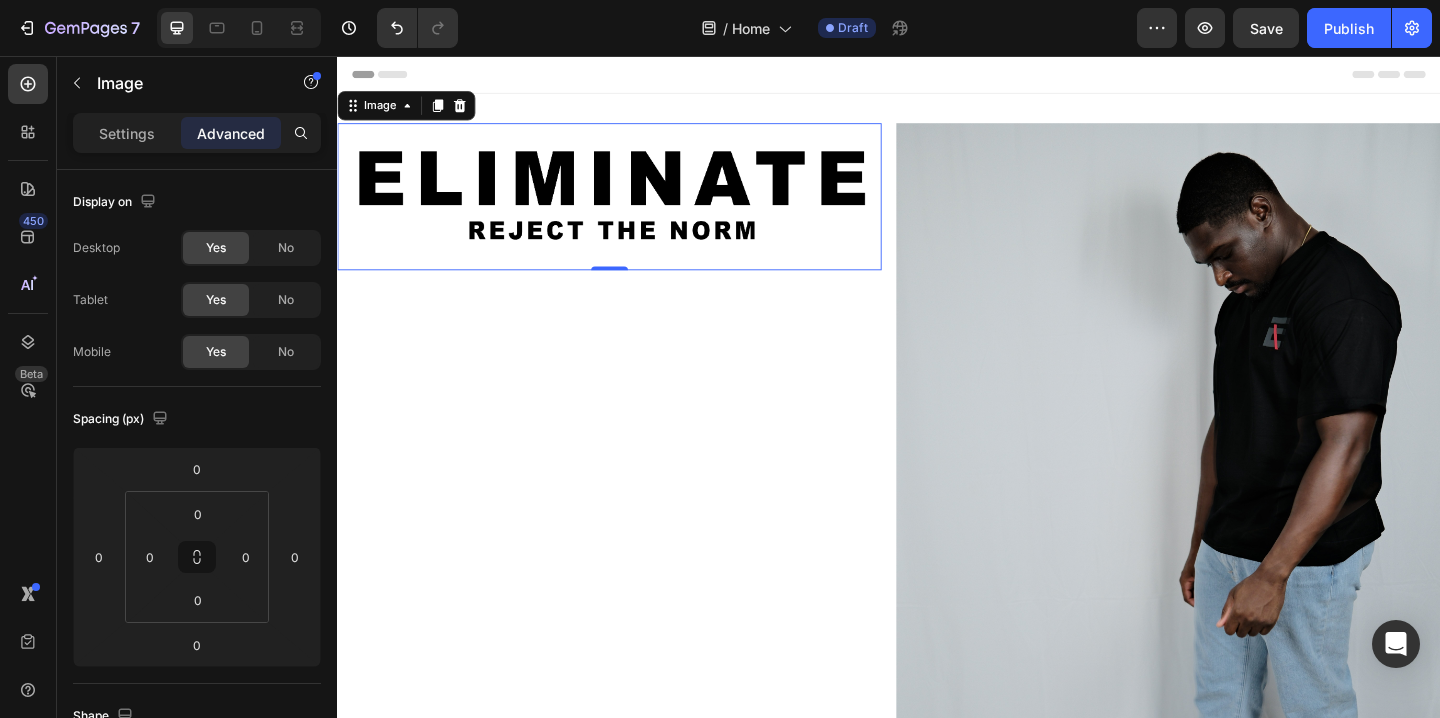 click at bounding box center [633, 209] 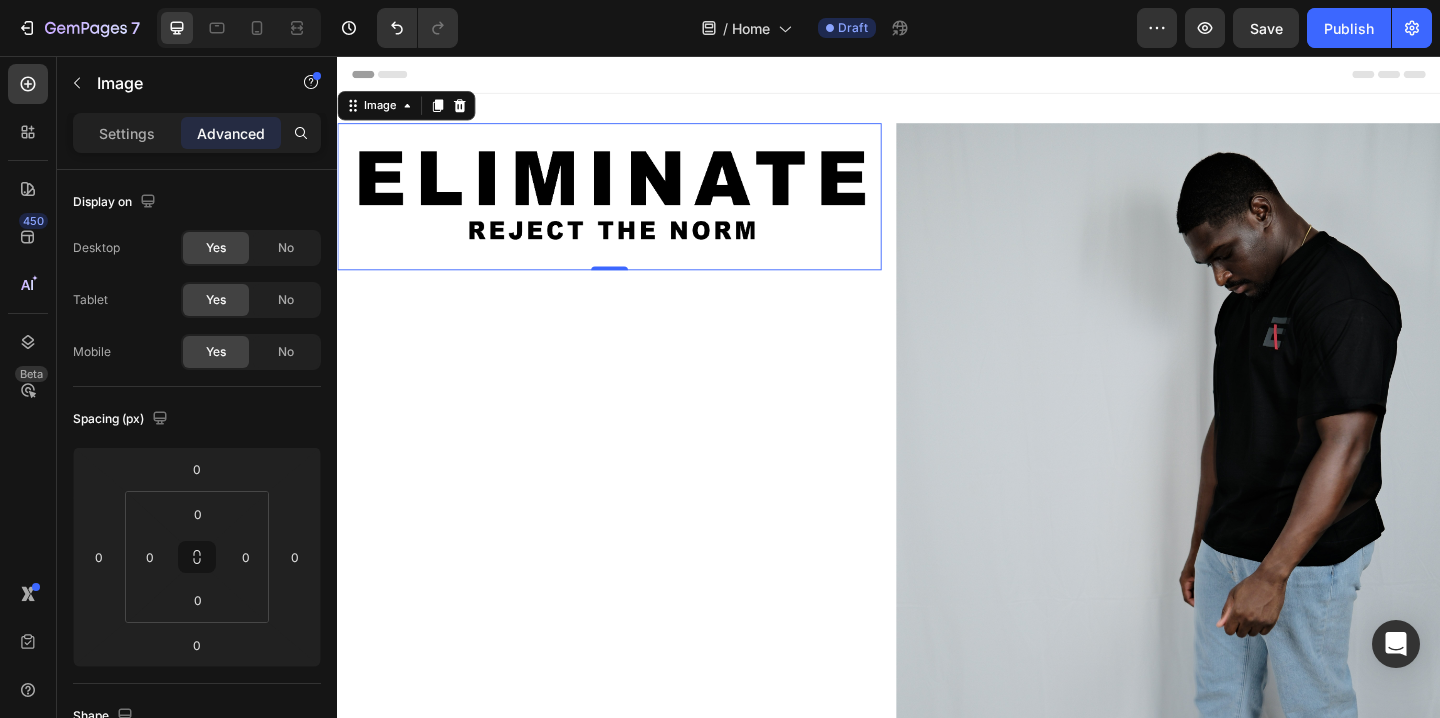 click at bounding box center [633, 209] 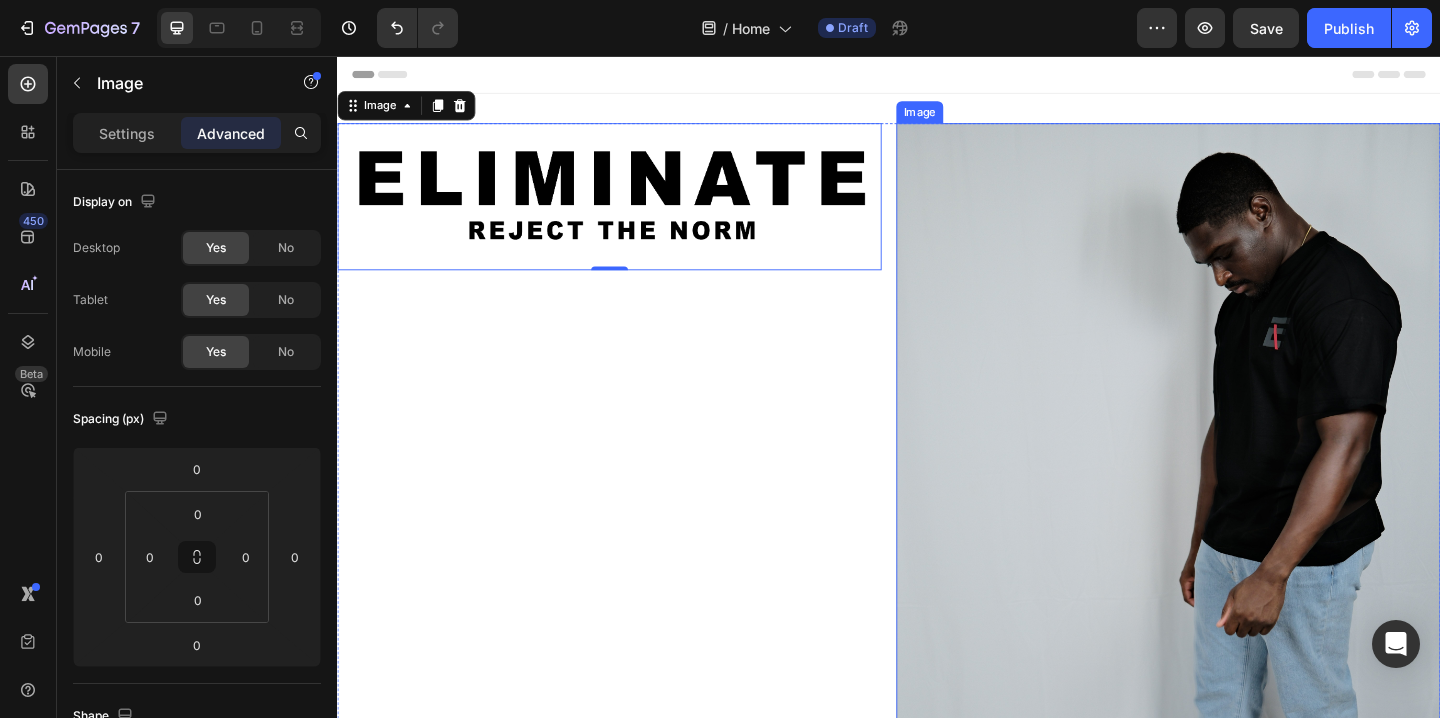 click at bounding box center [1241, 573] 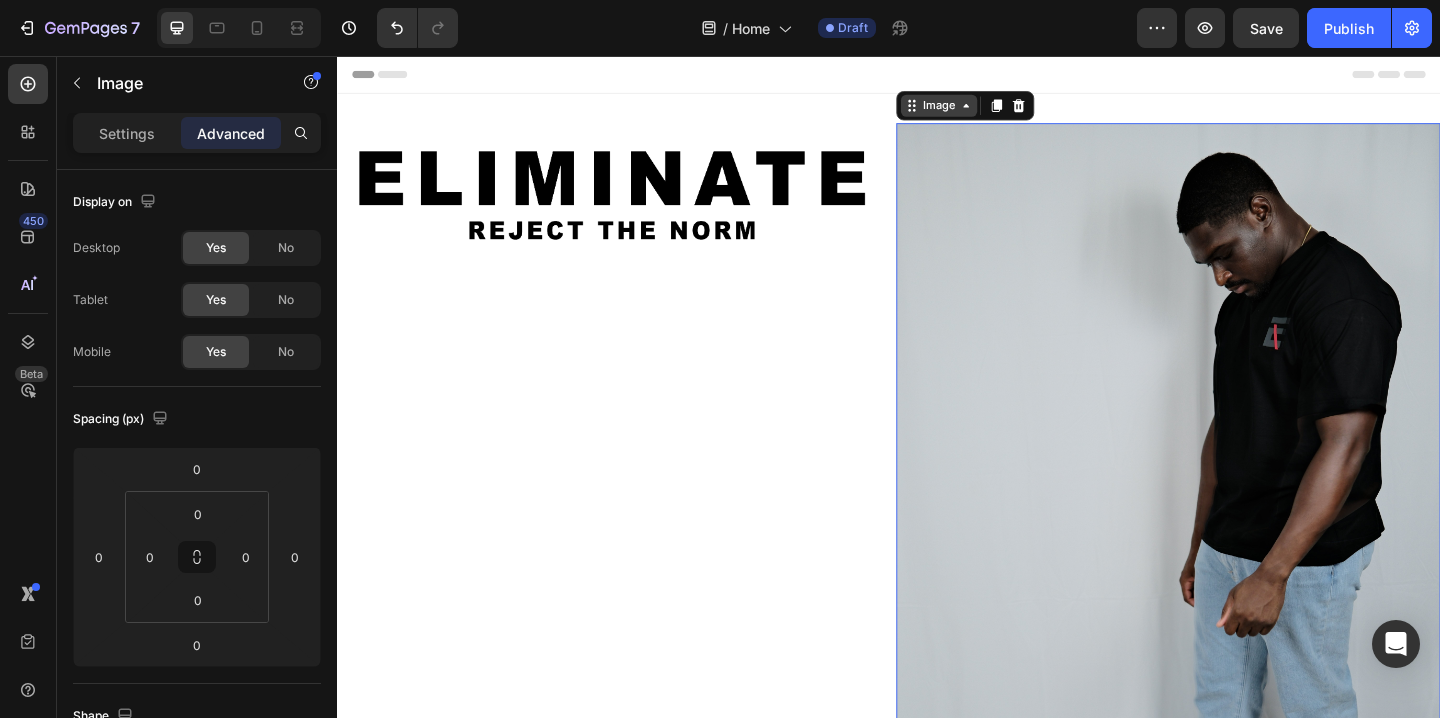 click on "Image" at bounding box center [991, 110] 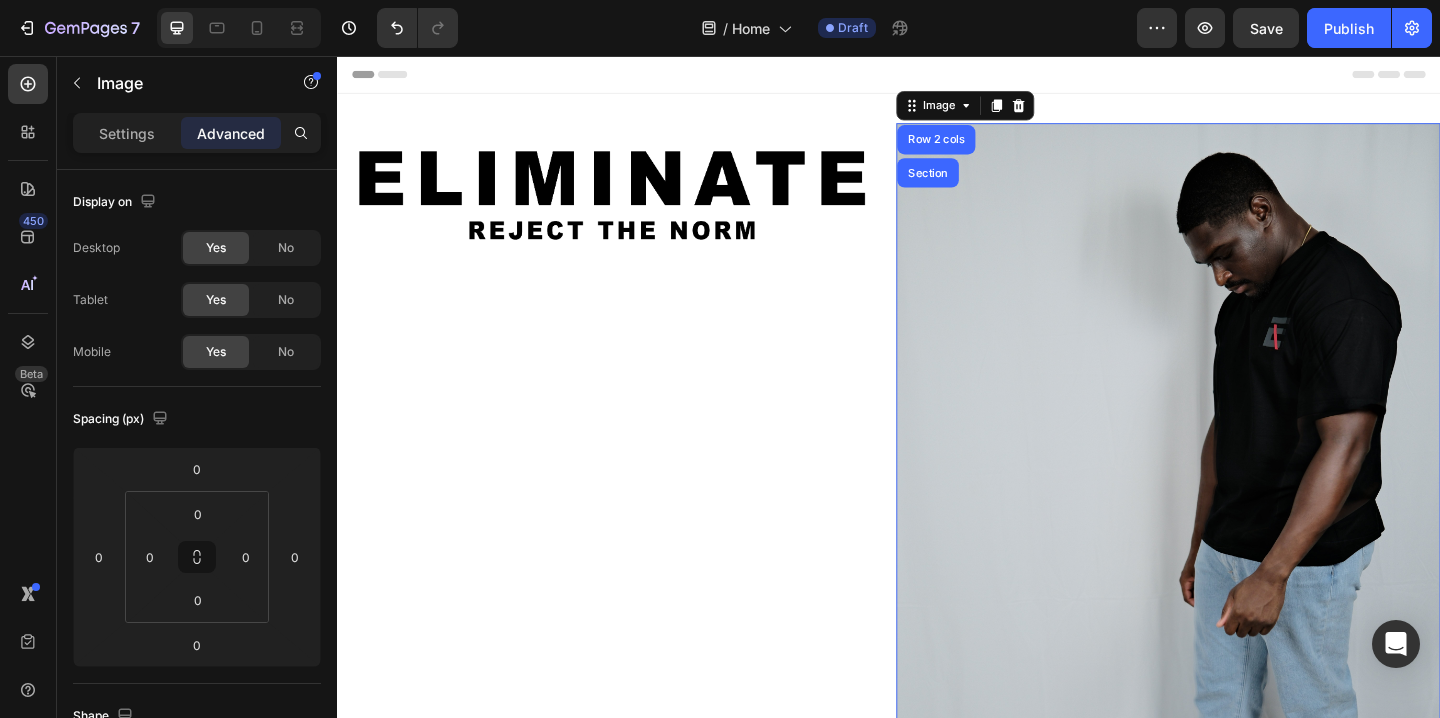 click at bounding box center [1241, 573] 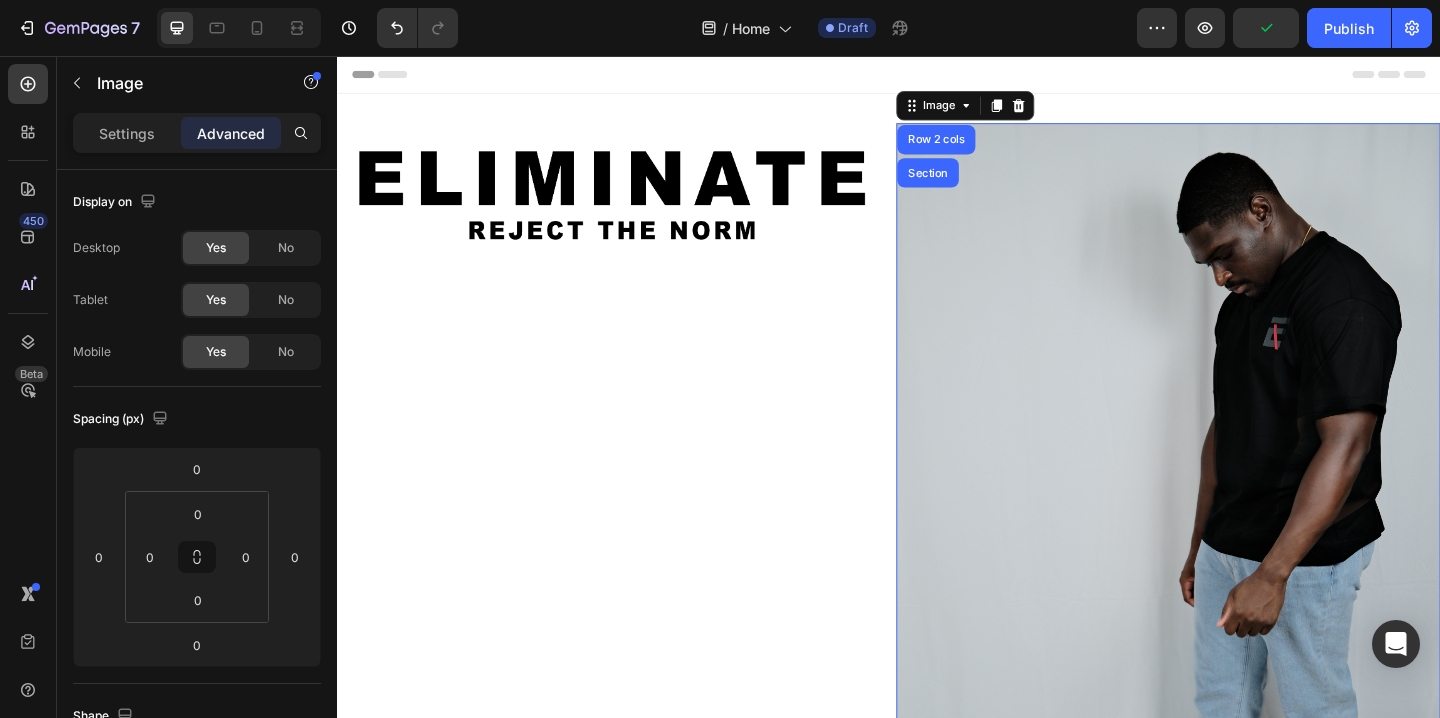 click at bounding box center (1241, 573) 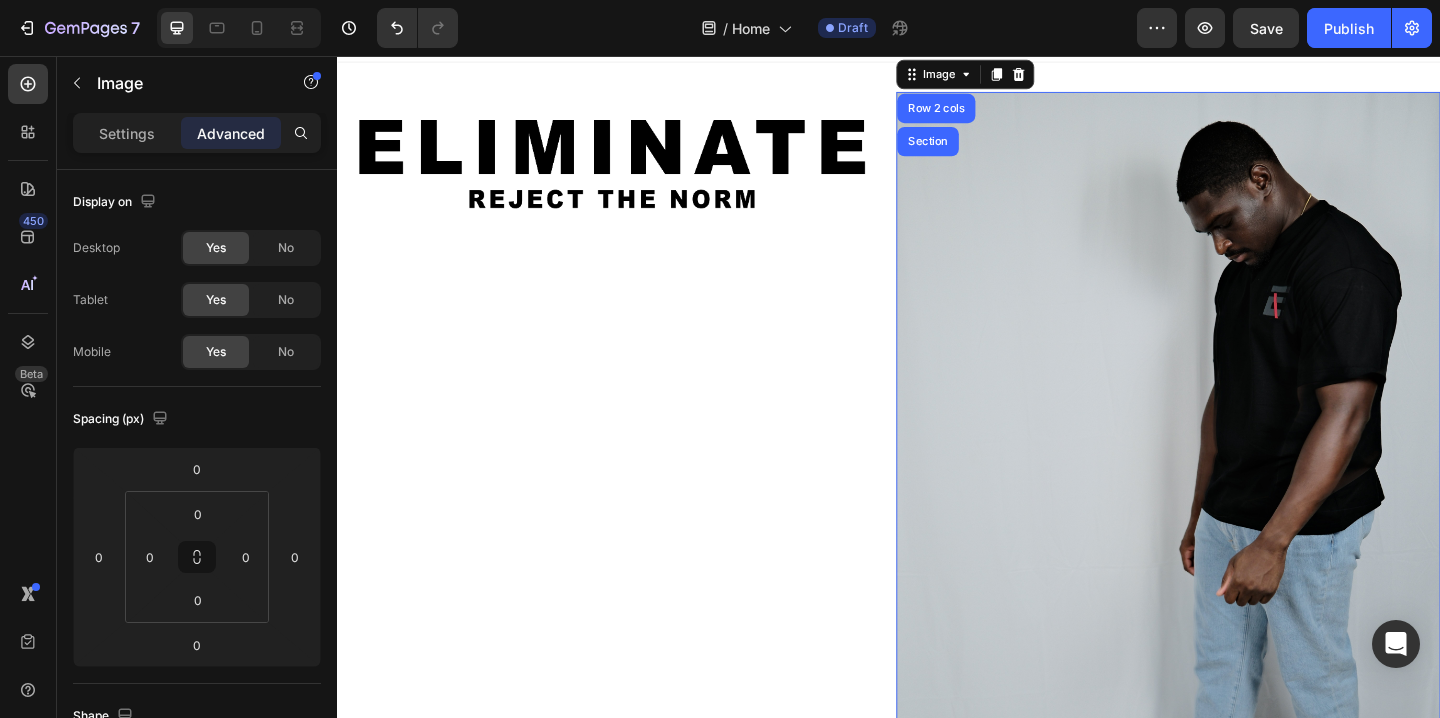 scroll, scrollTop: 27, scrollLeft: 0, axis: vertical 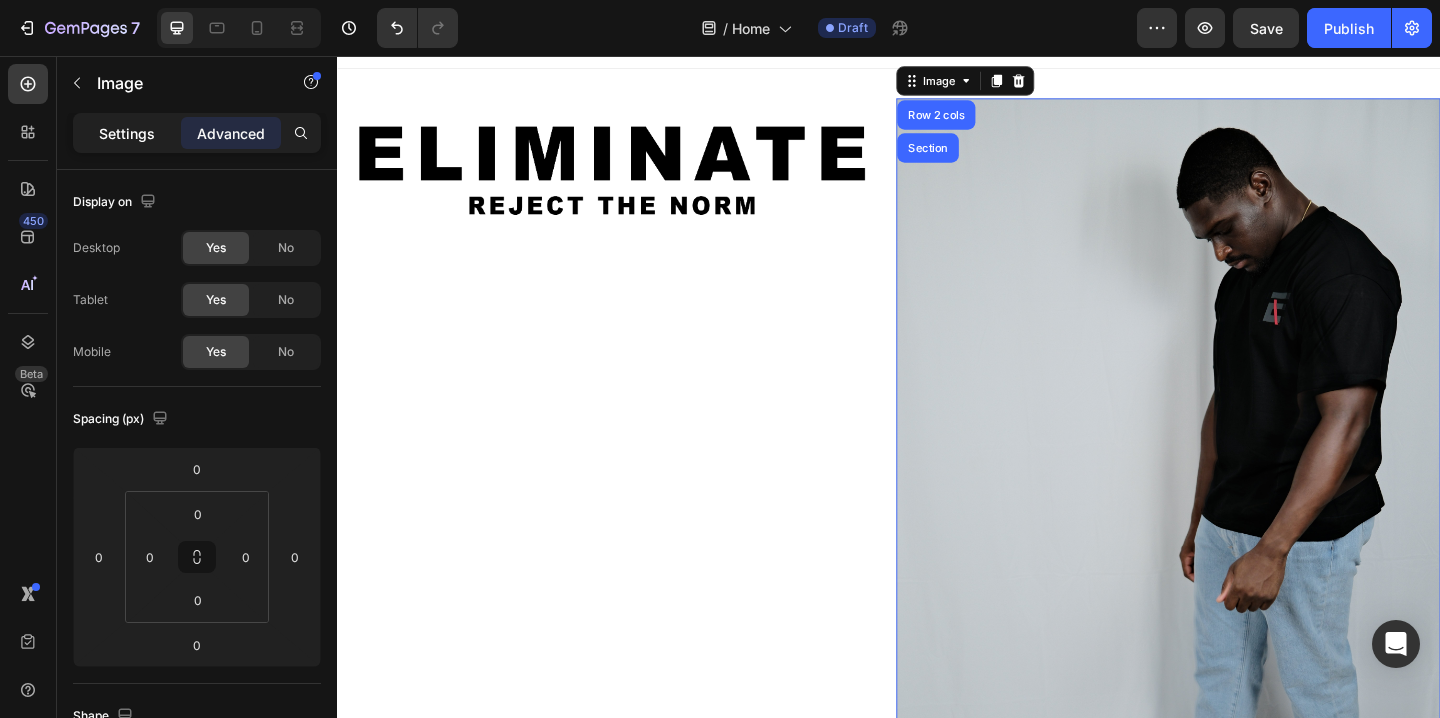 click on "Settings" at bounding box center (127, 133) 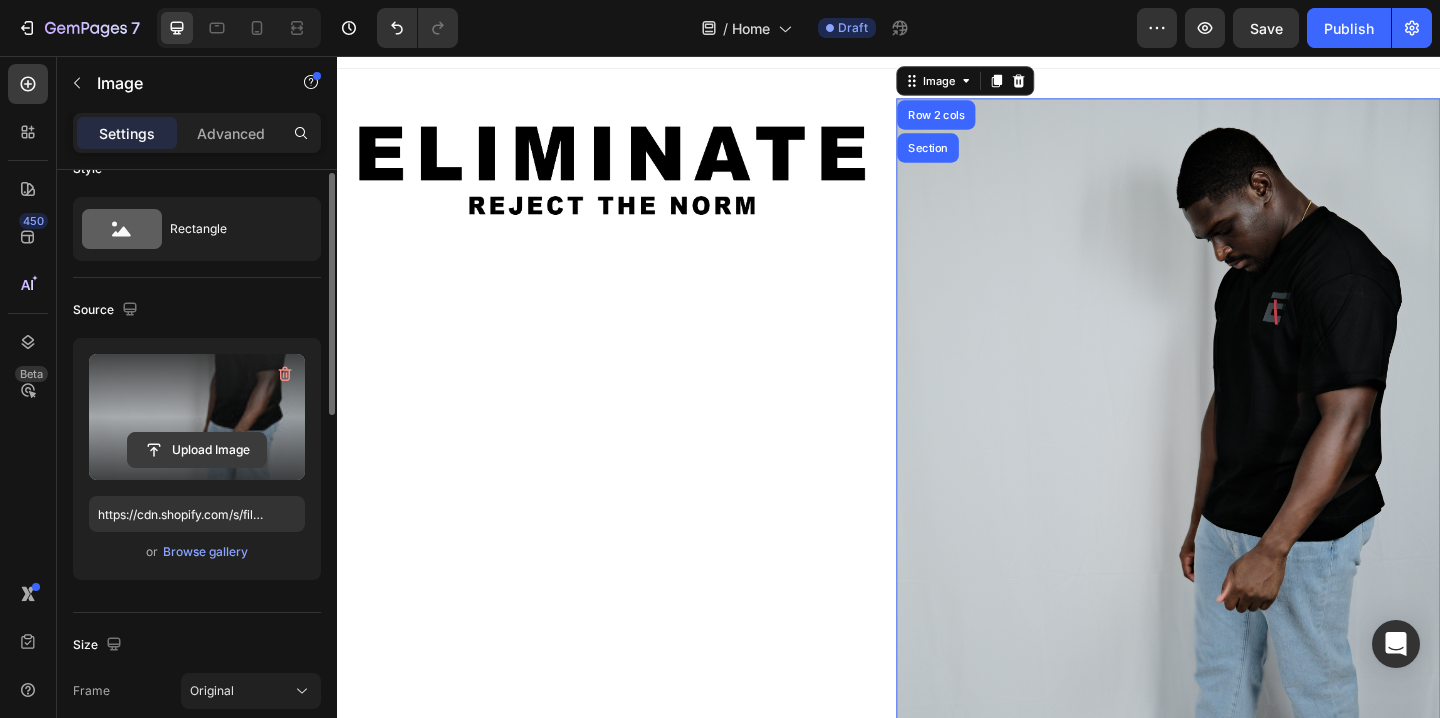 scroll, scrollTop: 0, scrollLeft: 0, axis: both 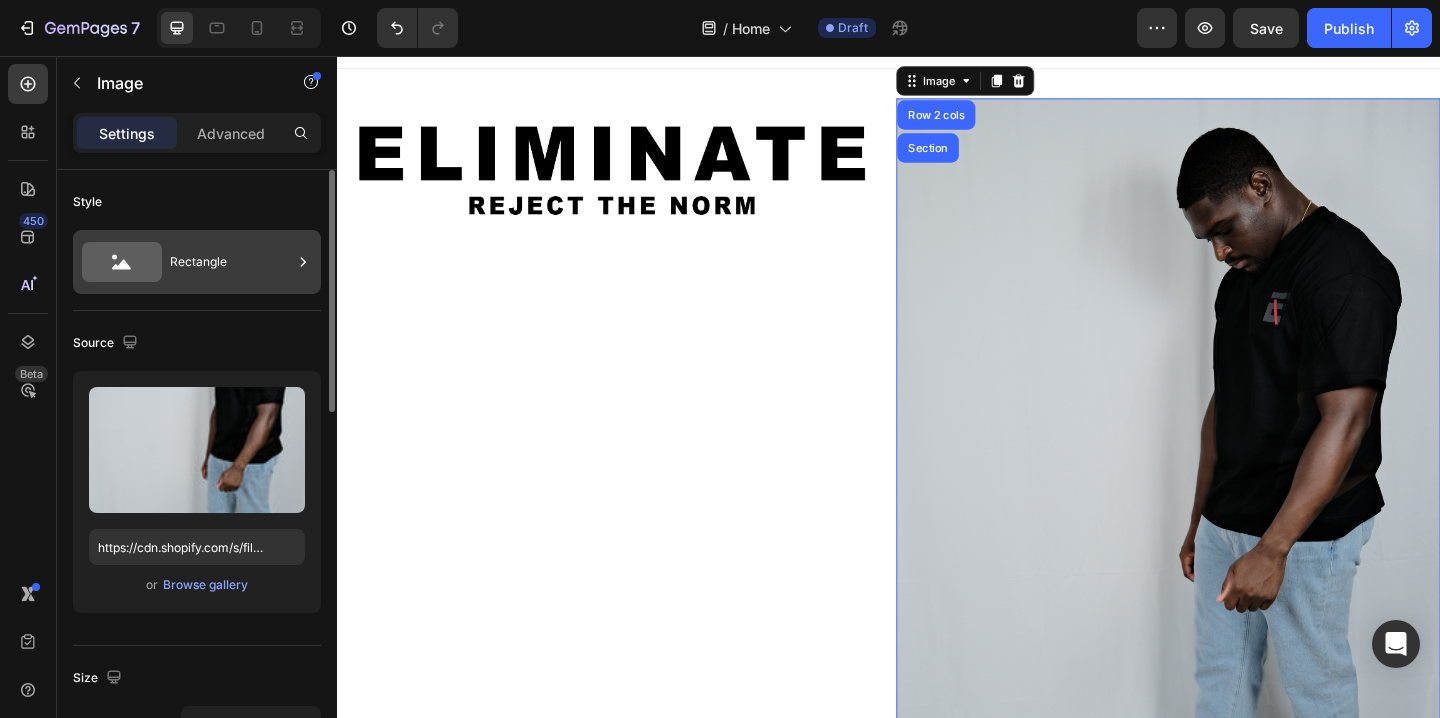 click on "Rectangle" at bounding box center [231, 262] 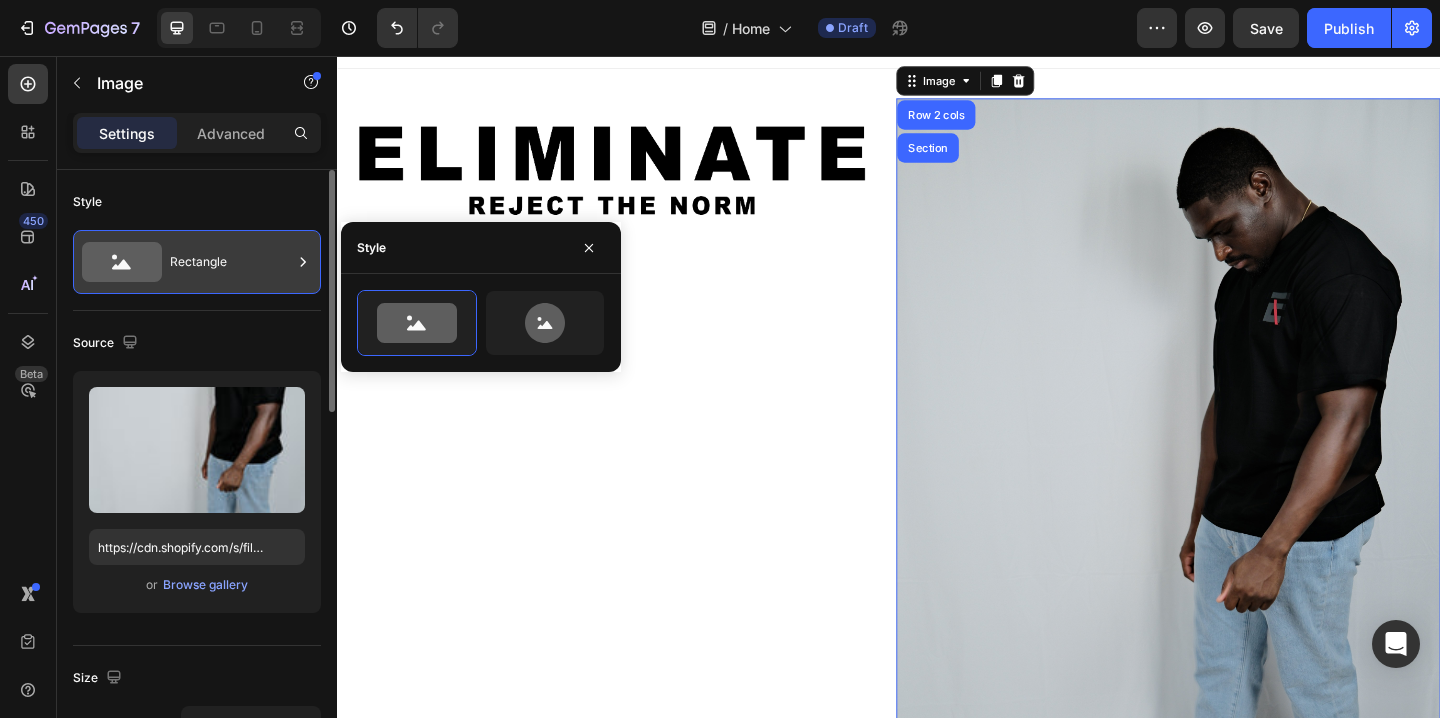 click on "Rectangle" at bounding box center (231, 262) 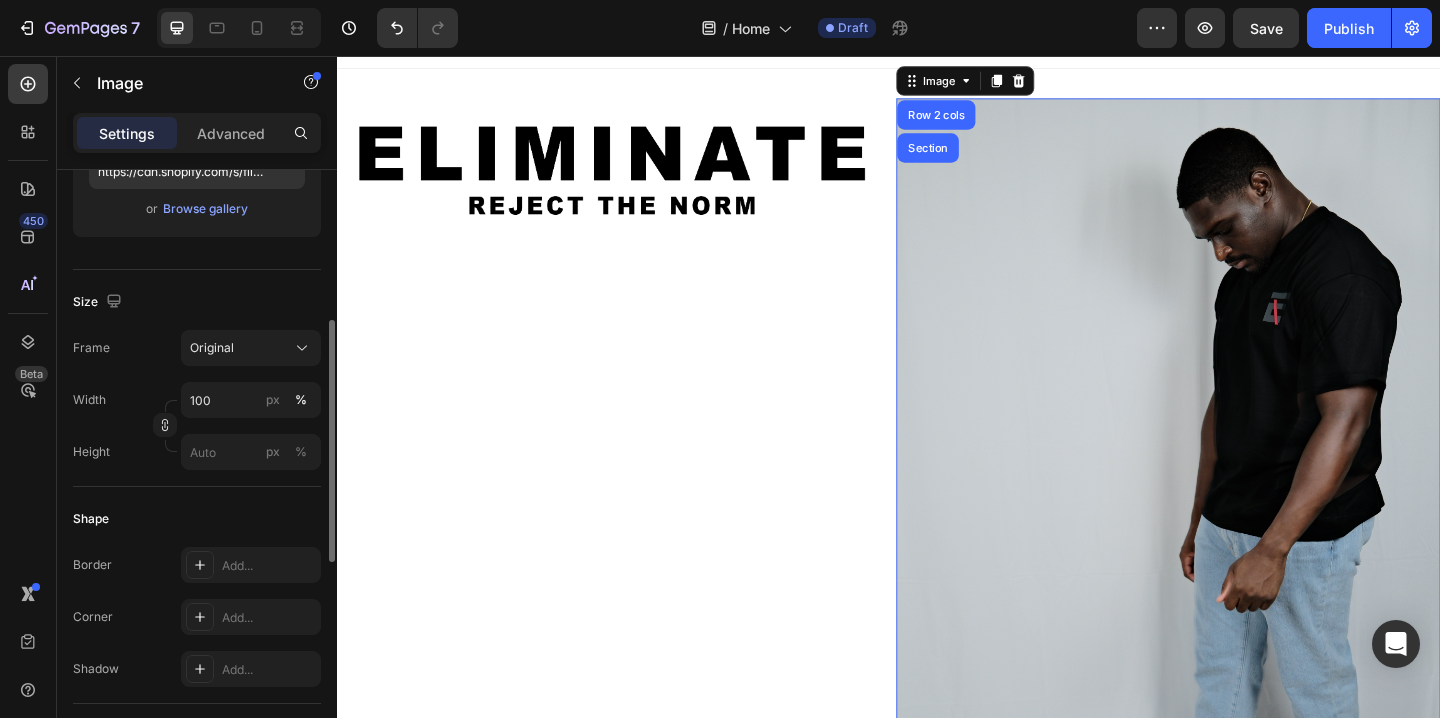 scroll, scrollTop: 379, scrollLeft: 0, axis: vertical 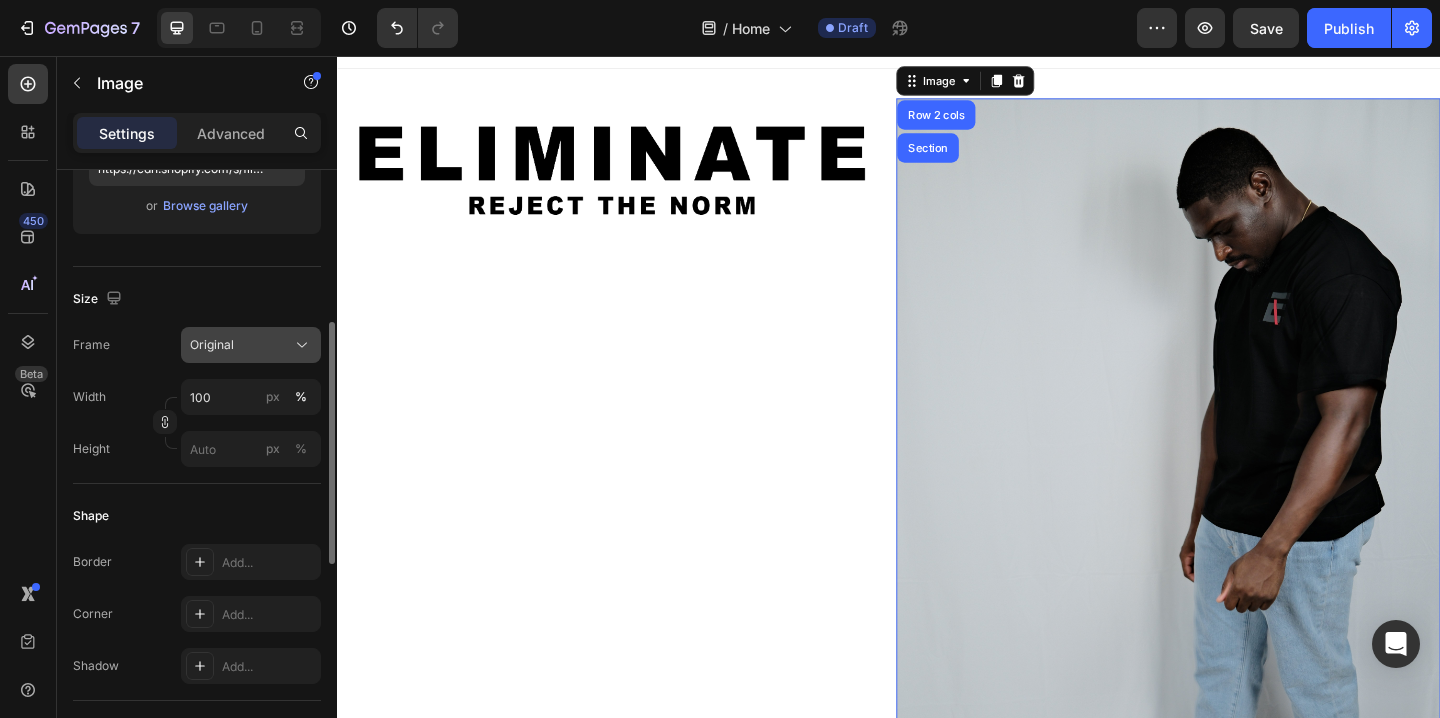 click on "Original" at bounding box center (251, 345) 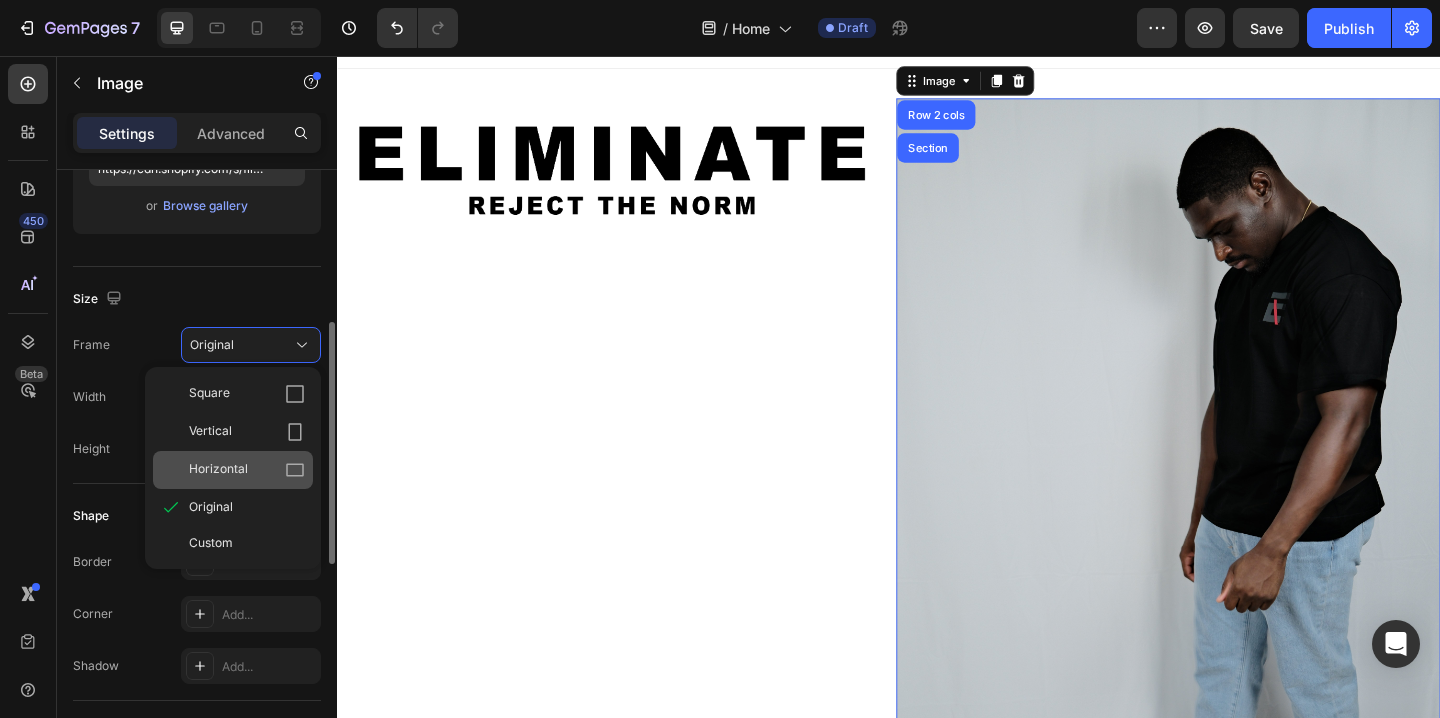 click on "Horizontal" at bounding box center (247, 470) 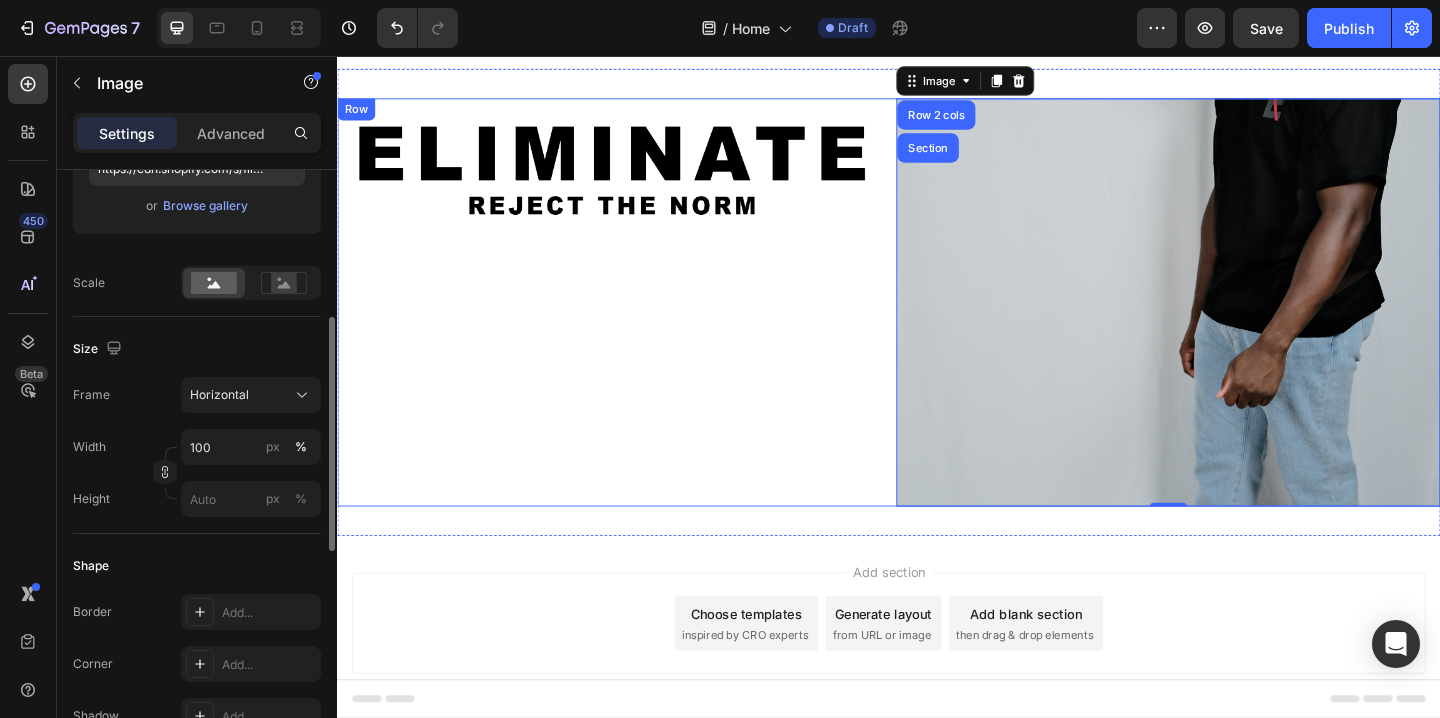 scroll, scrollTop: 0, scrollLeft: 0, axis: both 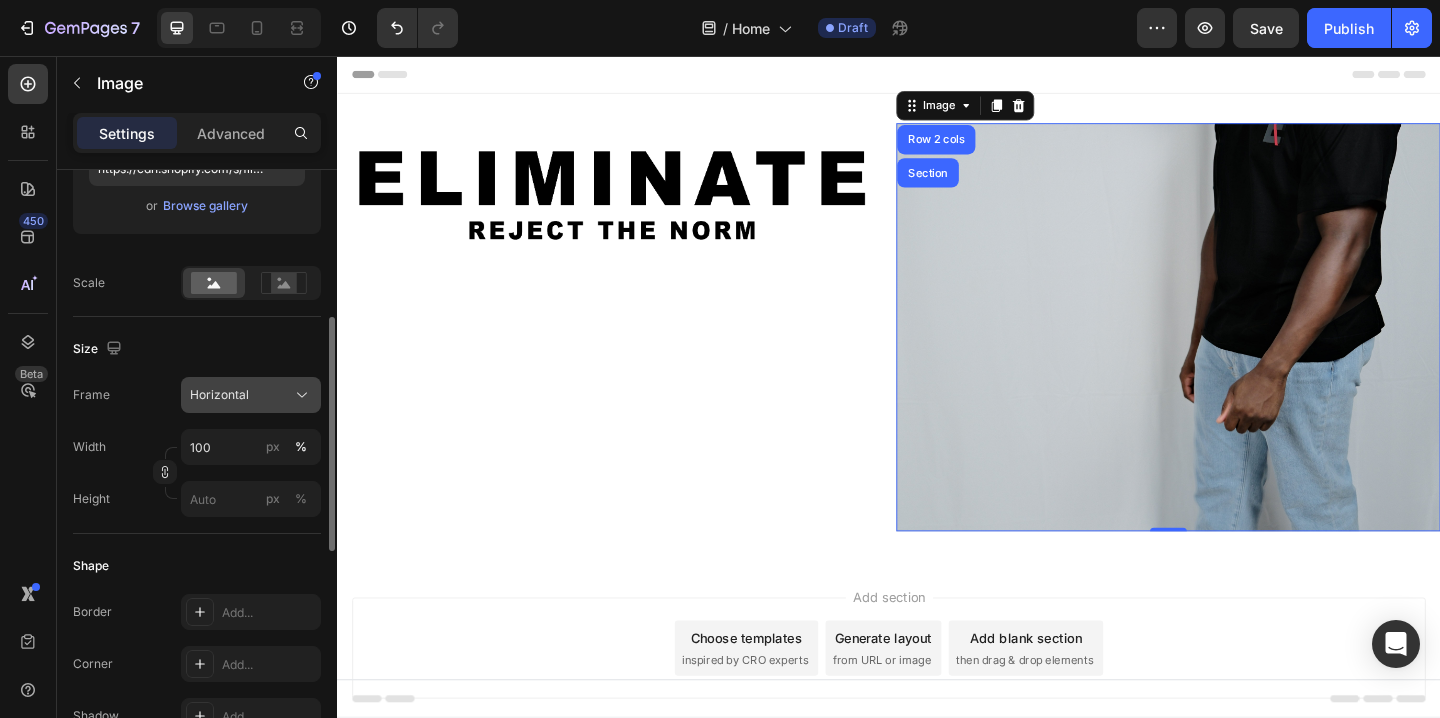 click 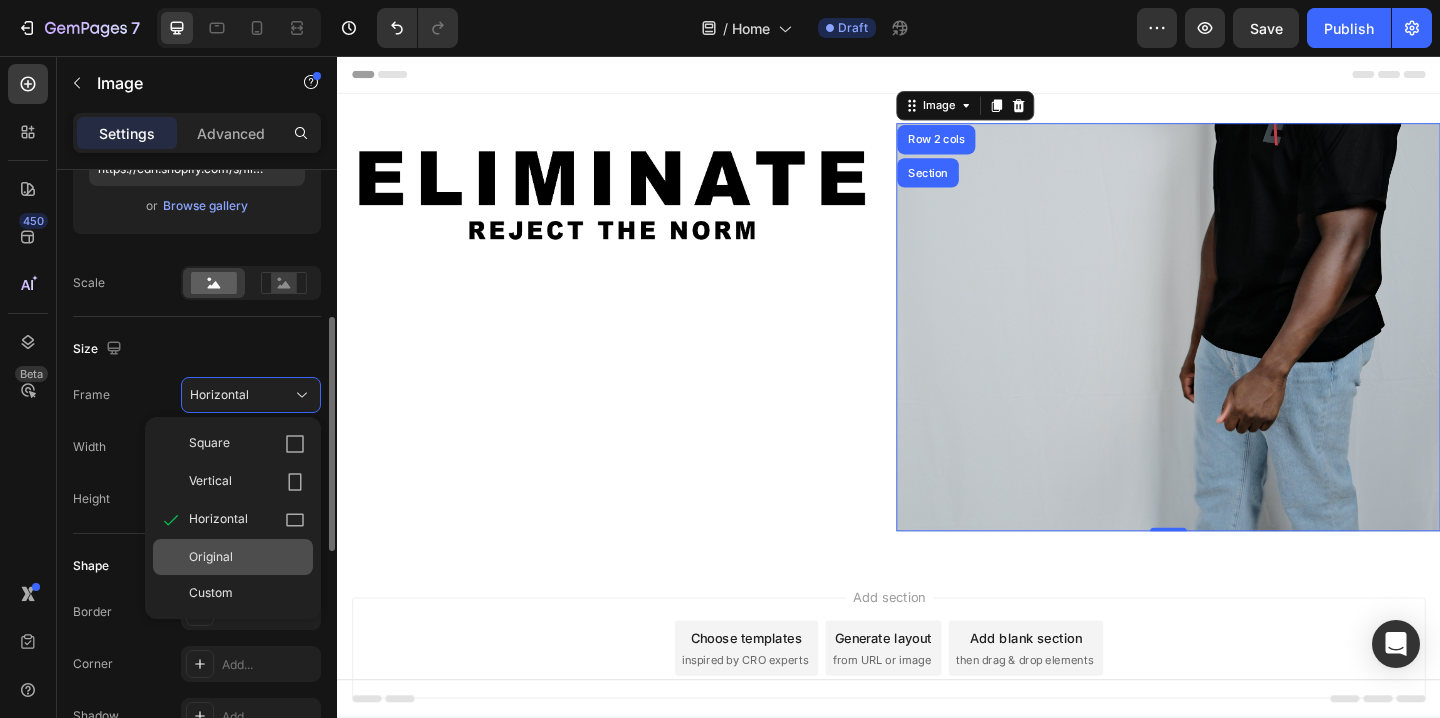 click on "Original" at bounding box center (247, 557) 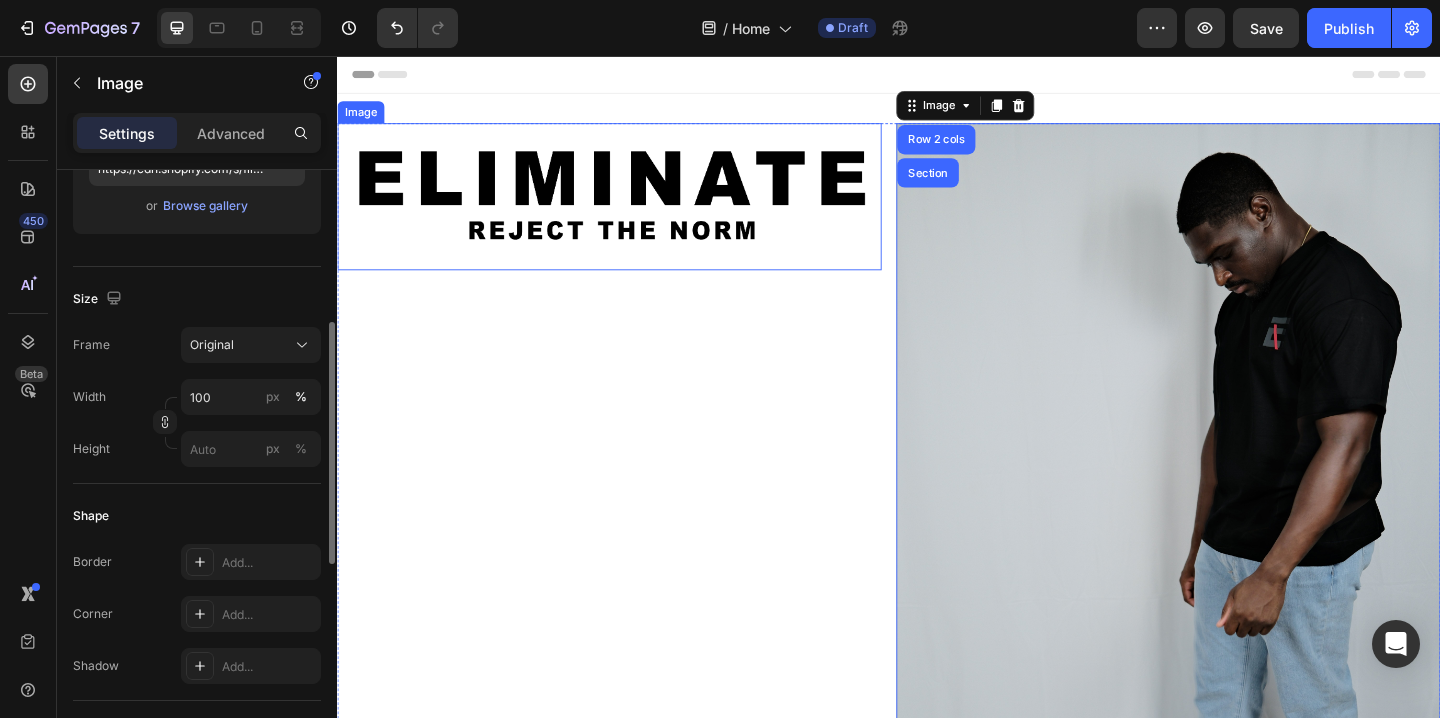 click at bounding box center [633, 209] 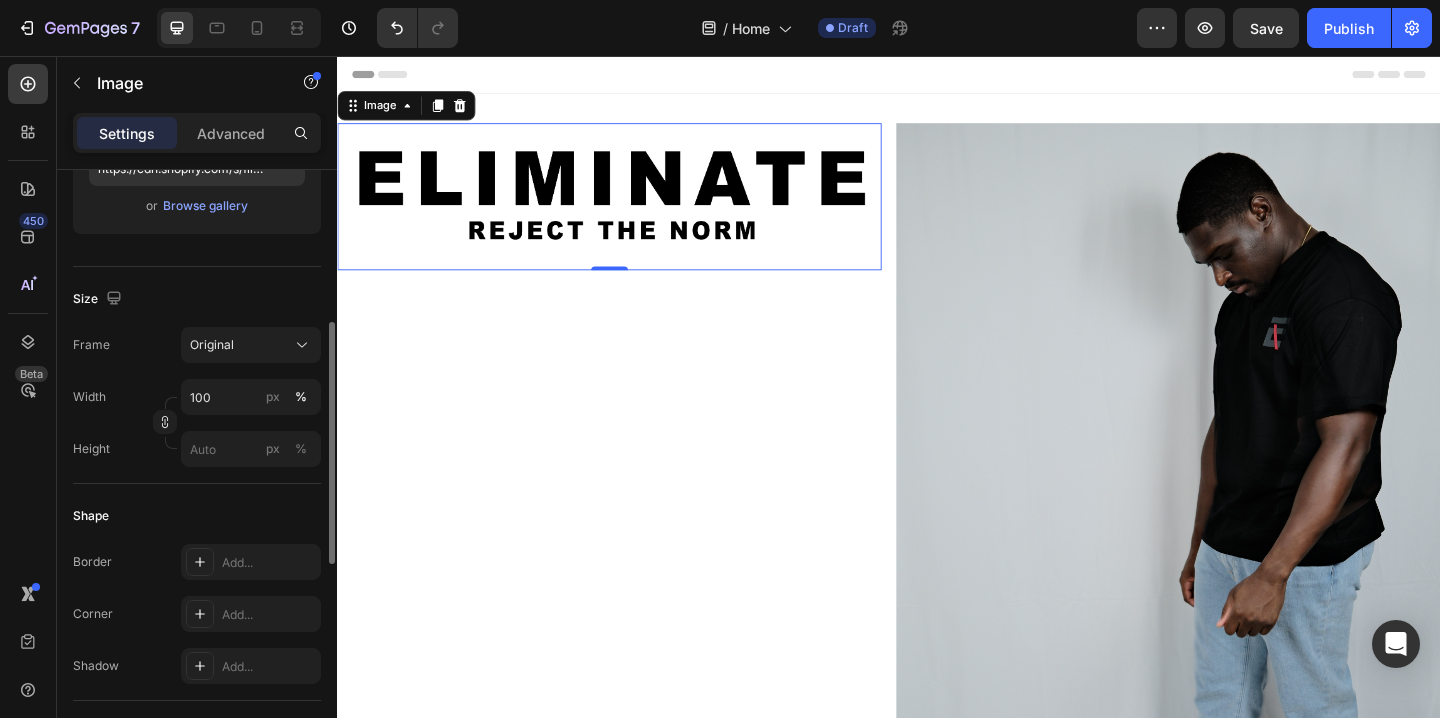 click on "Frame Original Width 100 px % Height px %" 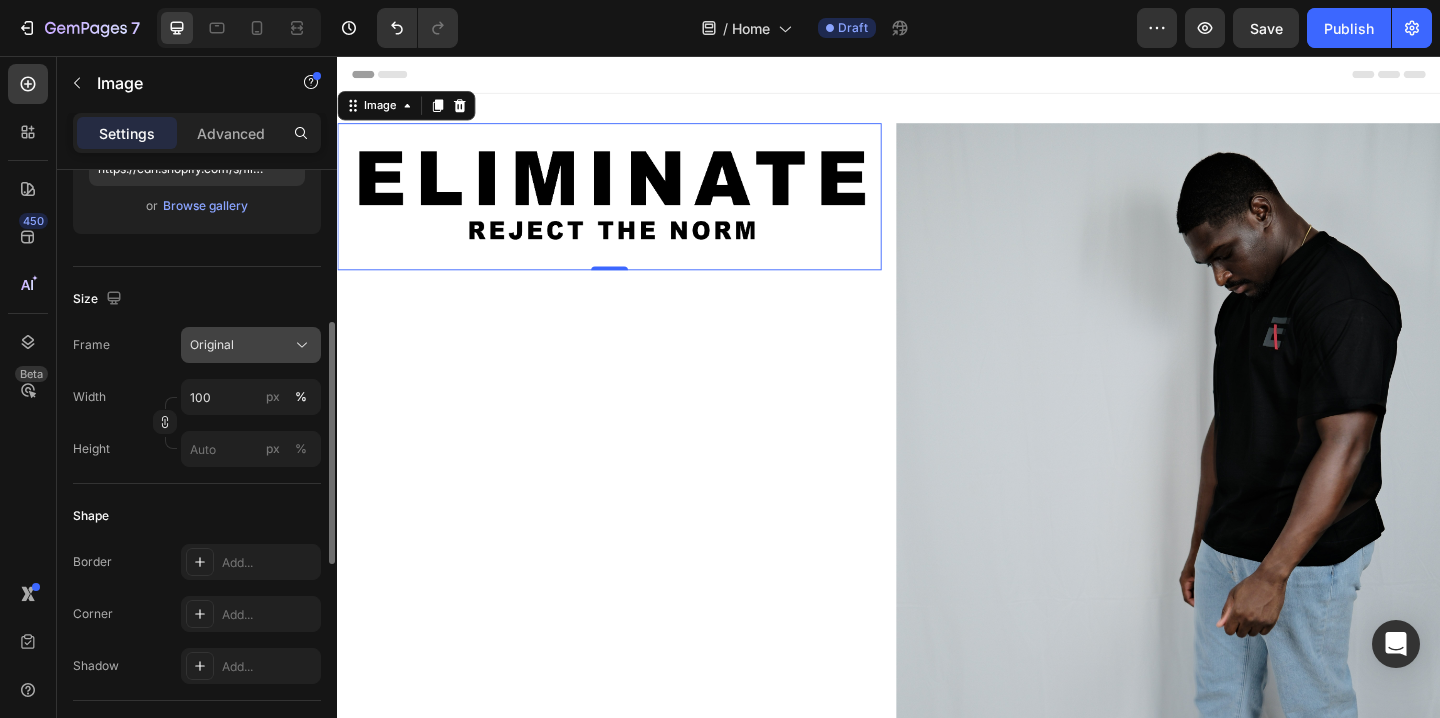 click 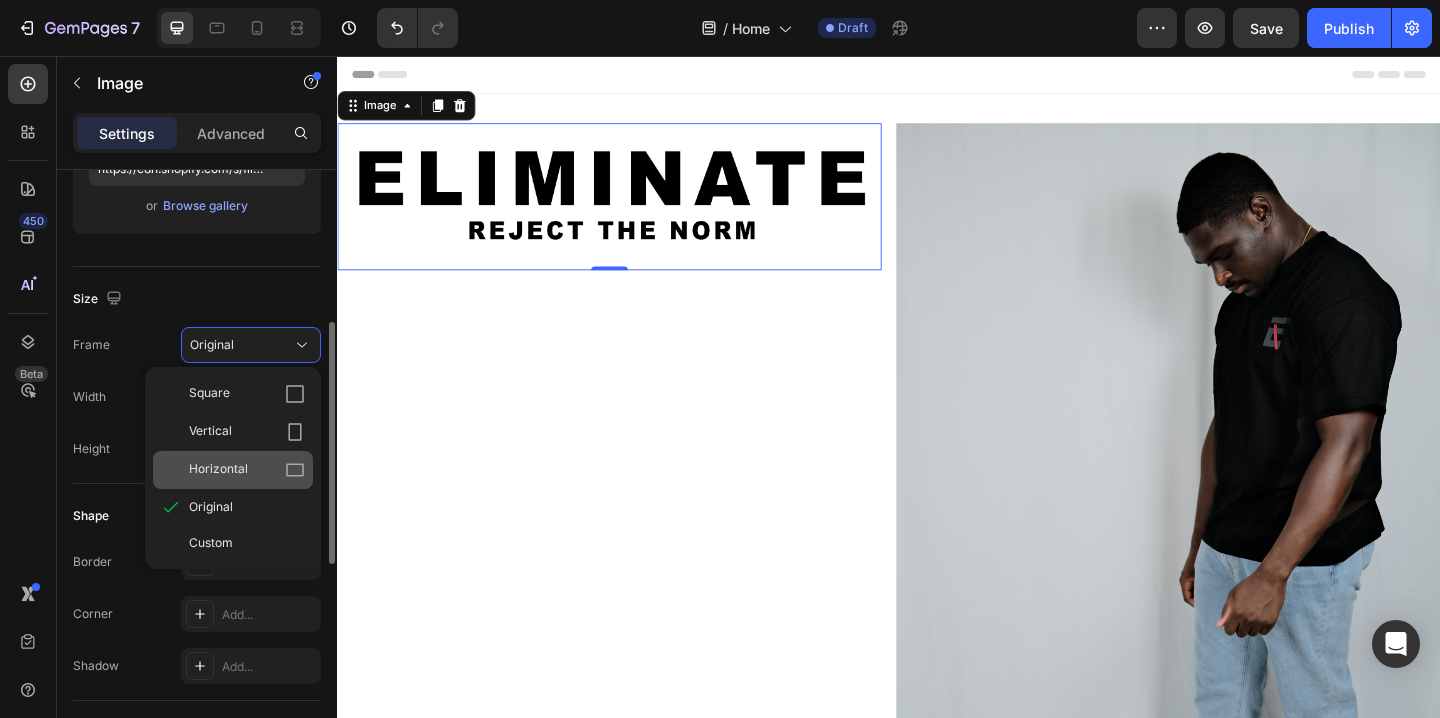 click 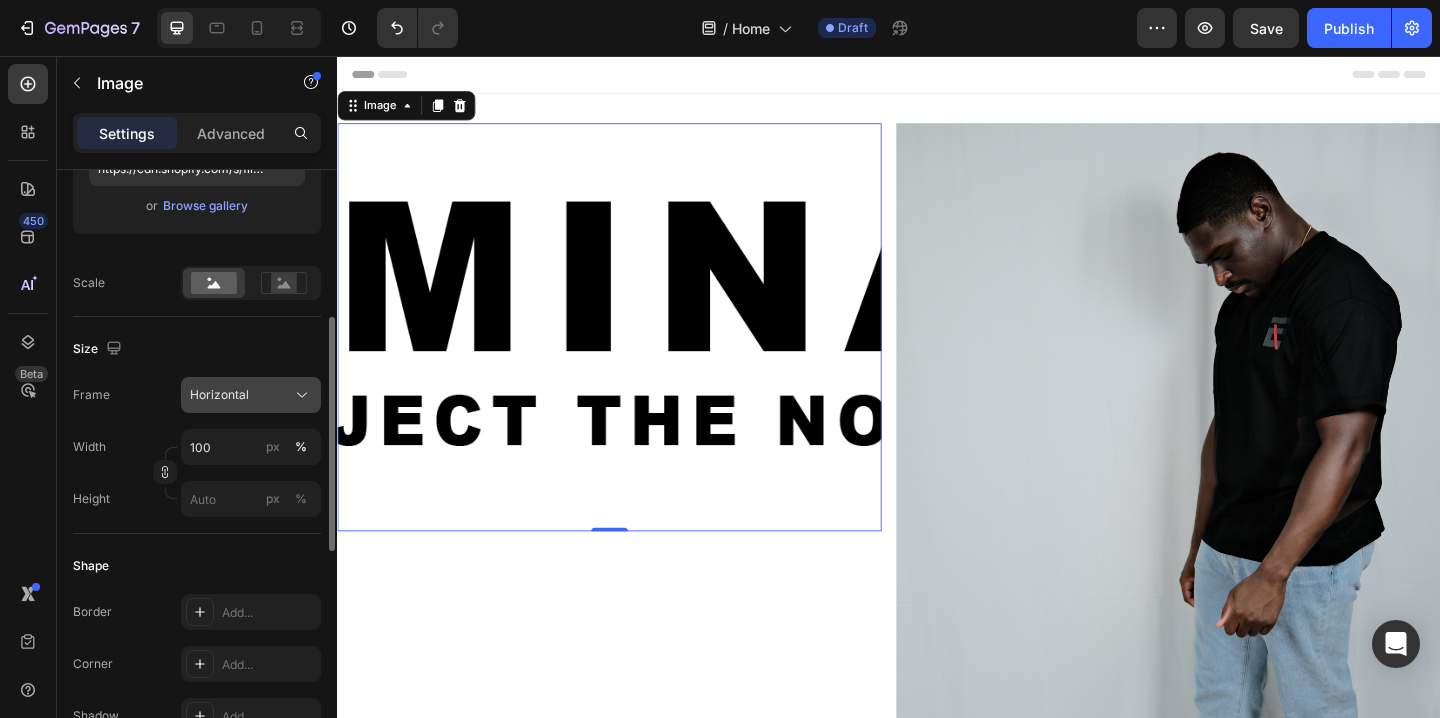 click 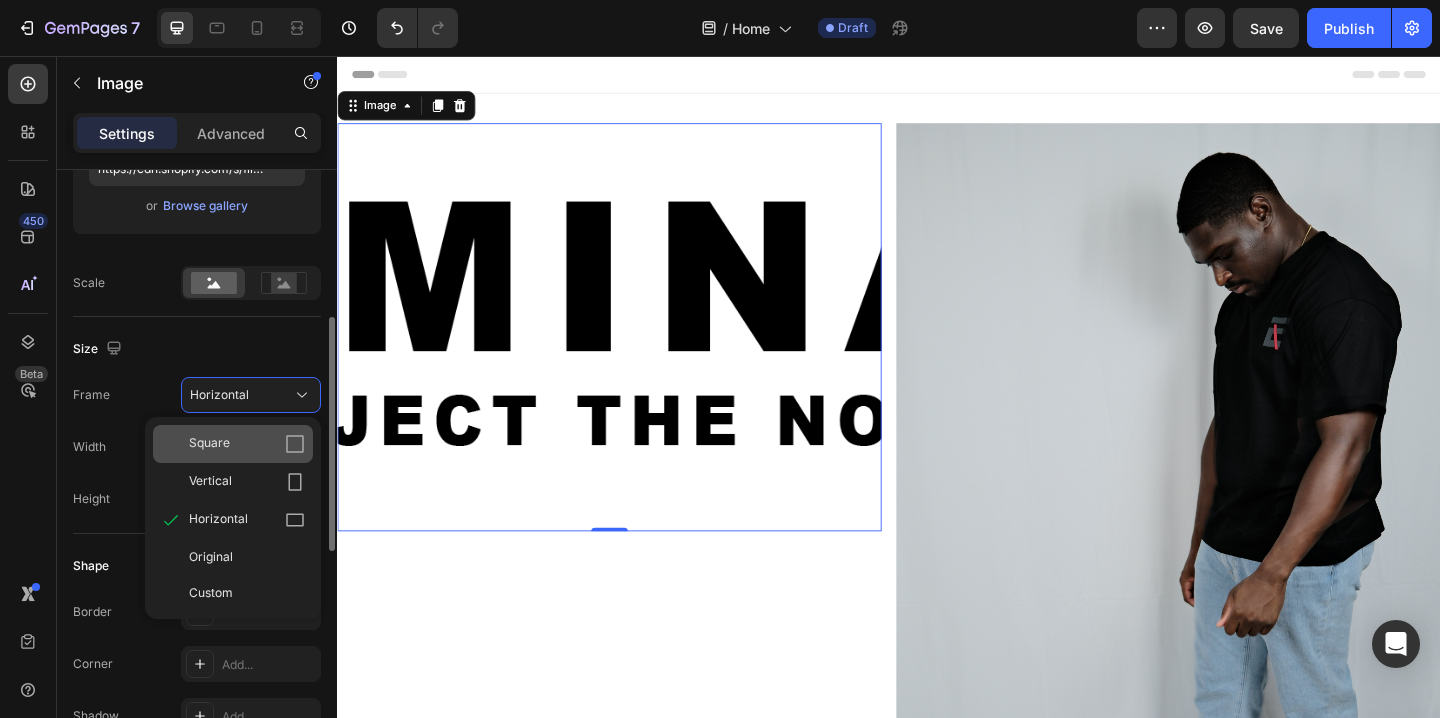 click on "Square" at bounding box center (247, 444) 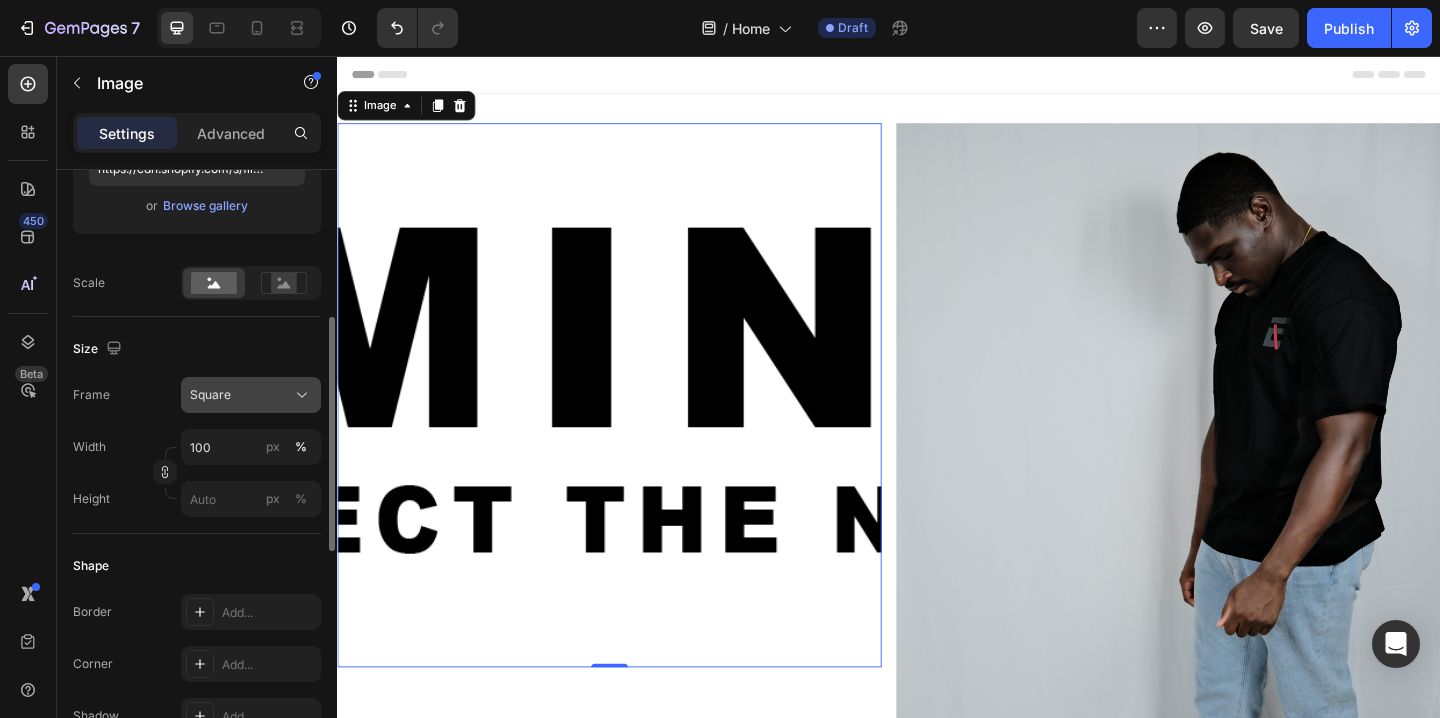 click 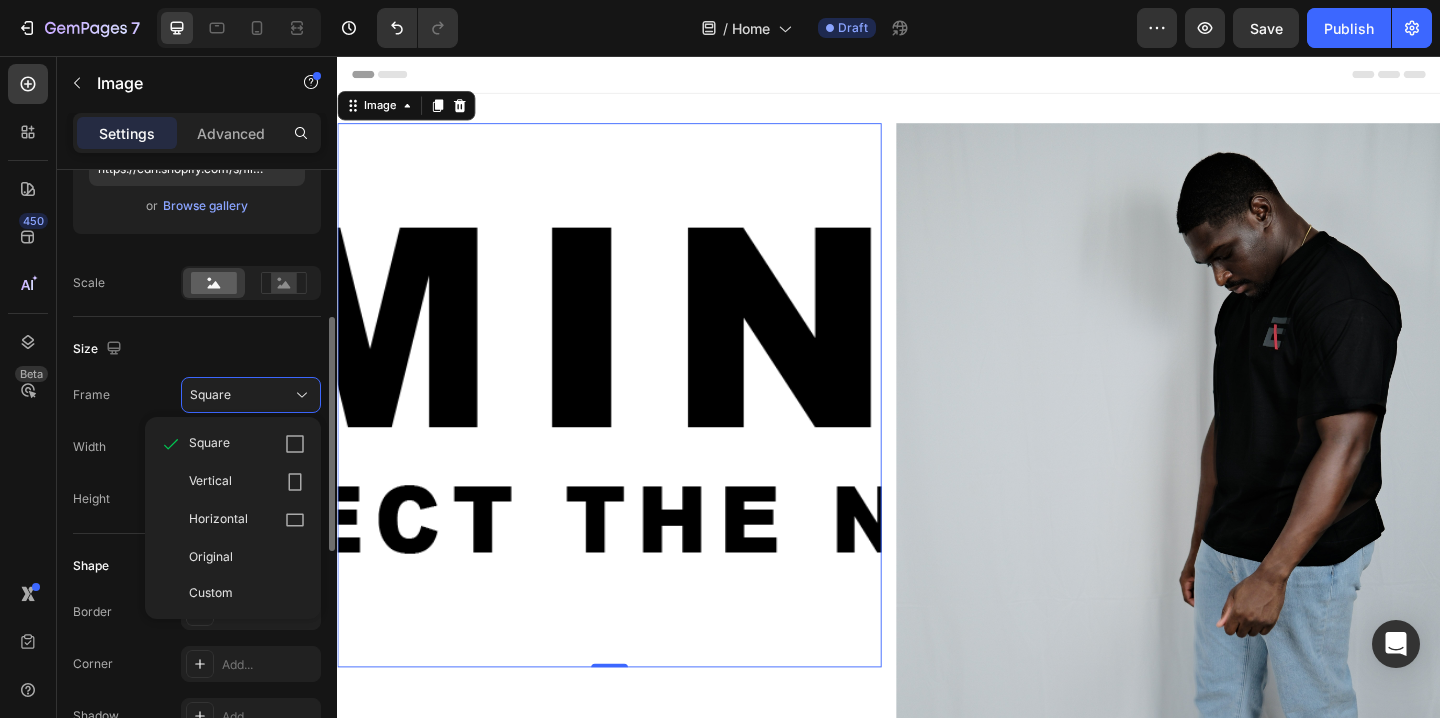 click on "Custom" at bounding box center [247, 593] 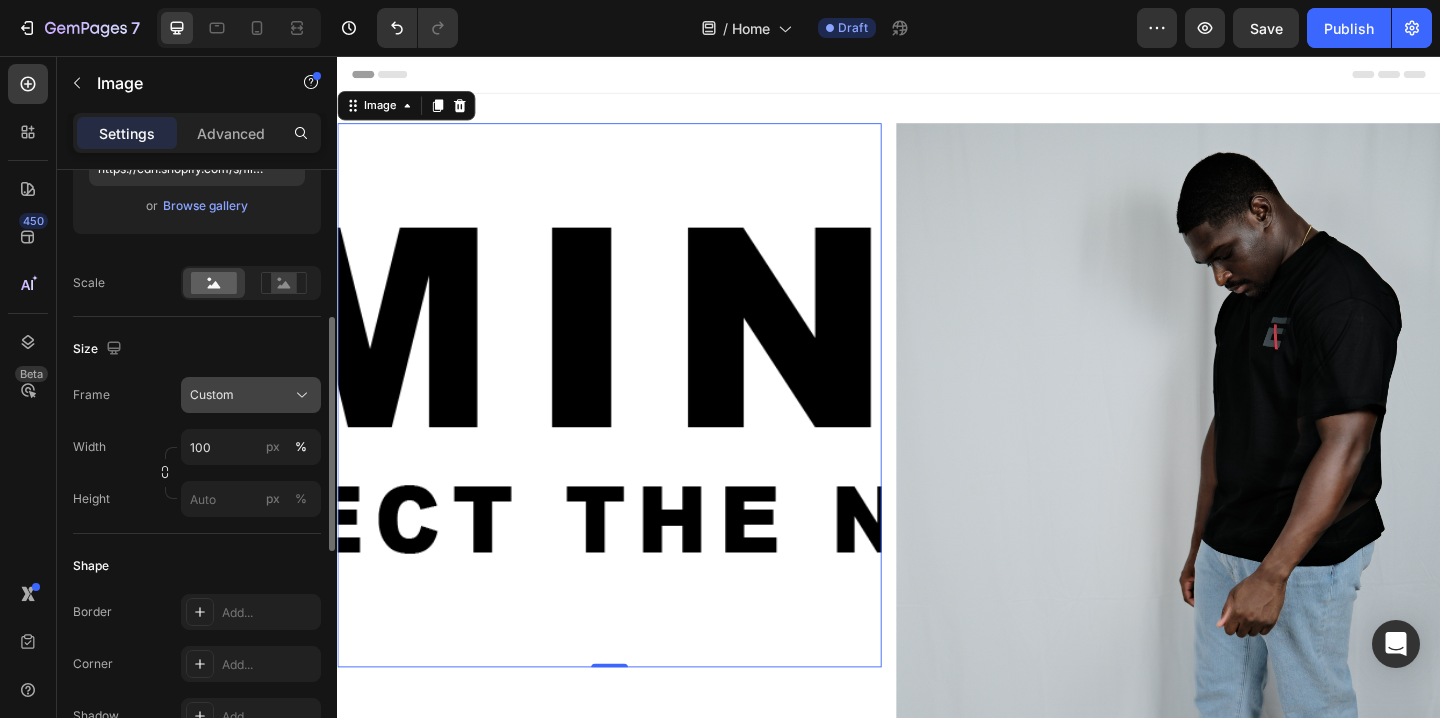 click 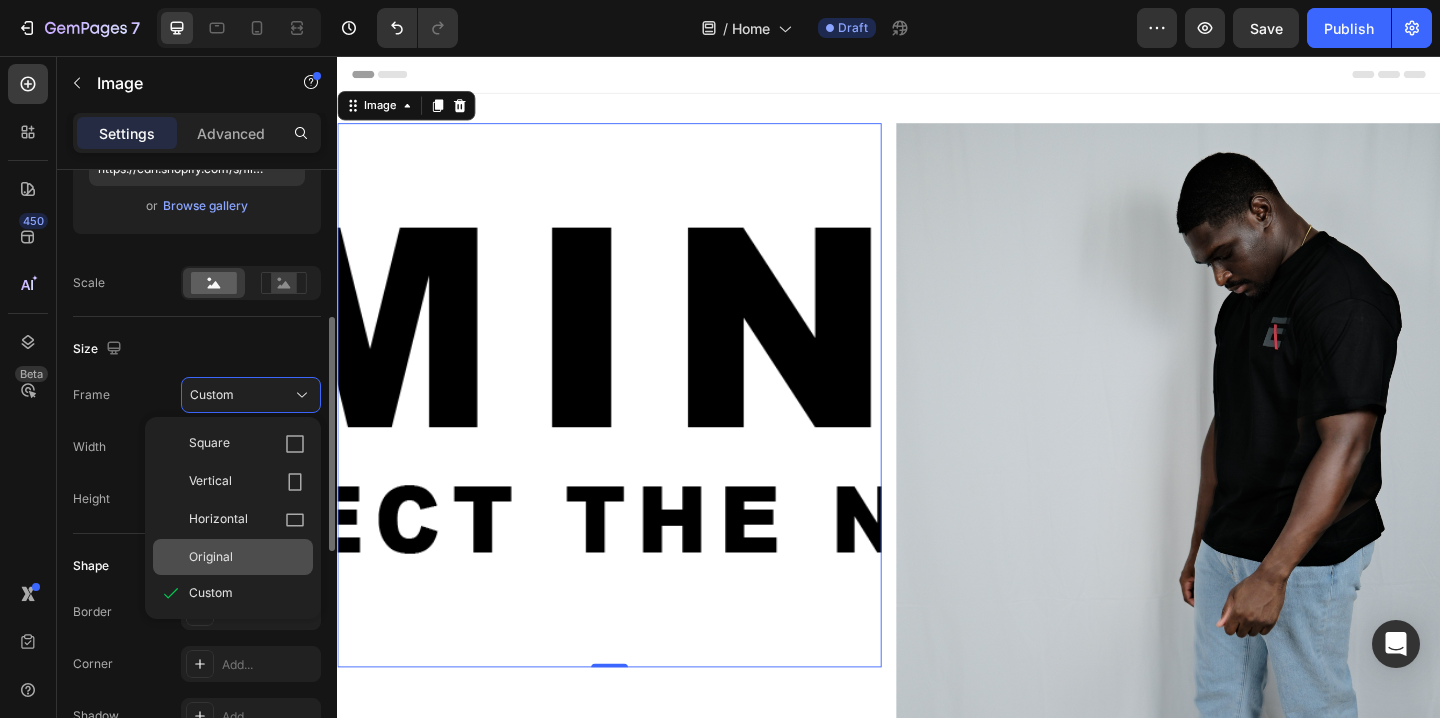 click on "Original" at bounding box center (247, 557) 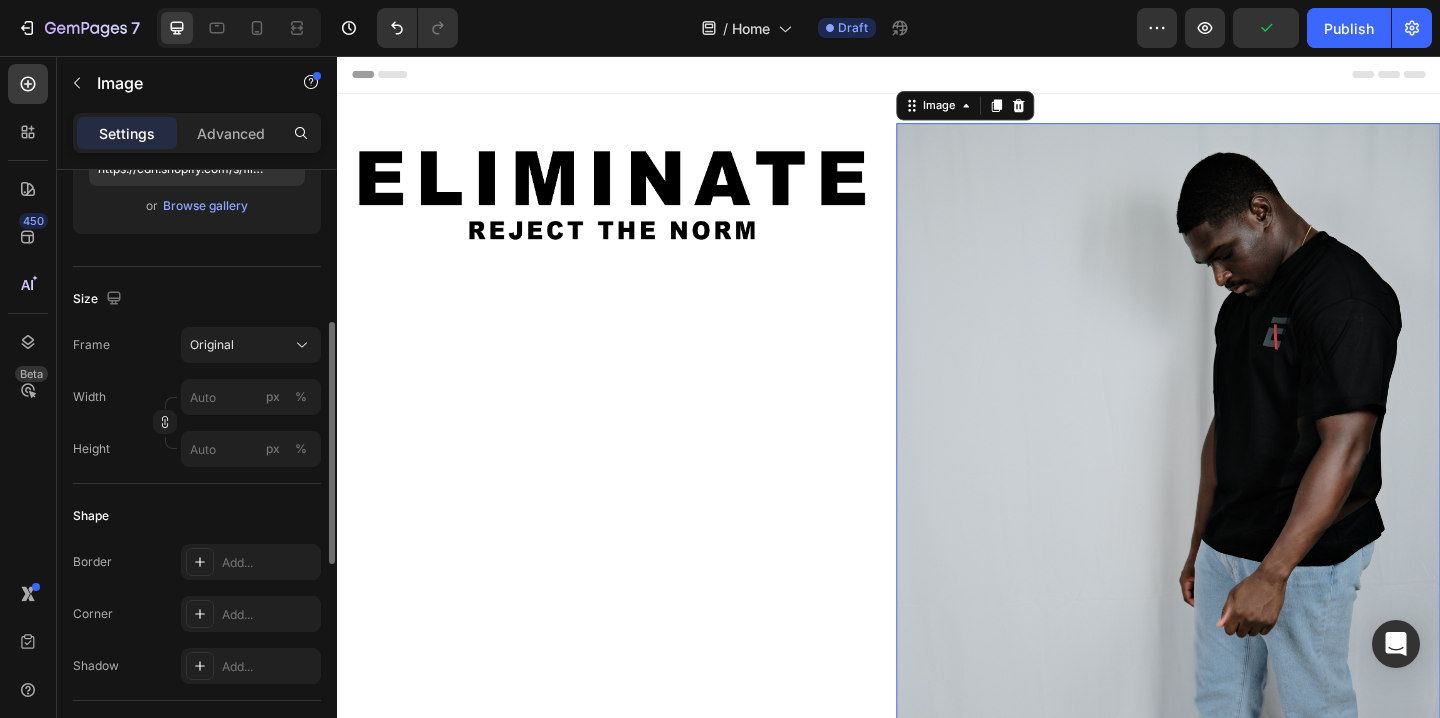 click at bounding box center [1241, 573] 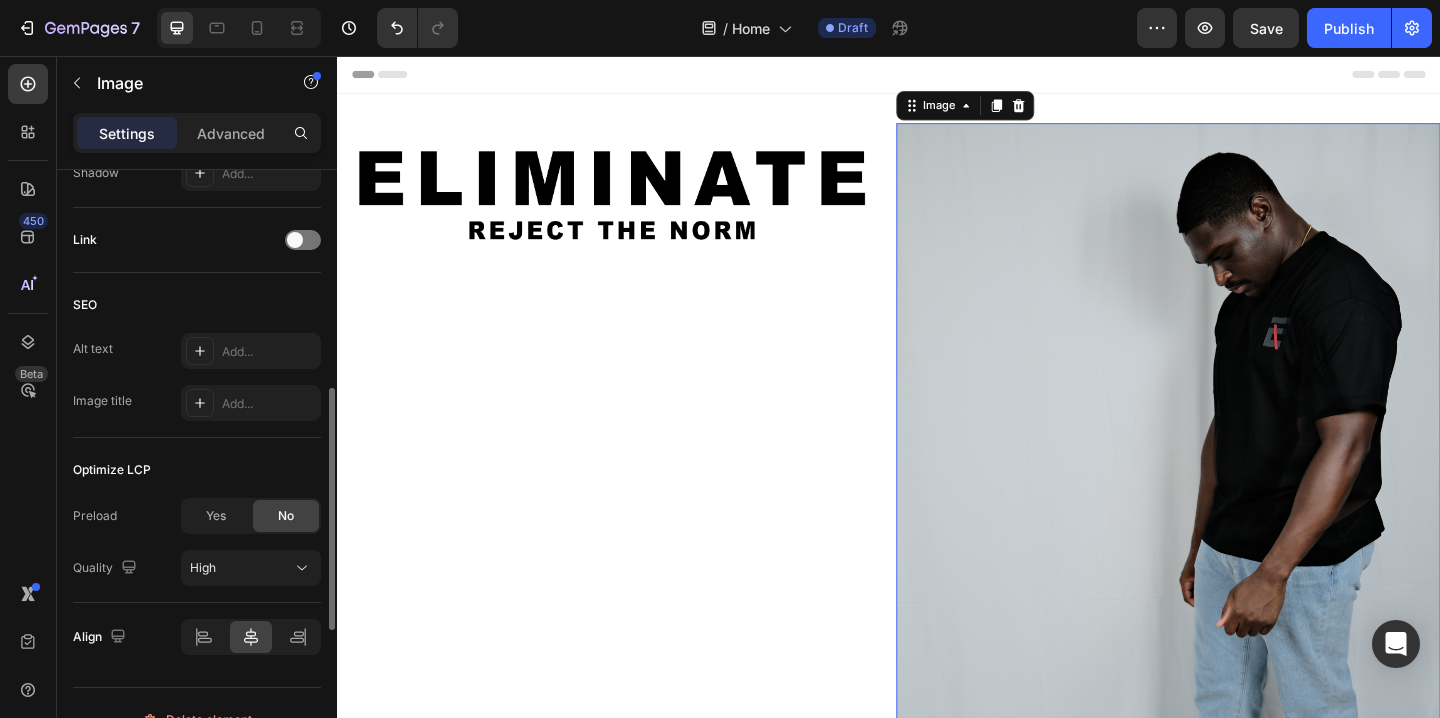 scroll, scrollTop: 905, scrollLeft: 0, axis: vertical 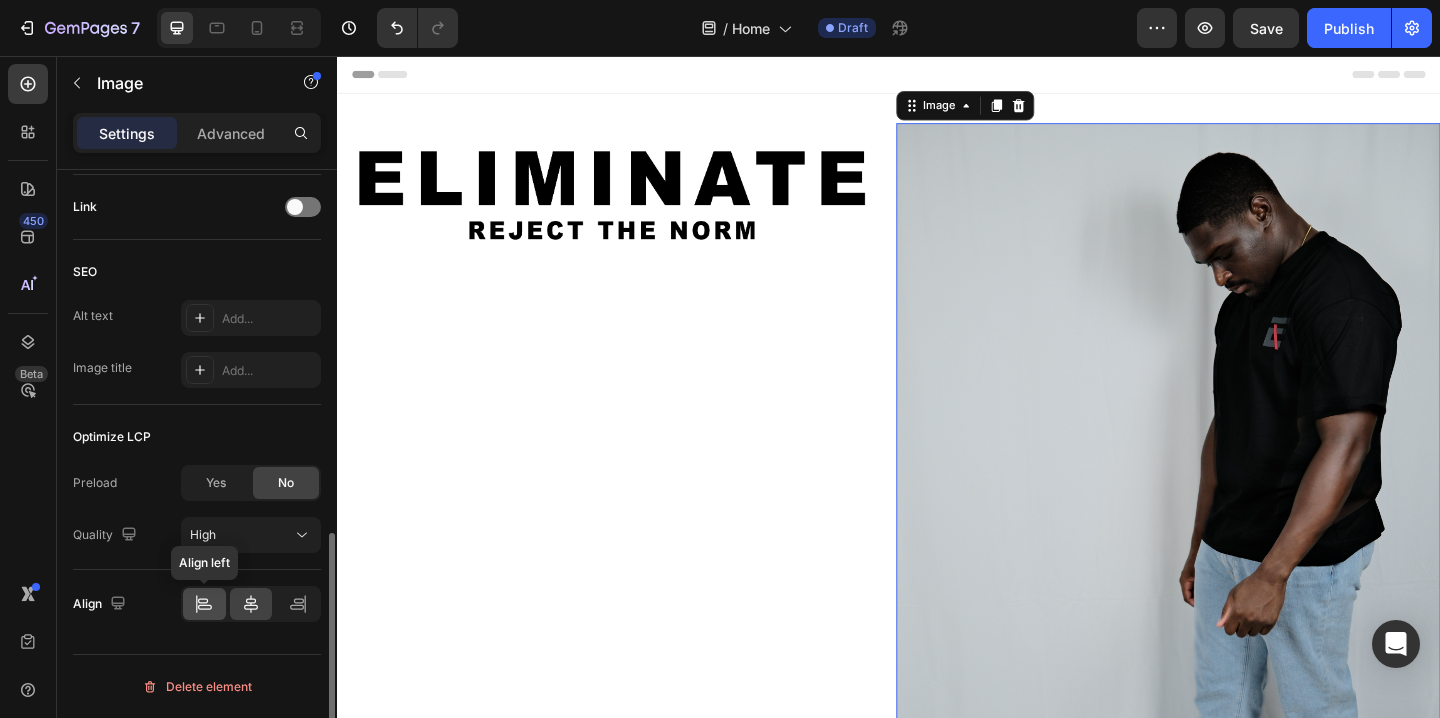 click 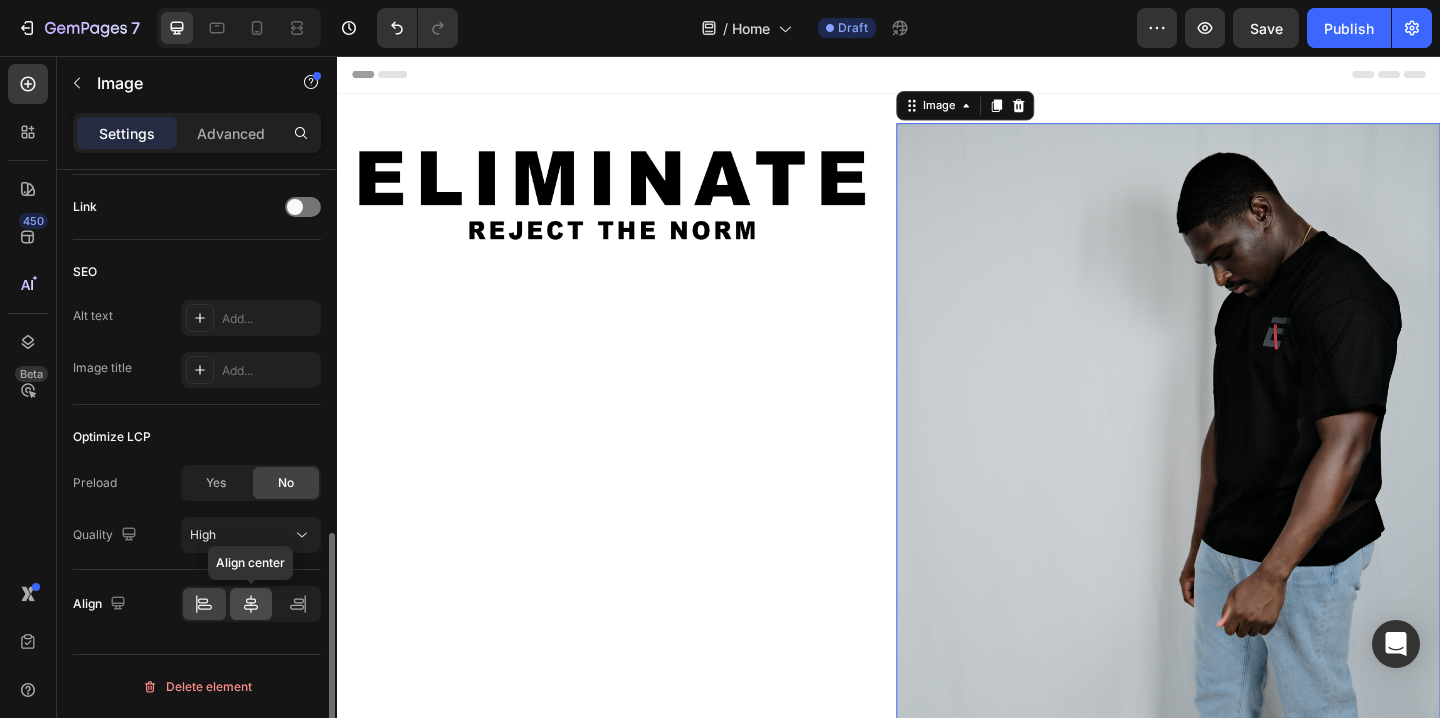 click 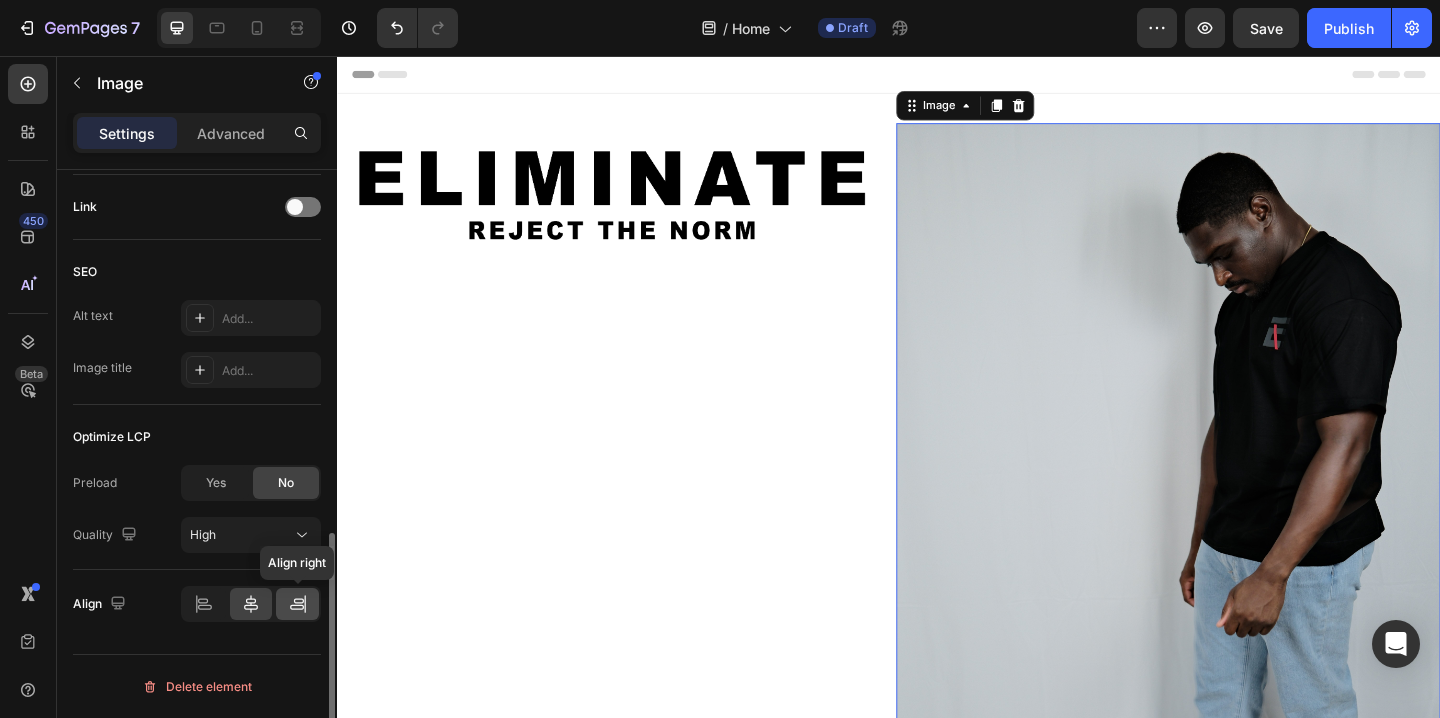 click 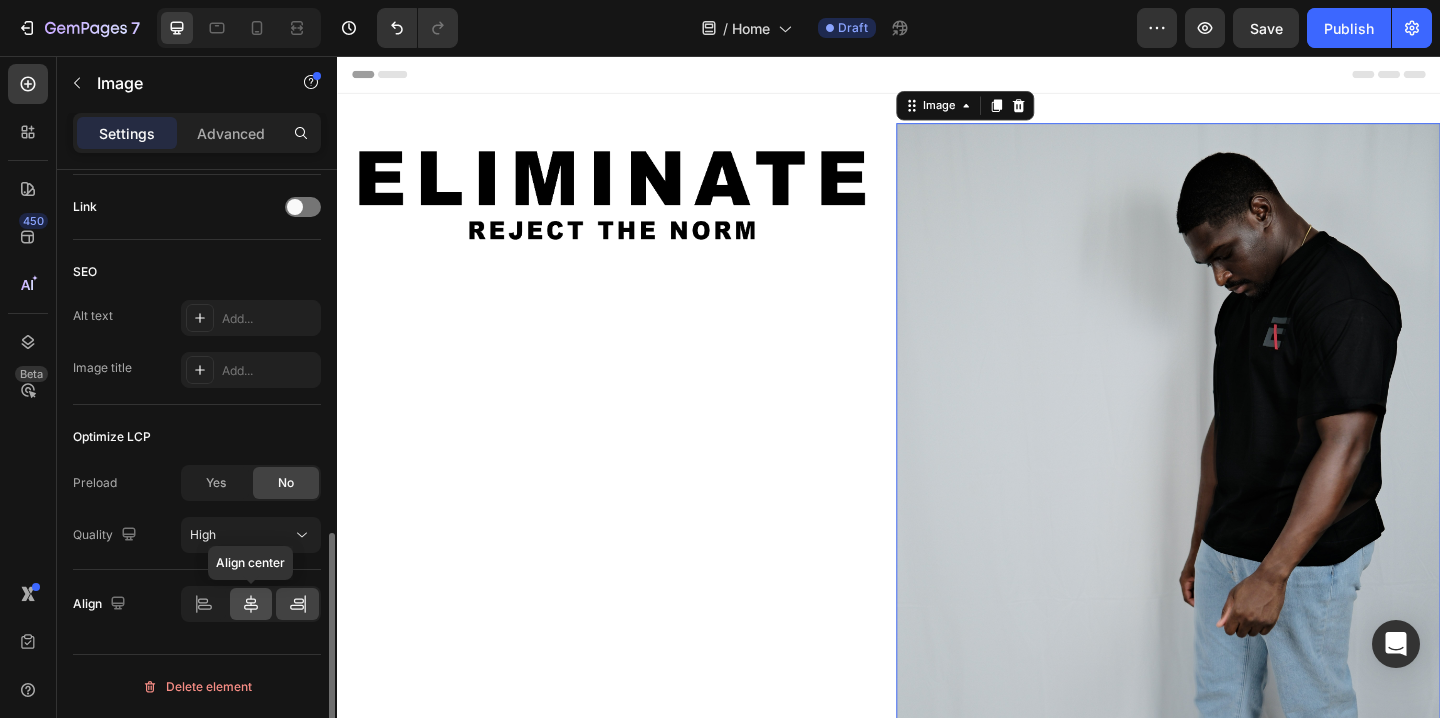 click 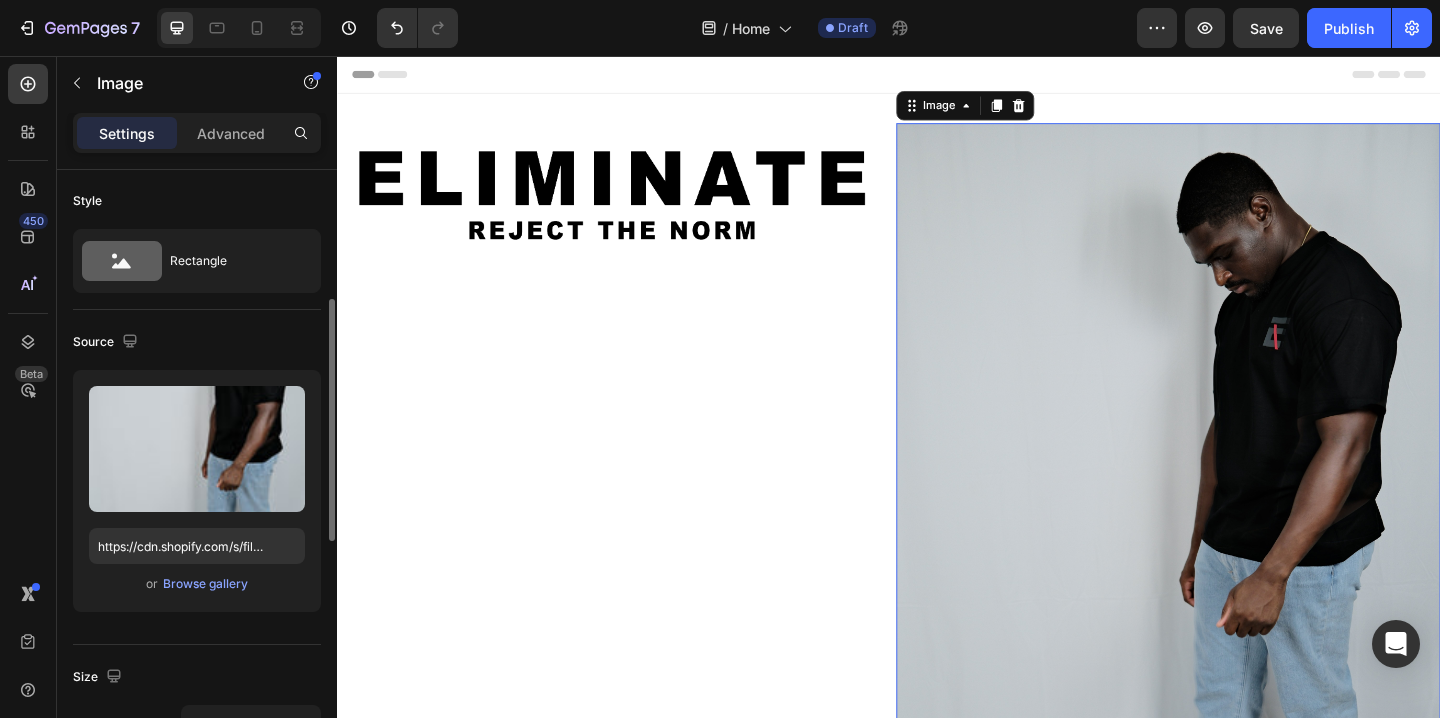 scroll, scrollTop: 0, scrollLeft: 0, axis: both 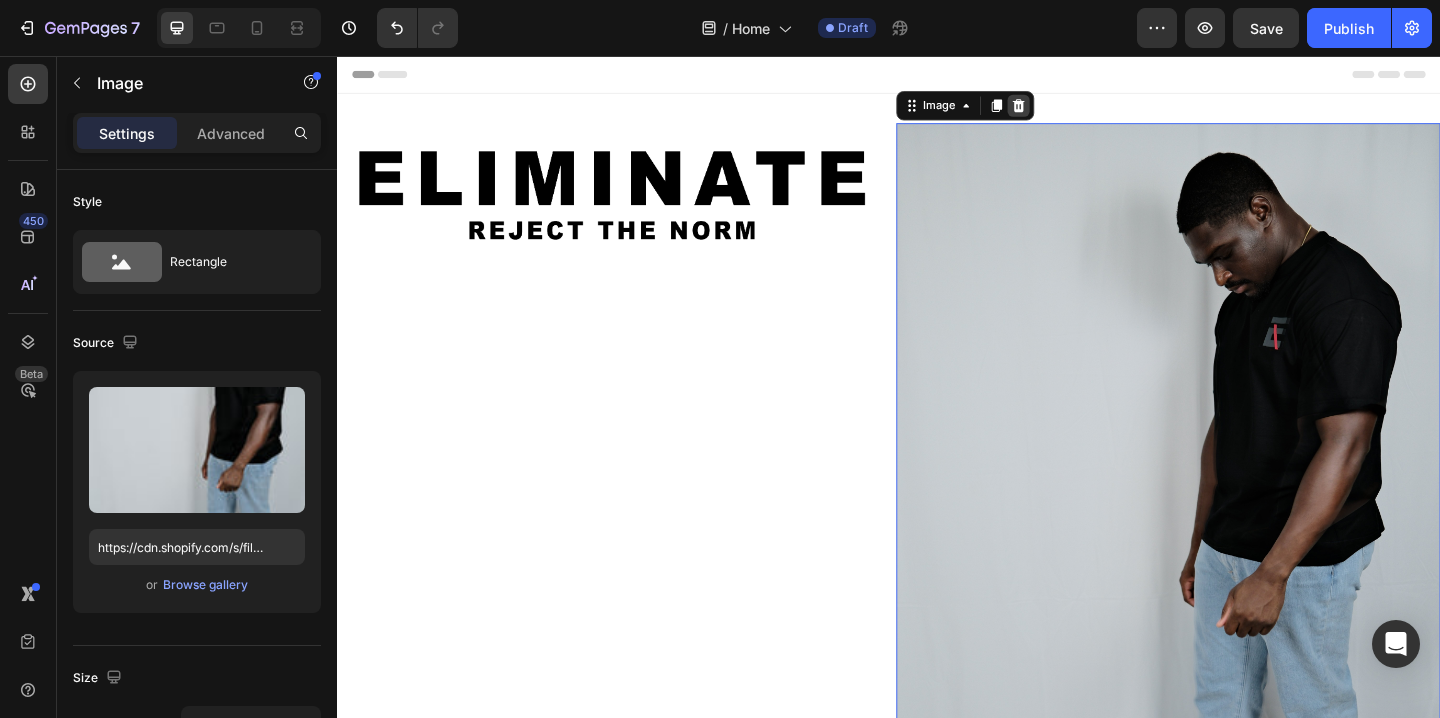 click 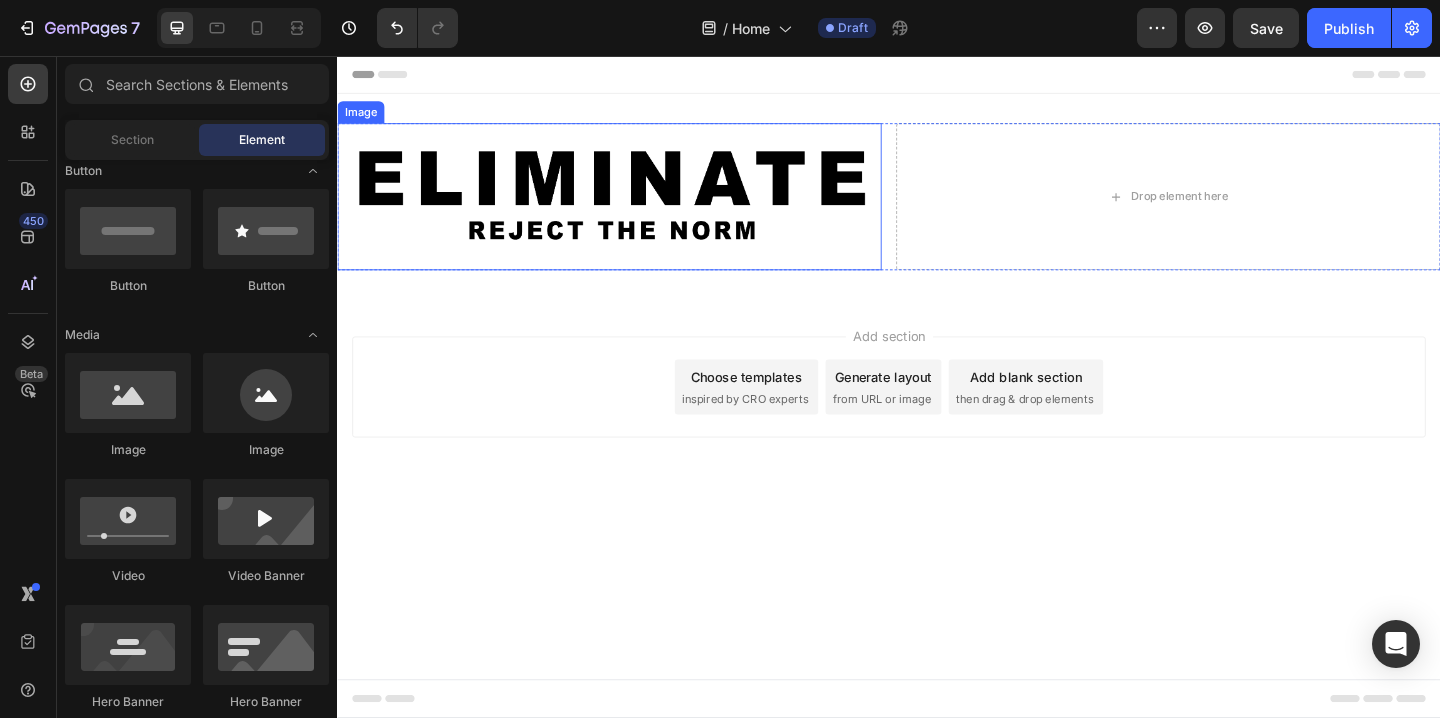 click at bounding box center [633, 209] 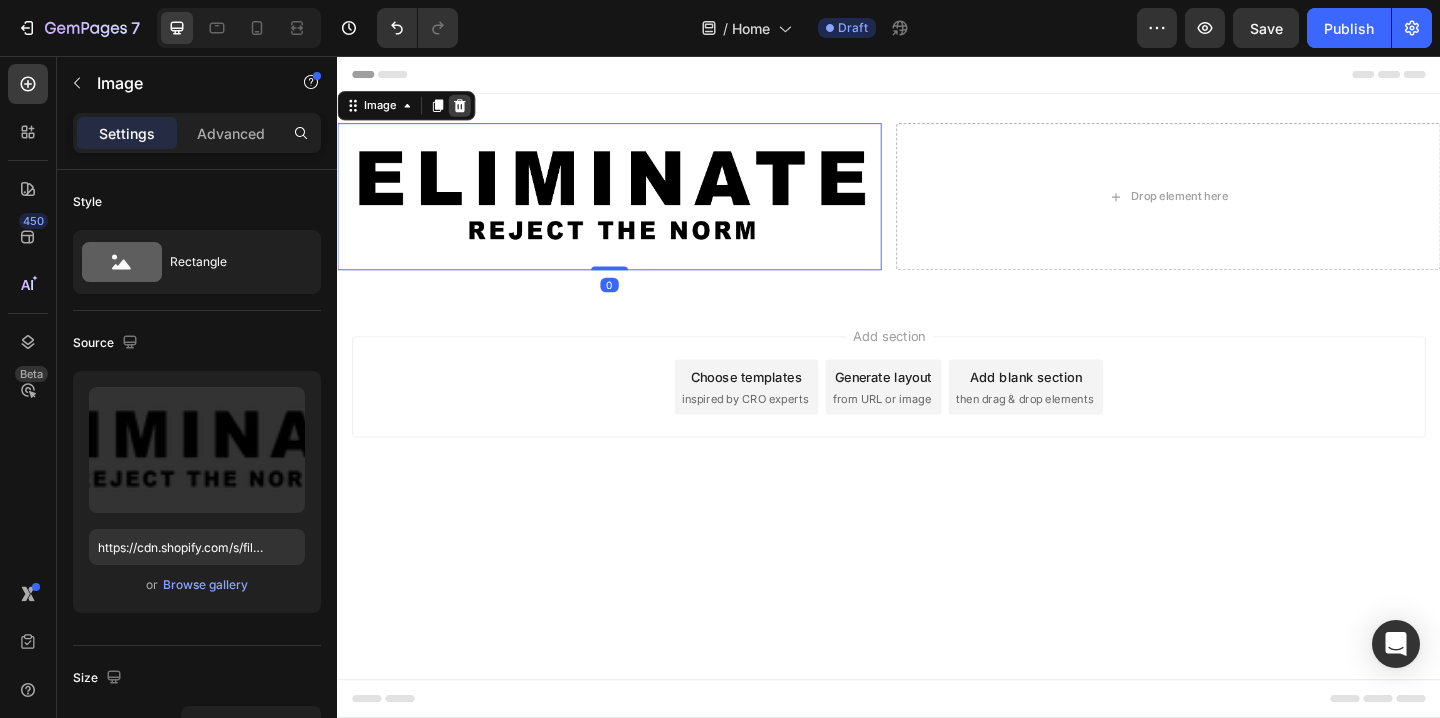 click 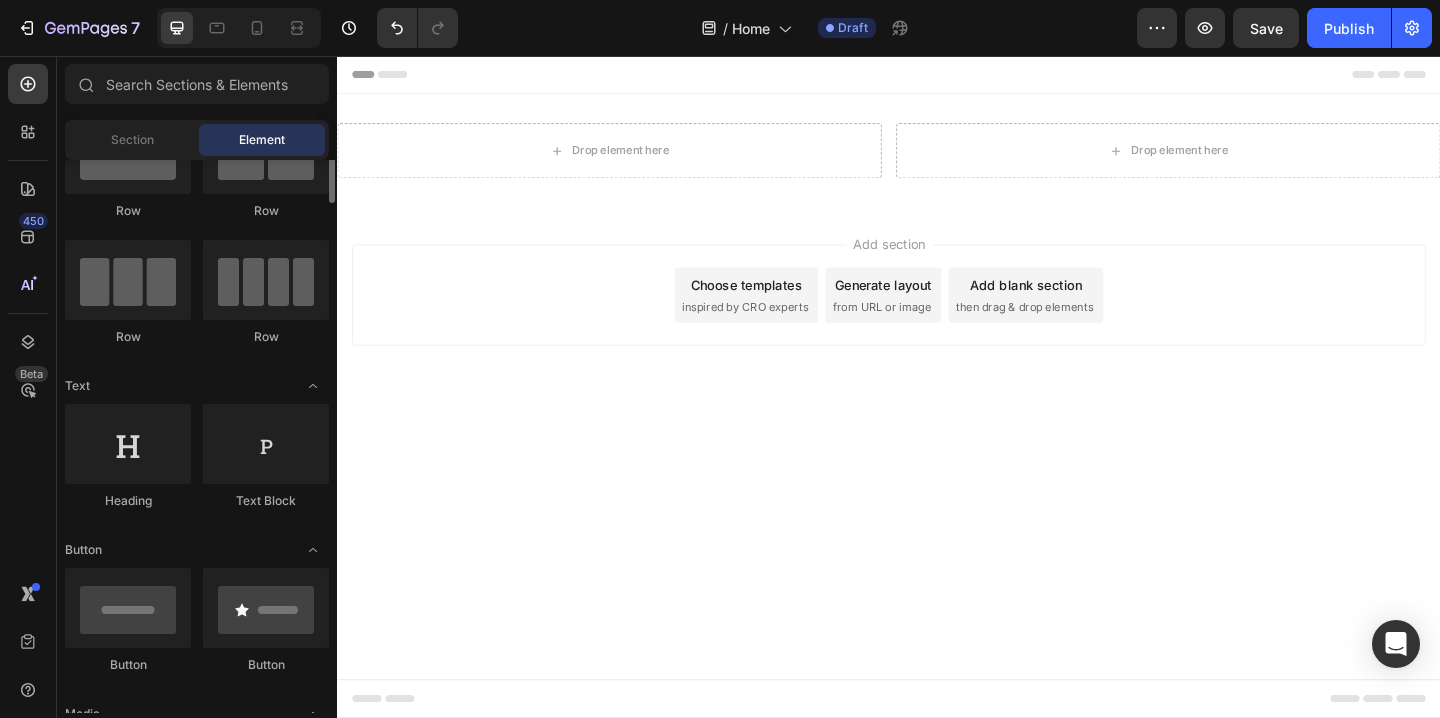 scroll, scrollTop: 0, scrollLeft: 0, axis: both 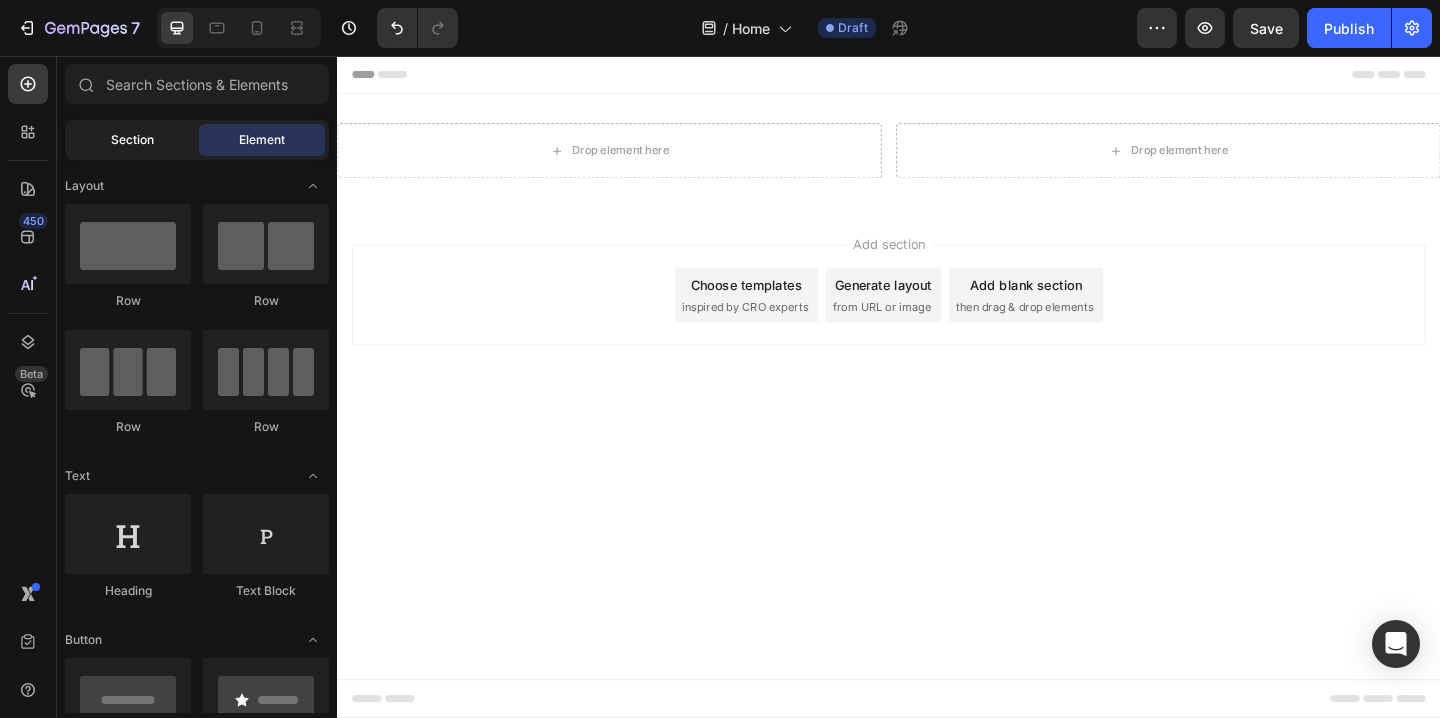 click on "Section" 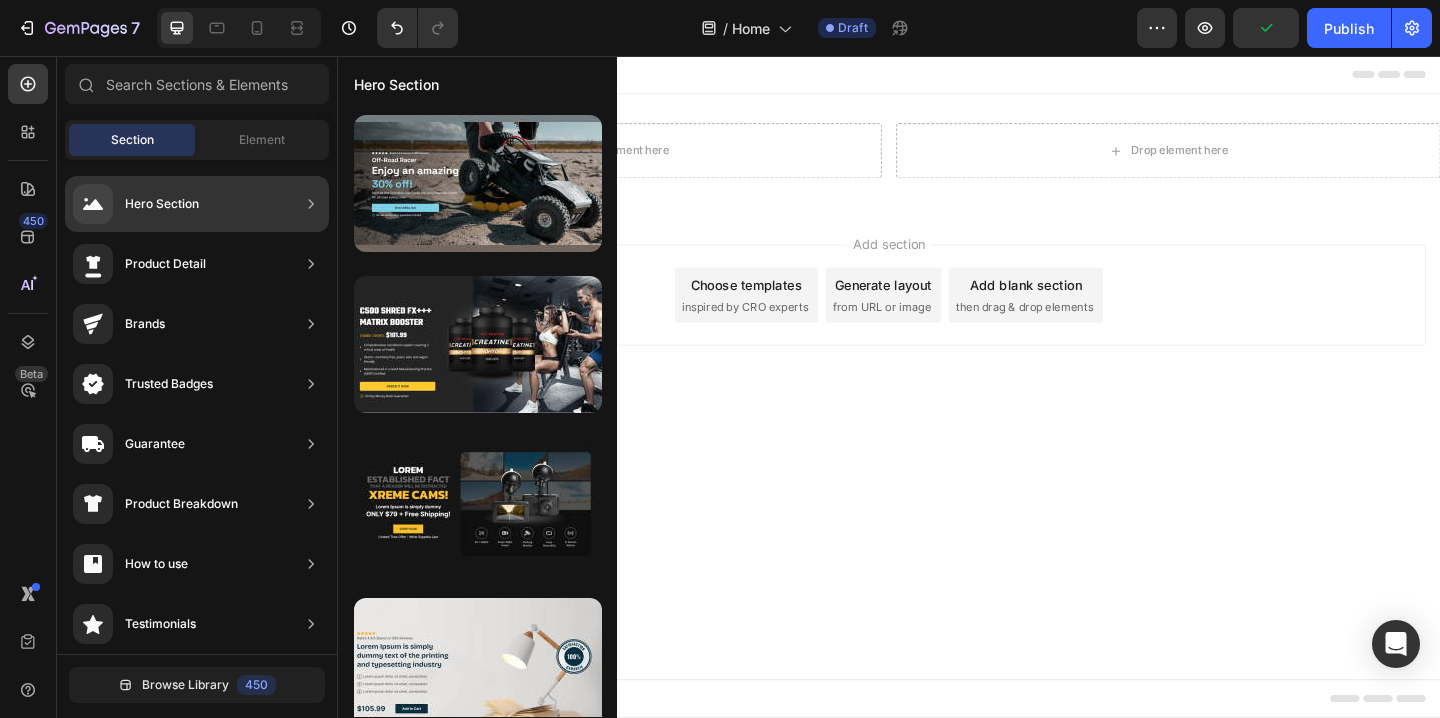 click on "Hero Section" at bounding box center [162, 204] 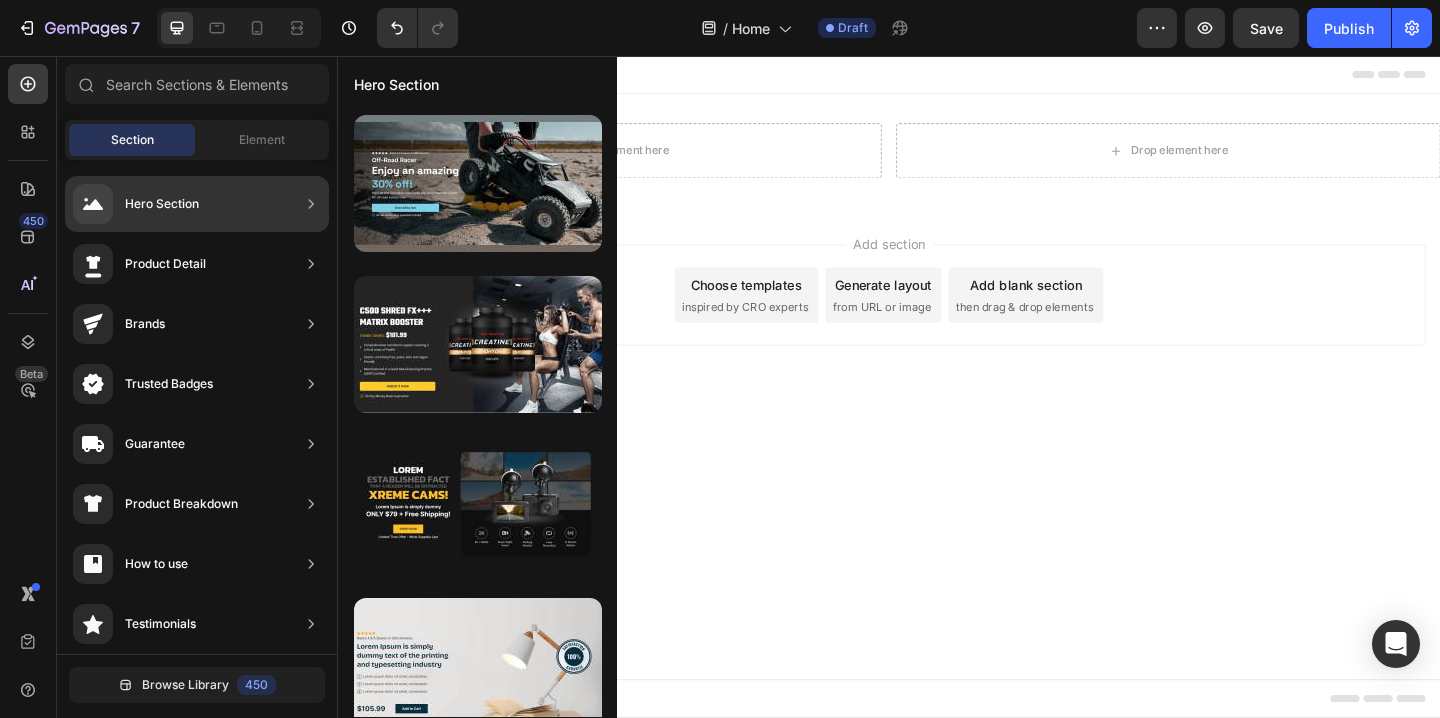 click on "Hero Section" 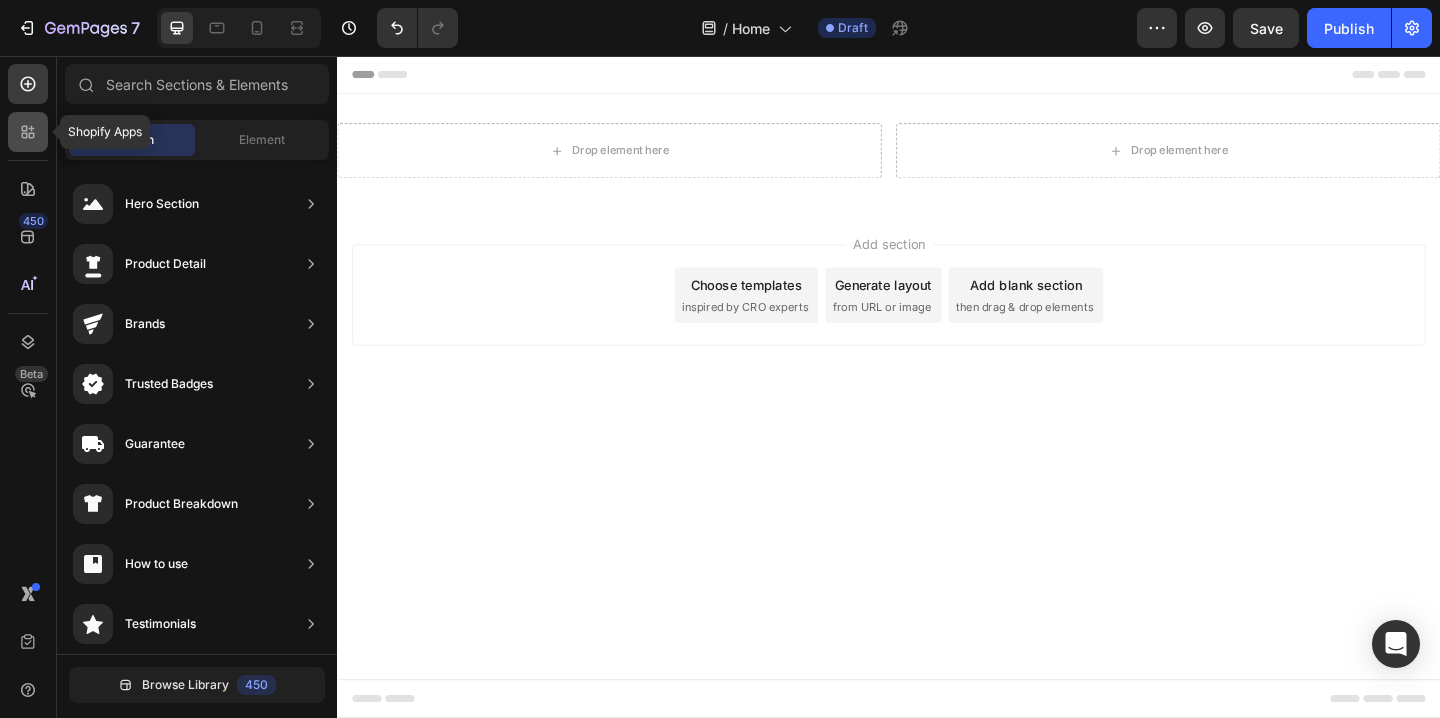 click 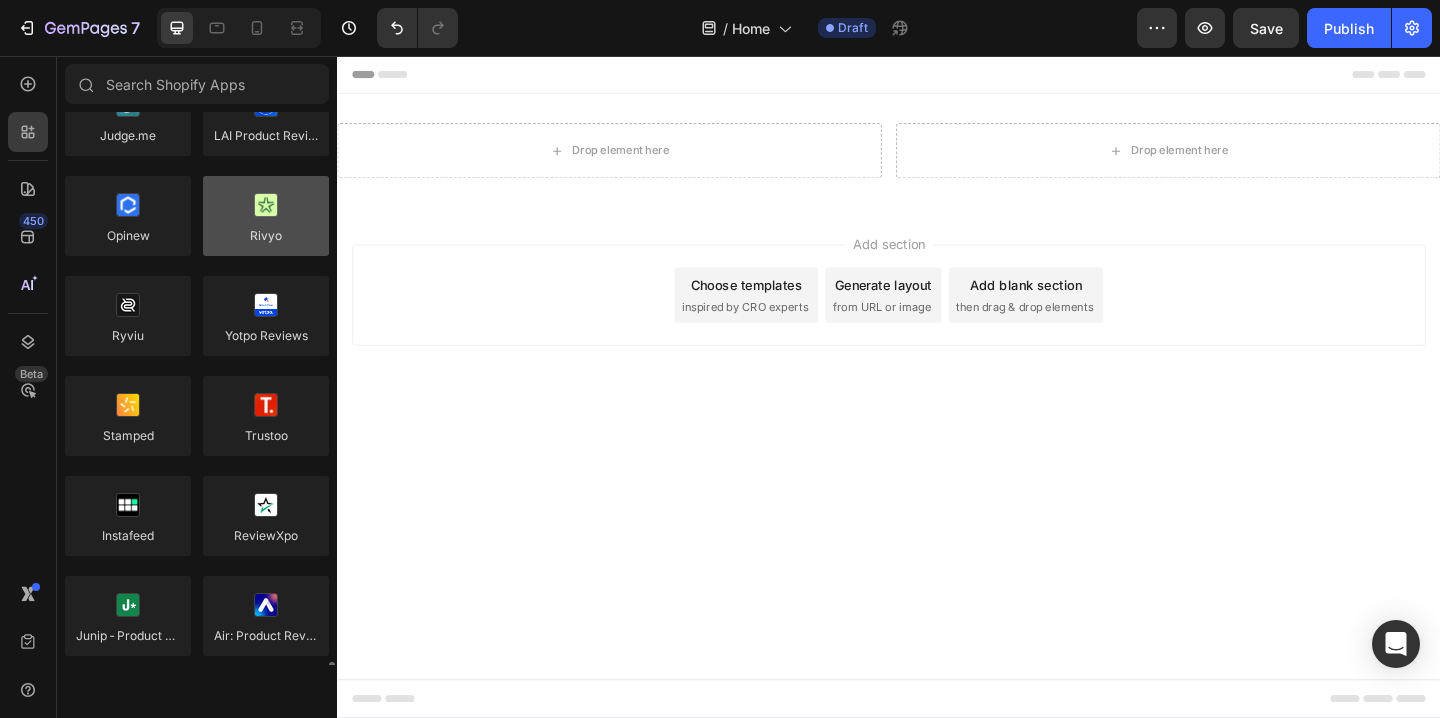 scroll, scrollTop: 0, scrollLeft: 0, axis: both 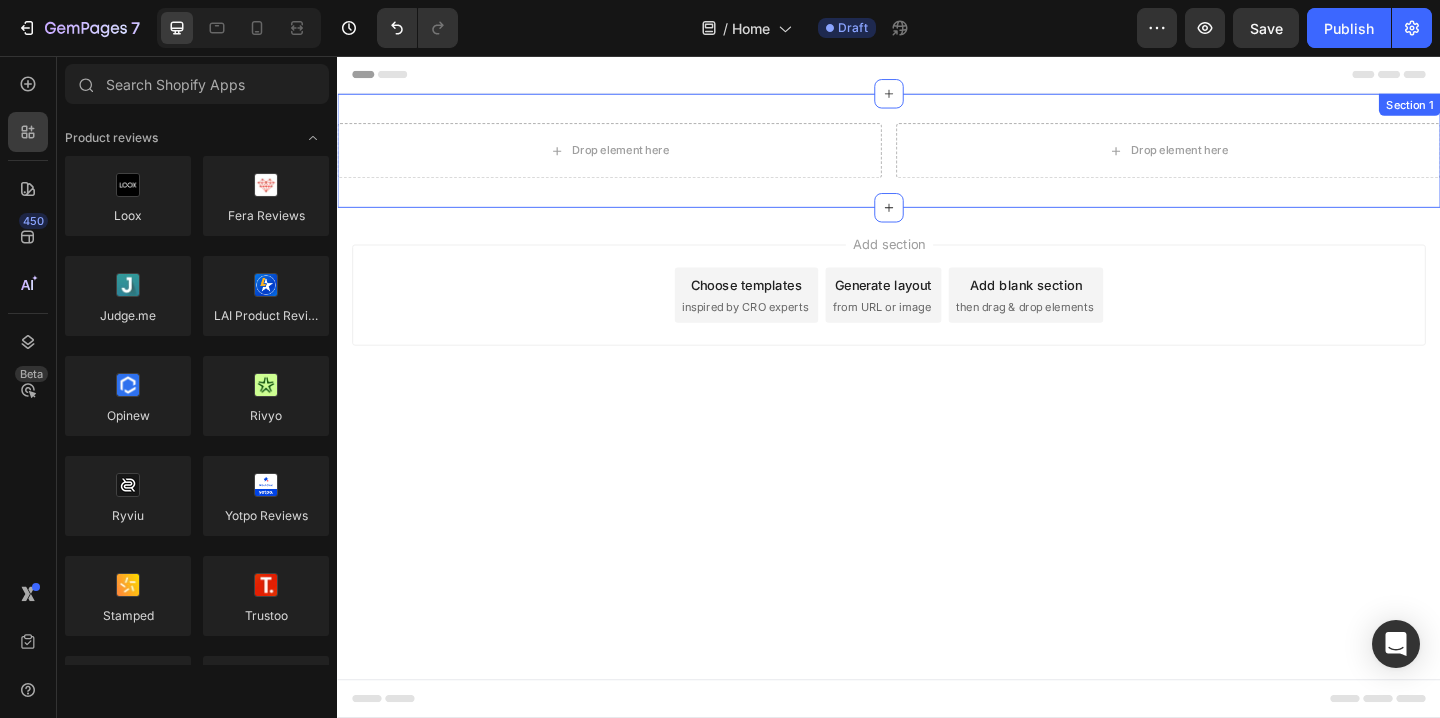 click on "Drop element here
Drop element here Row Section 1" at bounding box center [937, 159] 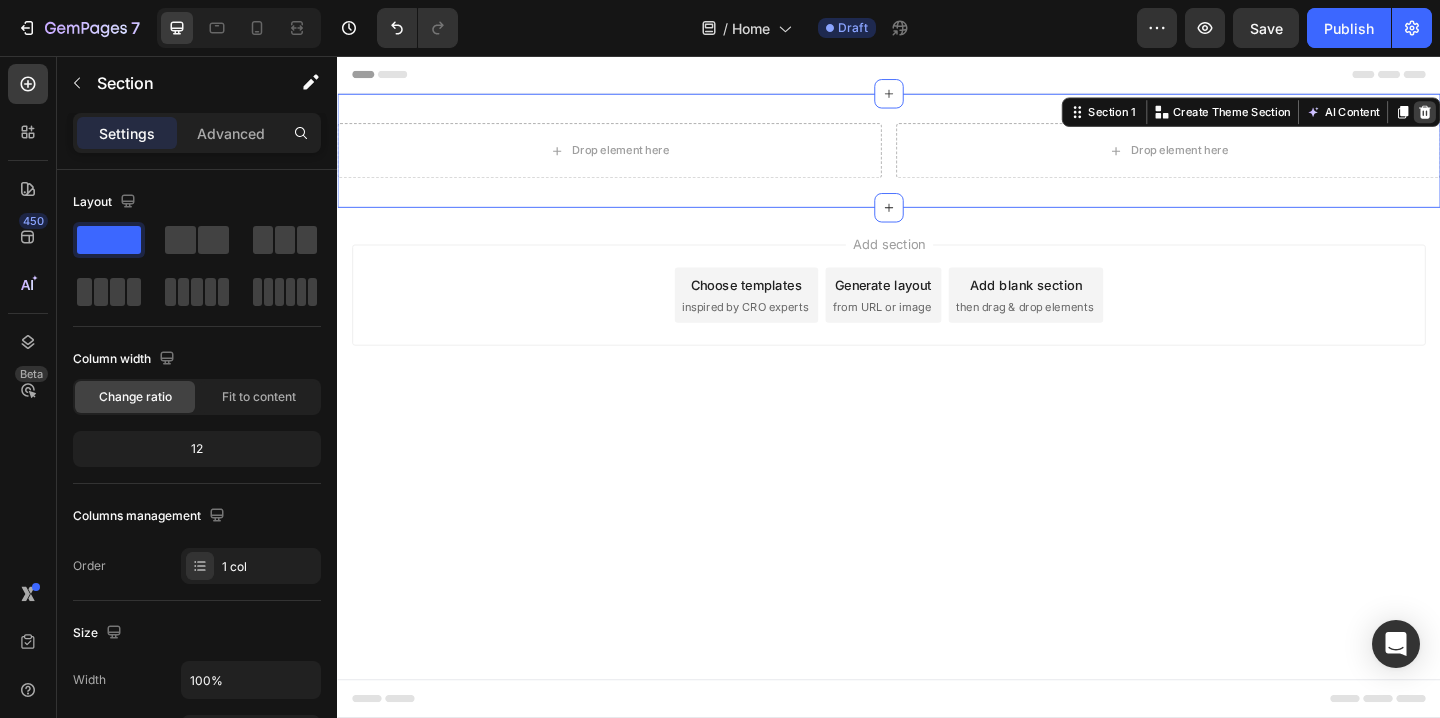 click 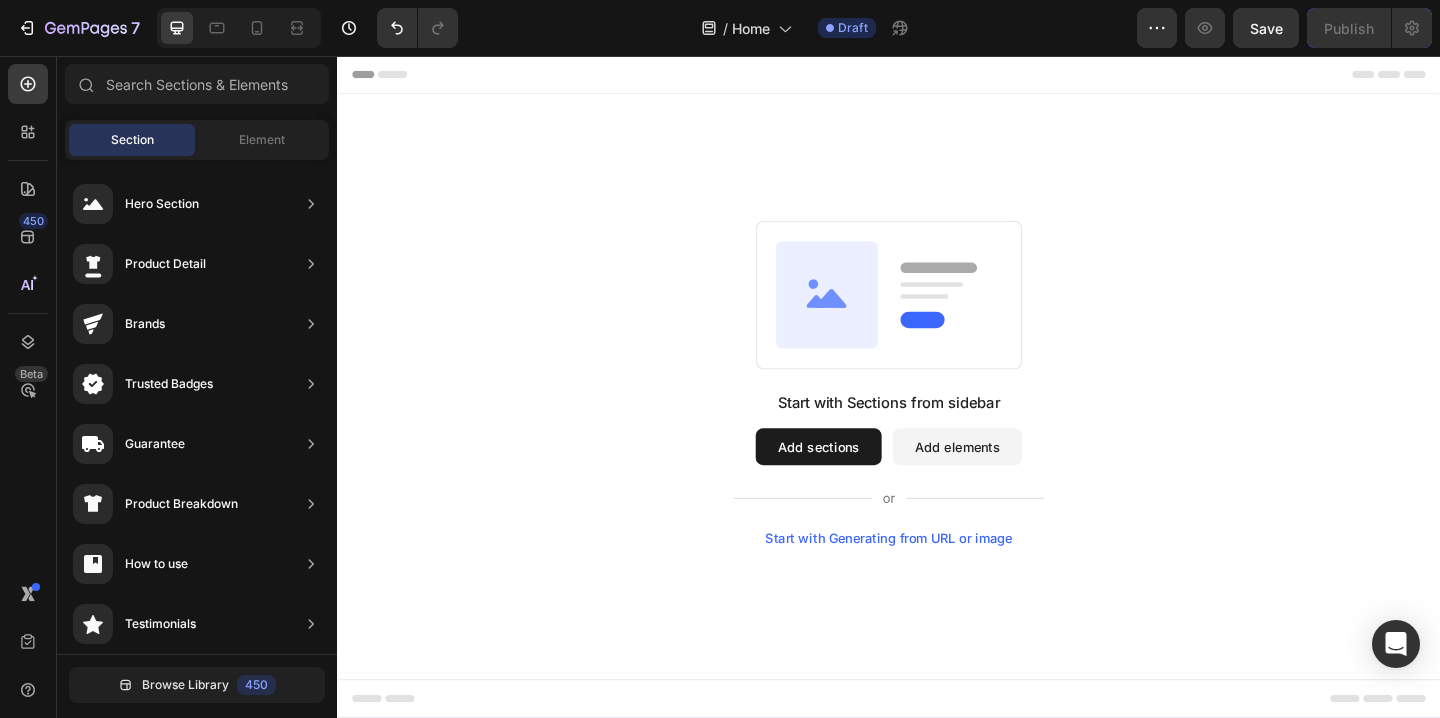 click on "Start with Generating from URL or image" at bounding box center [937, 581] 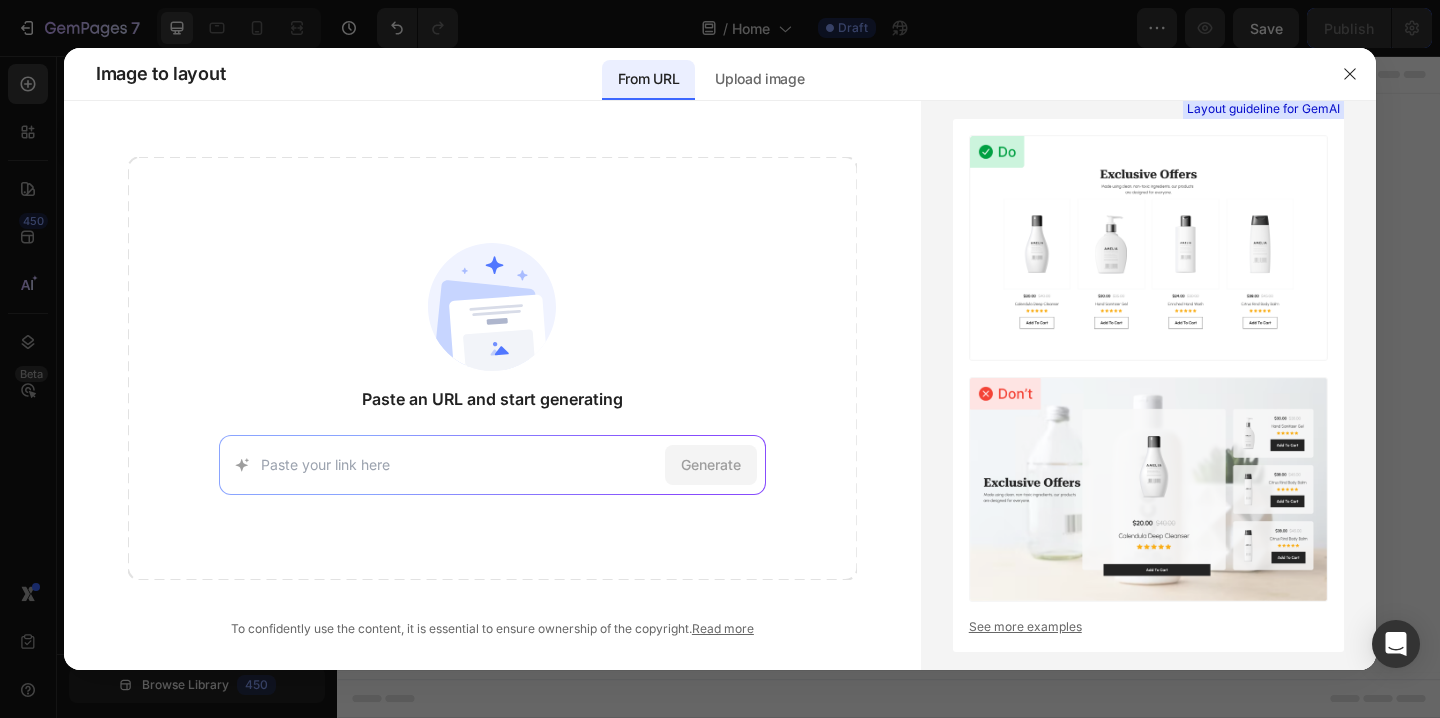 click at bounding box center [459, 464] 